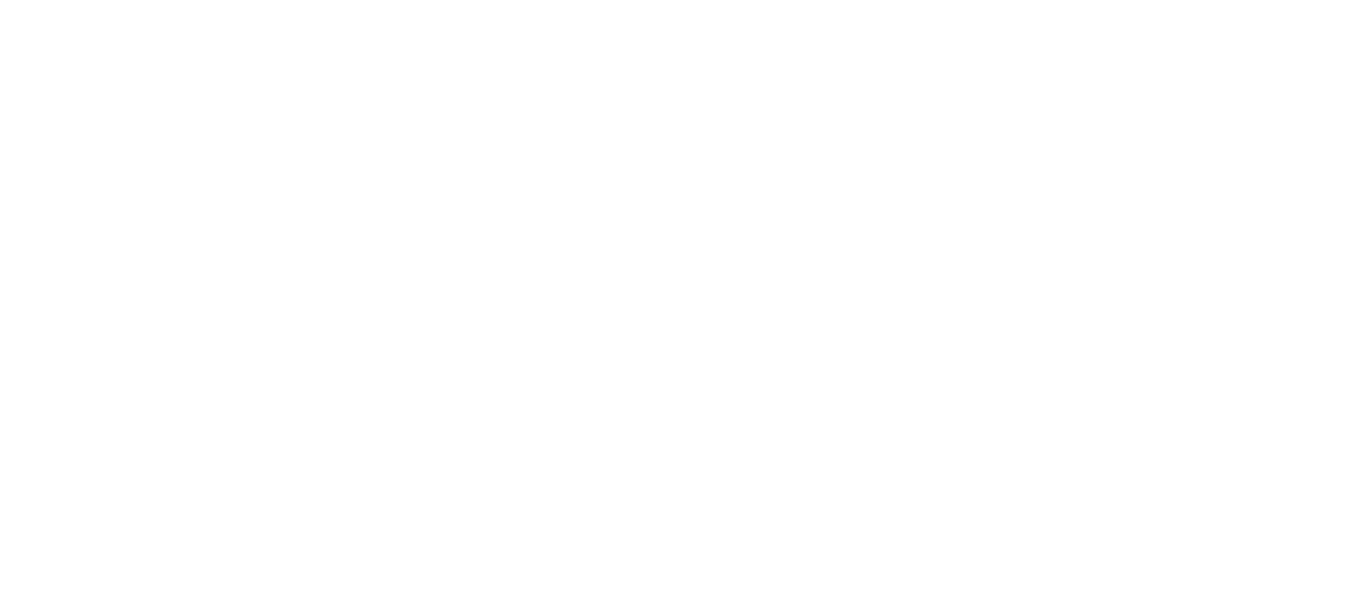 scroll, scrollTop: 0, scrollLeft: 0, axis: both 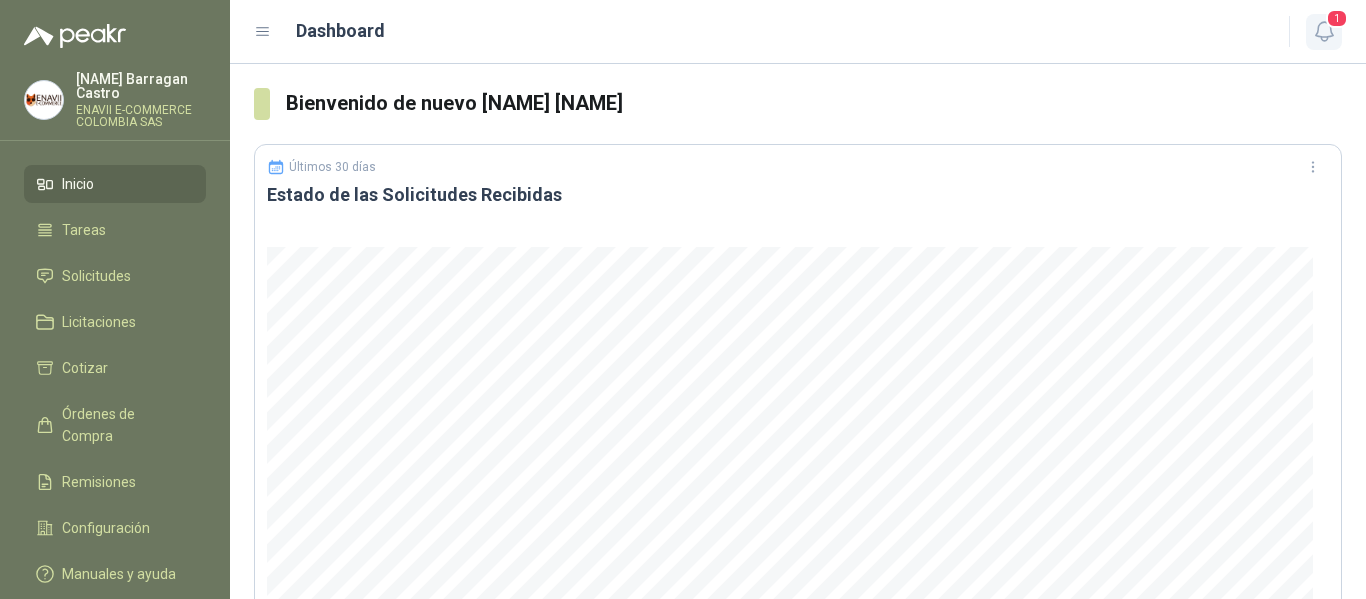 click 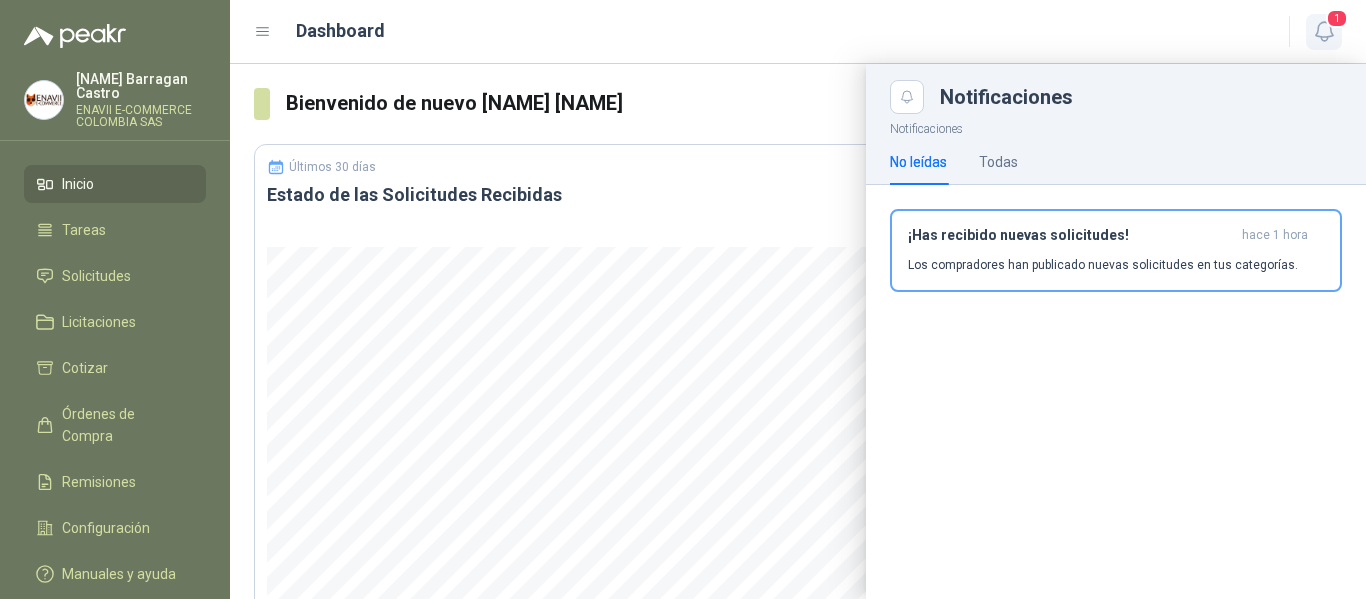 click 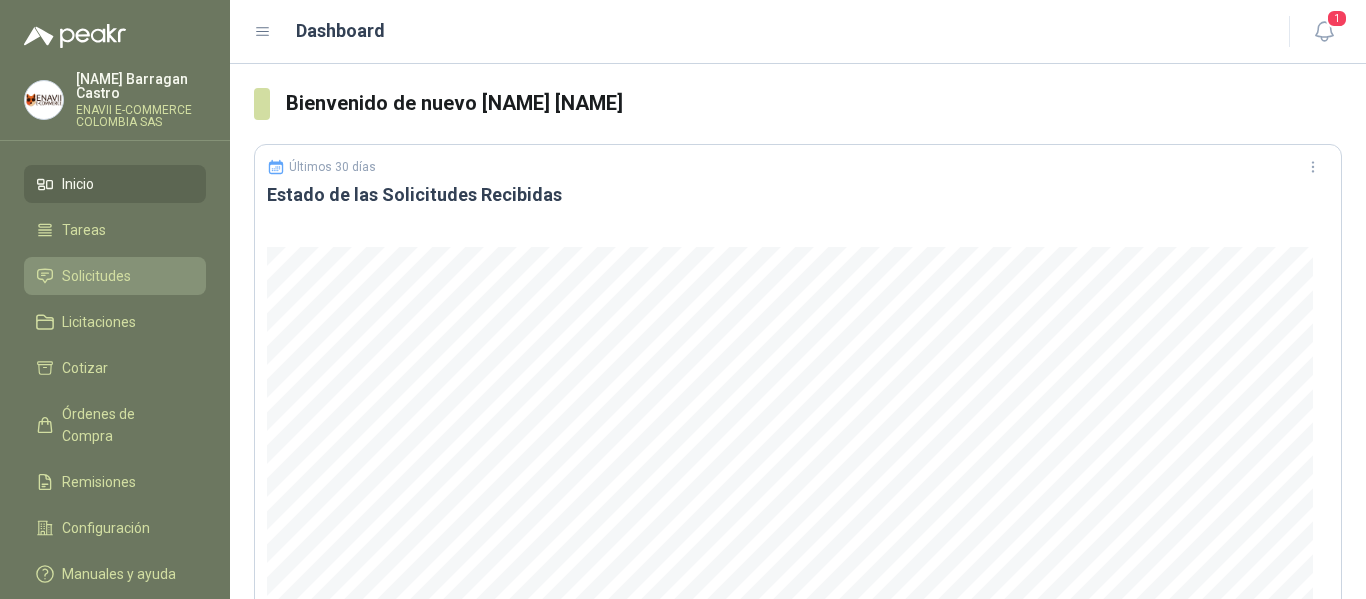 click on "Solicitudes" at bounding box center [96, 276] 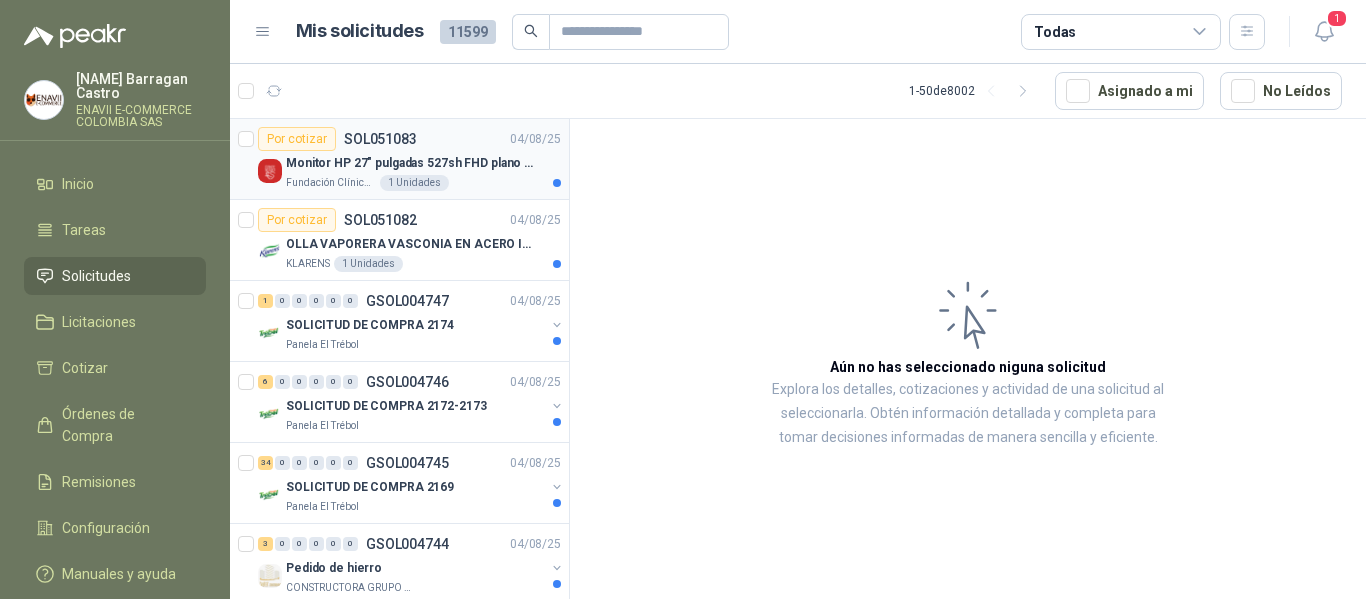 click on "Por cotizar SOL051083 04/08/25" at bounding box center (409, 139) 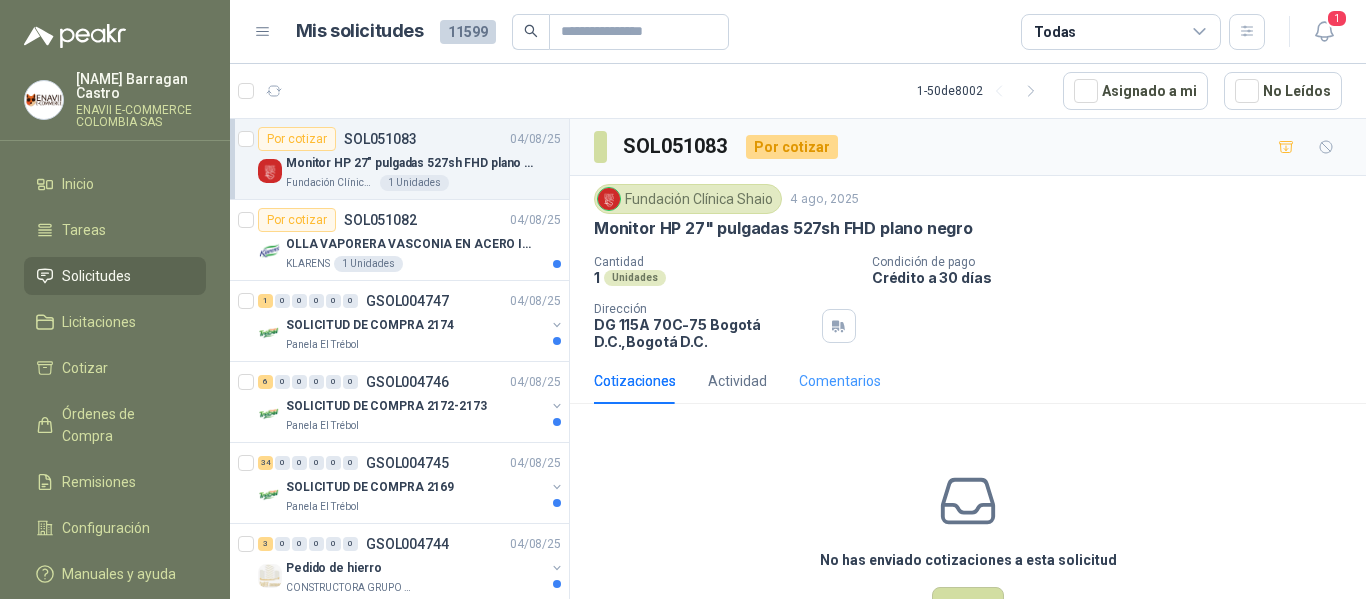 scroll, scrollTop: 70, scrollLeft: 0, axis: vertical 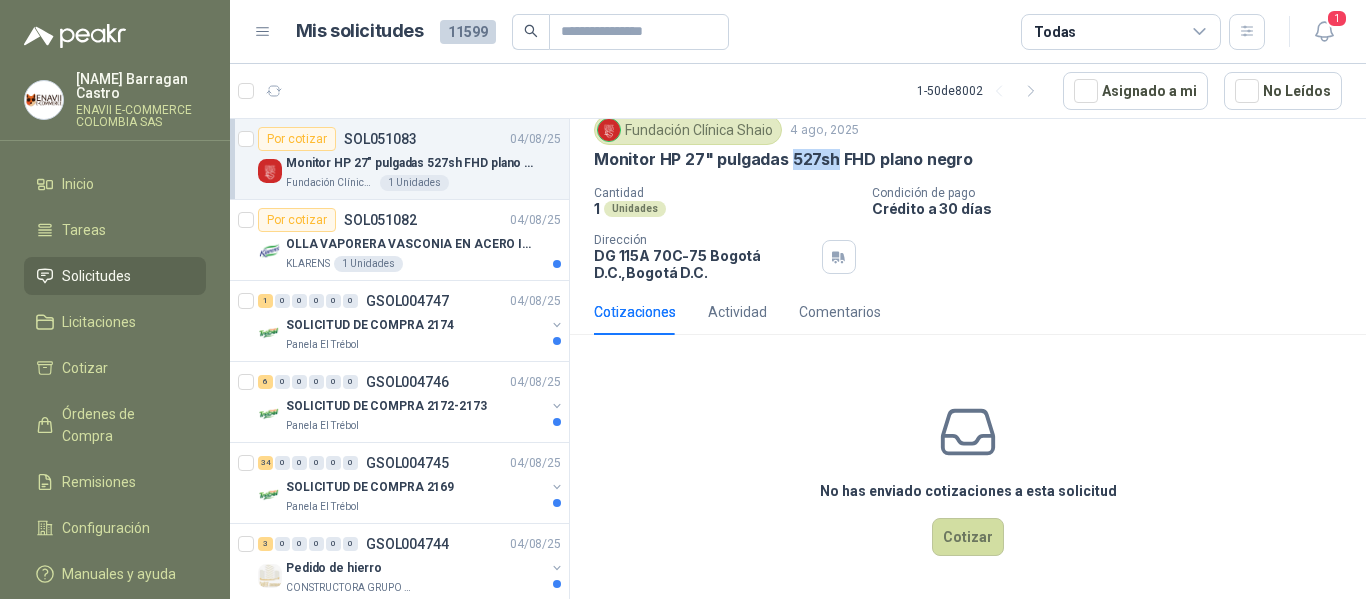 drag, startPoint x: 834, startPoint y: 161, endPoint x: 793, endPoint y: 154, distance: 41.59327 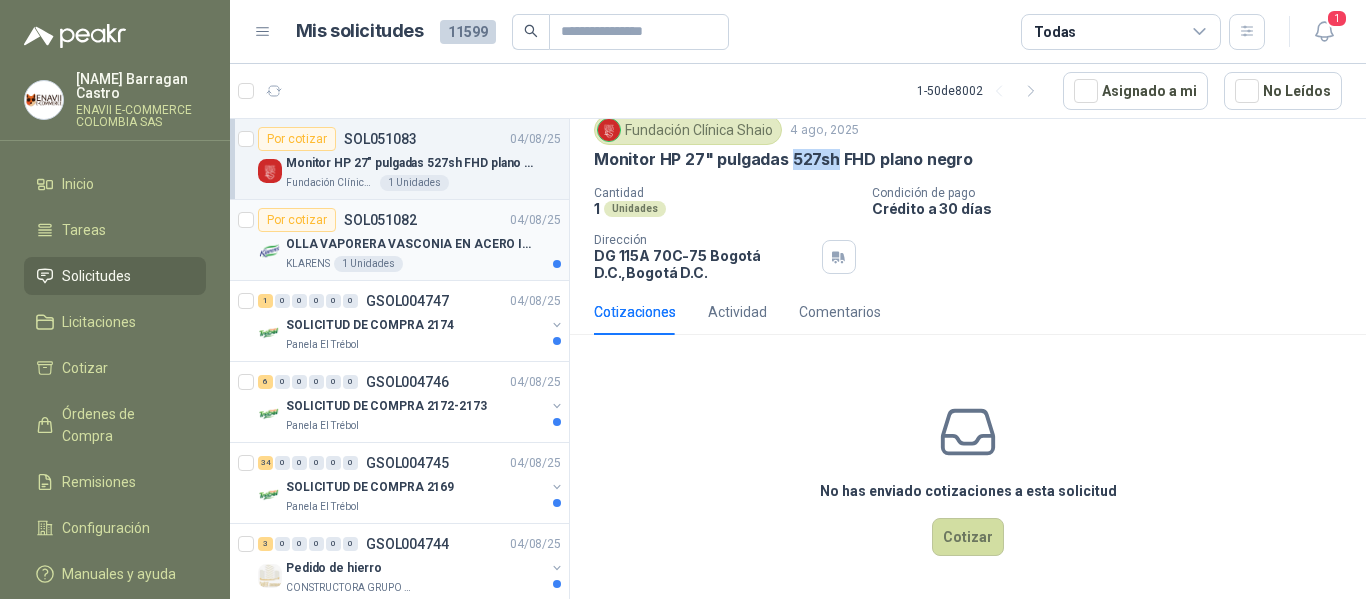 click on "KLARENS 1   Unidades" at bounding box center [423, 264] 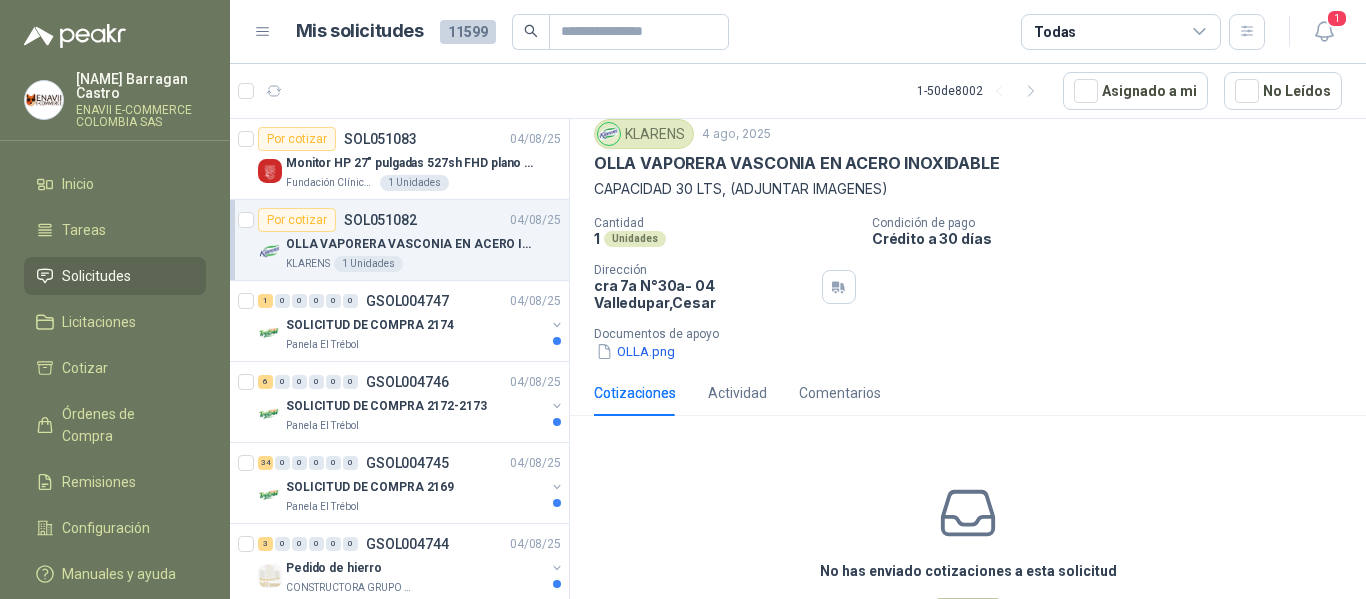 scroll, scrollTop: 100, scrollLeft: 0, axis: vertical 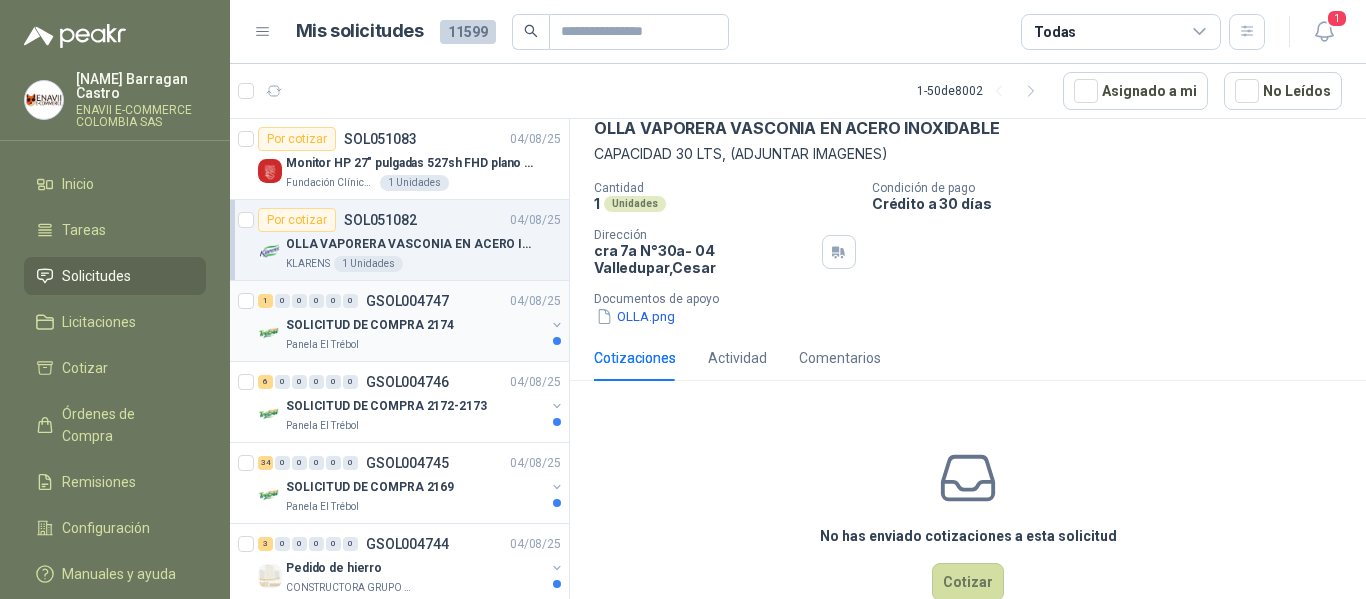 click on "GSOL004747" at bounding box center (407, 301) 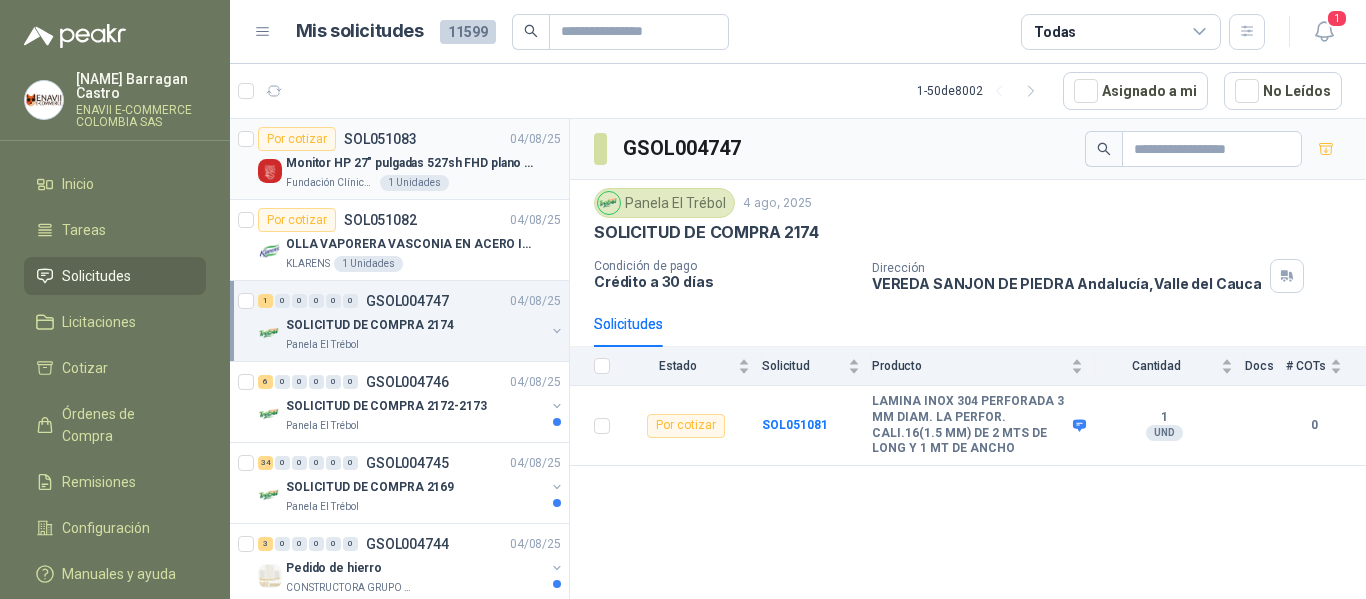 click on "Monitor  HP 27" pulgadas  527sh FHD plano negro" at bounding box center (410, 163) 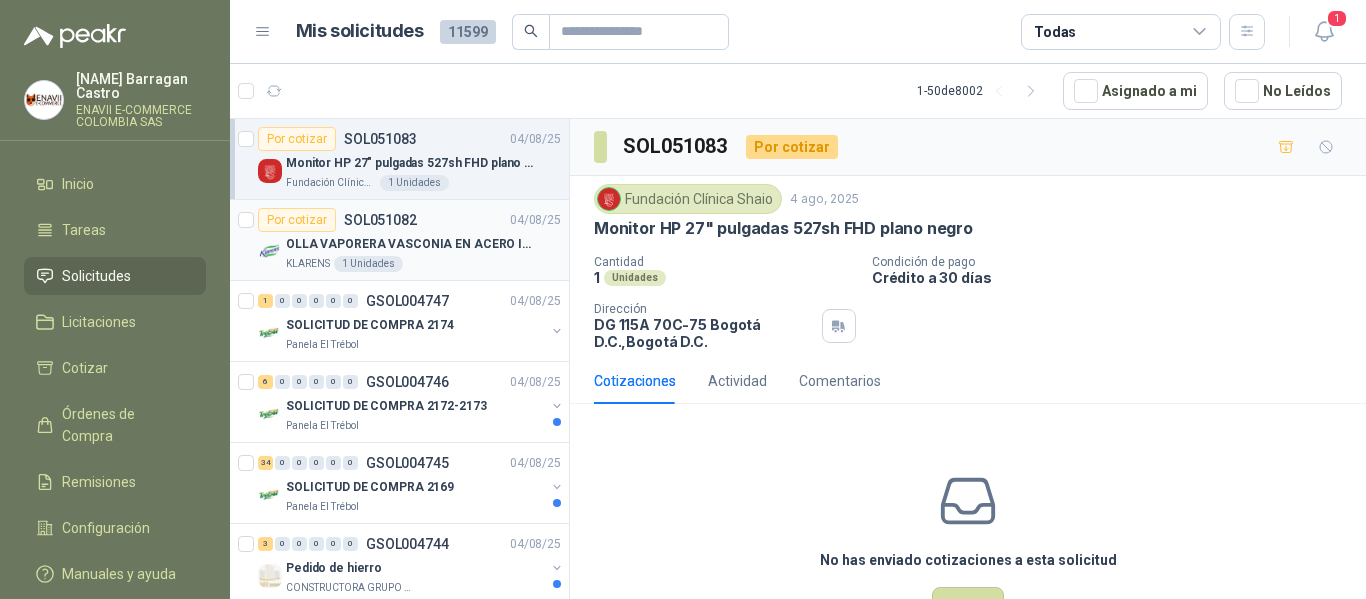 click on "OLLA VAPORERA VASCONIA EN ACERO INOXIDABLE" at bounding box center [410, 244] 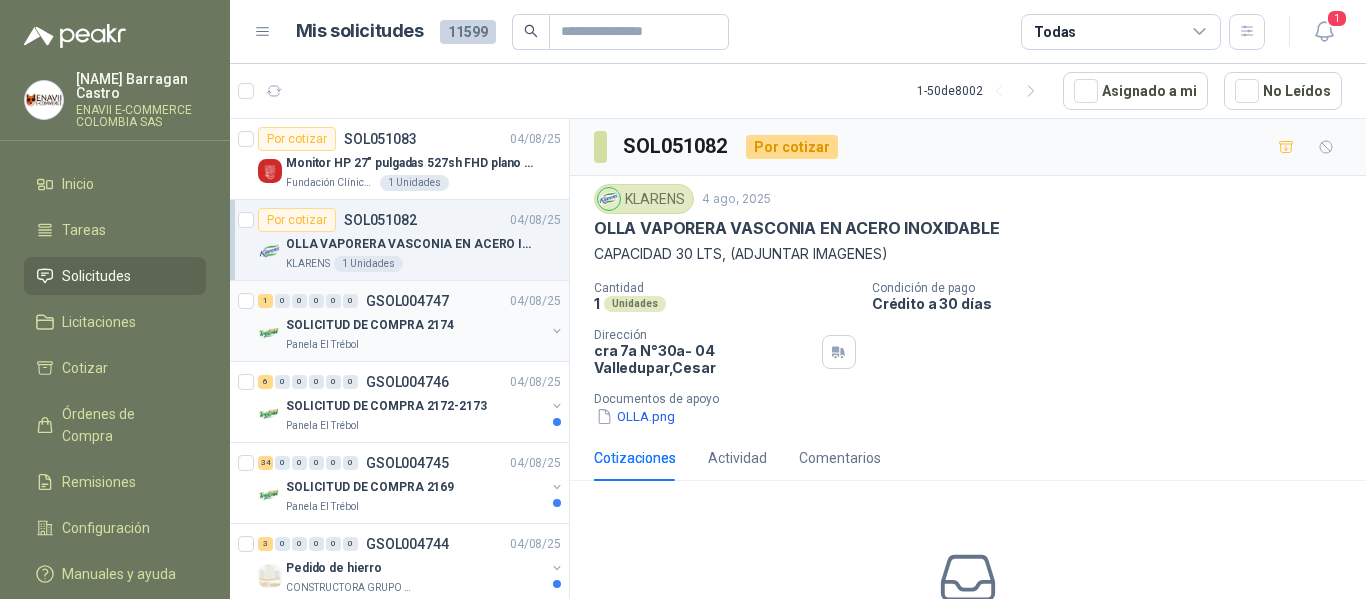 click on "1   0   0   0   0   0   GSOL004747 04/08/25   SOLICITUD DE COMPRA 2174 Panela El Trébol" at bounding box center [399, 321] 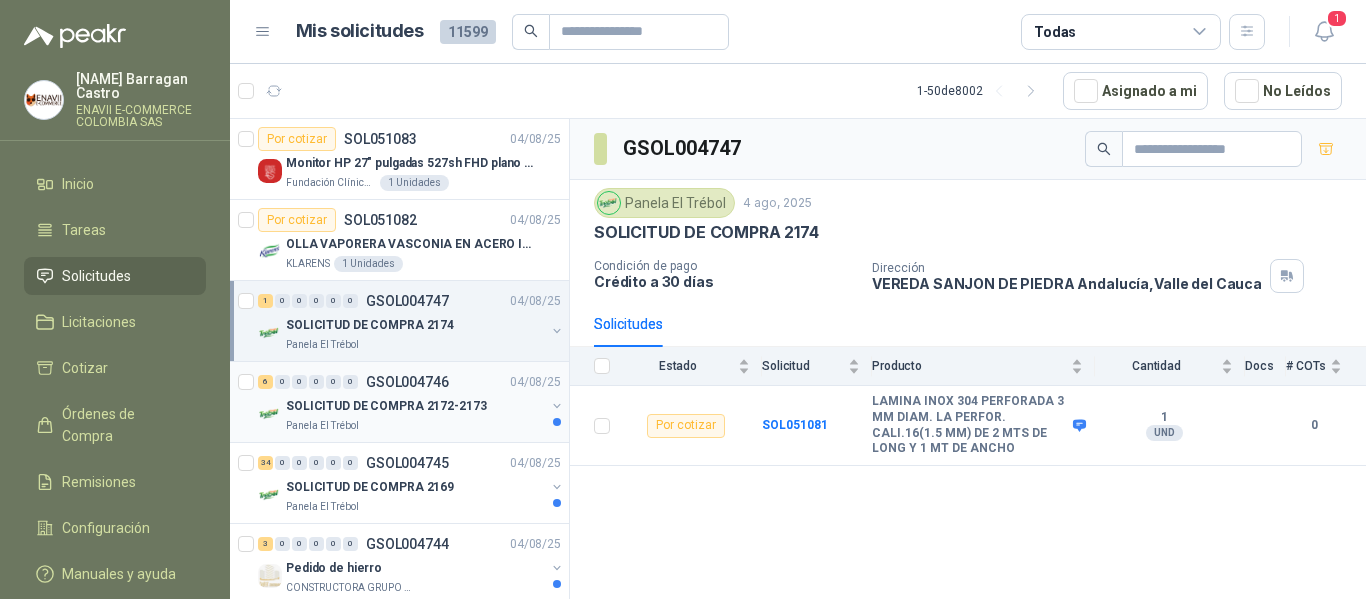 click on "SOLICITUD DE COMPRA 2172-2173" at bounding box center (386, 406) 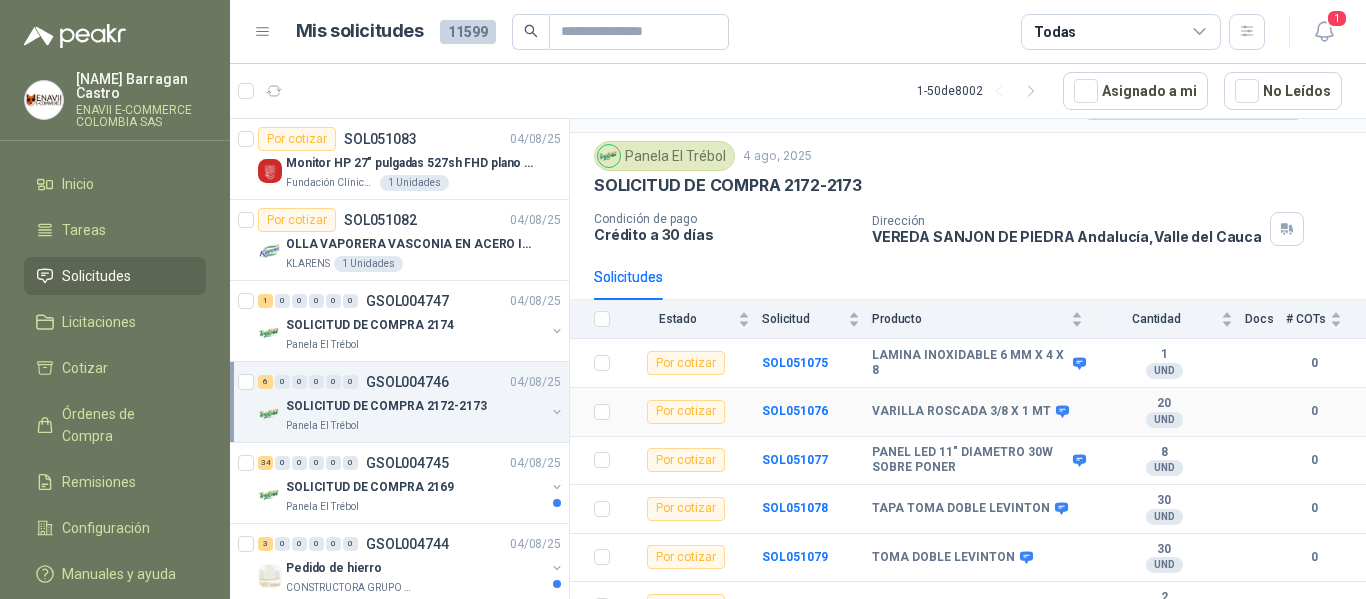 scroll, scrollTop: 72, scrollLeft: 0, axis: vertical 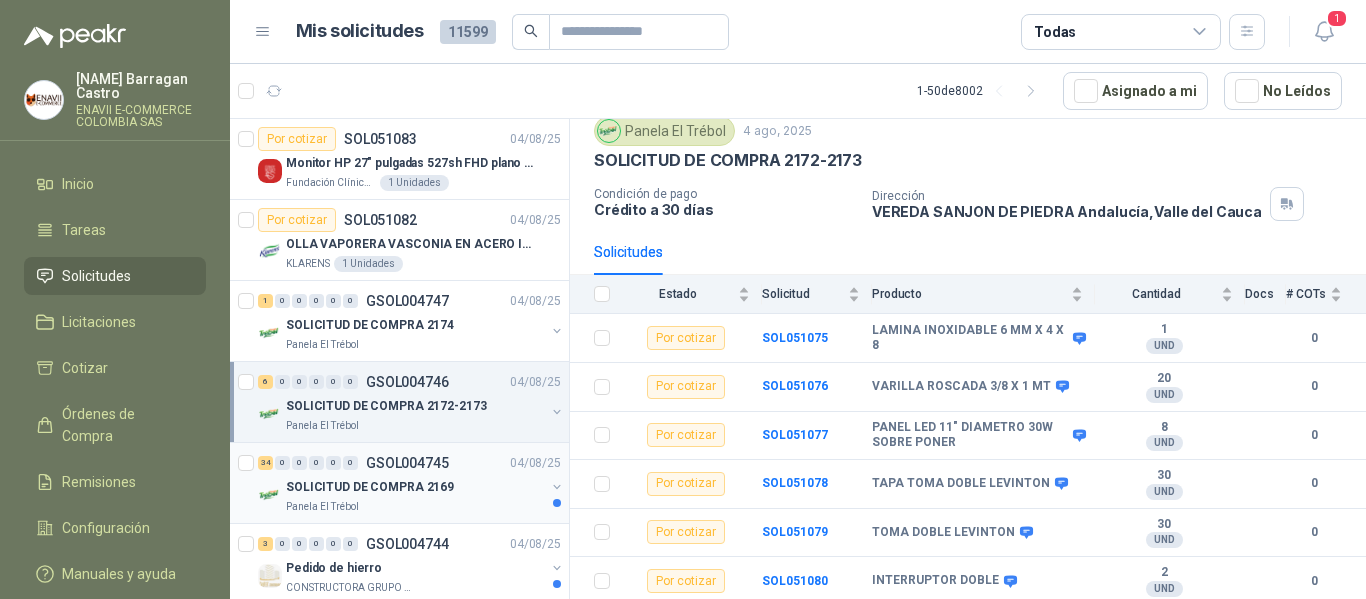 click on "SOLICITUD DE COMPRA 2169" at bounding box center [370, 487] 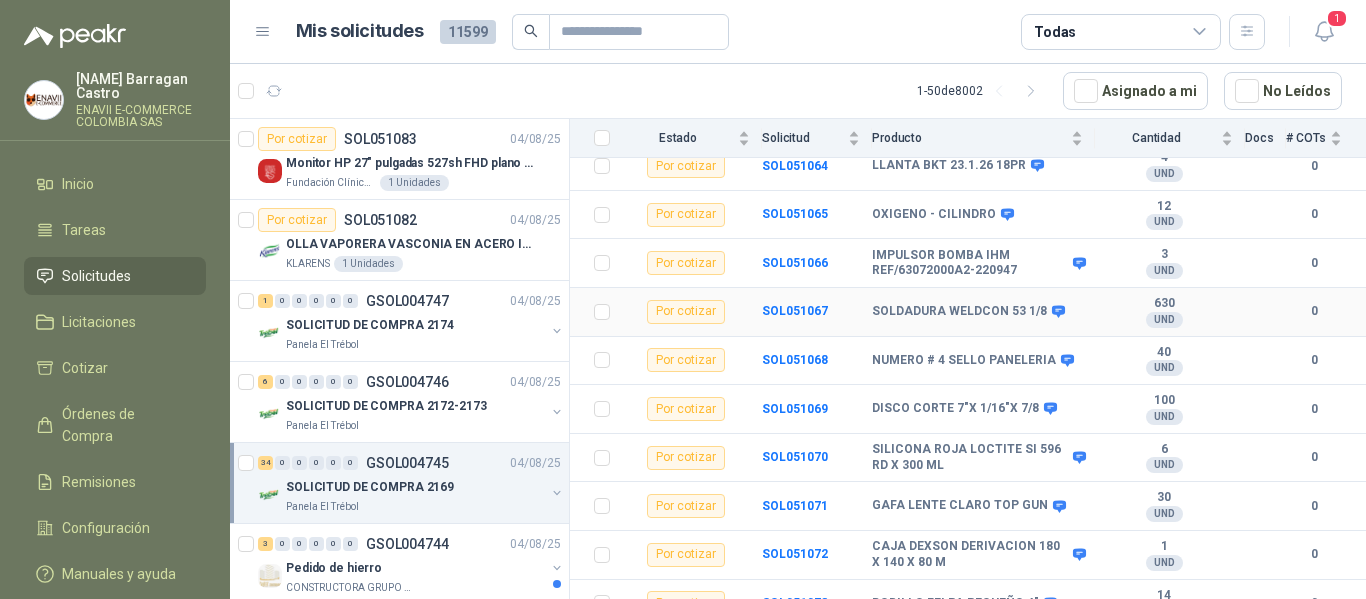 scroll, scrollTop: 1463, scrollLeft: 0, axis: vertical 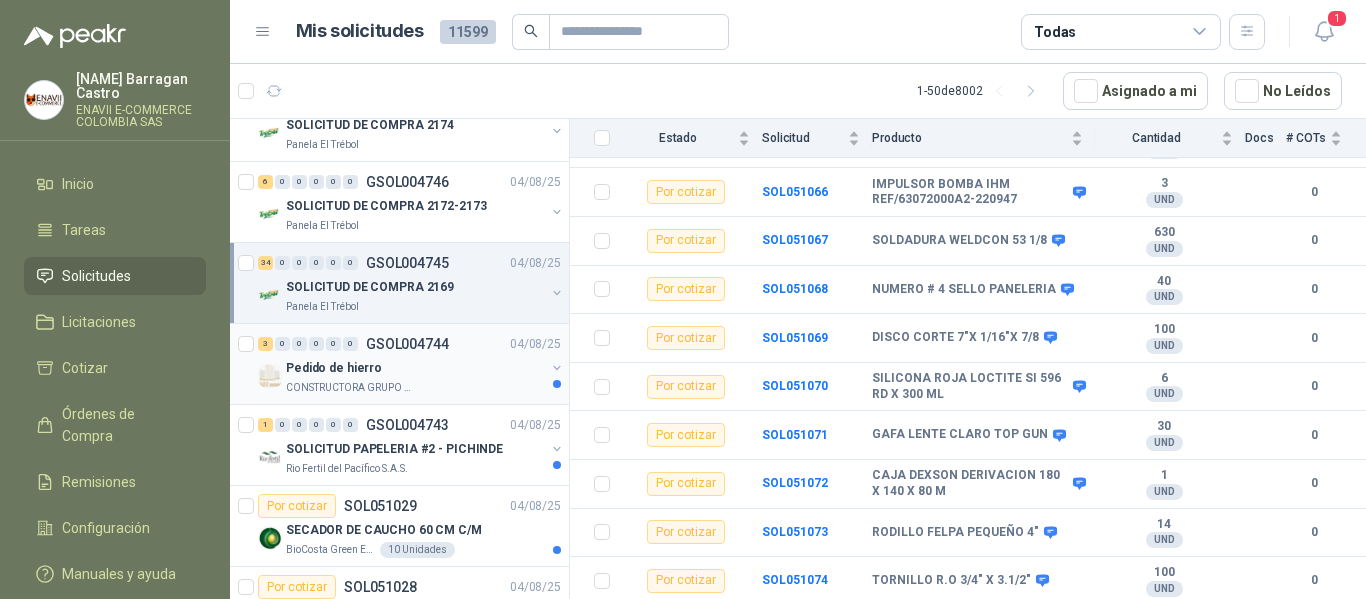 click on "Pedido de hierro" at bounding box center (415, 368) 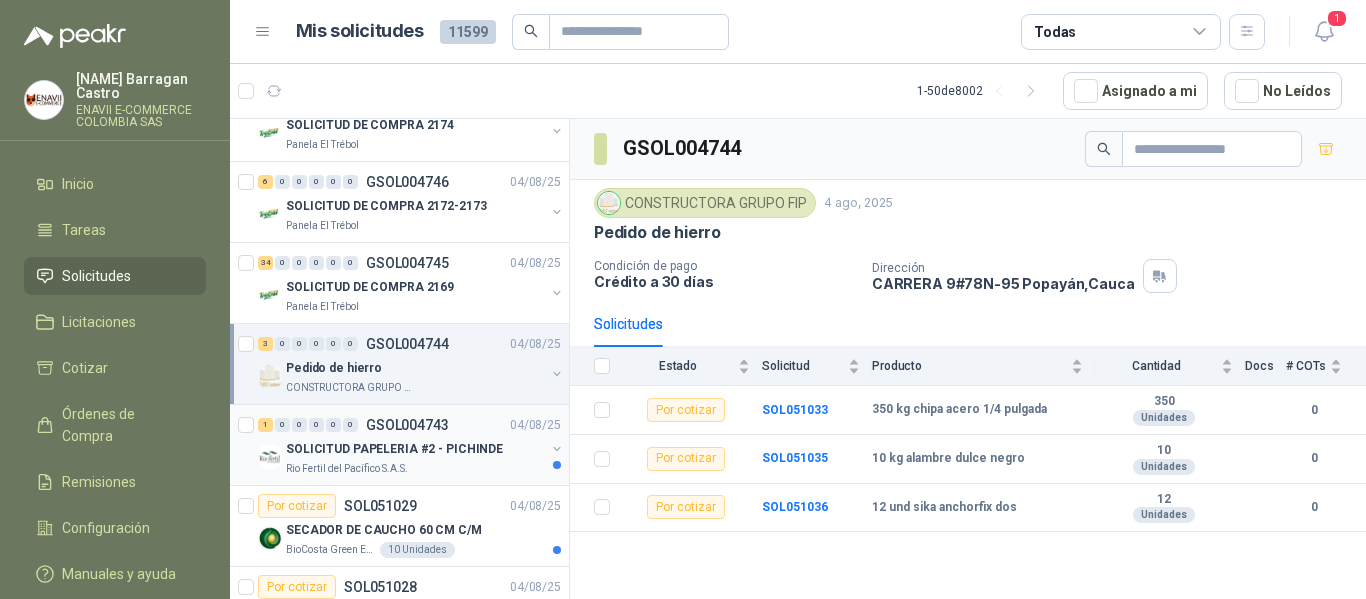 scroll, scrollTop: 300, scrollLeft: 0, axis: vertical 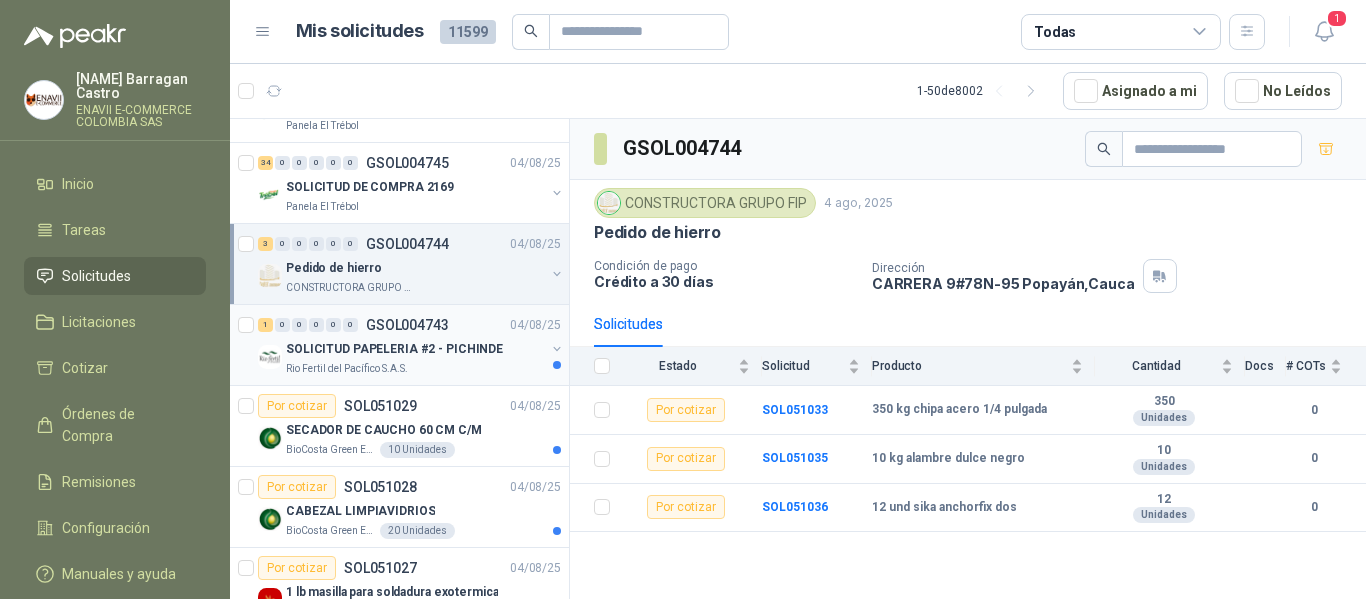 click on "Rio Fertil del Pacífico S.A.S." at bounding box center [415, 369] 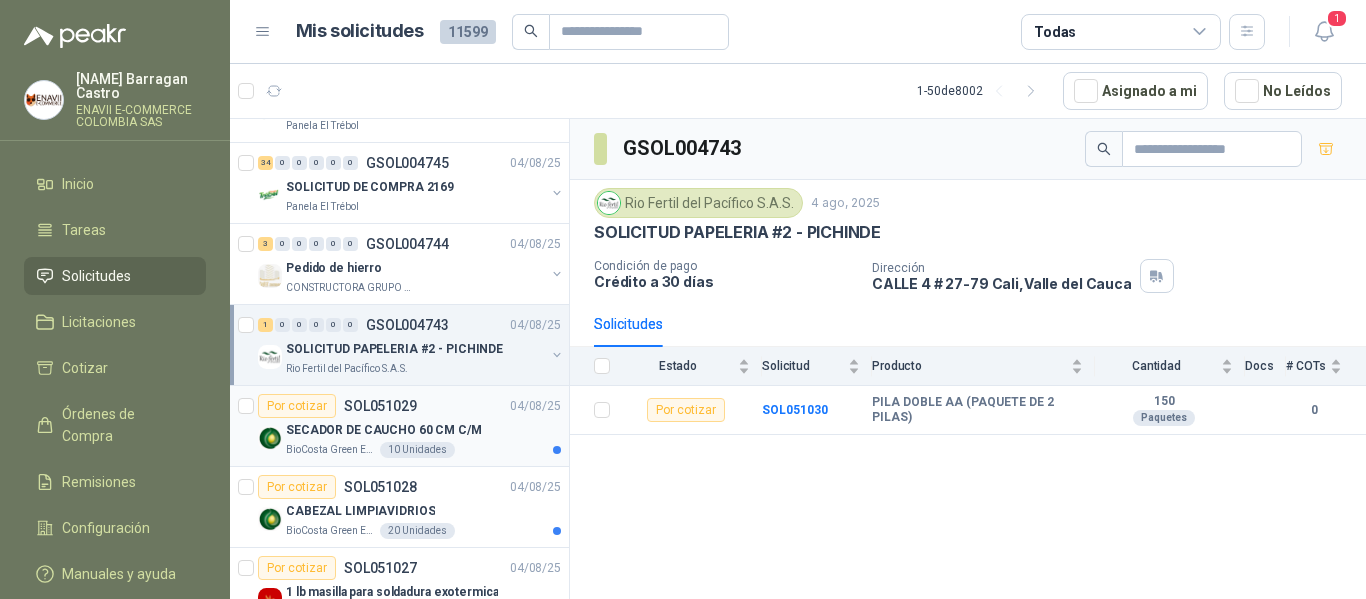 click on "SECADOR DE CAUCHO 60 CM C/M" at bounding box center [384, 430] 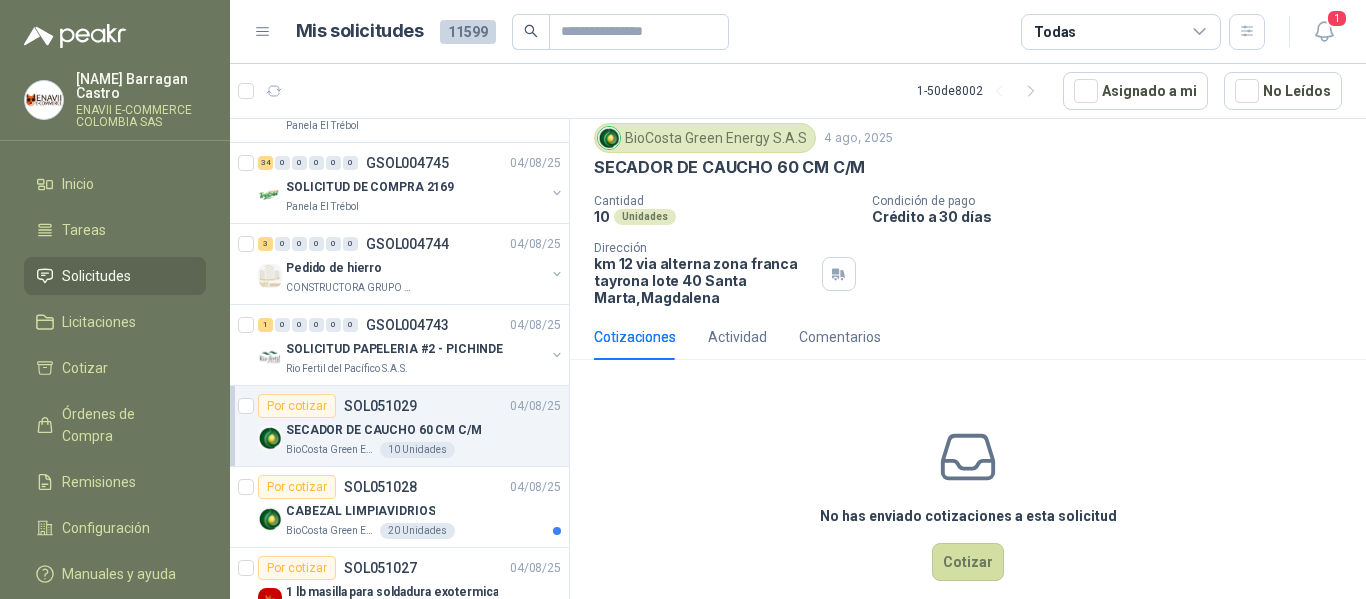 scroll, scrollTop: 87, scrollLeft: 0, axis: vertical 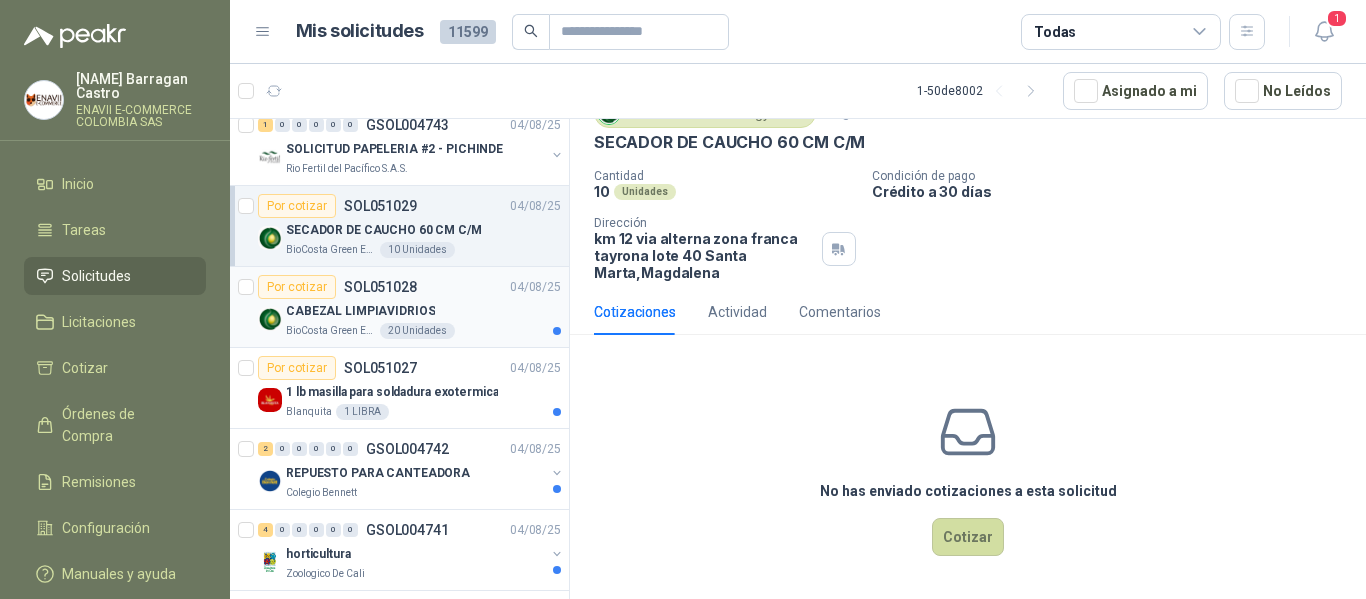click on "CABEZAL LIMPIAVIDRIOS" at bounding box center [360, 311] 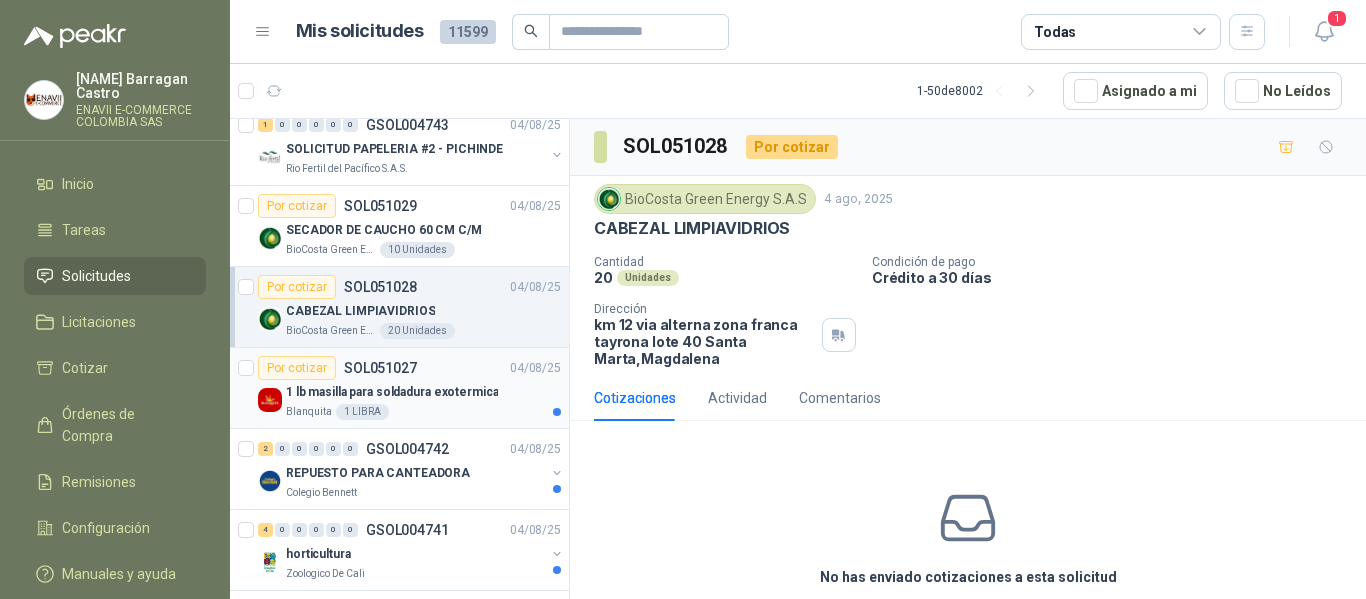 click on "Blanquita 1   LIBRA" at bounding box center (423, 412) 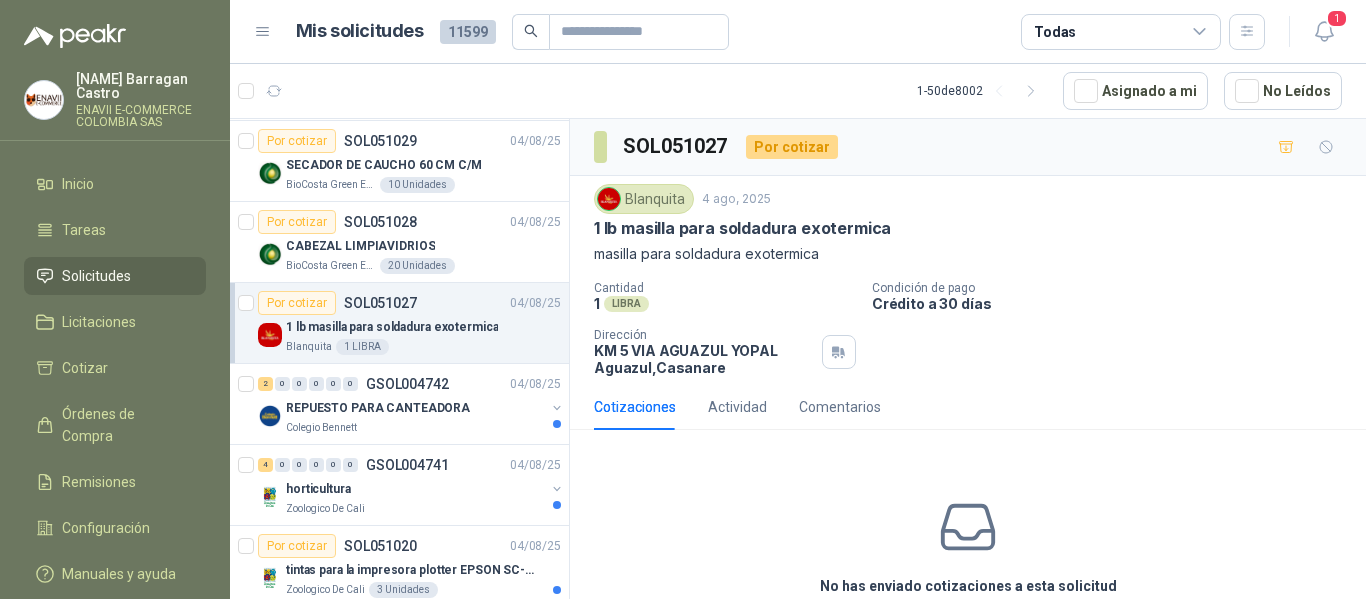 scroll, scrollTop: 600, scrollLeft: 0, axis: vertical 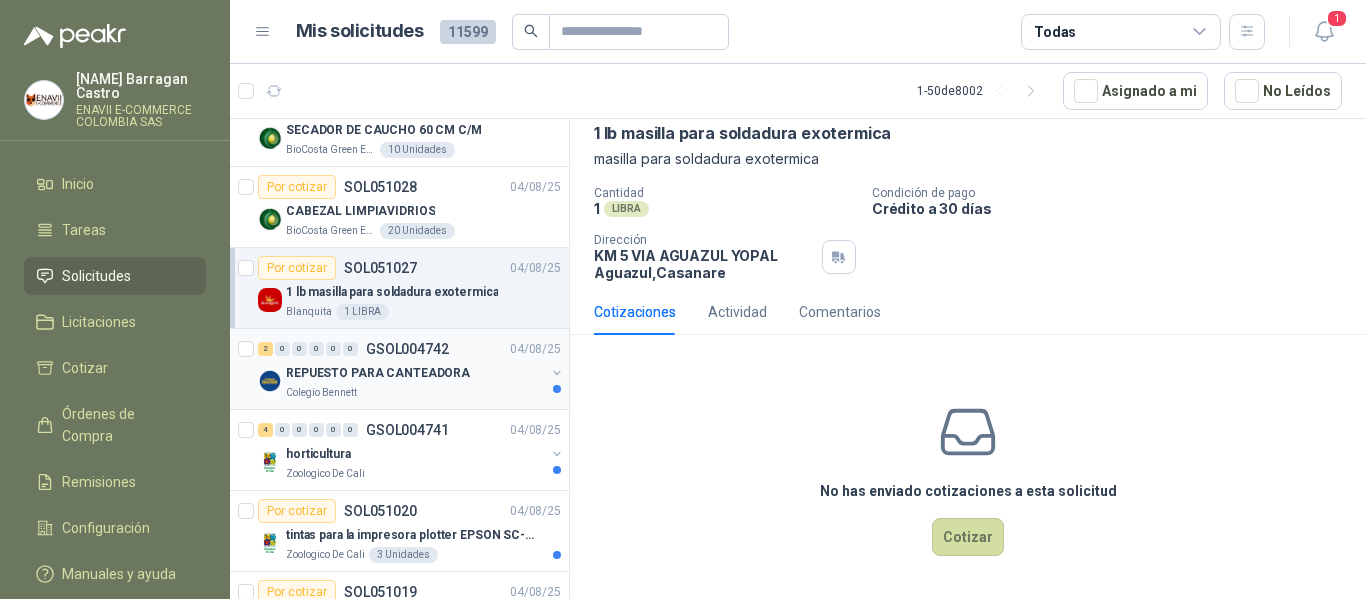 click on "REPUESTO PARA CANTEADORA" at bounding box center (415, 373) 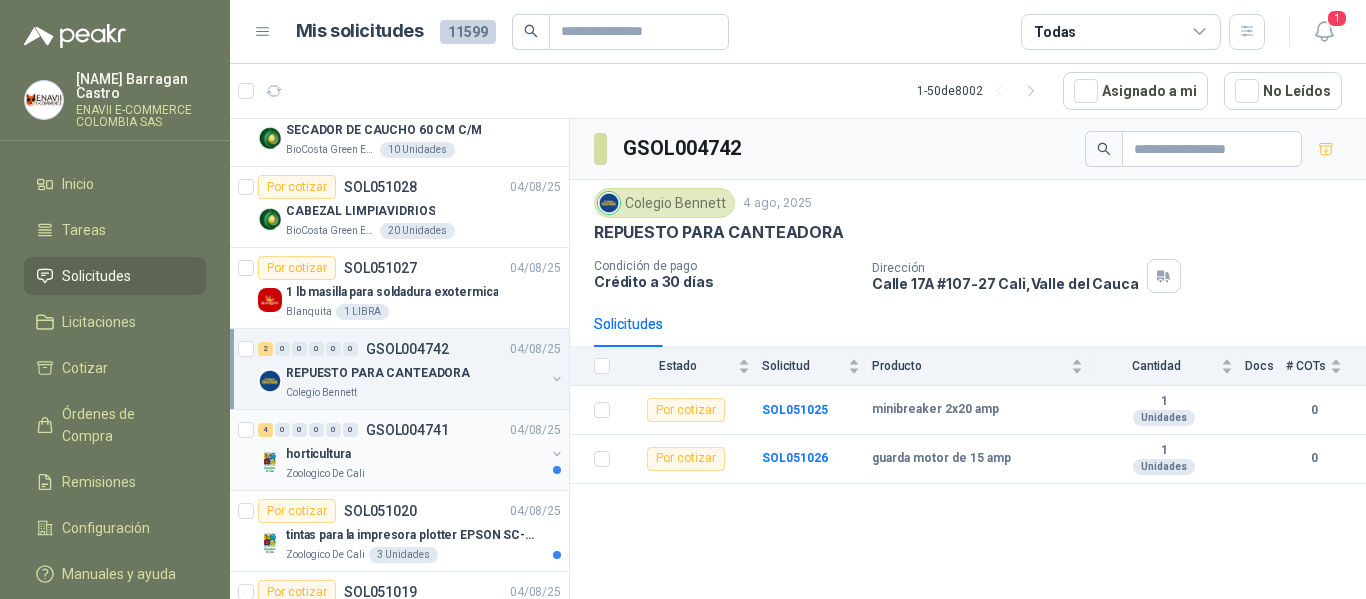 click on "horticultura" at bounding box center [415, 454] 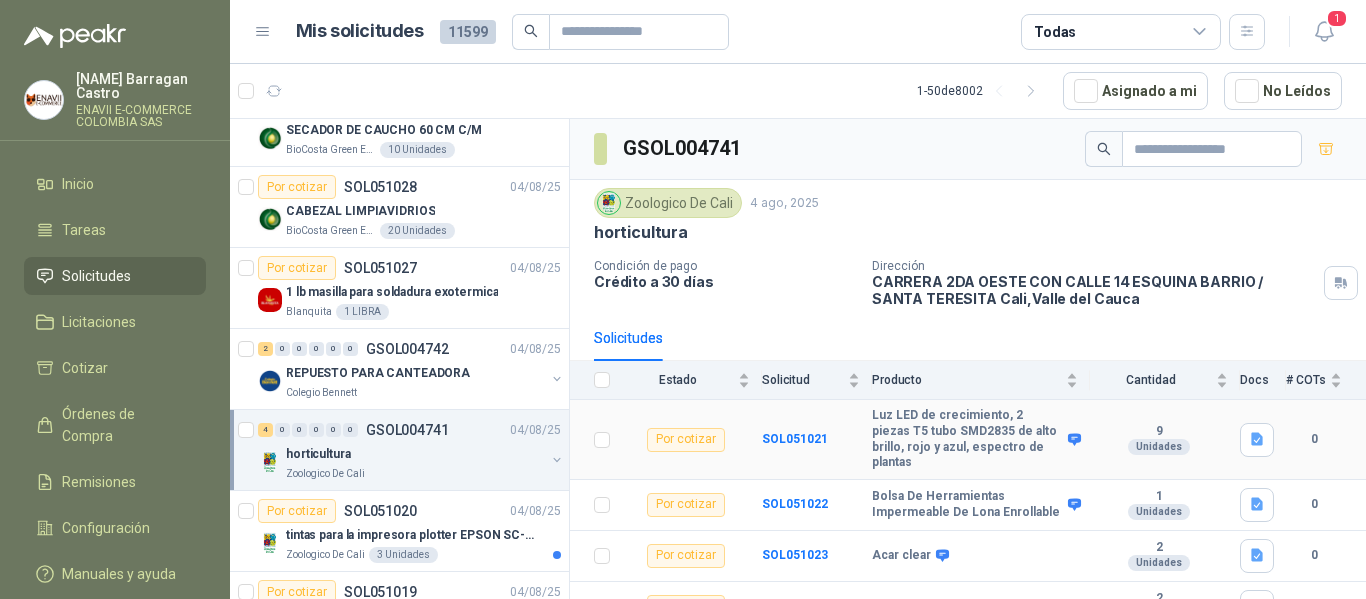 scroll, scrollTop: 27, scrollLeft: 0, axis: vertical 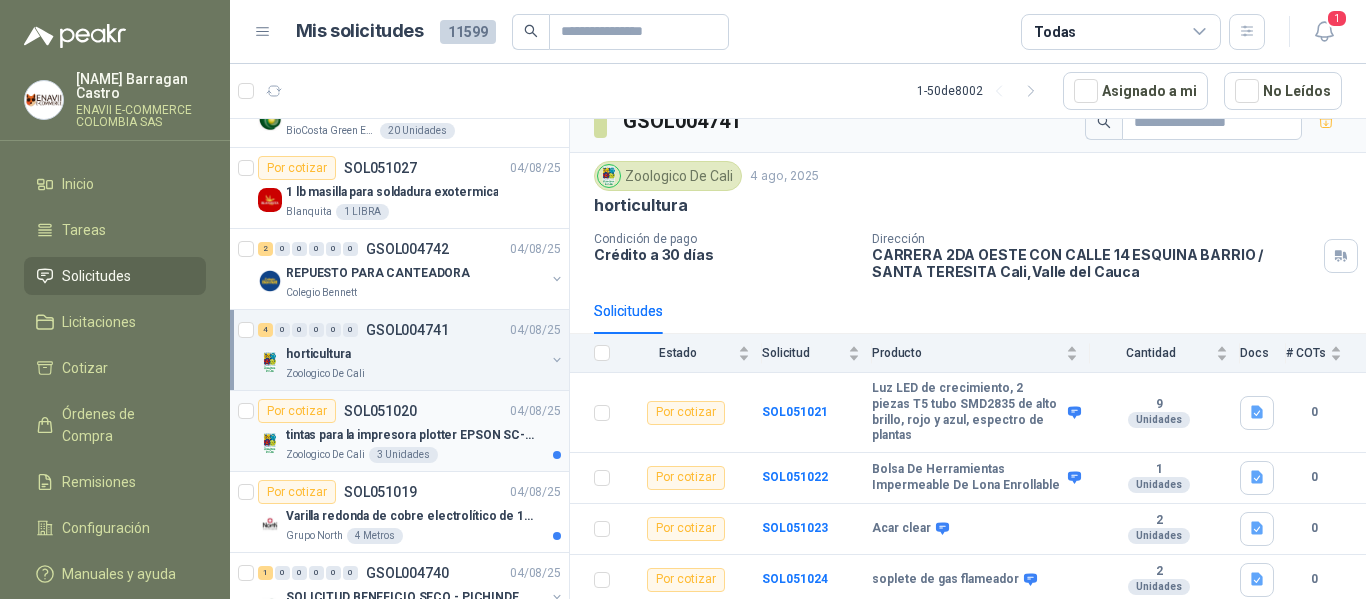 click on "tintas para la impresora plotter EPSON SC-T3100" at bounding box center [410, 435] 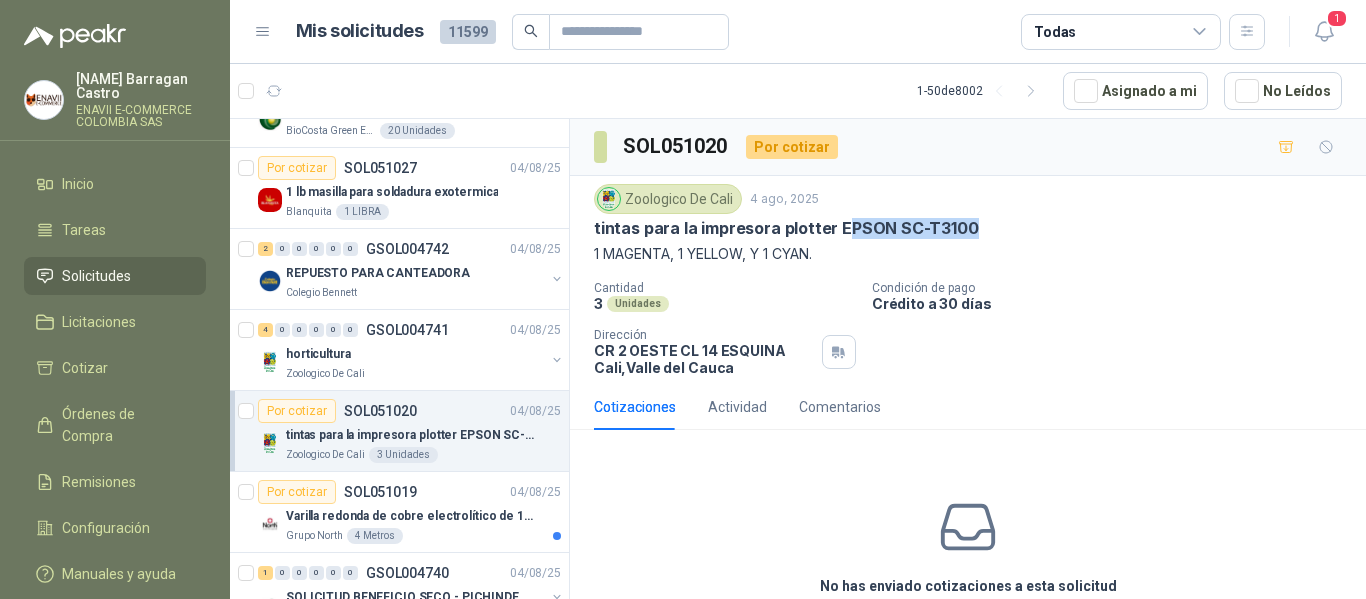 drag, startPoint x: 967, startPoint y: 233, endPoint x: 841, endPoint y: 219, distance: 126.77539 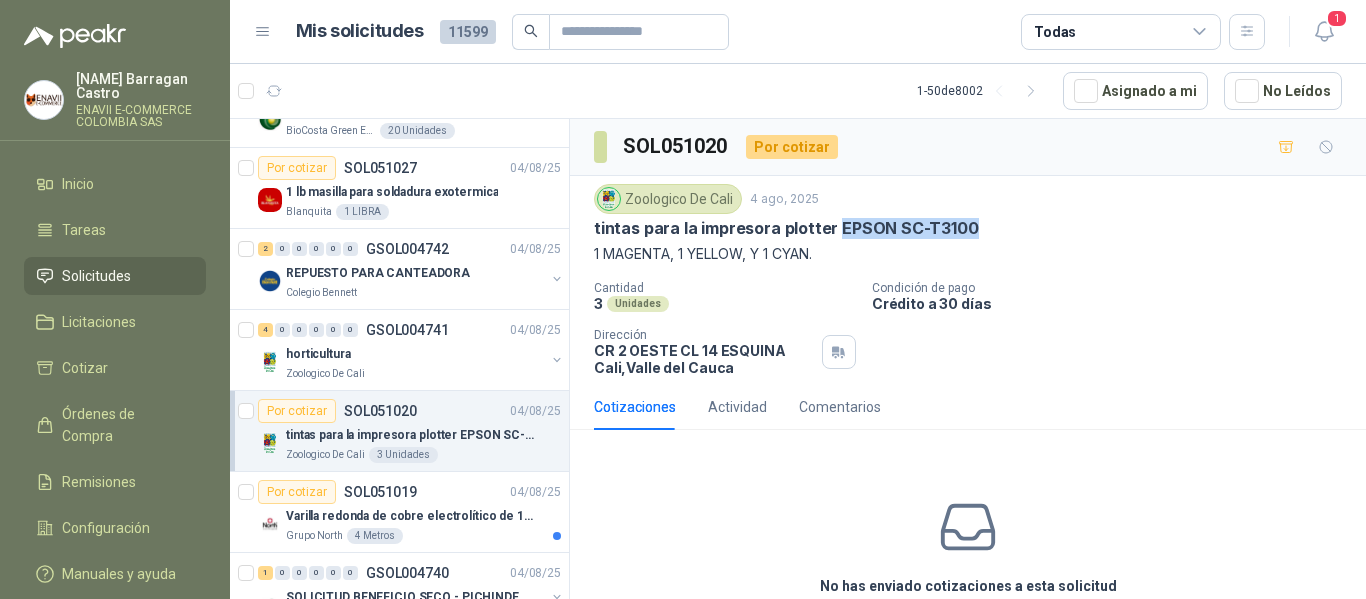 drag, startPoint x: 831, startPoint y: 225, endPoint x: 981, endPoint y: 218, distance: 150.16324 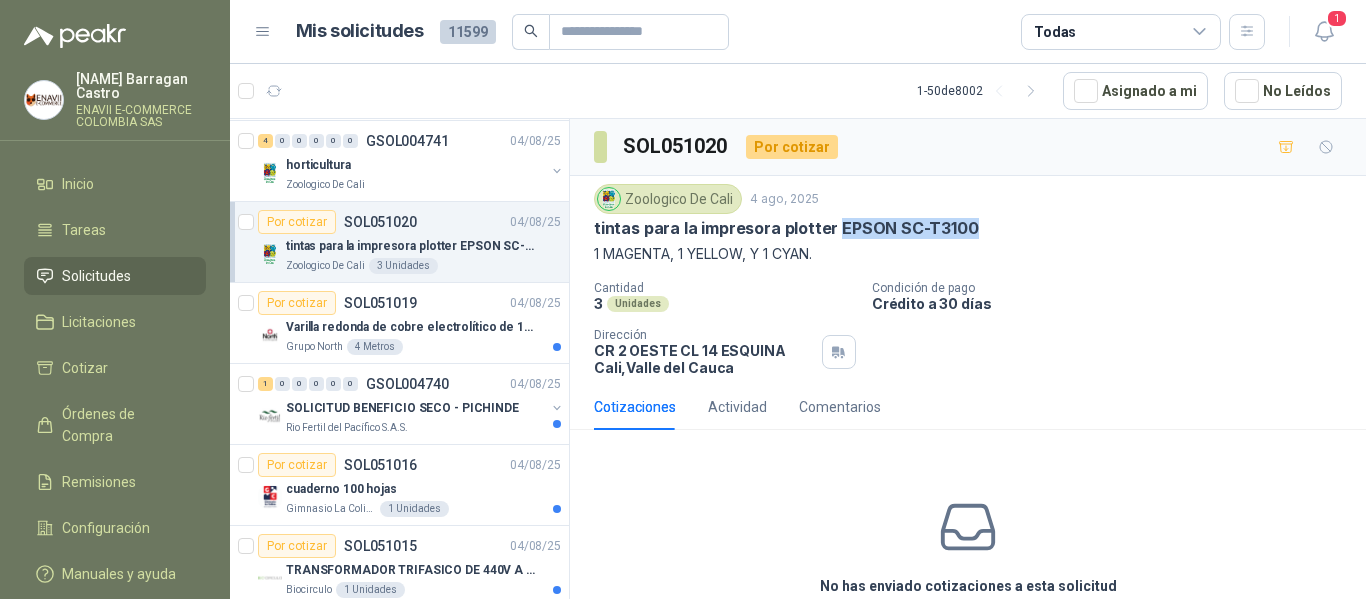 scroll, scrollTop: 900, scrollLeft: 0, axis: vertical 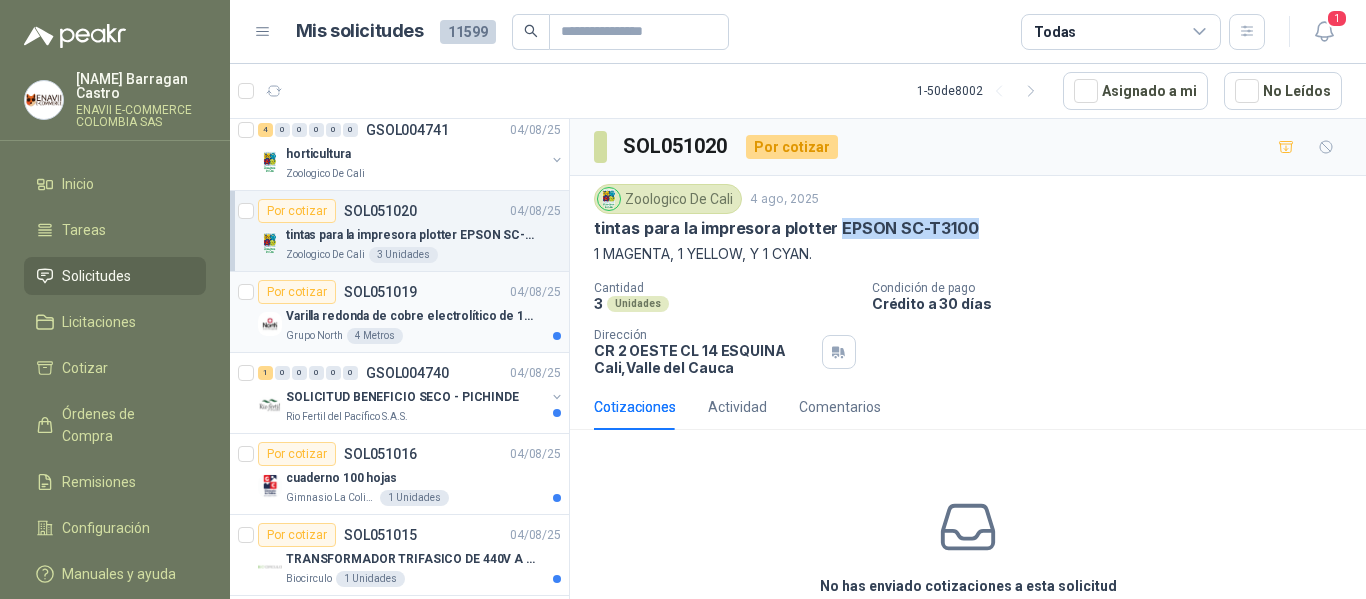 click on "Varilla redonda de cobre electrolítico de 1/4" x 1 metro" at bounding box center [410, 316] 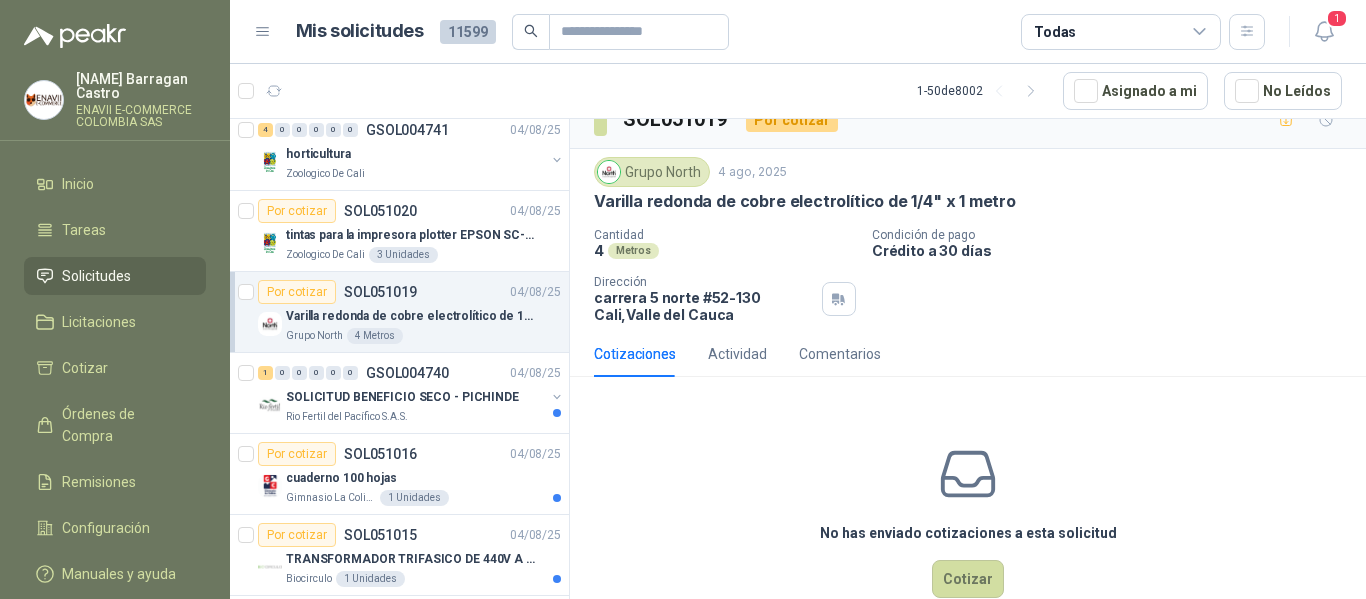 scroll, scrollTop: 70, scrollLeft: 0, axis: vertical 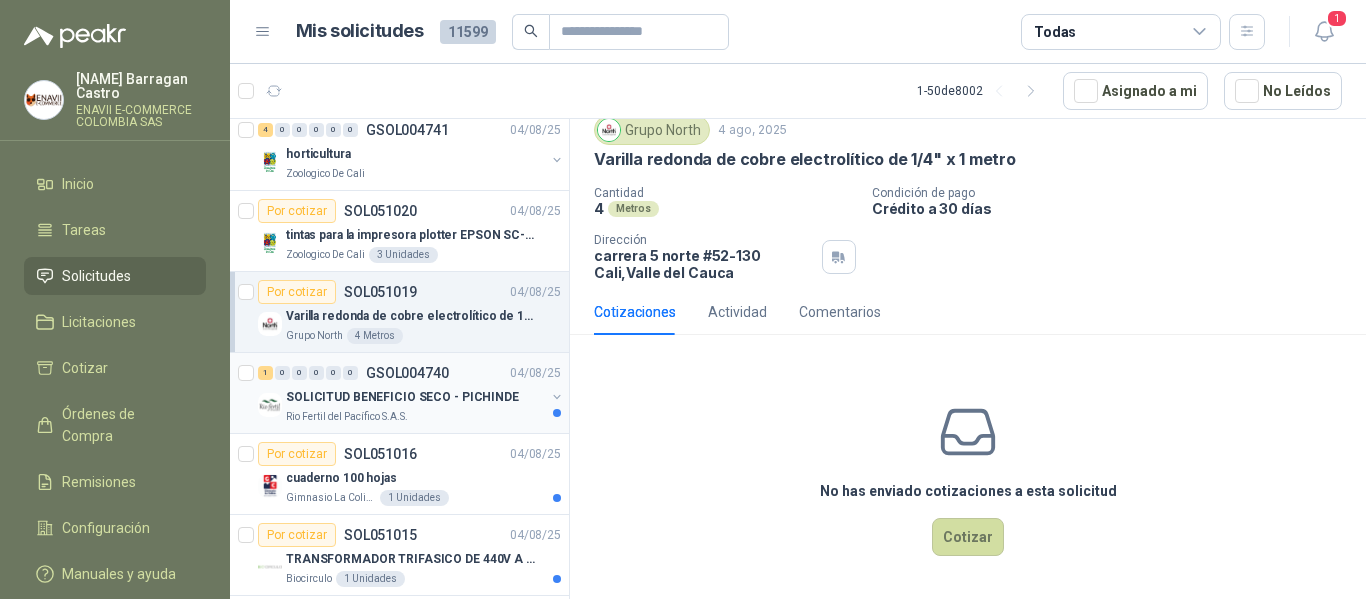 click on "Rio Fertil del Pacífico S.A.S." at bounding box center (347, 417) 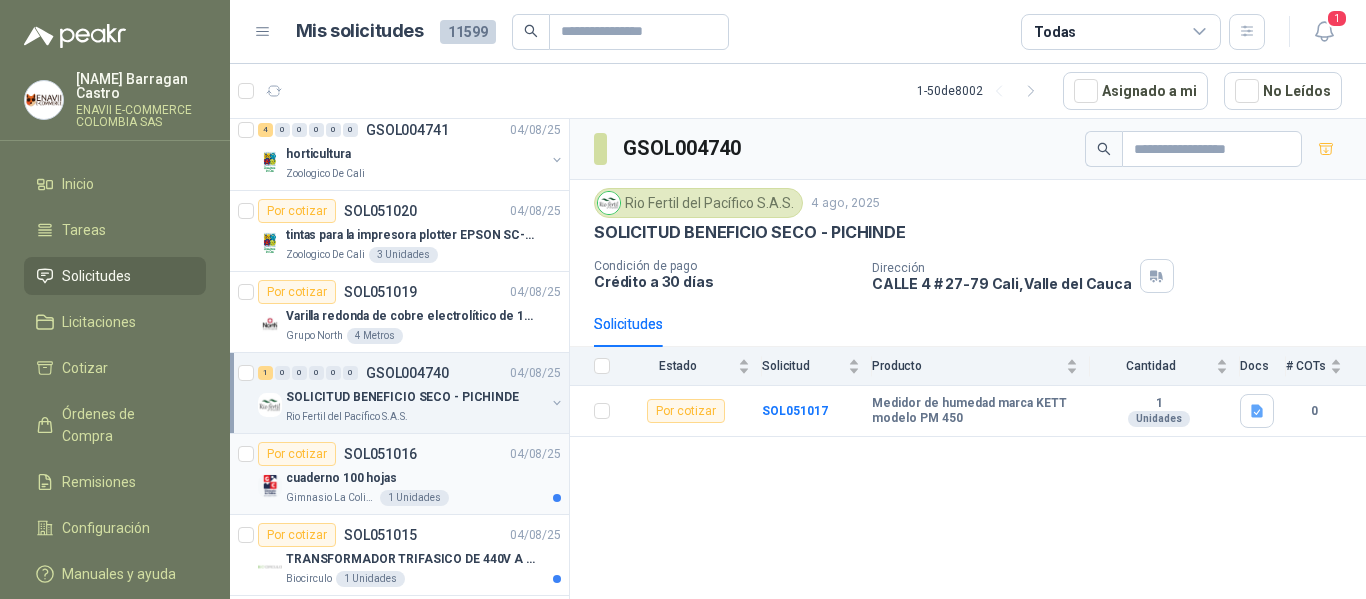 click on "cuaderno 100 hojas" at bounding box center (341, 478) 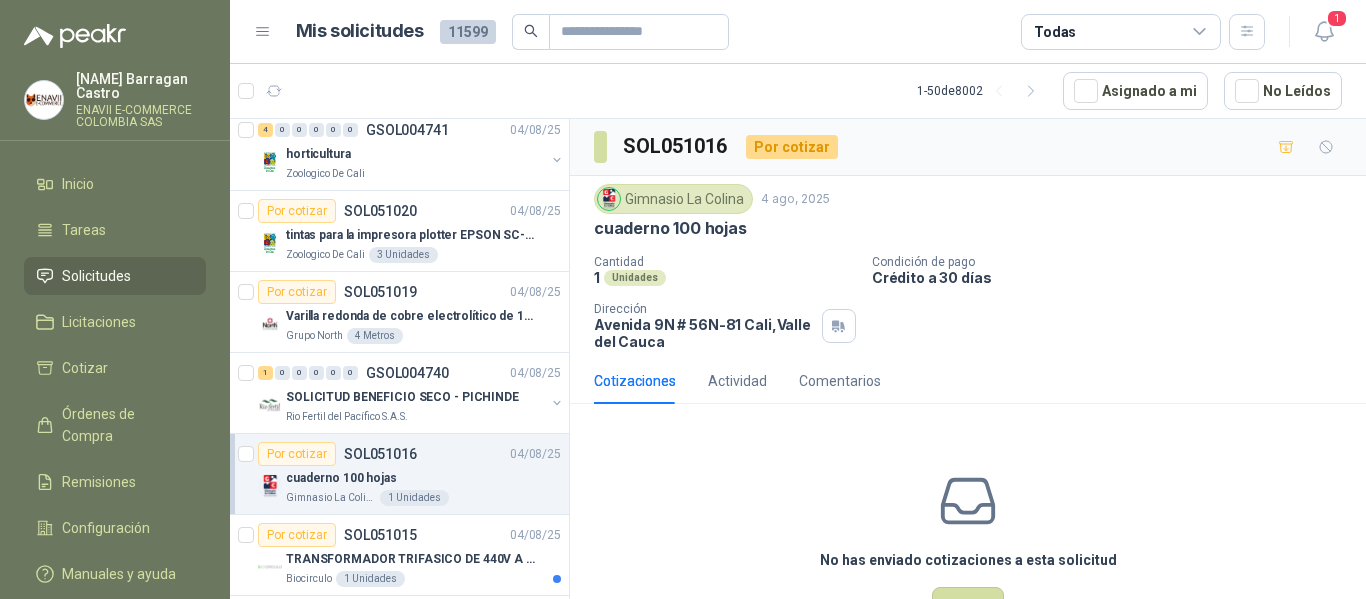 scroll, scrollTop: 70, scrollLeft: 0, axis: vertical 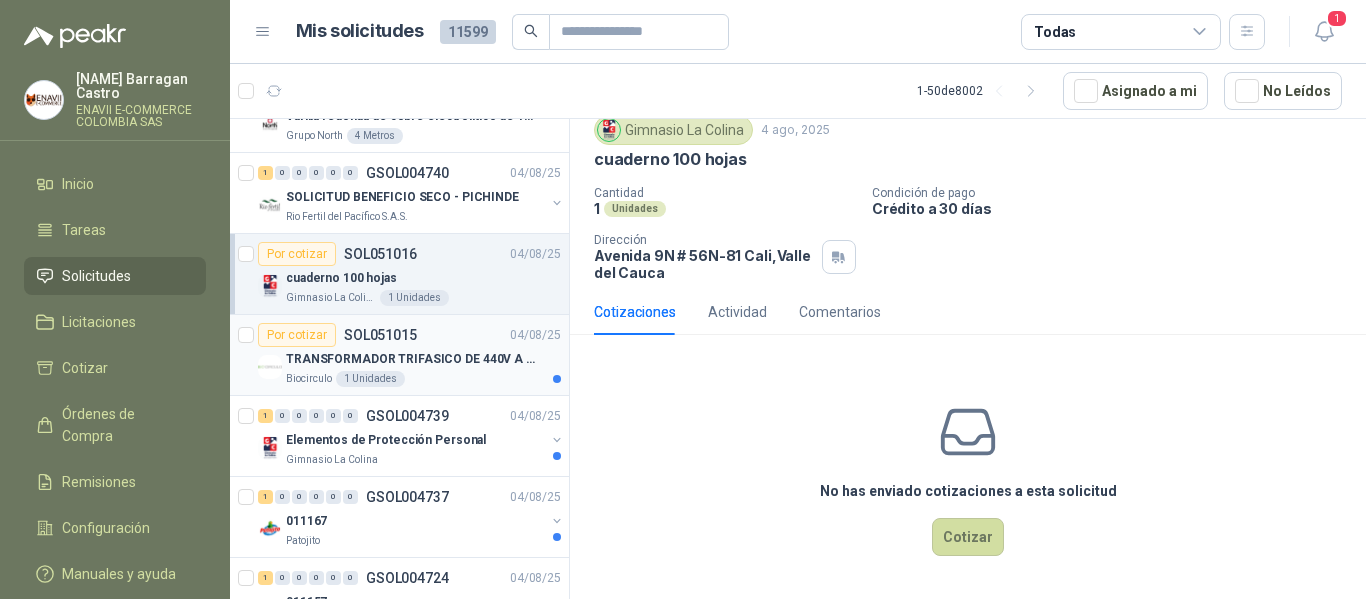 click on "TRANSFORMADOR TRIFASICO DE 440V A 220V SALIDA 5AMP" at bounding box center [410, 359] 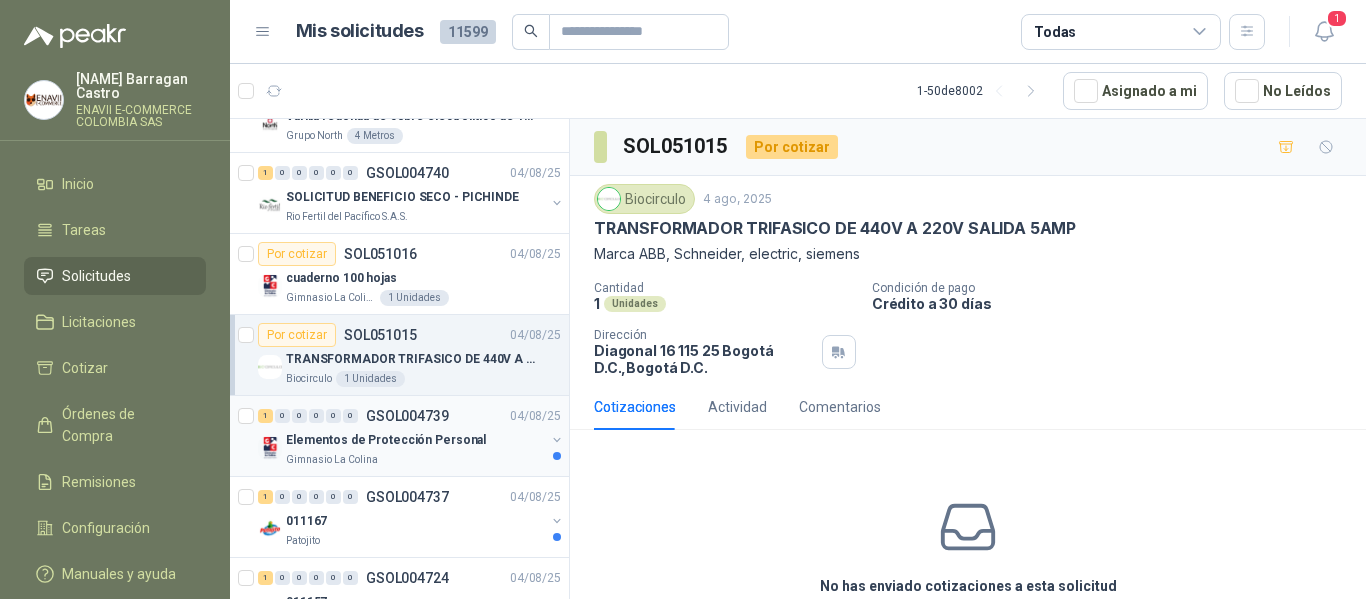 click on "Gimnasio La Colina" at bounding box center (415, 460) 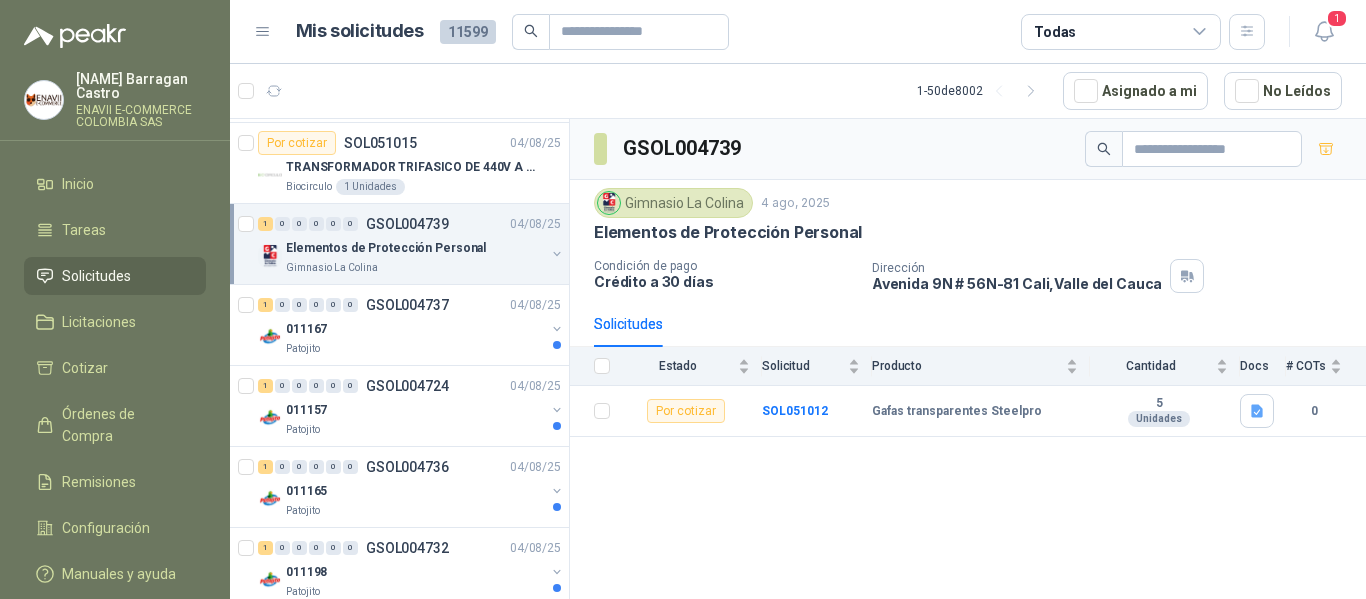 scroll, scrollTop: 1300, scrollLeft: 0, axis: vertical 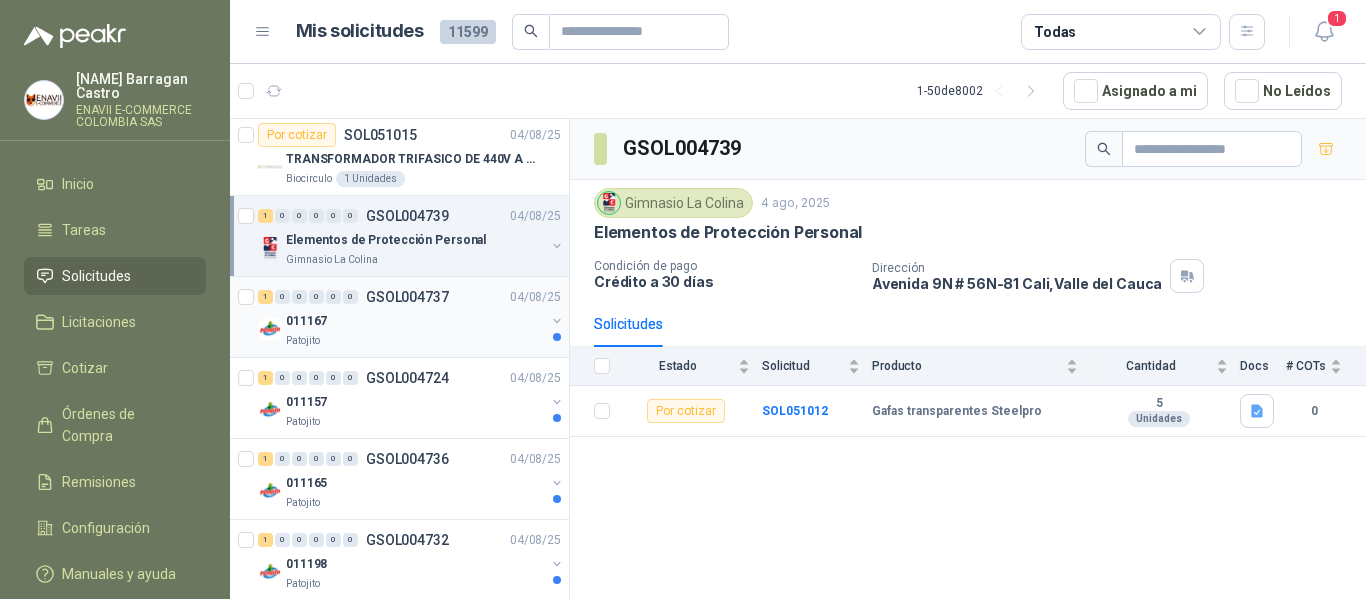 click on "011167" at bounding box center [415, 321] 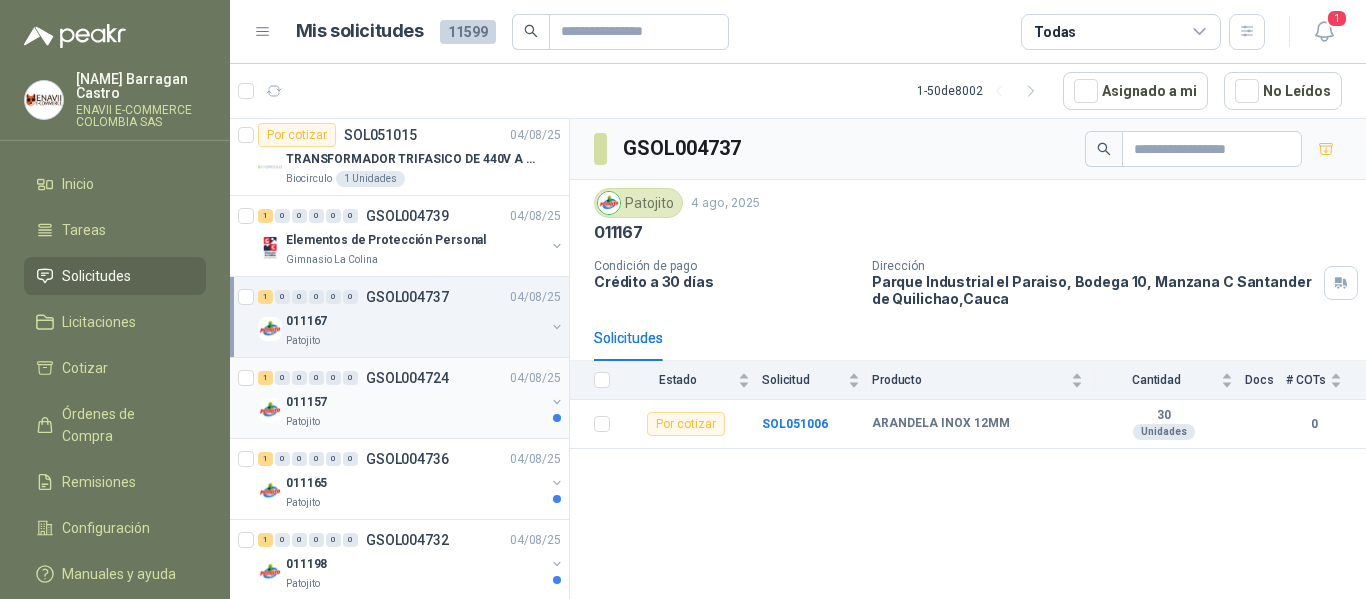 click on "011157" at bounding box center [415, 402] 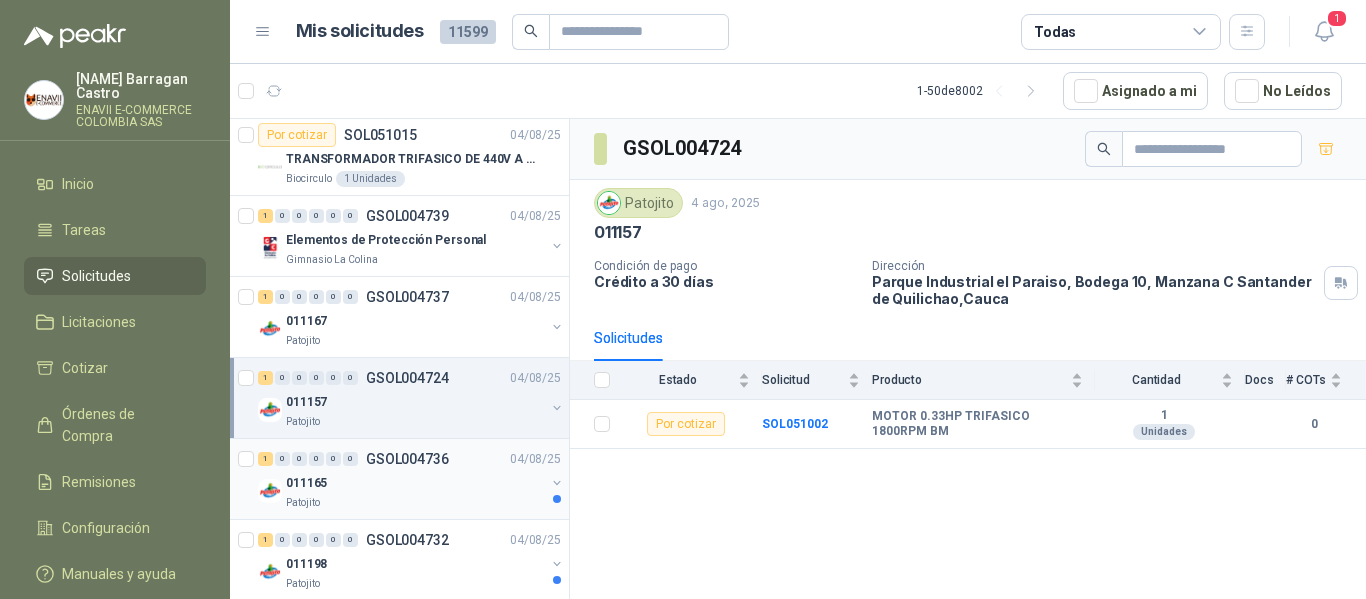 click on "011165" at bounding box center (415, 483) 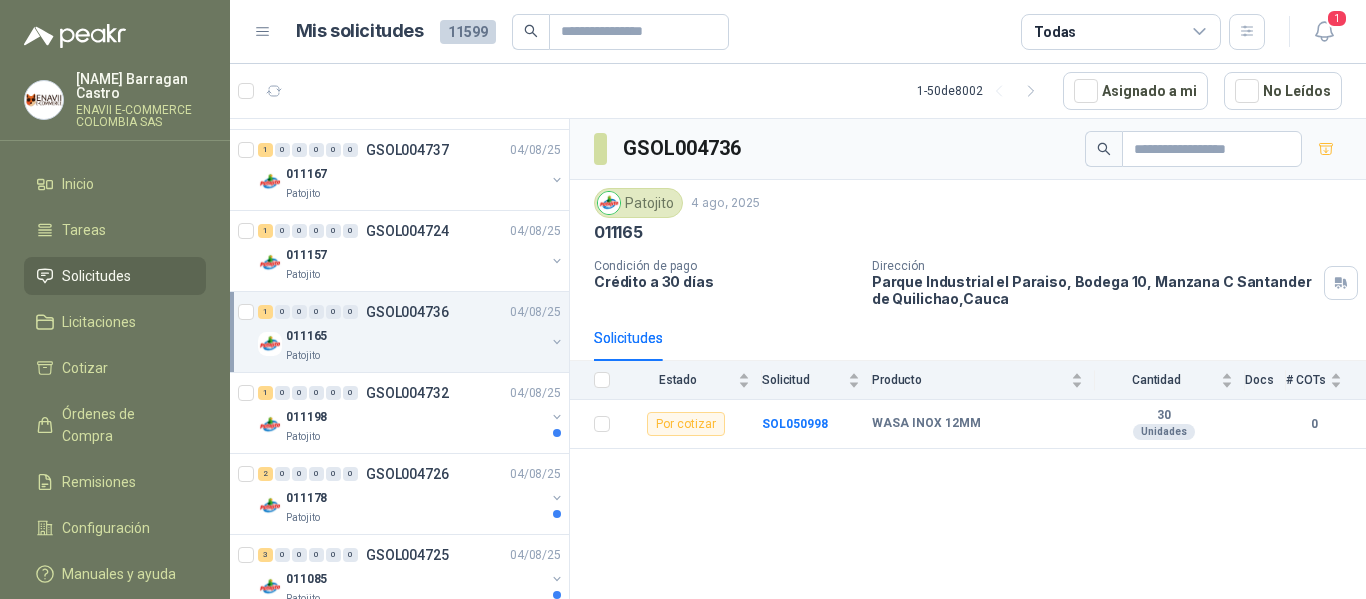 scroll, scrollTop: 1500, scrollLeft: 0, axis: vertical 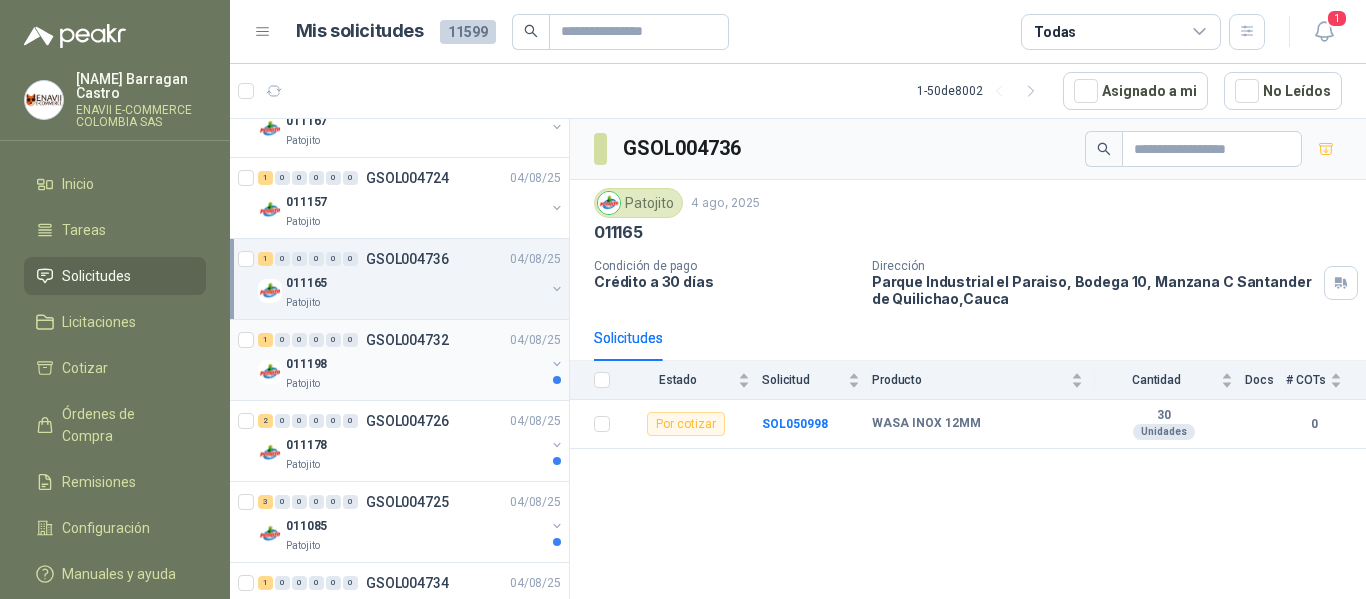 click on "011198" at bounding box center [415, 364] 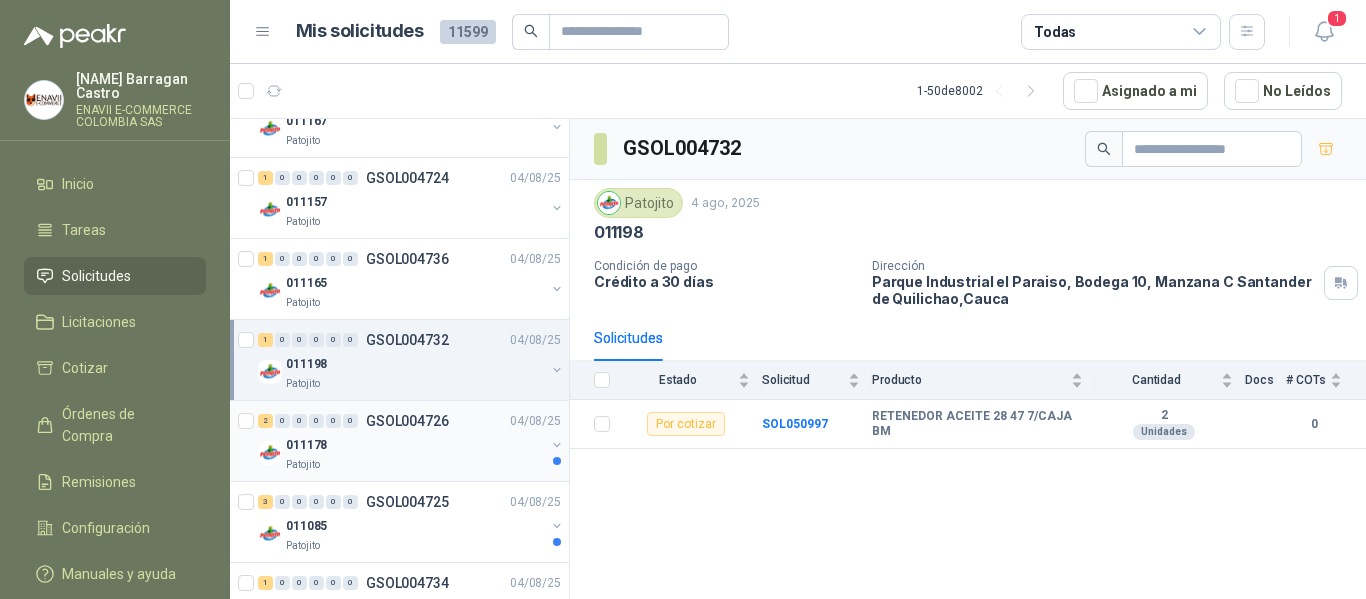 click on "011178" at bounding box center [415, 445] 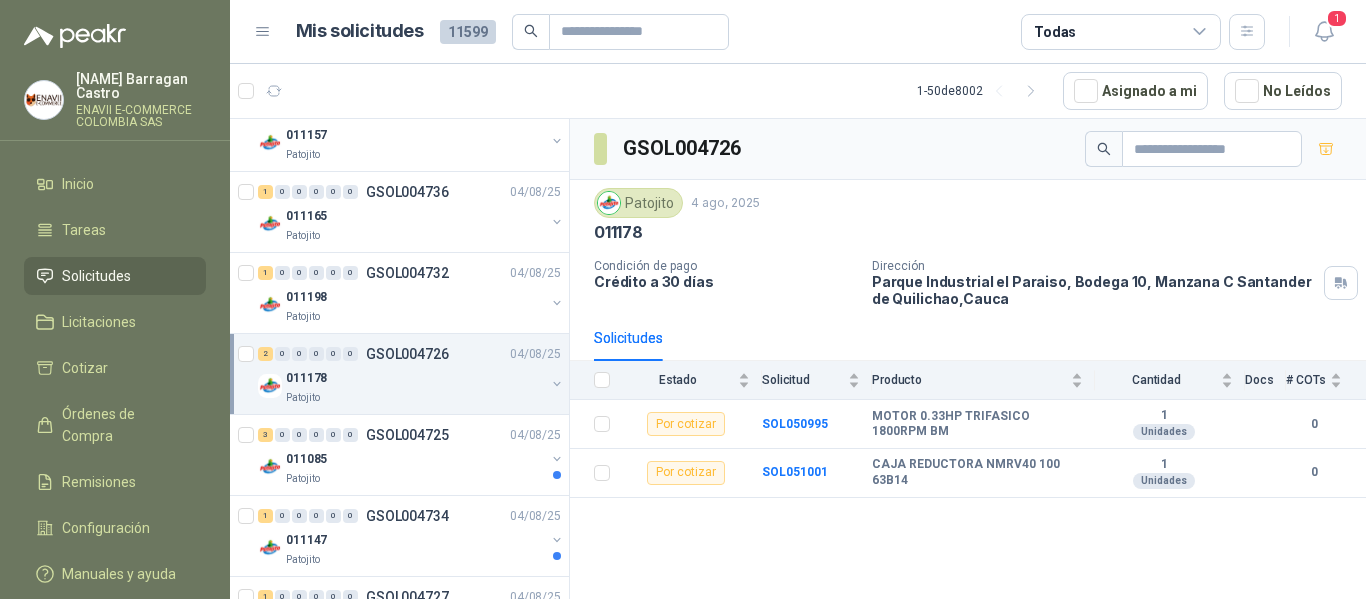 scroll, scrollTop: 1600, scrollLeft: 0, axis: vertical 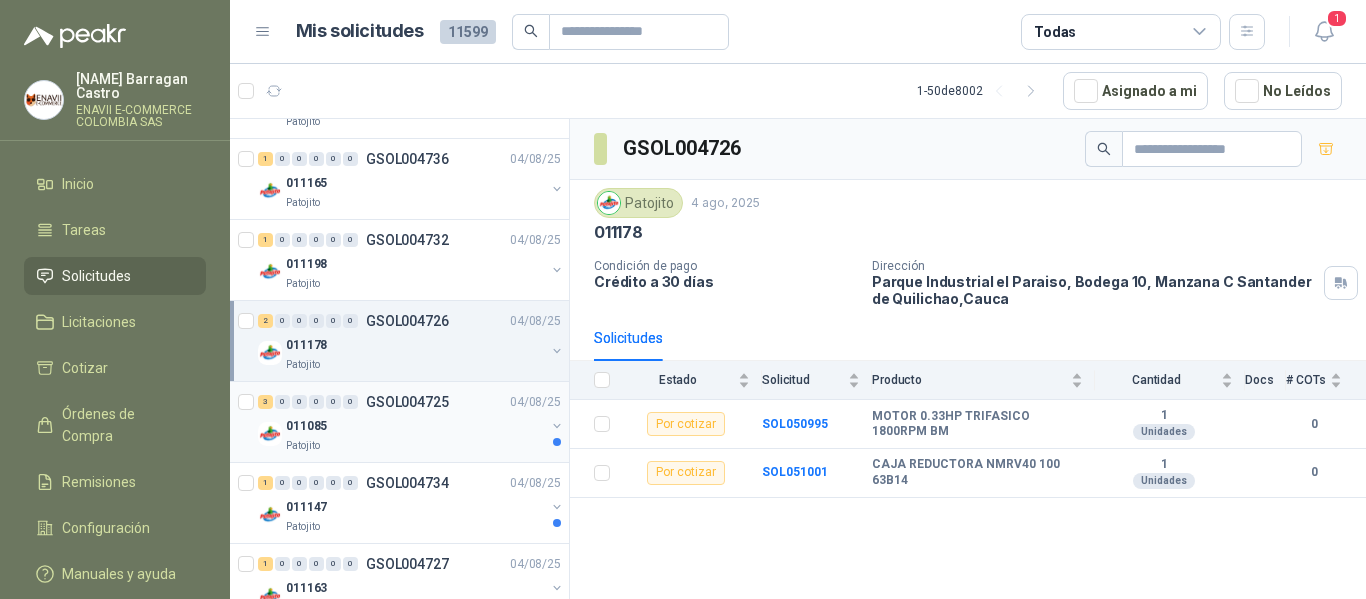 click on "011085" at bounding box center (415, 426) 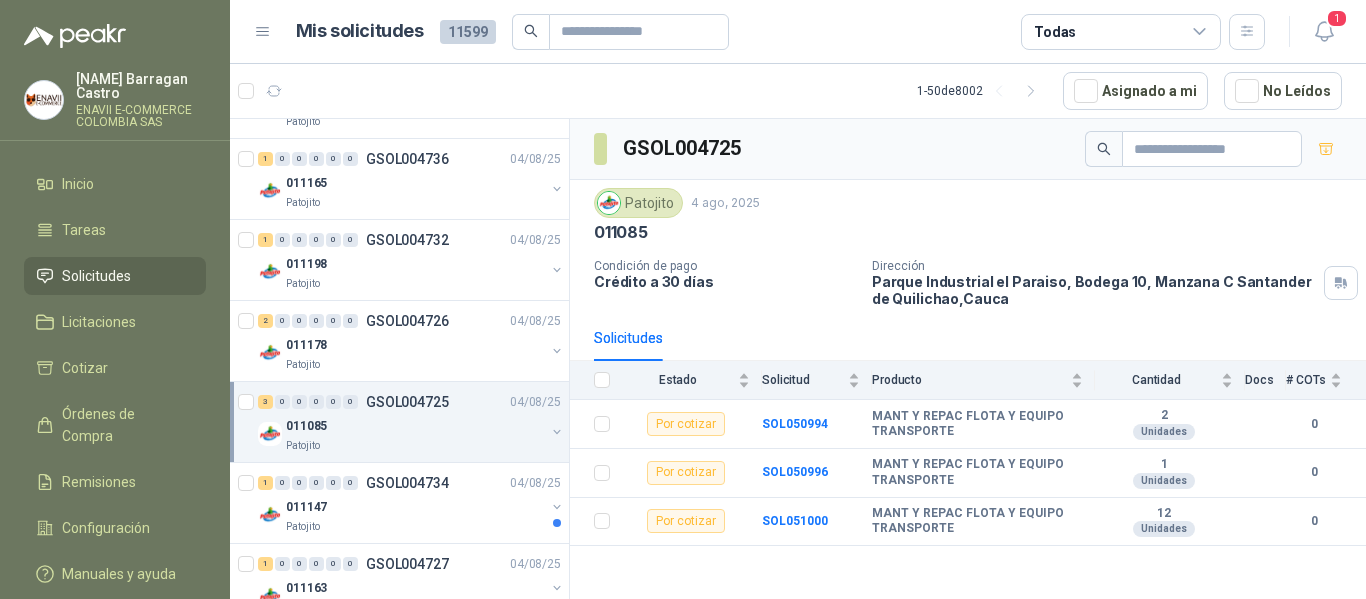 scroll, scrollTop: 1700, scrollLeft: 0, axis: vertical 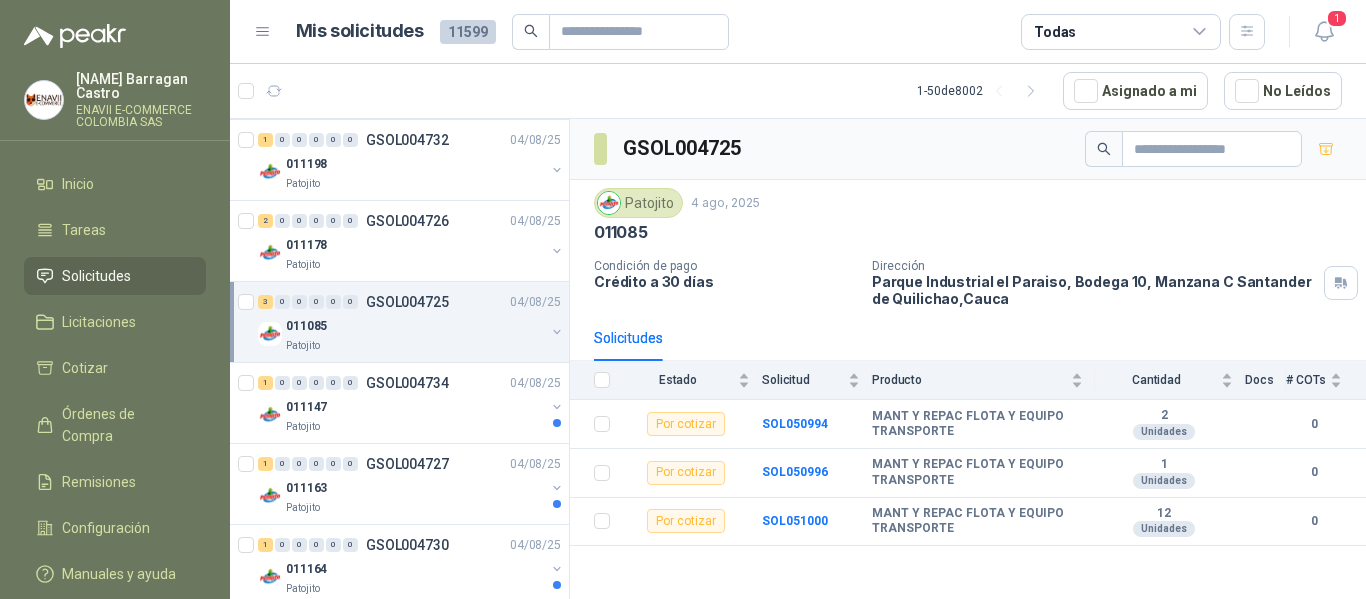 click on "Patojito" at bounding box center (415, 427) 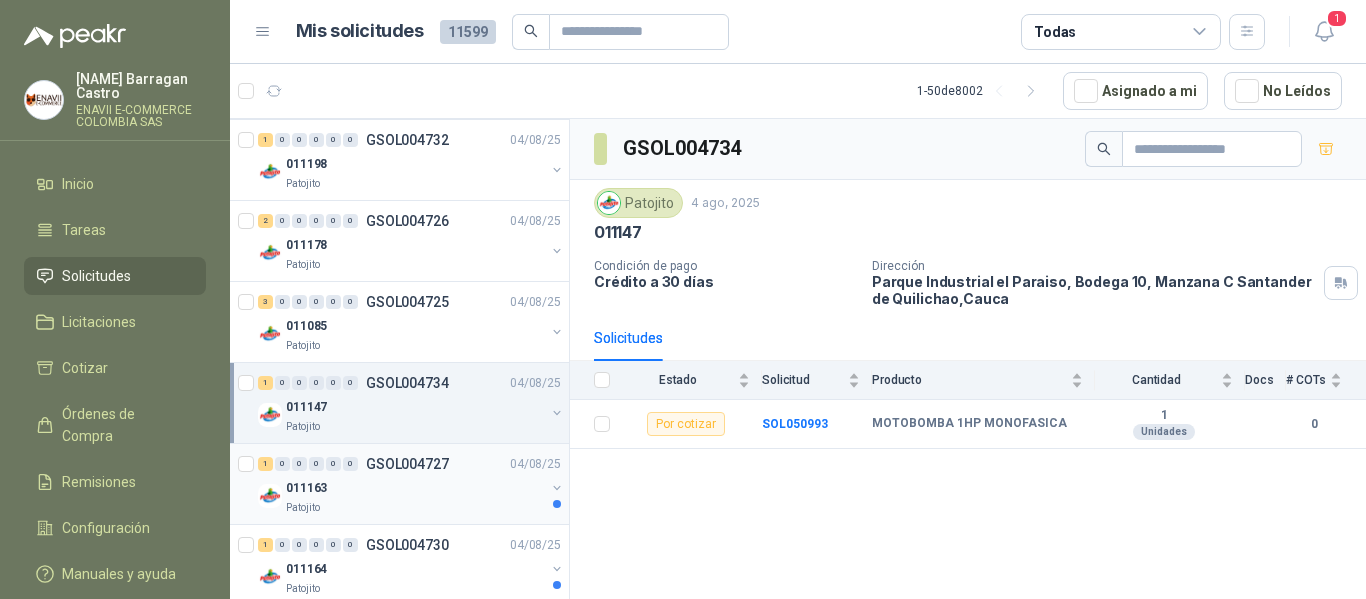 click on "011163" at bounding box center (415, 488) 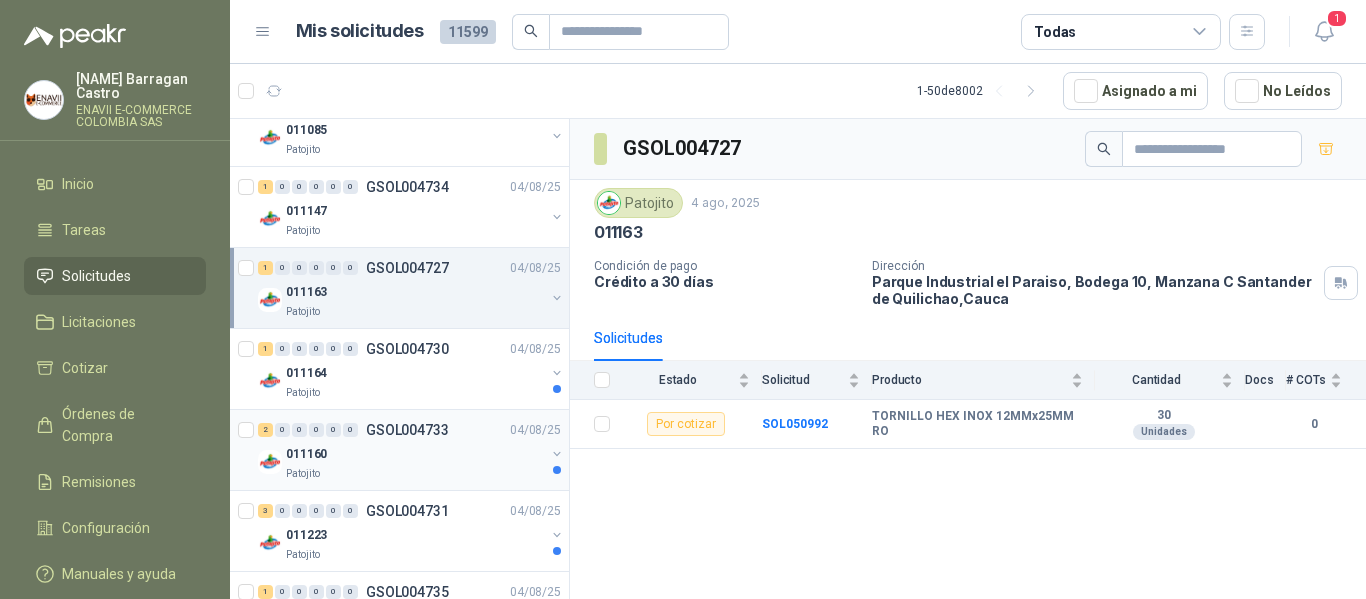 scroll, scrollTop: 1900, scrollLeft: 0, axis: vertical 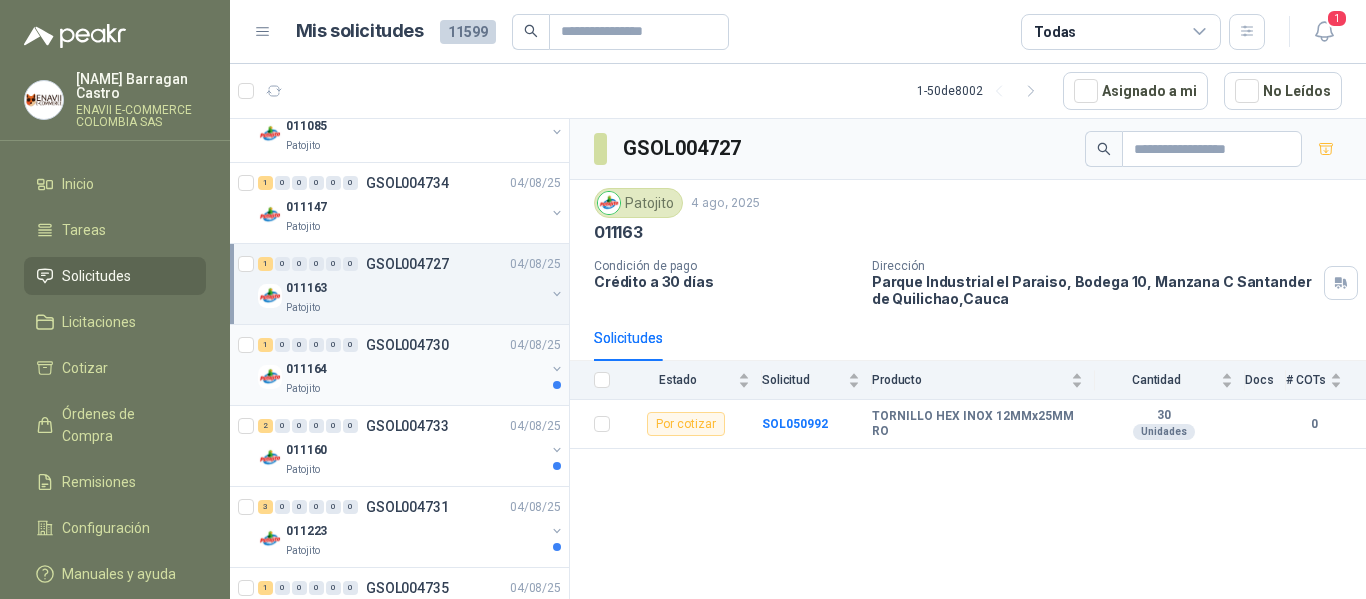 click on "Patojito" at bounding box center [415, 389] 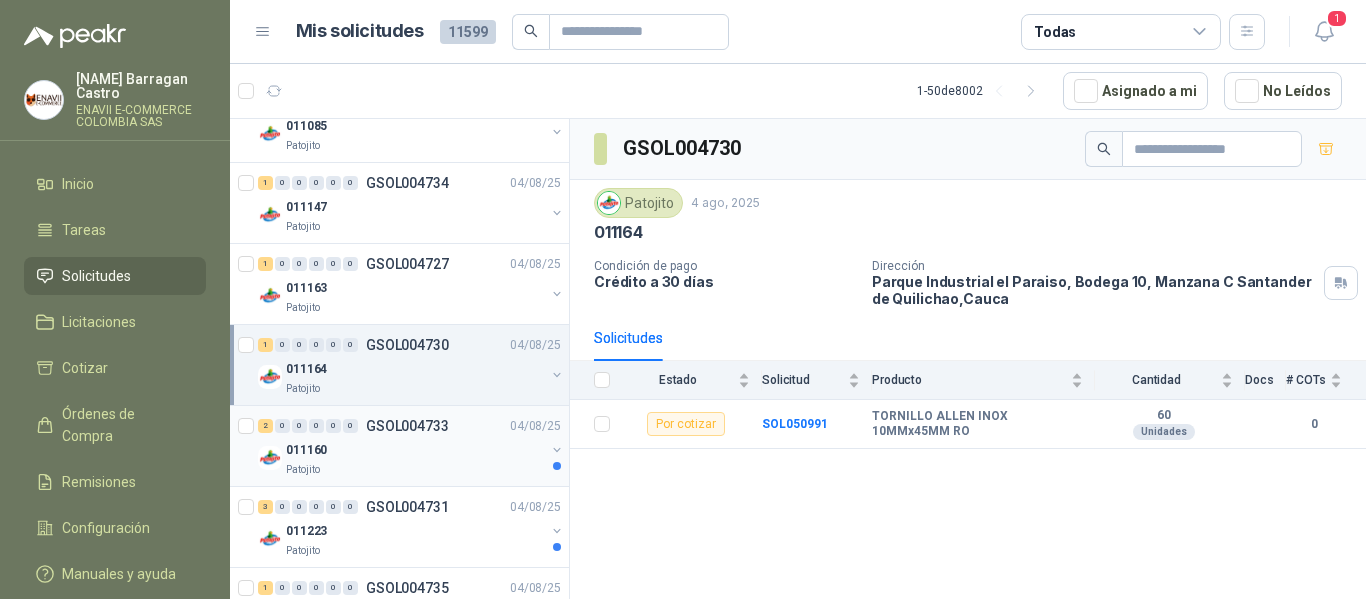 click on "Patojito" at bounding box center (415, 470) 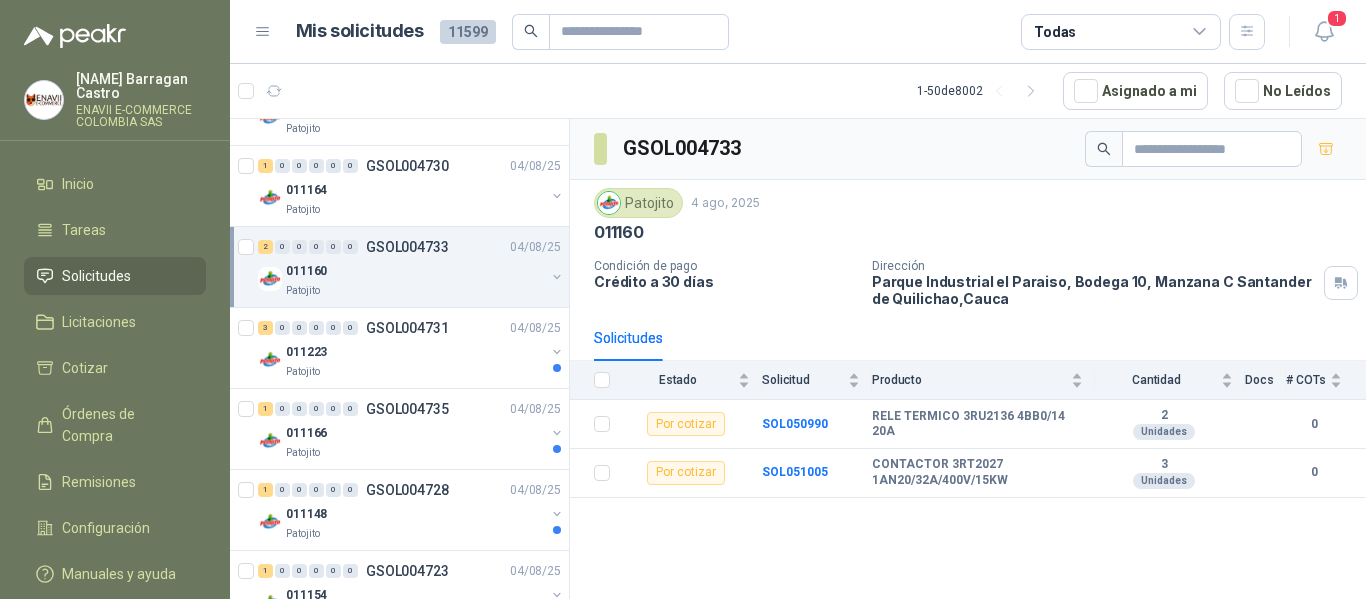 scroll, scrollTop: 2100, scrollLeft: 0, axis: vertical 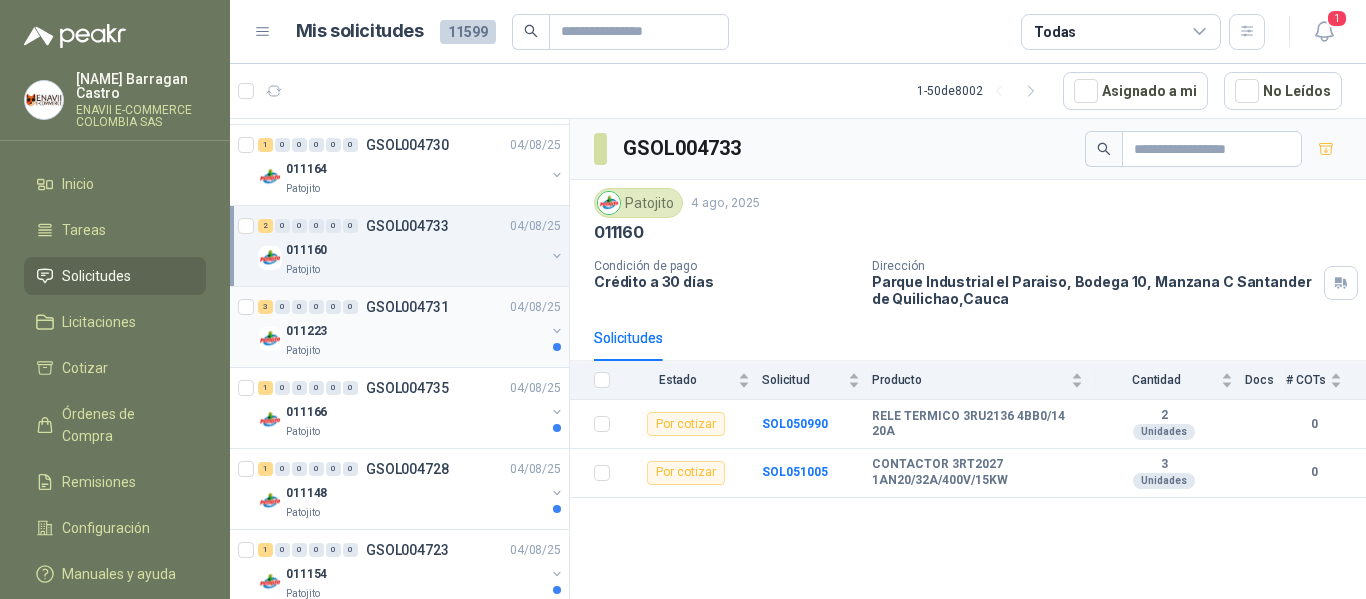 click on "011223" at bounding box center [415, 331] 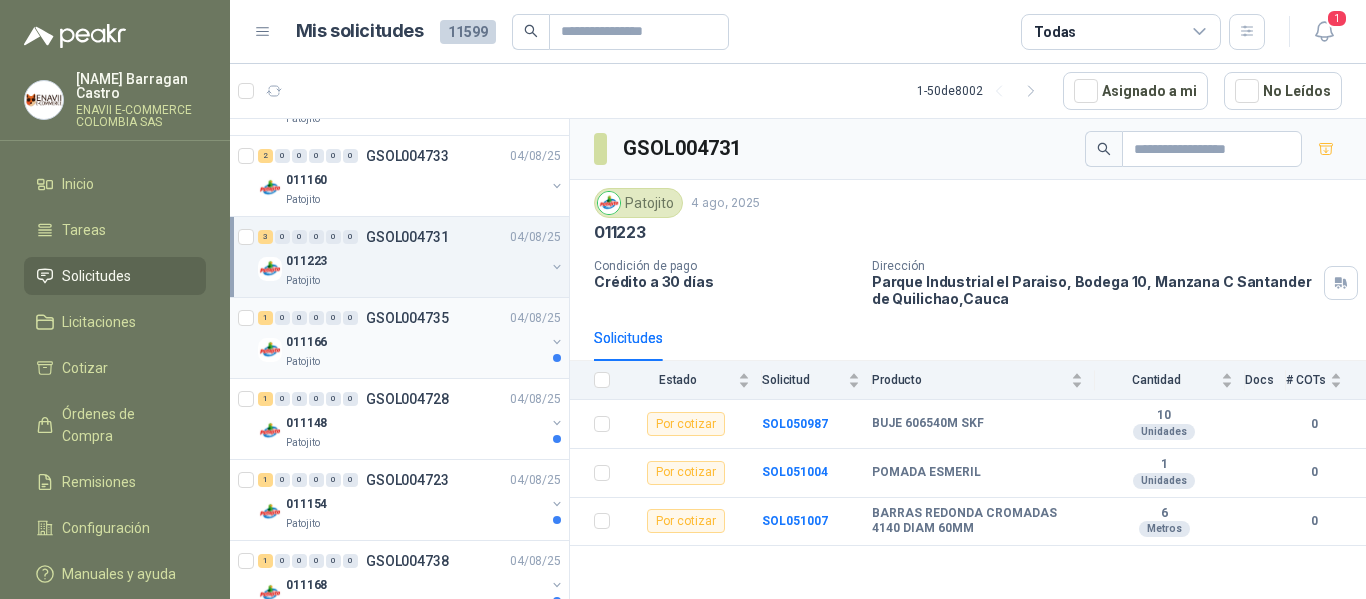 scroll, scrollTop: 2200, scrollLeft: 0, axis: vertical 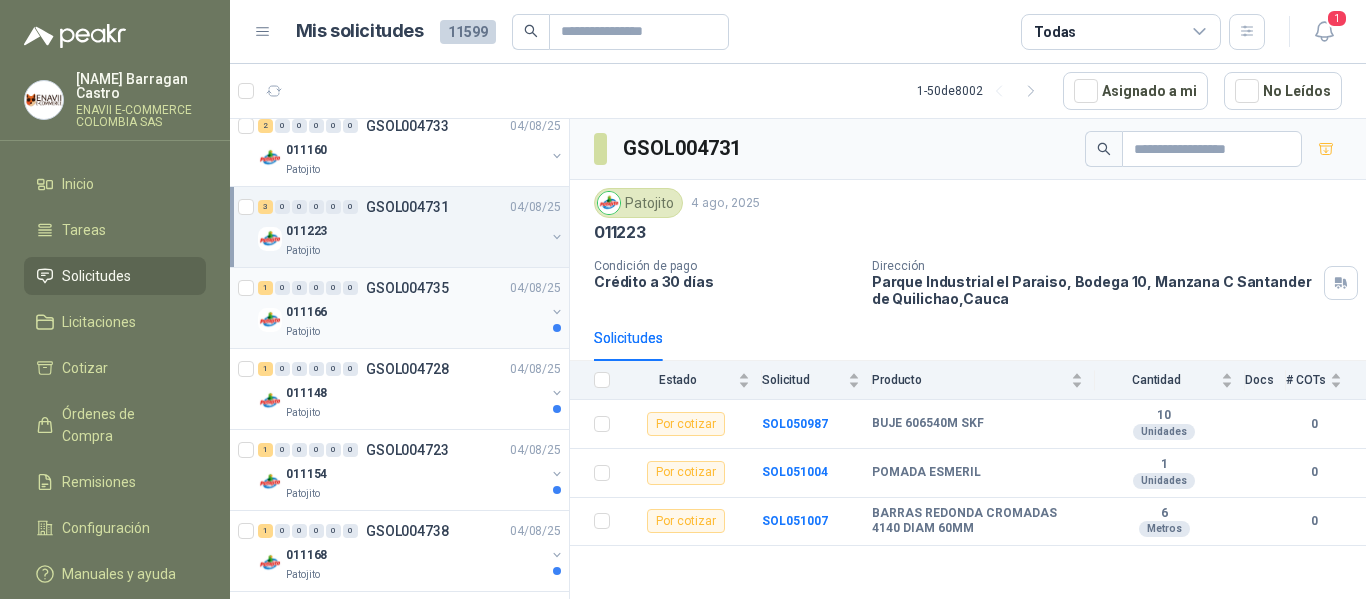 click on "1   0   0   0   0   0   GSOL004735 04/08/25   011166 Patojito" at bounding box center (399, 308) 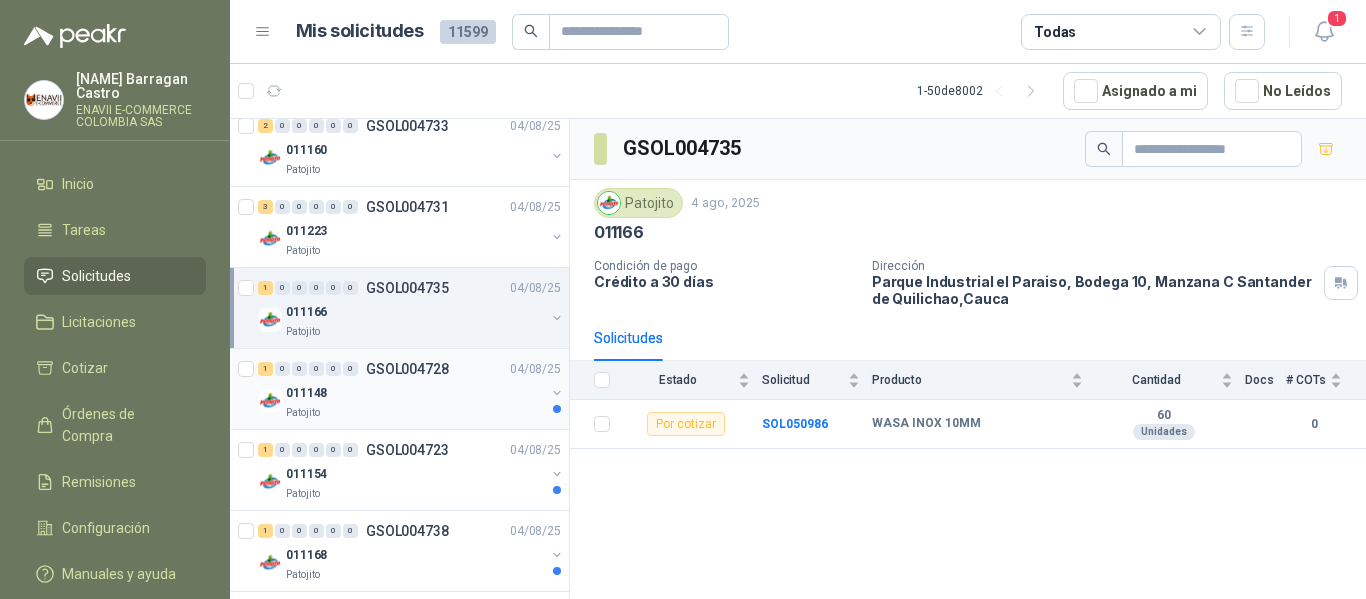 click on "011148" at bounding box center (415, 393) 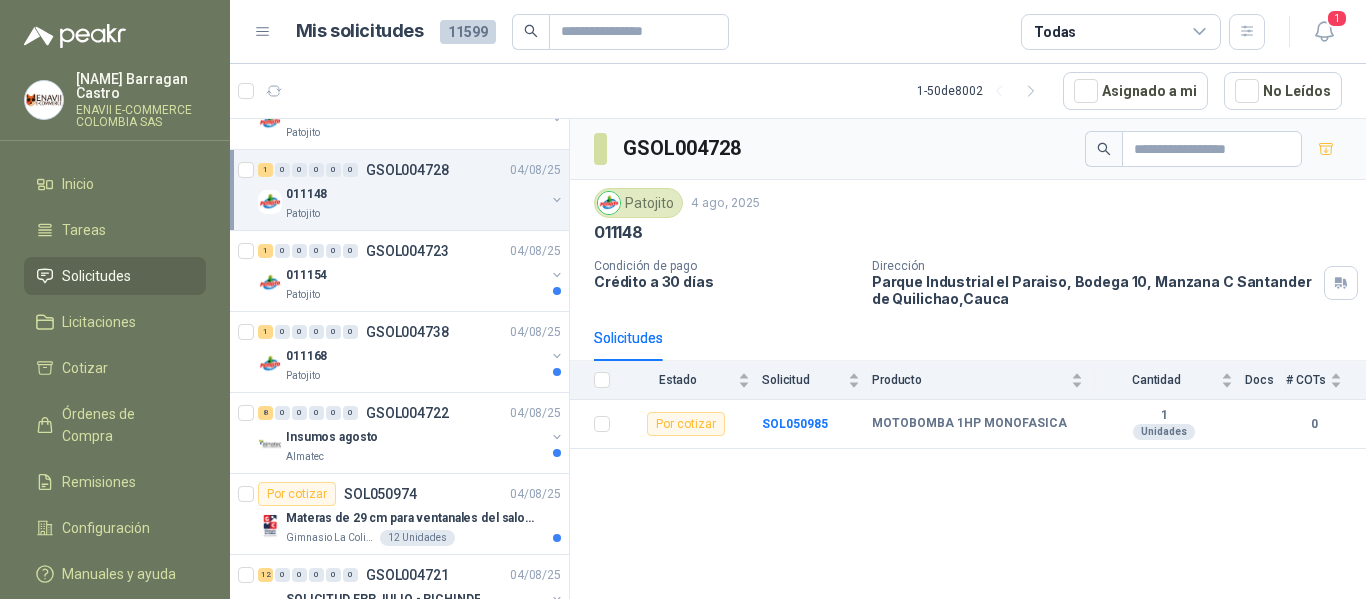 scroll, scrollTop: 2400, scrollLeft: 0, axis: vertical 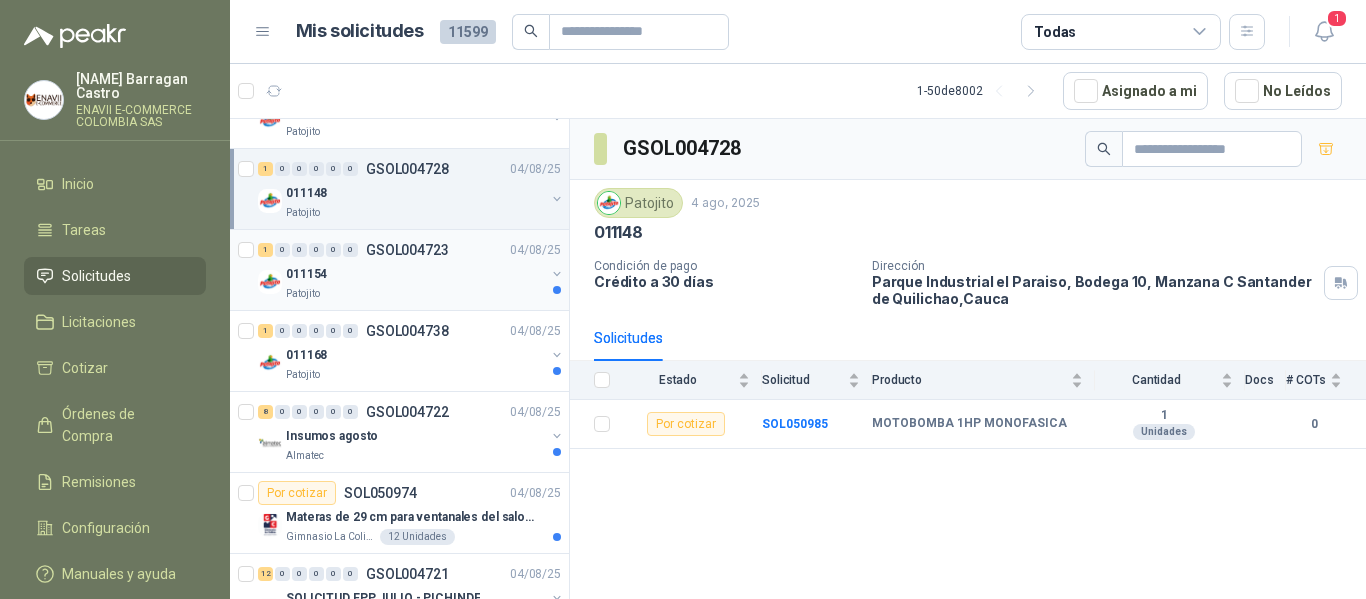 click on "Patojito" at bounding box center [415, 294] 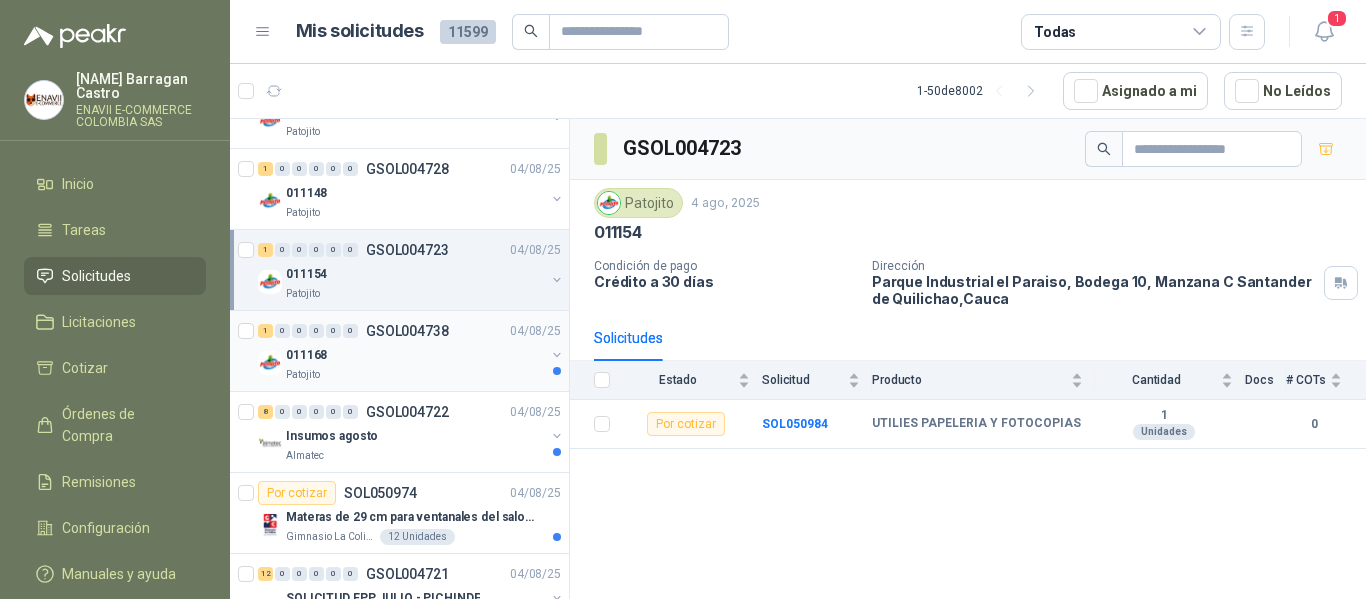 click on "Patojito" at bounding box center (415, 375) 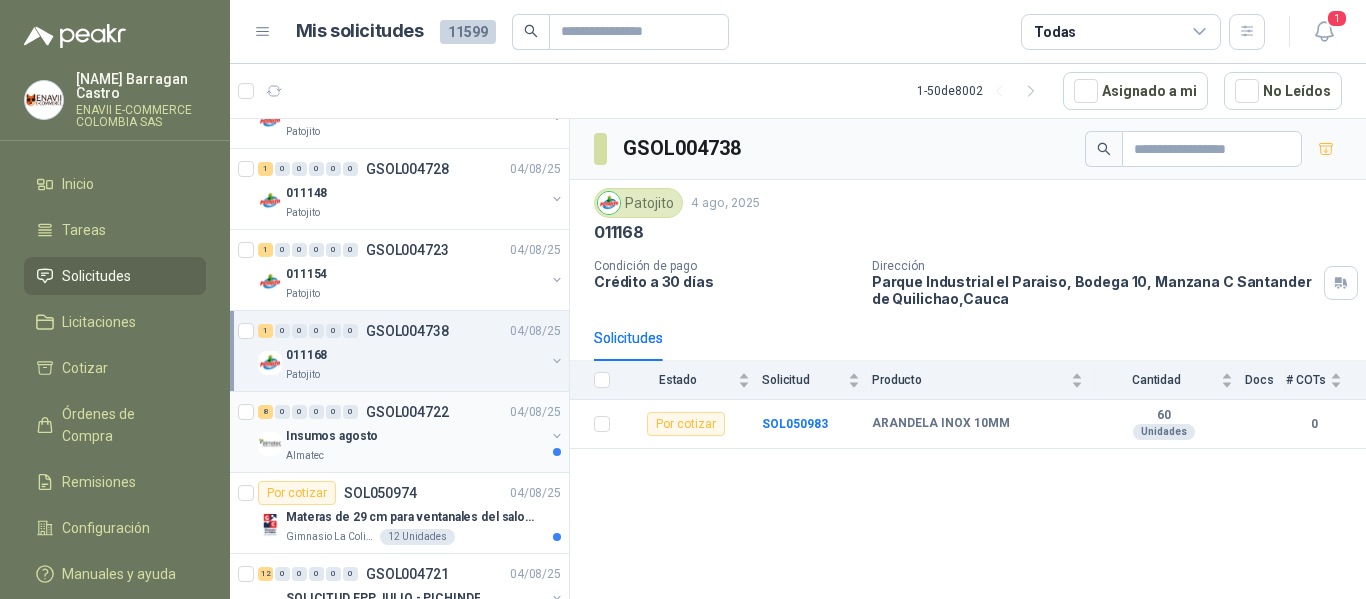 click on "Insumos agosto" at bounding box center [415, 436] 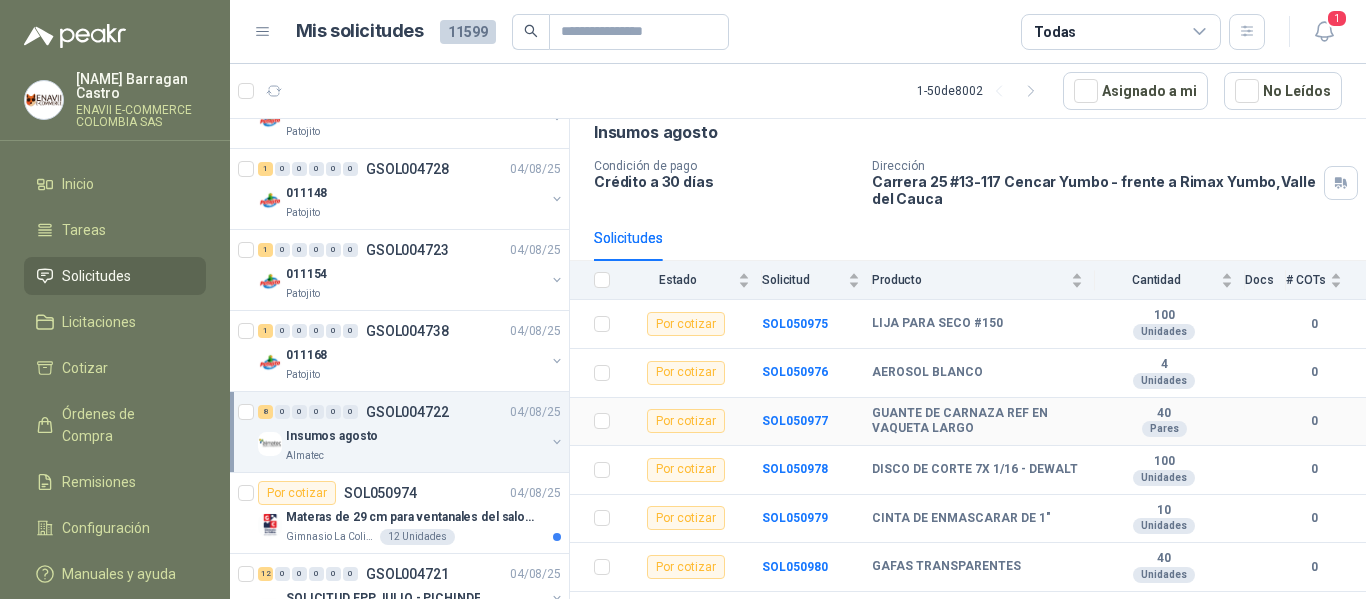 scroll, scrollTop: 183, scrollLeft: 0, axis: vertical 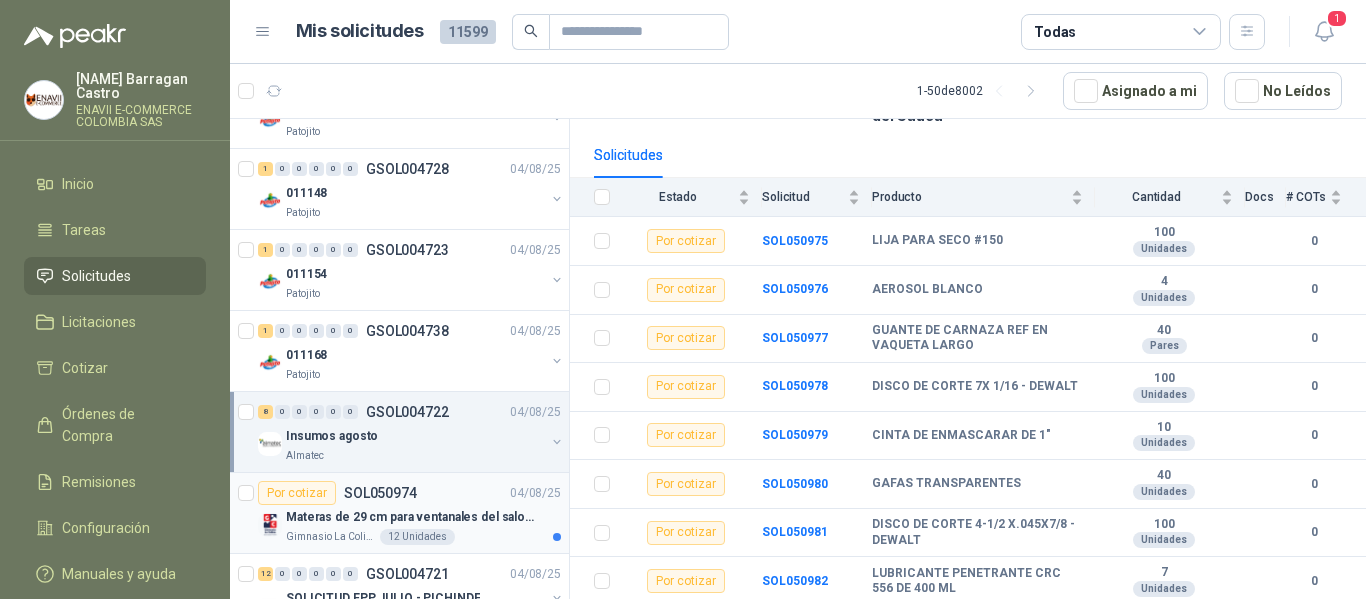 click on "Materas de 29 cm para ventanales del salon de lenguaje y coordinación" at bounding box center [410, 517] 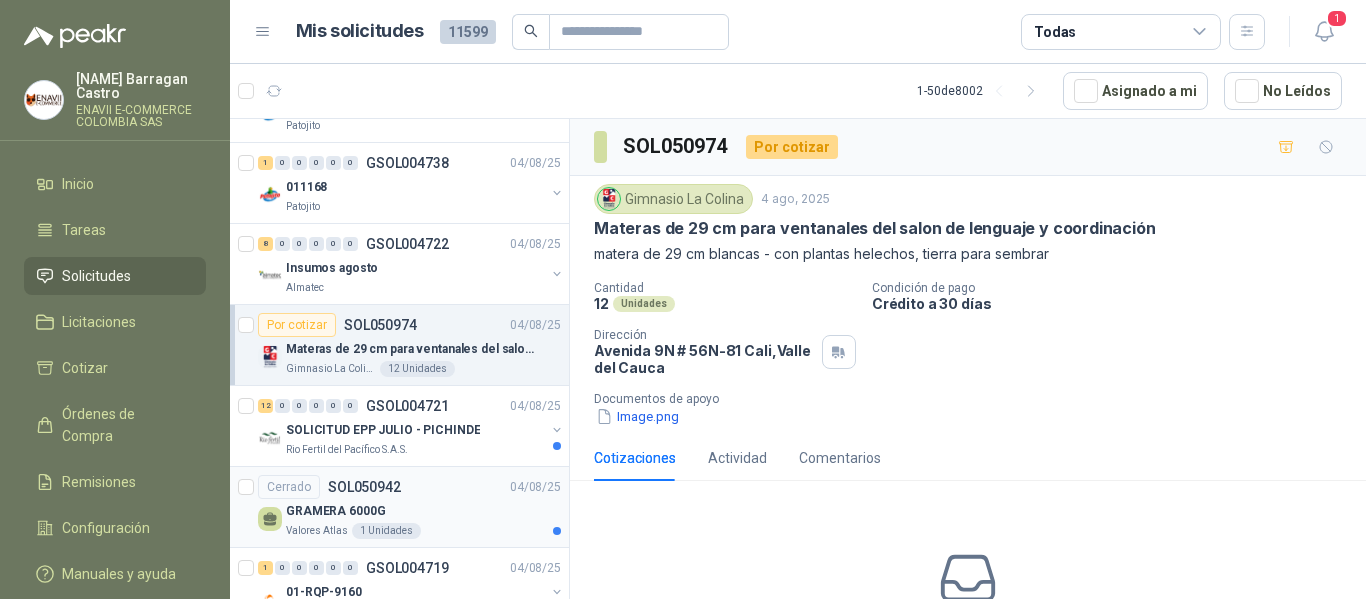scroll, scrollTop: 2600, scrollLeft: 0, axis: vertical 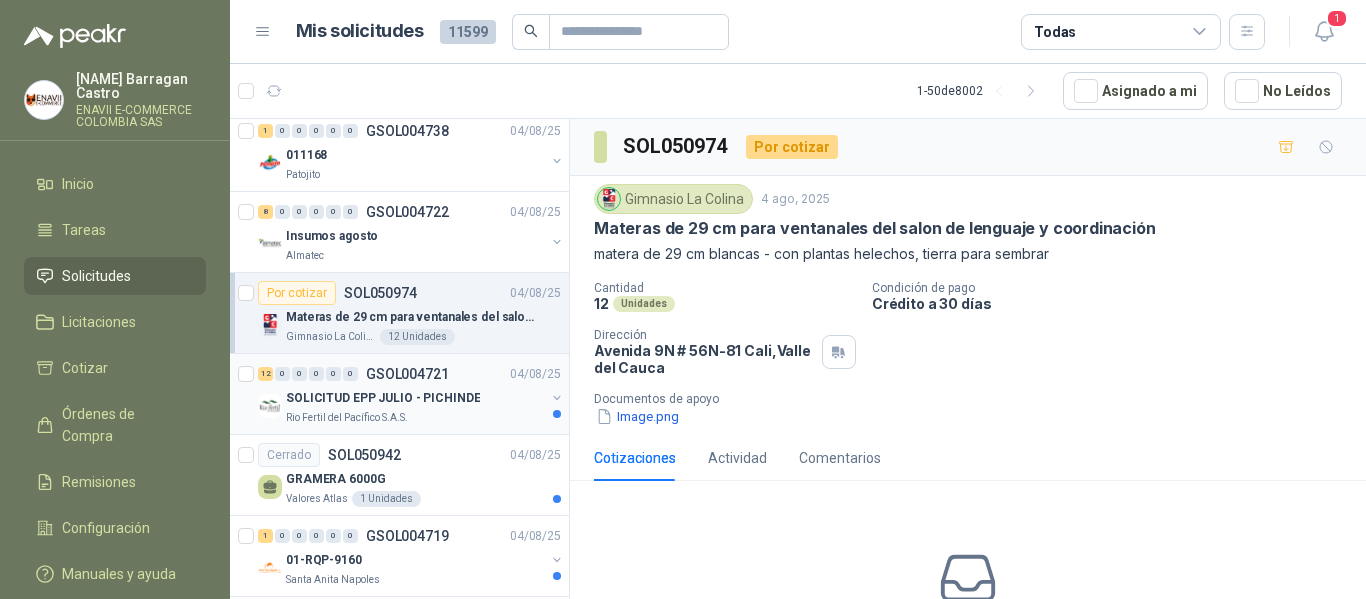 click on "SOLICITUD EPP JULIO - PICHINDE" at bounding box center (383, 398) 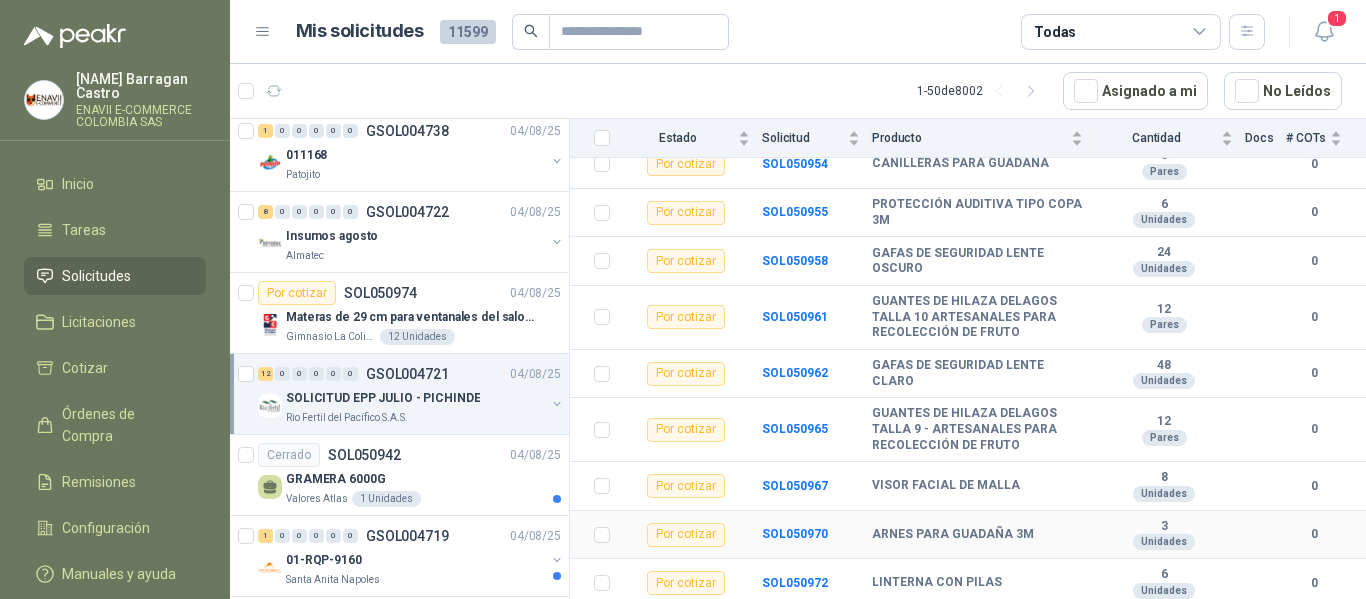 scroll, scrollTop: 409, scrollLeft: 0, axis: vertical 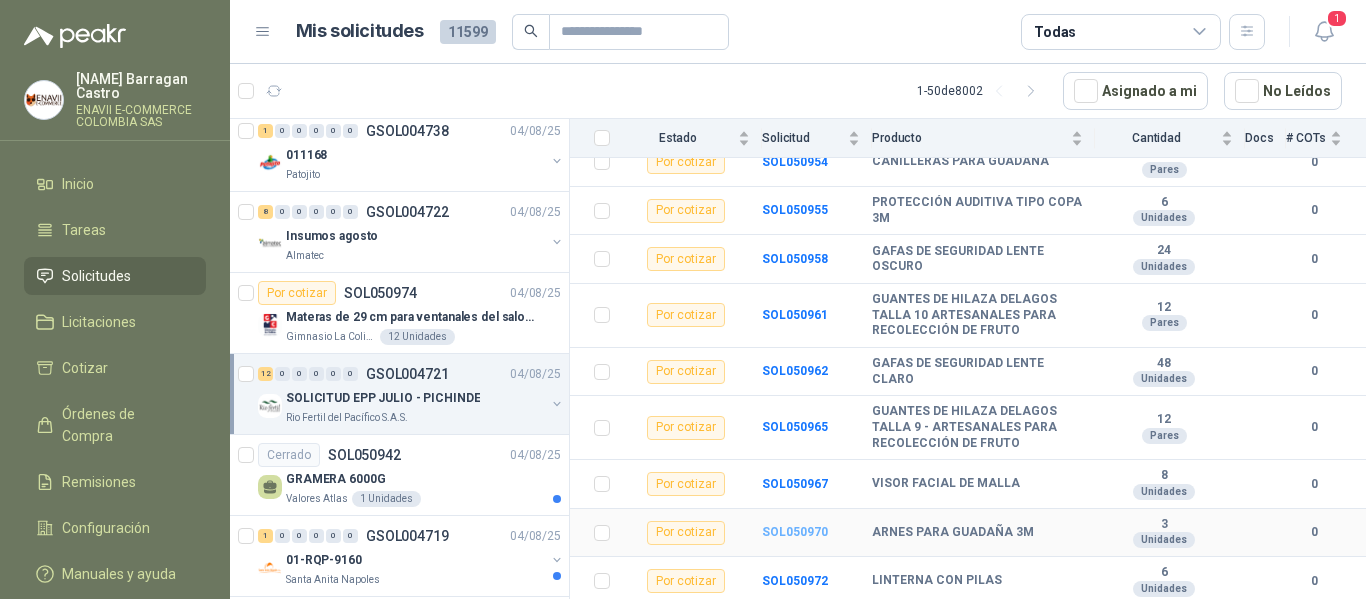 click on "SOL050970" at bounding box center (795, 532) 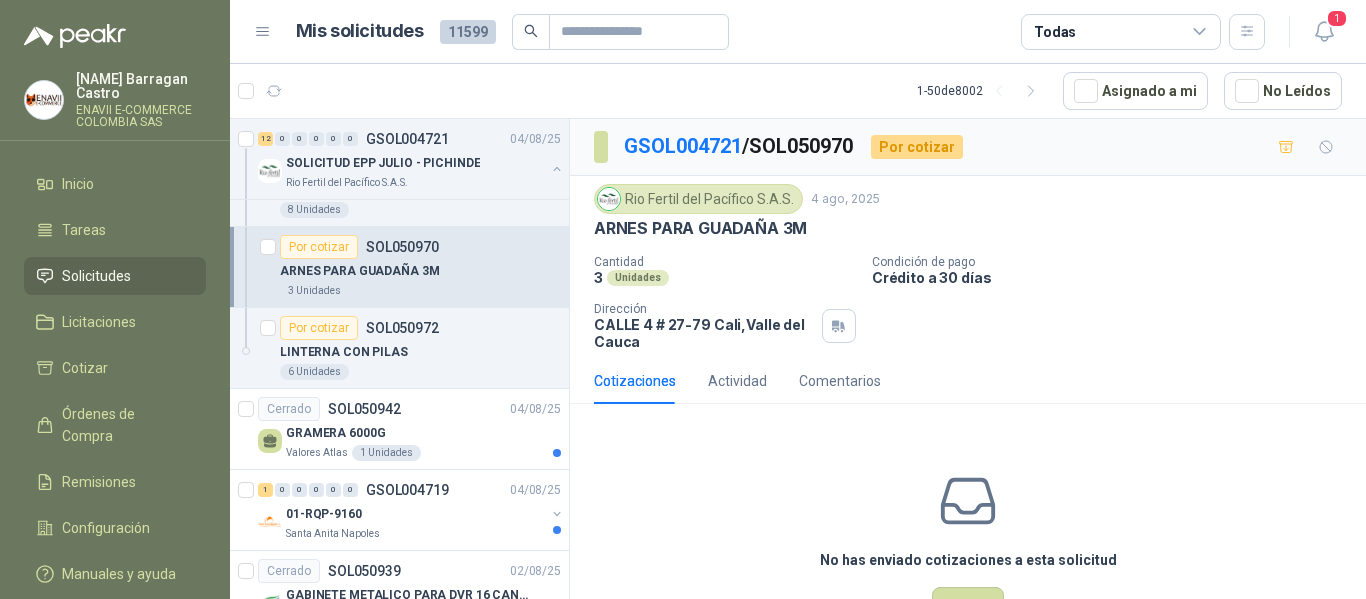 scroll, scrollTop: 3700, scrollLeft: 0, axis: vertical 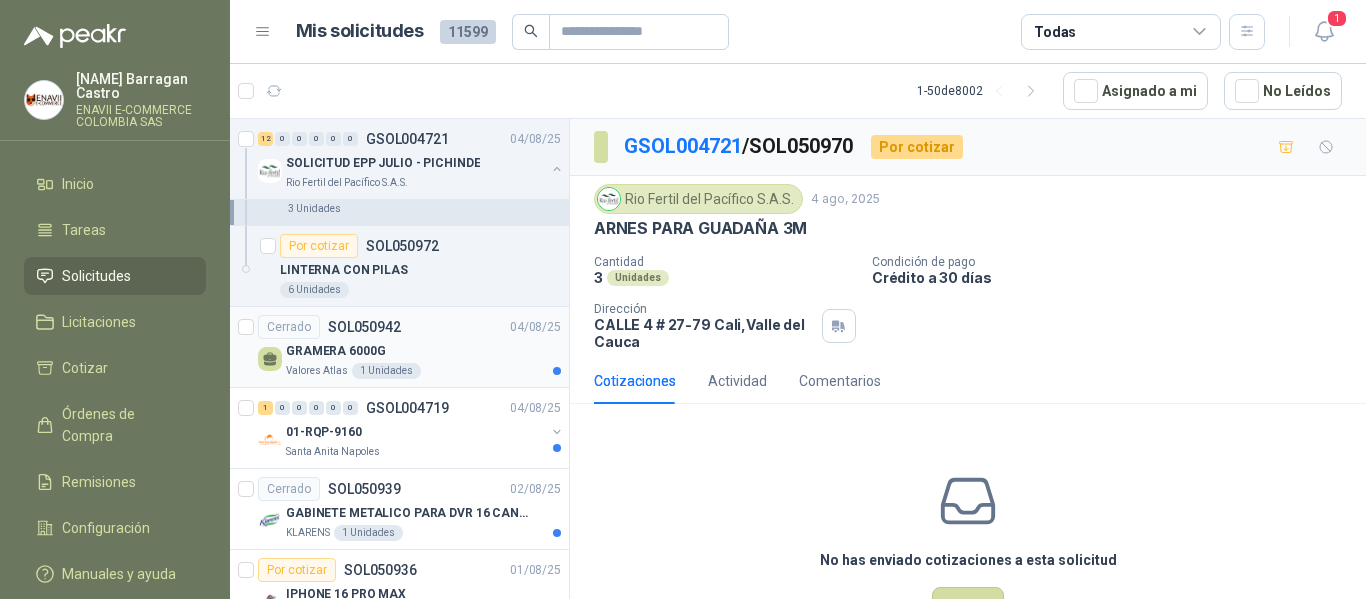 click on "Valores Atlas 1   Unidades" at bounding box center (423, 371) 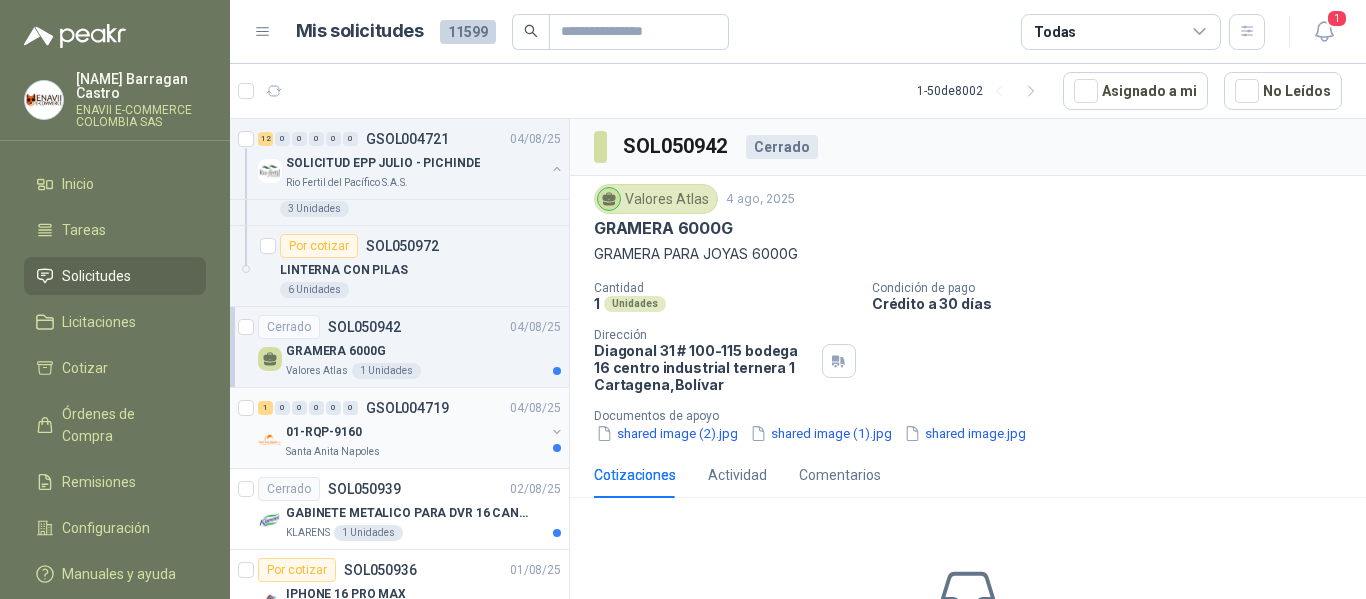 click on "Santa Anita Napoles" at bounding box center [415, 452] 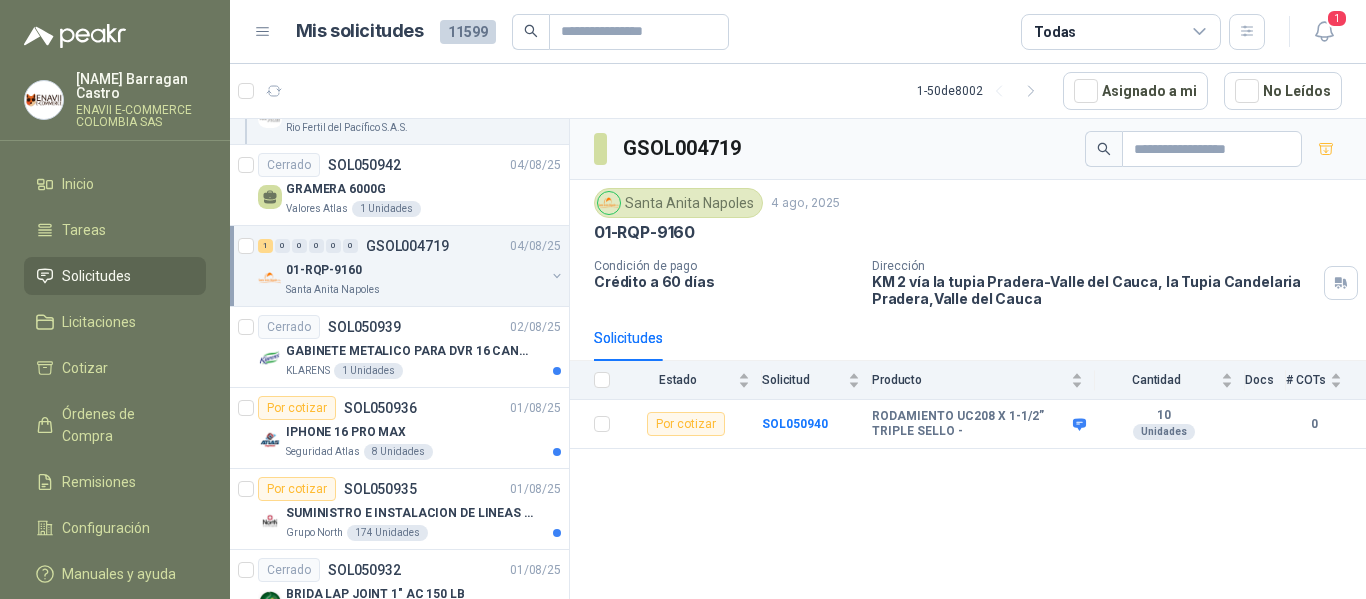 scroll, scrollTop: 3900, scrollLeft: 0, axis: vertical 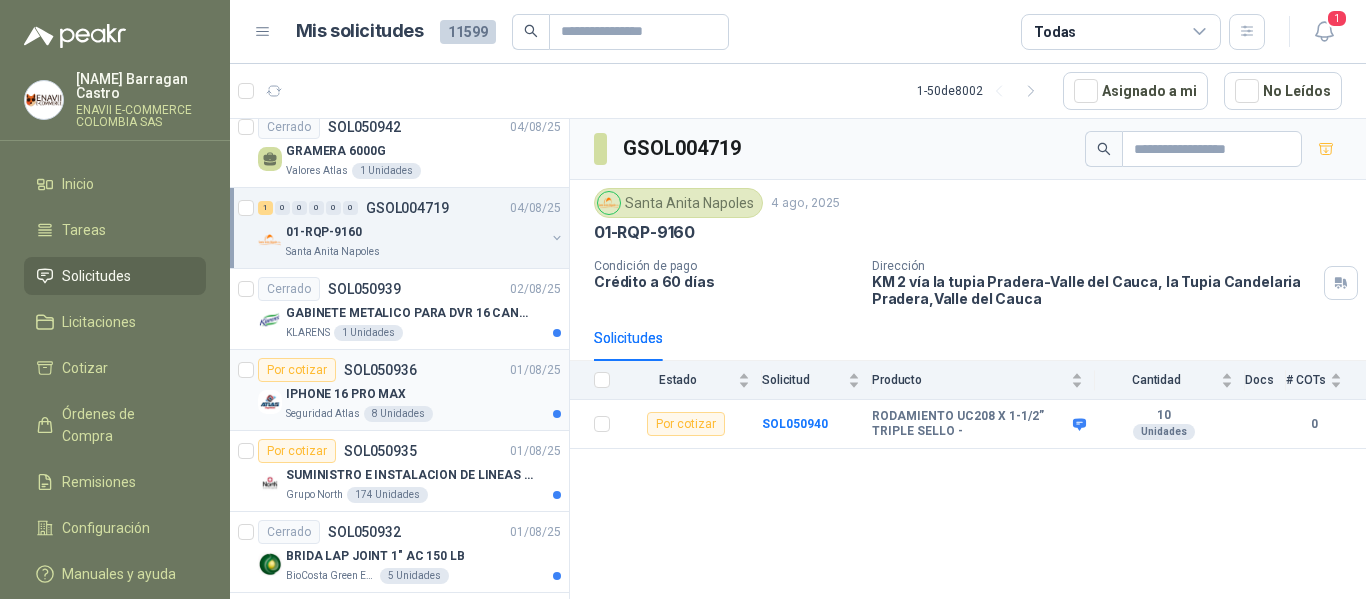 click on "IPHONE 16 PRO MAX" at bounding box center [423, 394] 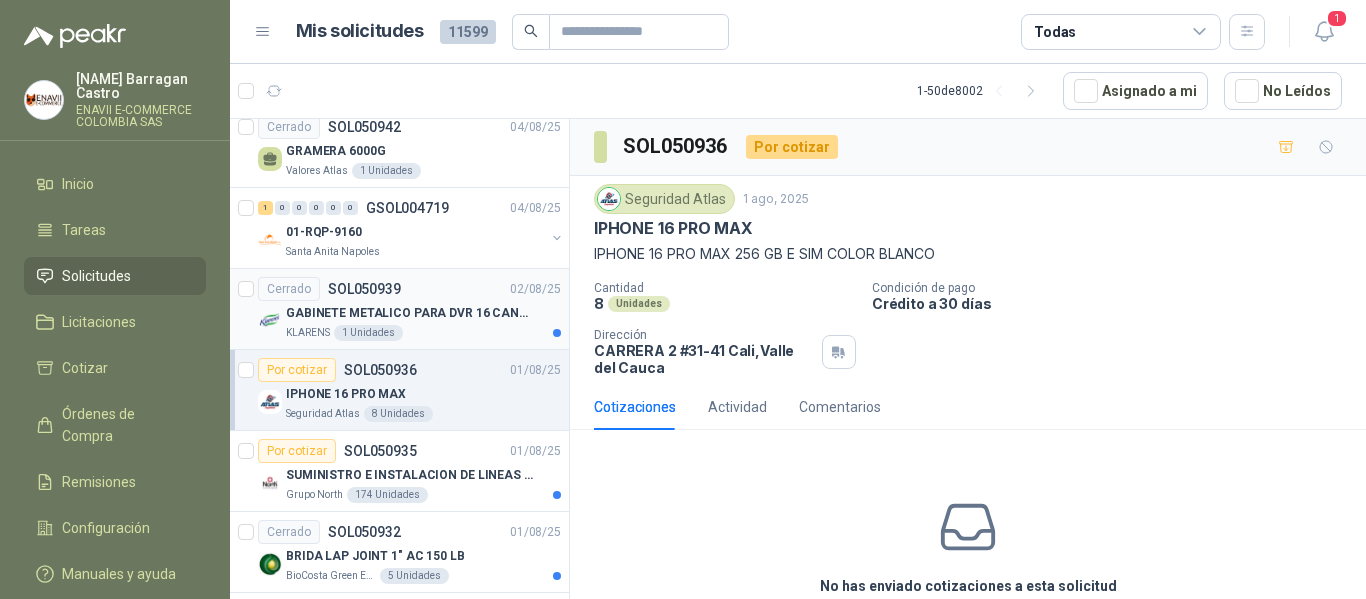 click on "GABINETE METALICO PARA DVR 16 CANALES" at bounding box center (410, 313) 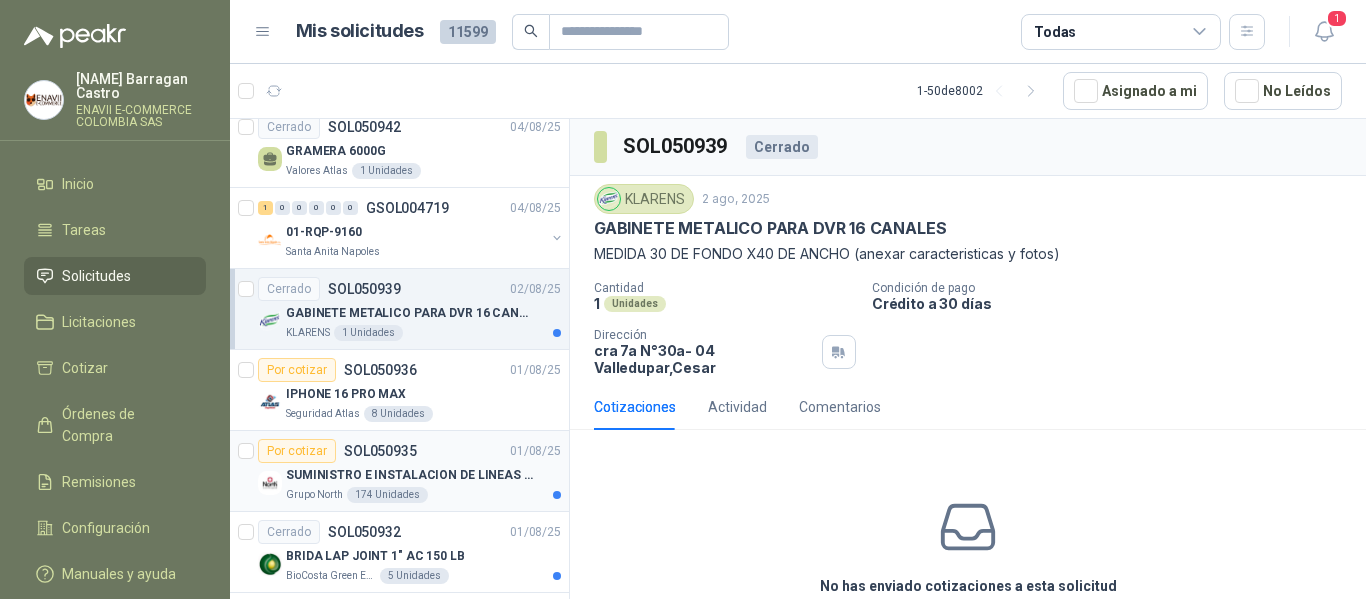 click on "SUMINISTRO E INSTALACION DE LINEAS DE VIDA" at bounding box center (410, 475) 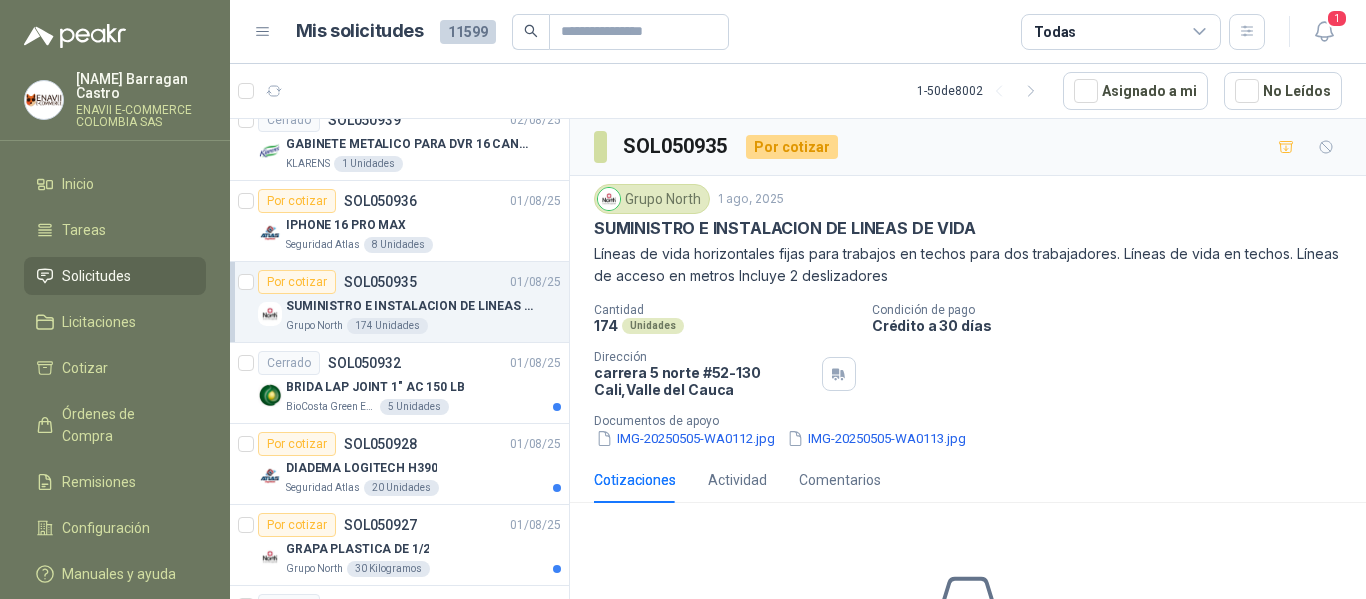 scroll, scrollTop: 4100, scrollLeft: 0, axis: vertical 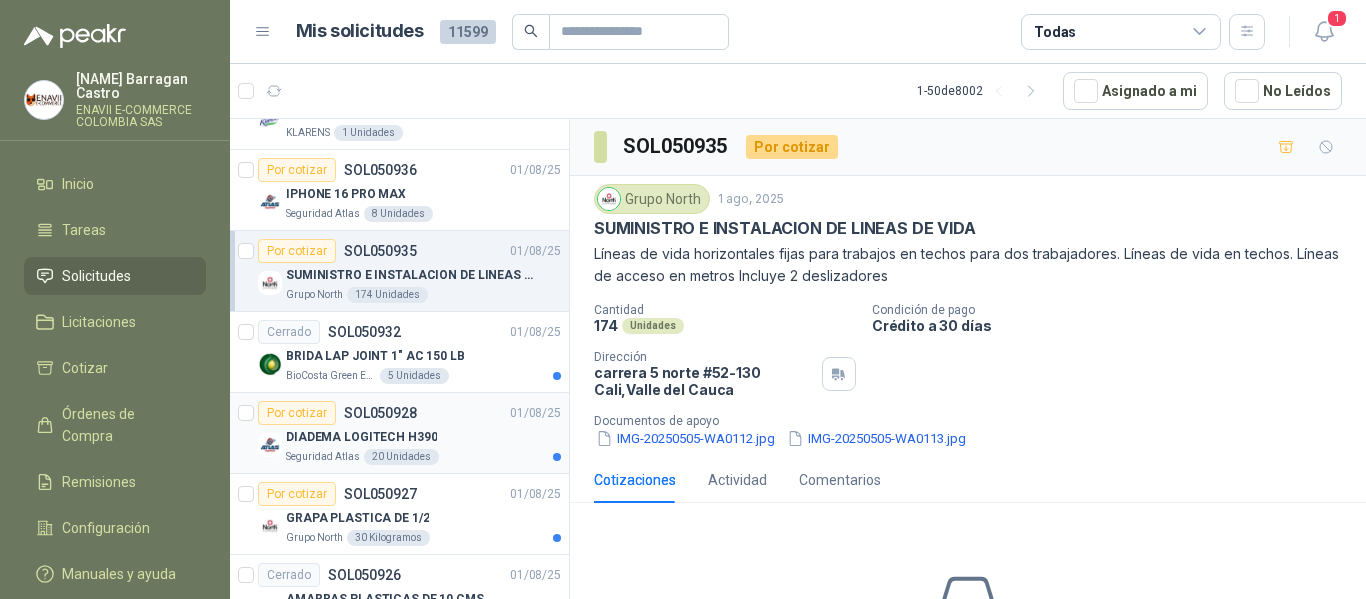 click on "DIADEMA LOGITECH H390" at bounding box center (423, 437) 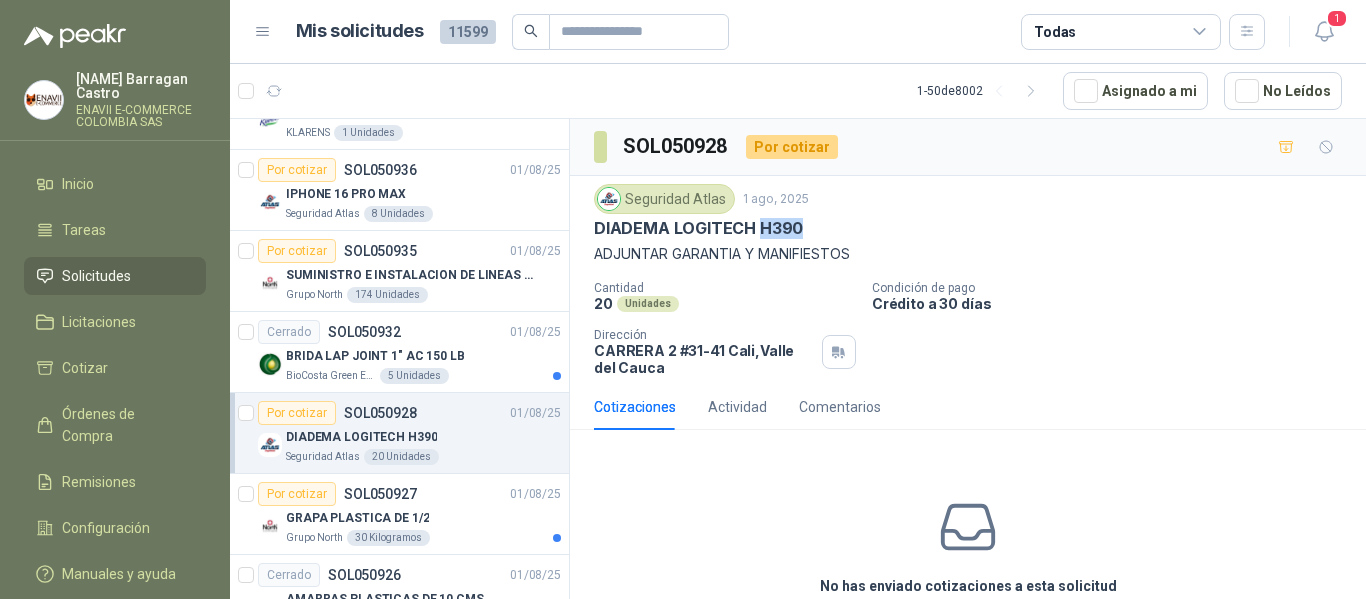 drag, startPoint x: 802, startPoint y: 224, endPoint x: 758, endPoint y: 221, distance: 44.102154 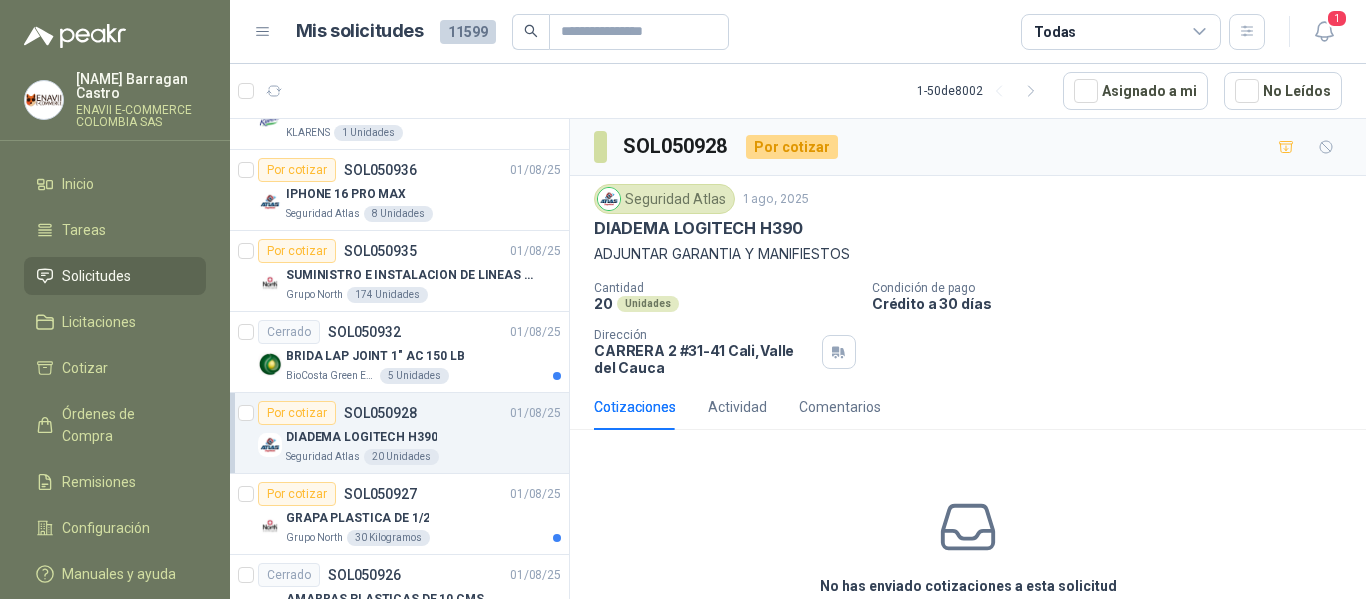 click on "No has enviado cotizaciones a esta solicitud Cotizar" at bounding box center [968, 573] 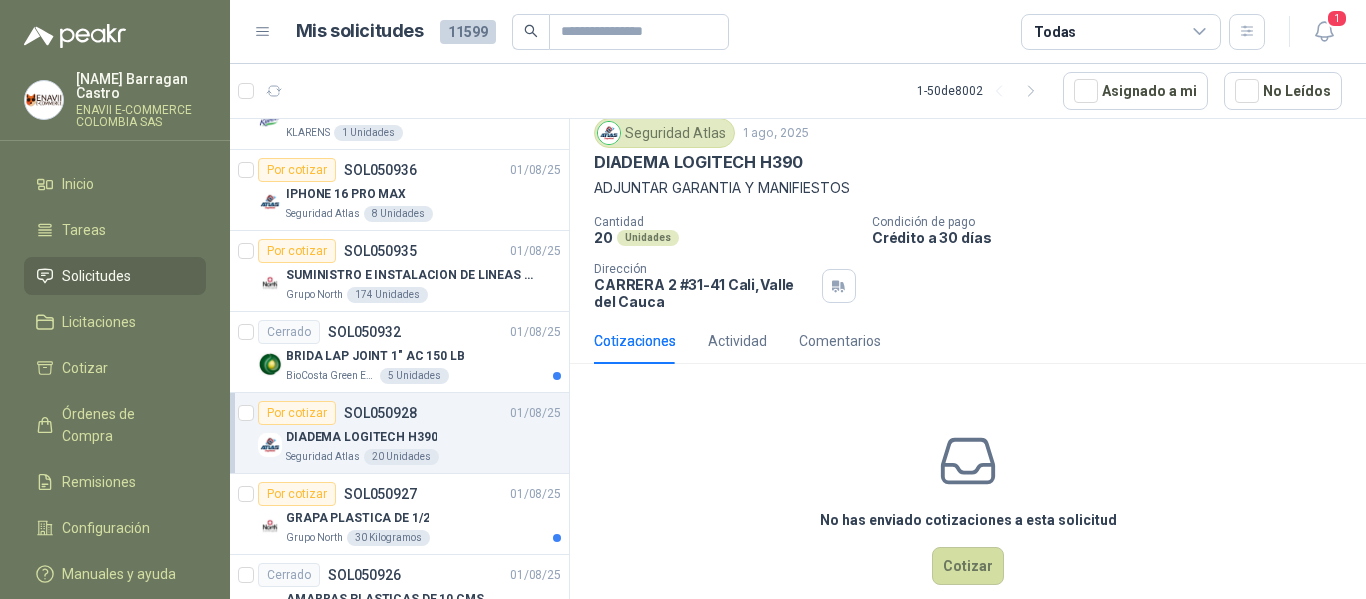 scroll, scrollTop: 96, scrollLeft: 0, axis: vertical 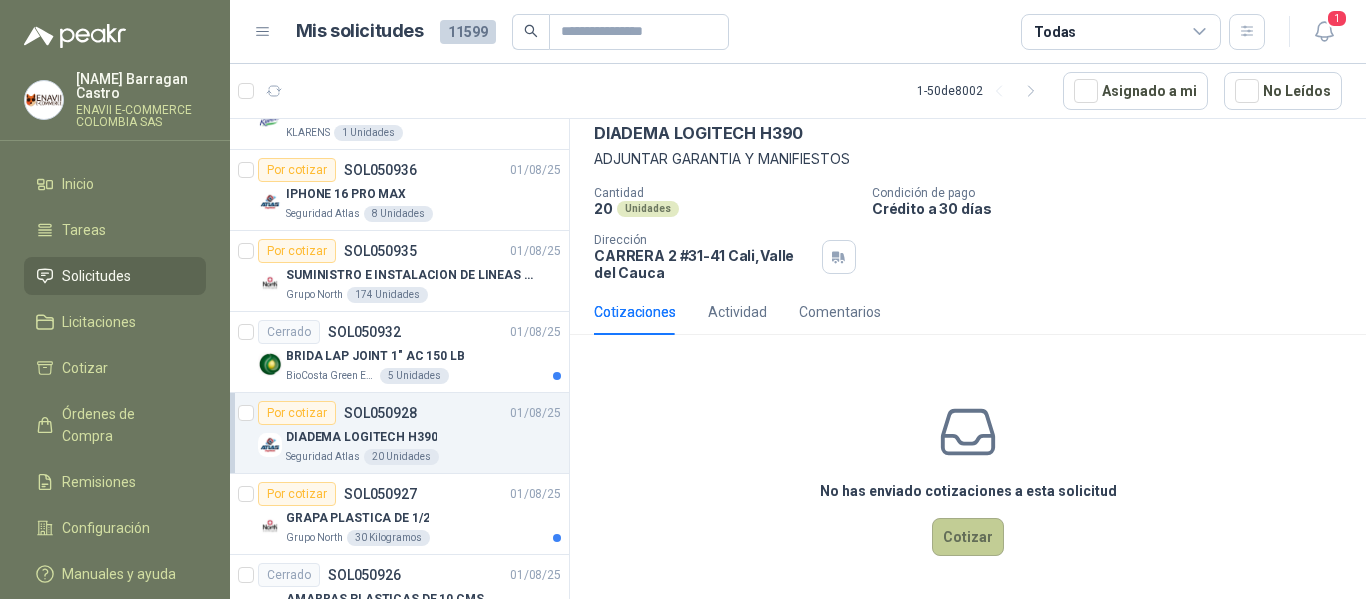 click on "Cotizar" at bounding box center (968, 537) 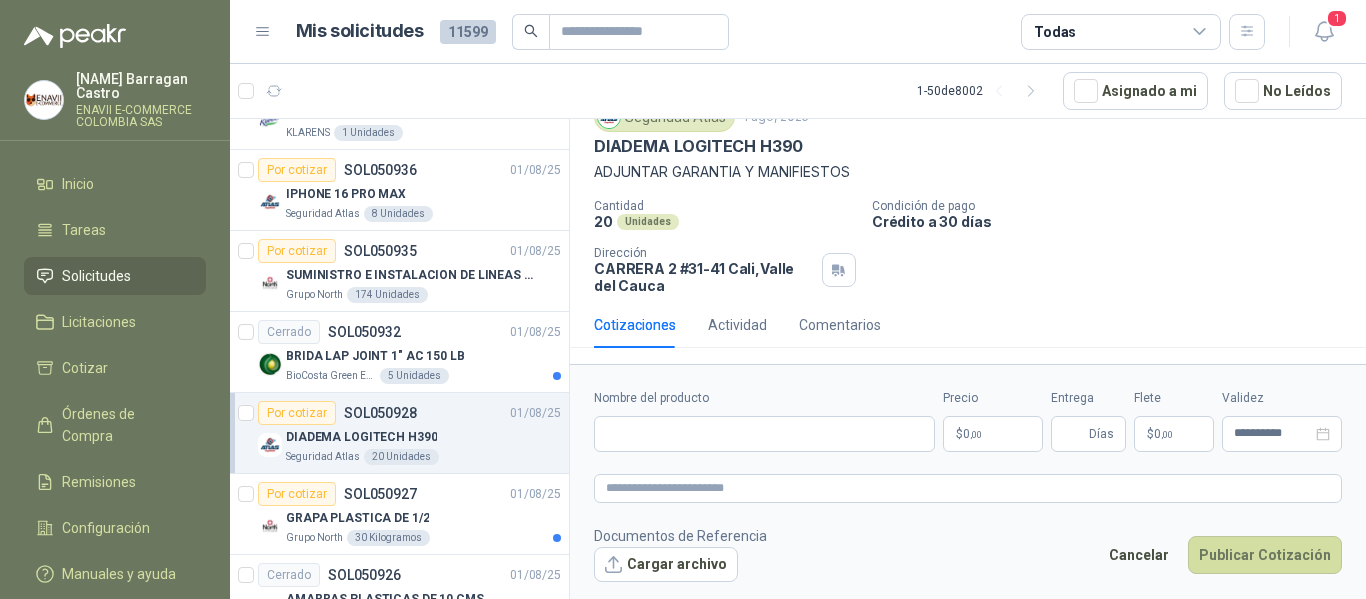 type 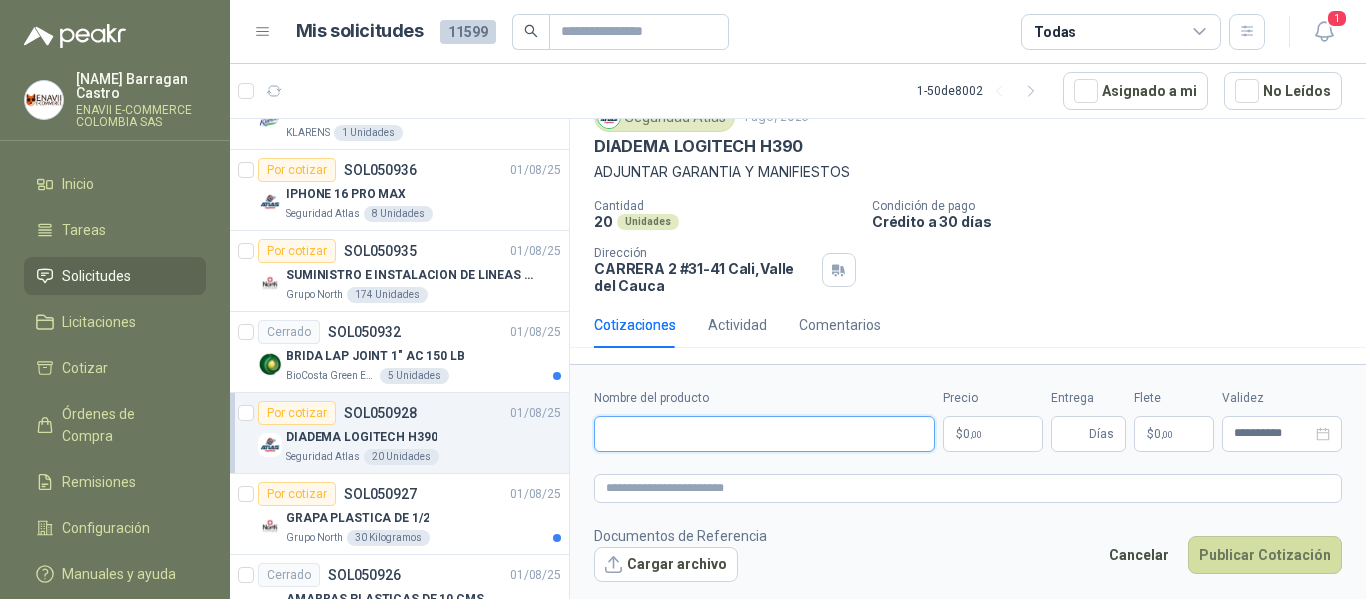click on "Nombre del producto" at bounding box center (764, 434) 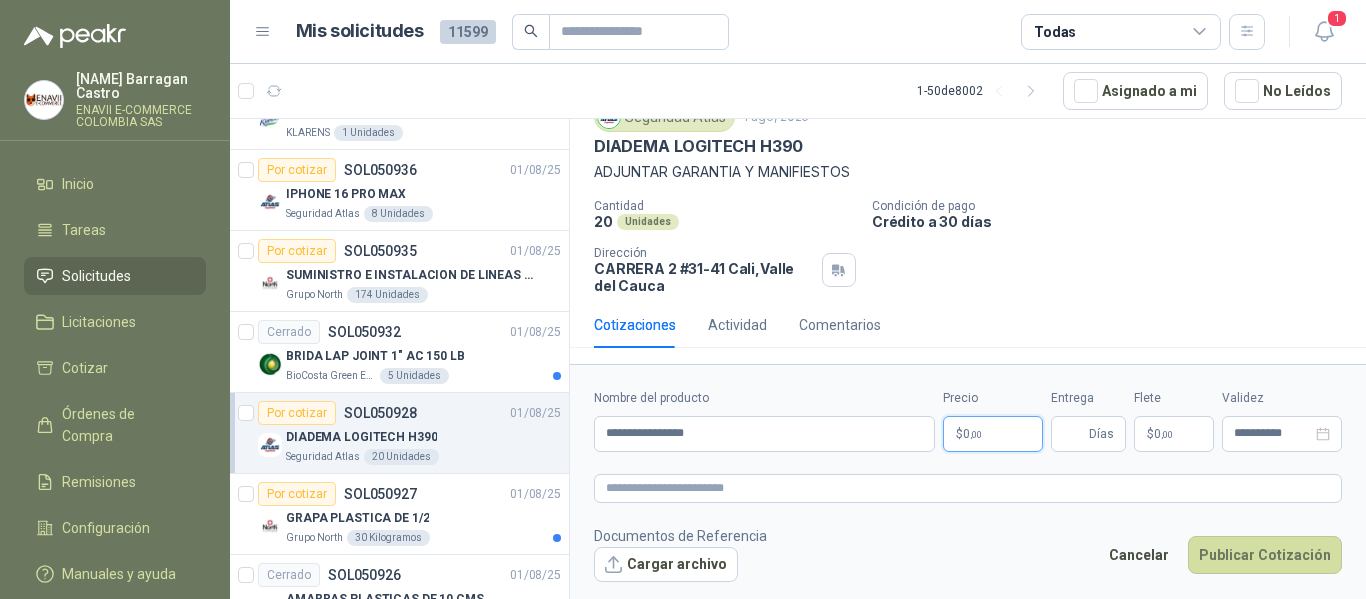 click on "[NAME]   [NAME] ENAVII E-COMMERCE COLOMBIA SAS   Inicio   Tareas   Solicitudes   Licitaciones   Cotizar   Órdenes de Compra   Remisiones   Configuración   Manuales y ayuda Mis solicitudes [NUMBER] Todas [NUMBER] [NUMBER] - [NUMBER]  de  [NUMBER] Asignado a mi No Leídos Por cotizar SOL[NUMBER] [DD]/[MM]/[YY]   Monitor  HP [NUMBER]" pulgadas  [NUMBER]sh FHD plano negro  Fundación Clínica Shaio [NUMBER]   Unidades Por cotizar SOL[NUMBER] [DD]/[MM]/[YY]   OLLA VAPORERA VASCONIA EN ACERO INOXIDABLE  KLARENS [NUMBER]   Unidades [NUMBER]   0   0   0   0   0   GSOL004747 [DD]/[MM]/[YY]   SOLICITUD DE COMPRA [NUMBER] Panela El Trébol   [NUMBER]   0   0   0   0   0   GSOL004746 [DD]/[MM]/[YY]   SOLICITUD DE COMPRA [NUMBER]-[NUMBER] Panela El Trébol   [NUMBER]   0   0   0   0   0   GSOL004745 [DD]/[MM]/[YY]   SOLICITUD DE COMPRA [NUMBER] Panela El Trébol   [NUMBER]   0   0   0   0   0   GSOL004744 [DD]/[MM]/[YY]   Pedido de hierro CONSTRUCTORA GRUPO FIP   [NUMBER]   0   0   0   0   0   GSOL004743 [DD]/[MM]/[YY]   SOLICITUD PAPELERIA #[NUMBER] - PICHINDE Rio Fertil del Pacífico S.A.S.   Por cotizar SOL[NUMBER] [DD]/[MM]/[YY]   SECADOR DE CAUCHO [NUMBER] CM C/M" at bounding box center (683, 299) 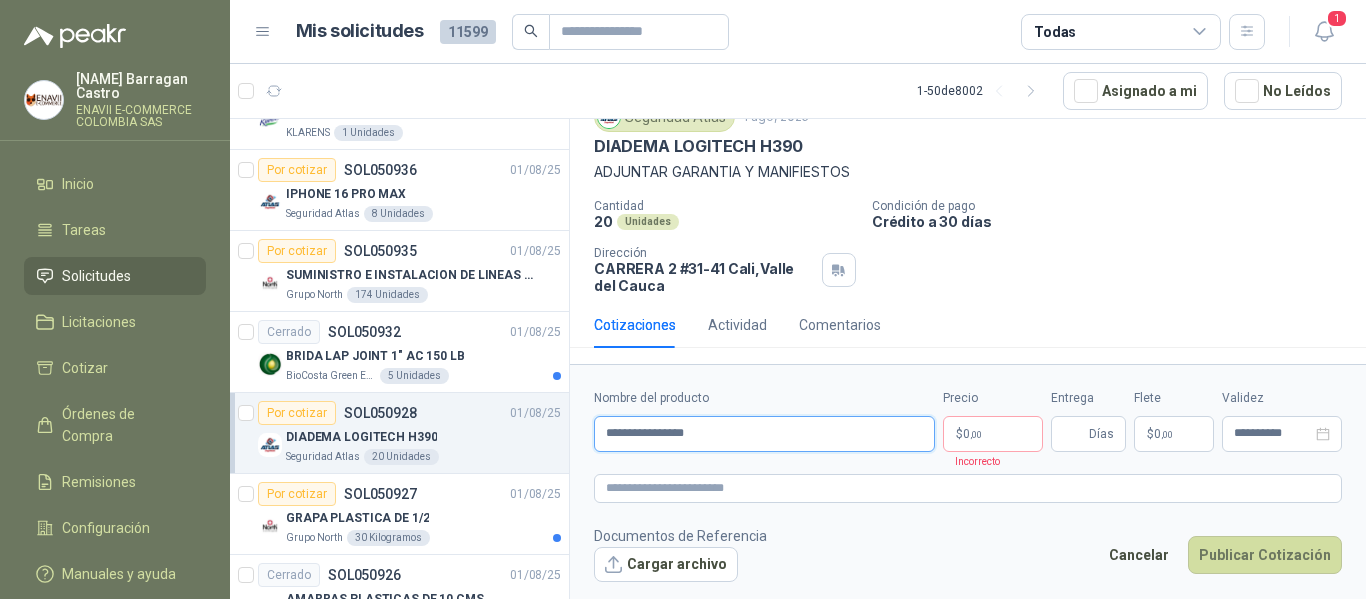 drag, startPoint x: 698, startPoint y: 440, endPoint x: 738, endPoint y: 432, distance: 40.792156 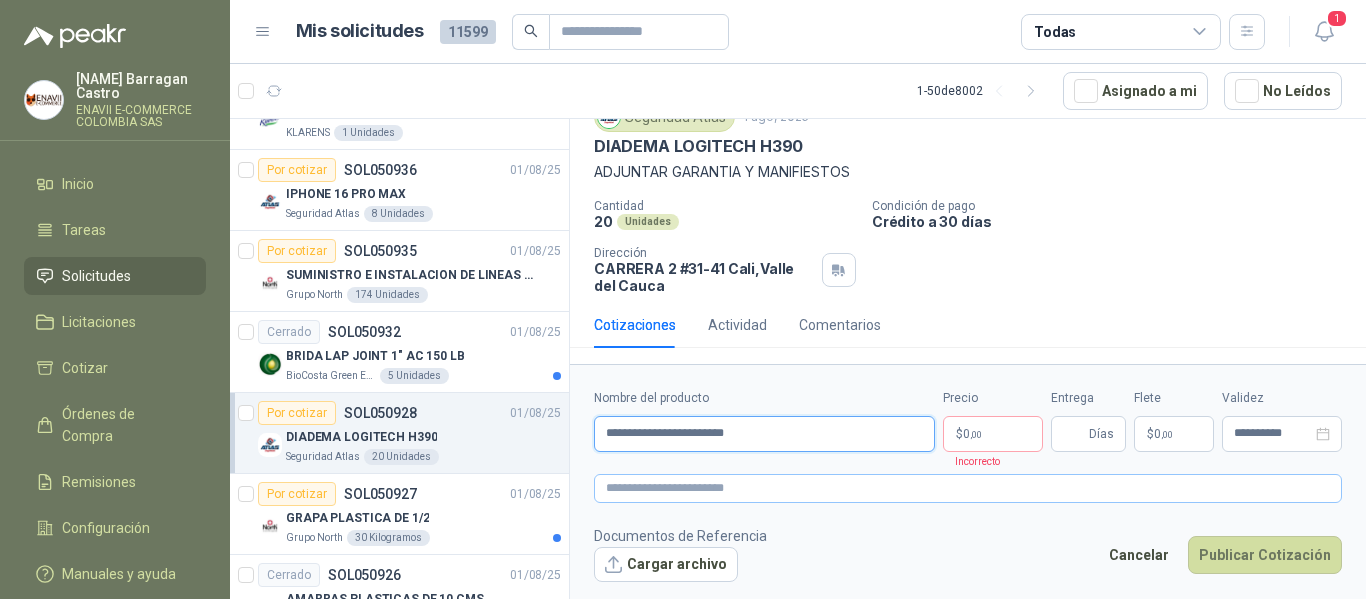 type on "**********" 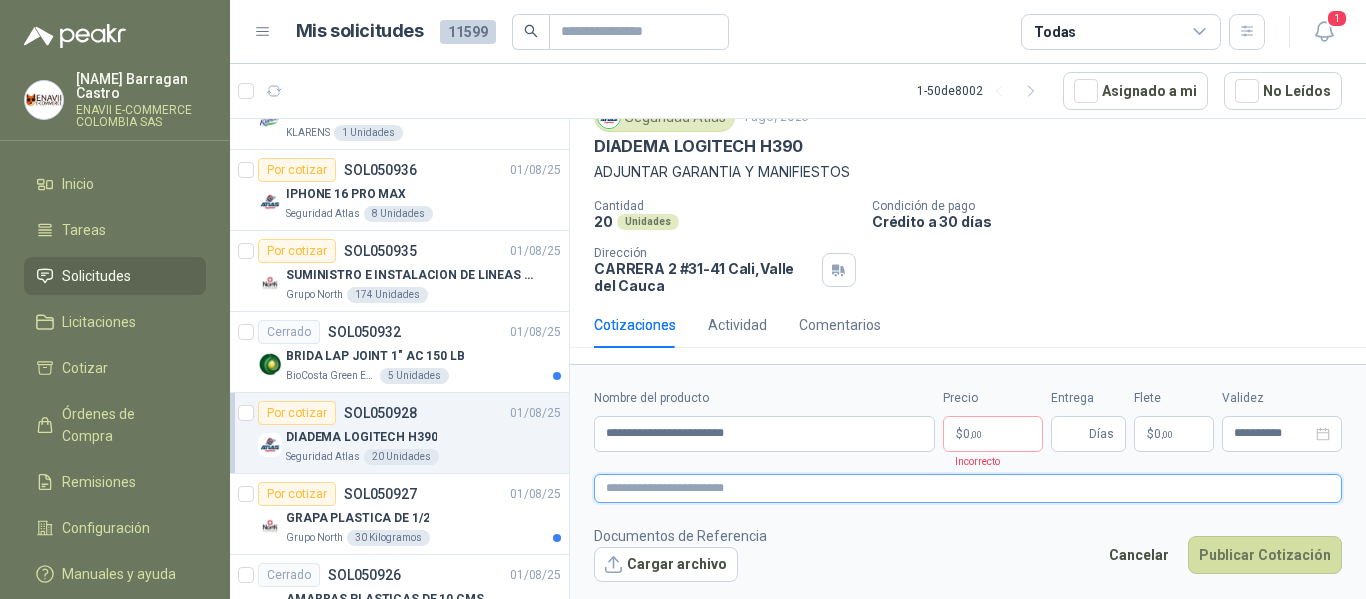 click at bounding box center [968, 488] 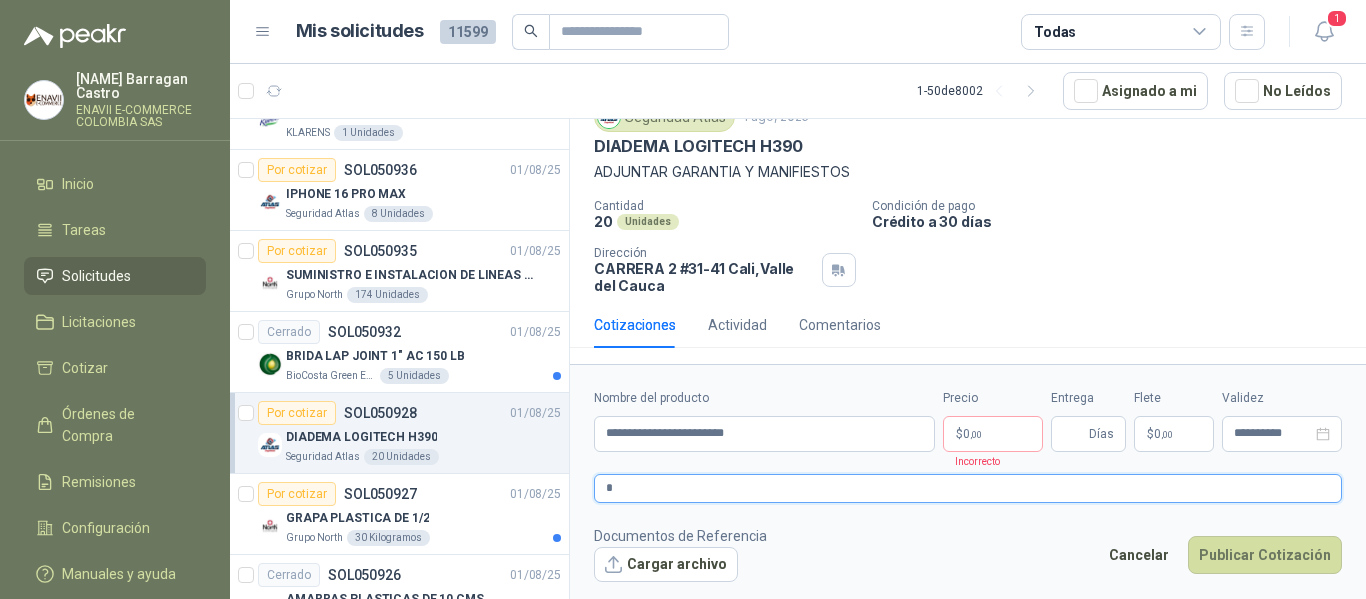 type 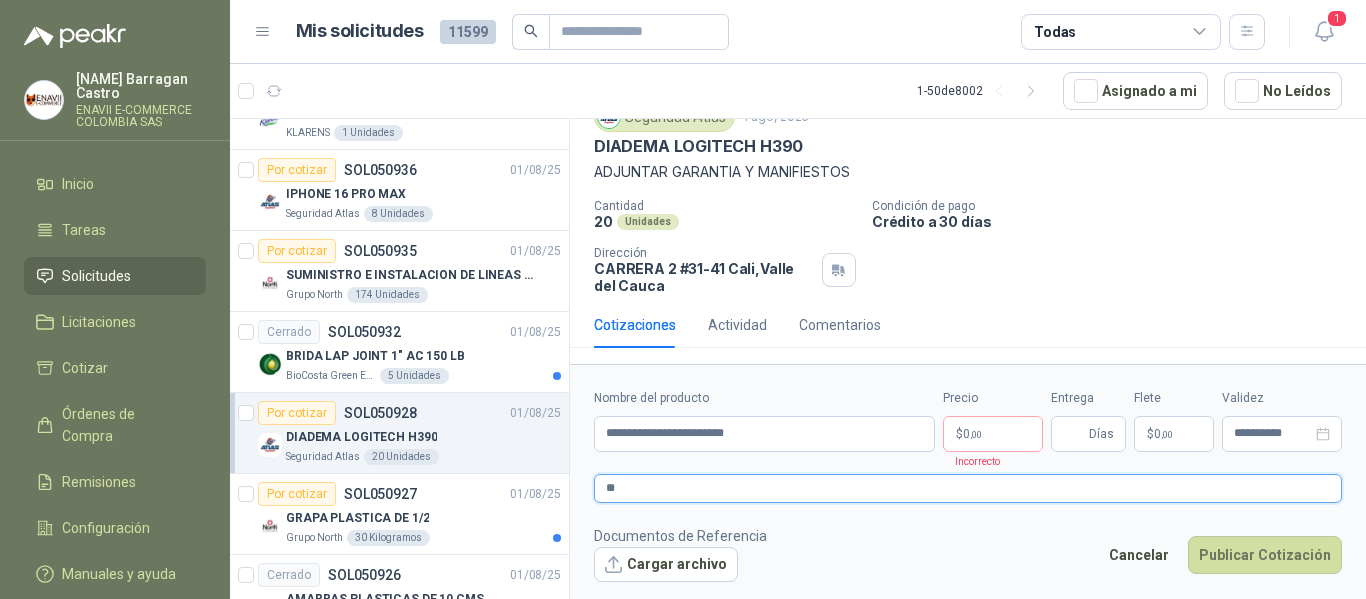 type 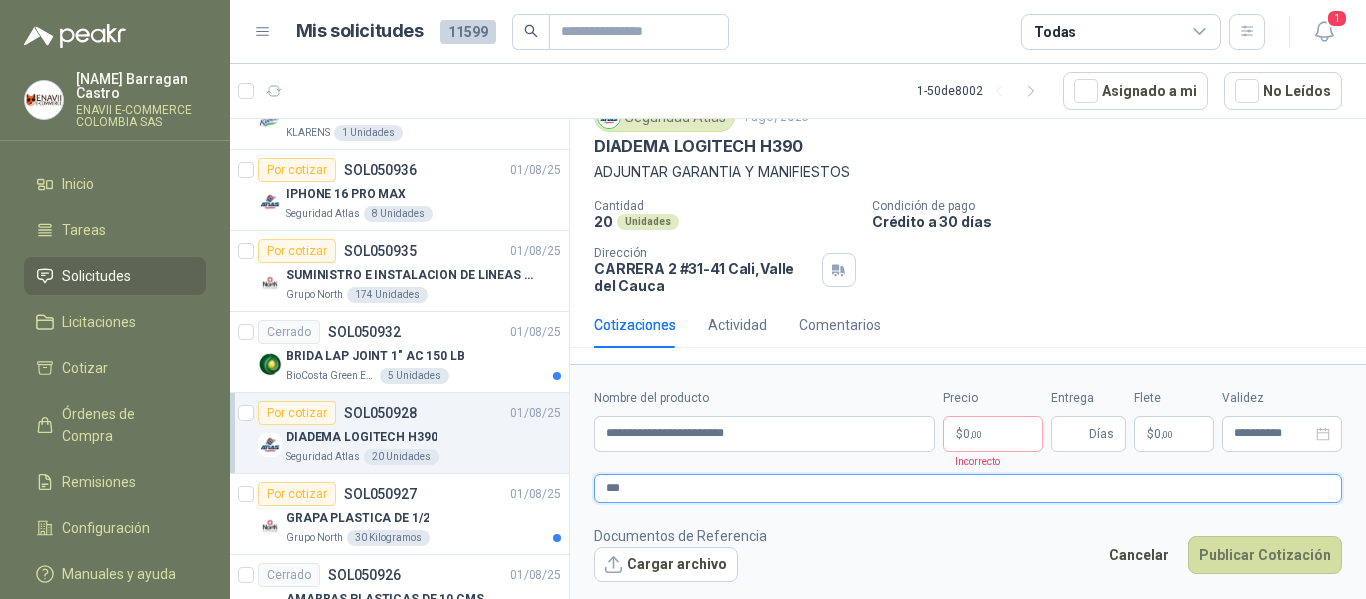 type 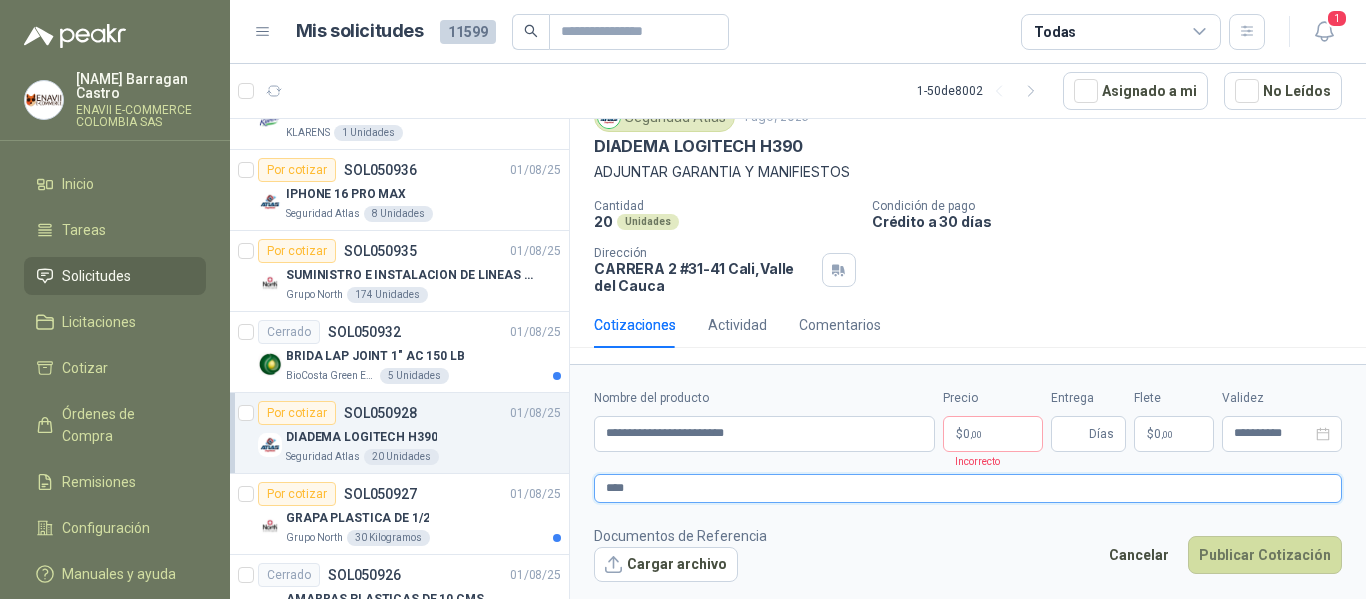 type 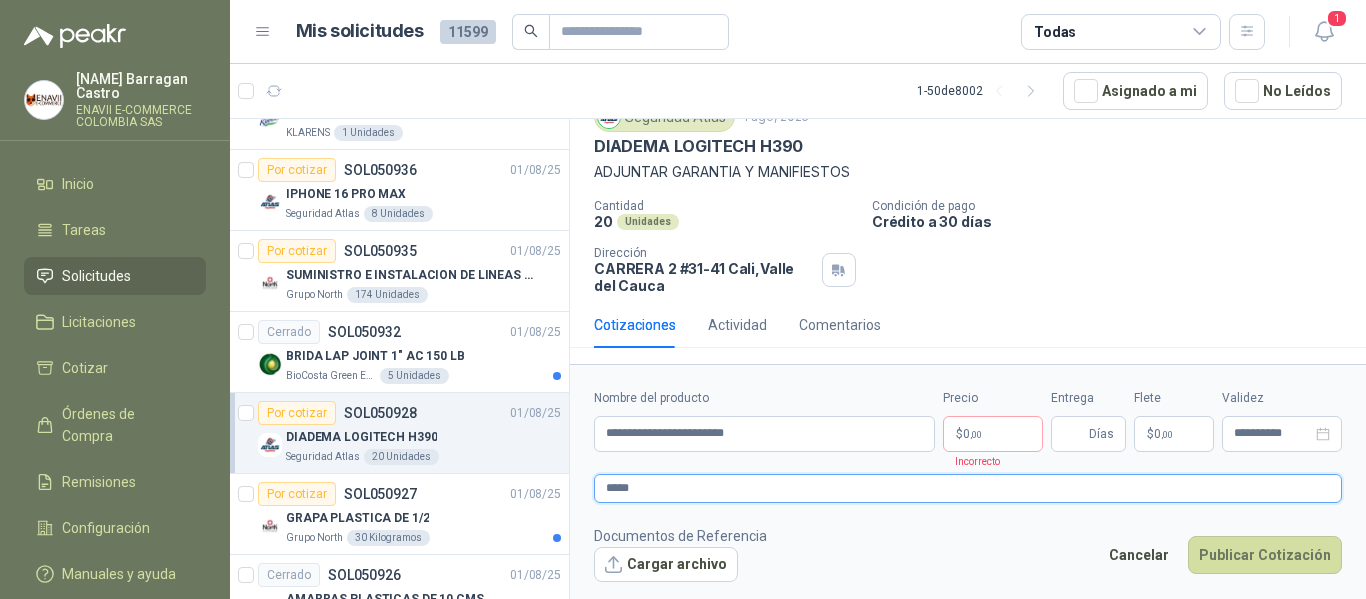 type 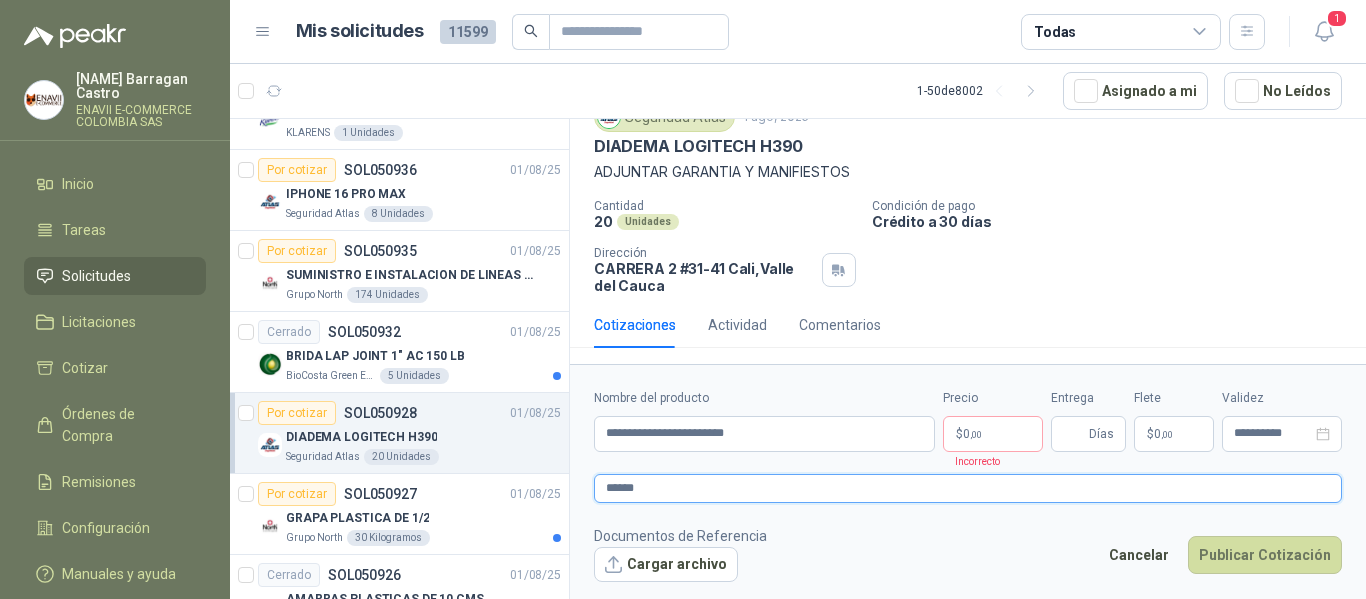 type 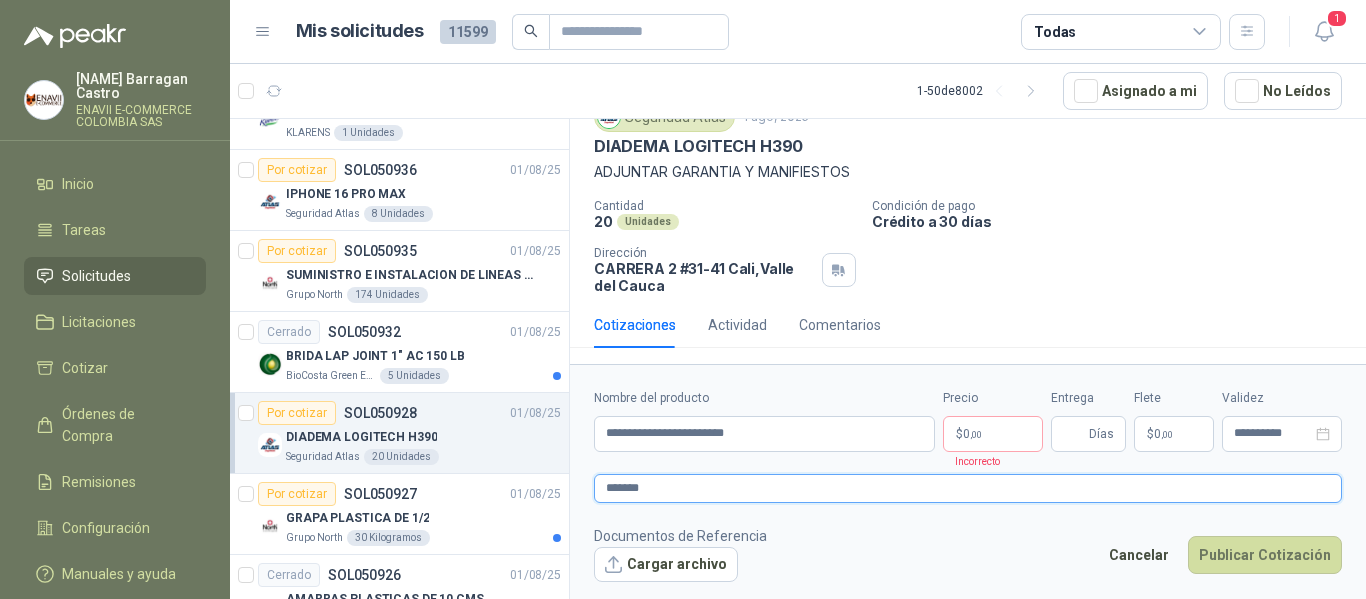type 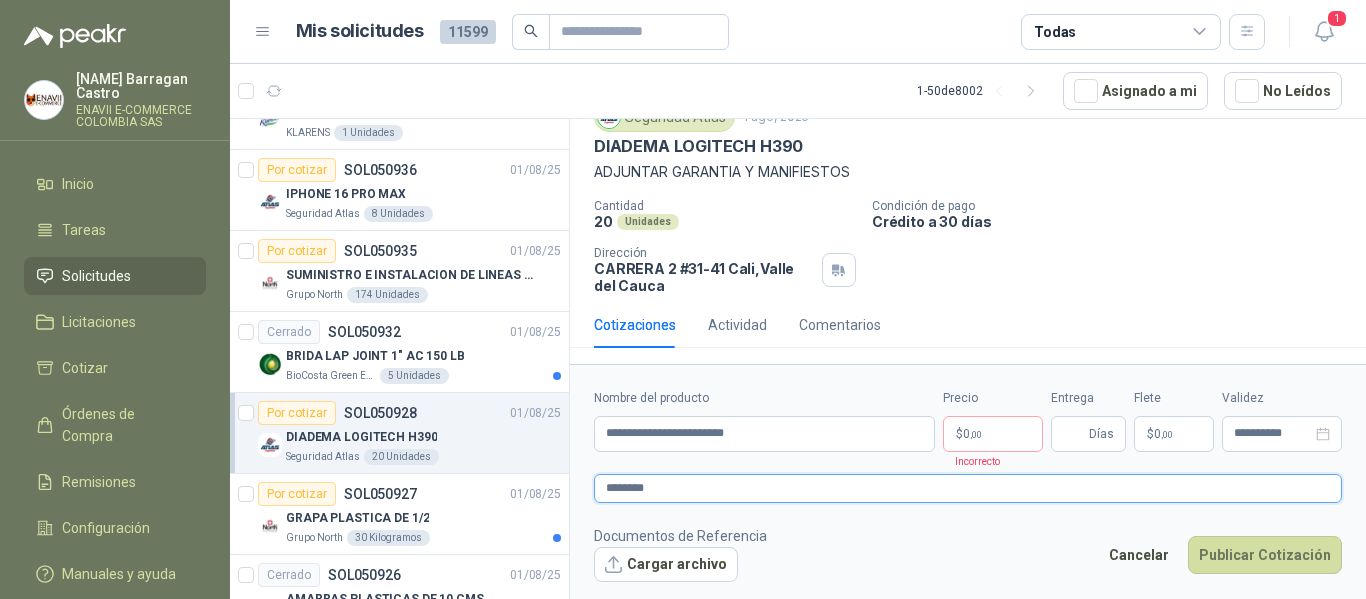 type 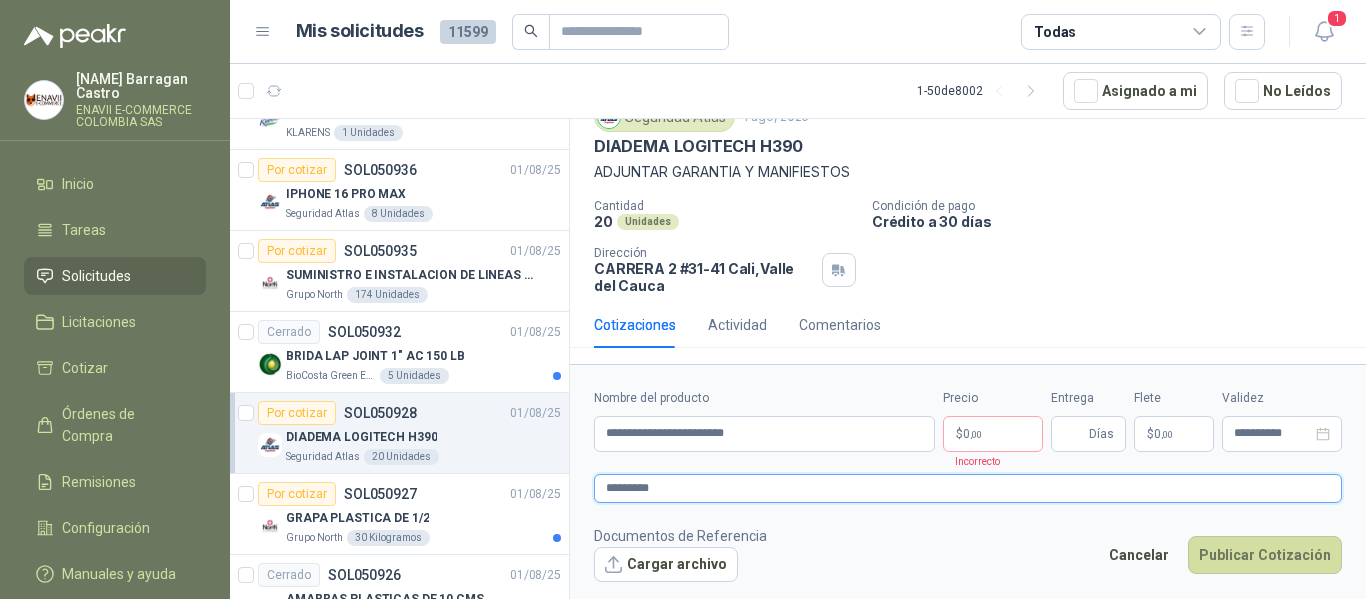 type 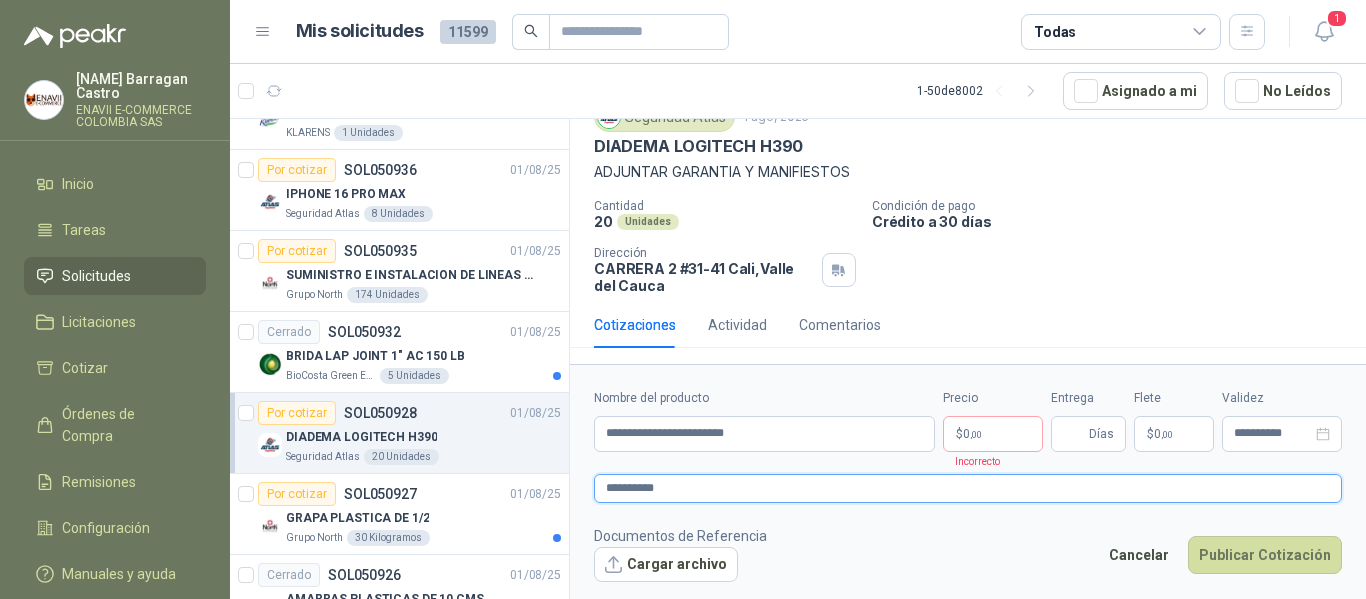type 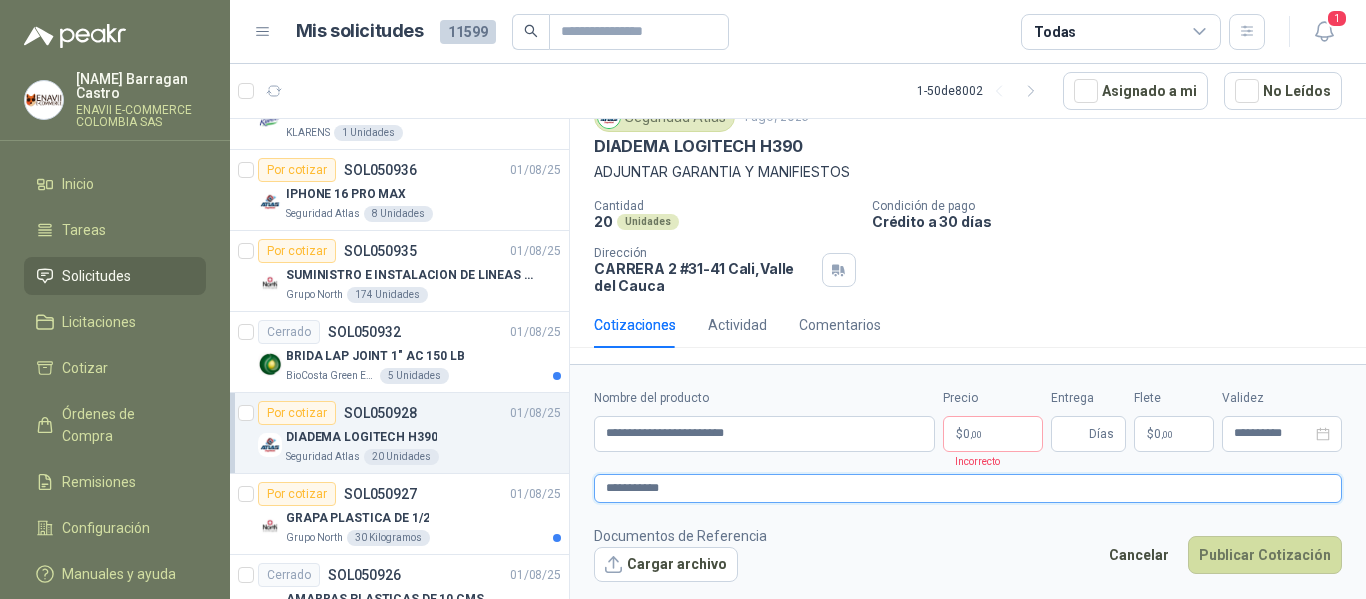 type 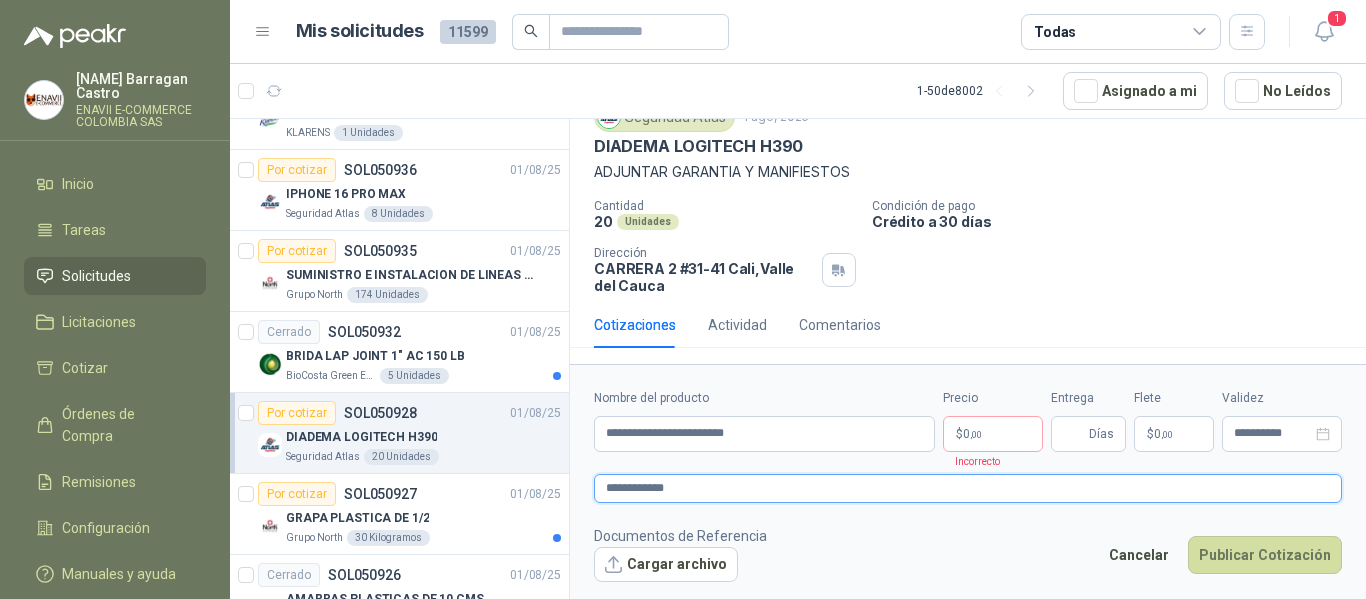 type 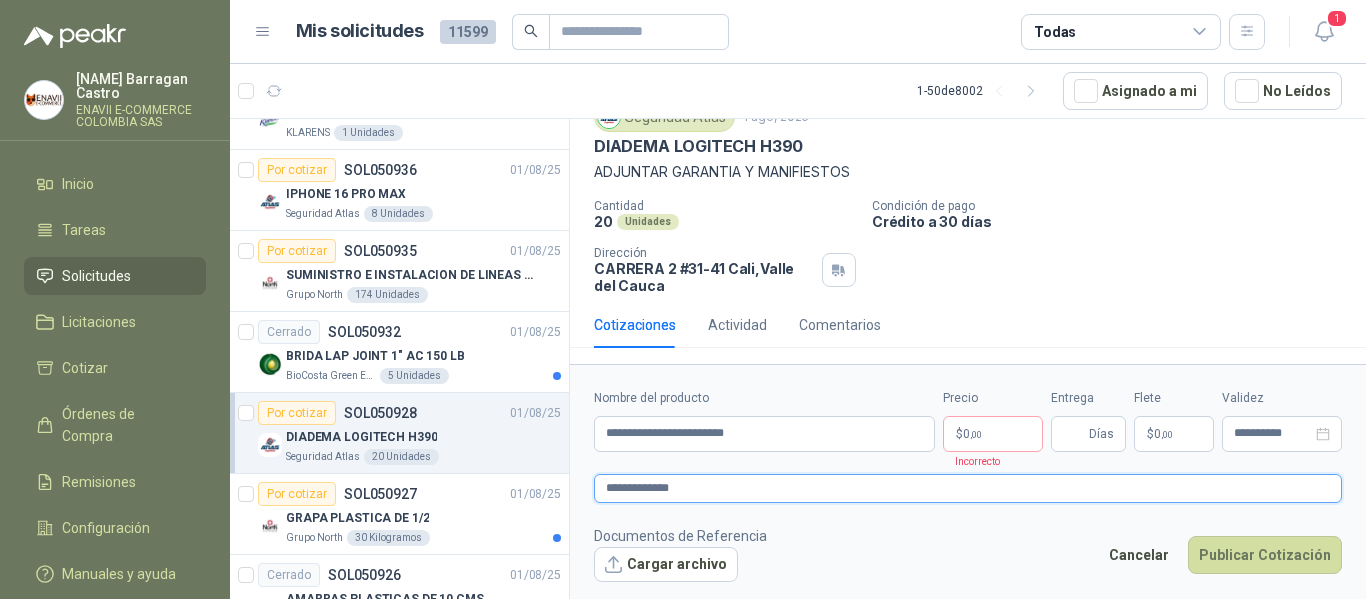 type on "**********" 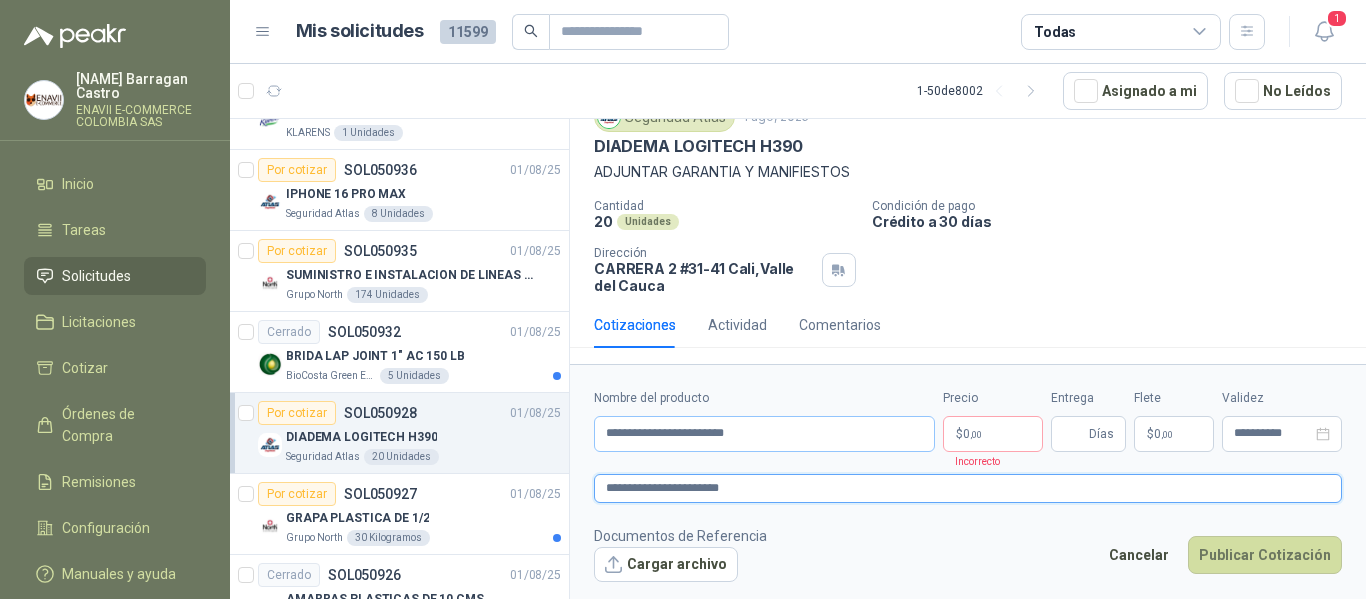 type 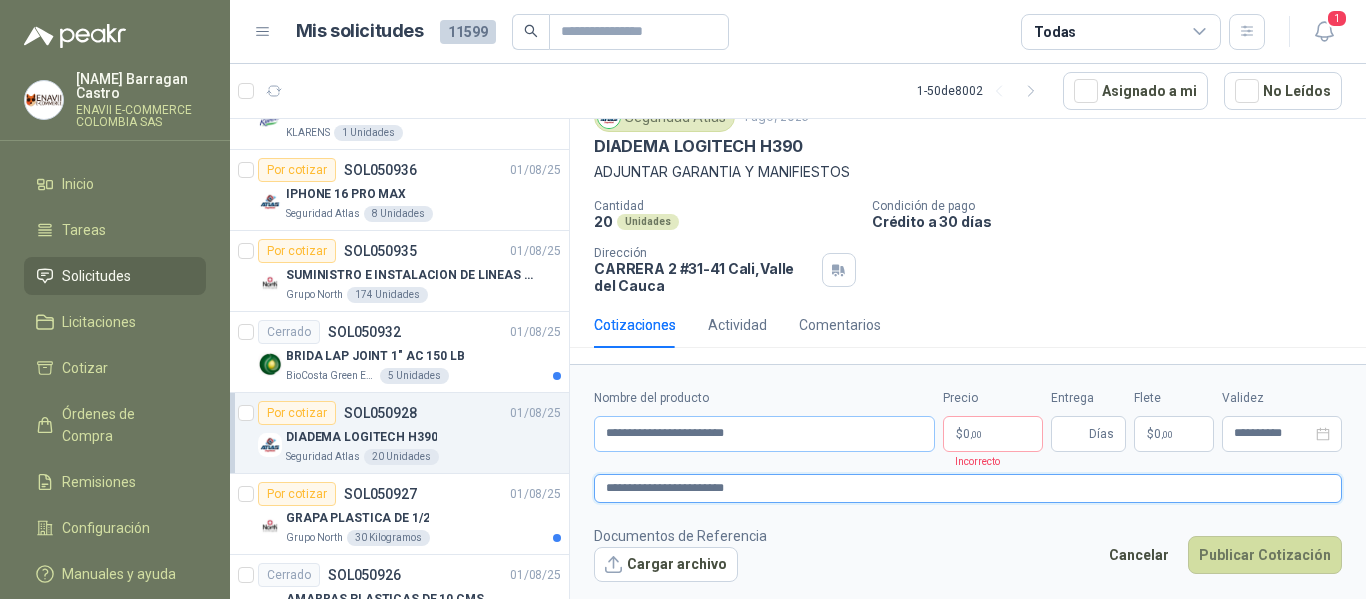 type 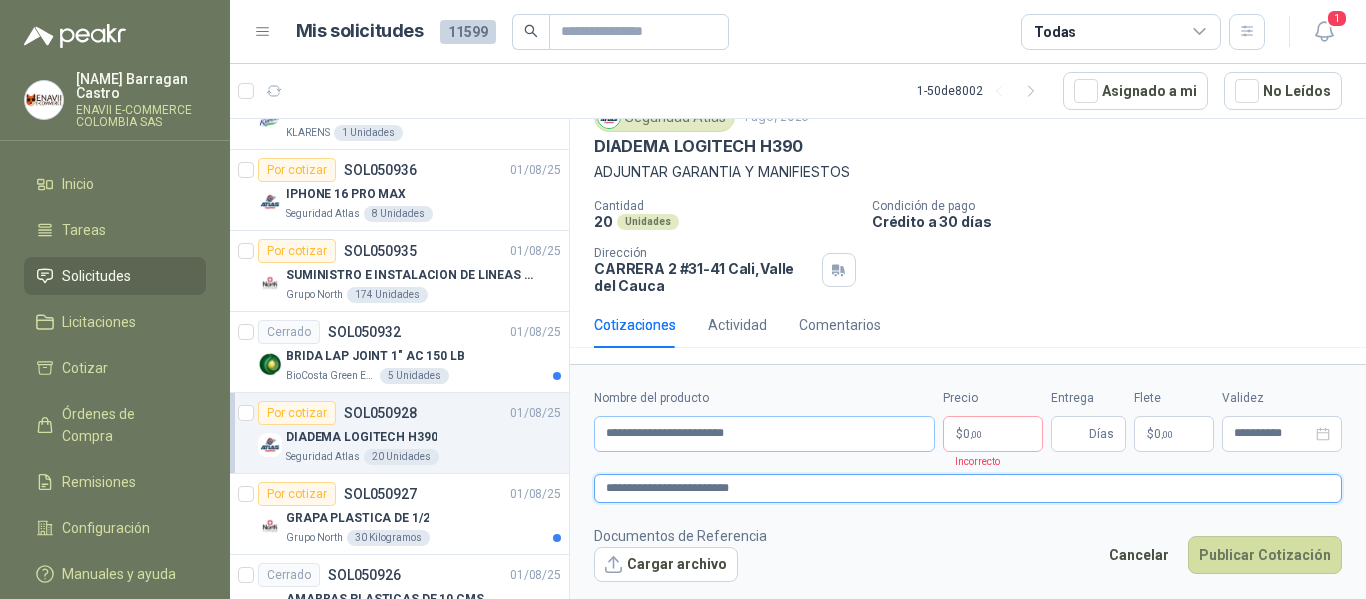 type 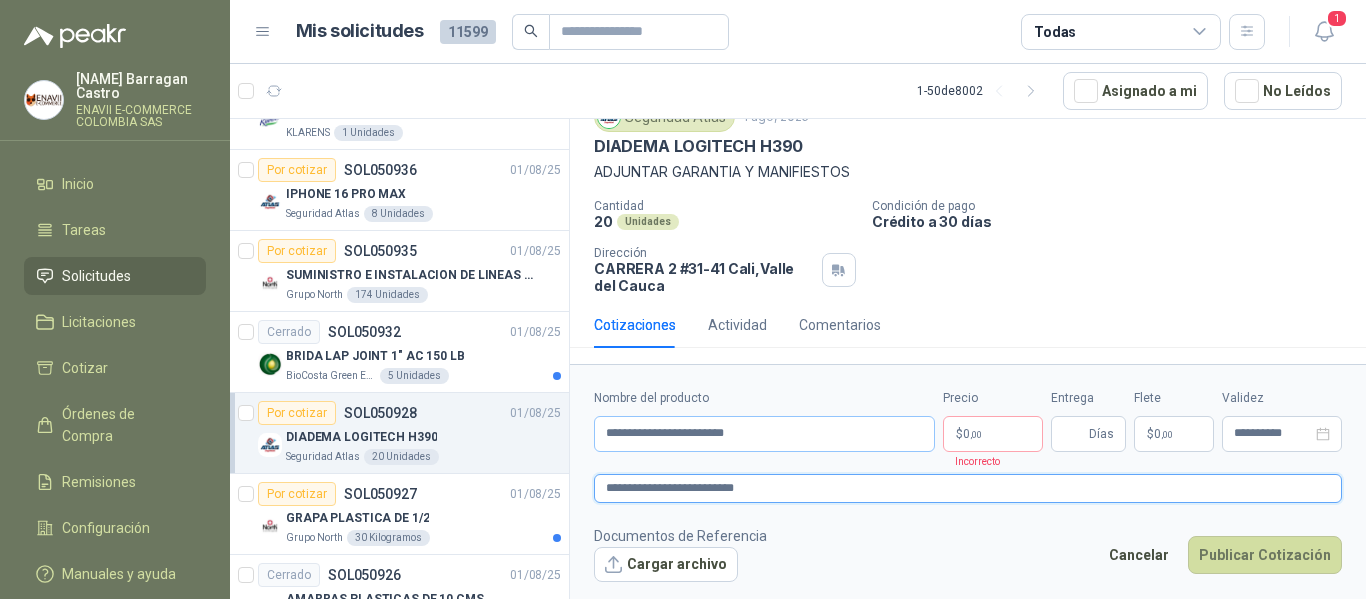 type 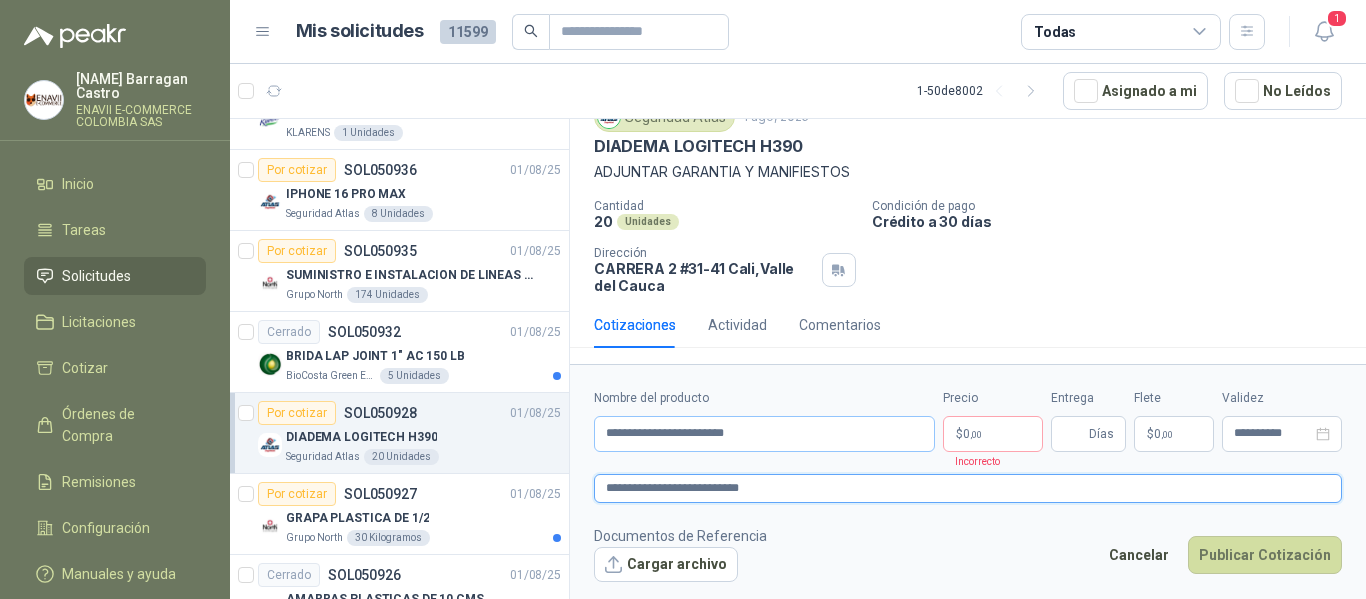 type 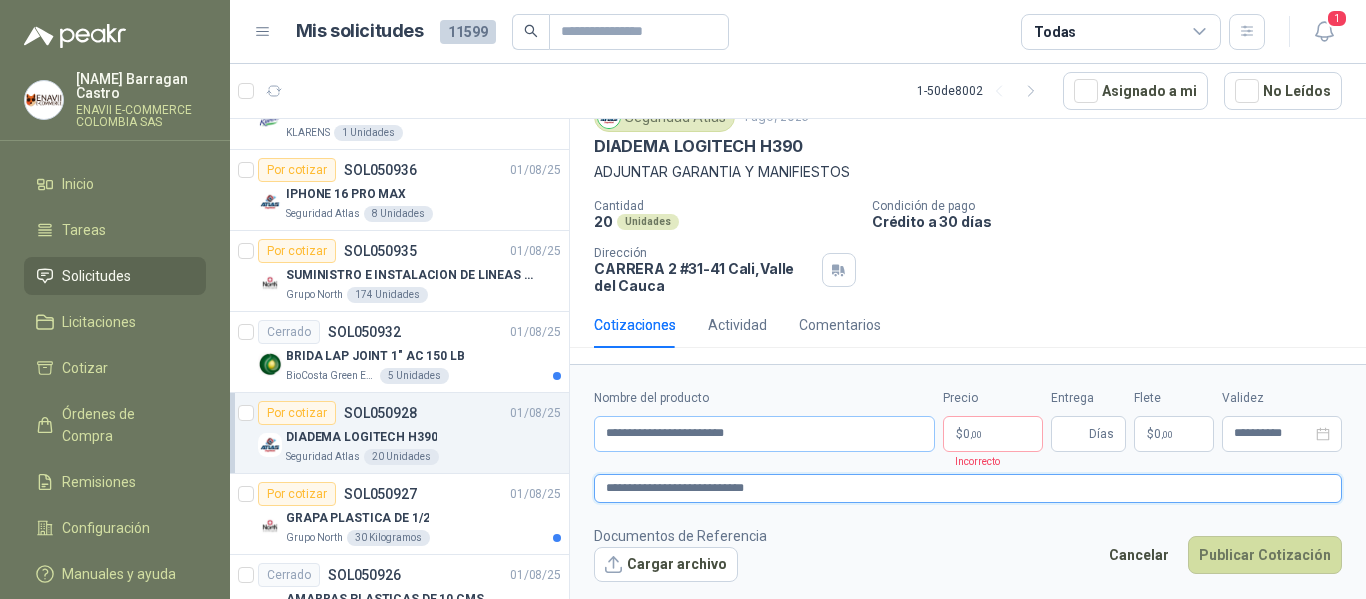 type 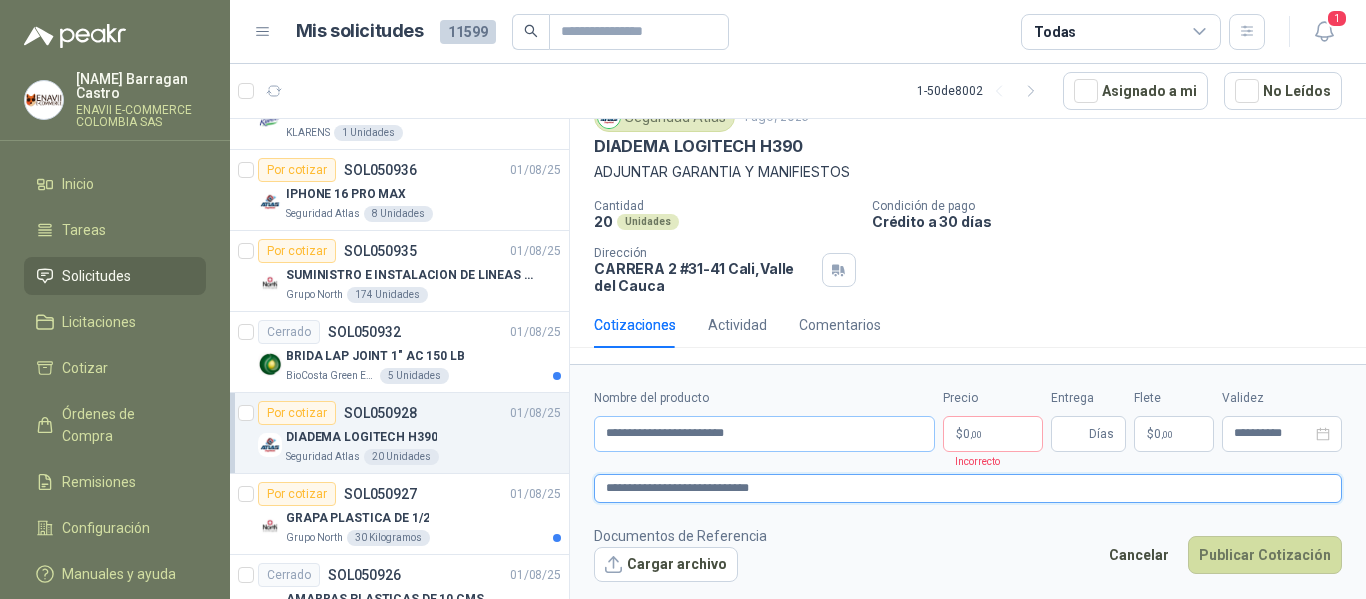 type 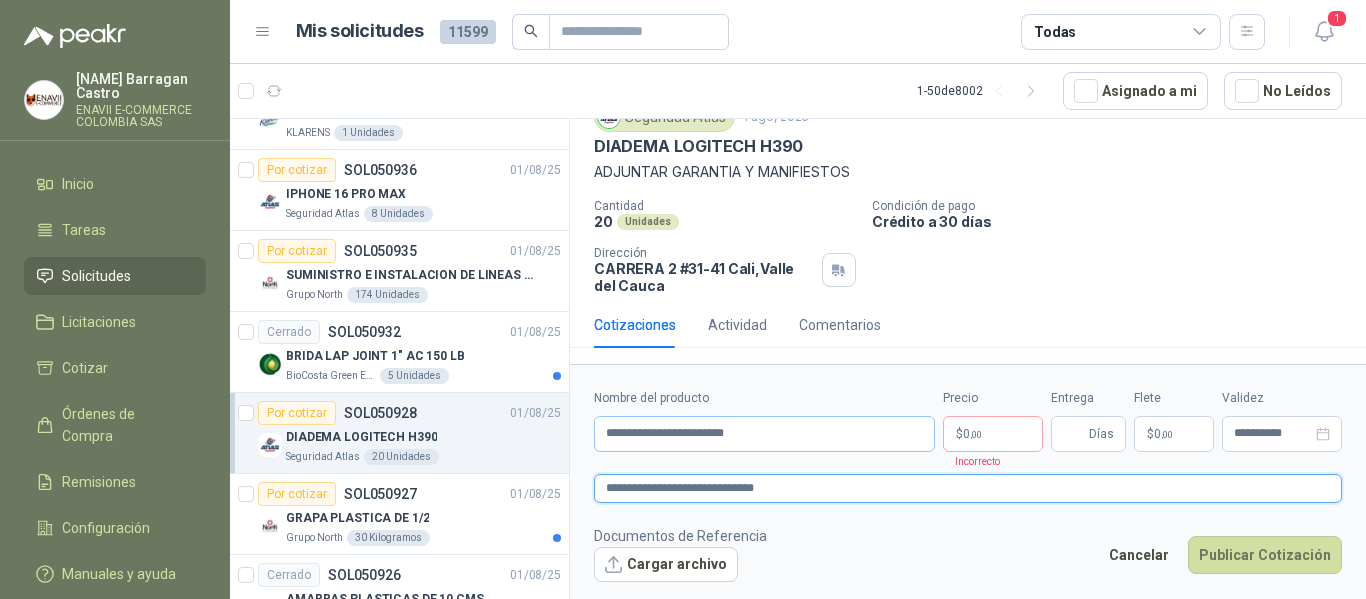 type 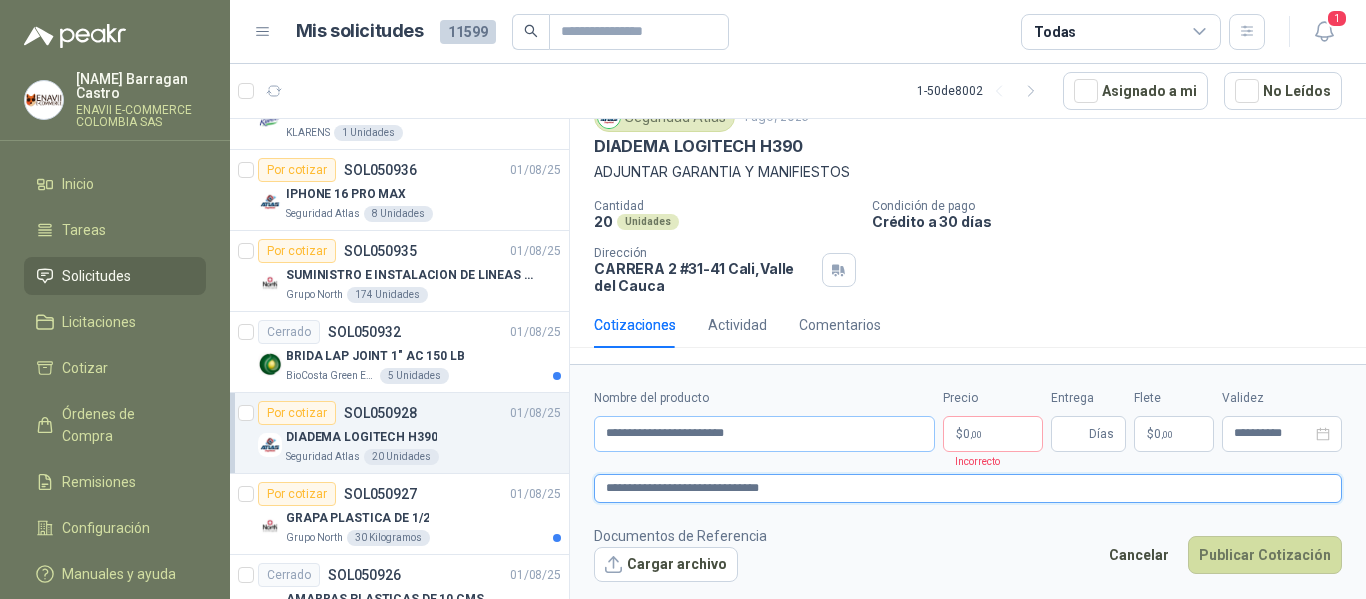 type 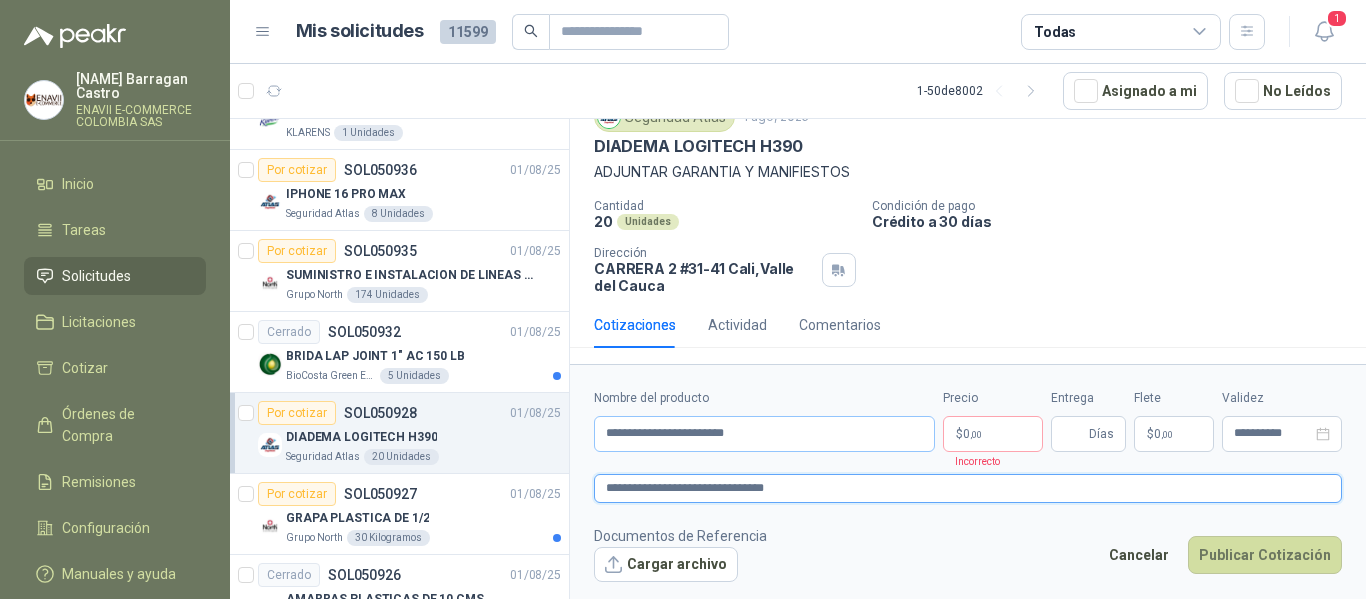 type 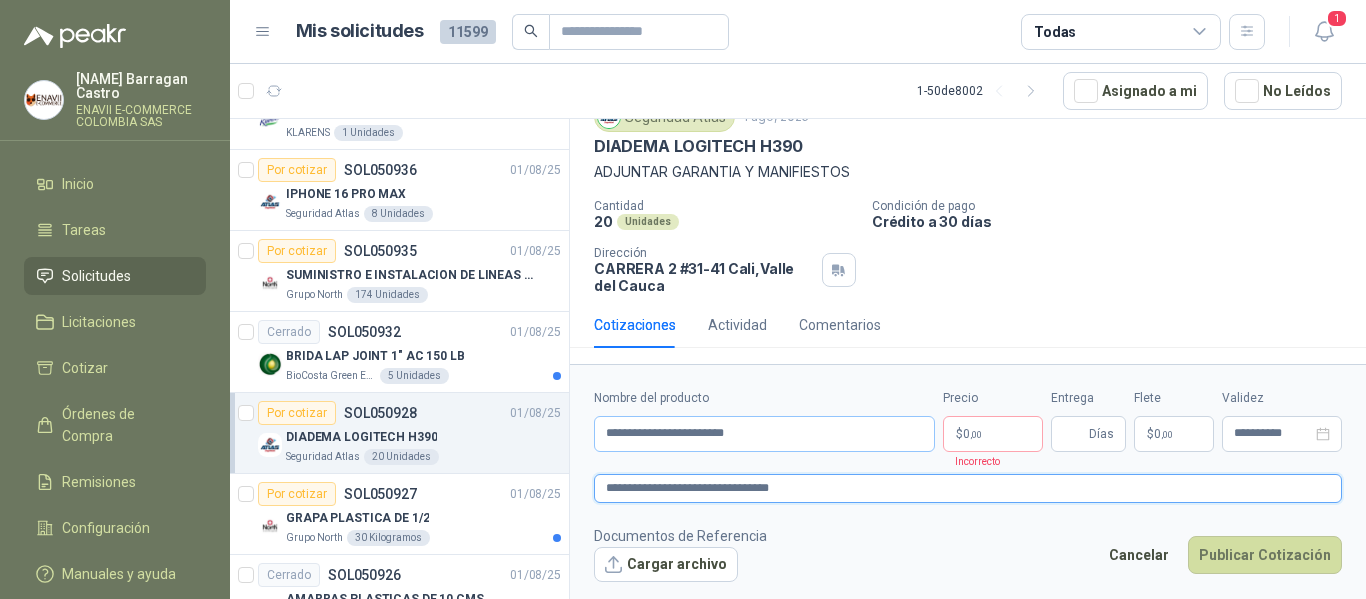 type 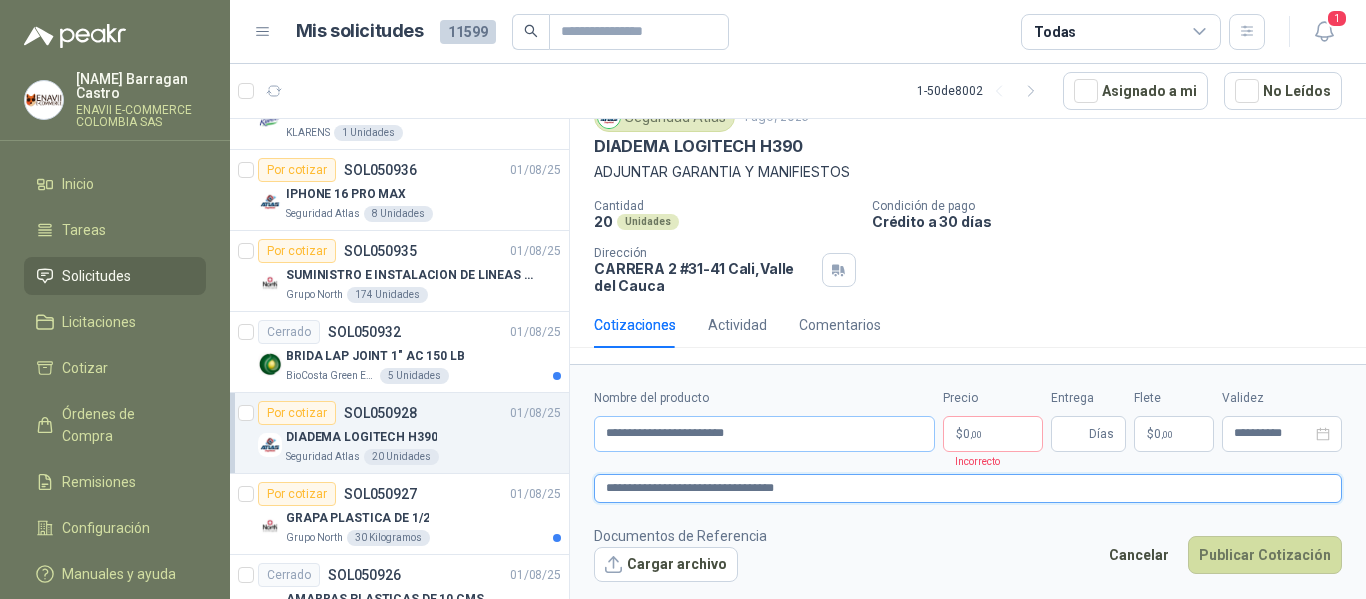 type 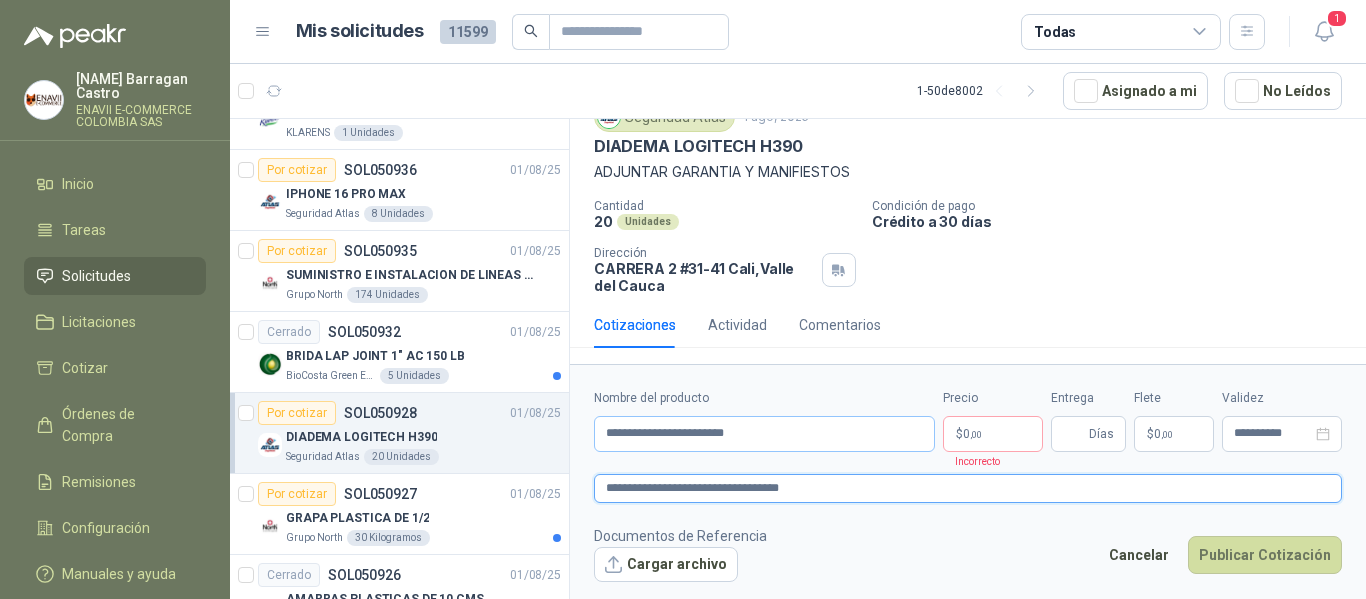 type 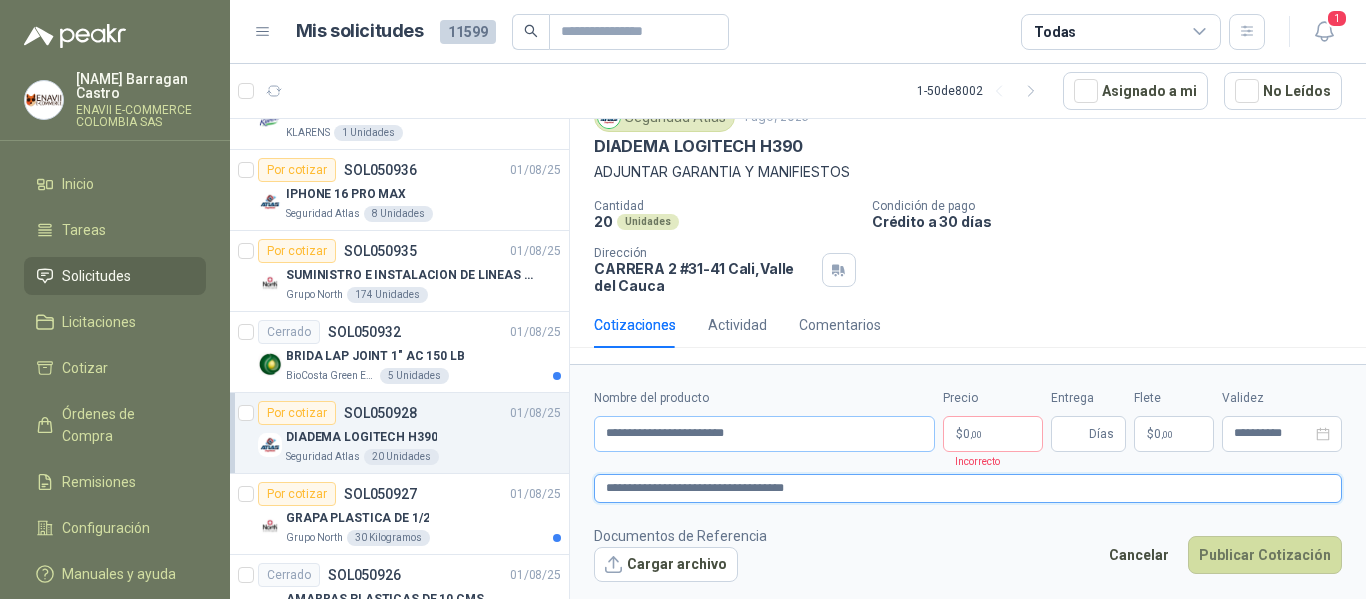 type 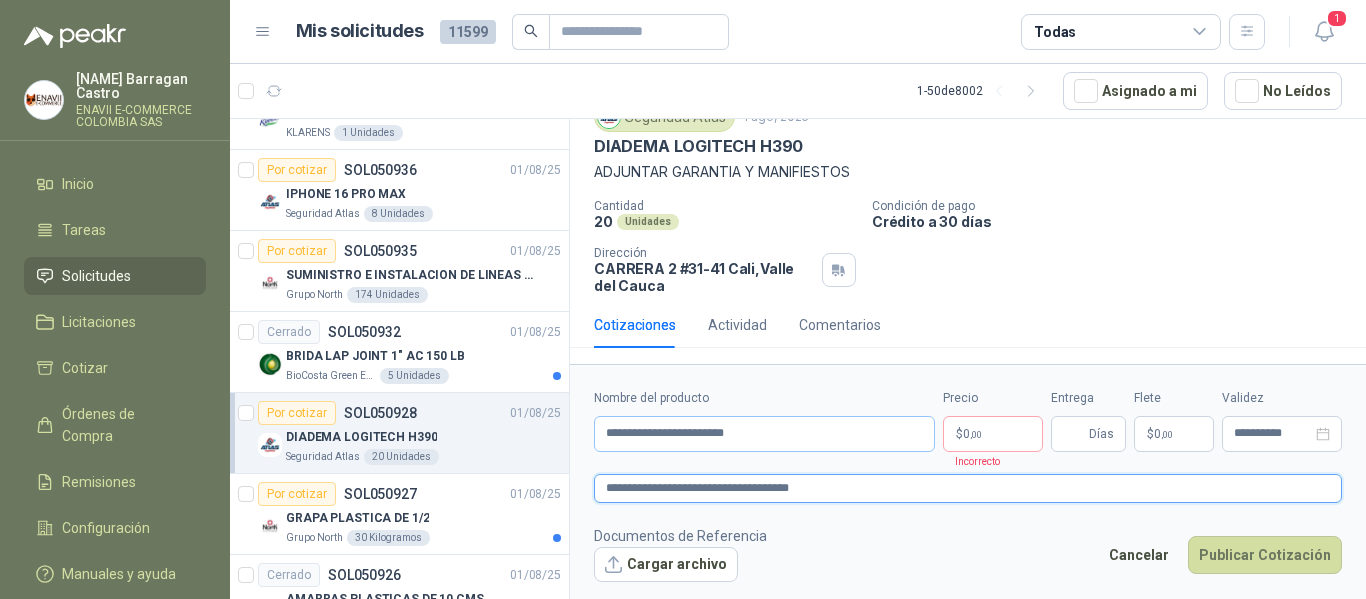 type 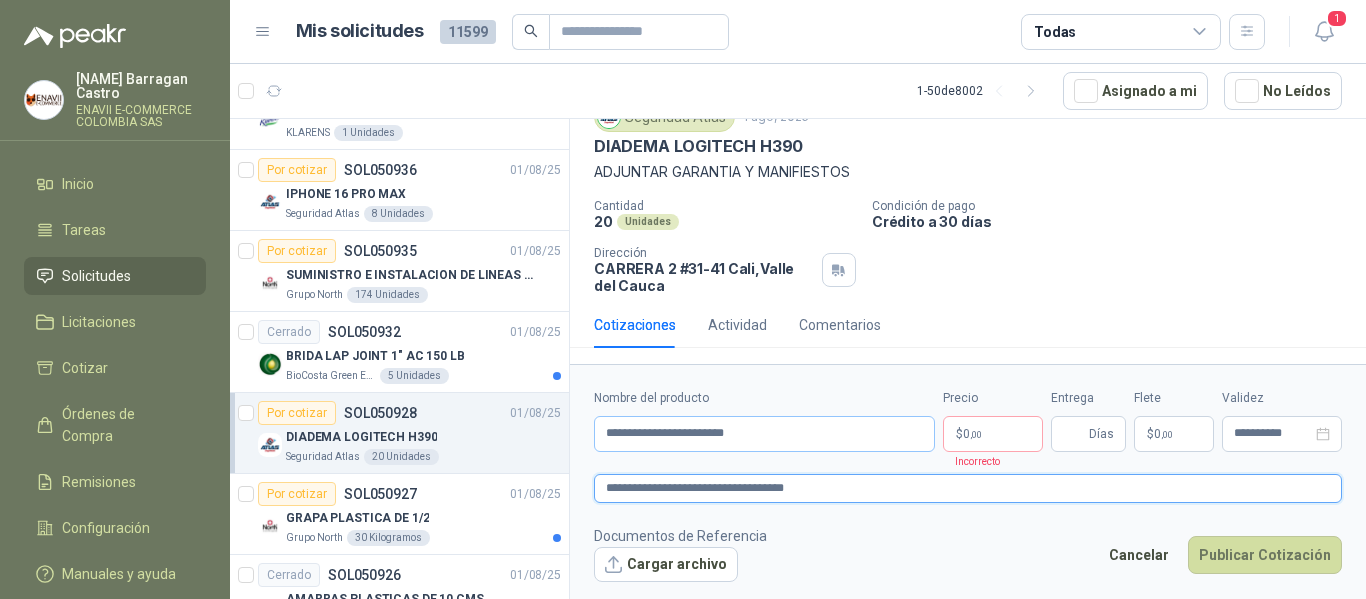 type 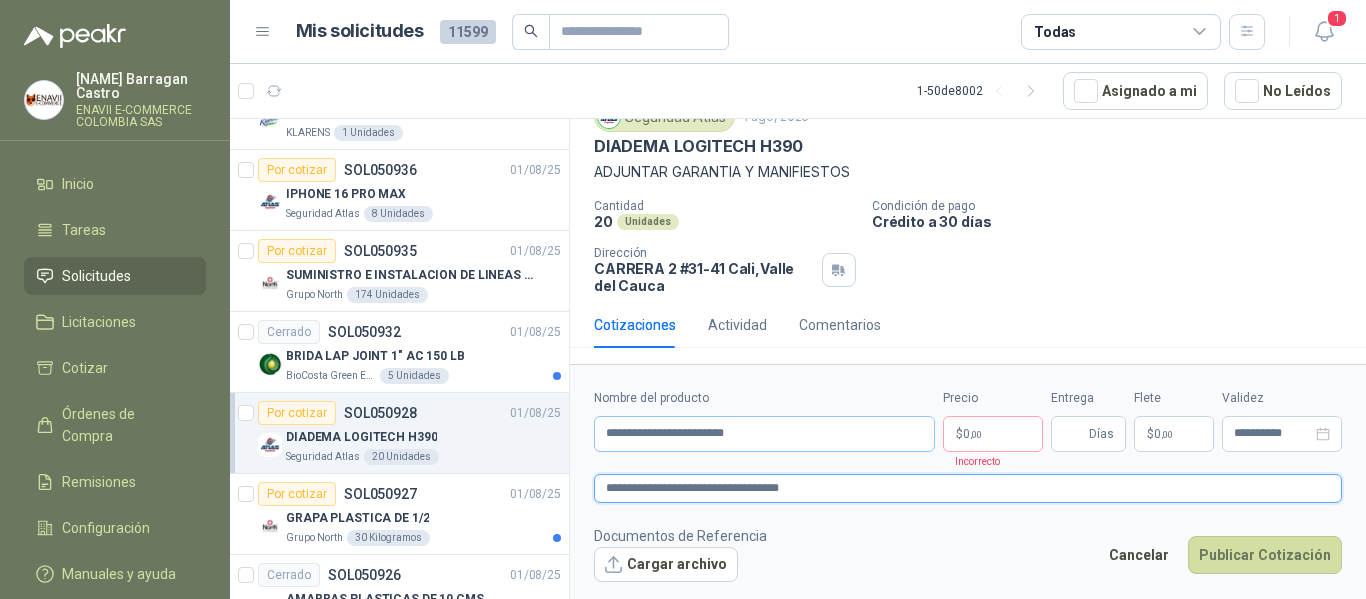 type 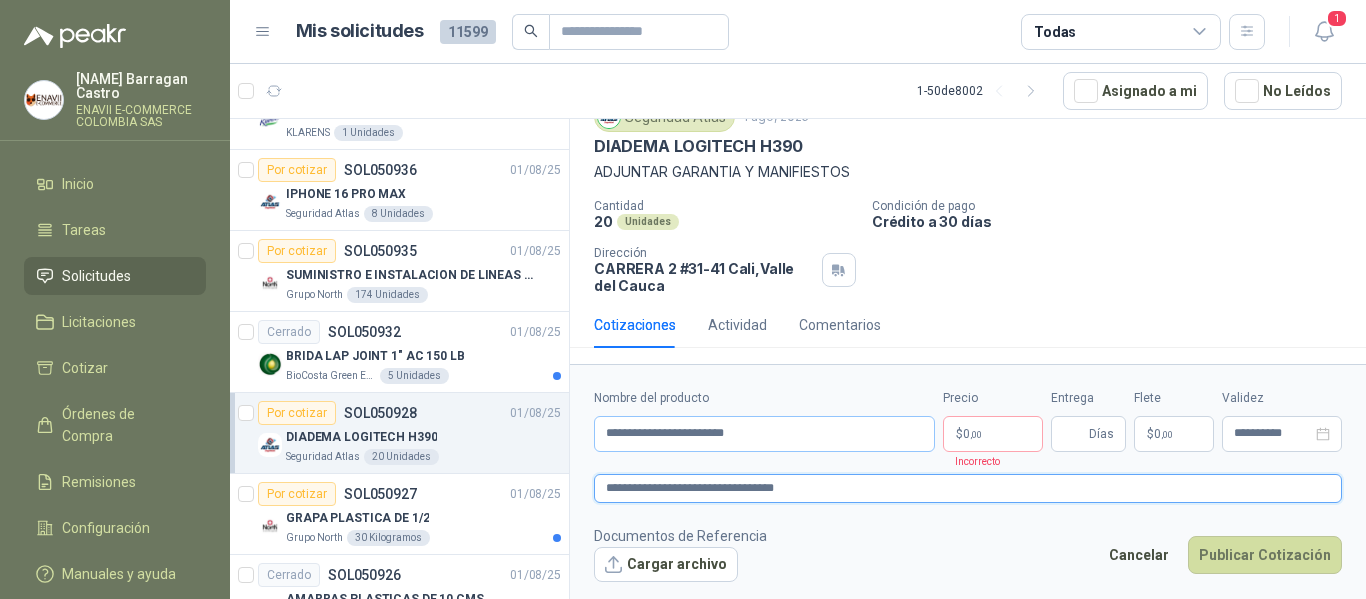 type 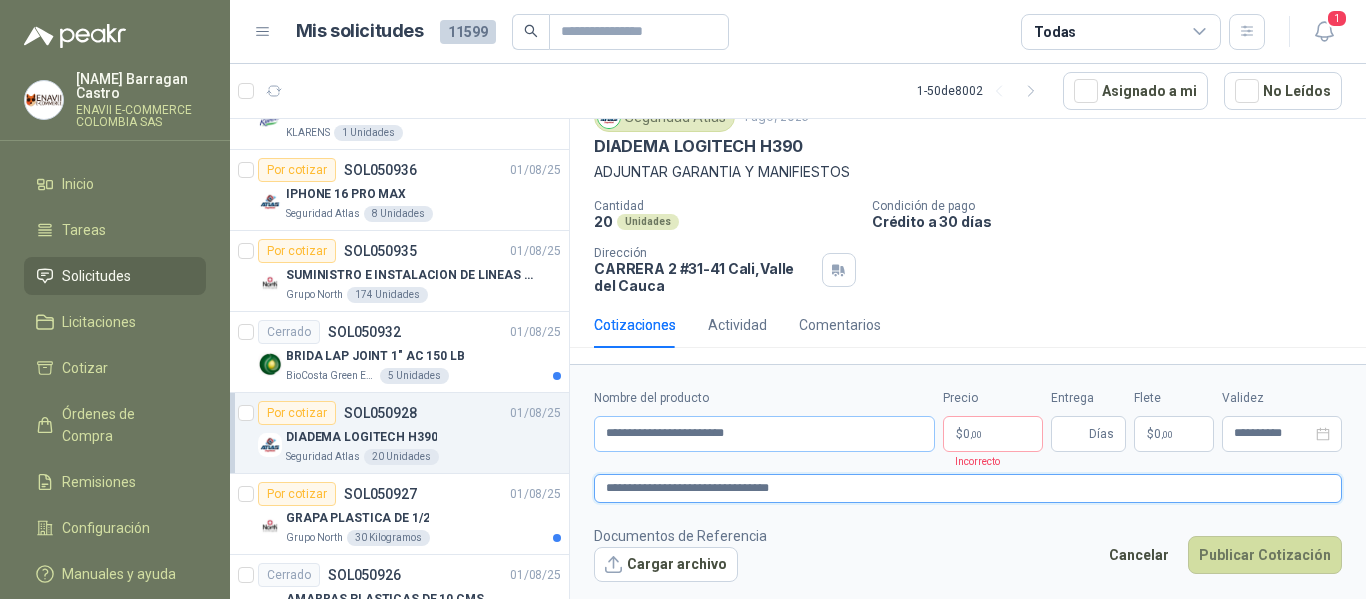 type 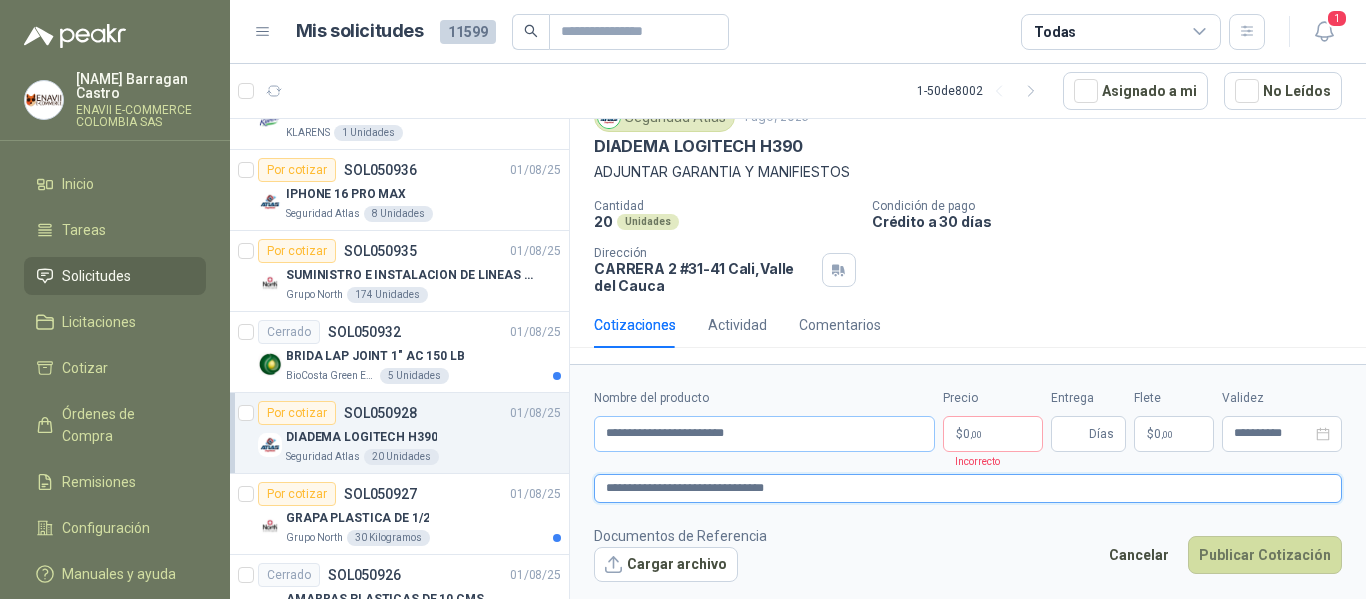 type 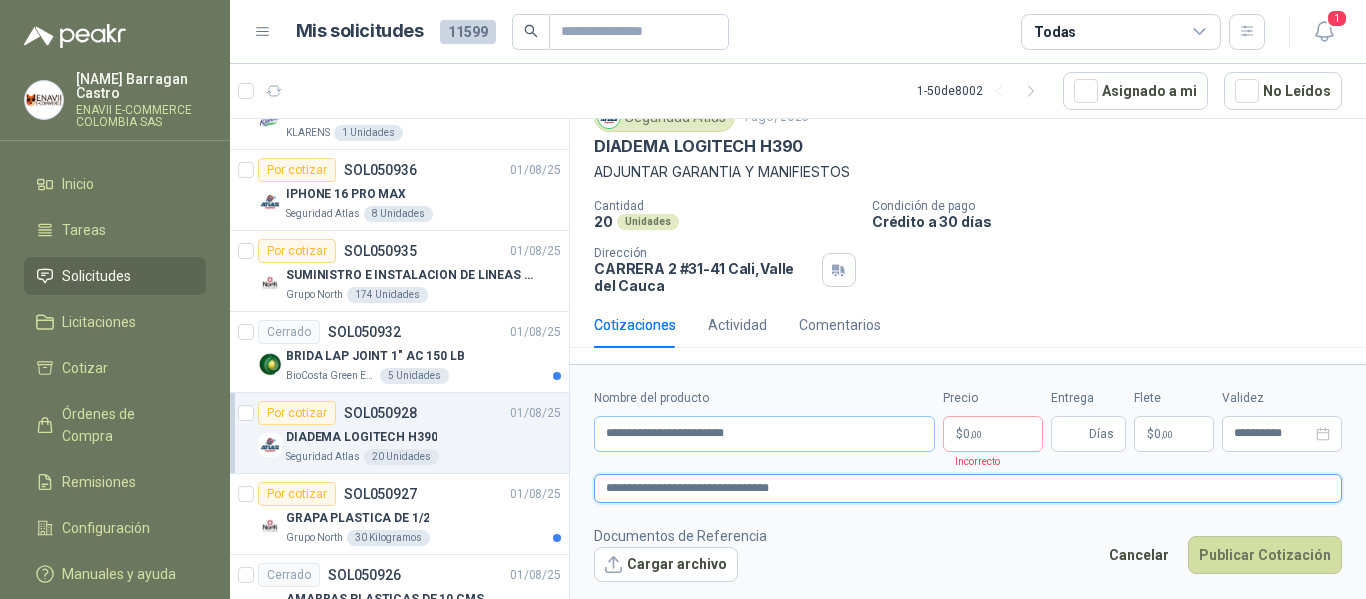 type 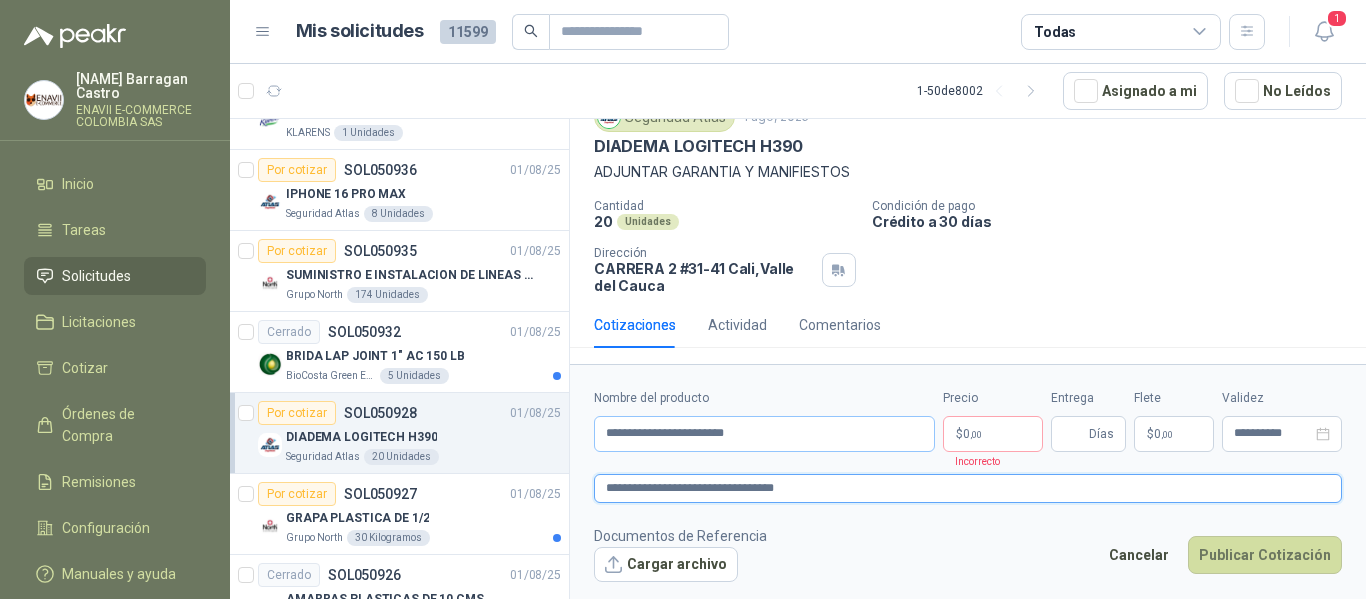 type 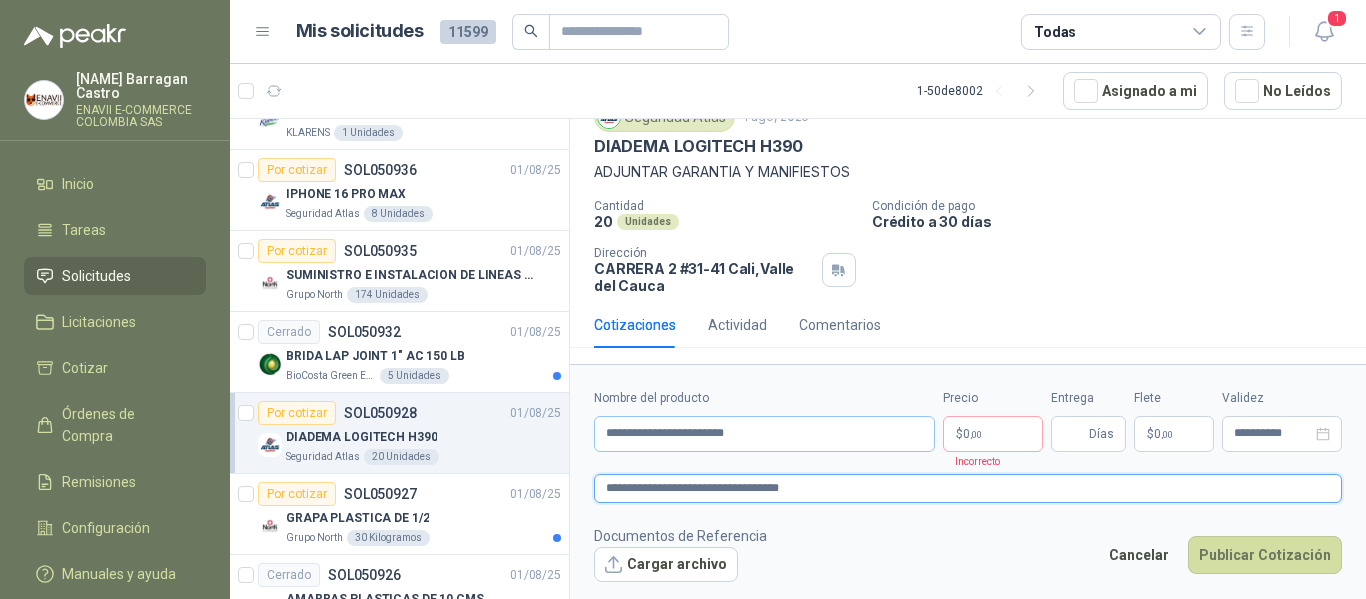 type 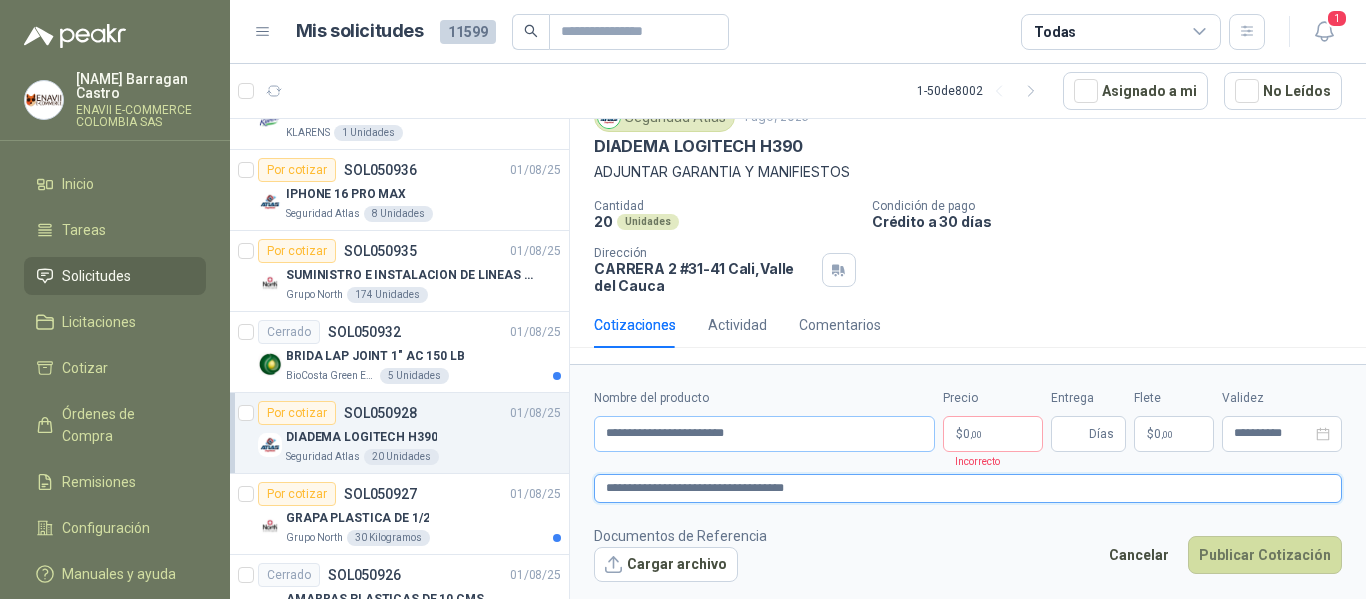 type 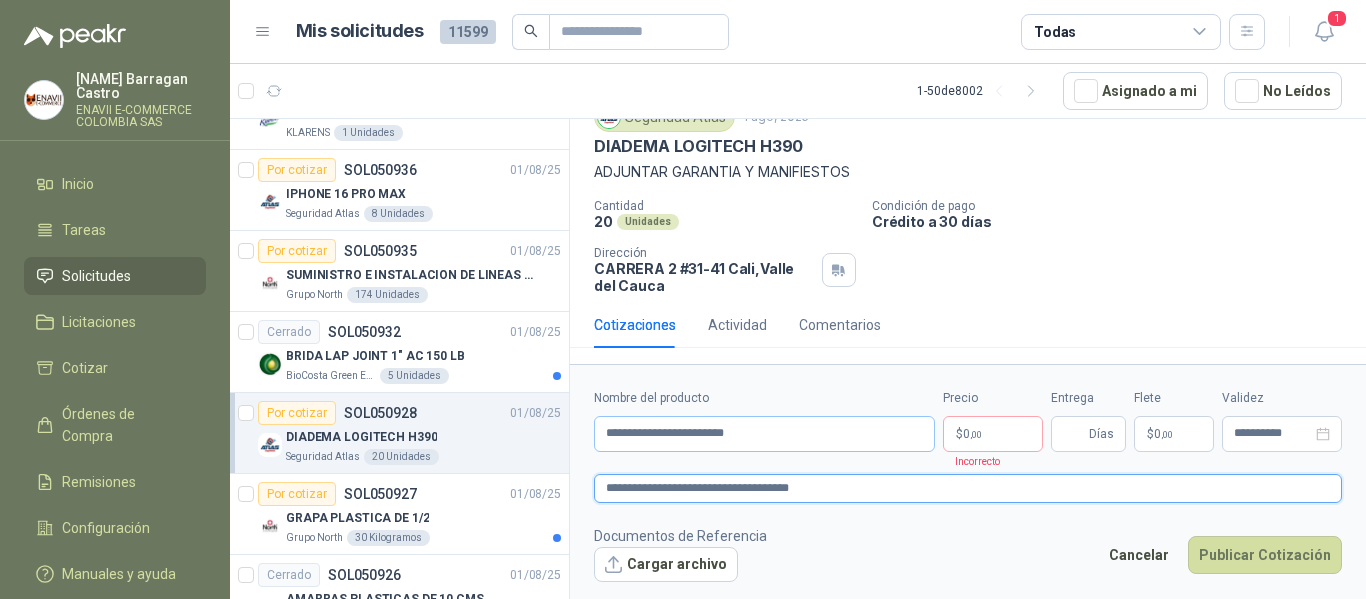 type 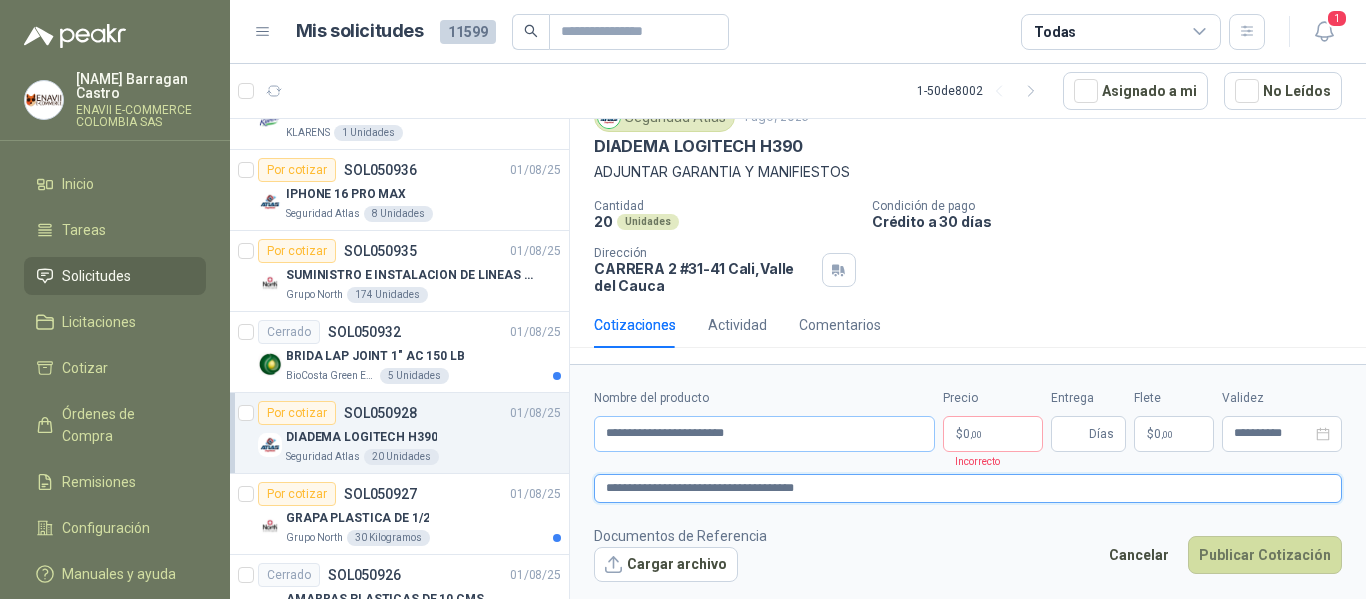 type 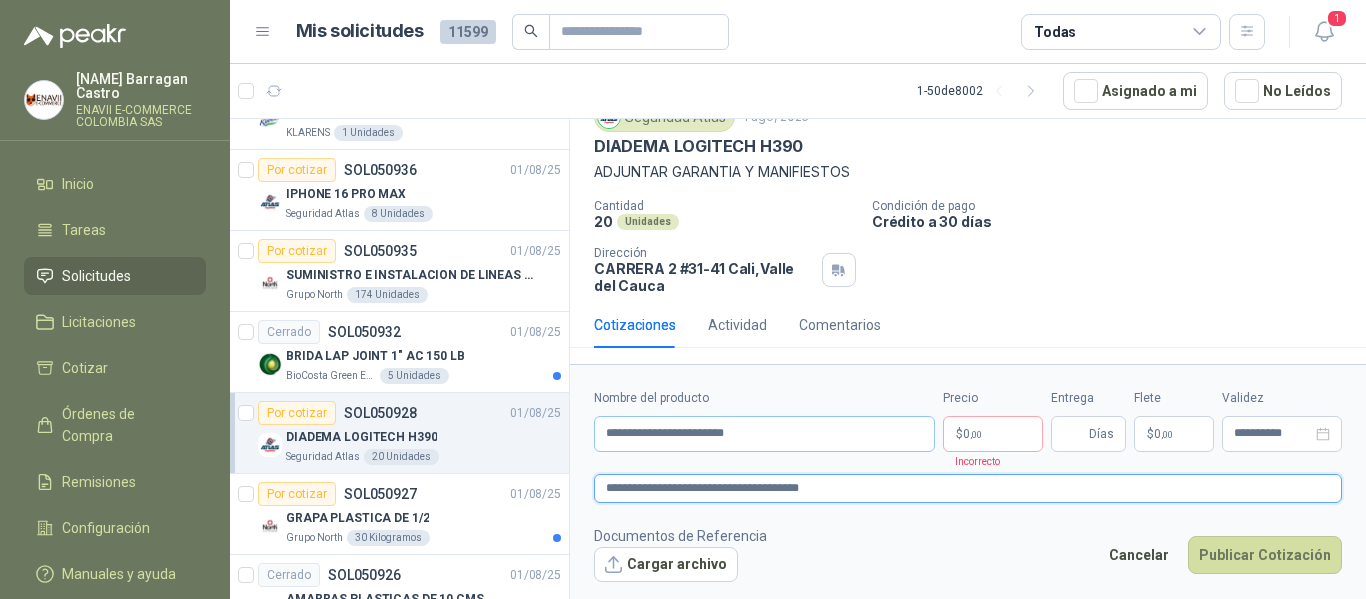 type 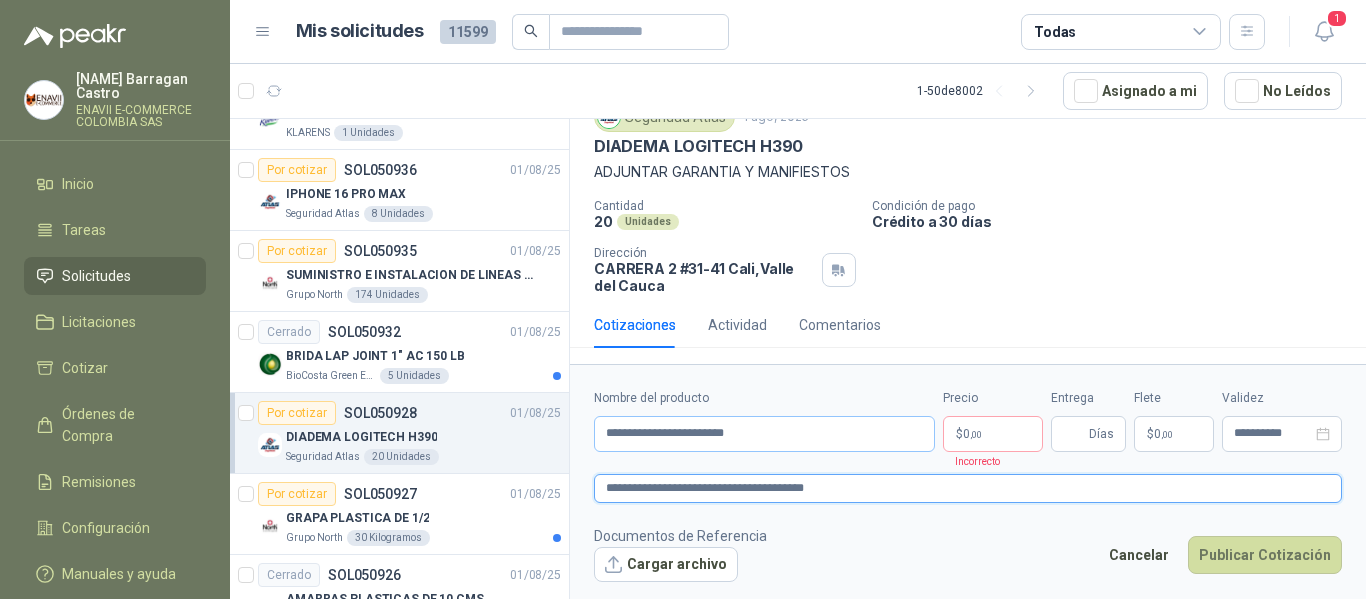 type 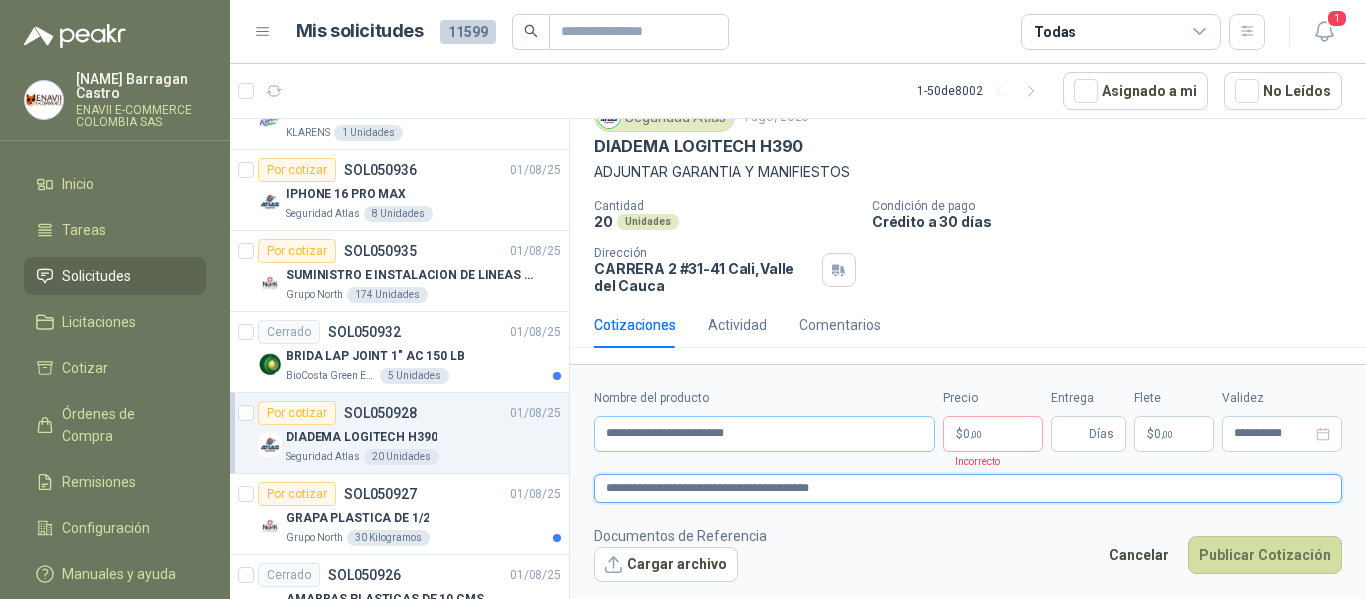 type 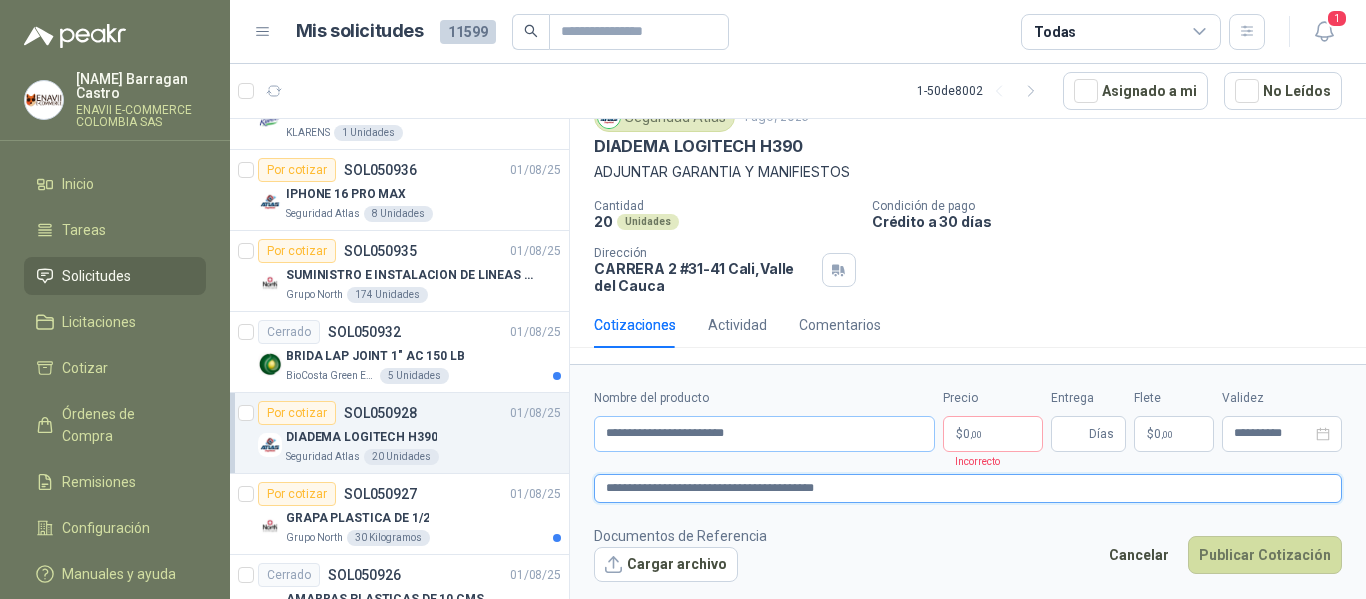 type 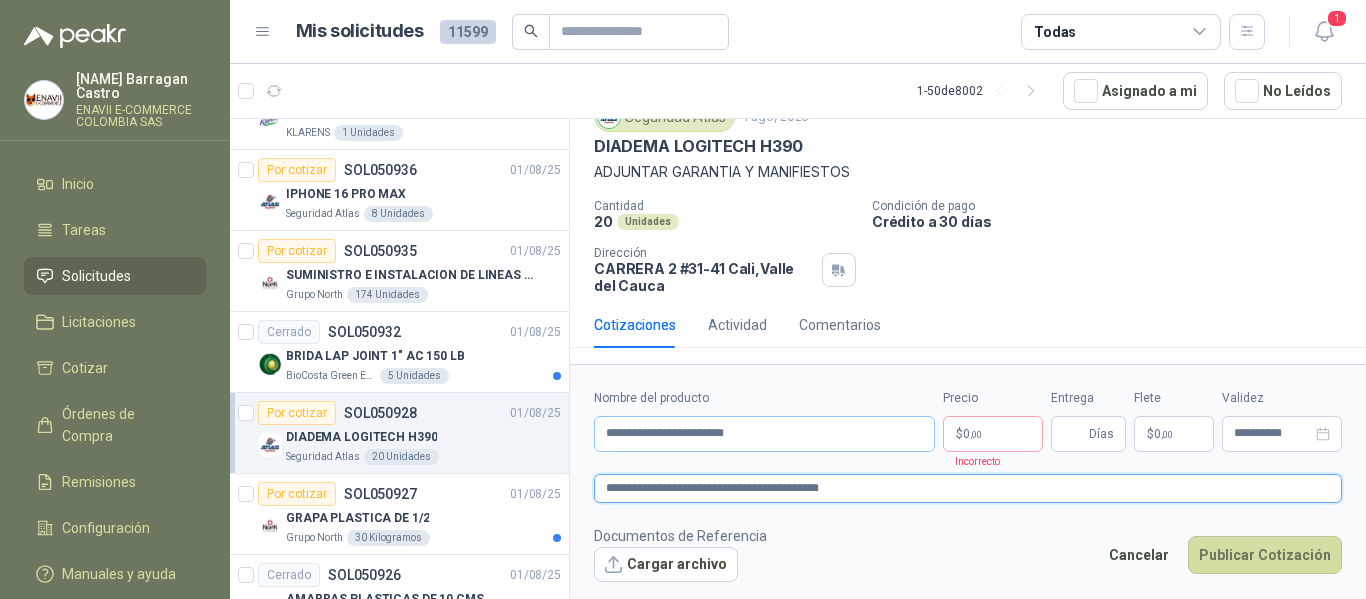 type 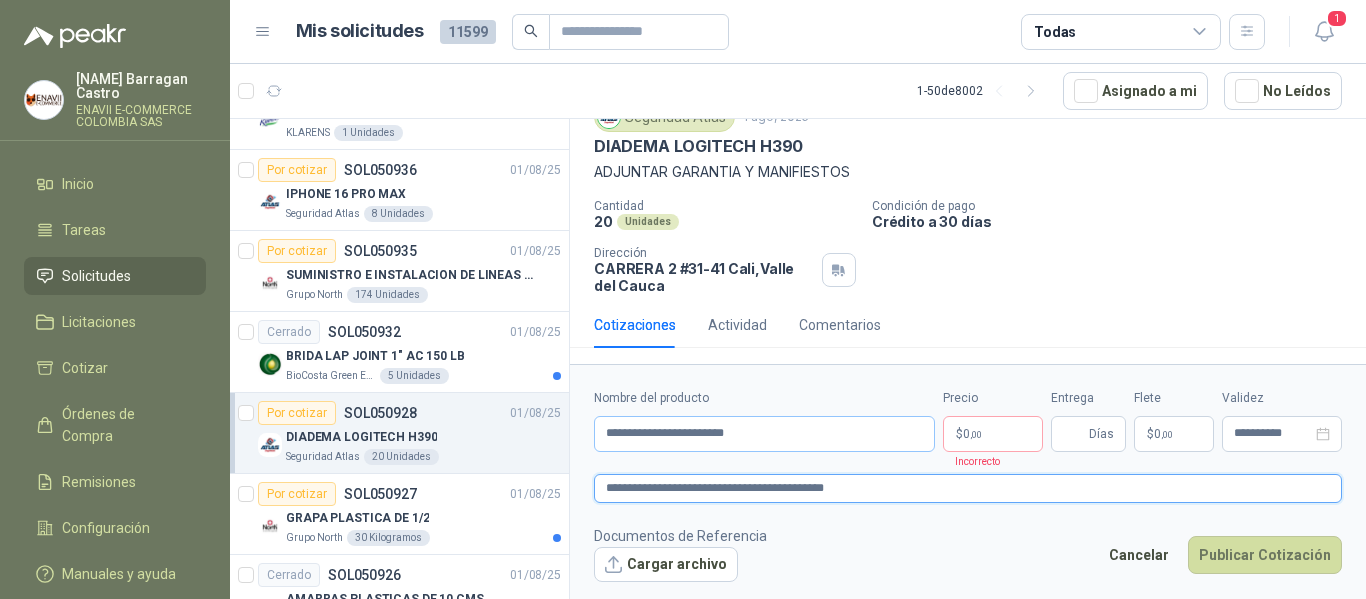 type 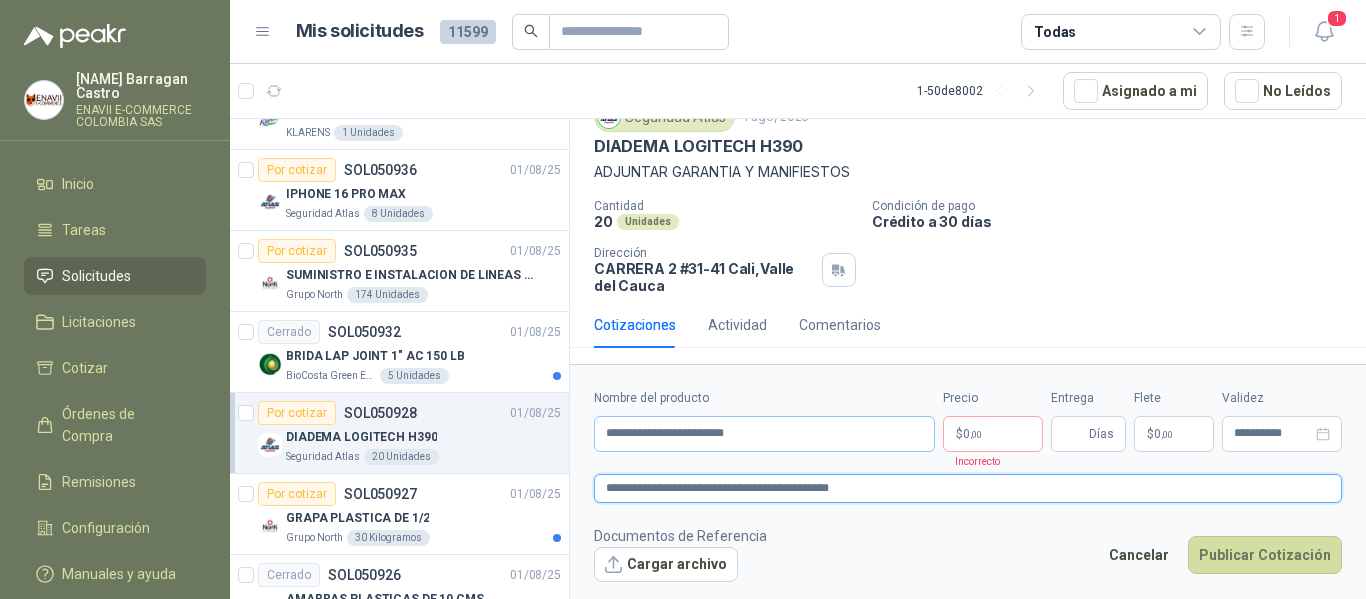 type 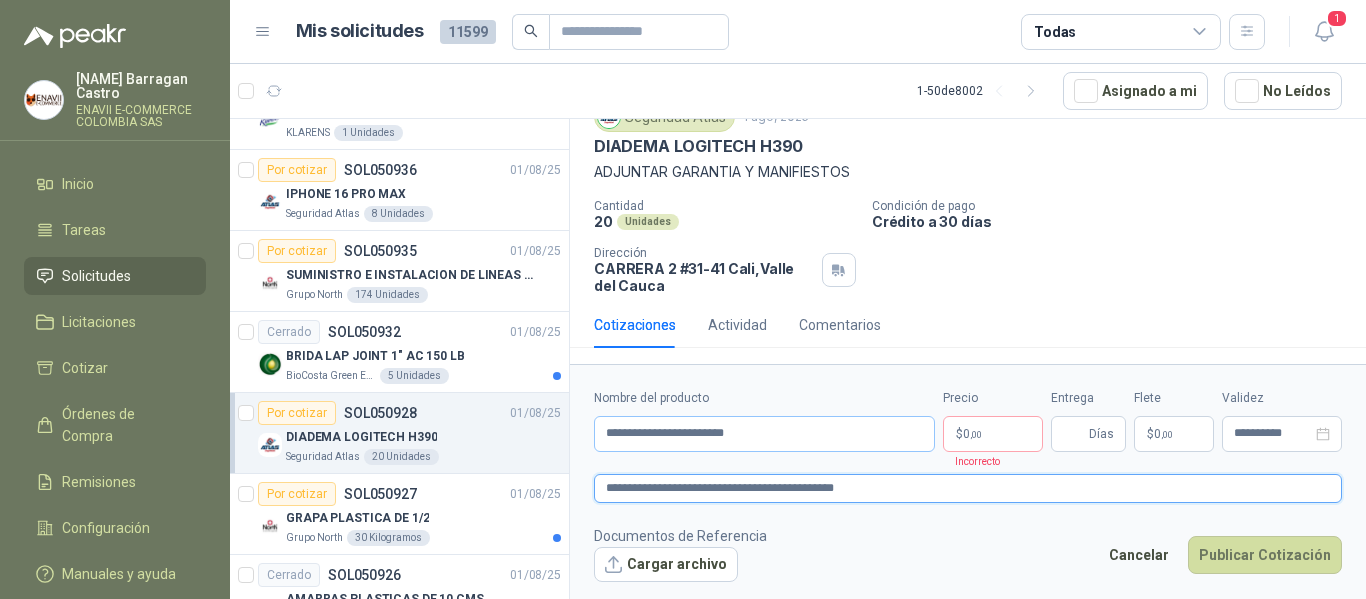 type on "**********" 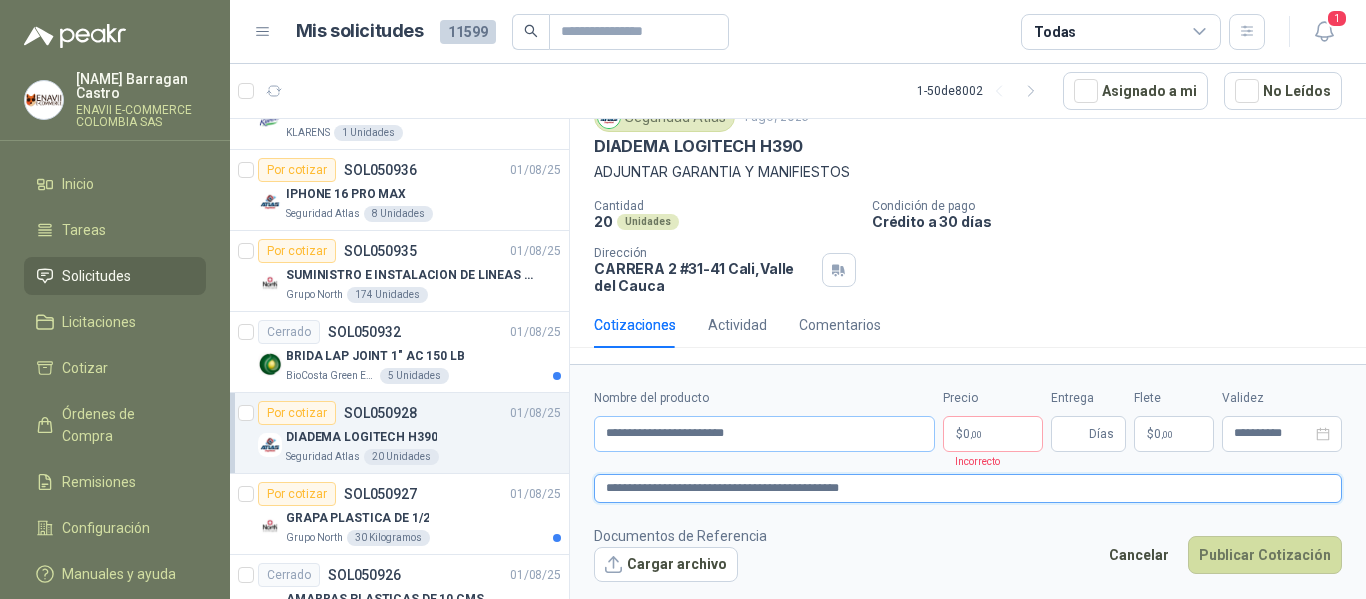 type 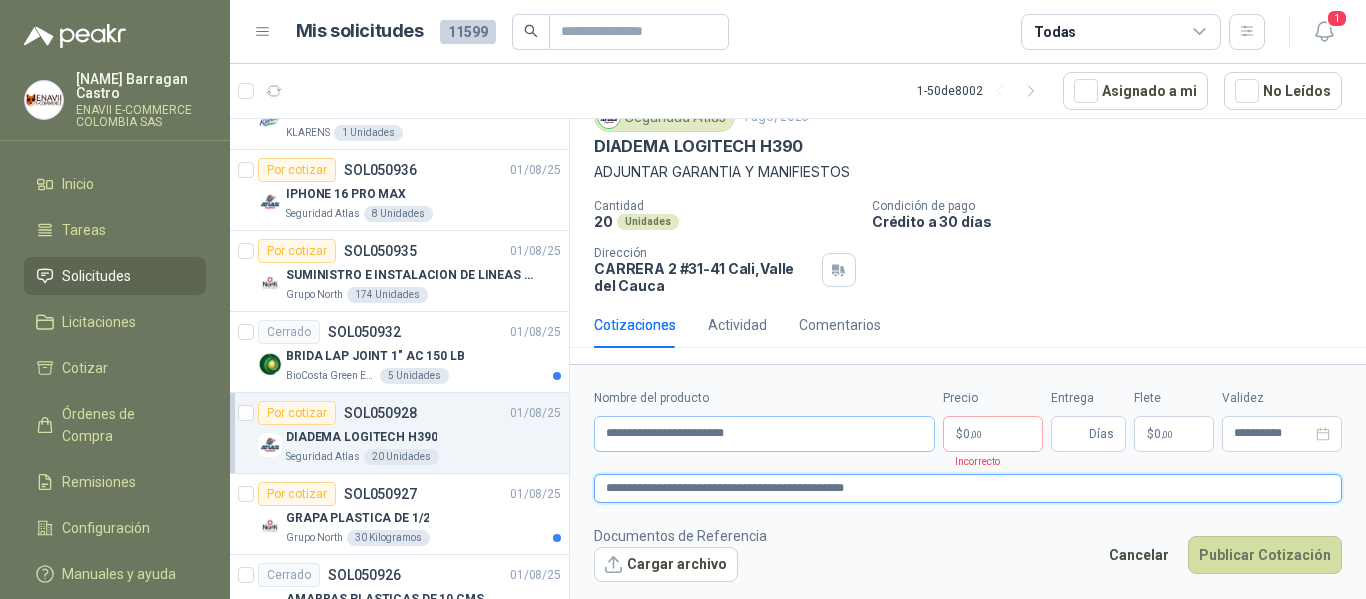 type 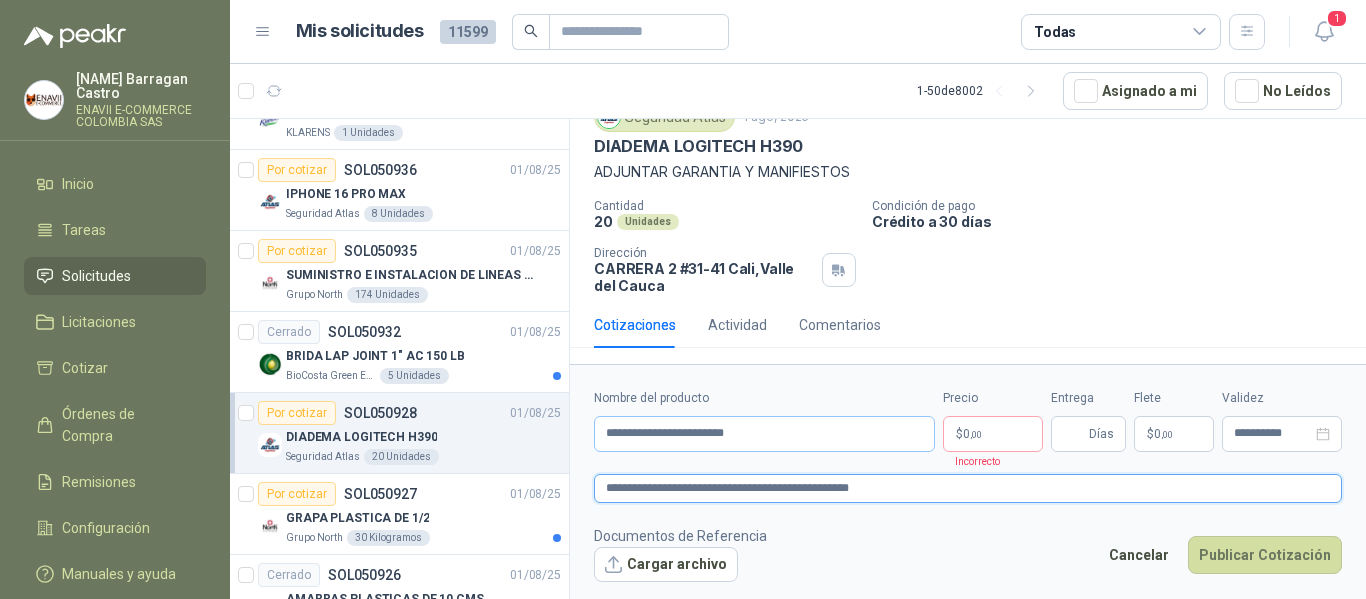 type on "**********" 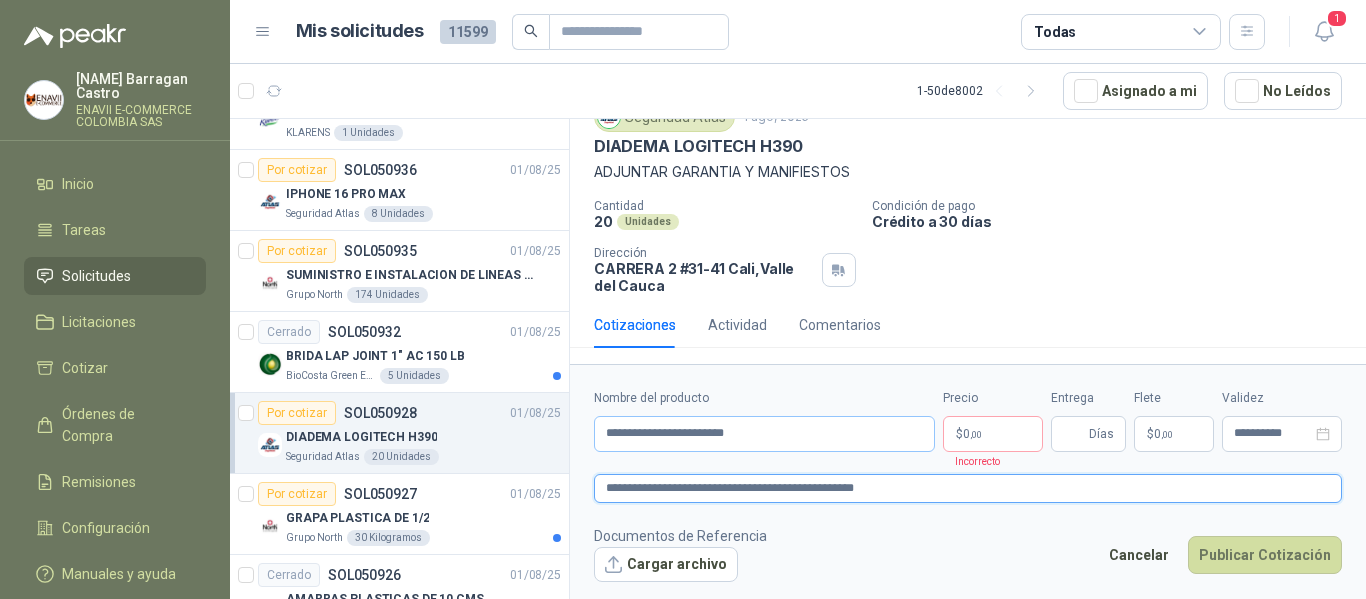 type 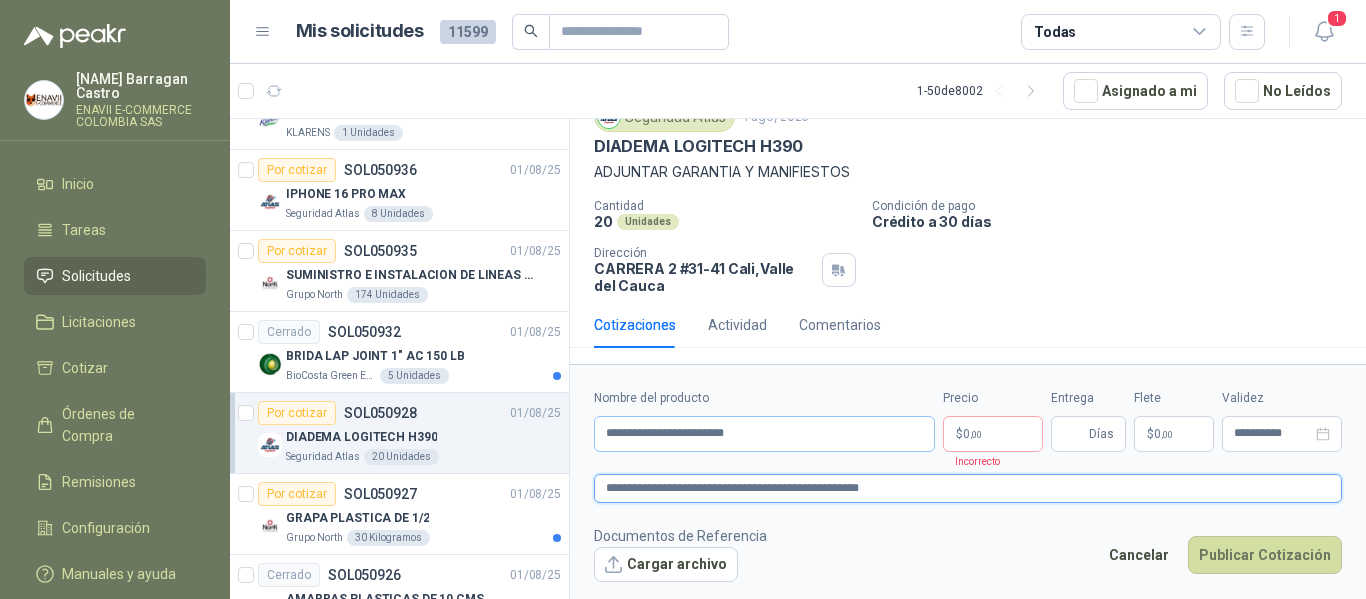 type 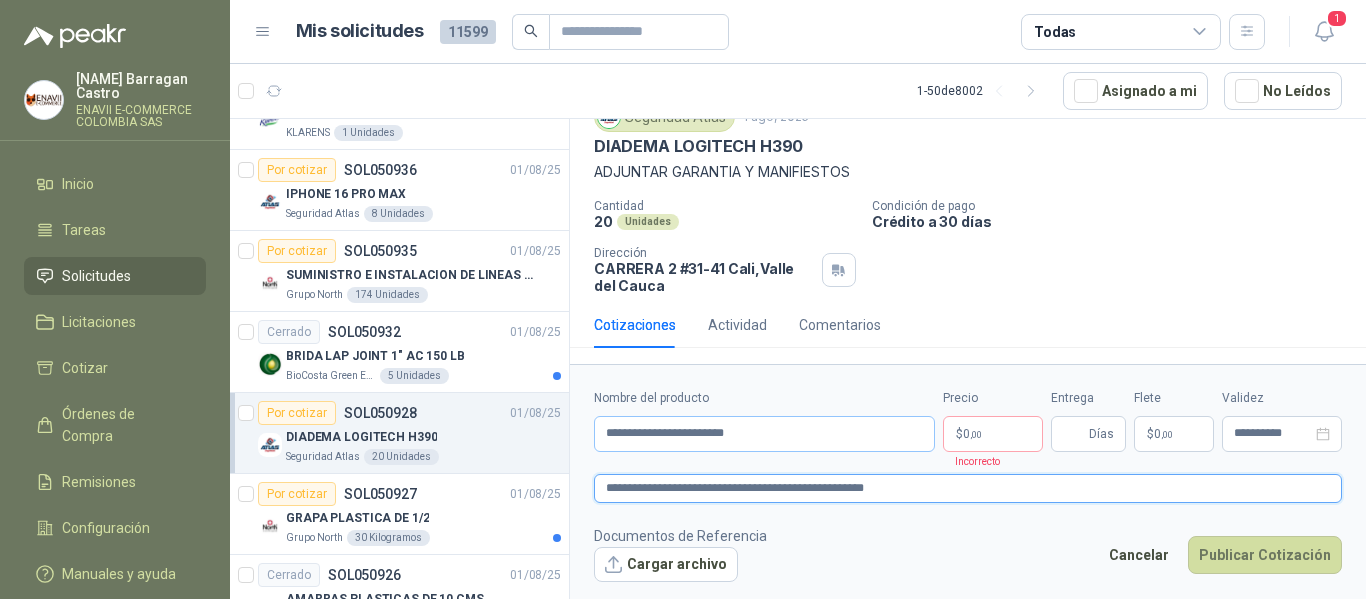 type 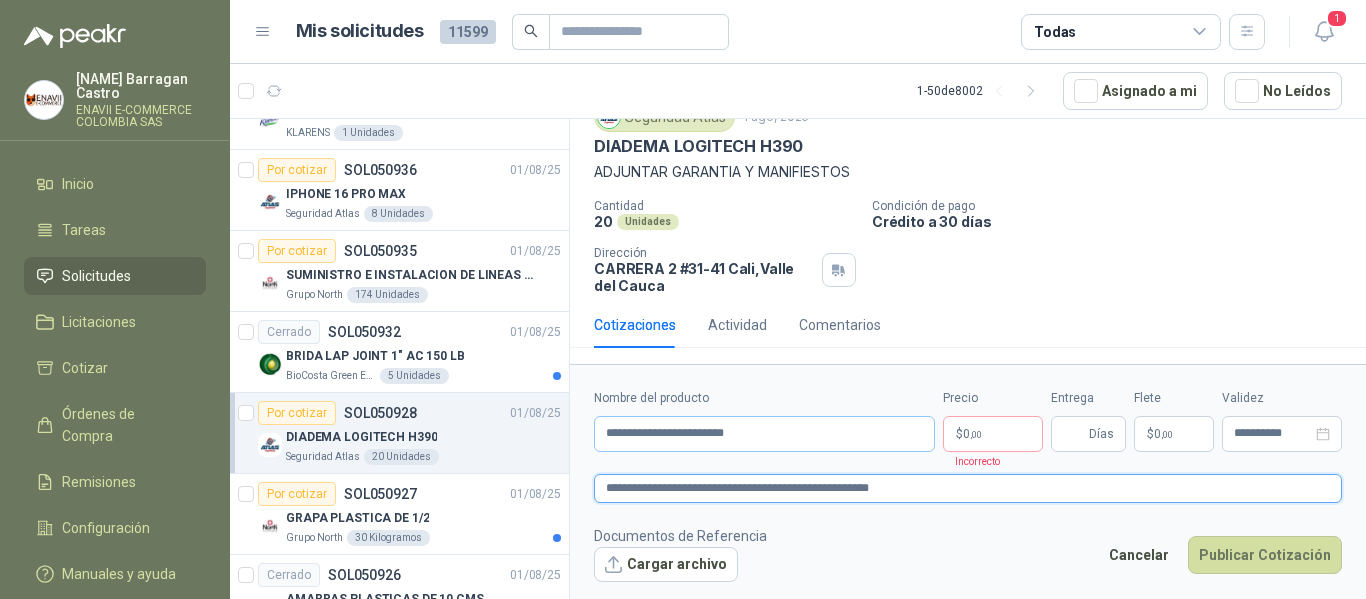 type 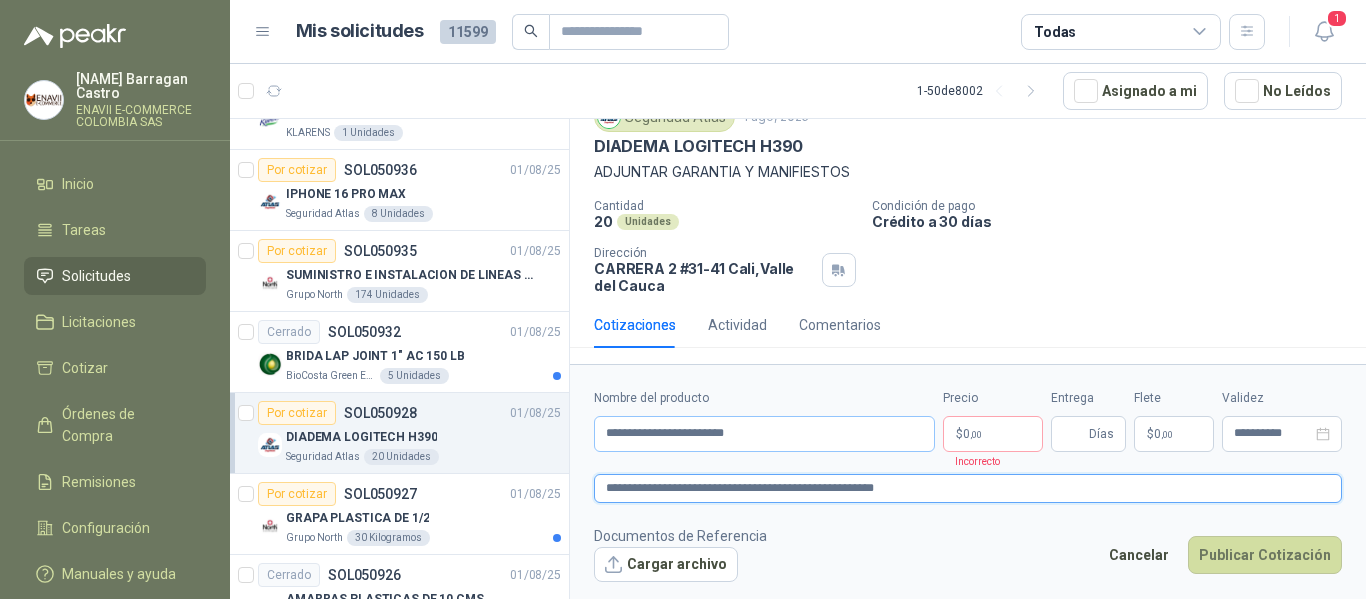 type 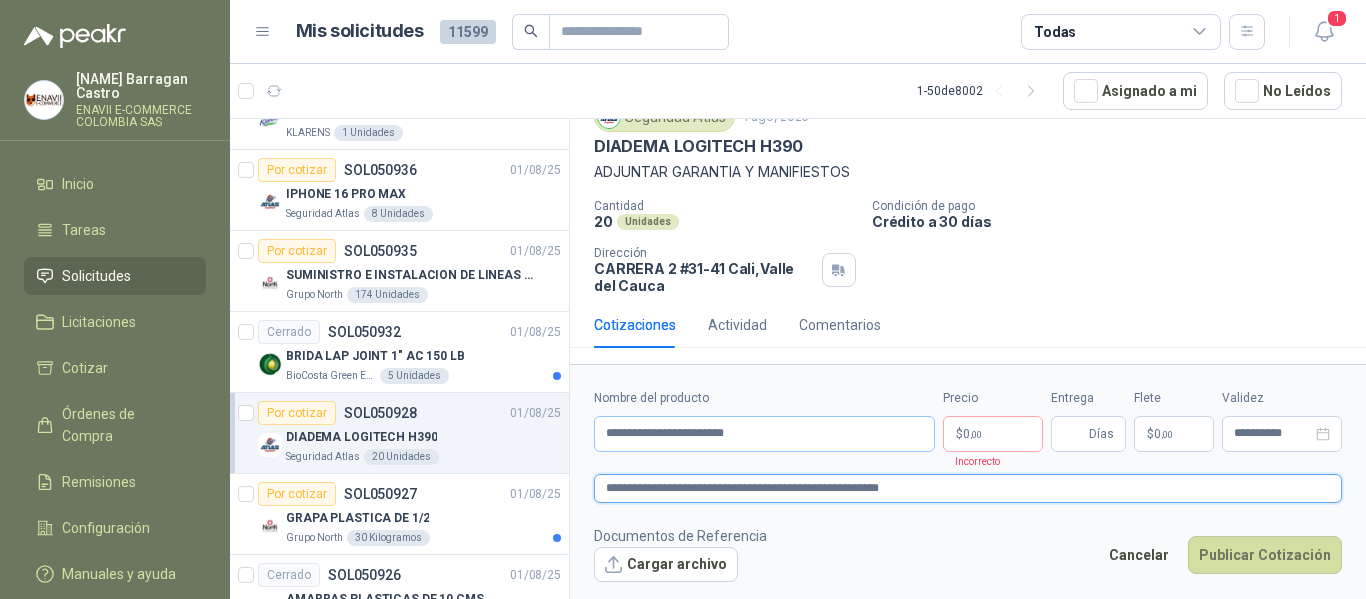 type 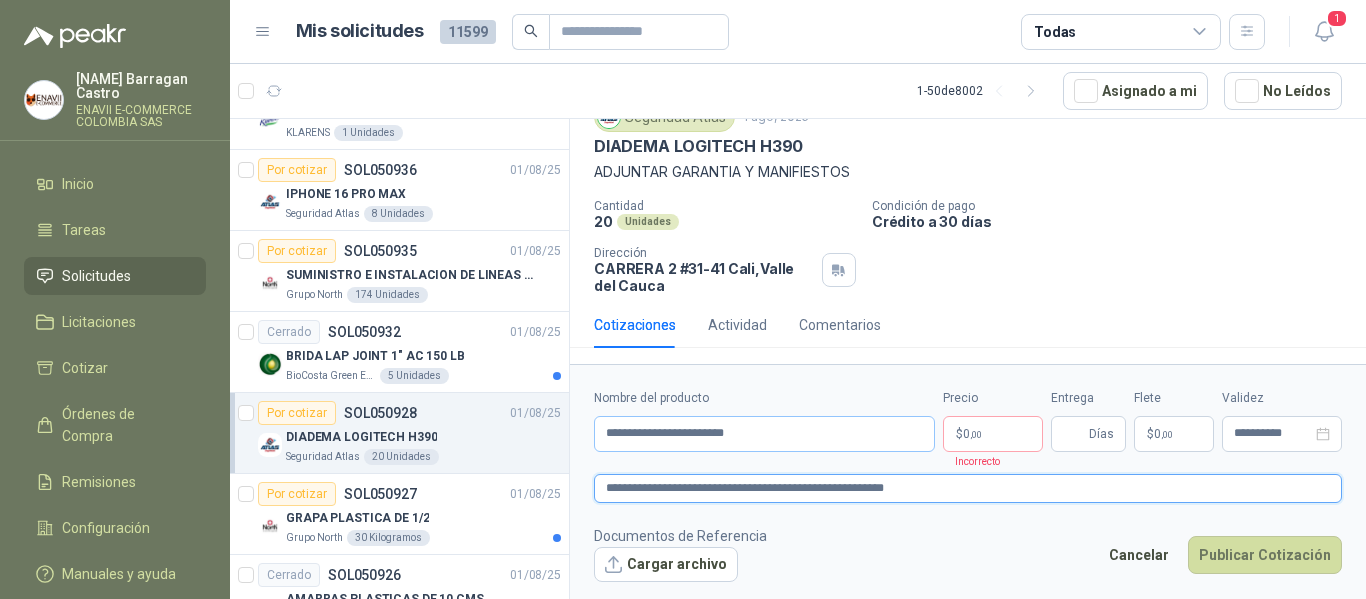 type 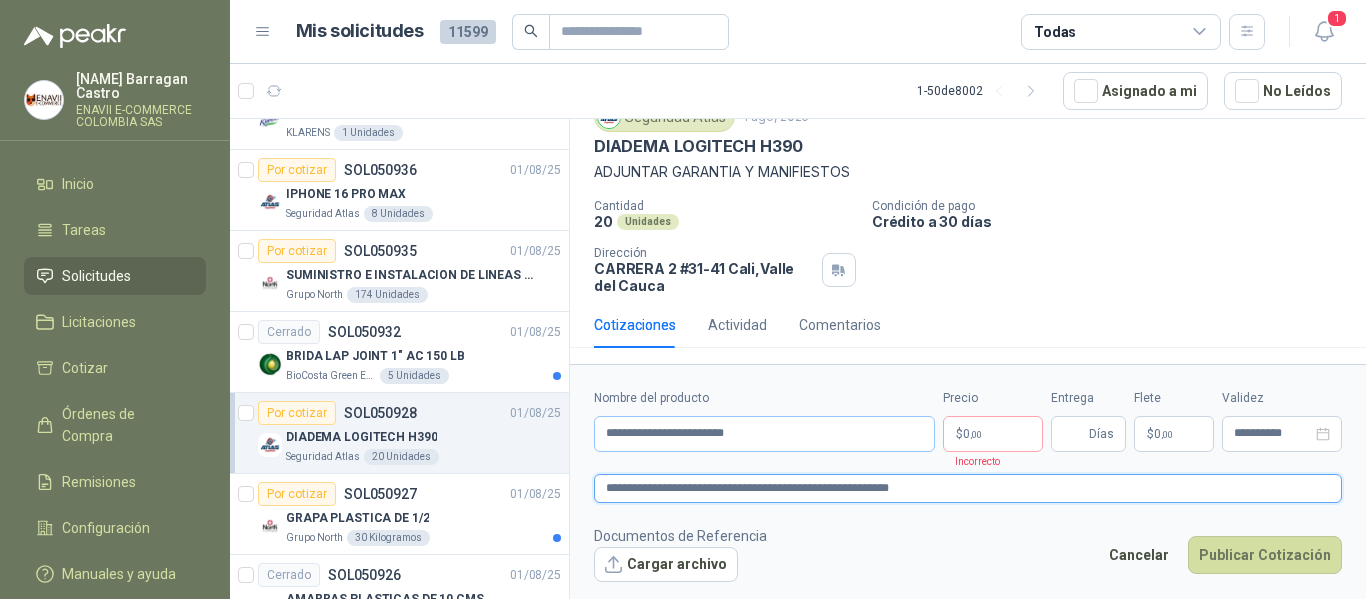 type 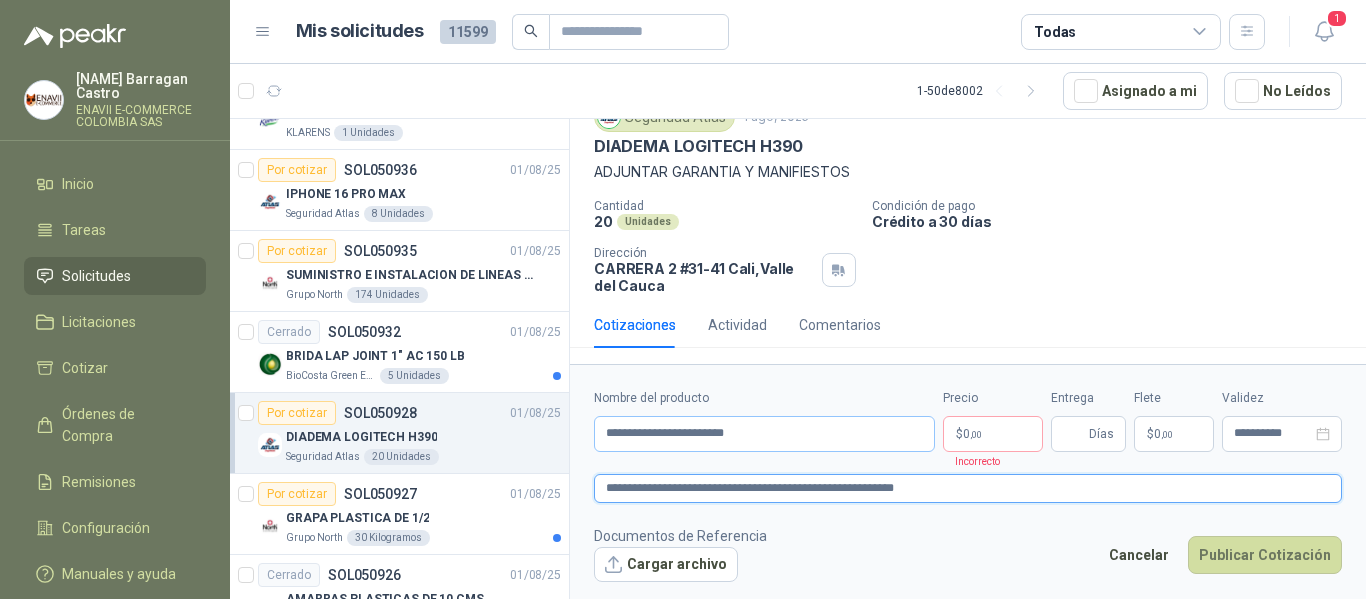 type on "**********" 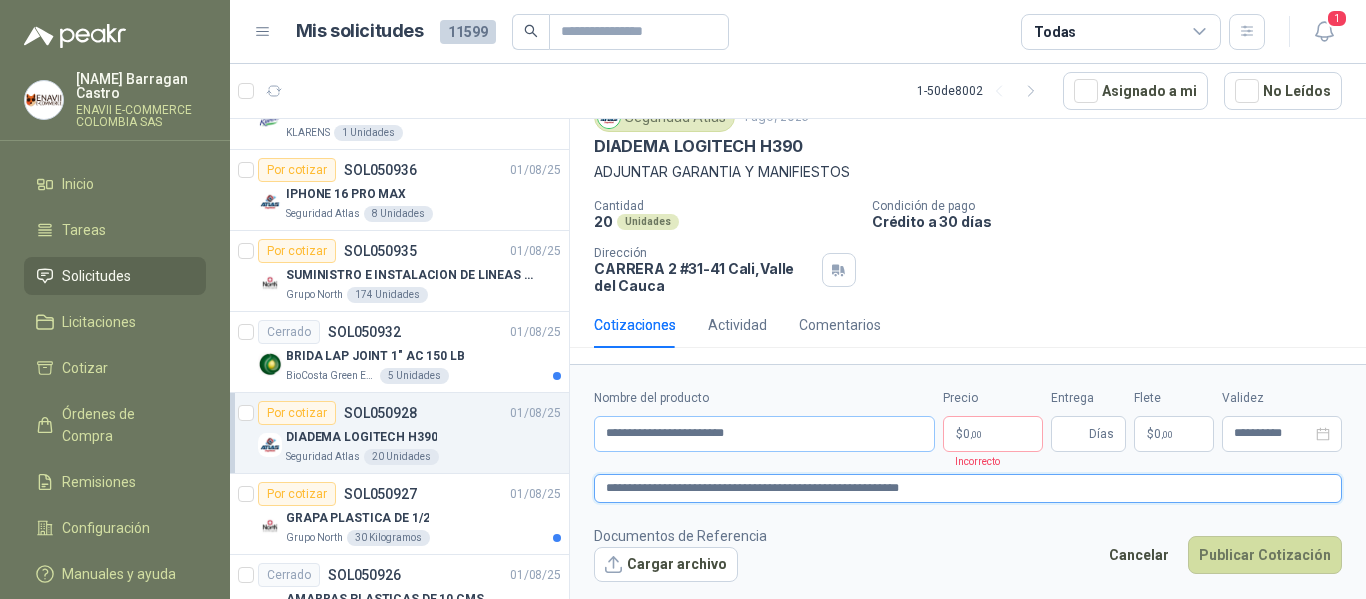 type 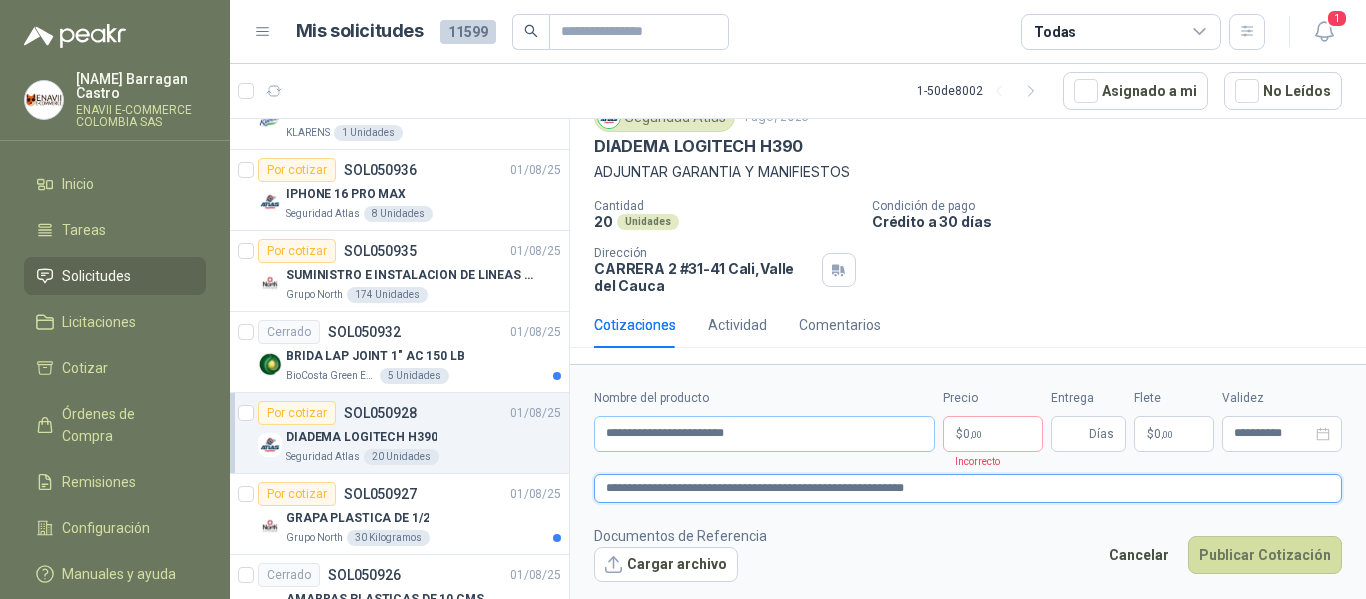 type 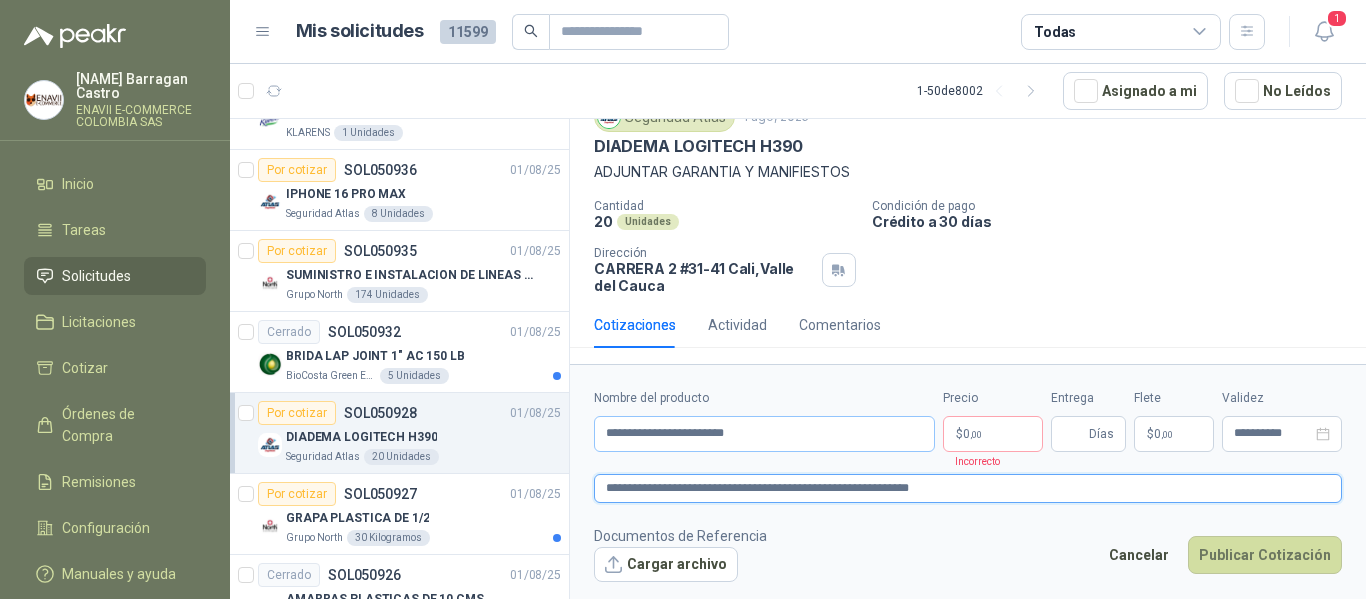 type 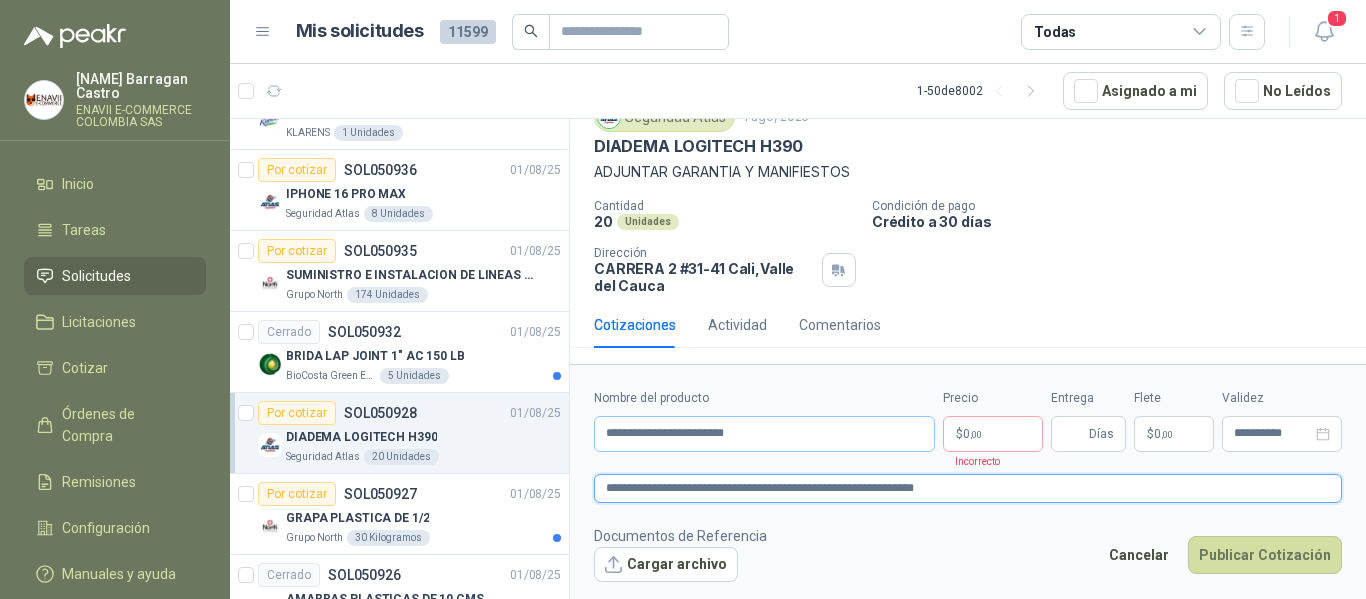 type 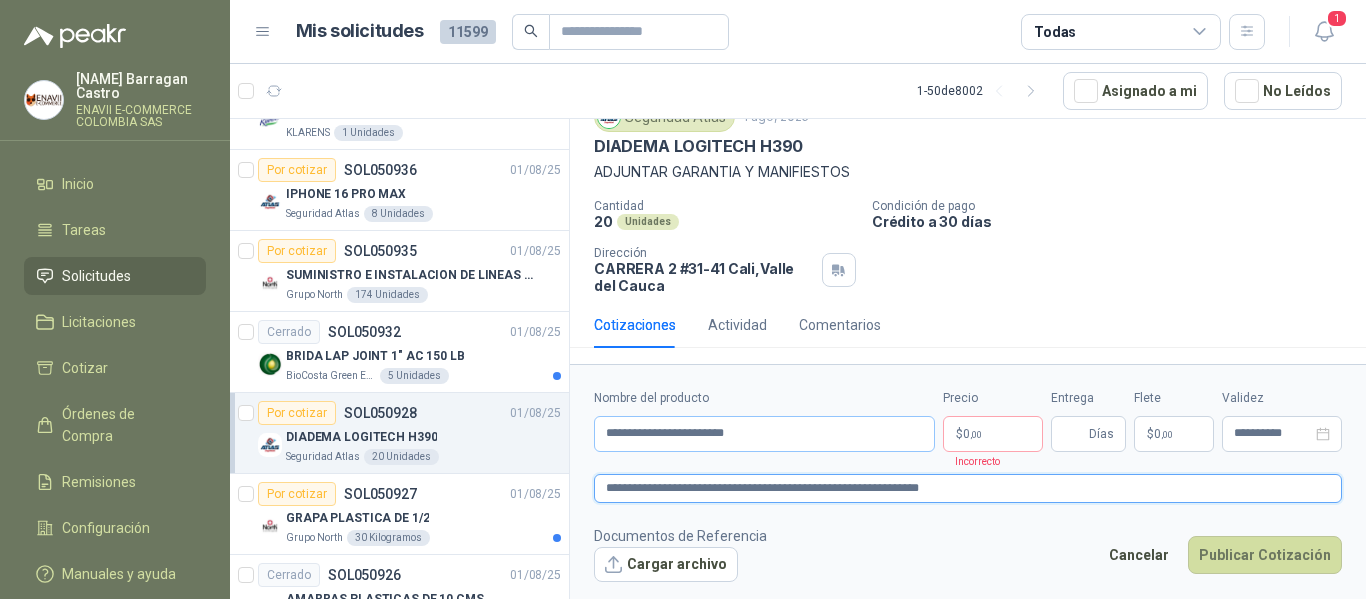 type 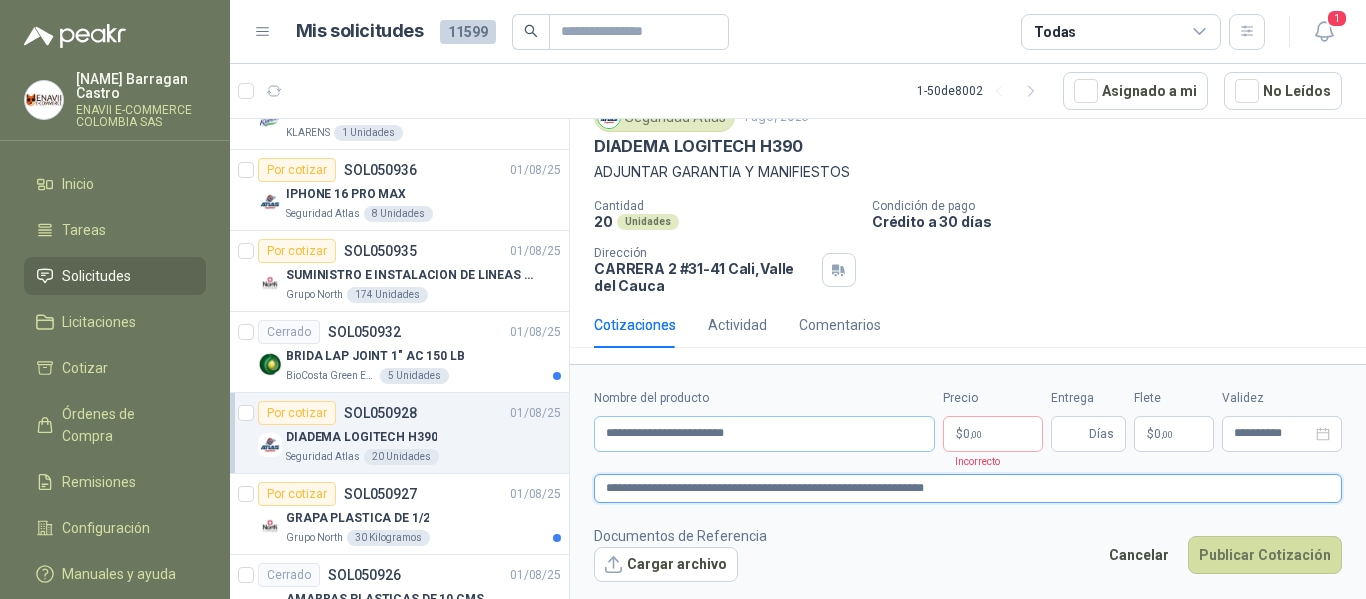 type 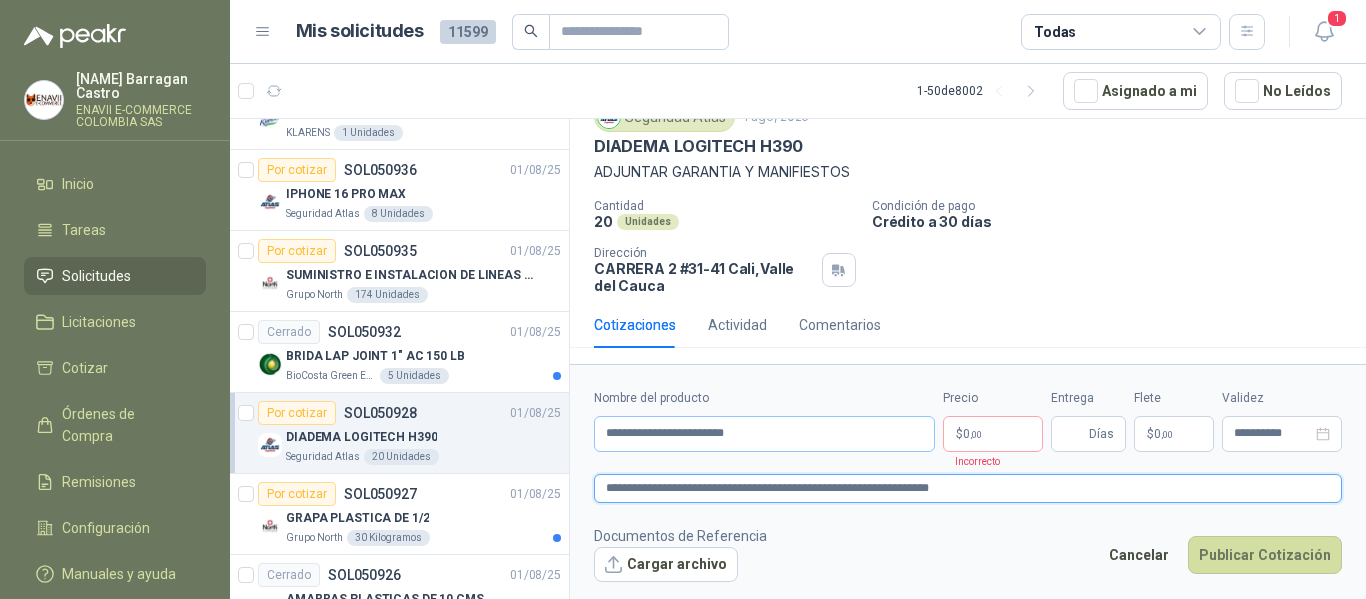 type 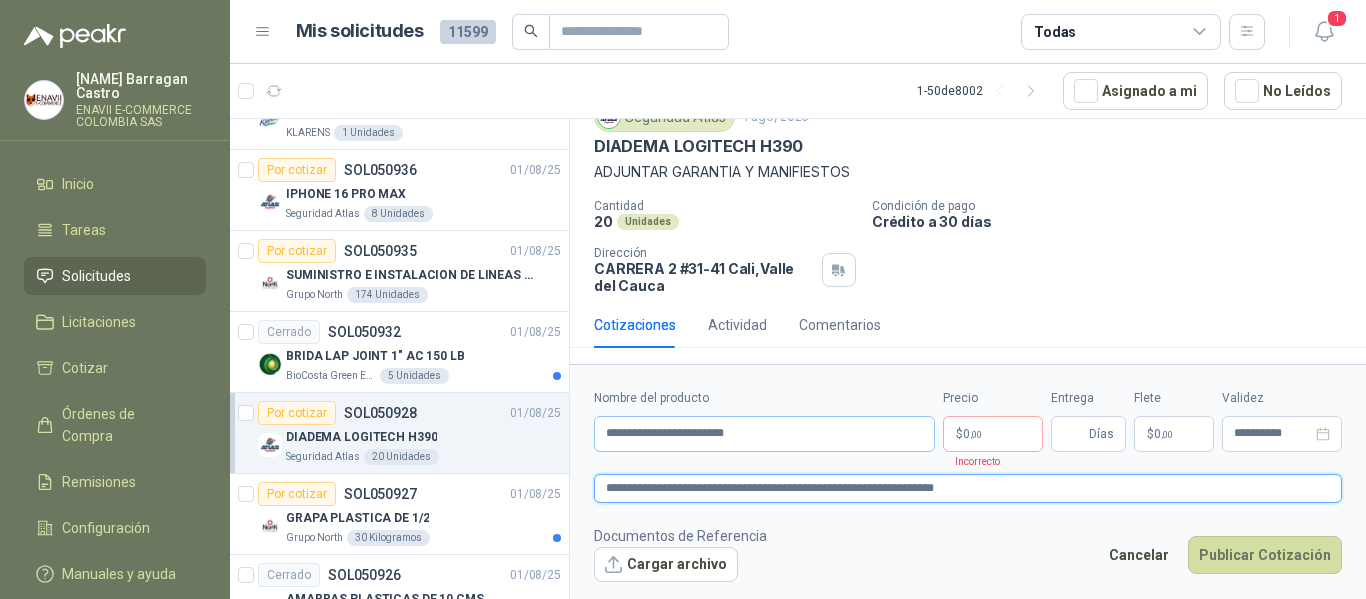 type 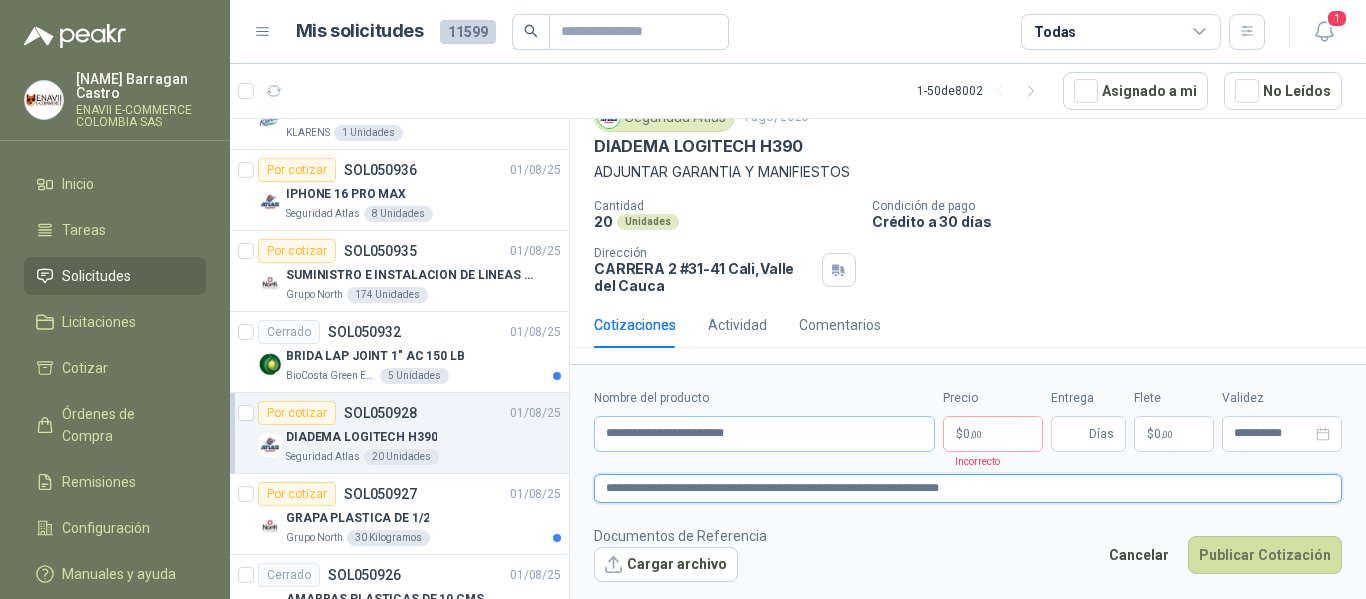 type 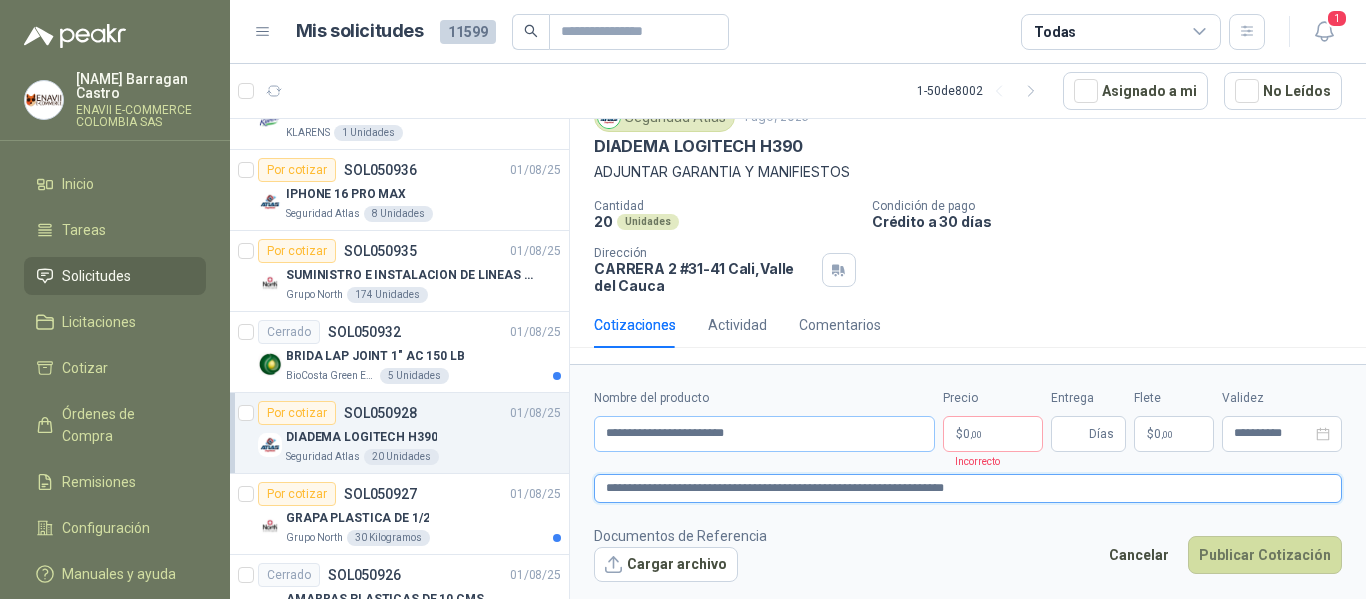 type 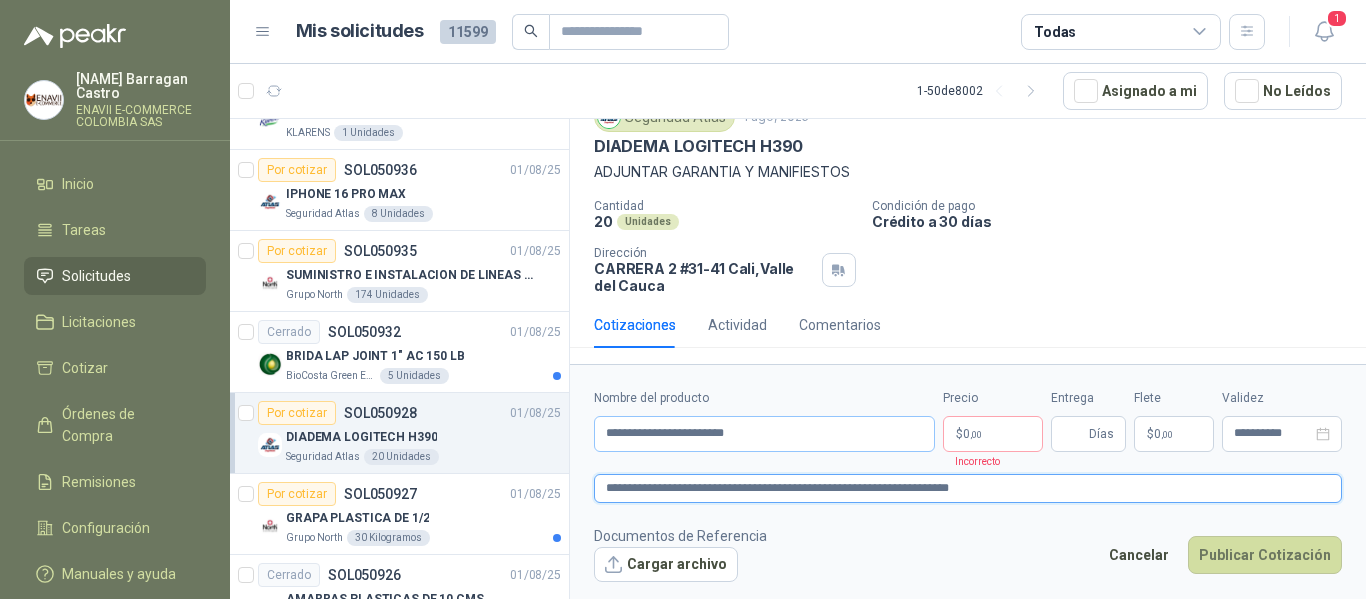 type 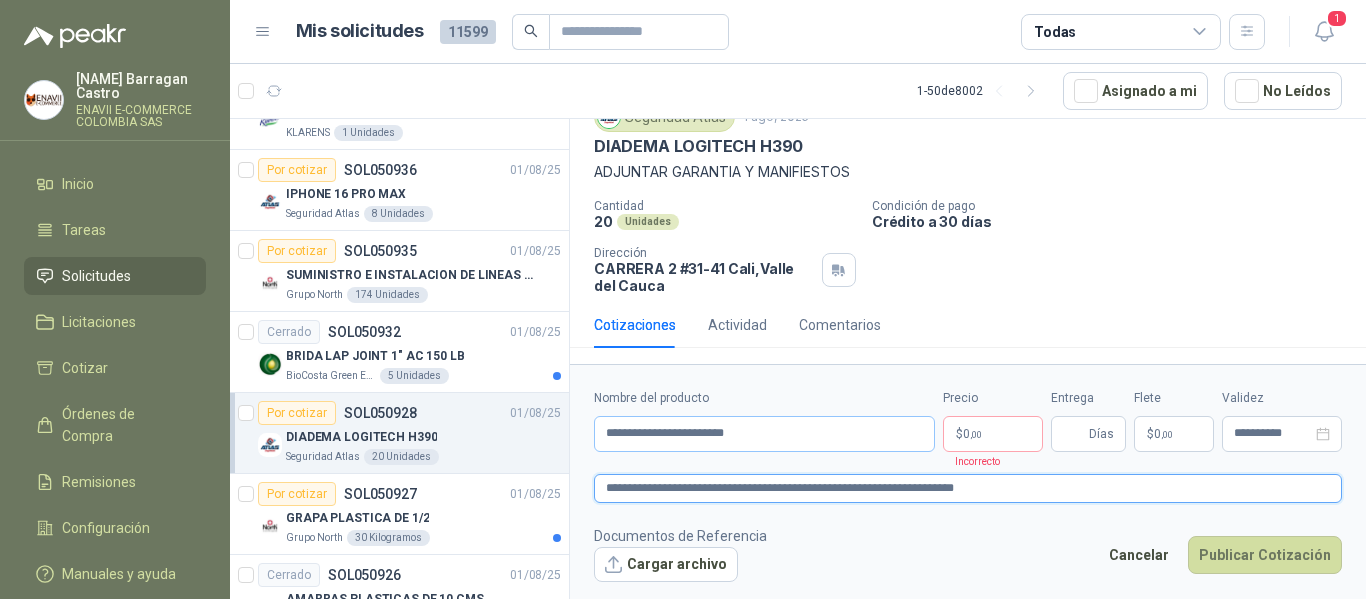 type 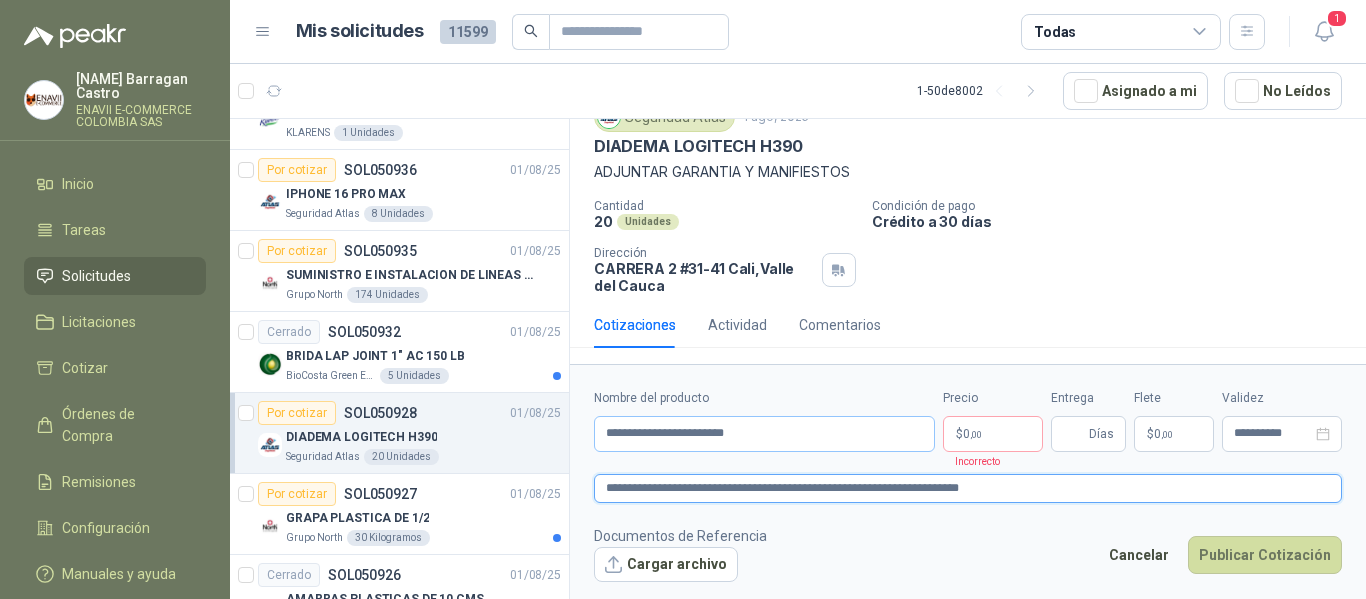 type 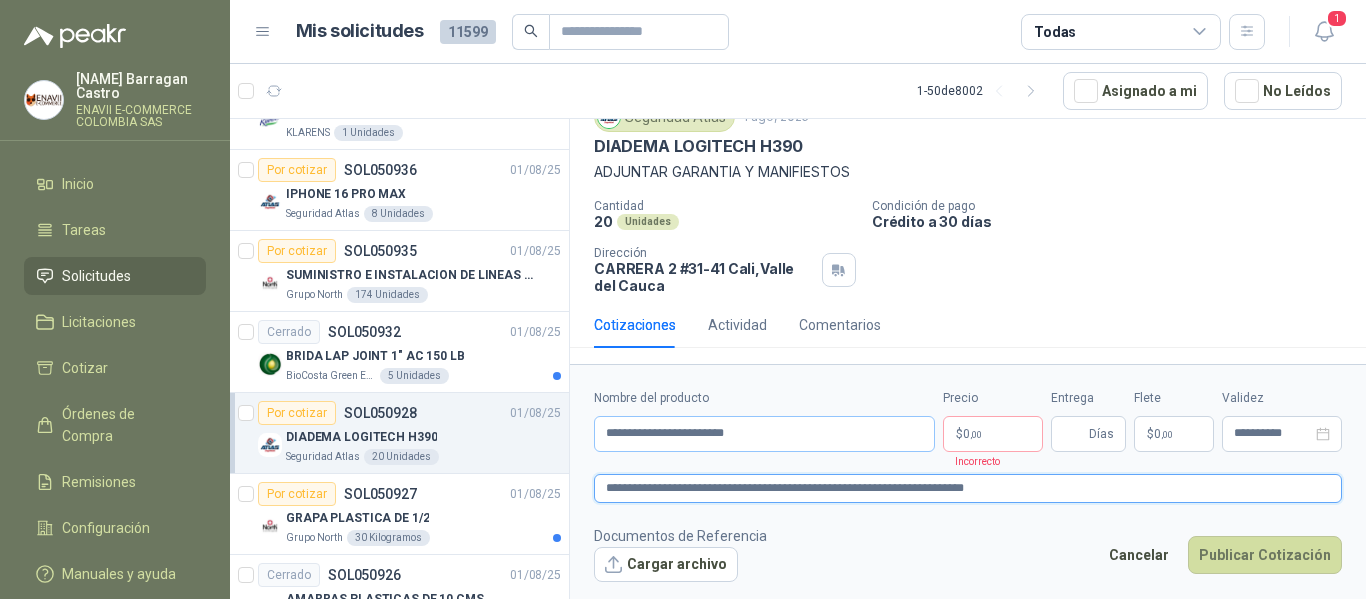 type 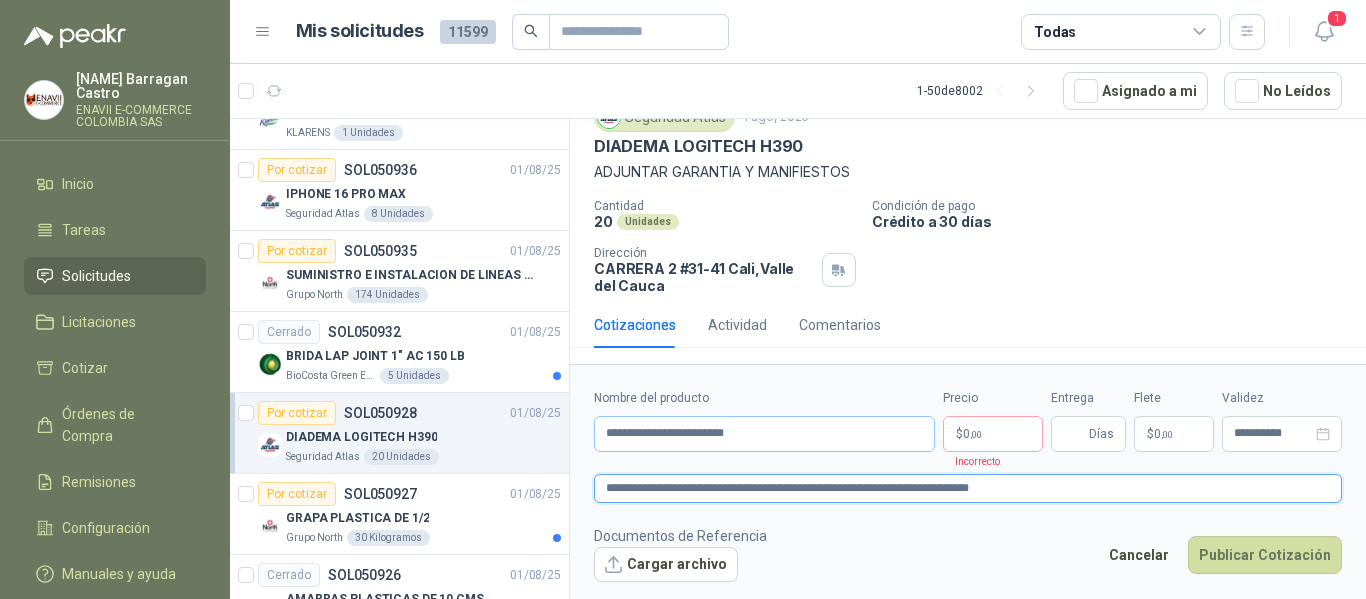 type 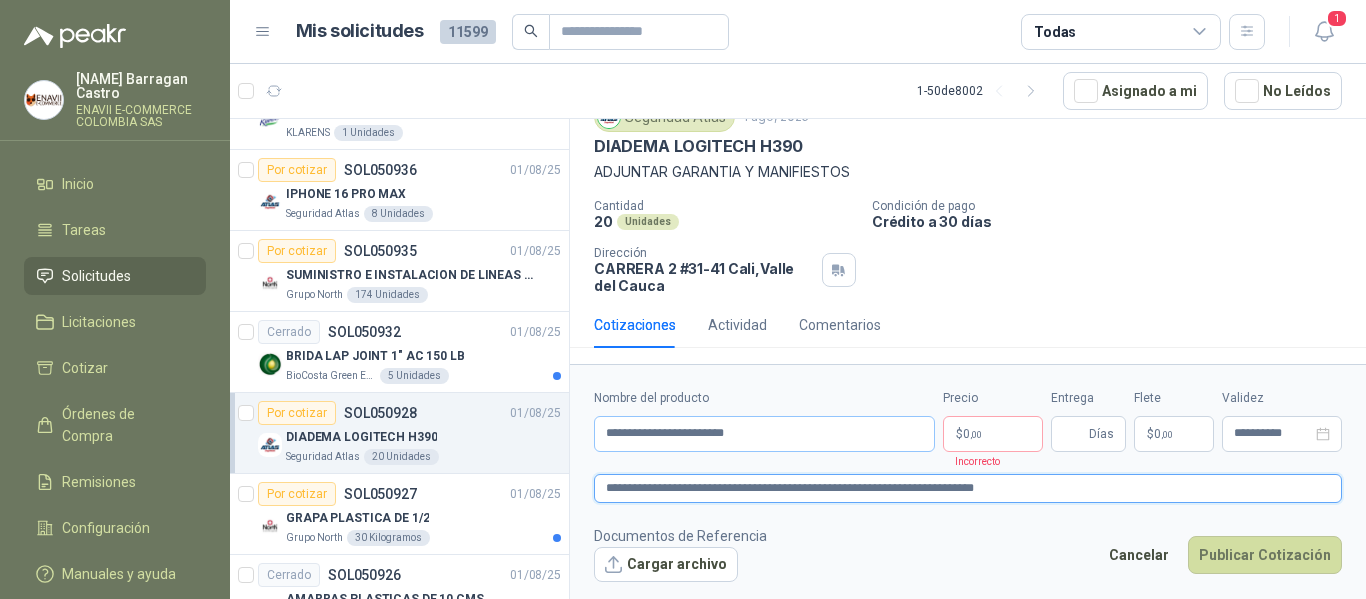 type 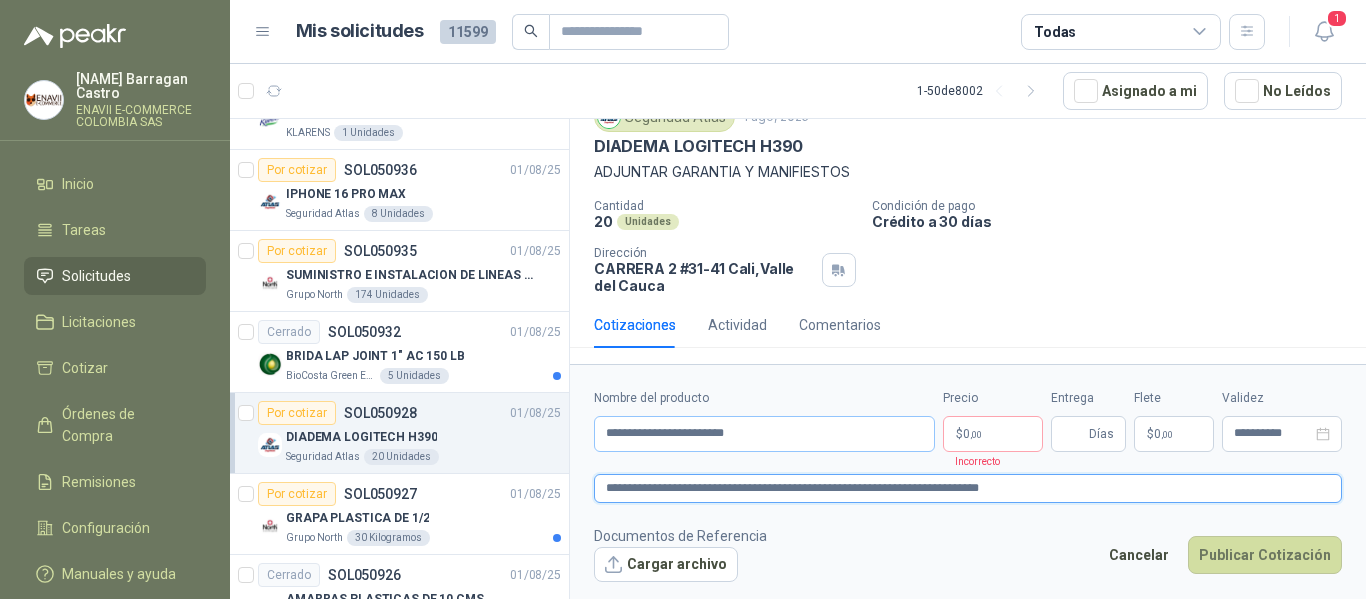 type 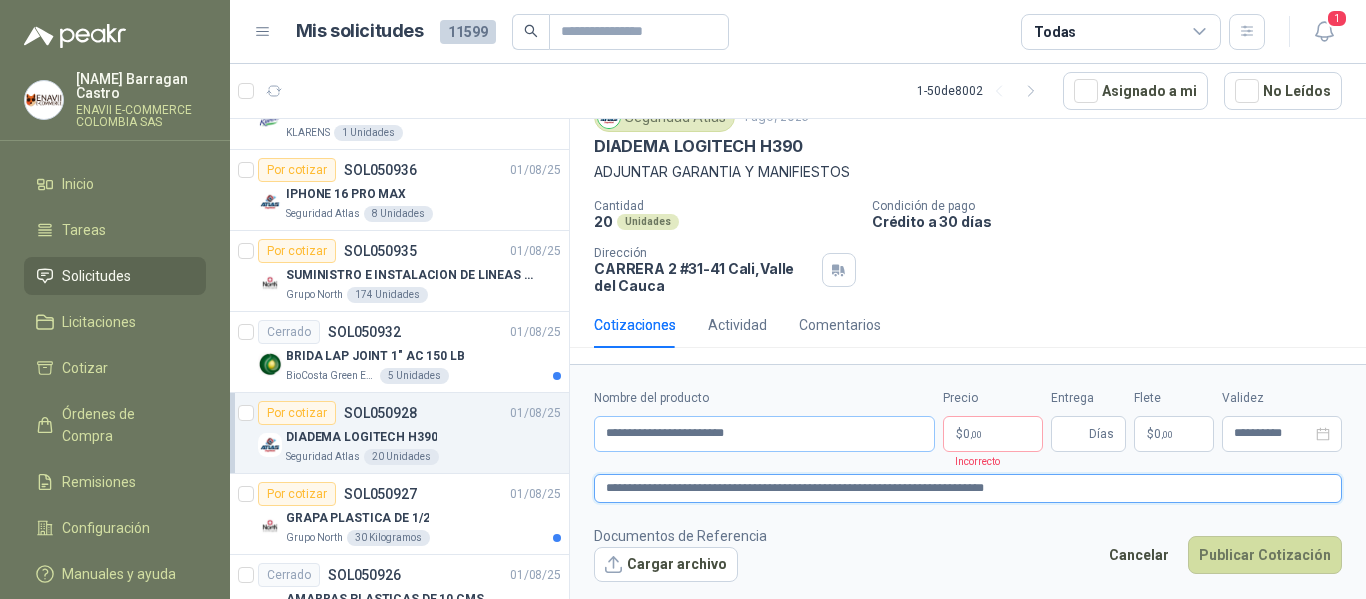 type 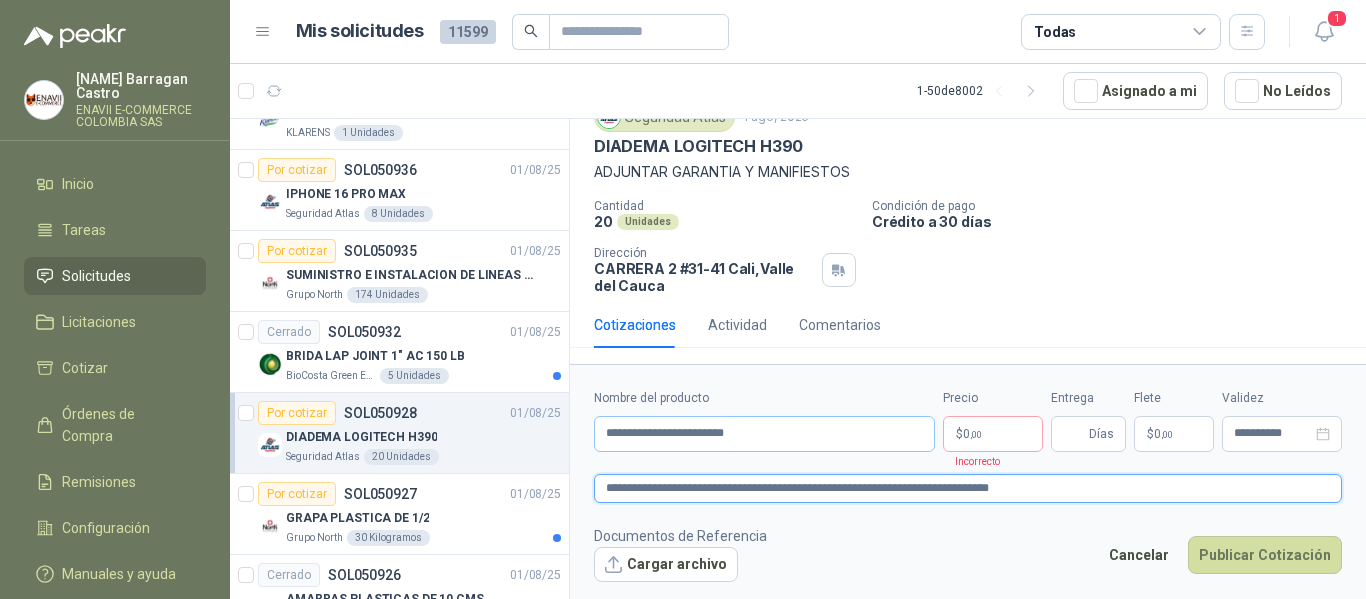 type 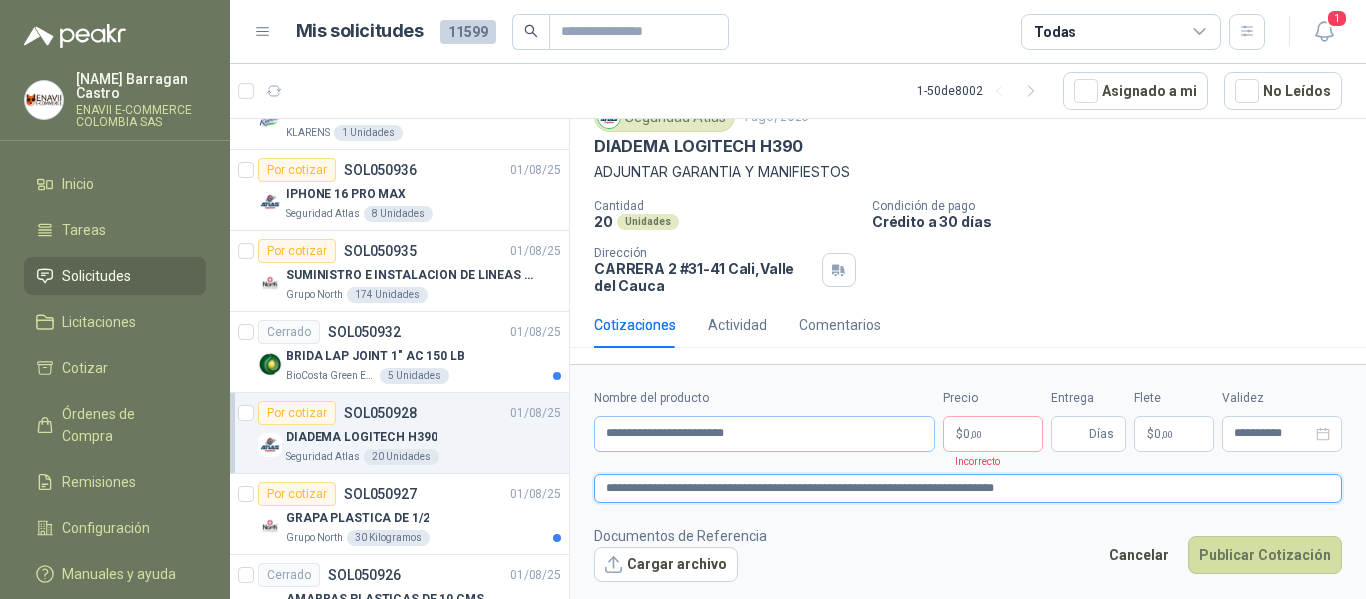 type 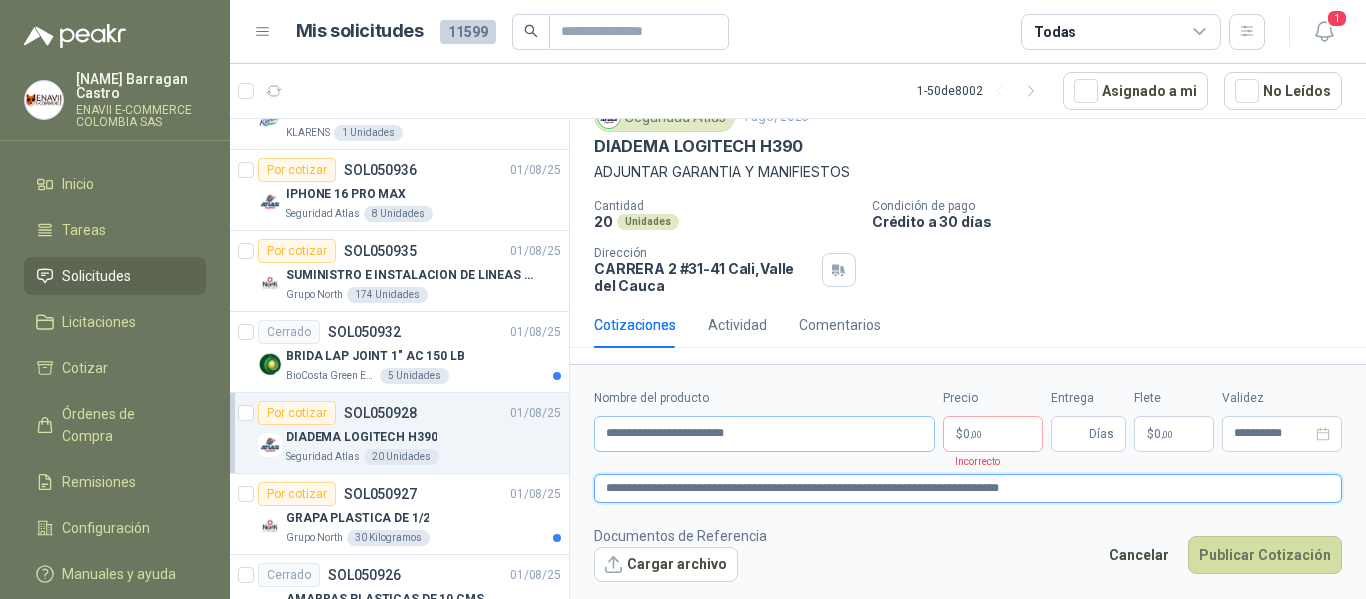 type 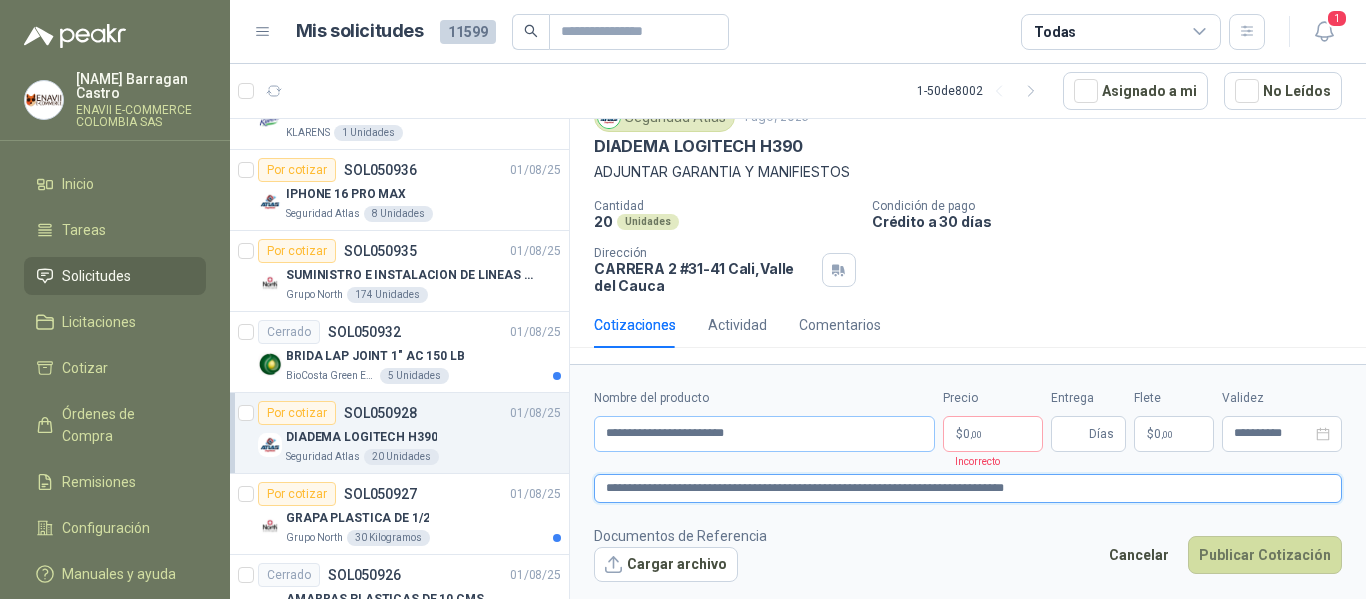 type 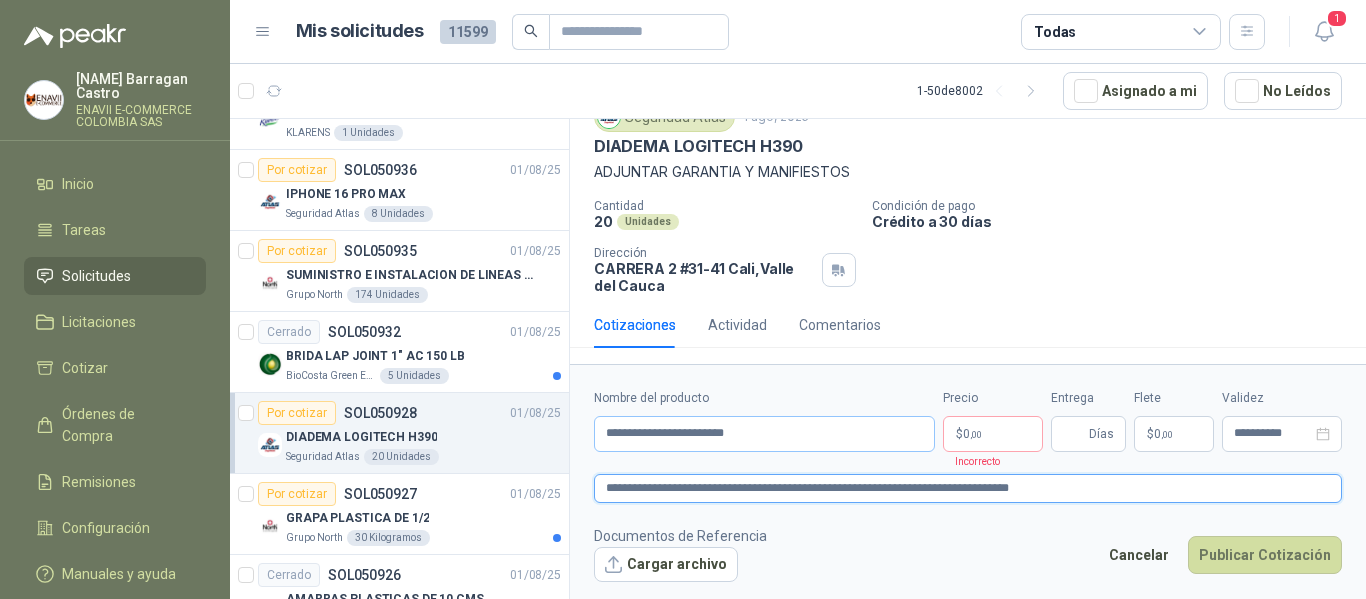 type on "**********" 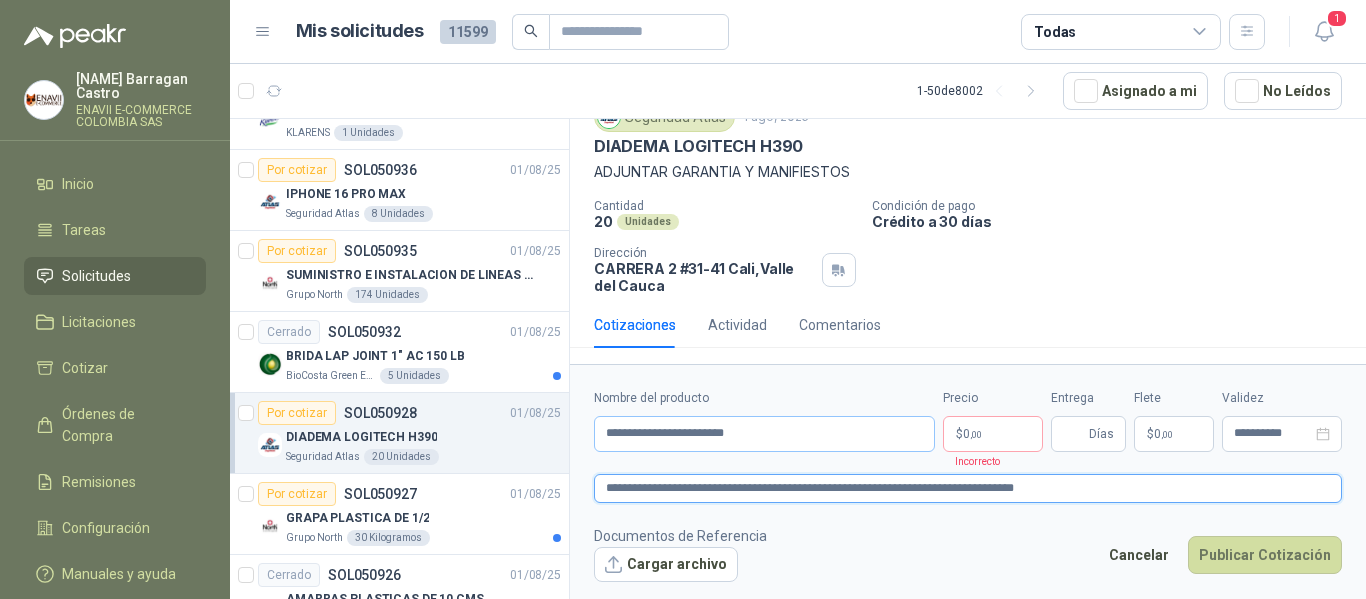 type 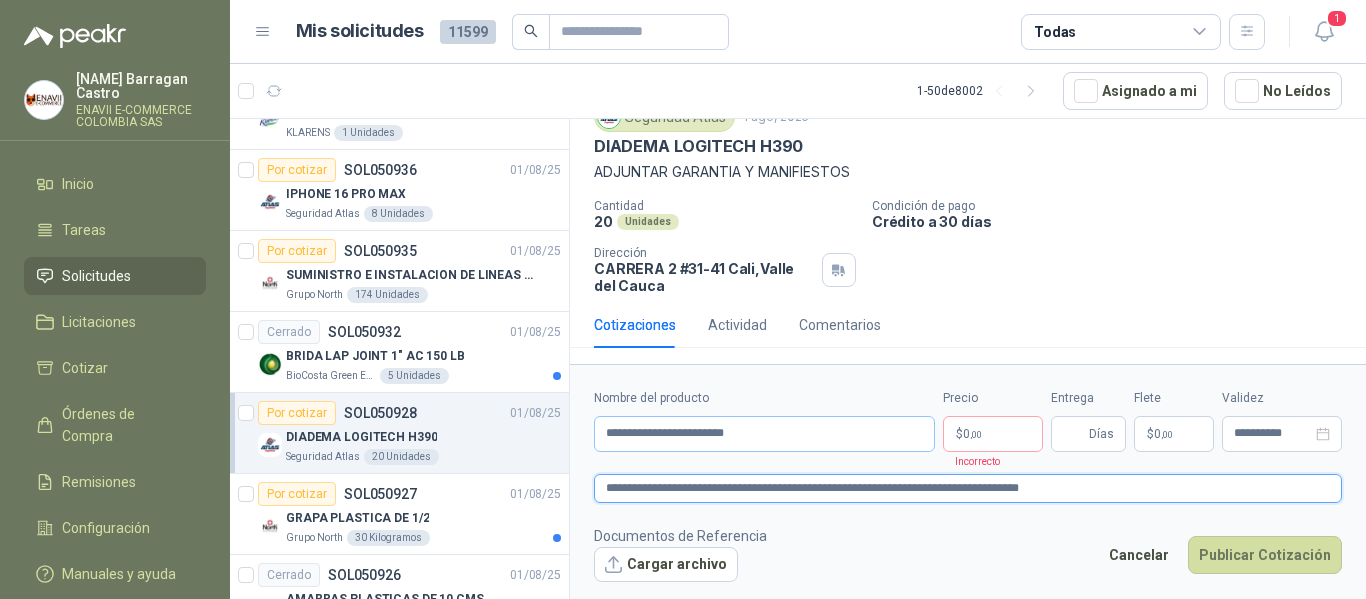 type 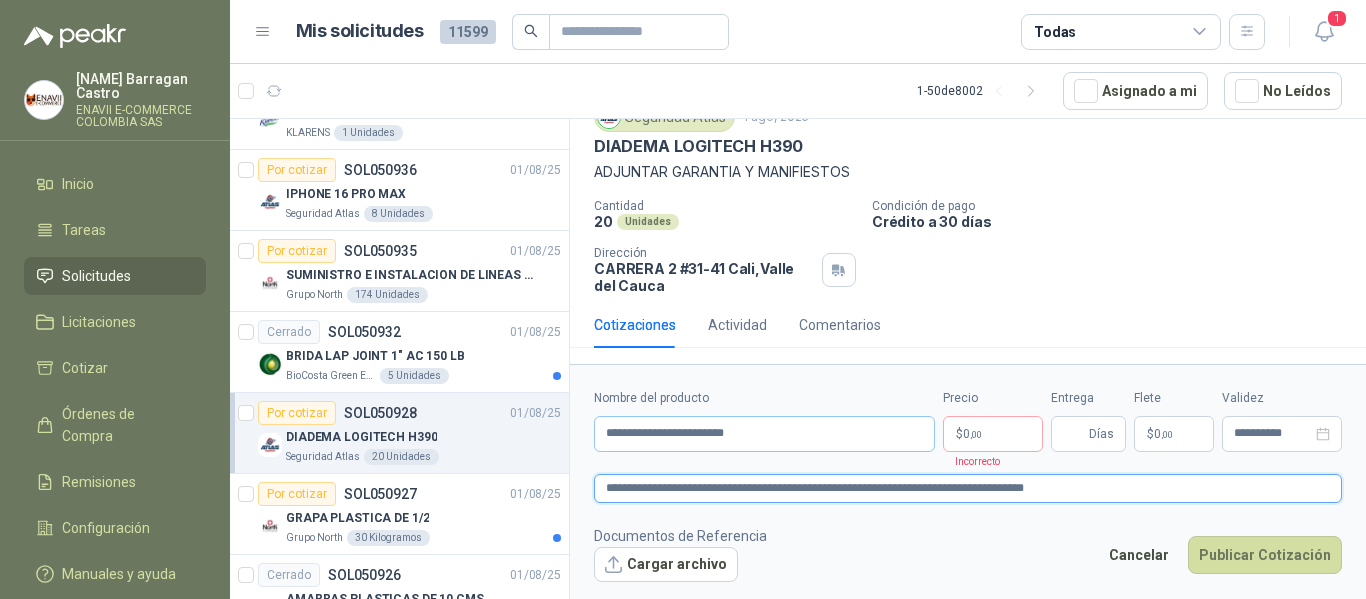 type 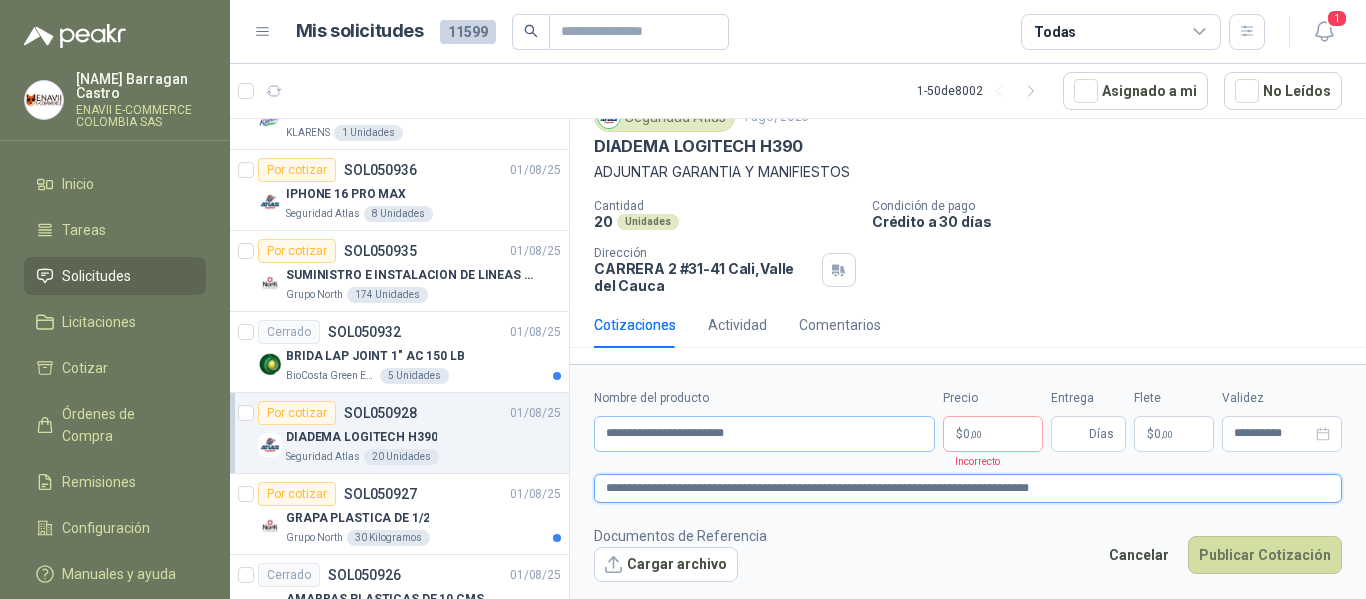 type 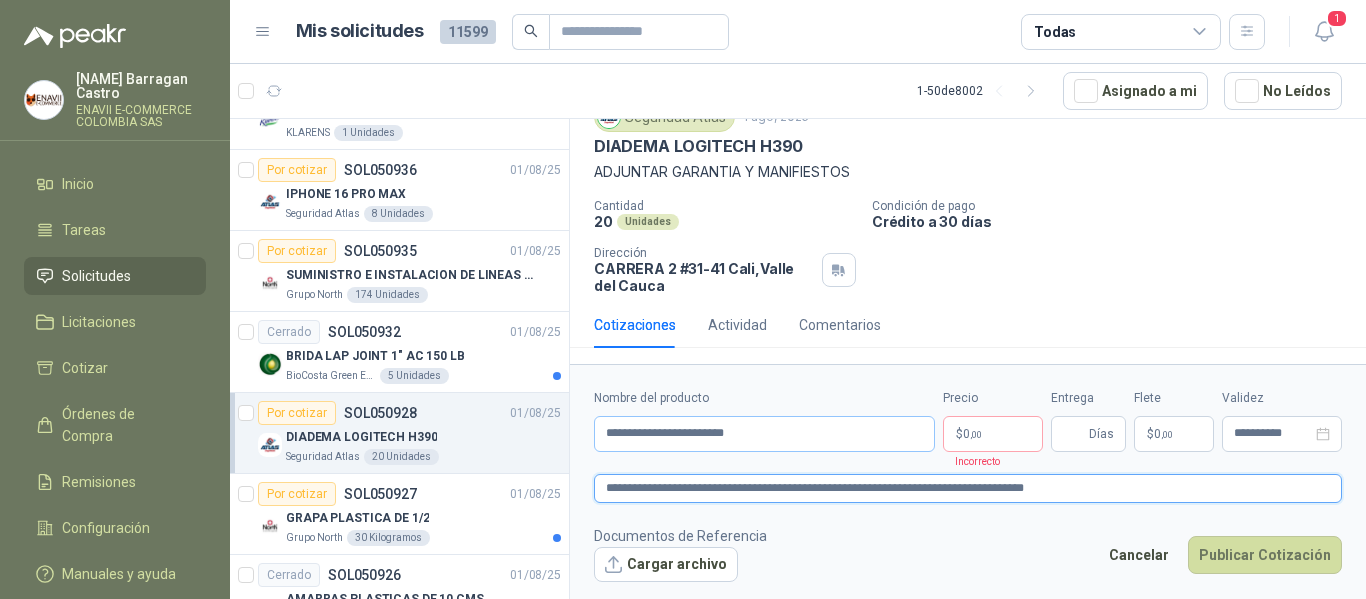 type 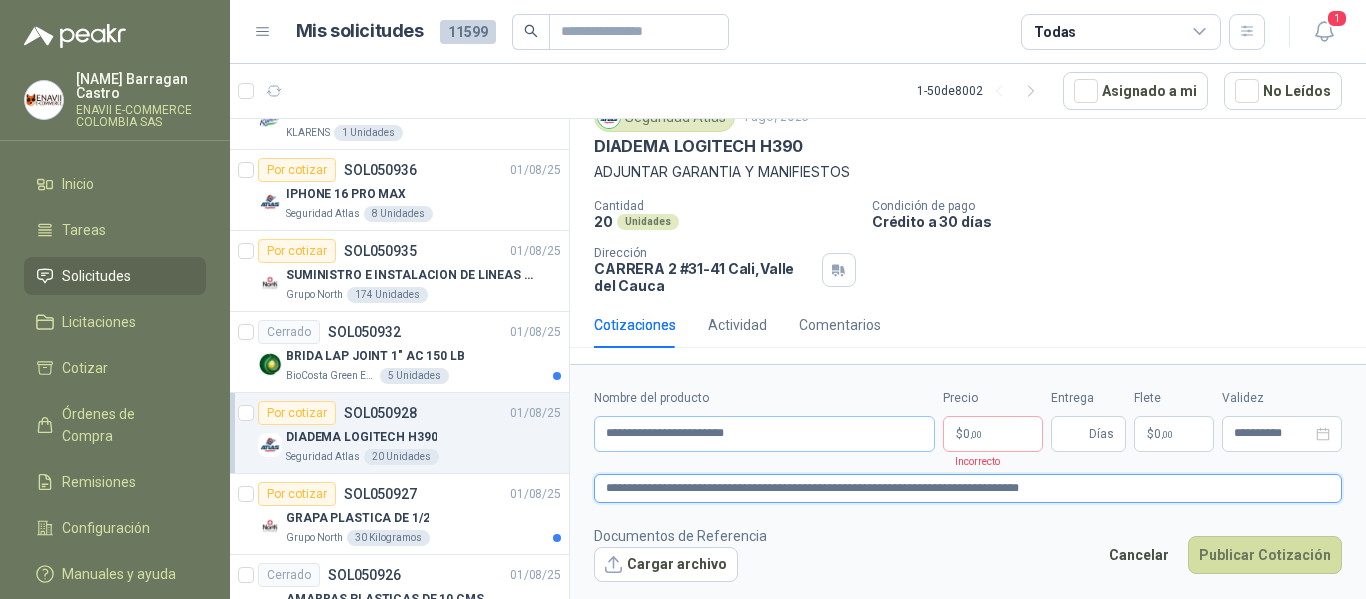 type 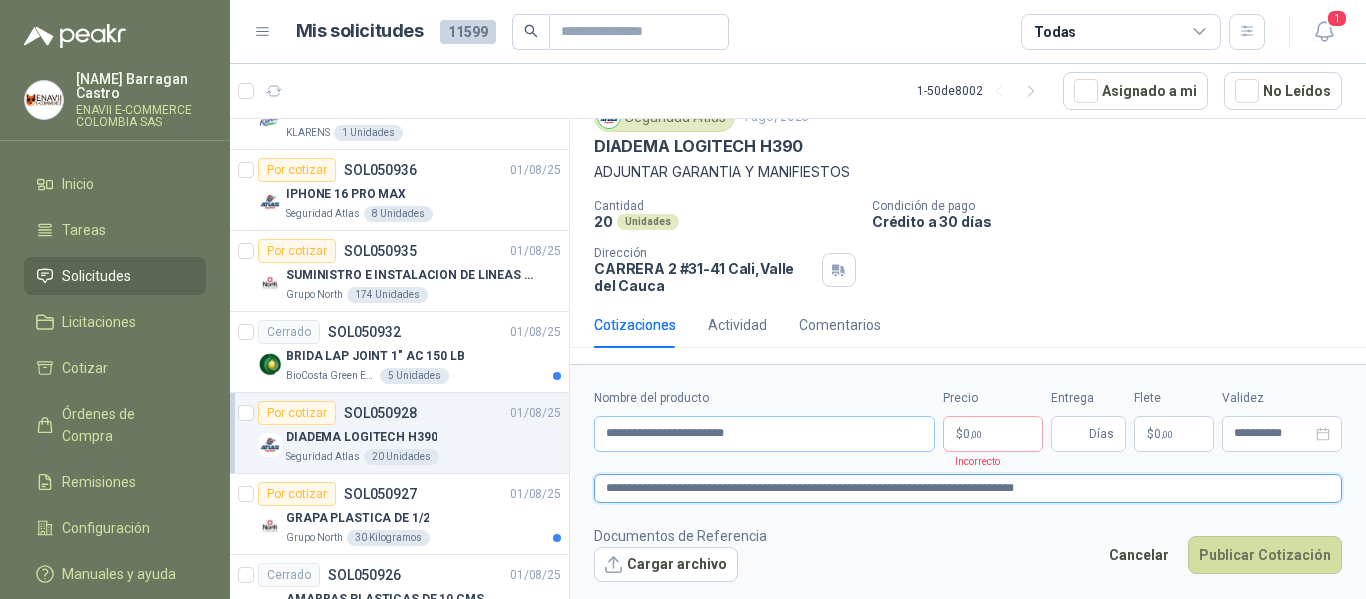 type 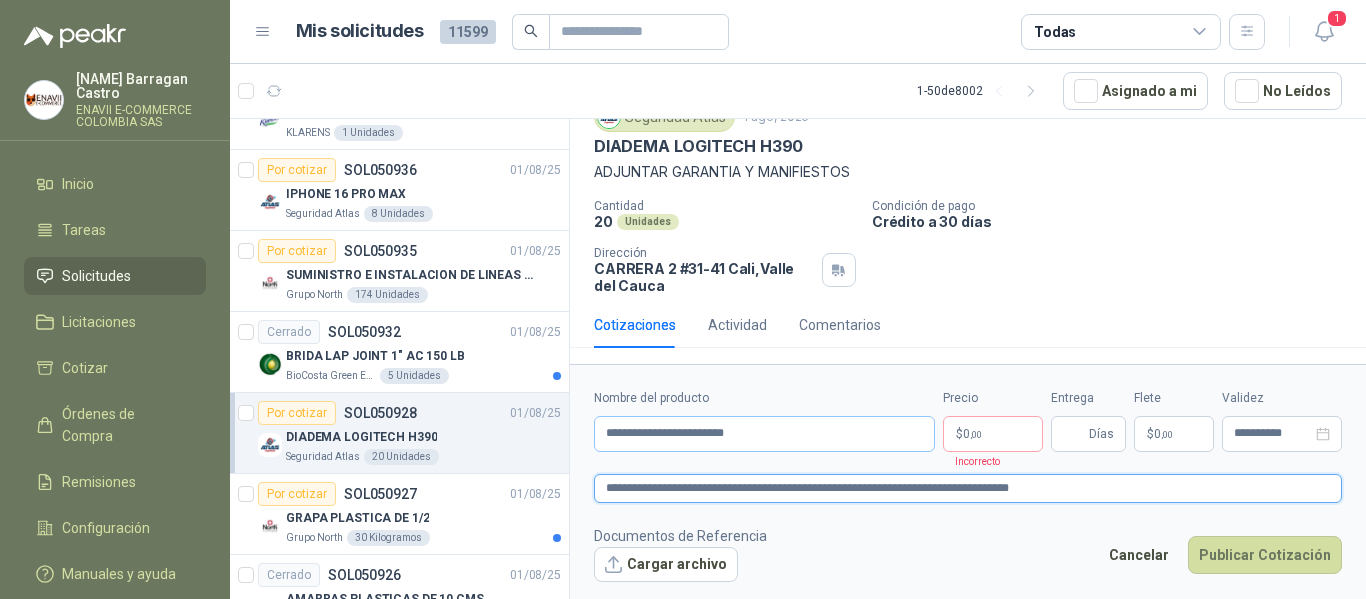 type 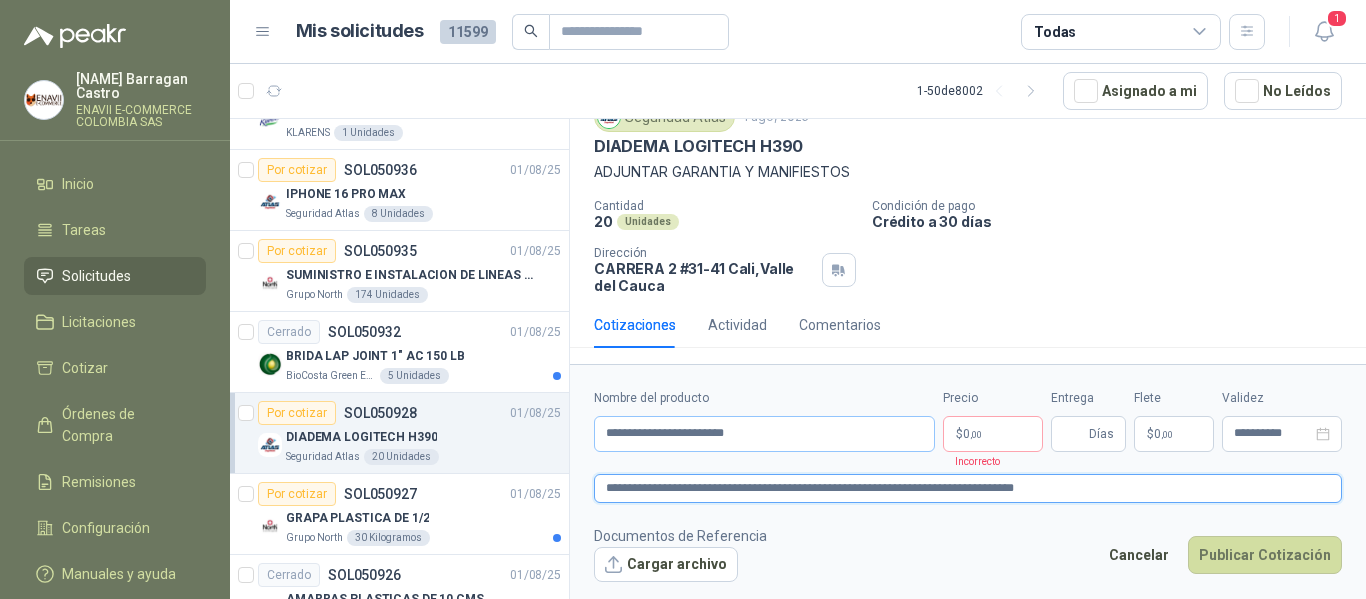 type 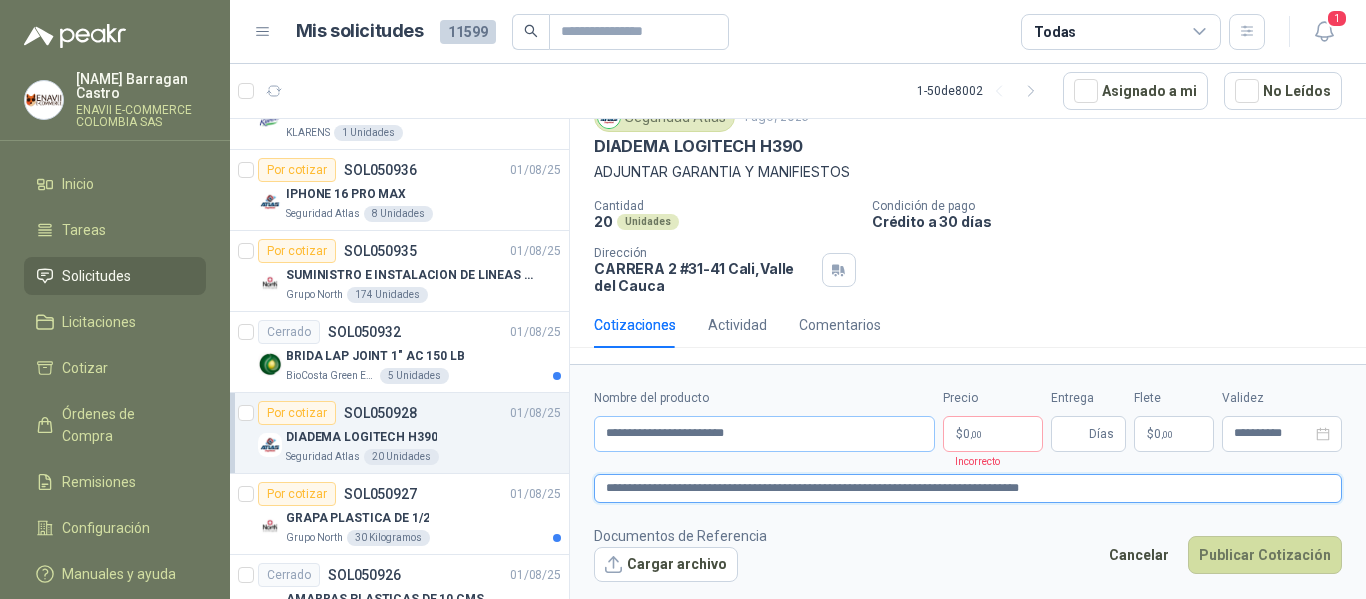 type 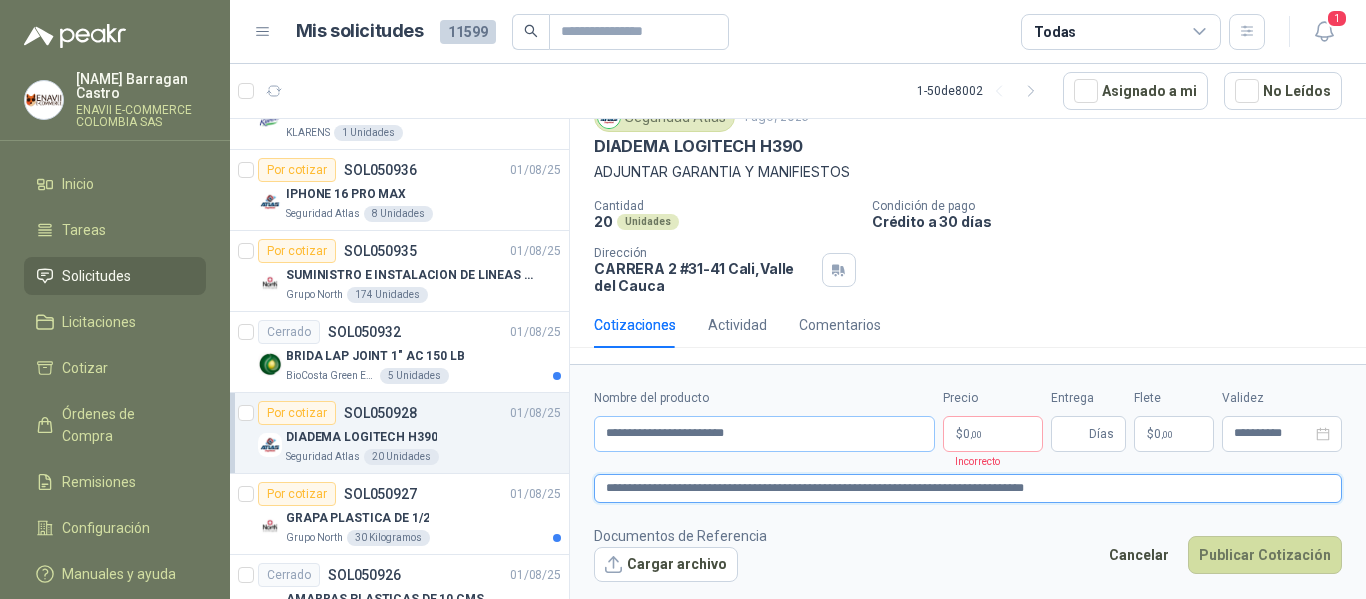 type 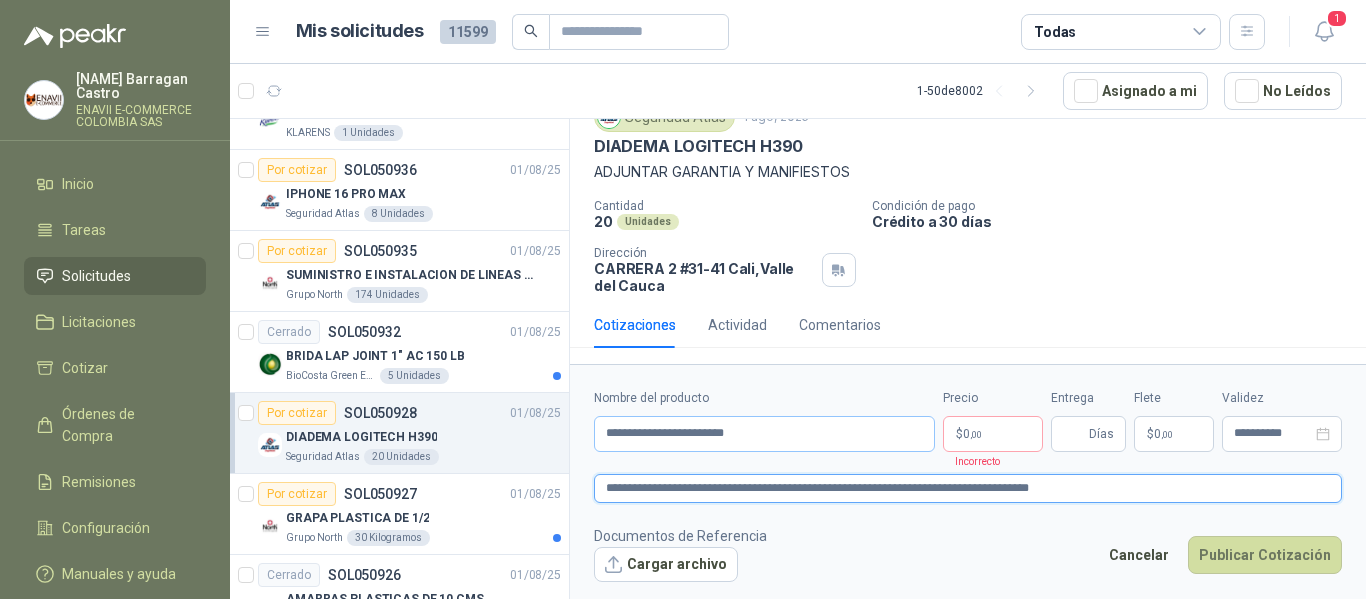 type 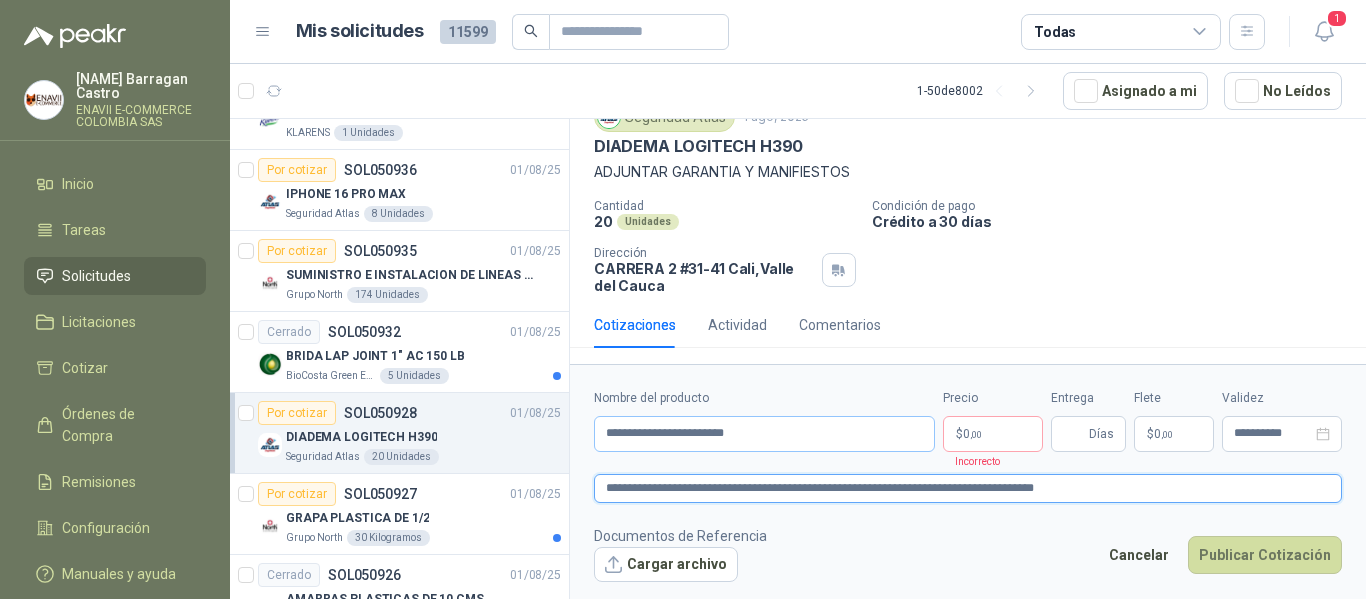 type 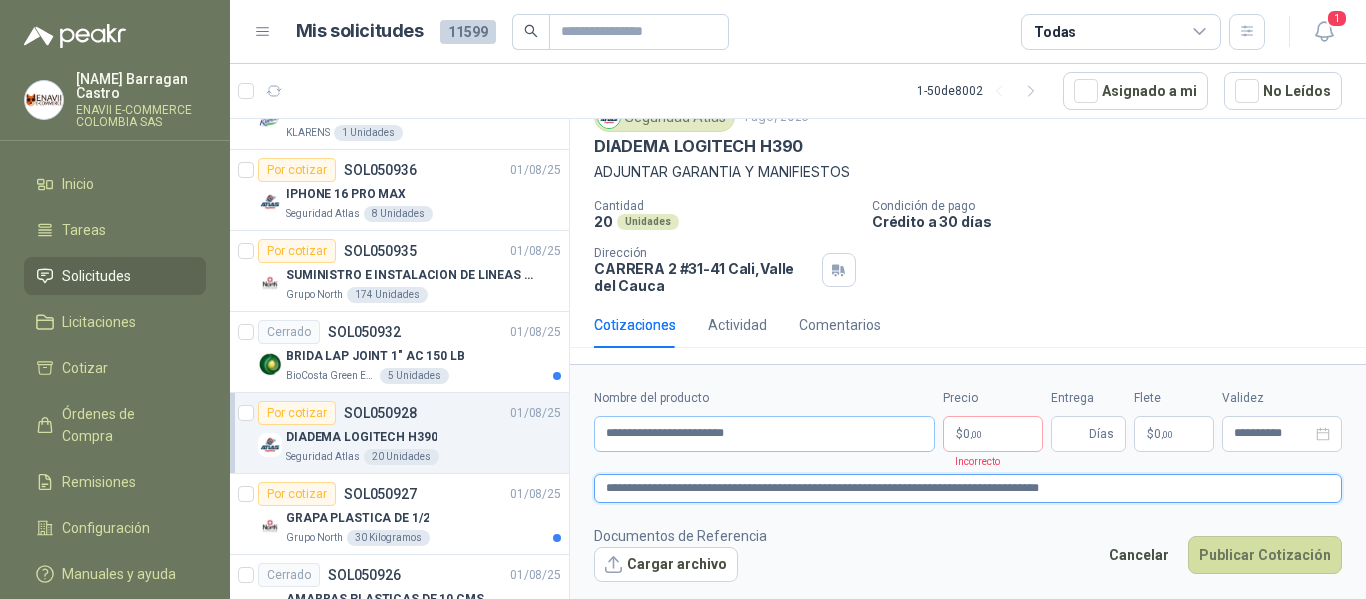 type 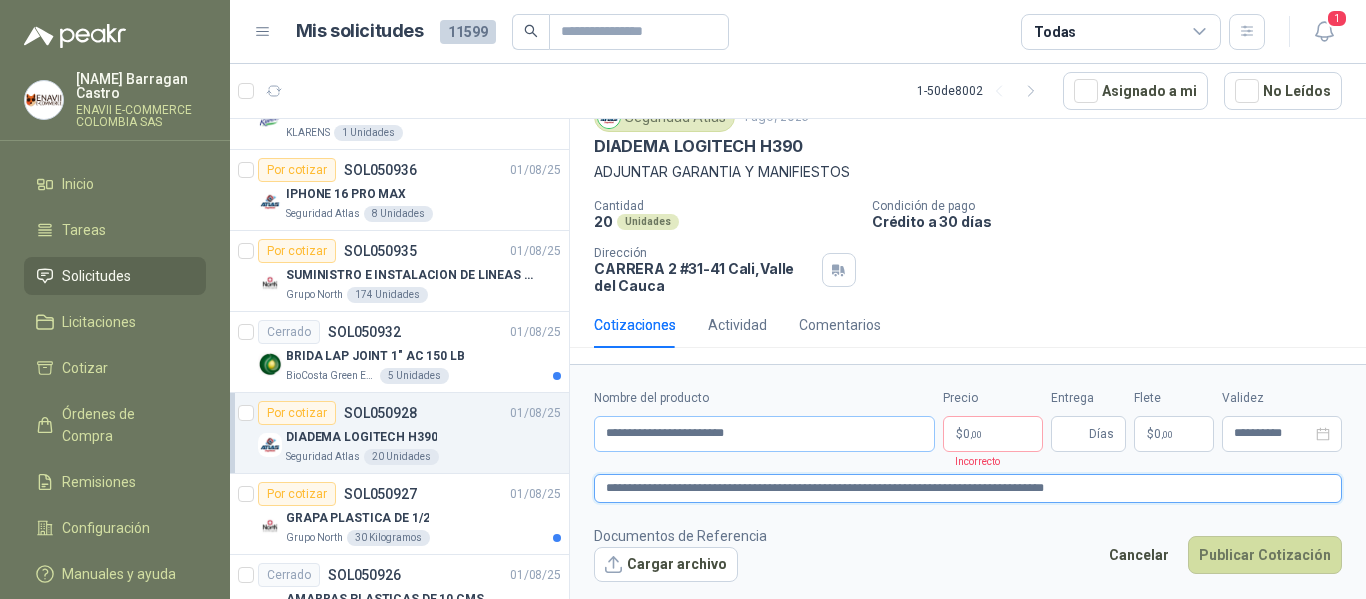 type on "**********" 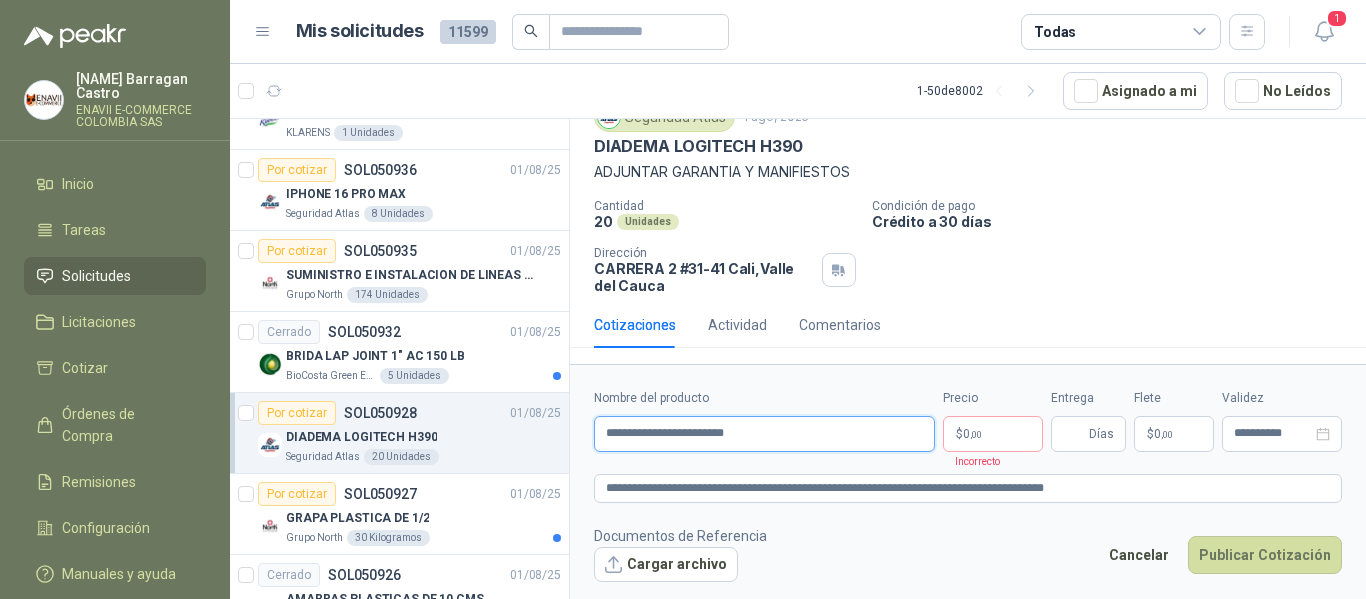 click on "**********" at bounding box center [764, 434] 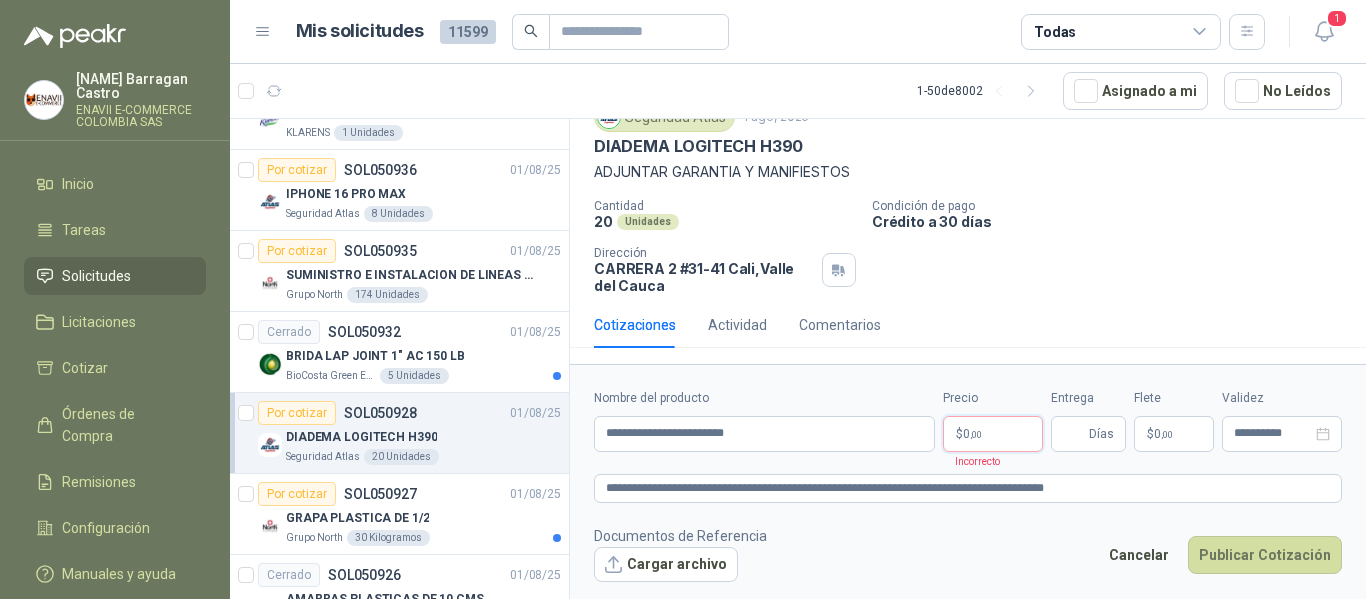 click on "[NAME]   [NAME] ENAVII E-COMMERCE COLOMBIA SAS   Inicio   Tareas   Solicitudes   Licitaciones   Cotizar   Órdenes de Compra   Remisiones   Configuración   Manuales y ayuda Mis solicitudes [NUMBER] Todas [NUMBER] [NUMBER] - [NUMBER]  de  [NUMBER] Asignado a mi No Leídos Por cotizar SOL[NUMBER] [DD]/[MM]/[YY]   Monitor  HP [NUMBER]" pulgadas  [NUMBER]sh FHD plano negro  Fundación Clínica Shaio [NUMBER]   Unidades Por cotizar SOL[NUMBER] [DD]/[MM]/[YY]   OLLA VAPORERA VASCONIA EN ACERO INOXIDABLE  KLARENS [NUMBER]   Unidades [NUMBER]   0   0   0   0   0   GSOL004747 [DD]/[MM]/[YY]   SOLICITUD DE COMPRA [NUMBER] Panela El Trébol   [NUMBER]   0   0   0   0   0   GSOL004746 [DD]/[MM]/[YY]   SOLICITUD DE COMPRA [NUMBER]-[NUMBER] Panela El Trébol   [NUMBER]   0   0   0   0   0   GSOL004745 [DD]/[MM]/[YY]   SOLICITUD DE COMPRA [NUMBER] Panela El Trébol   [NUMBER]   0   0   0   0   0   GSOL004744 [DD]/[MM]/[YY]   Pedido de hierro CONSTRUCTORA GRUPO FIP   [NUMBER]   0   0   0   0   0   GSOL004743 [DD]/[MM]/[YY]   SOLICITUD PAPELERIA #[NUMBER] - PICHINDE Rio Fertil del Pacífico S.A.S.   Por cotizar SOL[NUMBER] [DD]/[MM]/[YY]   SECADOR DE CAUCHO [NUMBER] CM C/M" at bounding box center [683, 299] 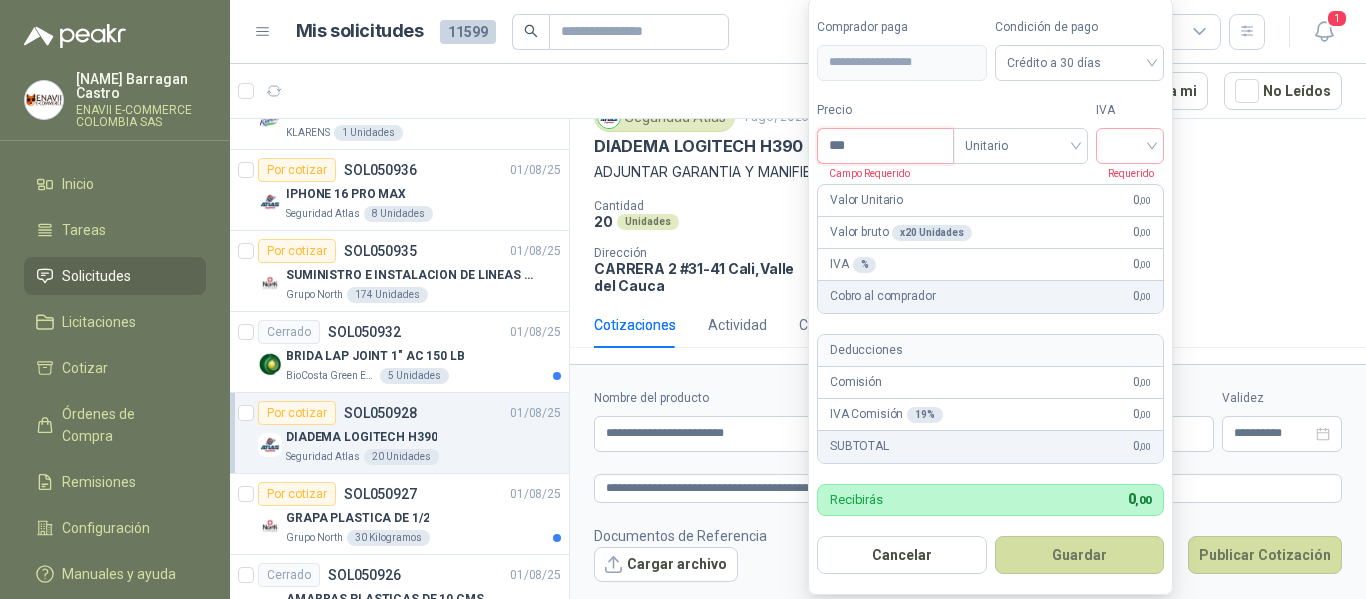 click on "***" at bounding box center (885, 146) 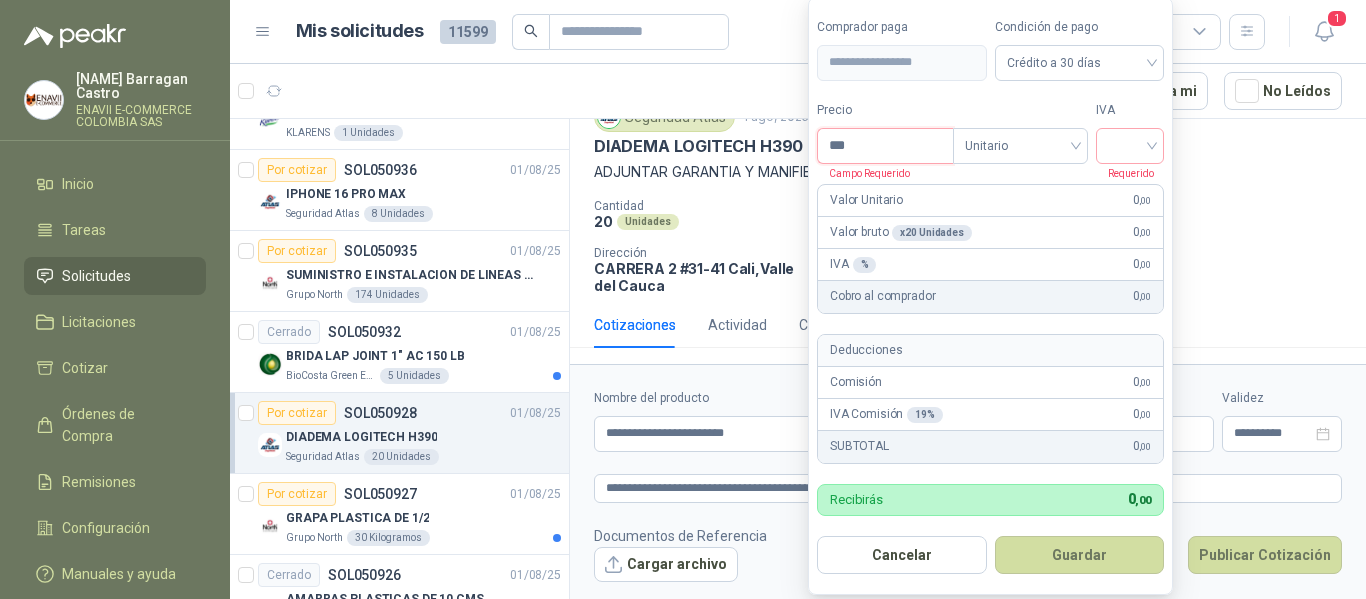 drag, startPoint x: 862, startPoint y: 155, endPoint x: 747, endPoint y: 100, distance: 127.47549 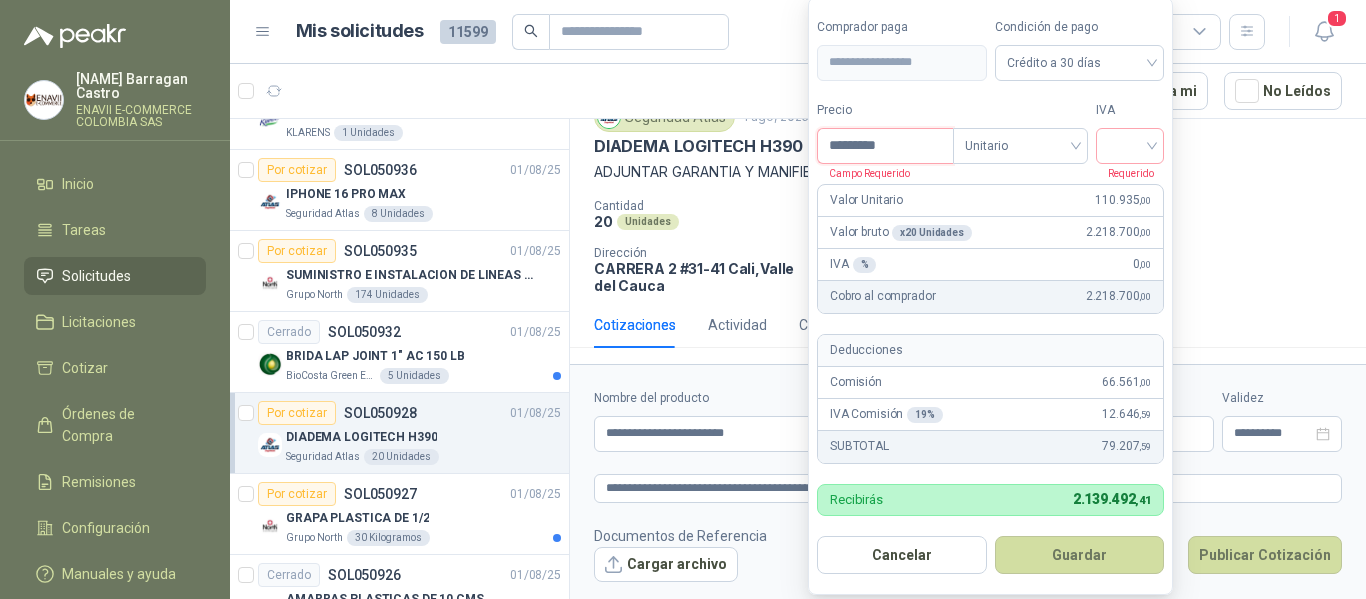 type on "*********" 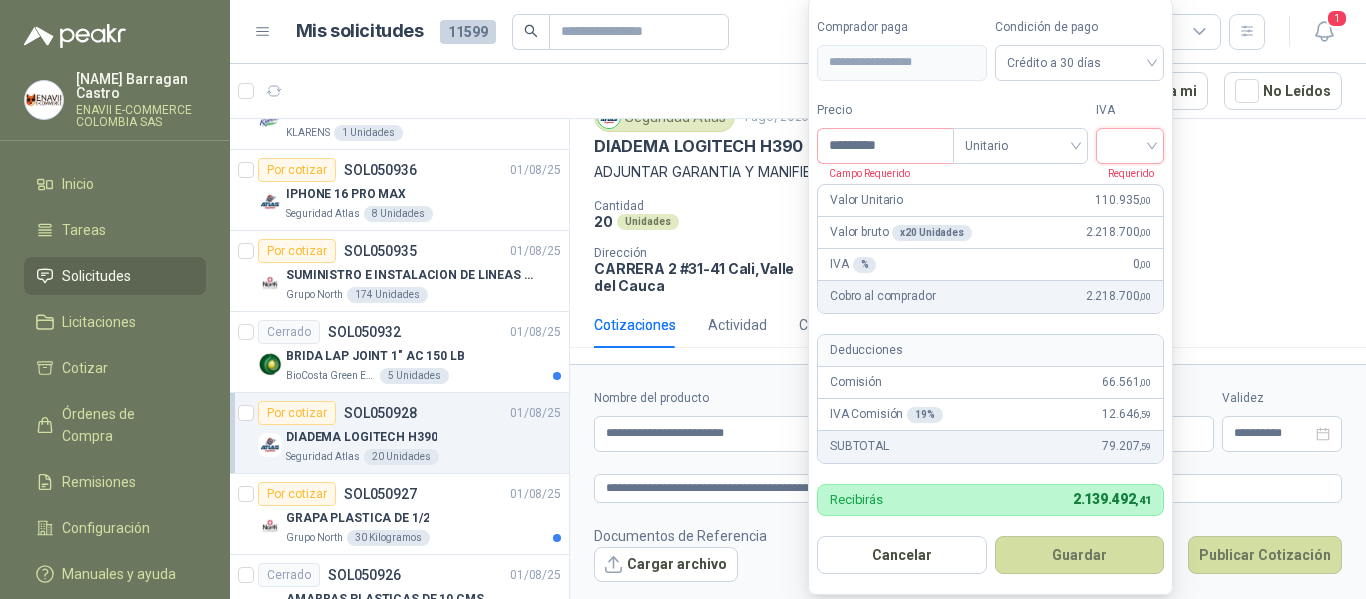 click at bounding box center (1130, 144) 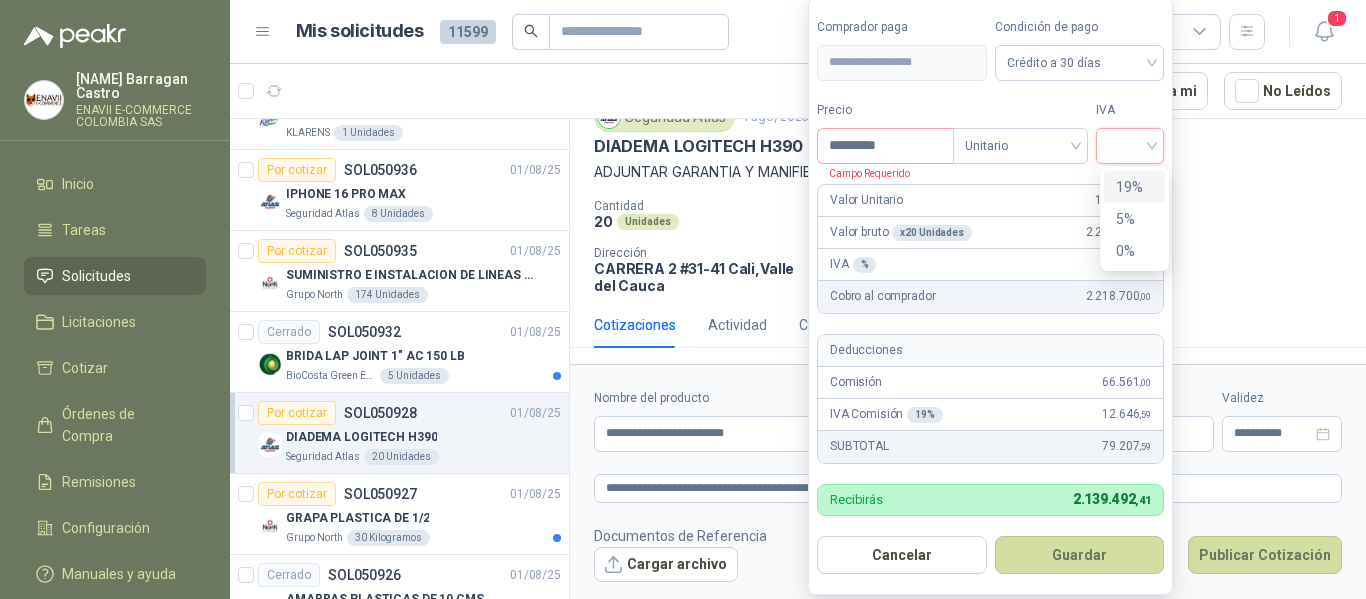 click on "19%" at bounding box center [1134, 187] 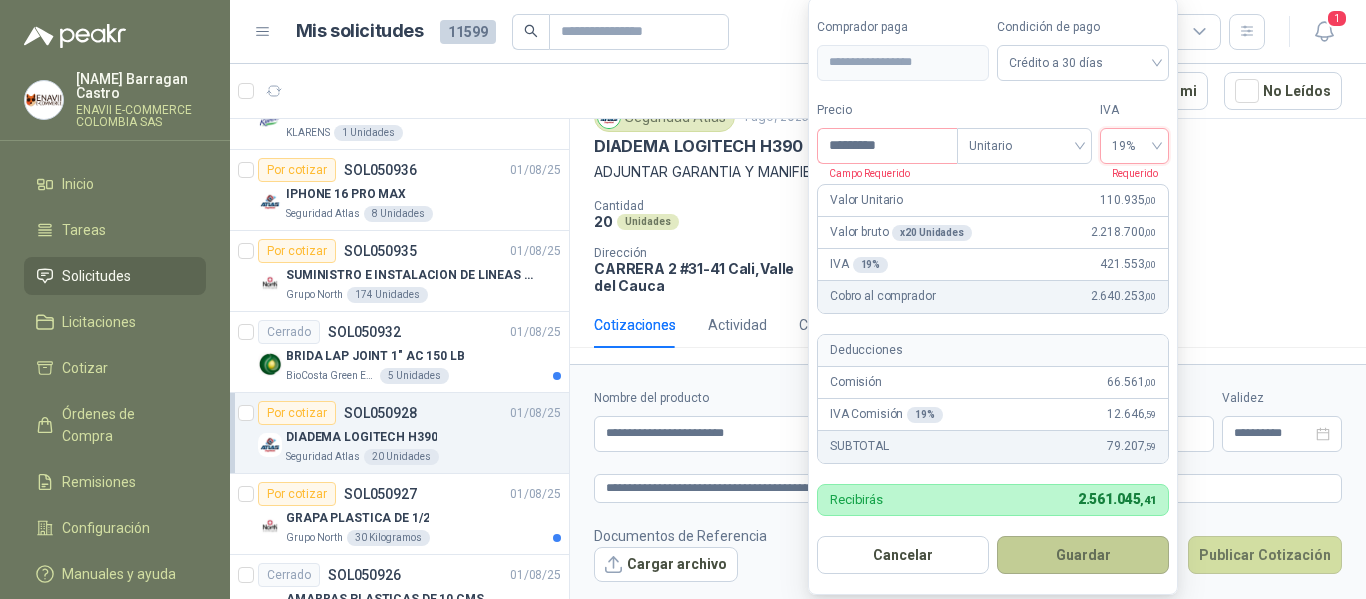 click on "Guardar" at bounding box center (1083, 555) 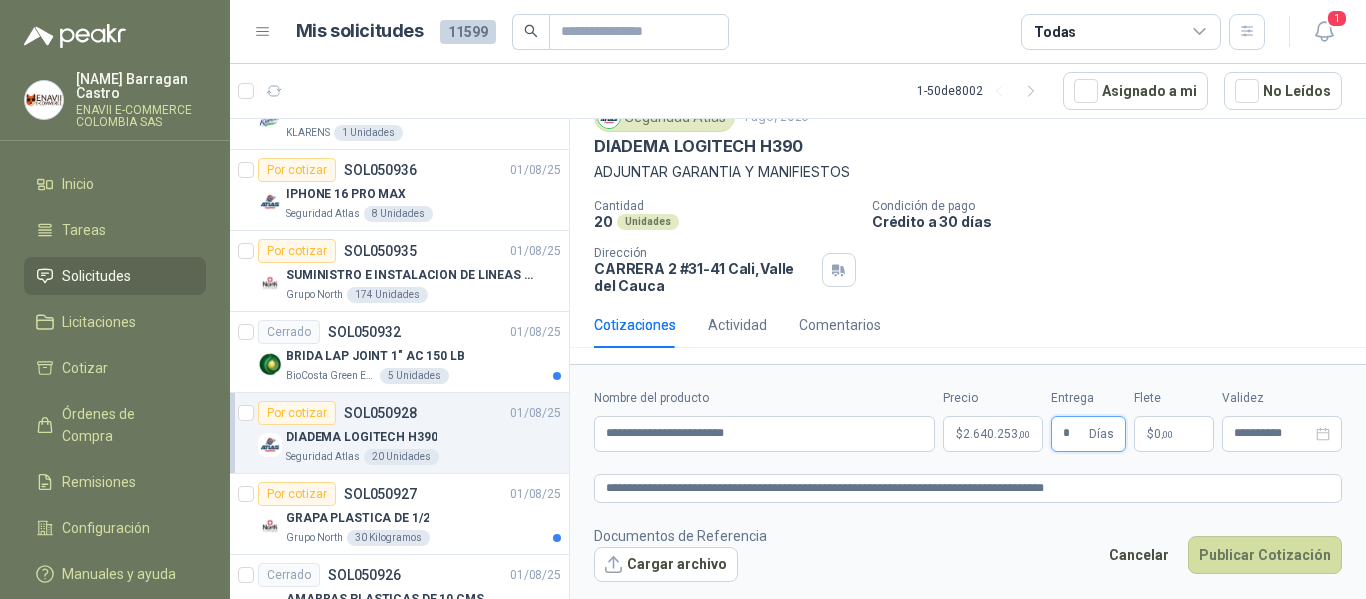 type on "*" 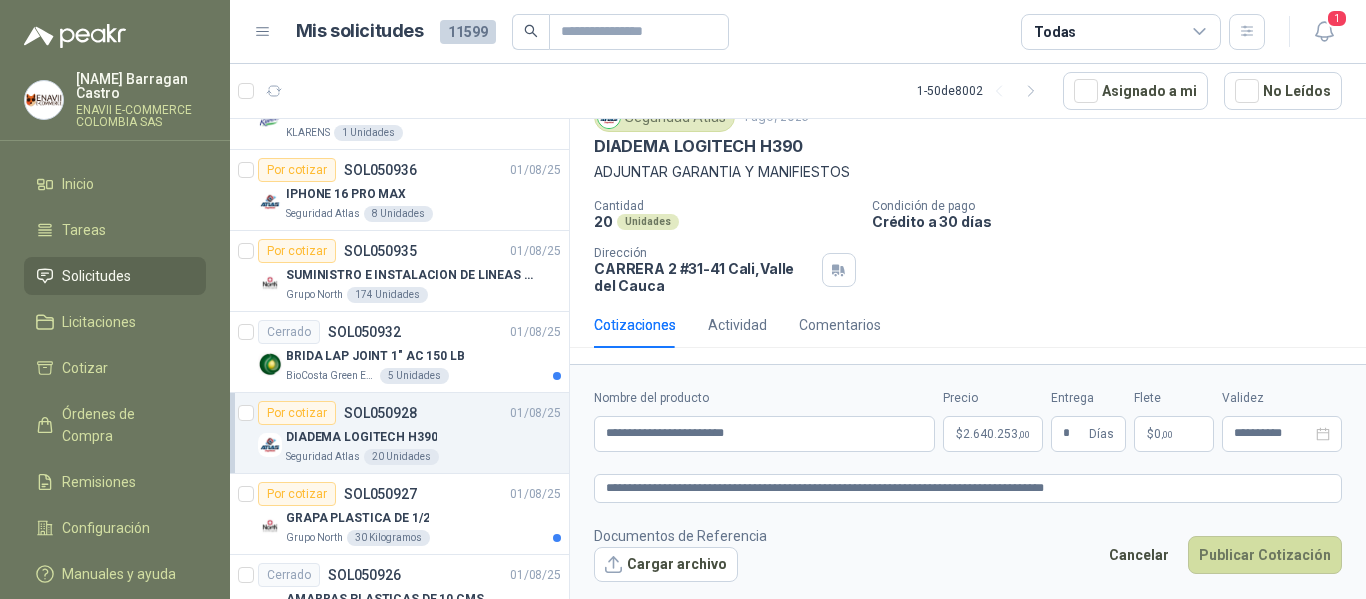 click on "$    0 ,00" at bounding box center (1174, 434) 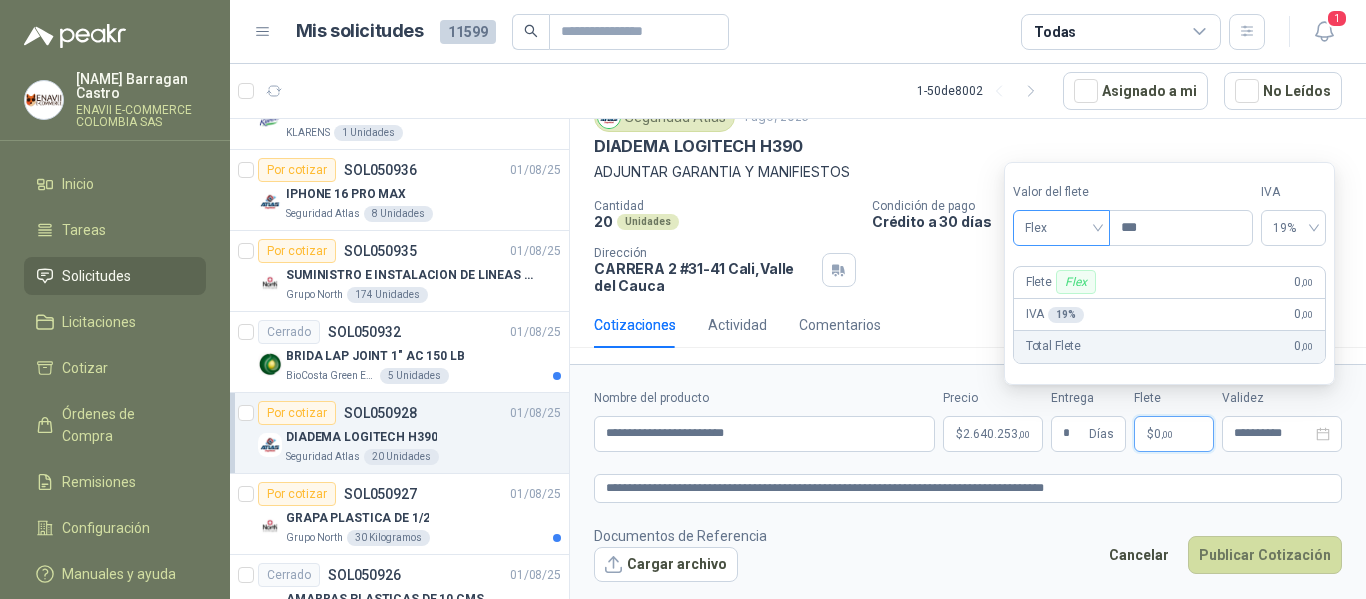 click on "Flex" at bounding box center [1061, 228] 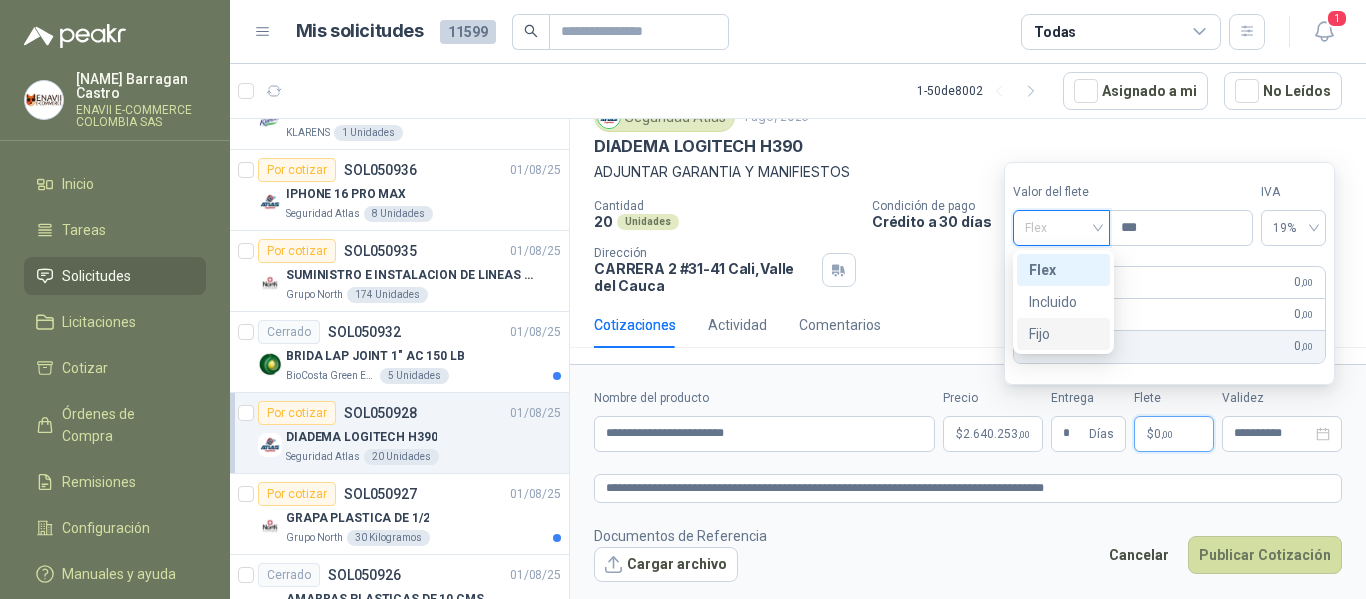 click on "Fijo" at bounding box center [1063, 334] 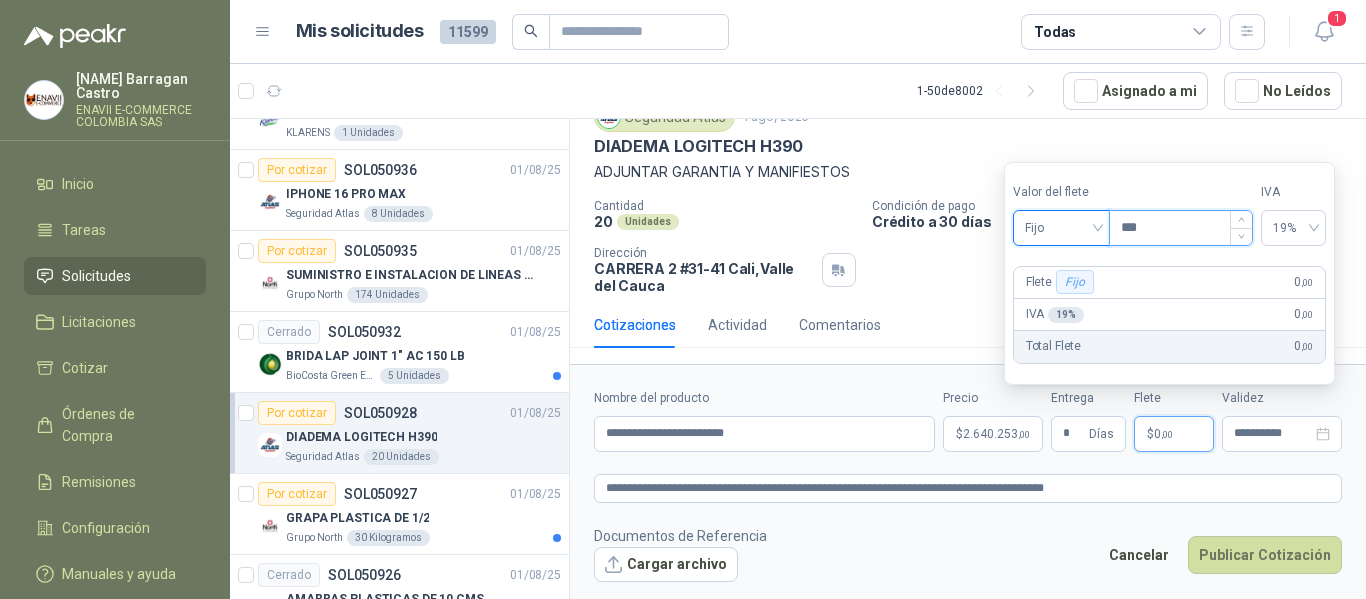 click on "***" at bounding box center [1181, 228] 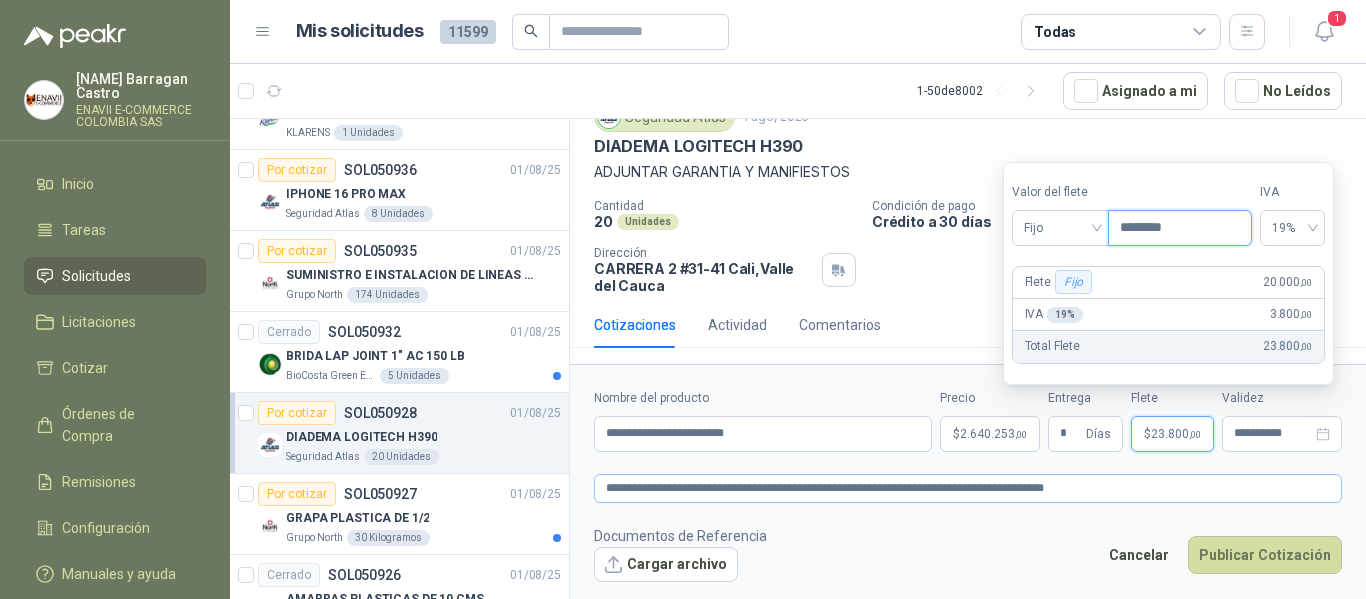 type on "********" 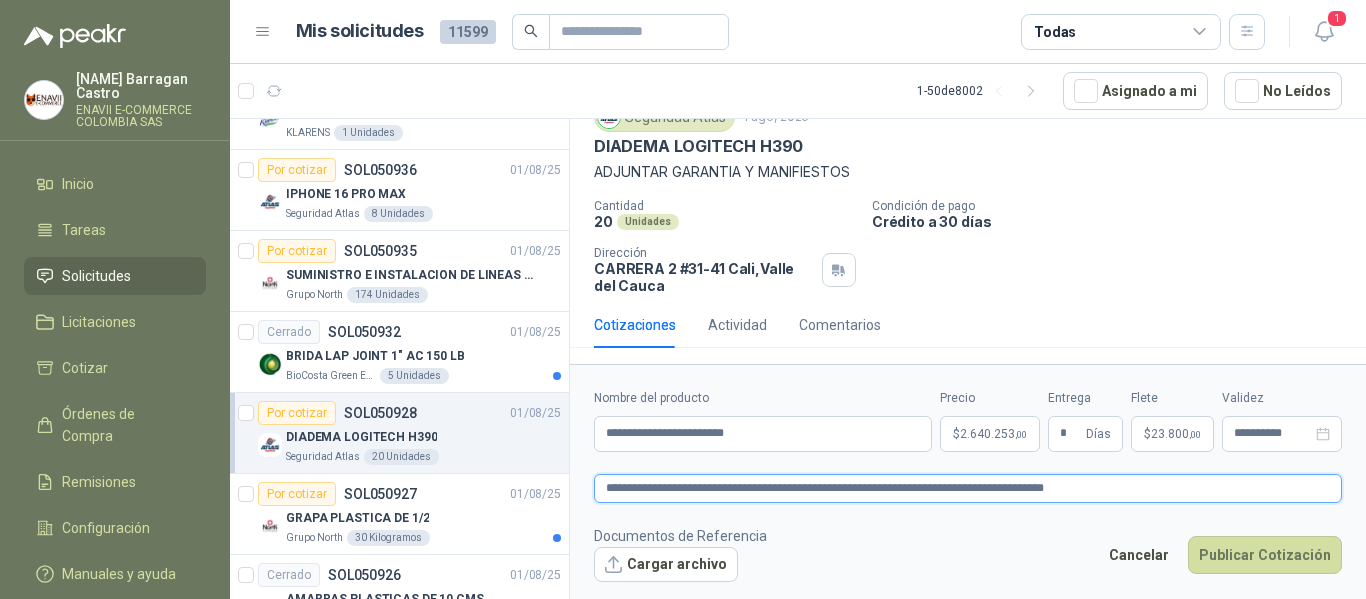 click on "**********" at bounding box center (968, 488) 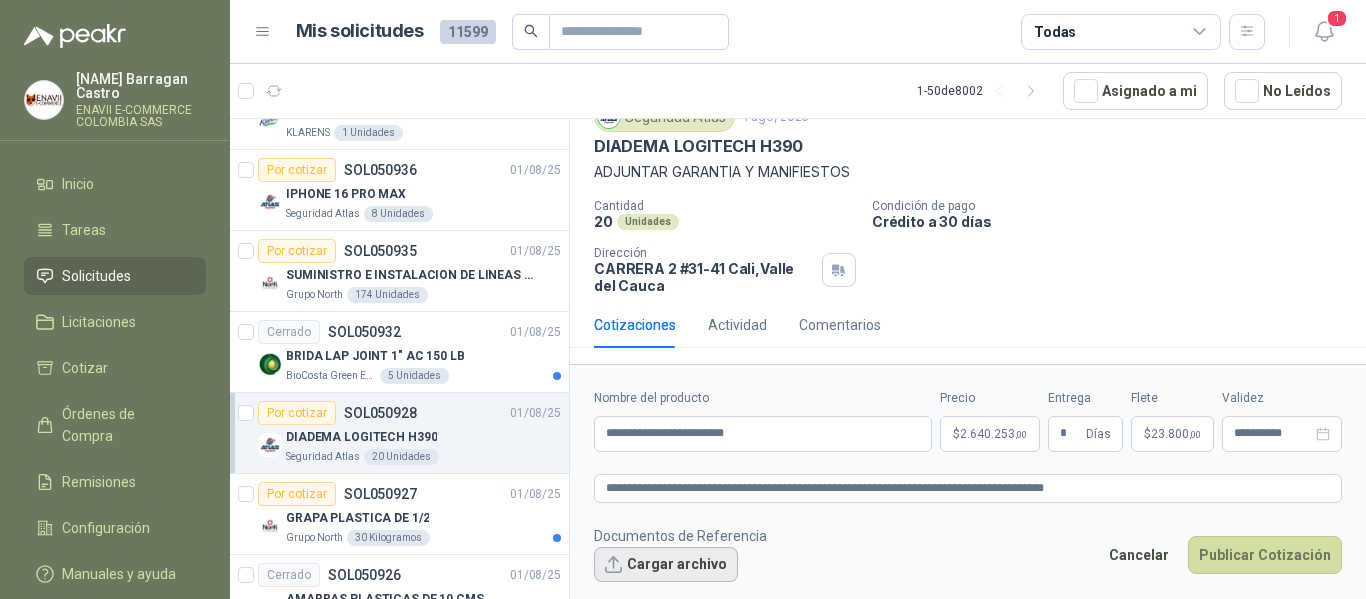 click on "Cargar archivo" at bounding box center (666, 565) 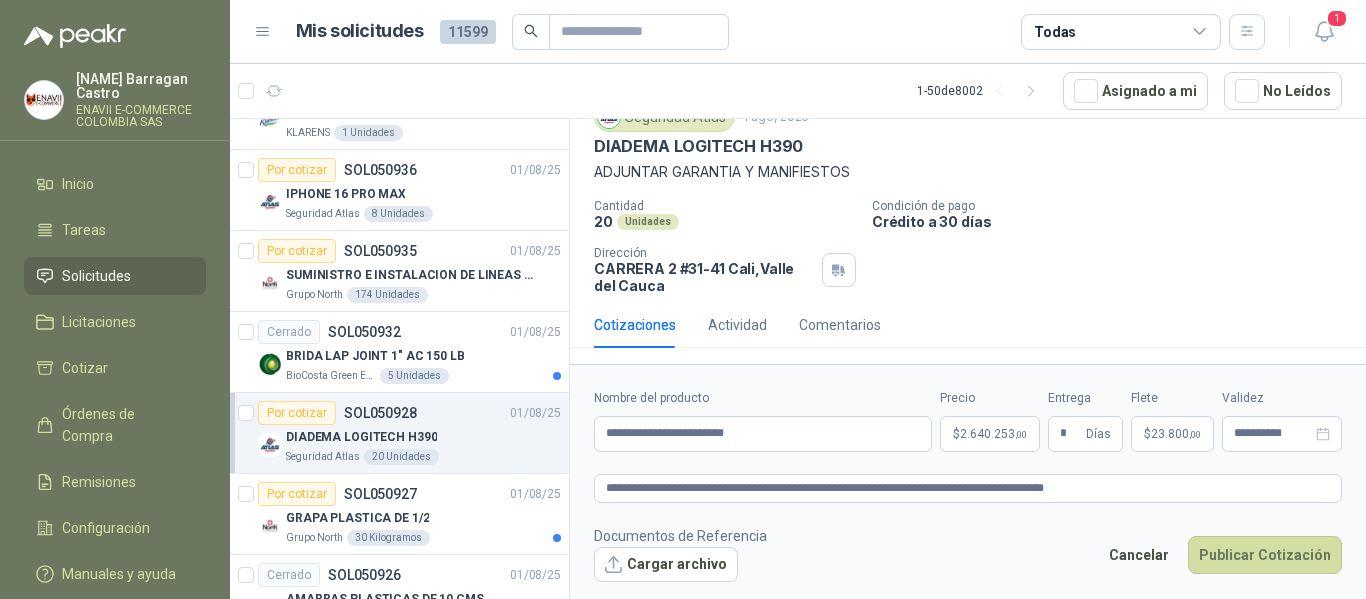 scroll, scrollTop: 96, scrollLeft: 0, axis: vertical 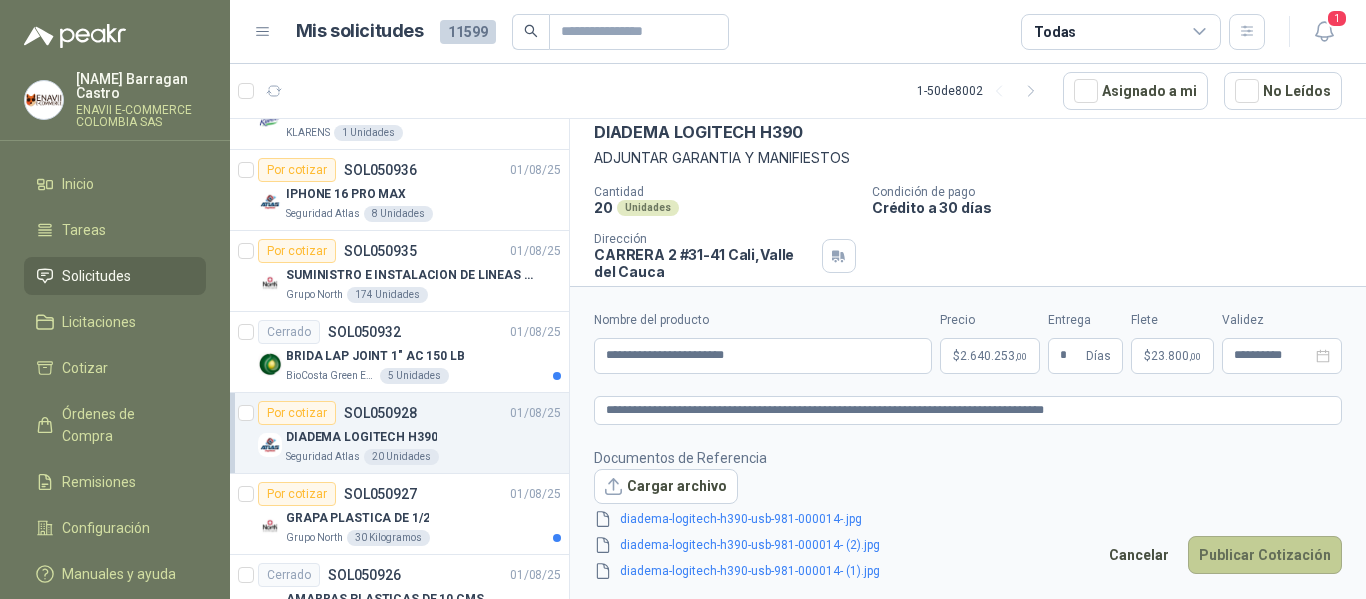 click on "Publicar Cotización" at bounding box center (1265, 555) 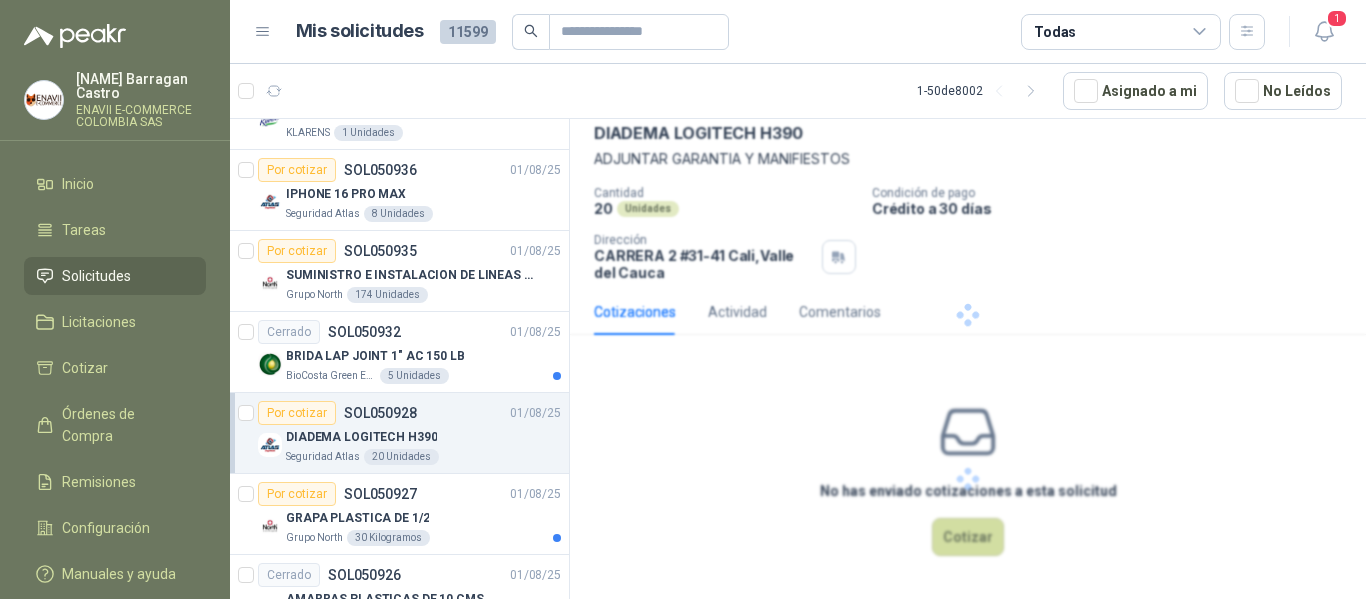scroll, scrollTop: 0, scrollLeft: 0, axis: both 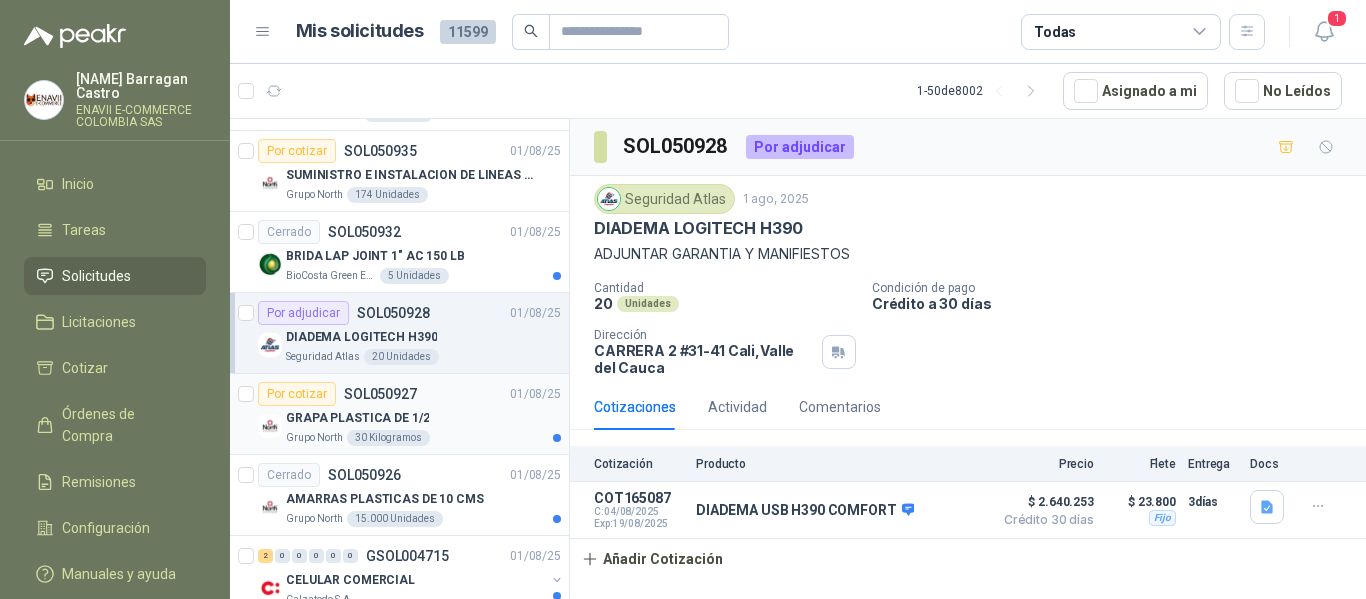 click on "GRAPA PLASTICA DE 1/2" at bounding box center (423, 418) 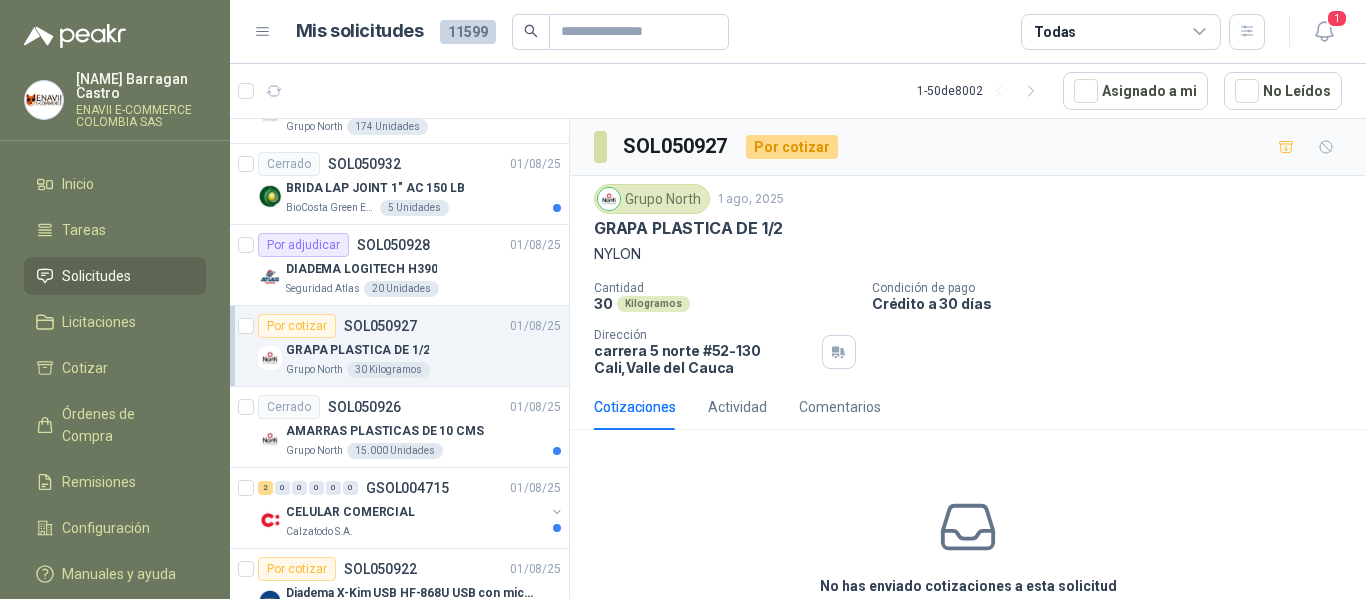scroll, scrollTop: 4300, scrollLeft: 0, axis: vertical 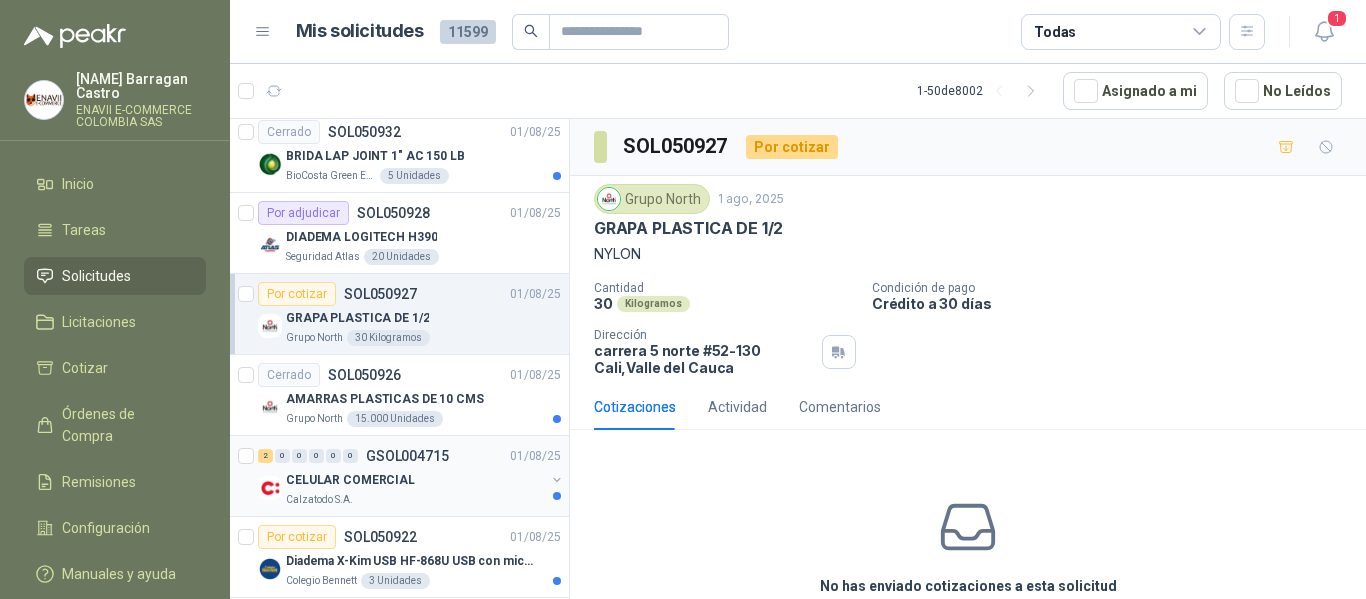 click on "CELULAR COMERCIAL" at bounding box center [415, 480] 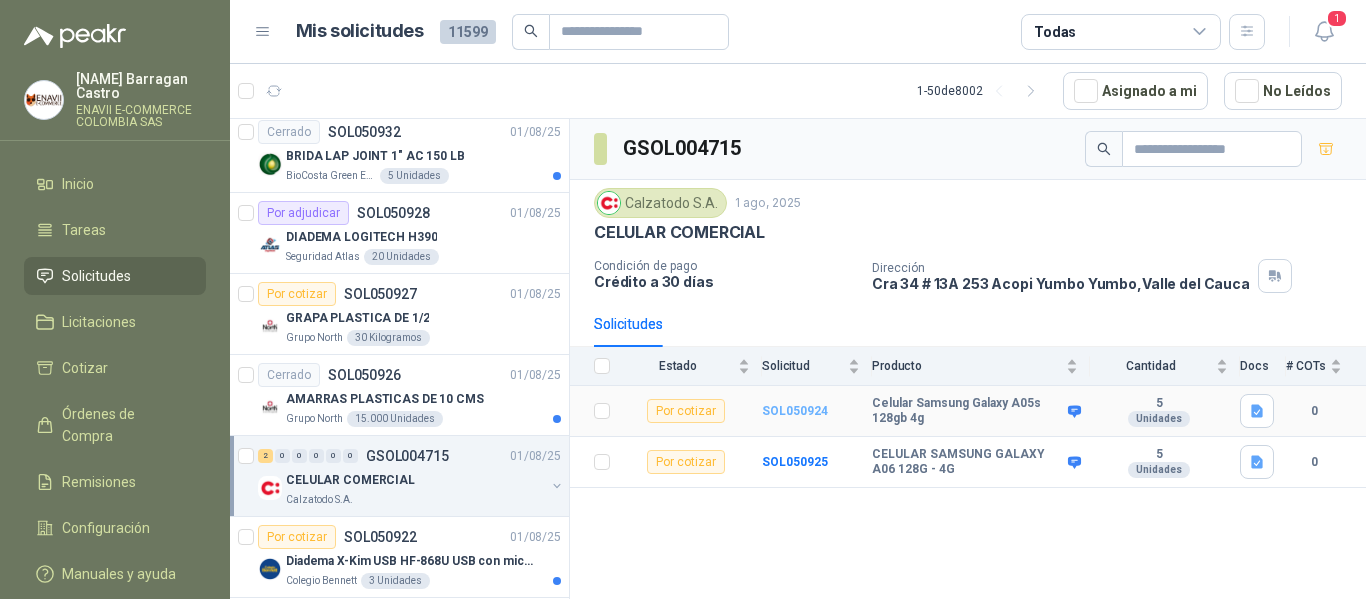 click on "SOL050924" at bounding box center [795, 411] 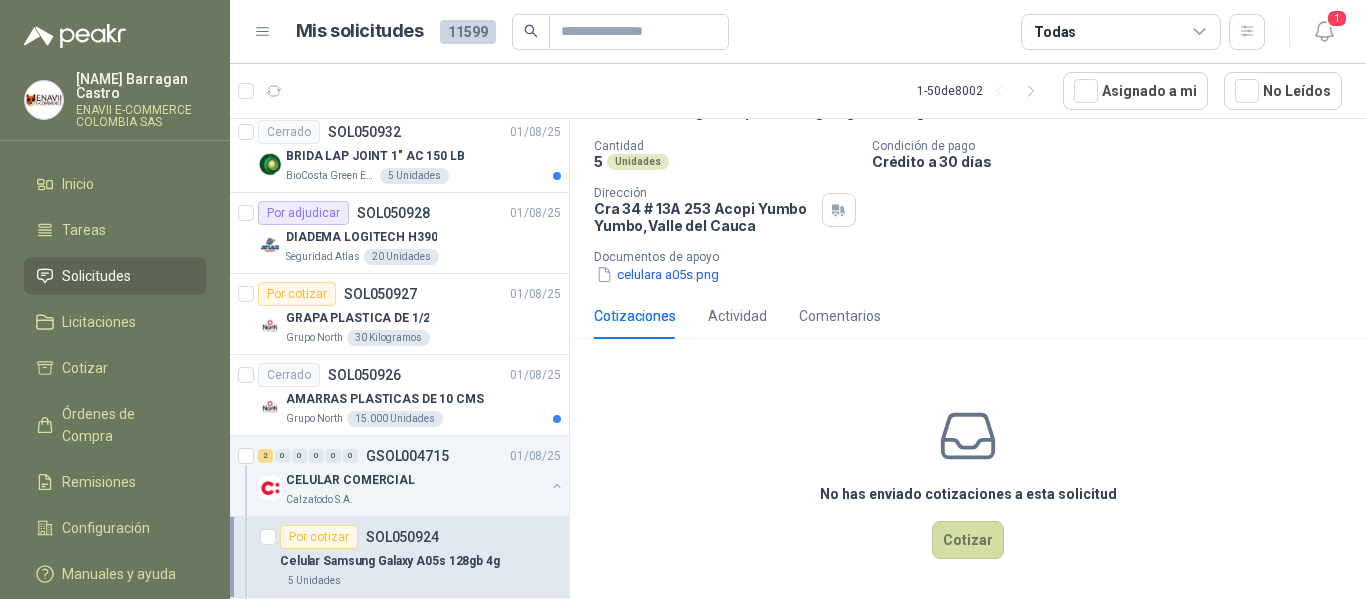 scroll, scrollTop: 146, scrollLeft: 0, axis: vertical 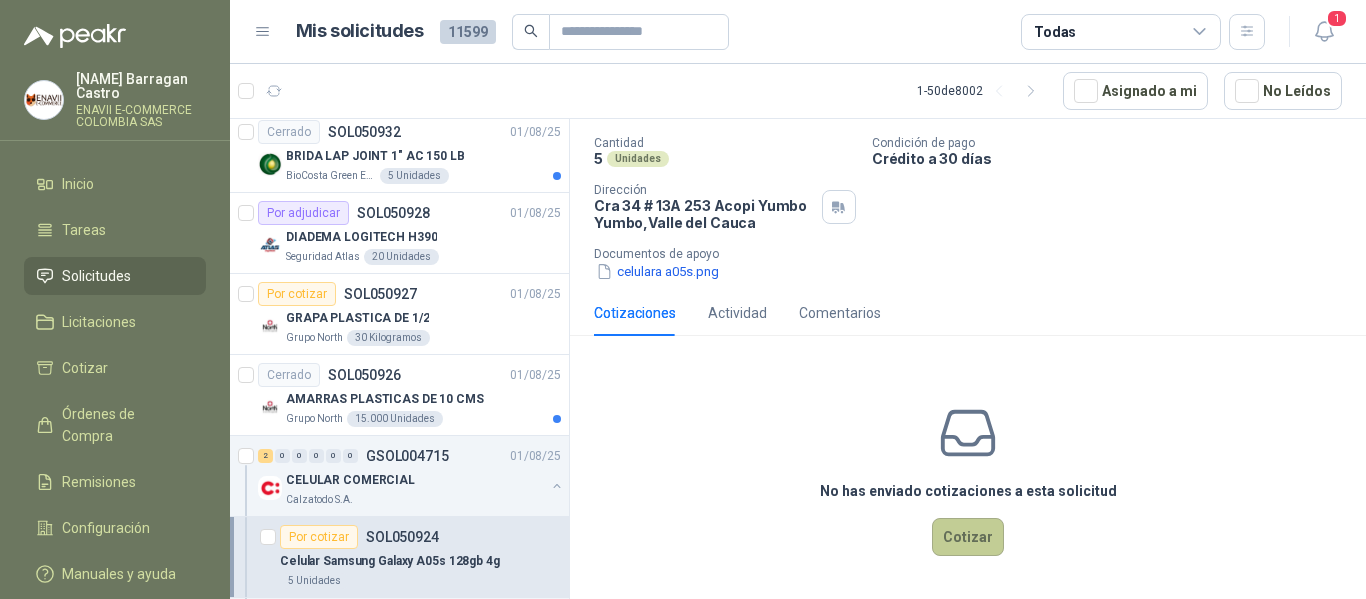 click on "Cotizar" at bounding box center [968, 537] 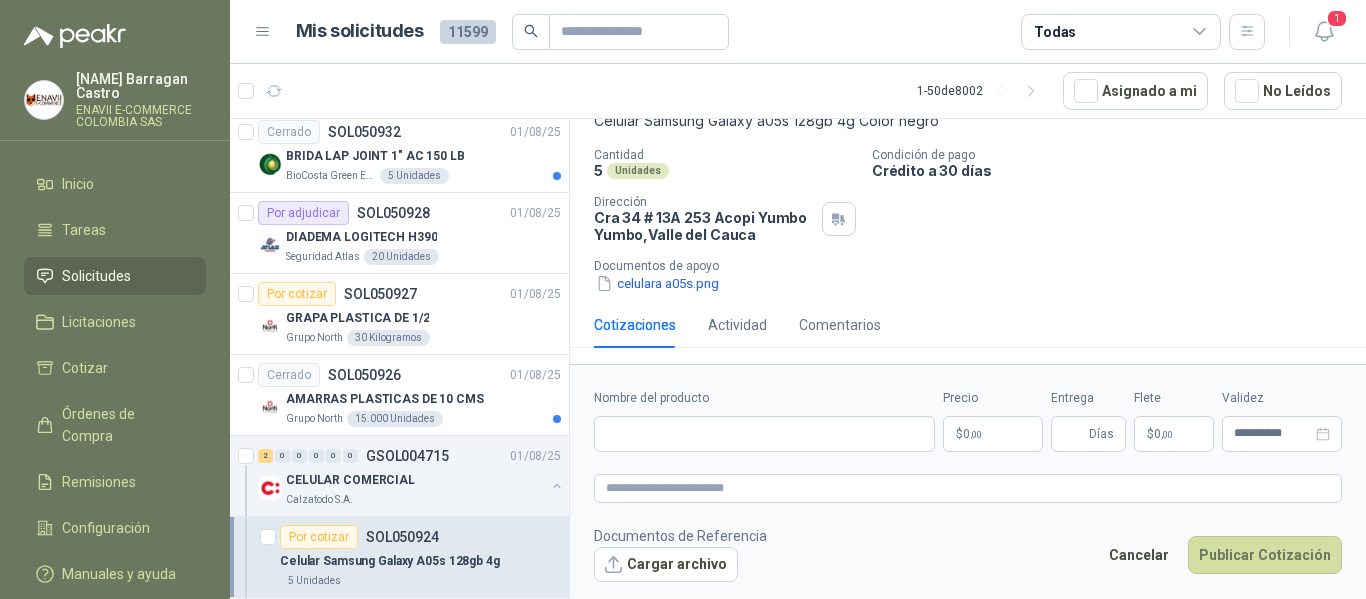 scroll, scrollTop: 133, scrollLeft: 0, axis: vertical 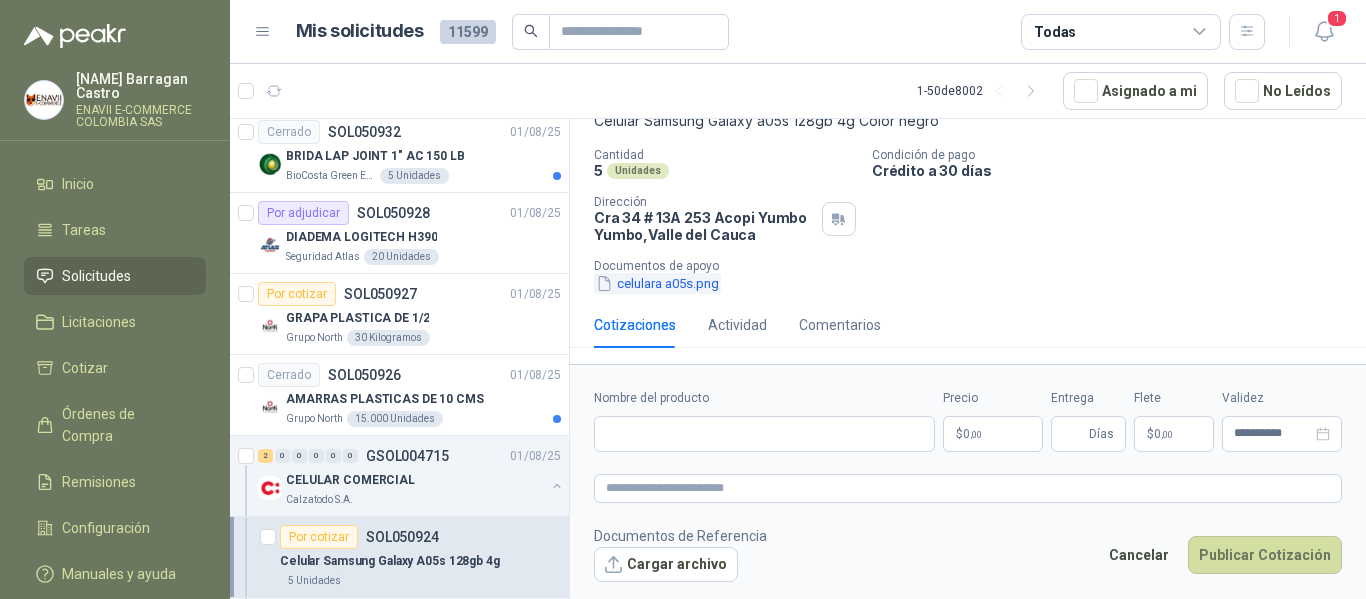 click on "celulara a05s.png" at bounding box center (657, 283) 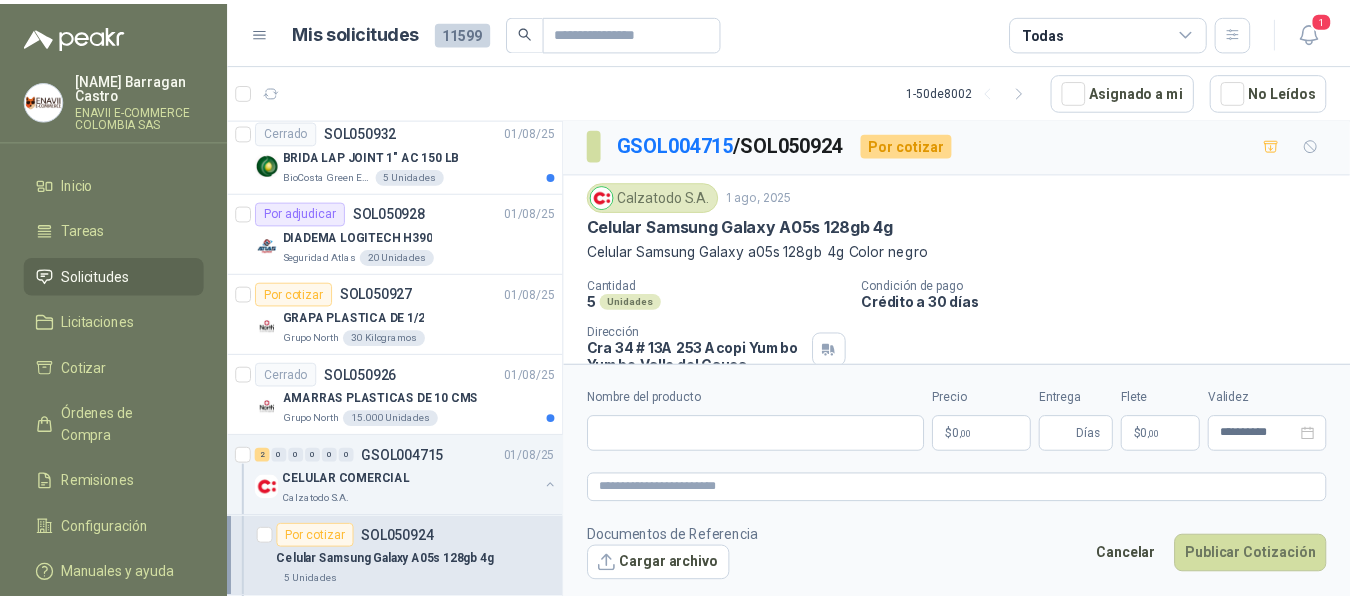 scroll, scrollTop: 0, scrollLeft: 0, axis: both 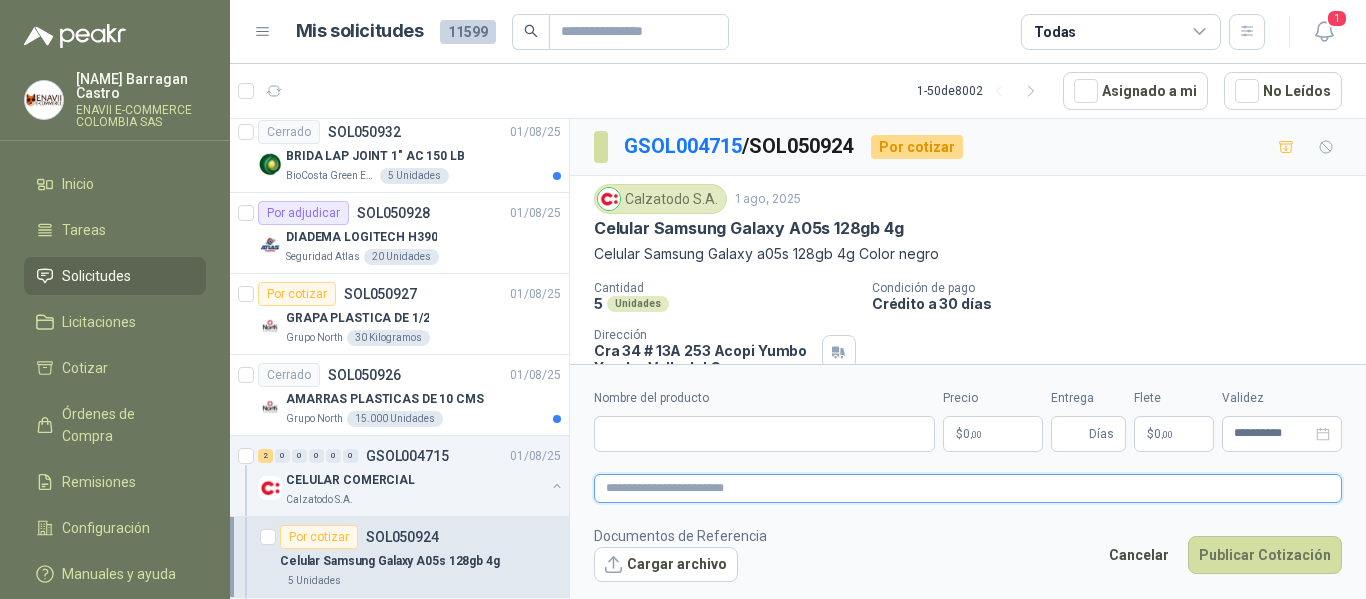 click at bounding box center [968, 488] 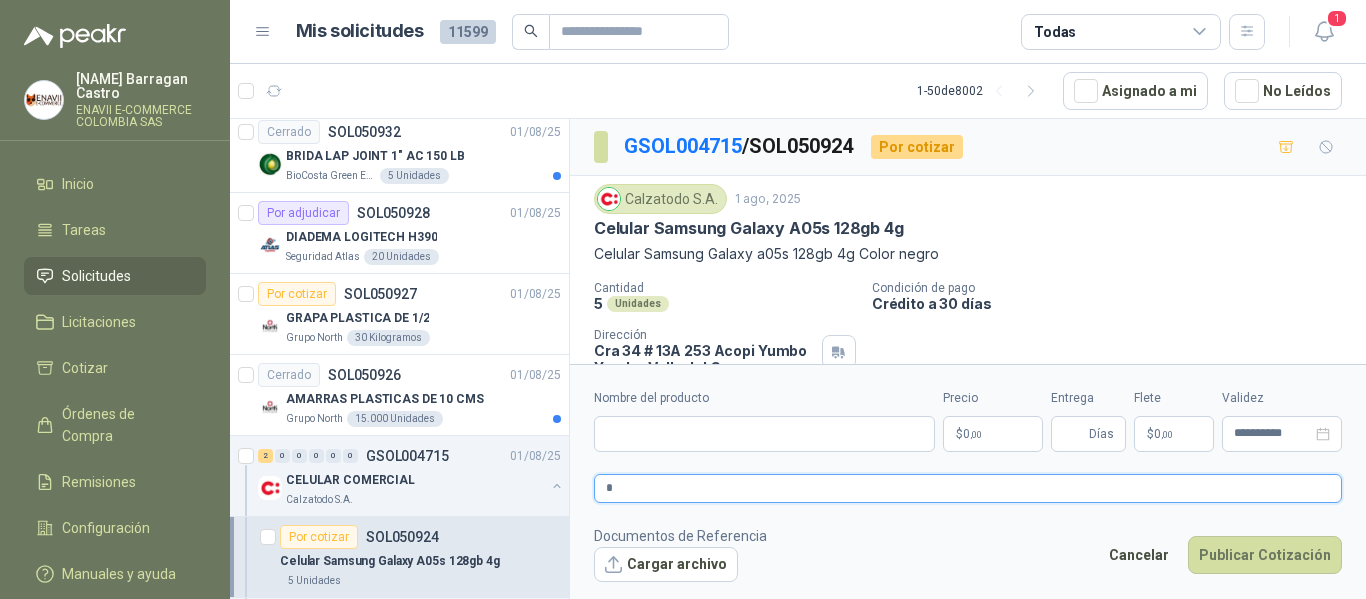 type on "**" 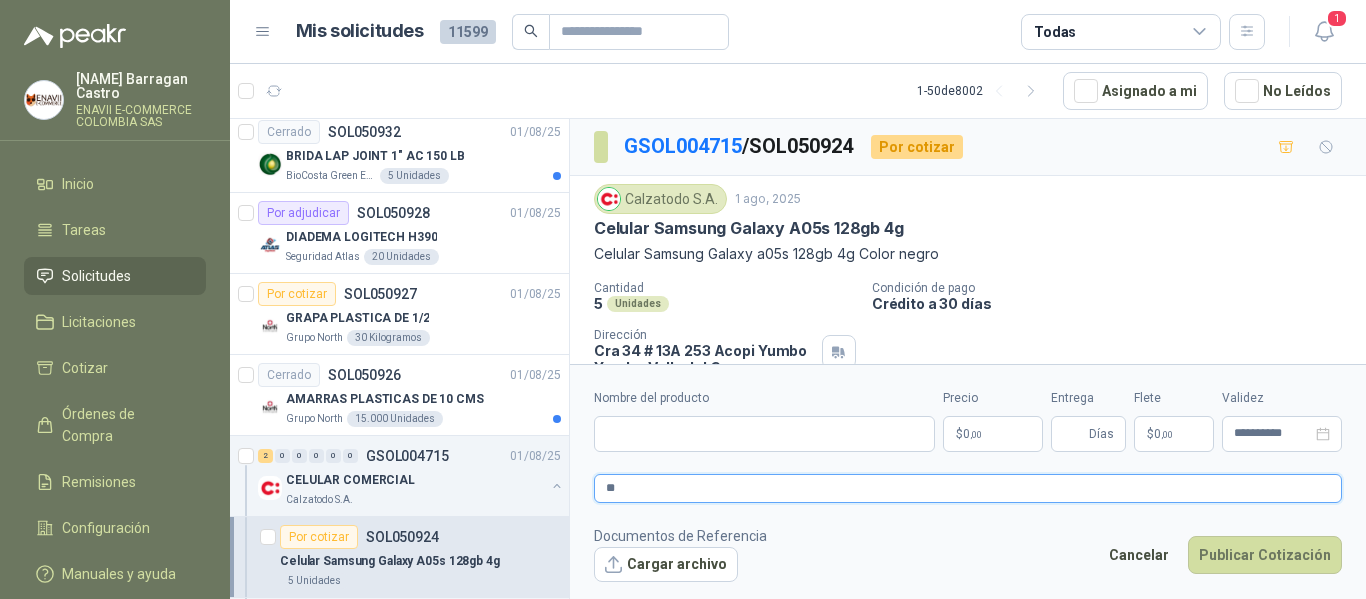 type 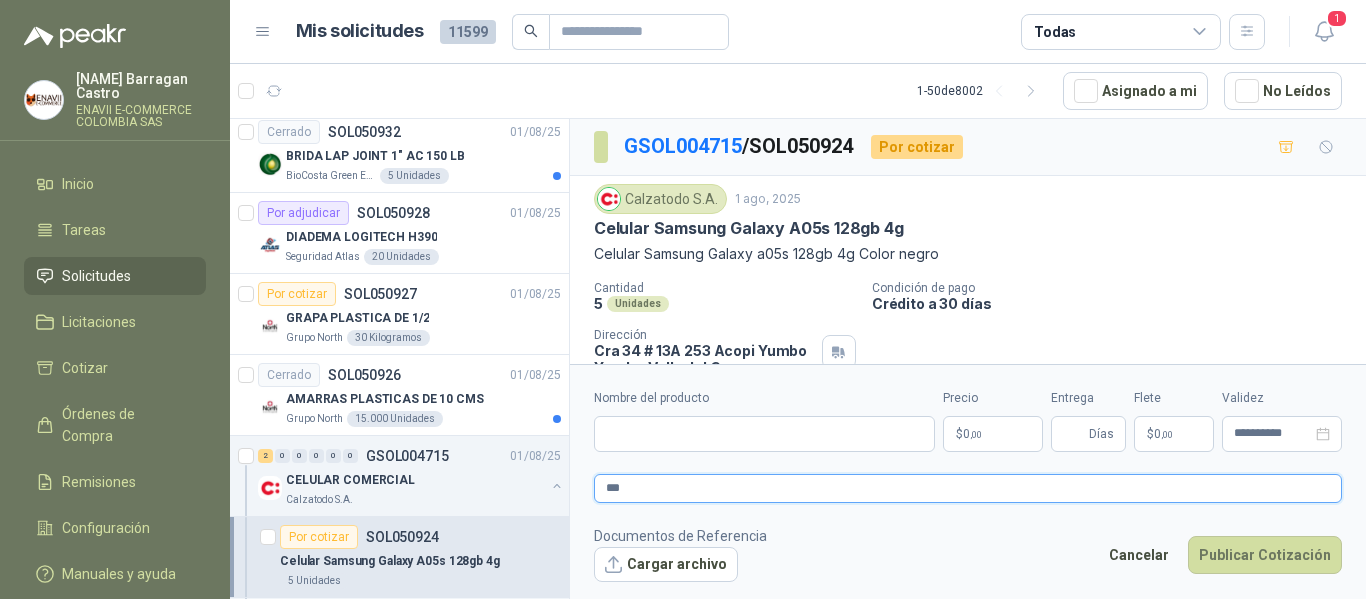 type 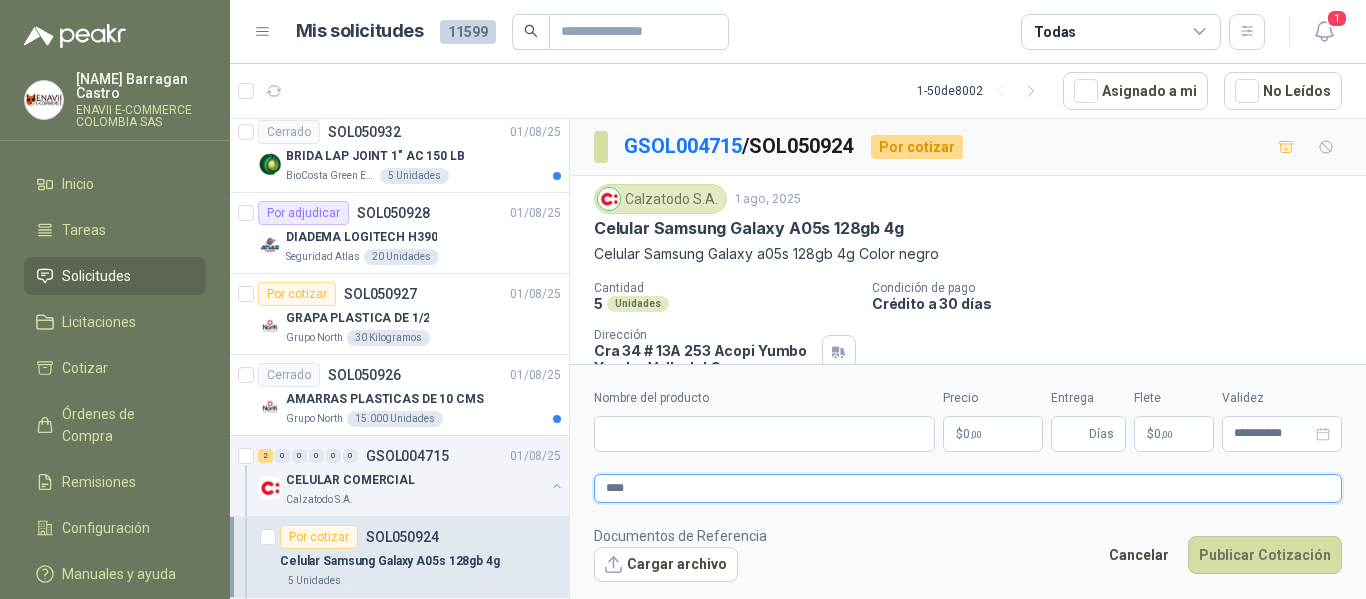 type 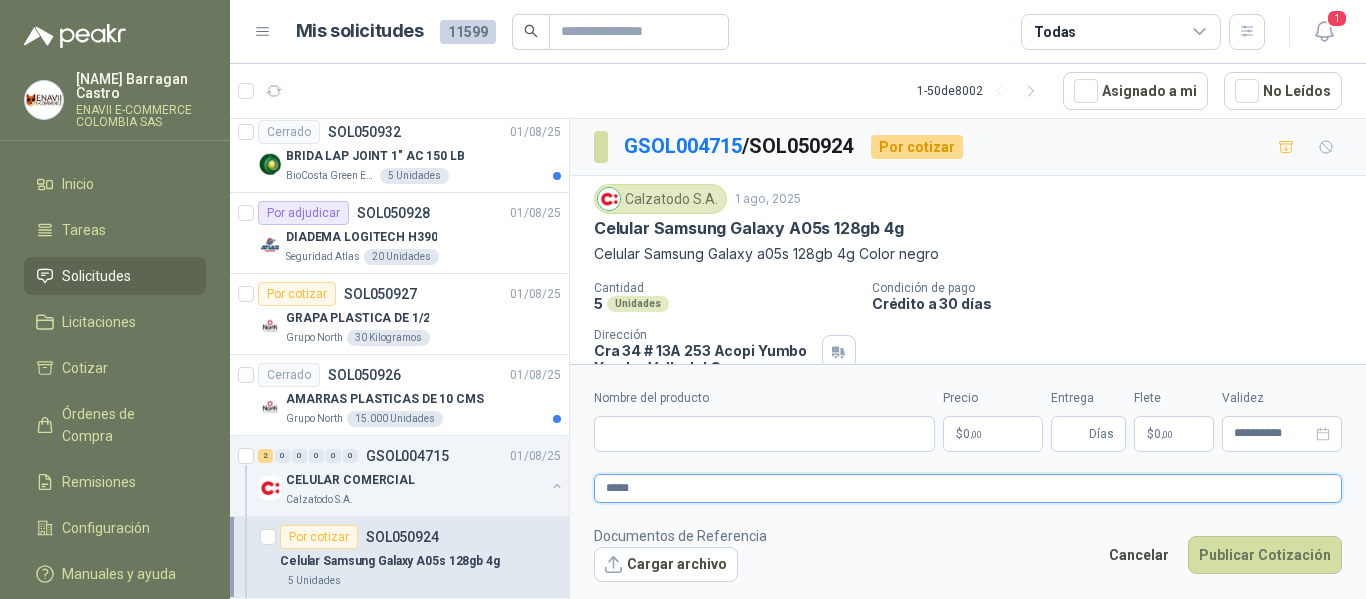 type 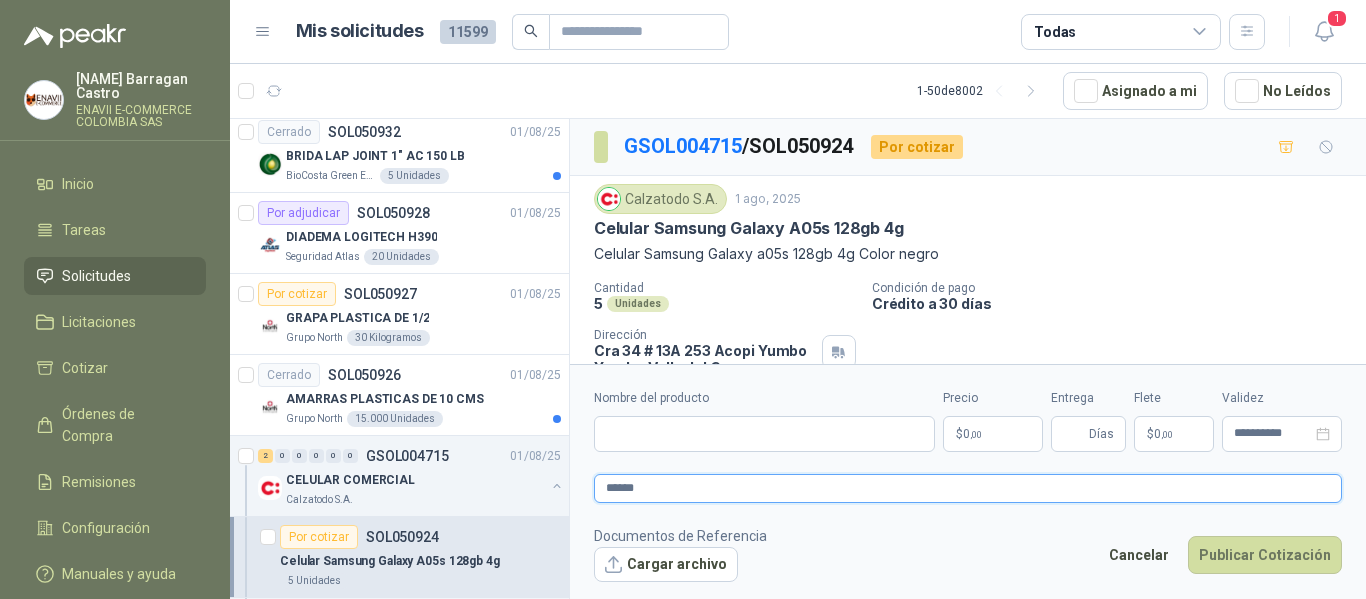 type 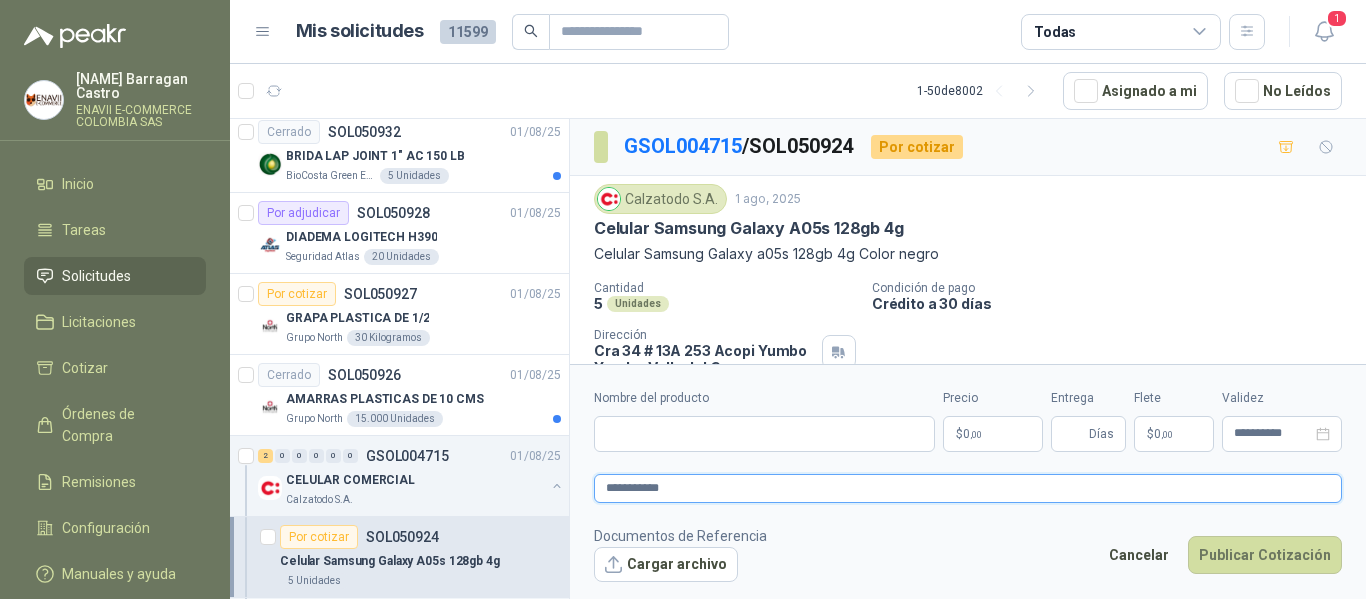 paste on "**********" 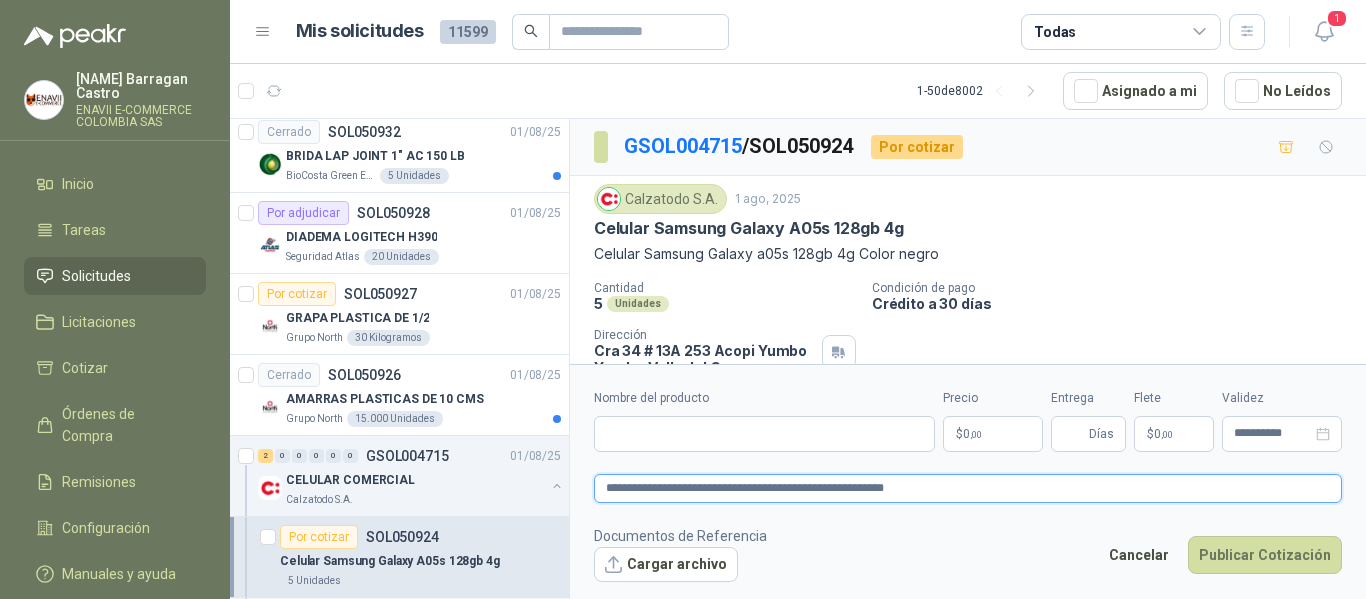click on "**********" at bounding box center [968, 488] 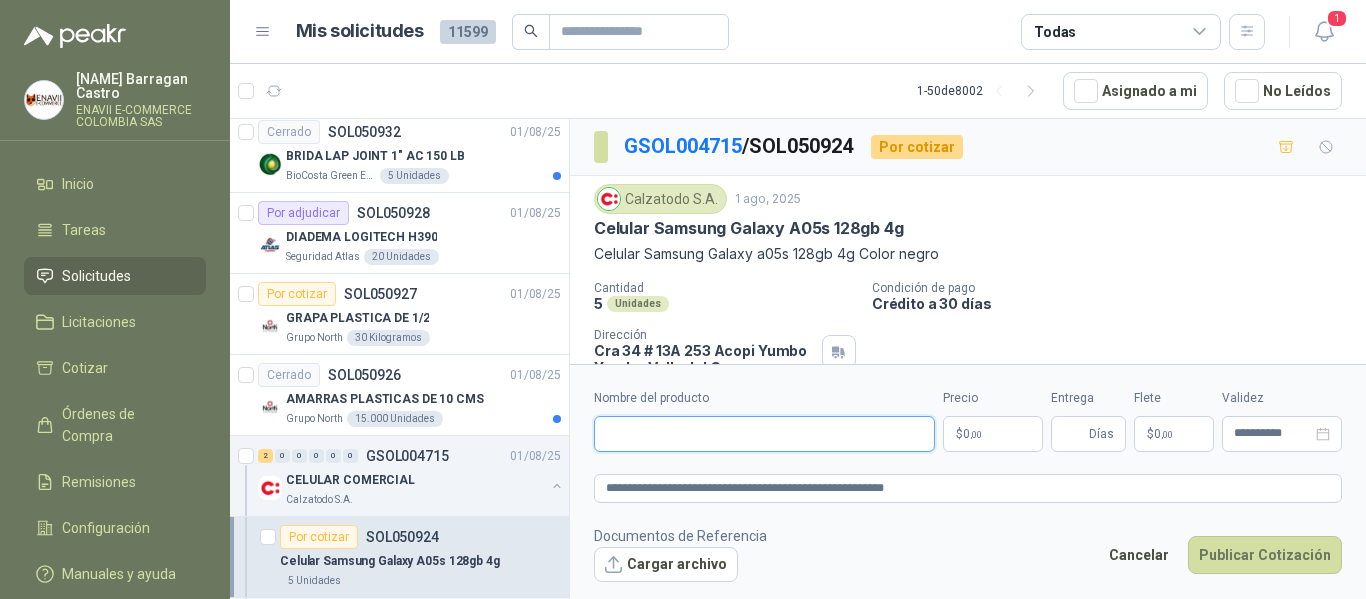 click on "Nombre del producto" at bounding box center [764, 434] 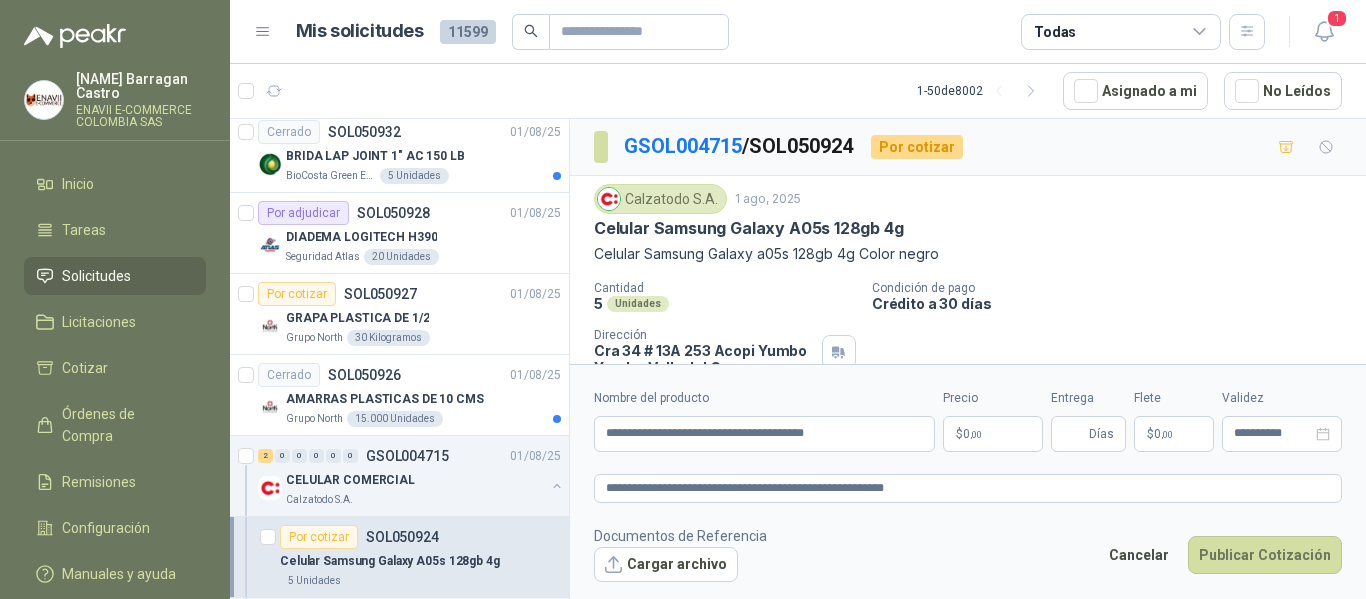 click on "[NAME]   [NAME] ENAVII E-COMMERCE COLOMBIA SAS   Inicio   Tareas   Solicitudes   Licitaciones   Cotizar   Órdenes de Compra   Remisiones   Configuración   Manuales y ayuda Mis solicitudes [NUMBER] Todas [NUMBER] [NUMBER] - [NUMBER]  de  [NUMBER] Asignado a mi No Leídos Por cotizar SOL[NUMBER] [DD]/[MM]/[YY]   Monitor  HP [NUMBER]" pulgadas  [NUMBER]sh FHD plano negro  Fundación Clínica Shaio [NUMBER]   Unidades Por cotizar SOL[NUMBER] [DD]/[MM]/[YY]   OLLA VAPORERA VASCONIA EN ACERO INOXIDABLE  KLARENS [NUMBER]   Unidades [NUMBER]   0   0   0   0   0   GSOL004747 [DD]/[MM]/[YY]   SOLICITUD DE COMPRA [NUMBER] Panela El Trébol   [NUMBER]   0   0   0   0   0   GSOL004746 [DD]/[MM]/[YY]   SOLICITUD DE COMPRA [NUMBER]-[NUMBER] Panela El Trébol   [NUMBER]   0   0   0   0   0   GSOL004745 [DD]/[MM]/[YY]   SOLICITUD DE COMPRA [NUMBER] Panela El Trébol   [NUMBER]   0   0   0   0   0   GSOL004744 [DD]/[MM]/[YY]   Pedido de hierro CONSTRUCTORA GRUPO FIP   [NUMBER]   0   0   0   0   0   GSOL004743 [DD]/[MM]/[YY]   SOLICITUD PAPELERIA #[NUMBER] - PICHINDE Rio Fertil del Pacífico S.A.S.   Por cotizar SOL[NUMBER] [DD]/[MM]/[YY]   SECADOR DE CAUCHO [NUMBER] CM C/M" at bounding box center [683, 299] 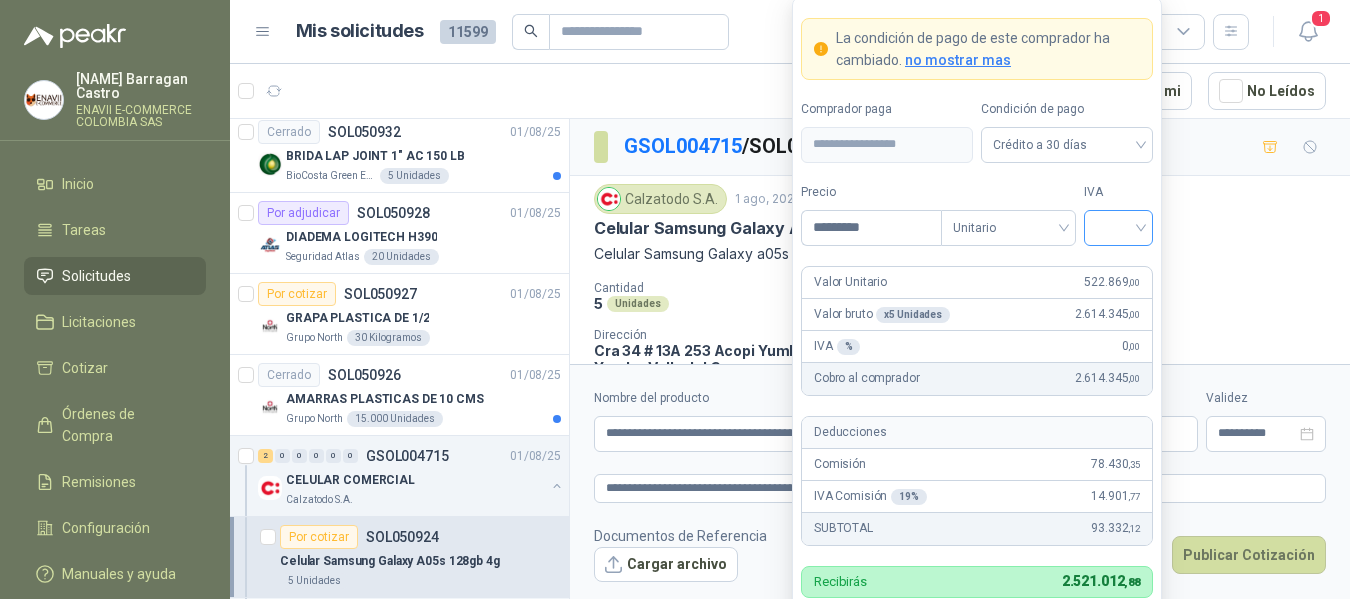 click at bounding box center (1118, 226) 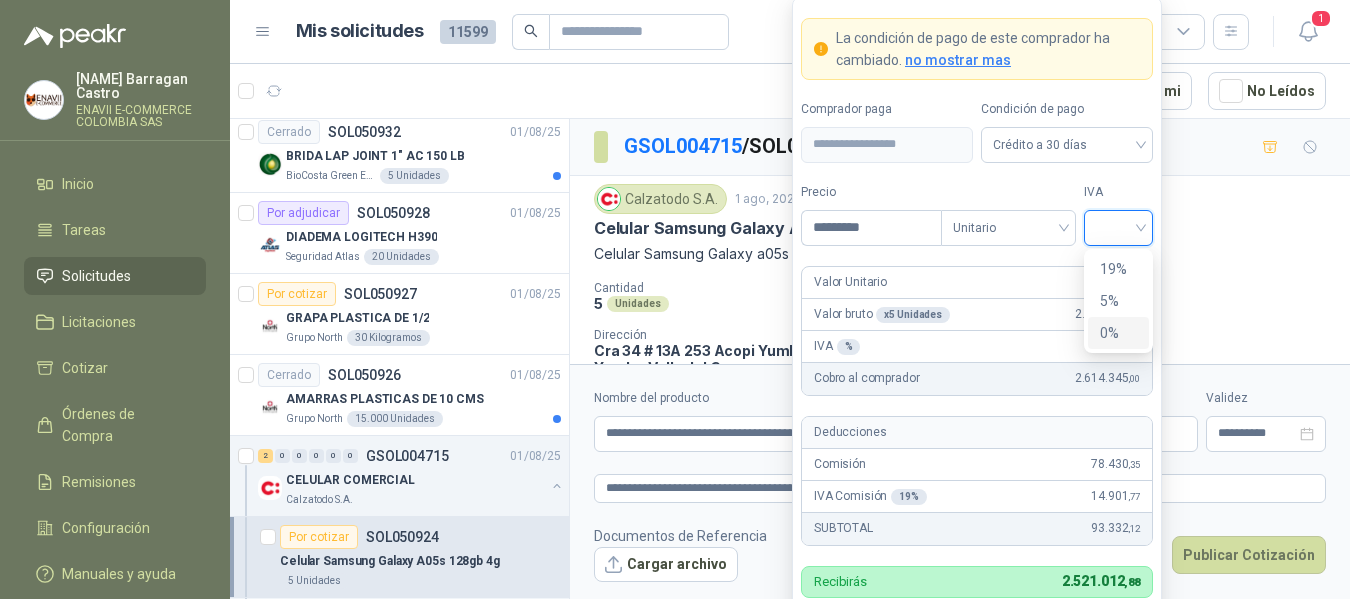 click on "0%" at bounding box center [1118, 333] 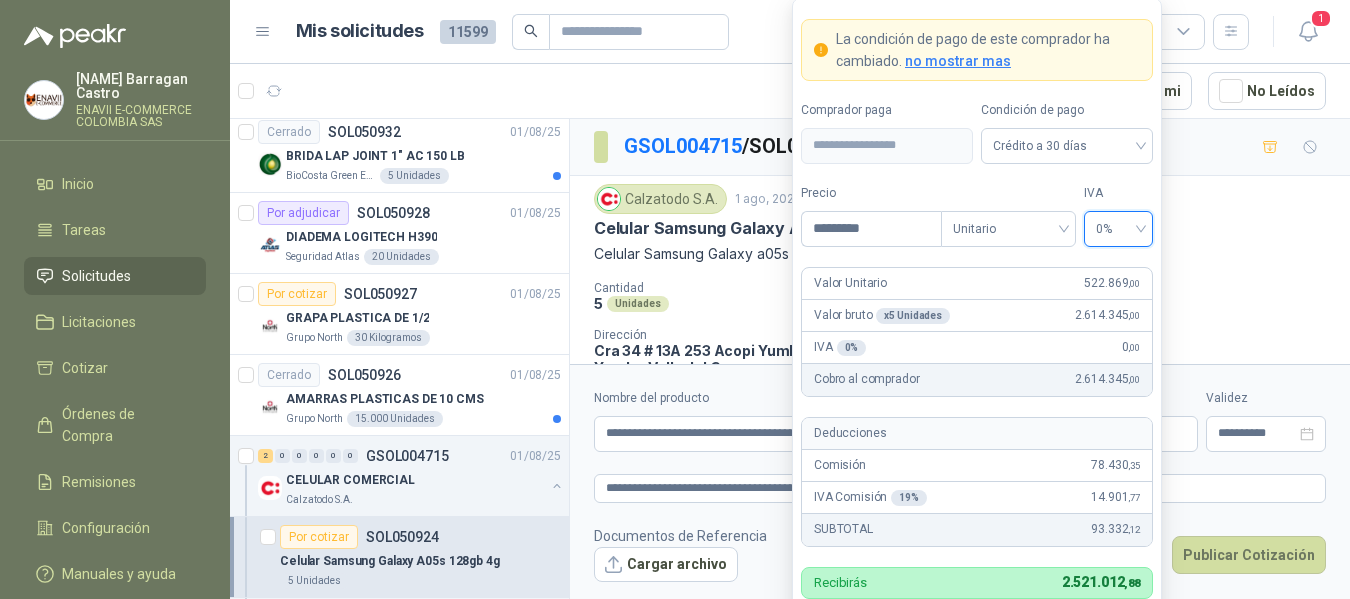 scroll, scrollTop: 78, scrollLeft: 0, axis: vertical 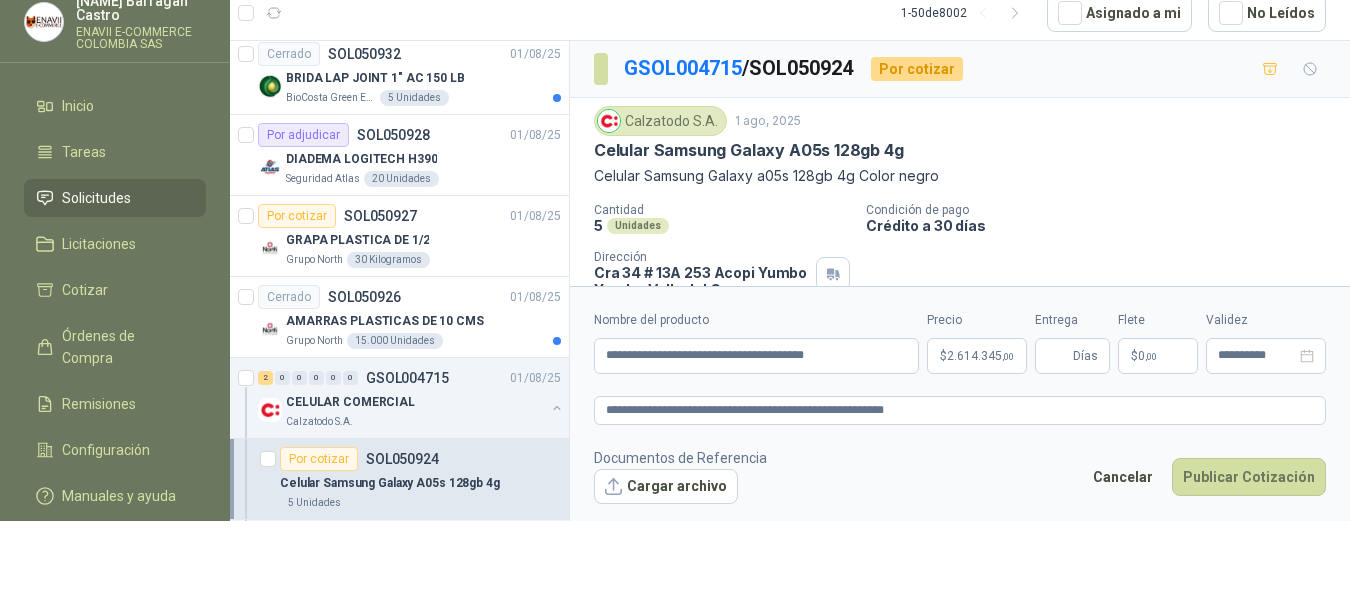 click on "[COMPANY] [MONTH], [YEAR]   Celular Samsung Galaxy A05s [NUMBER]gb [NUMBER]g Celular Samsung Galaxy a05s [NUMBER]gb [NUMBER]g Color negro Cantidad [NUMBER]   Unidades Condición de pago Crédito a [NUMBER] días Dirección Cra [NUMBER] # [NUMBER][NUMBER] Acopi Yumbo   Yumbo ,  Valle del Cauca Documentos de apoyo celulara a05s.png" at bounding box center [960, 227] 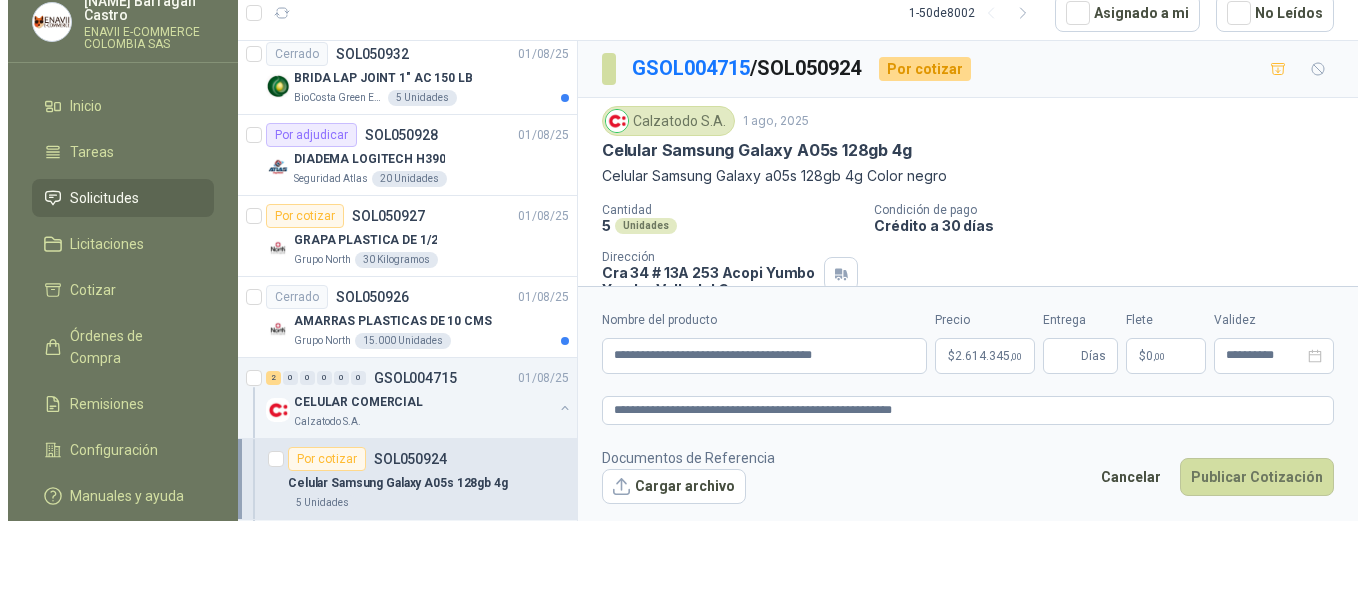 scroll, scrollTop: 0, scrollLeft: 0, axis: both 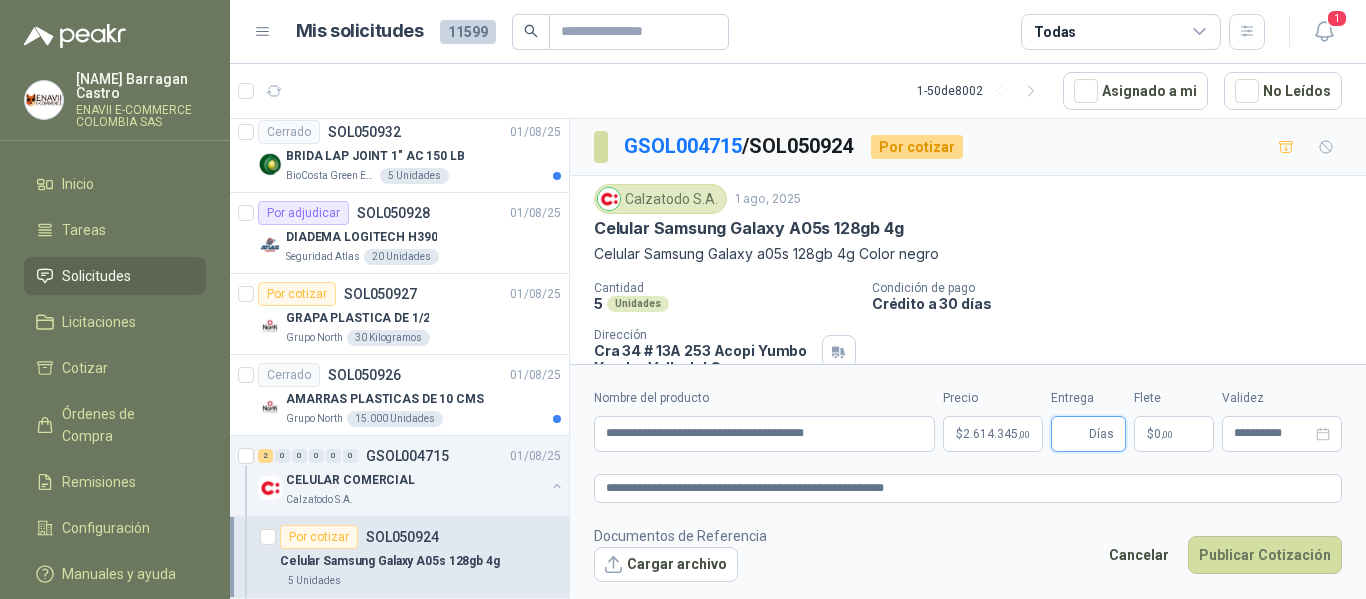 click on "Entrega" at bounding box center [1074, 434] 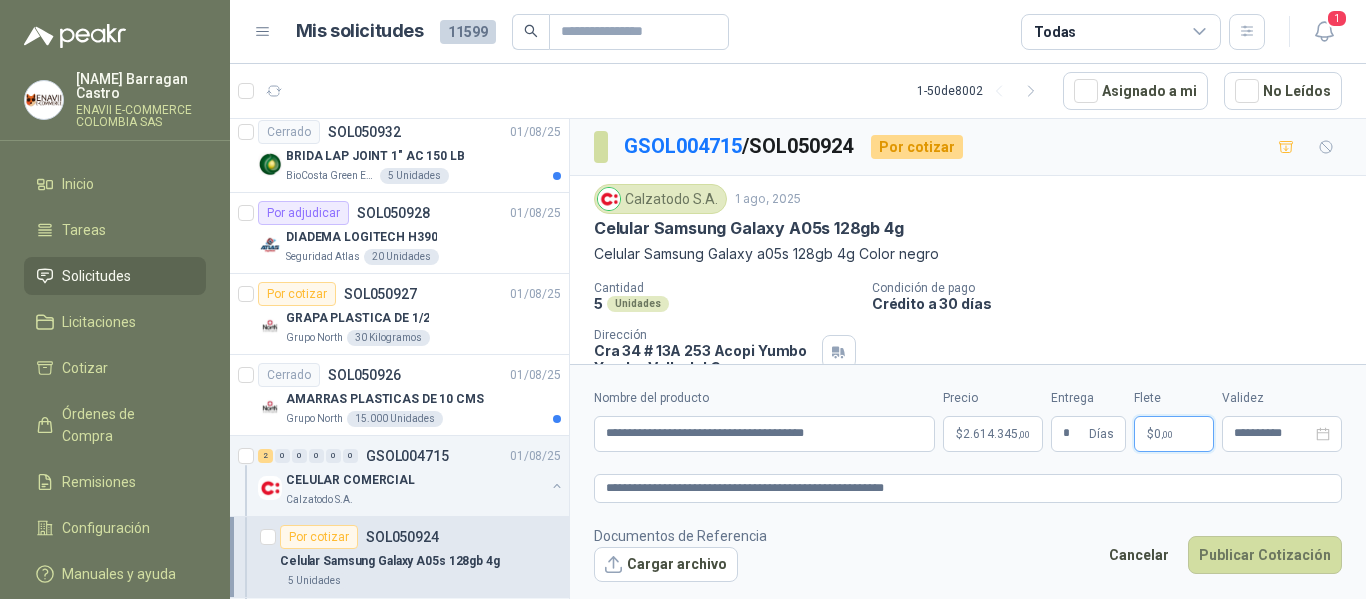 click on "$    0 ,00" at bounding box center (1174, 434) 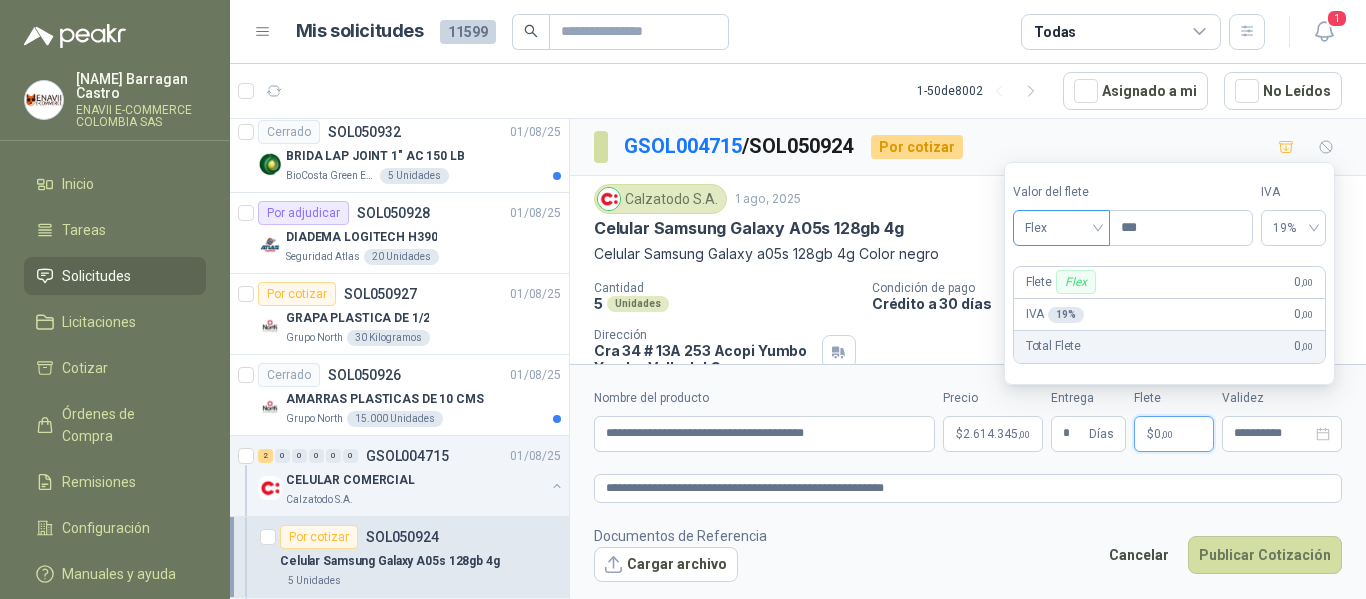 click on "Flex" at bounding box center (1061, 228) 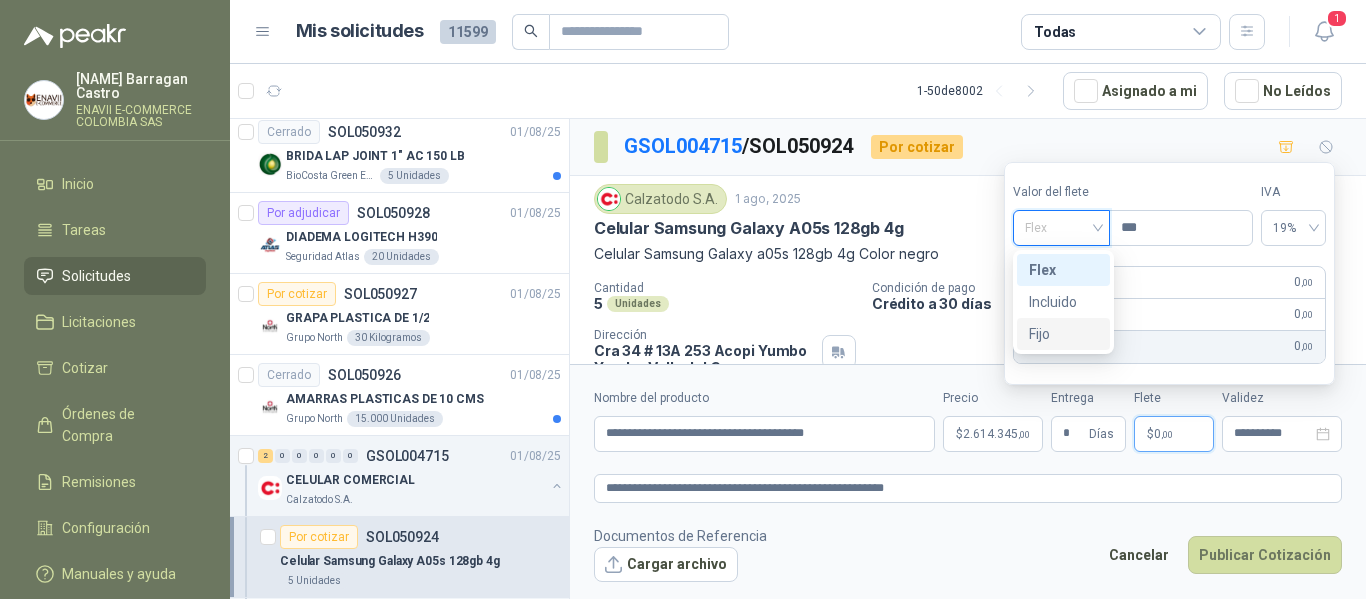 click on "Fijo" at bounding box center (1063, 334) 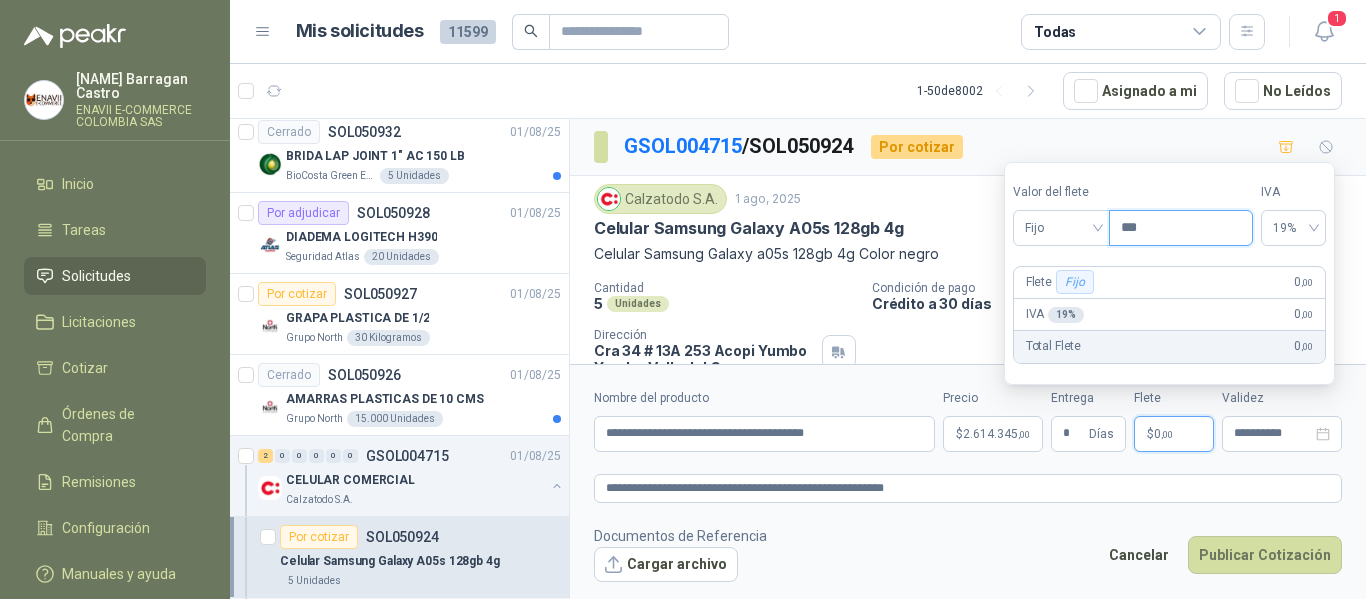 drag, startPoint x: 1179, startPoint y: 225, endPoint x: 1073, endPoint y: 207, distance: 107.51744 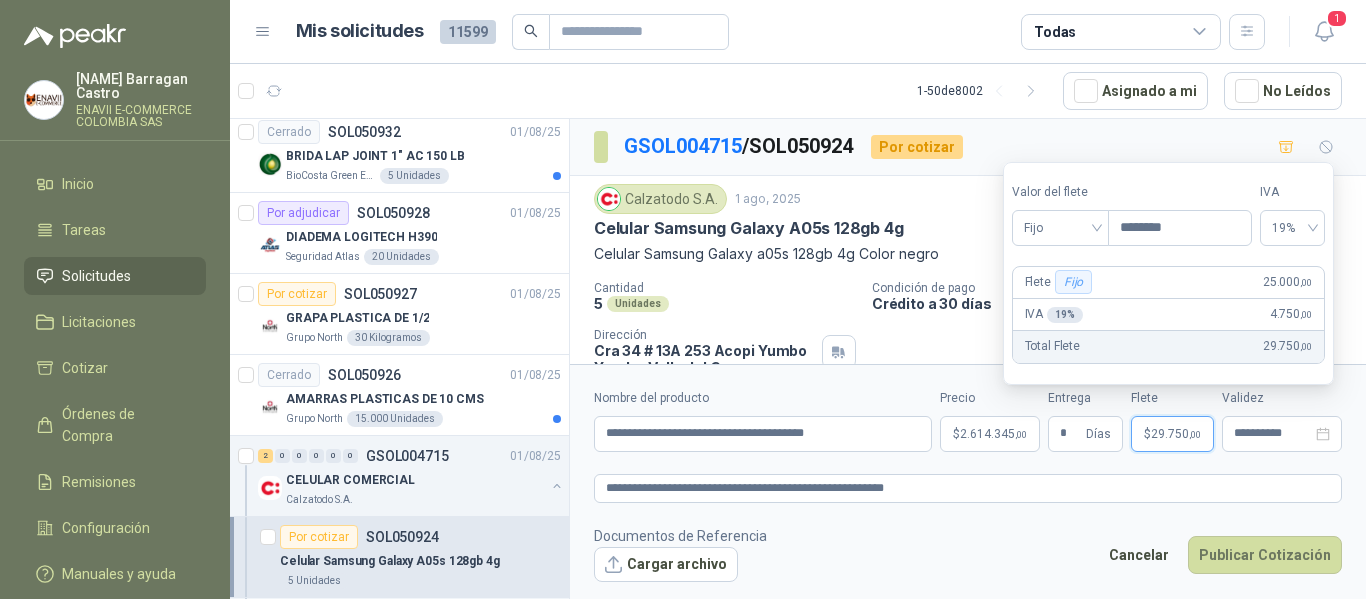 click on "Total Flete 29.750 ,00" at bounding box center (1168, 347) 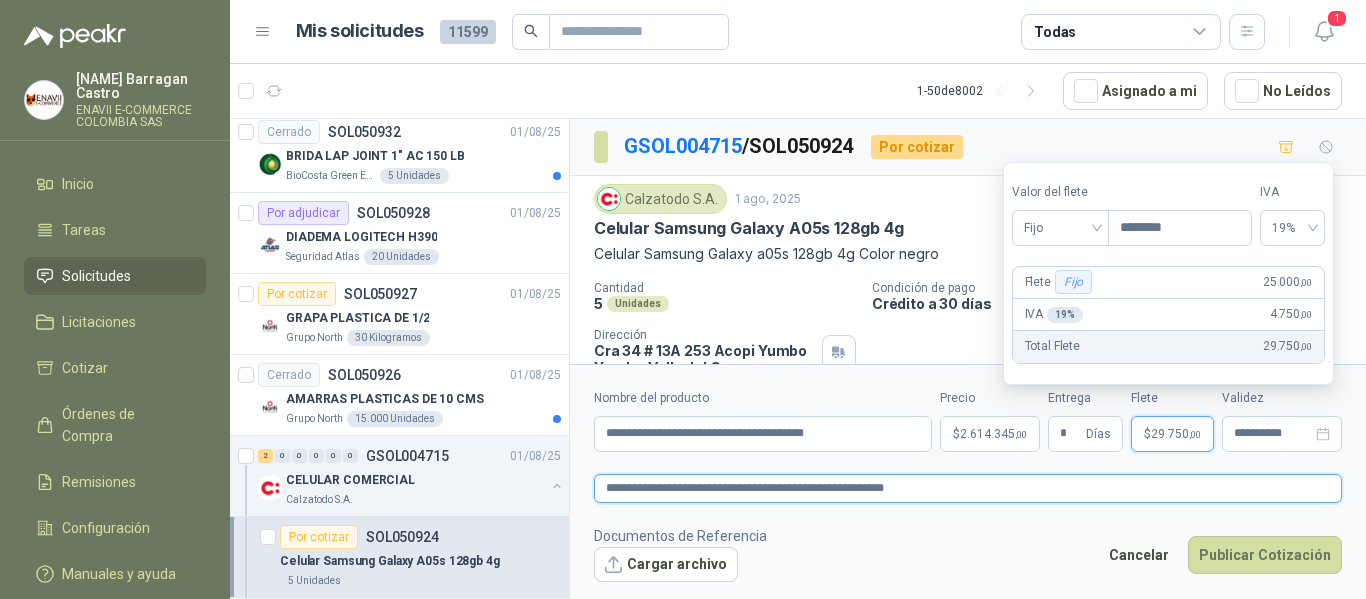 click on "**********" at bounding box center (968, 488) 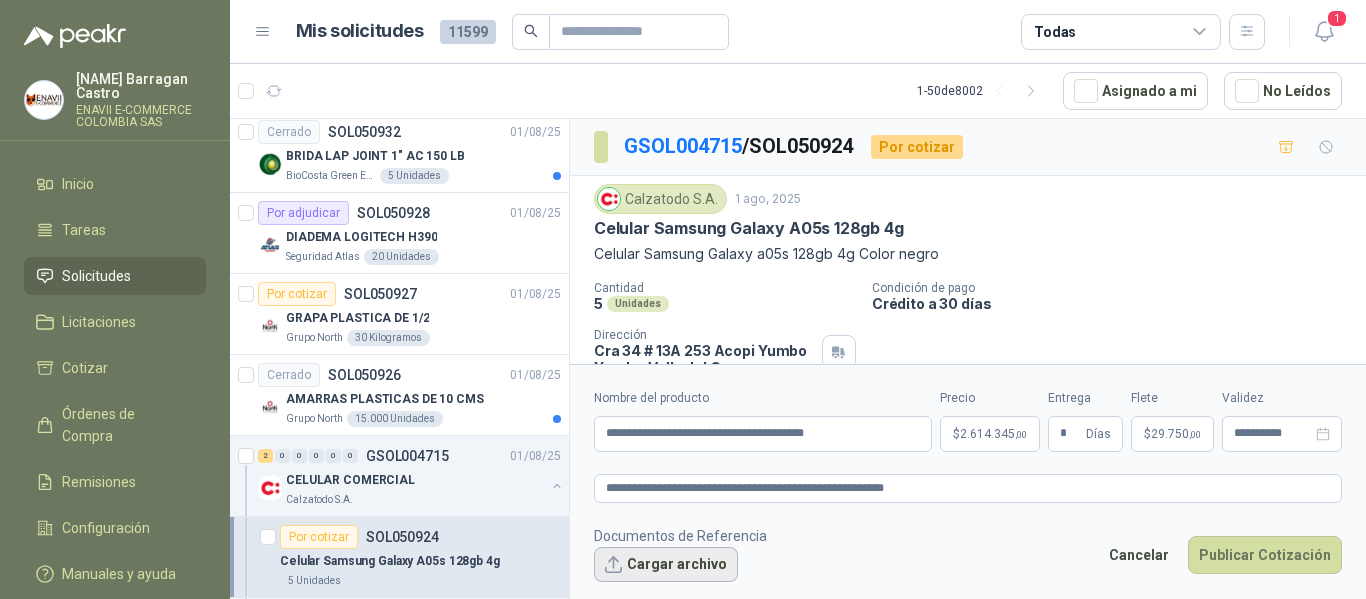 click on "Cargar archivo" at bounding box center [666, 565] 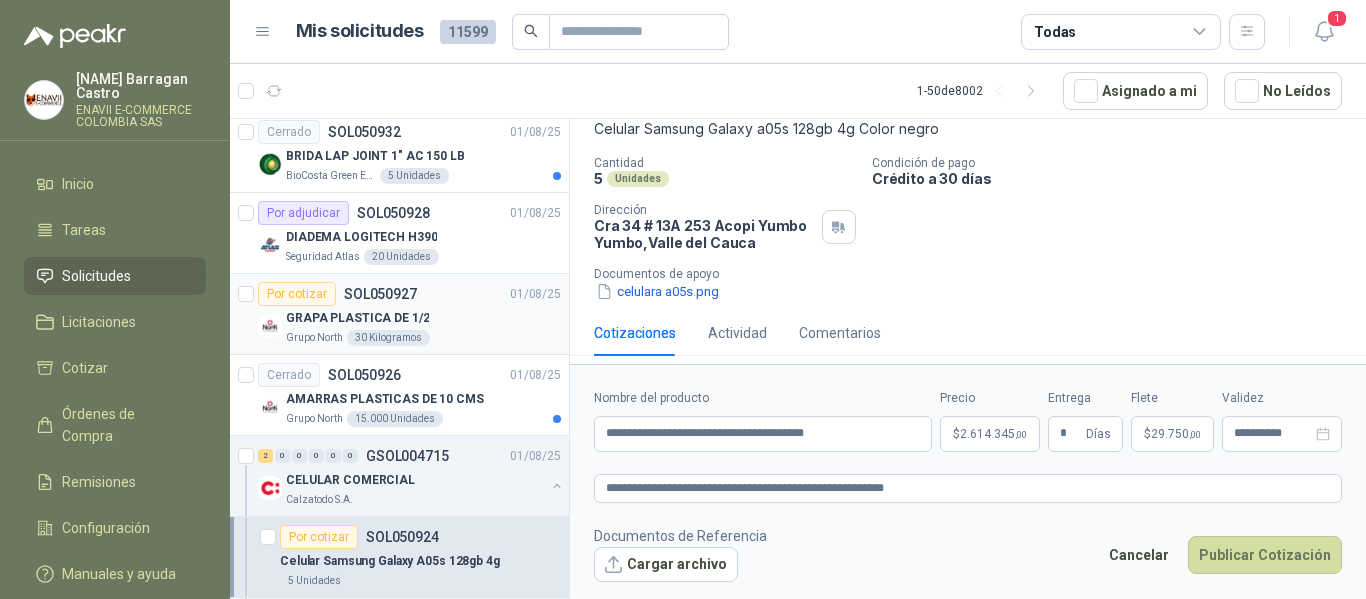scroll, scrollTop: 133, scrollLeft: 0, axis: vertical 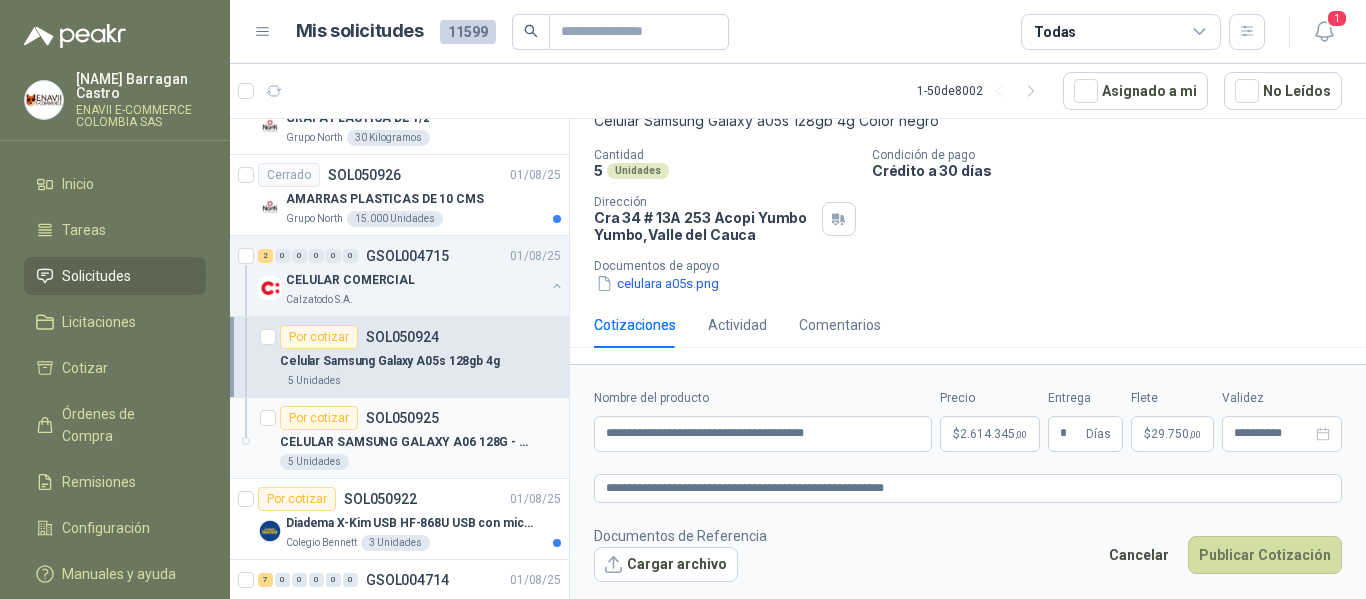 click on "SOL050925" at bounding box center [402, 418] 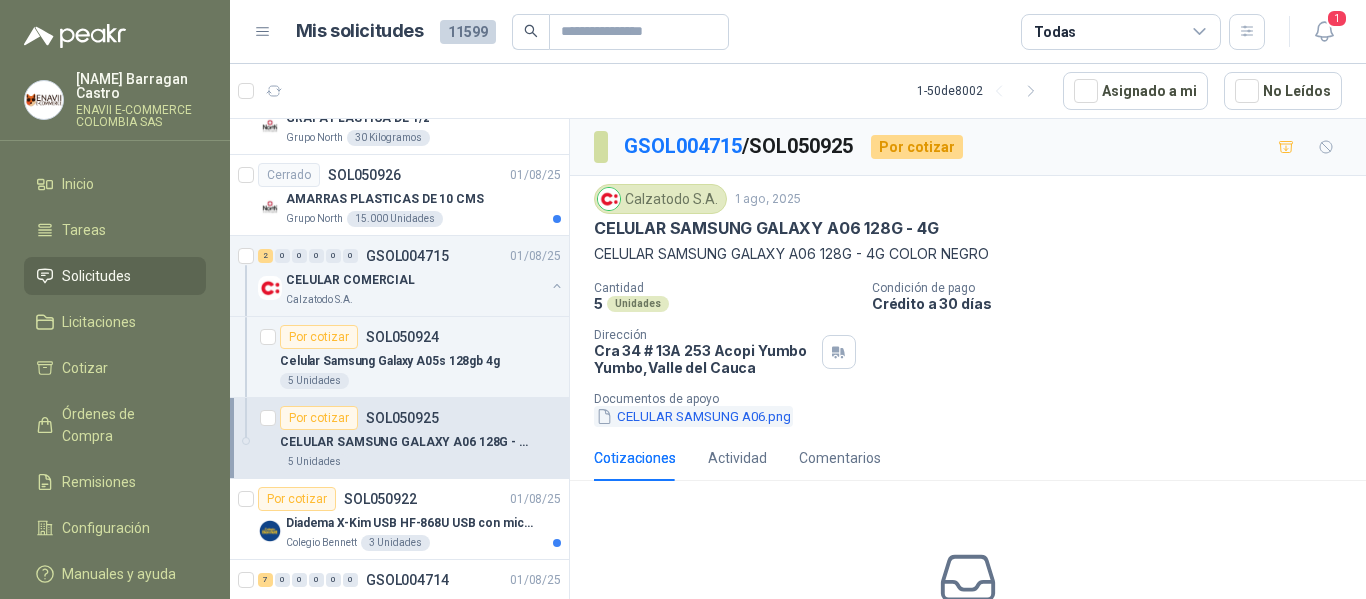 click on "CELULAR SAMSUNG A06.png" at bounding box center (693, 416) 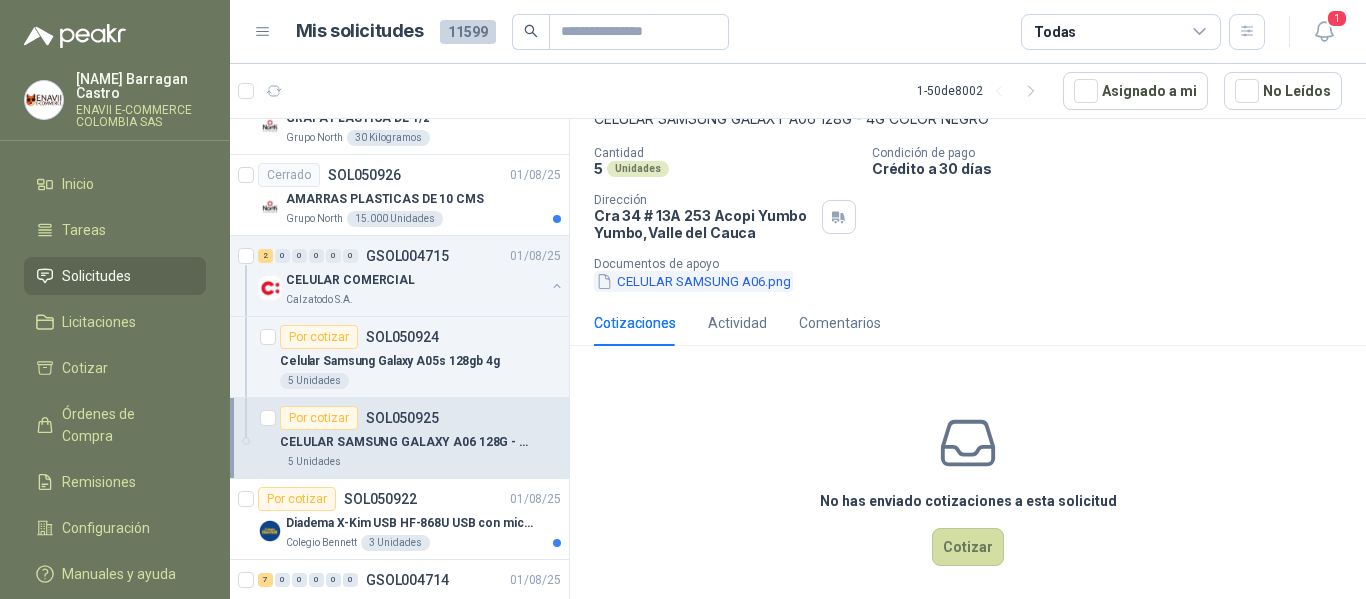 scroll, scrollTop: 146, scrollLeft: 0, axis: vertical 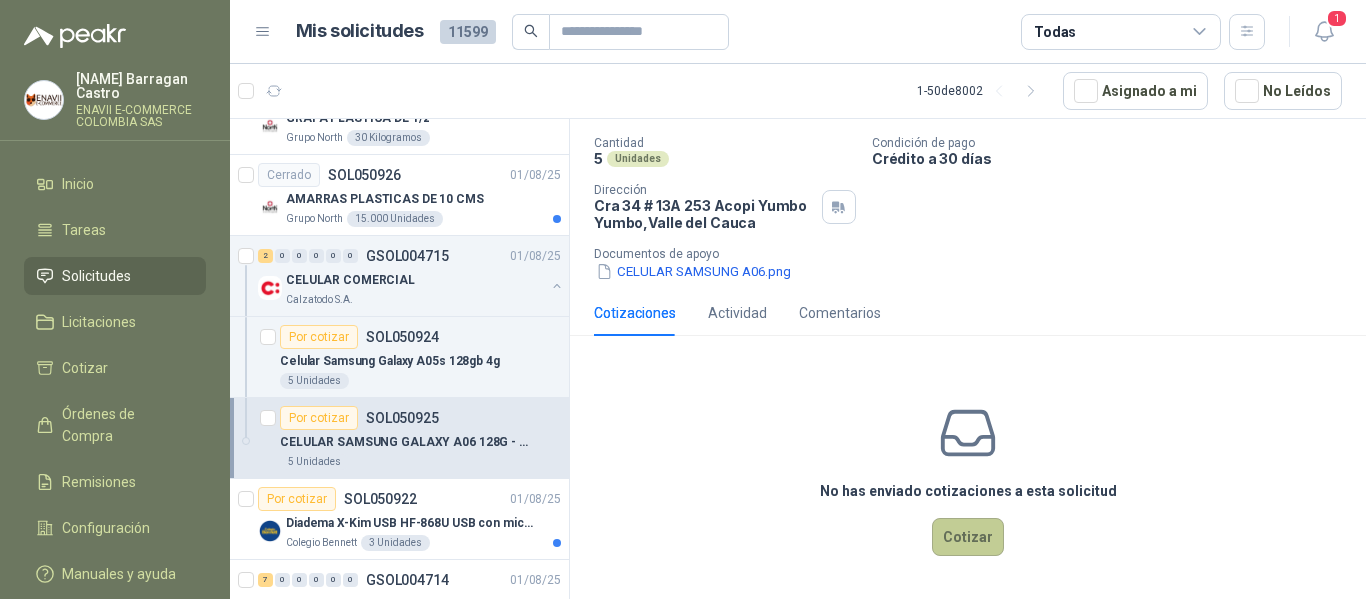 click on "Cotizar" at bounding box center [968, 537] 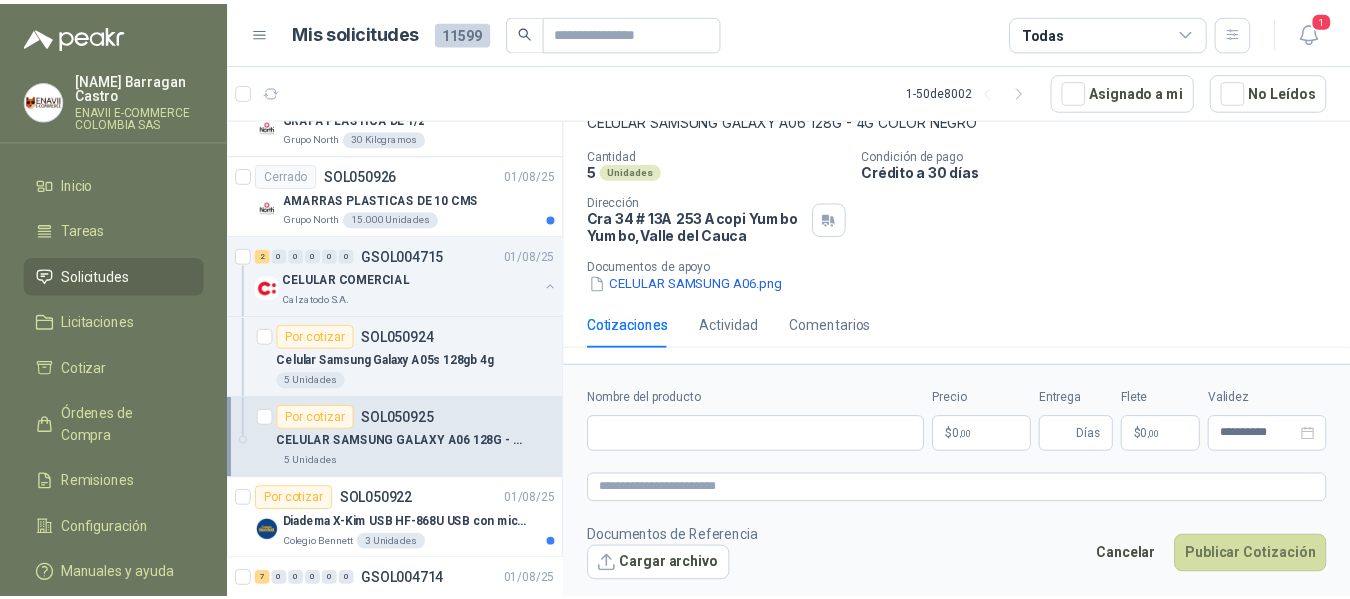 scroll, scrollTop: 133, scrollLeft: 0, axis: vertical 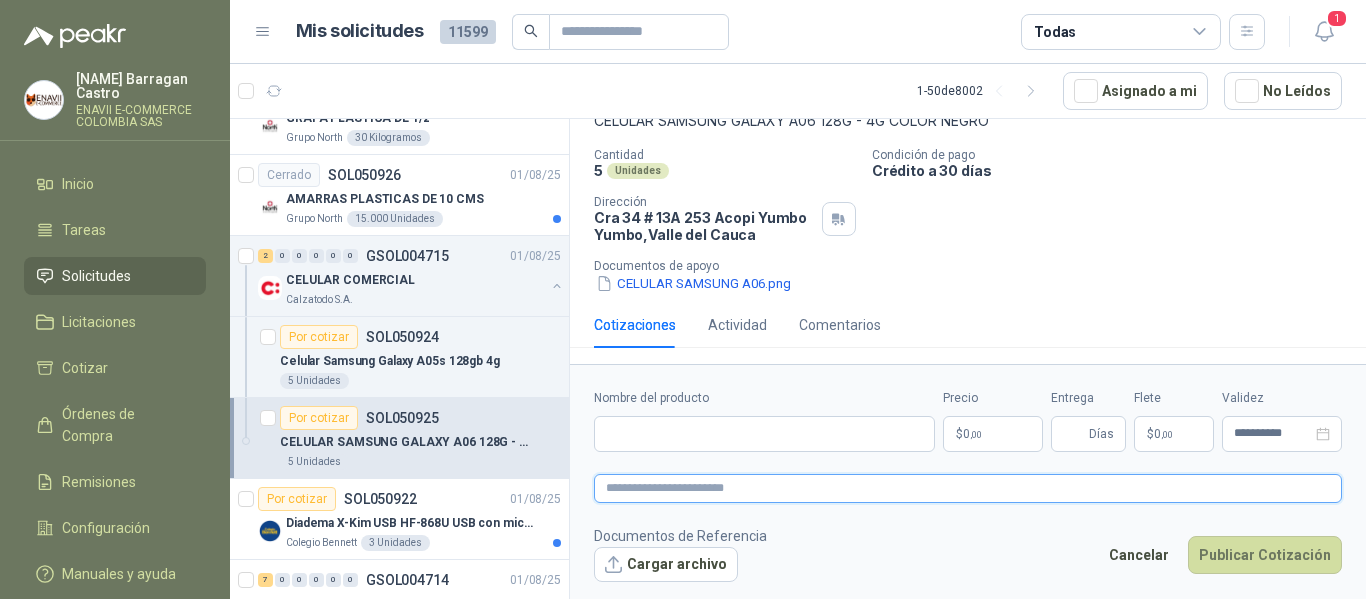 click at bounding box center (968, 488) 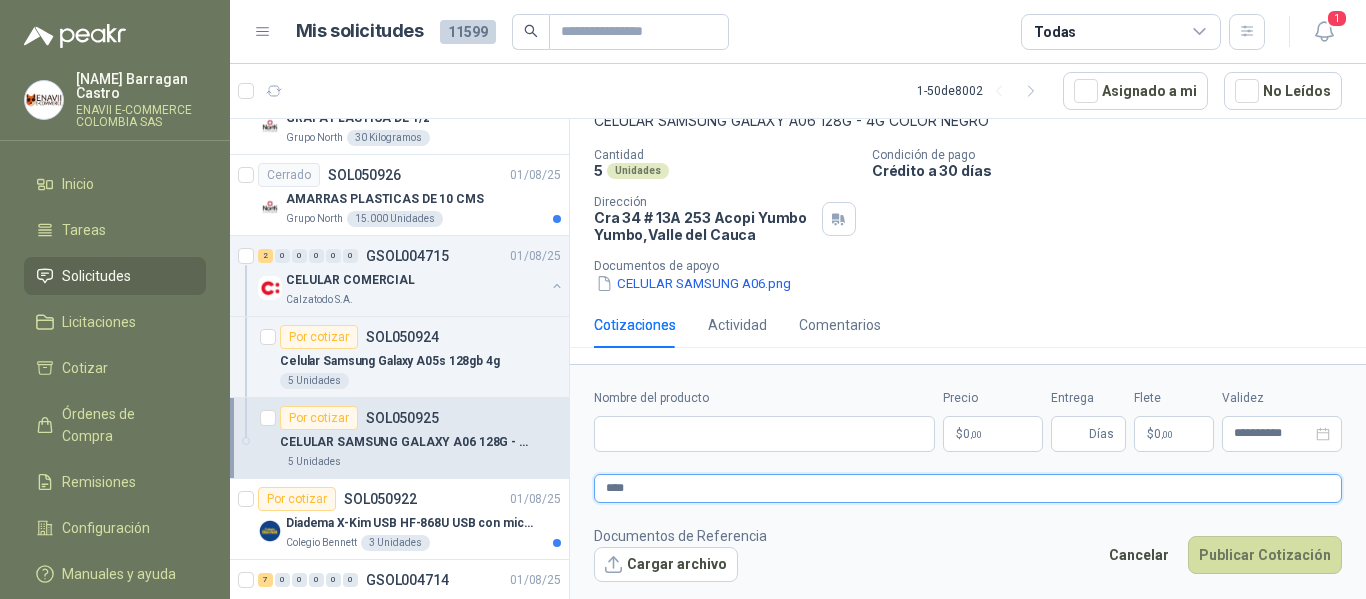 paste on "**********" 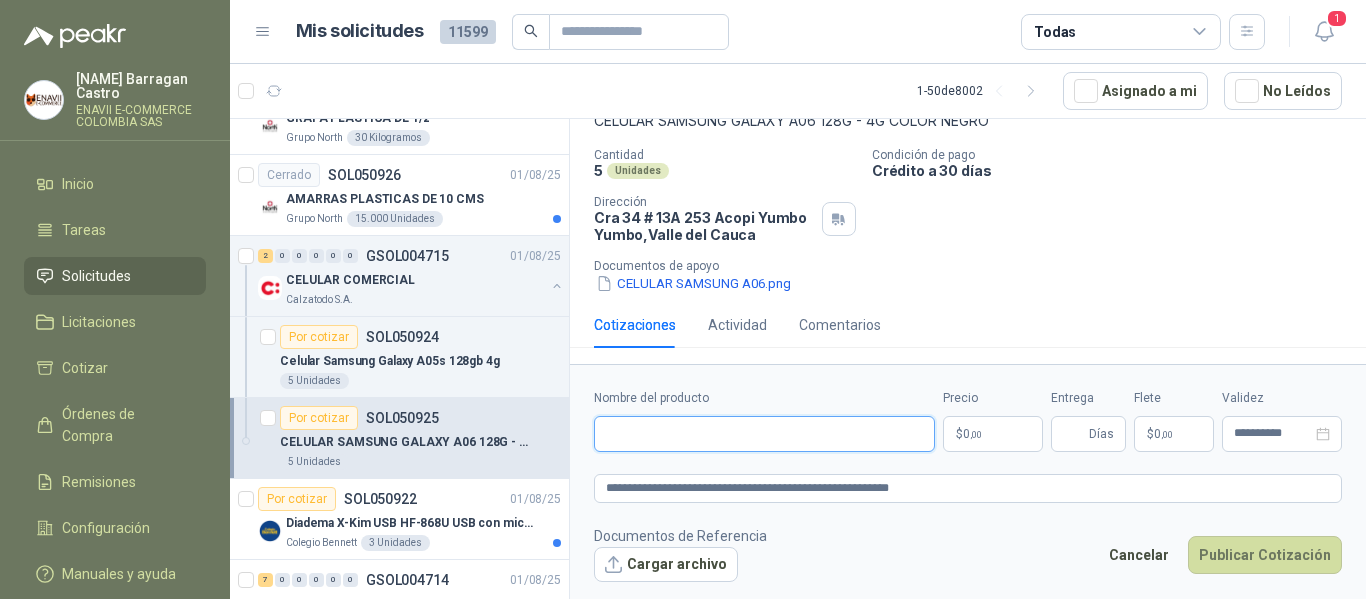 click on "Nombre del producto" at bounding box center (764, 434) 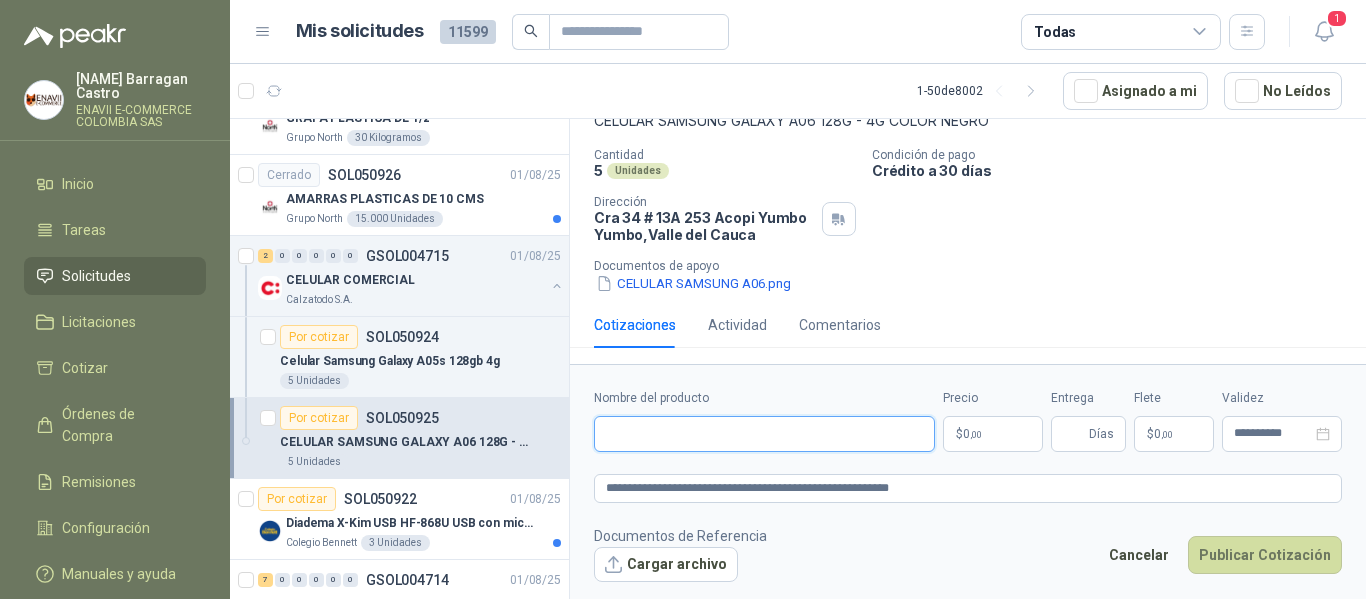 paste on "**********" 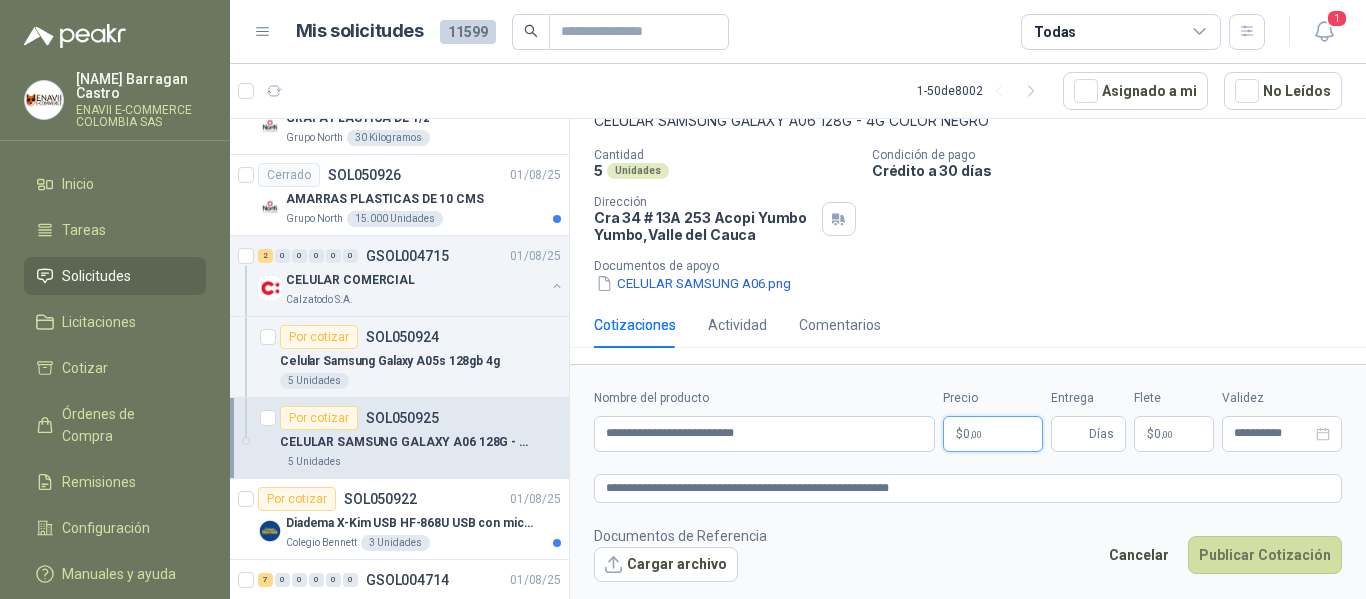 click on "[NAME]   [NAME] ENAVII E-COMMERCE COLOMBIA SAS   Inicio   Tareas   Solicitudes   Licitaciones   Cotizar   Órdenes de Compra   Remisiones   Configuración   Manuales y ayuda Mis solicitudes [NUMBER] Todas [NUMBER] [NUMBER] - [NUMBER]  de  [NUMBER] Asignado a mi No Leídos Por cotizar SOL[NUMBER] [DD]/[MM]/[YY]   Monitor  HP [NUMBER]" pulgadas  [NUMBER]sh FHD plano negro  Fundación Clínica Shaio [NUMBER]   Unidades Por cotizar SOL[NUMBER] [DD]/[MM]/[YY]   OLLA VAPORERA VASCONIA EN ACERO INOXIDABLE  KLARENS [NUMBER]   Unidades [NUMBER]   0   0   0   0   0   GSOL004747 [DD]/[MM]/[YY]   SOLICITUD DE COMPRA [NUMBER] Panela El Trébol   [NUMBER]   0   0   0   0   0   GSOL004746 [DD]/[MM]/[YY]   SOLICITUD DE COMPRA [NUMBER]-[NUMBER] Panela El Trébol   [NUMBER]   0   0   0   0   0   GSOL004745 [DD]/[MM]/[YY]   SOLICITUD DE COMPRA [NUMBER] Panela El Trébol   [NUMBER]   0   0   0   0   0   GSOL004744 [DD]/[MM]/[YY]   Pedido de hierro CONSTRUCTORA GRUPO FIP   [NUMBER]   0   0   0   0   0   GSOL004743 [DD]/[MM]/[YY]   SOLICITUD PAPELERIA #[NUMBER] - PICHINDE Rio Fertil del Pacífico S.A.S.   Por cotizar SOL[NUMBER] [DD]/[MM]/[YY]   SECADOR DE CAUCHO [NUMBER] CM C/M" at bounding box center (683, 299) 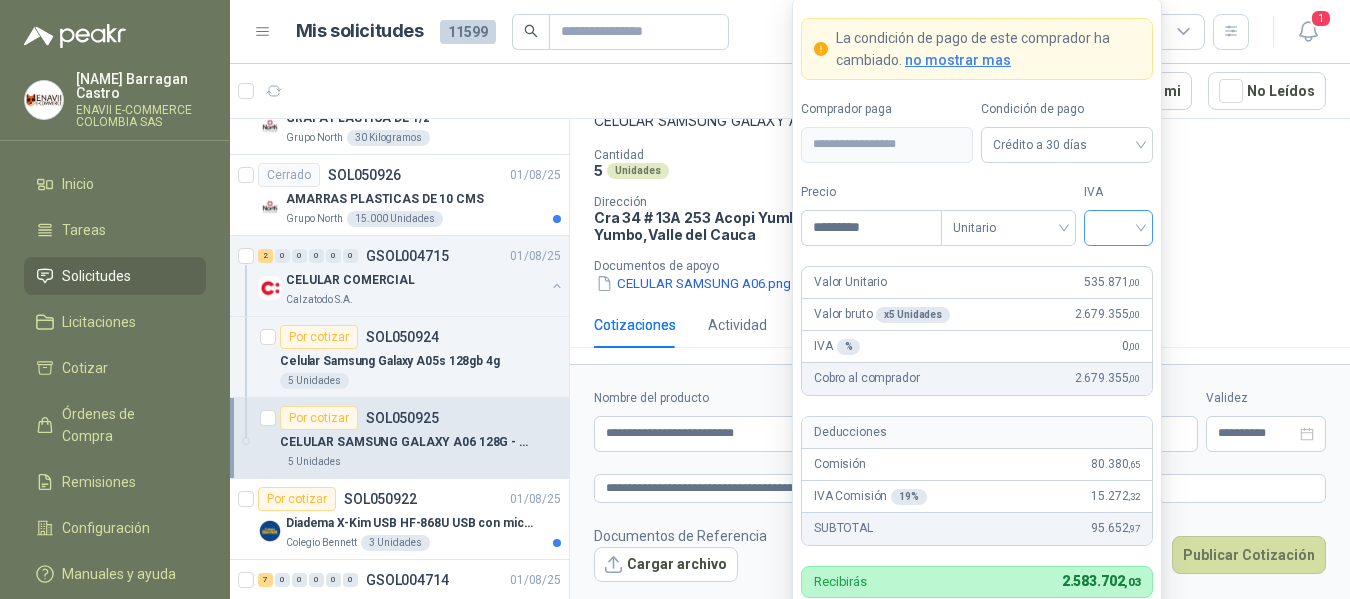 click at bounding box center (1118, 226) 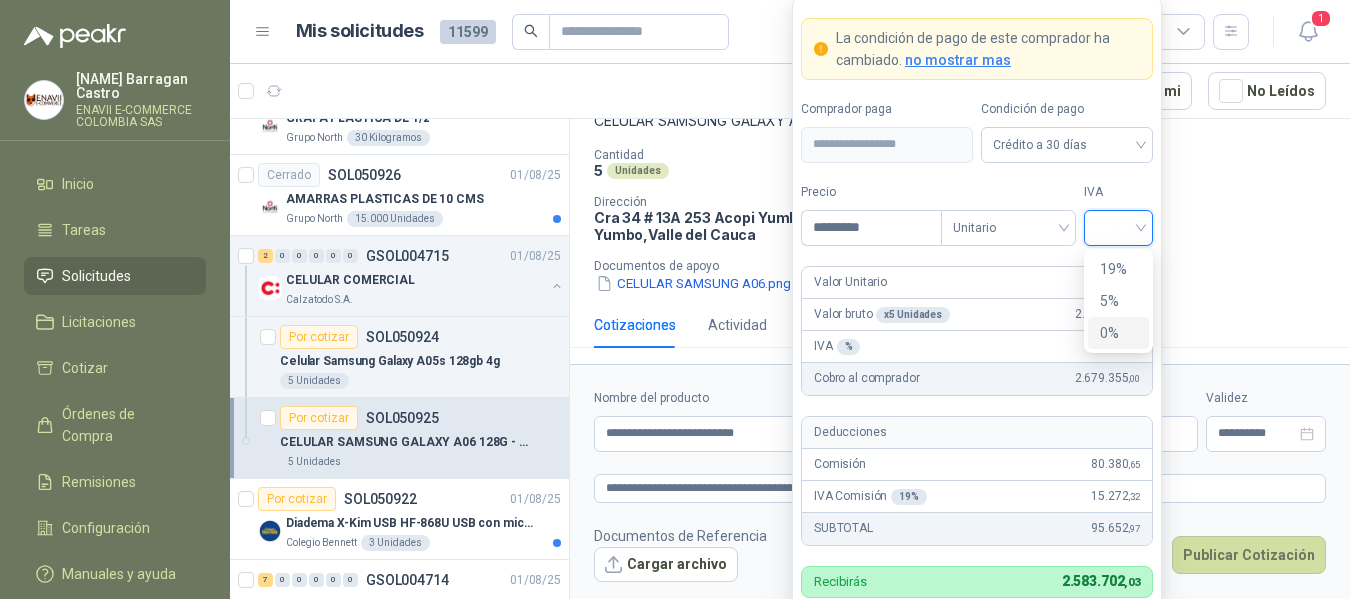 click on "0%" at bounding box center [1118, 333] 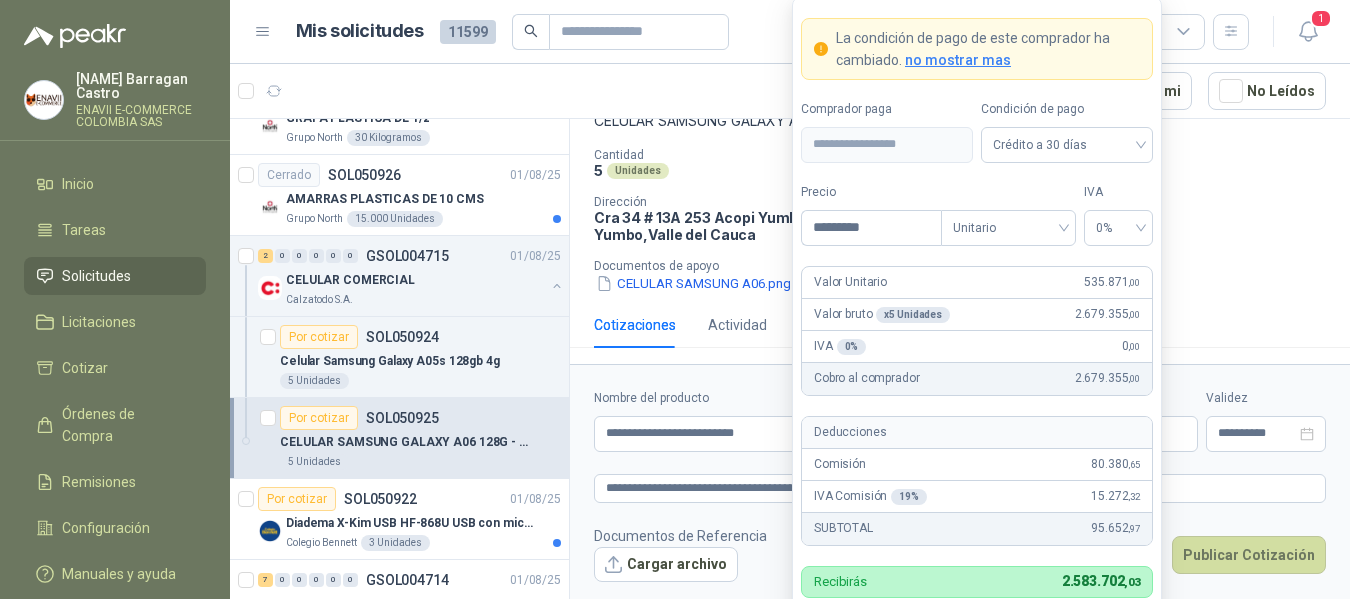 click on "Cobro al comprador 2.679.355 ,00" at bounding box center (977, 379) 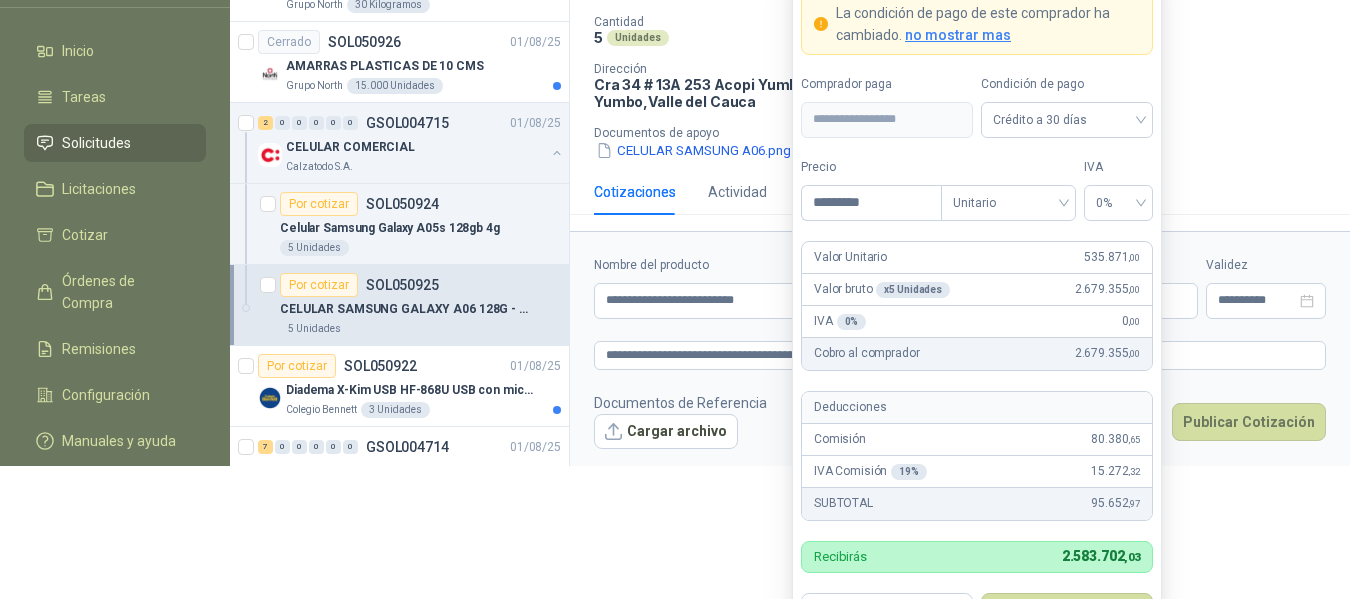 scroll, scrollTop: 150, scrollLeft: 0, axis: vertical 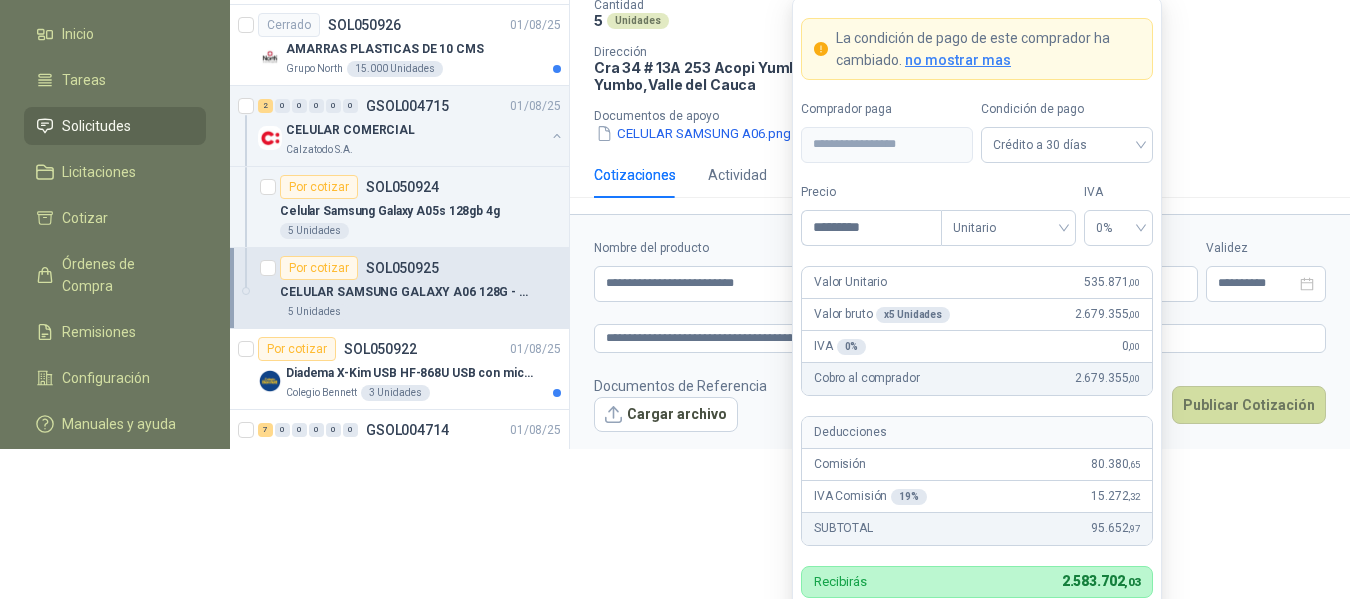 click on "CELULAR SAMSUNG A06.png" at bounding box center (968, 133) 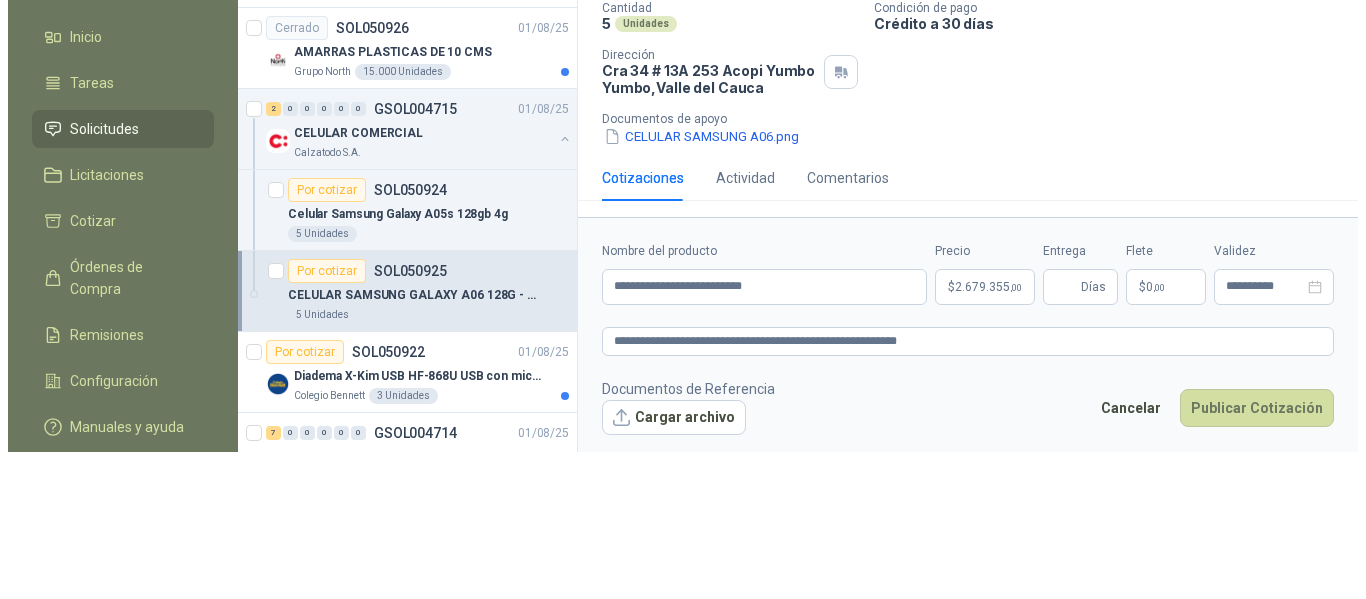 scroll, scrollTop: 0, scrollLeft: 0, axis: both 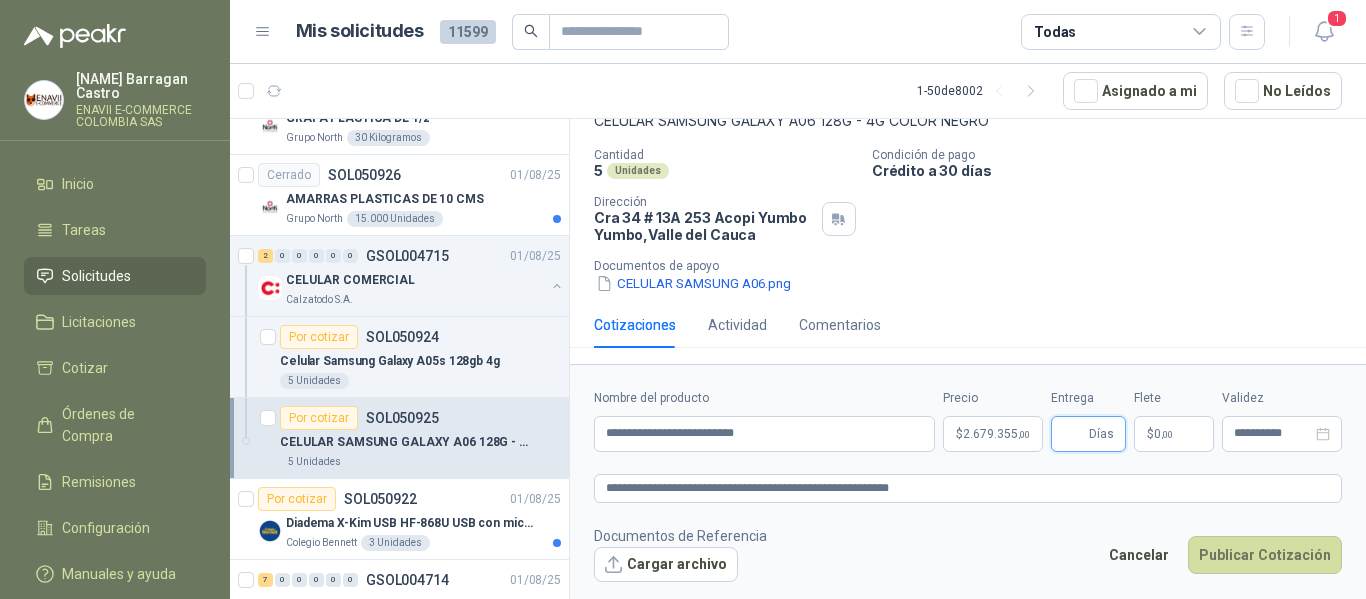 click on "Entrega" at bounding box center (1074, 434) 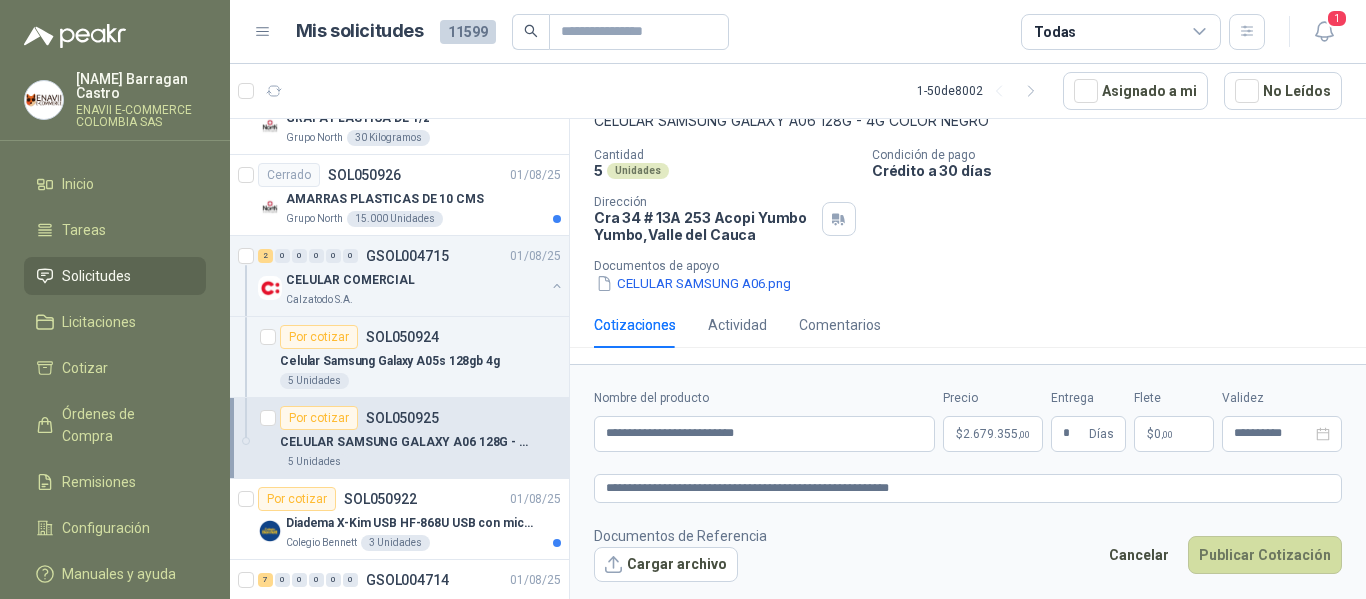 click on "Cotizaciones Actividad Comentarios" at bounding box center (968, 325) 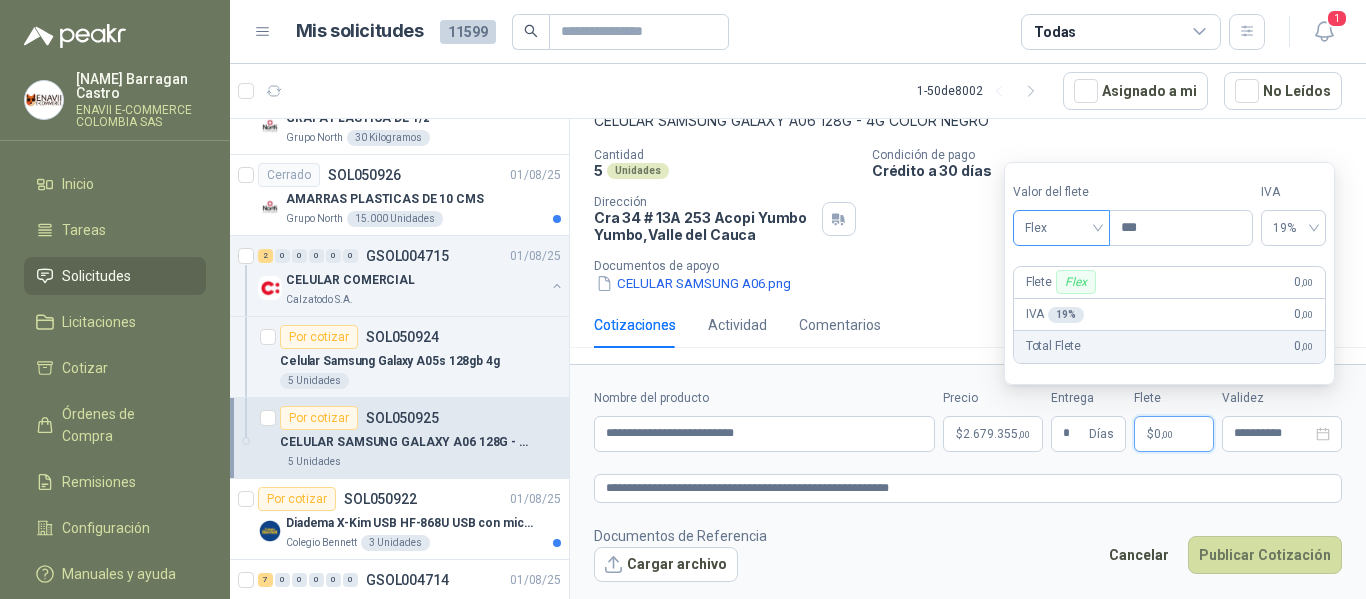 click on "Flex" at bounding box center [1061, 228] 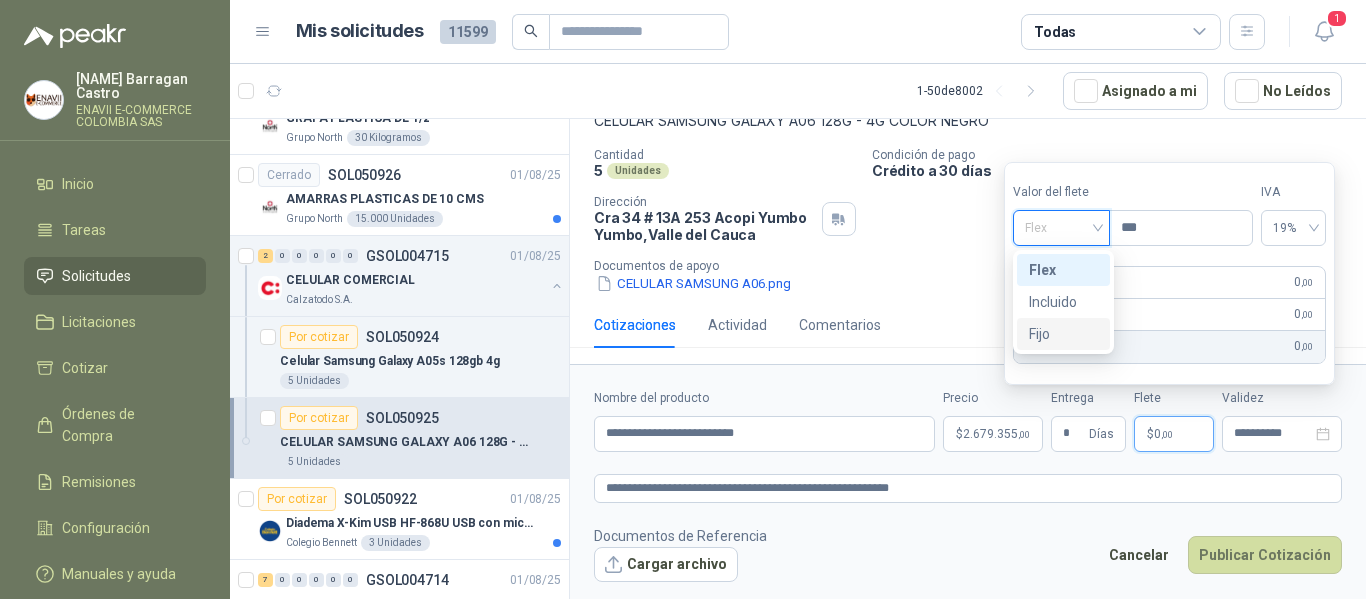 click on "Fijo" at bounding box center [1063, 334] 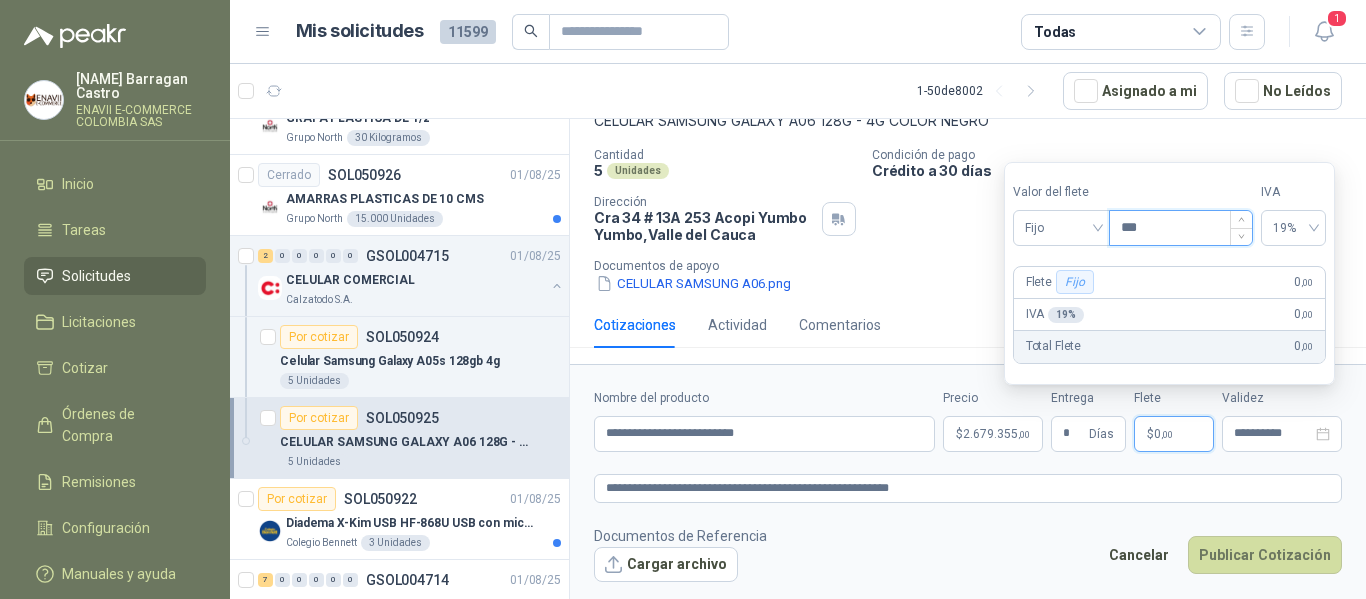 click on "***" at bounding box center (1181, 228) 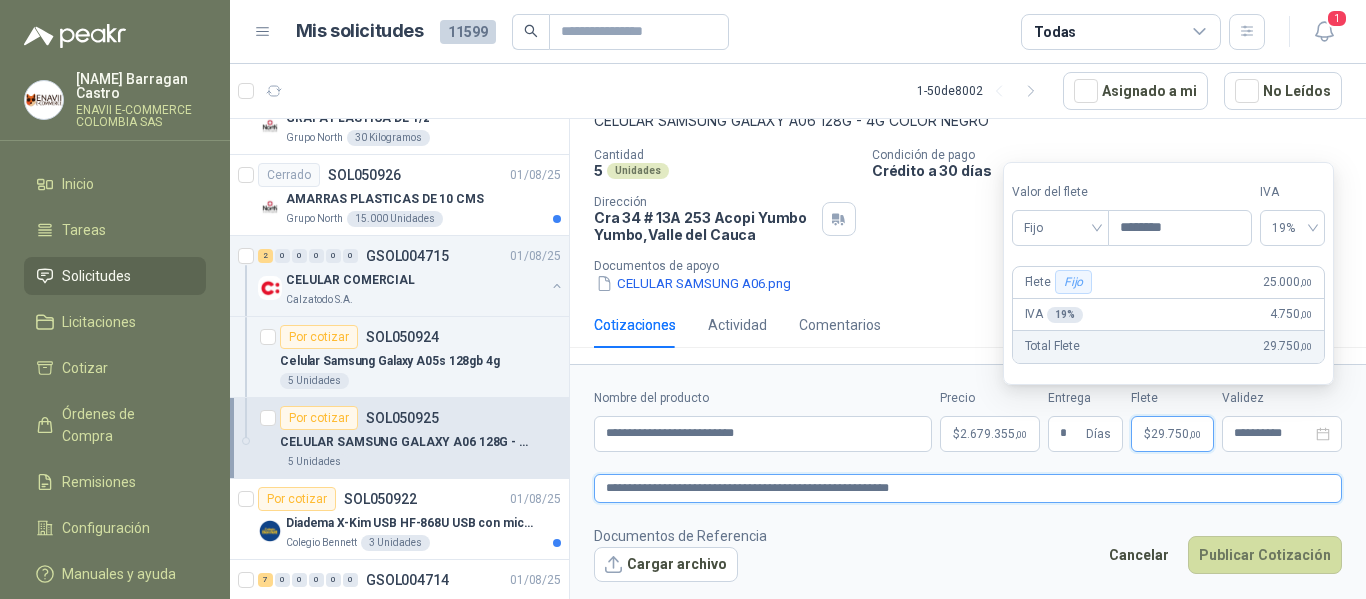click on "**********" at bounding box center [968, 488] 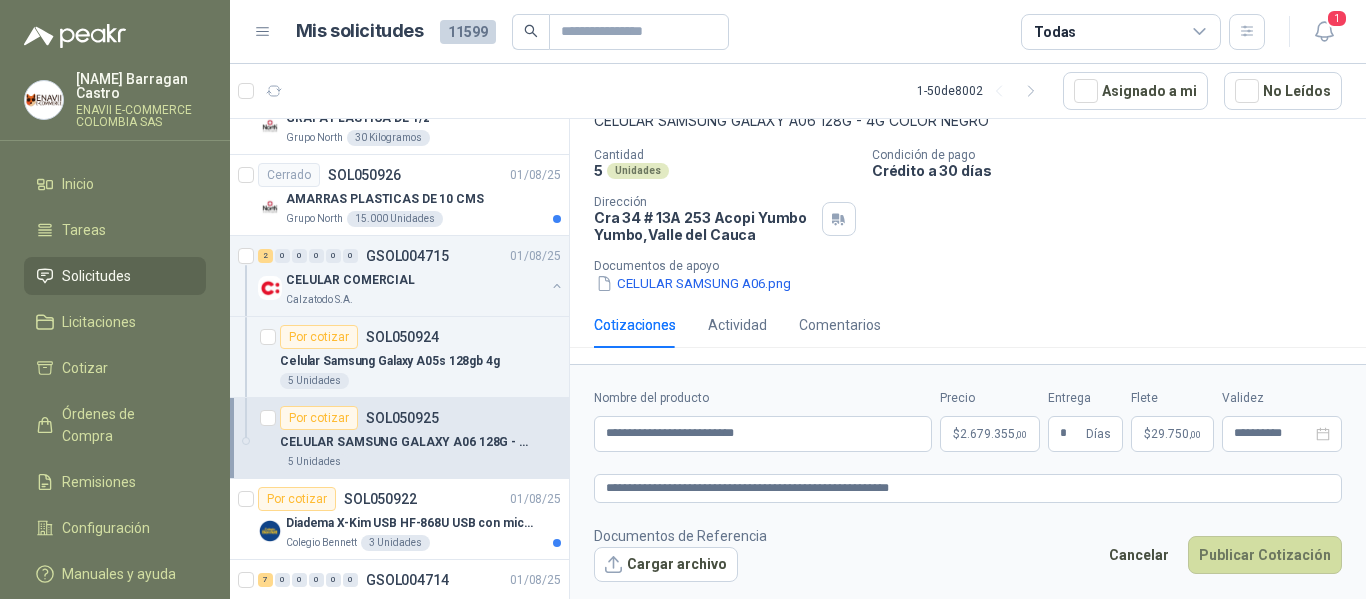 click on "**********" at bounding box center [968, 485] 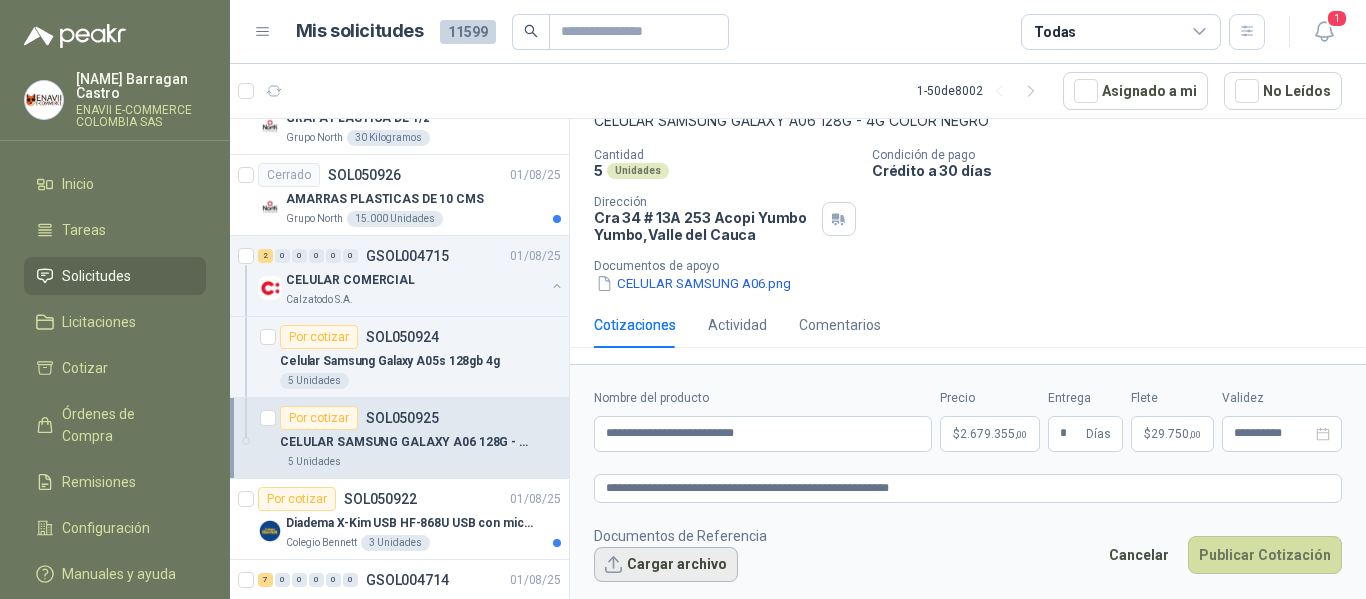 click on "Cargar archivo" at bounding box center (666, 565) 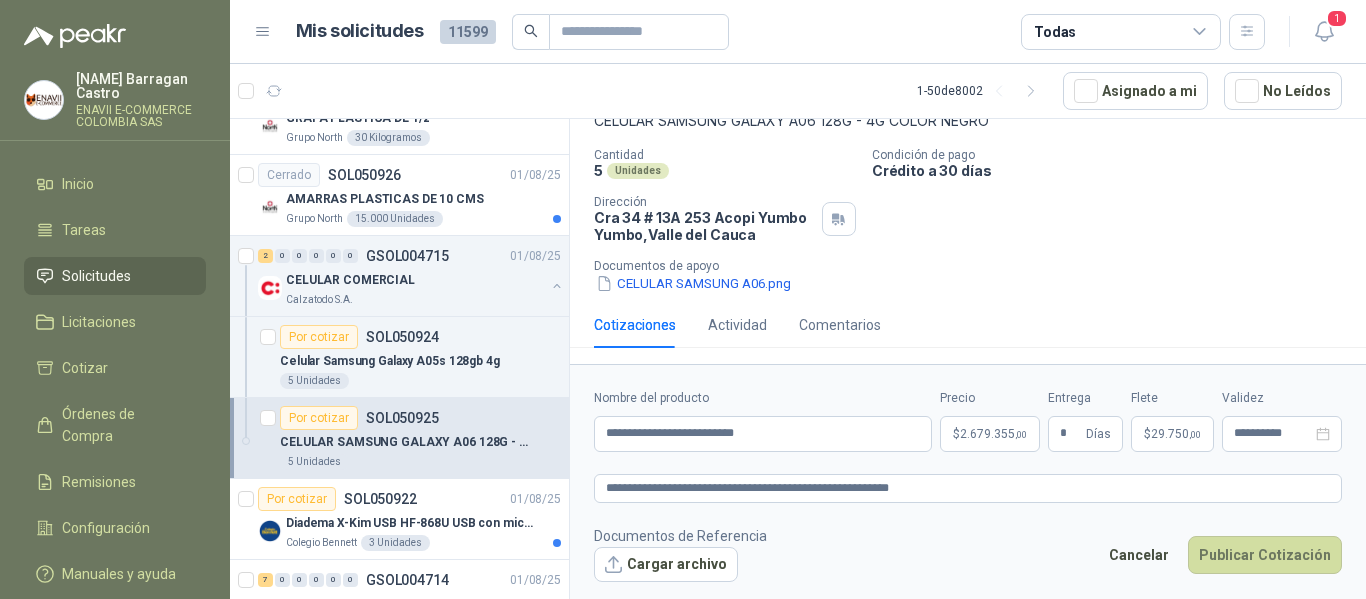 scroll, scrollTop: 146, scrollLeft: 0, axis: vertical 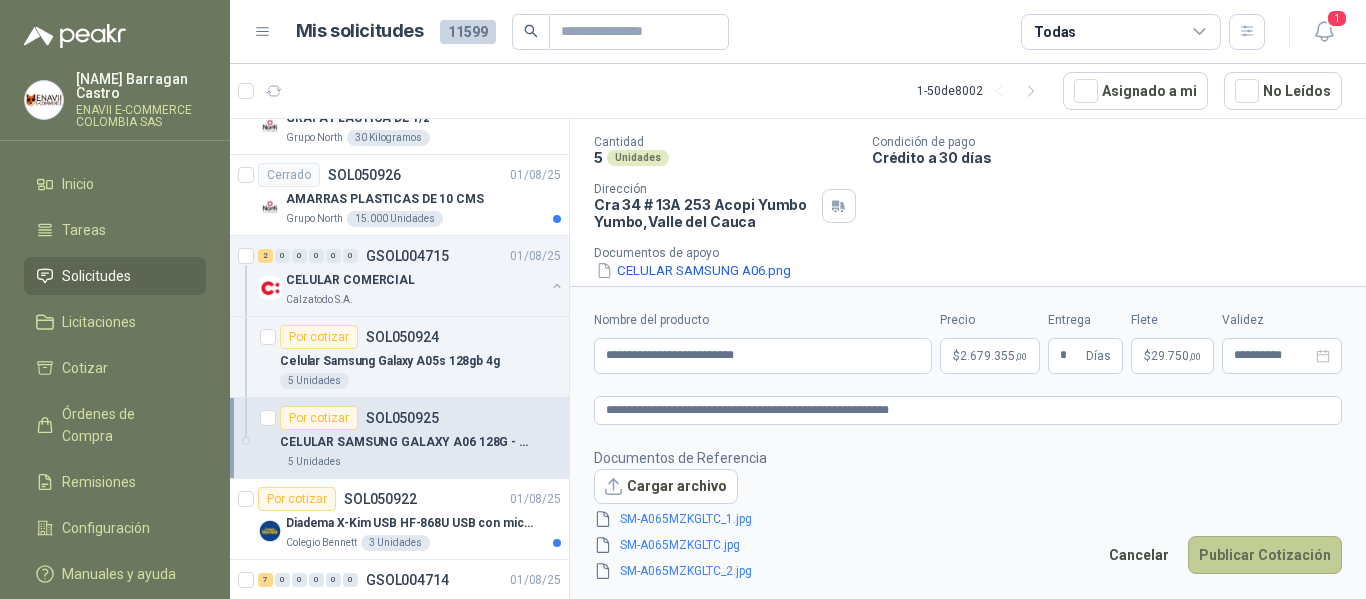 click on "Publicar Cotización" at bounding box center (1265, 555) 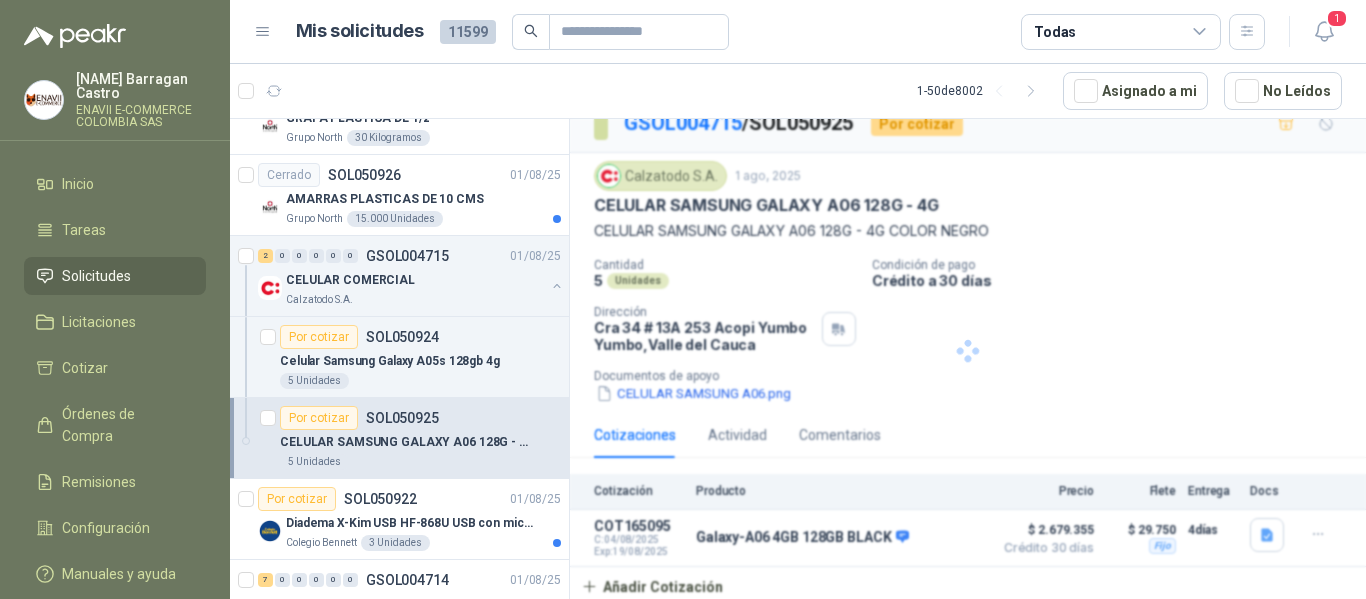 scroll, scrollTop: 24, scrollLeft: 0, axis: vertical 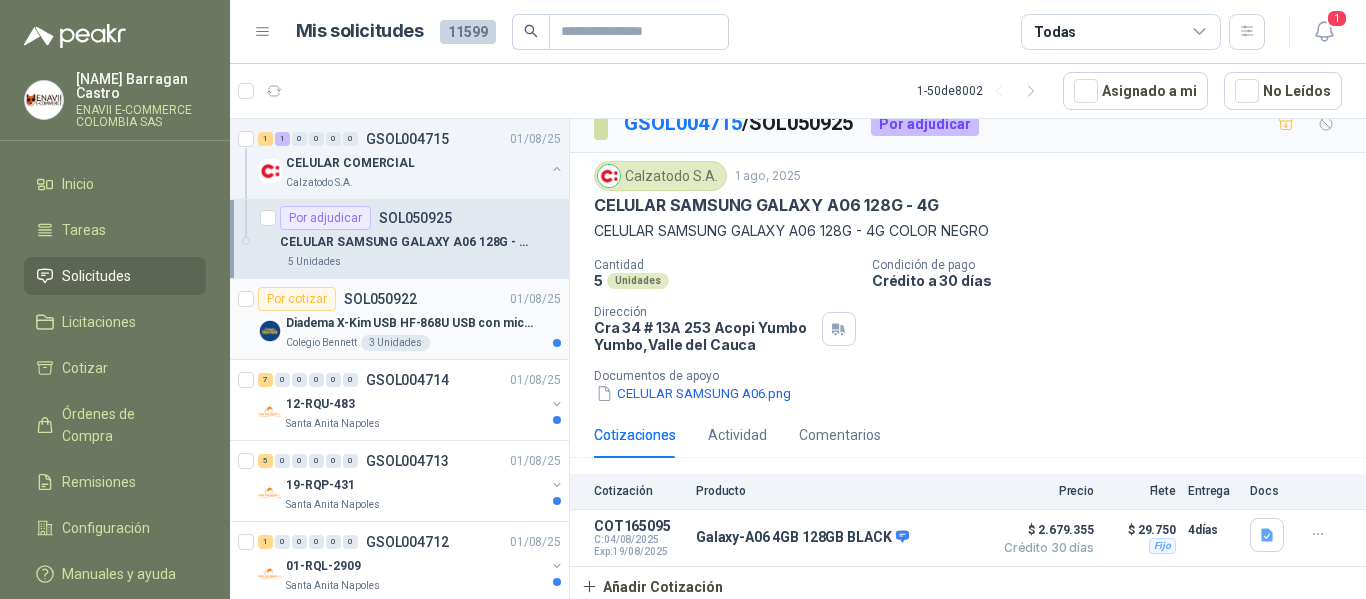 click on "Colegio Bennett 3   Unidades" at bounding box center (423, 343) 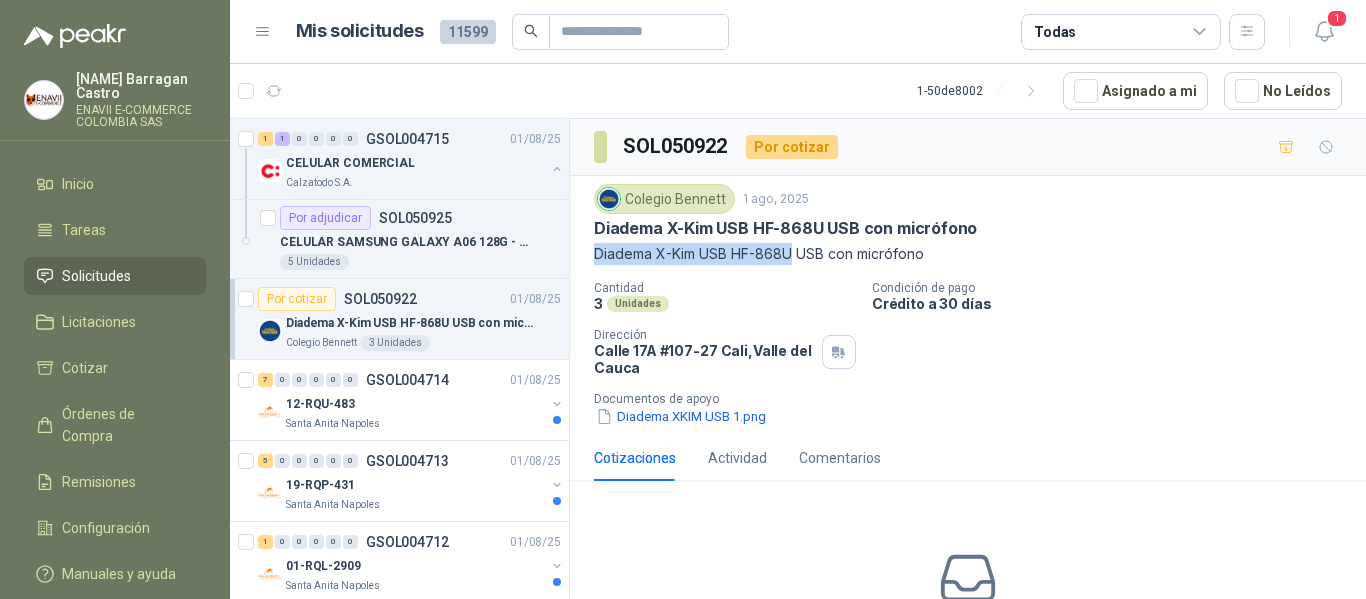 drag, startPoint x: 796, startPoint y: 251, endPoint x: 597, endPoint y: 248, distance: 199.02261 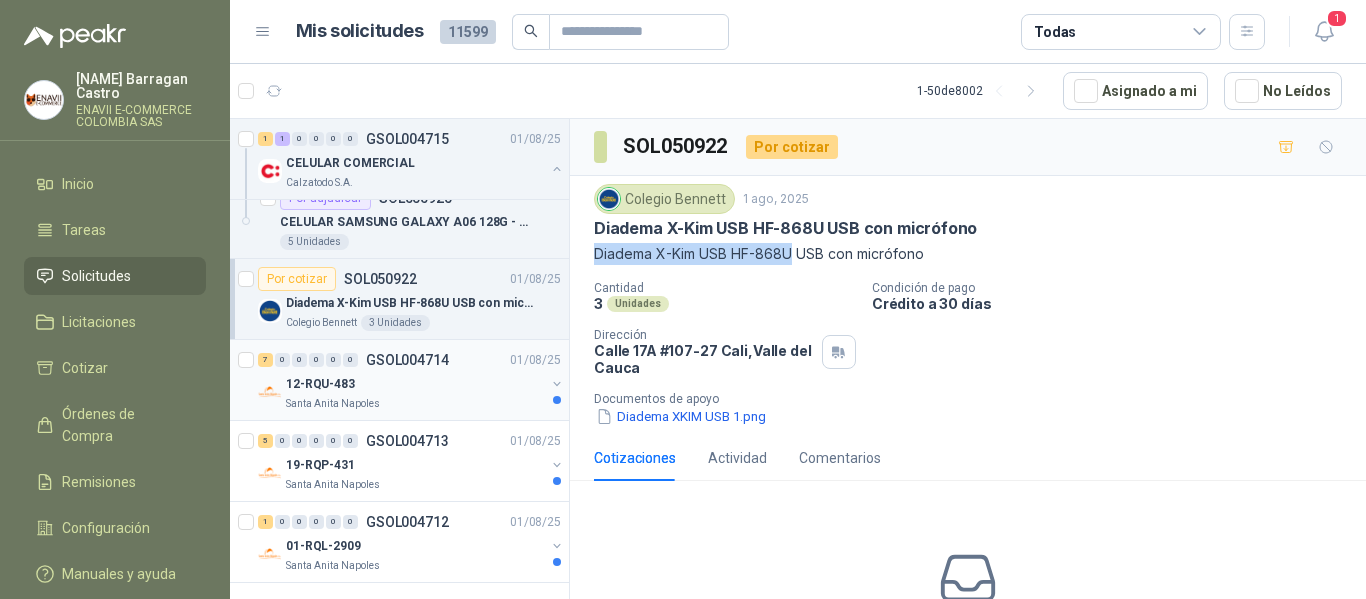 scroll, scrollTop: 4725, scrollLeft: 0, axis: vertical 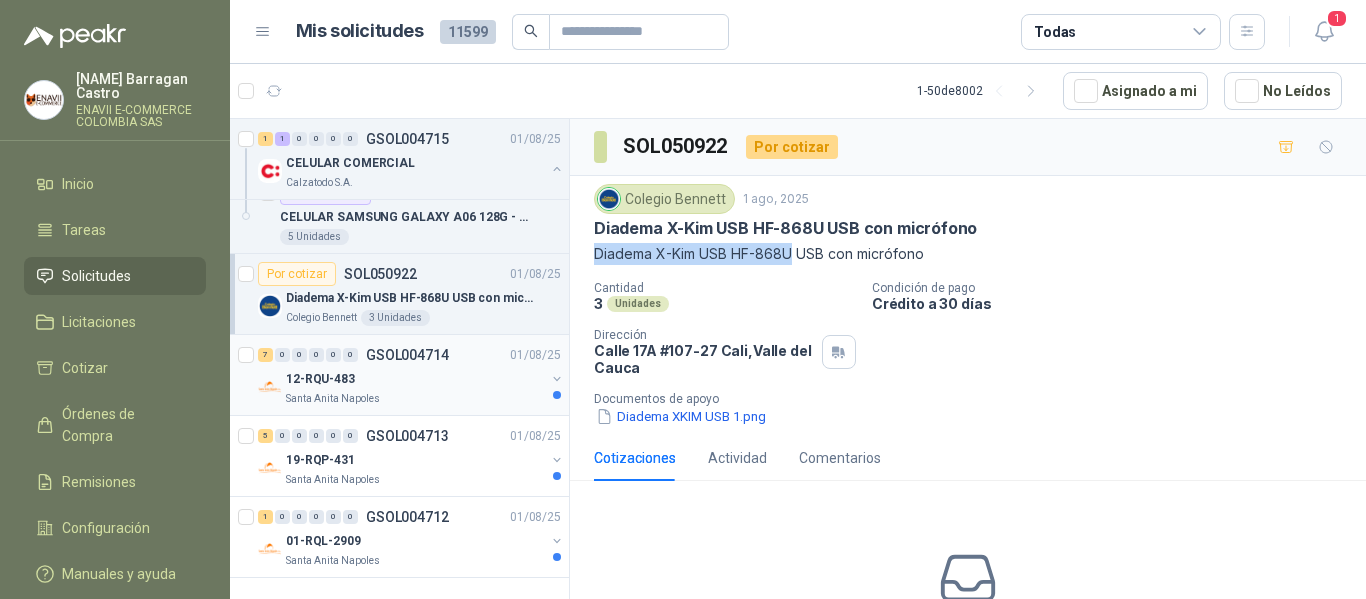click on "12-RQU-483" at bounding box center (415, 379) 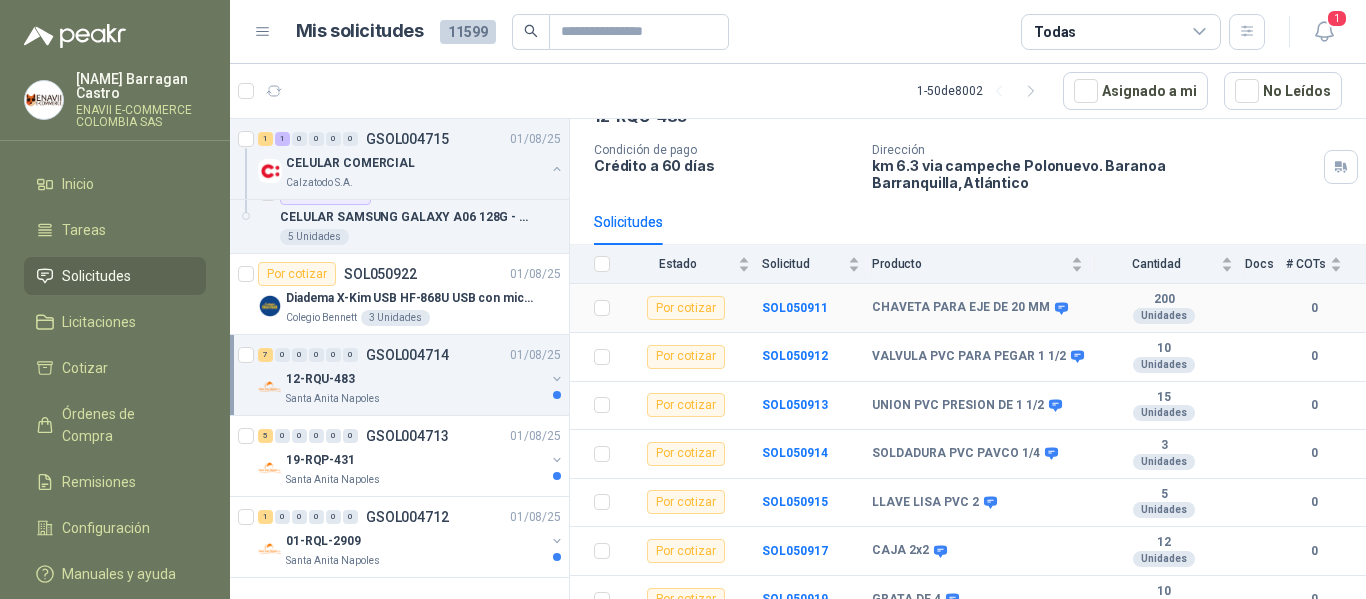scroll, scrollTop: 120, scrollLeft: 0, axis: vertical 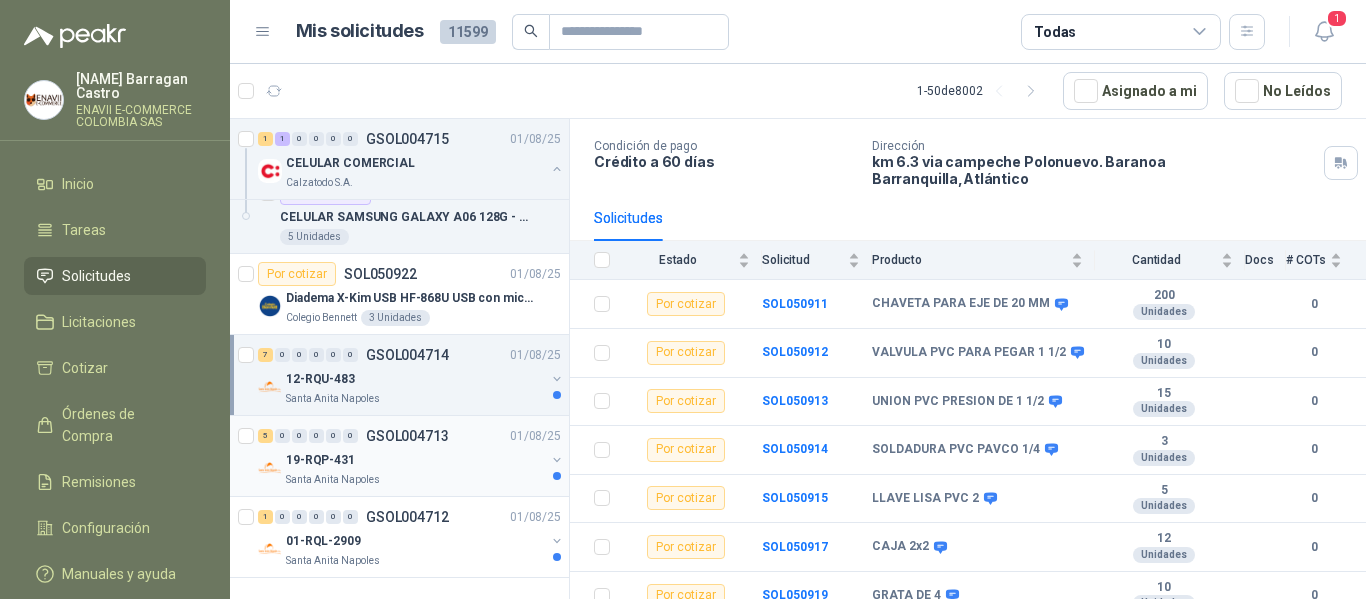 click on "[NUMBER]   0   0   0   0   0   GSOL004713 [DD]/[MM]/[YY]" at bounding box center [411, 436] 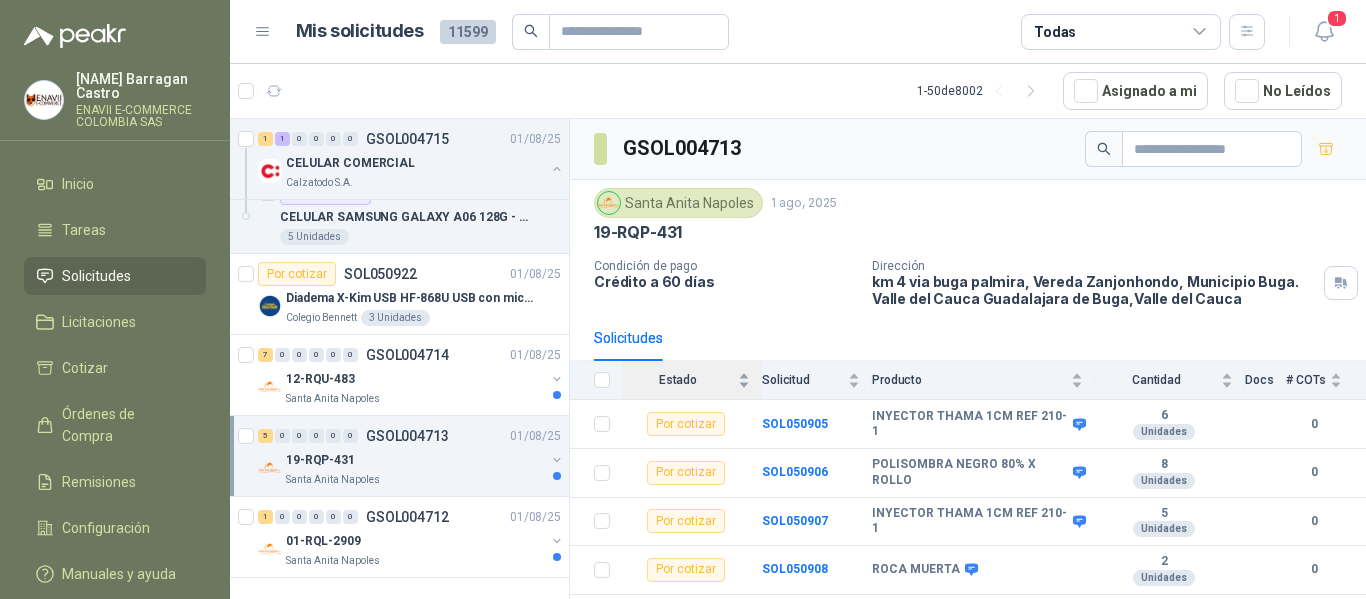 scroll, scrollTop: 37, scrollLeft: 0, axis: vertical 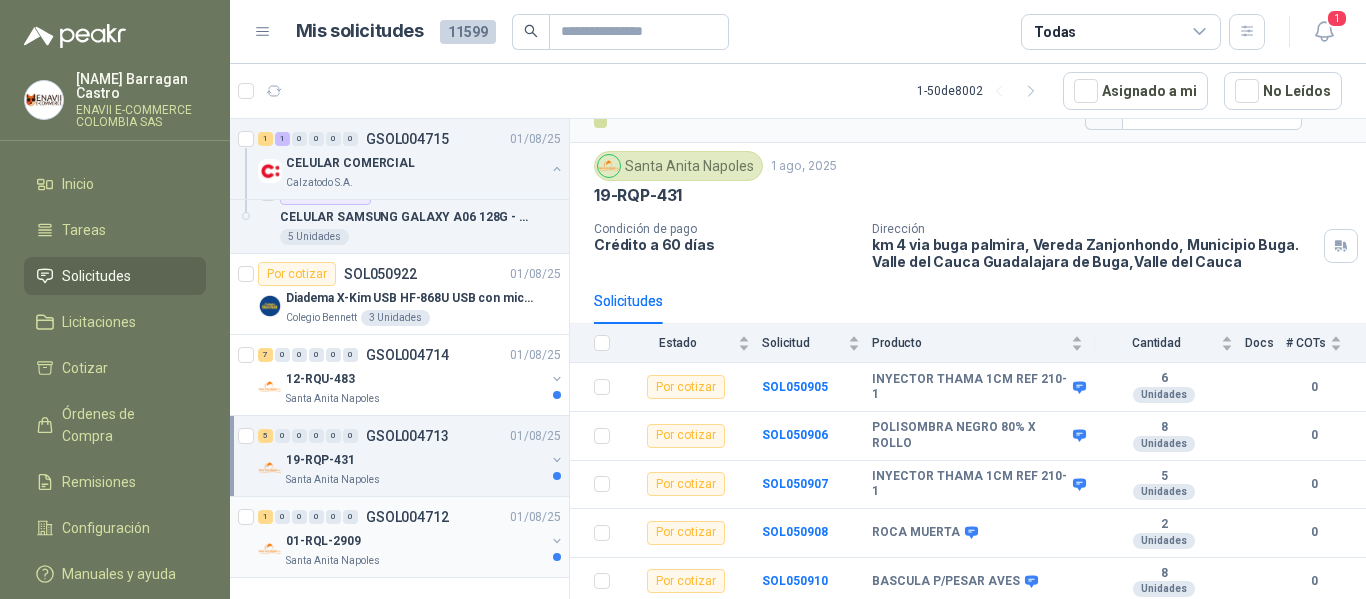 click on "01-RQL-2909" at bounding box center (415, 541) 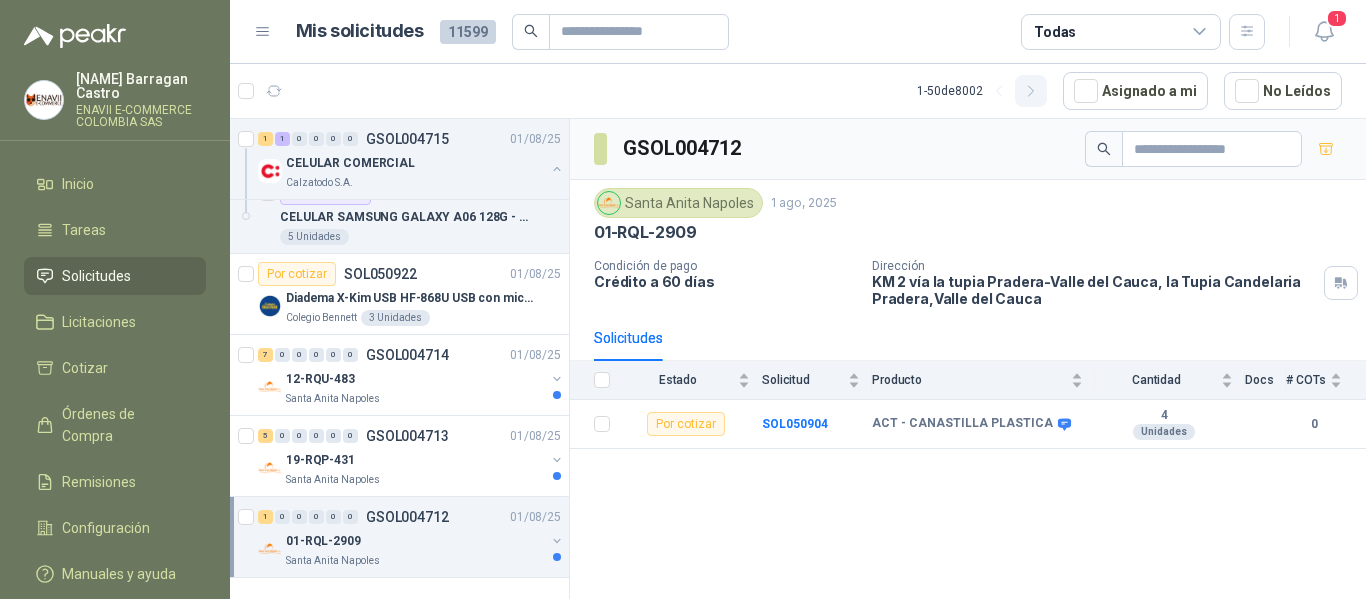click 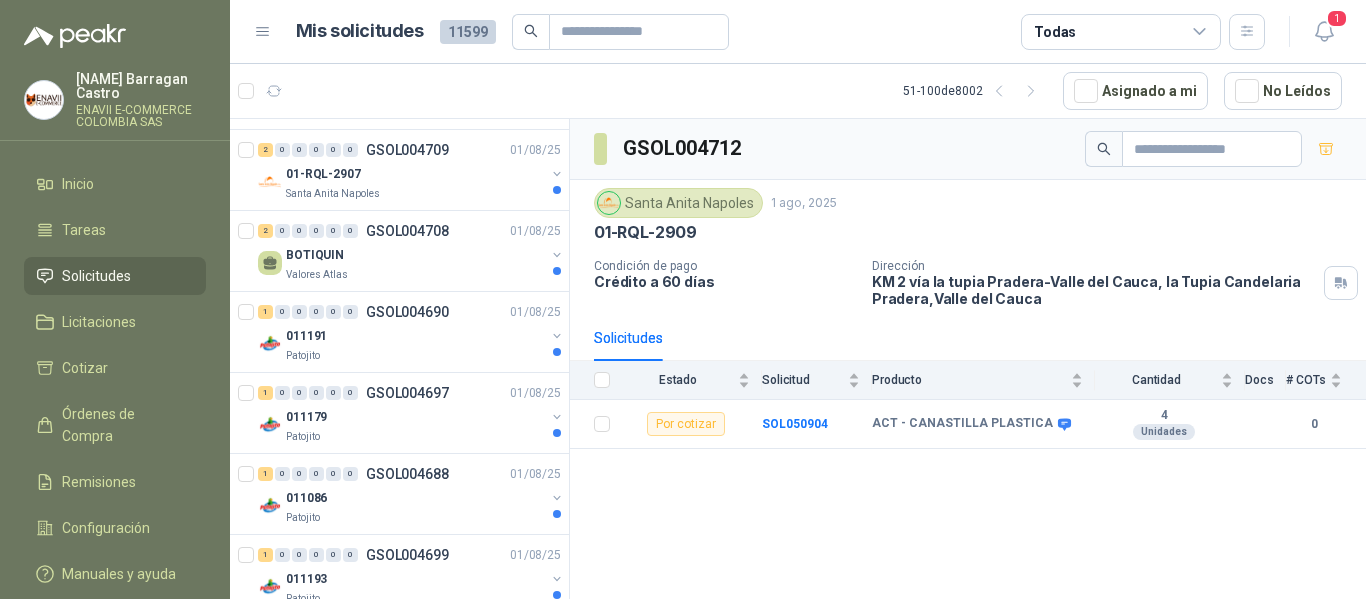 scroll, scrollTop: 0, scrollLeft: 0, axis: both 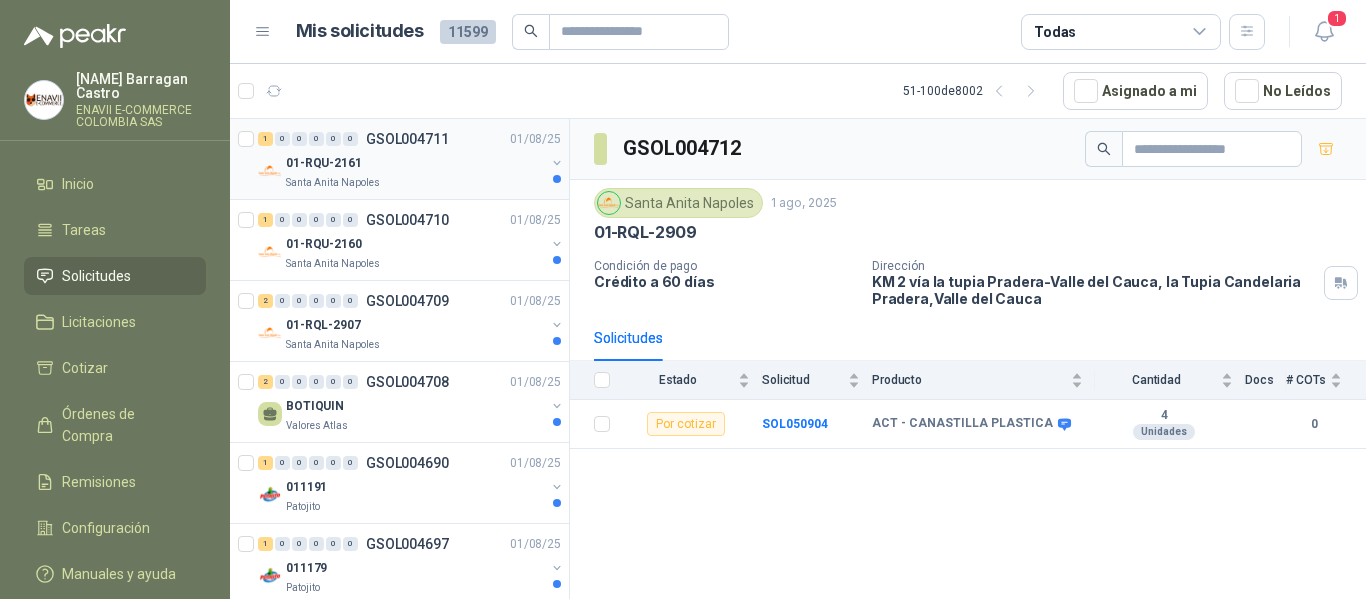 click on "01-RQU-2161" at bounding box center (415, 163) 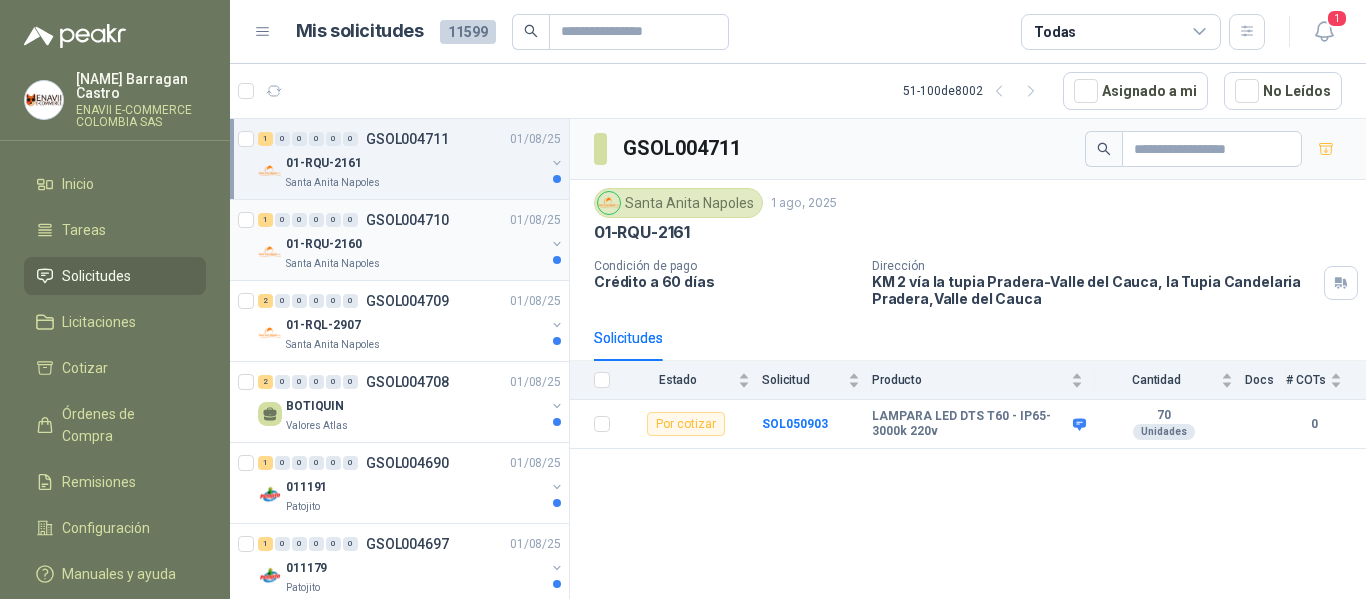 click on "01-RQU-2160" at bounding box center (415, 244) 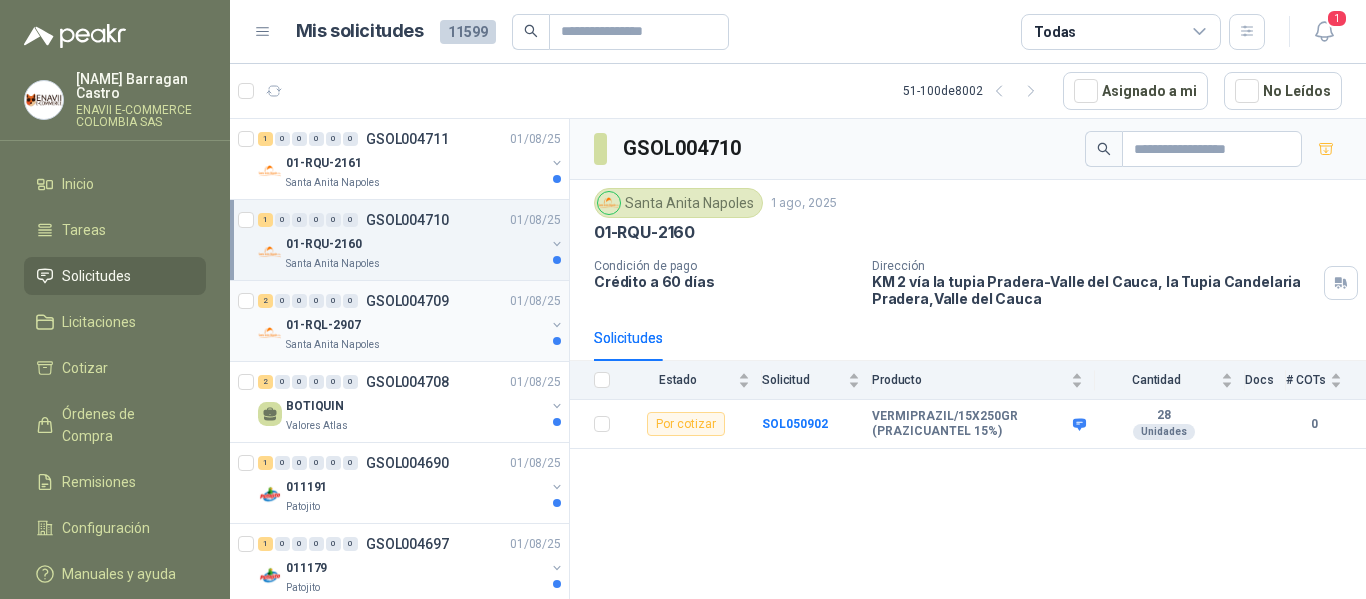 click on "2   0   0   0   0   0   GSOL004709 01/08/25" at bounding box center (411, 301) 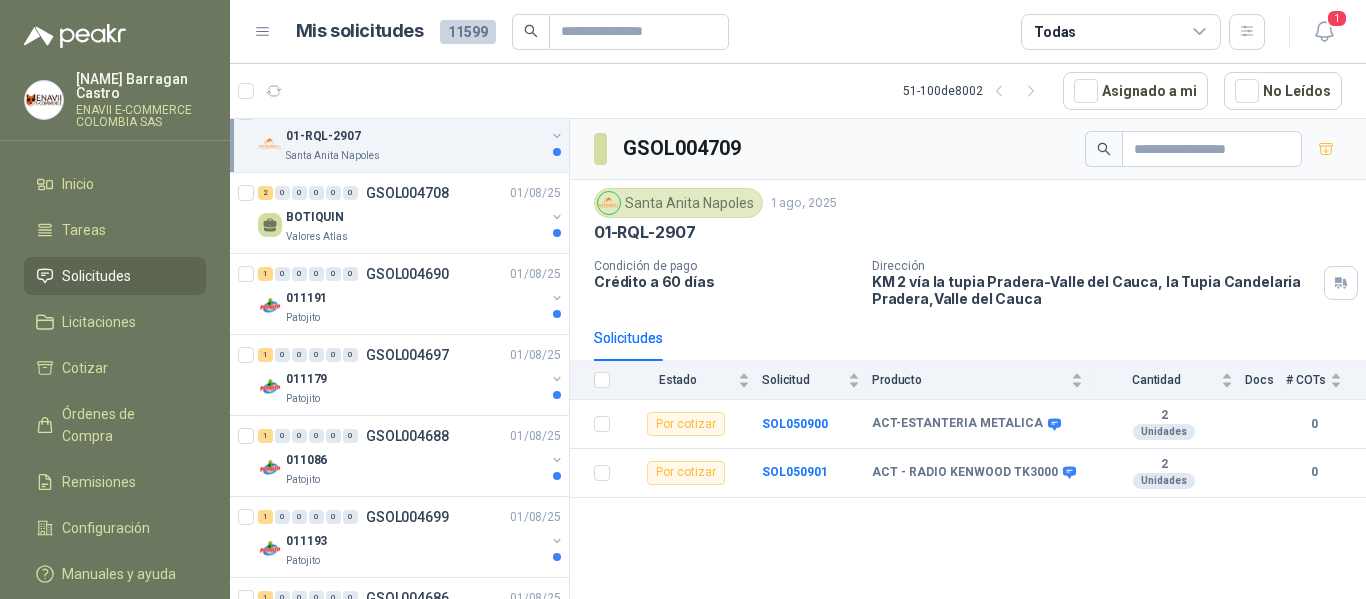 scroll, scrollTop: 200, scrollLeft: 0, axis: vertical 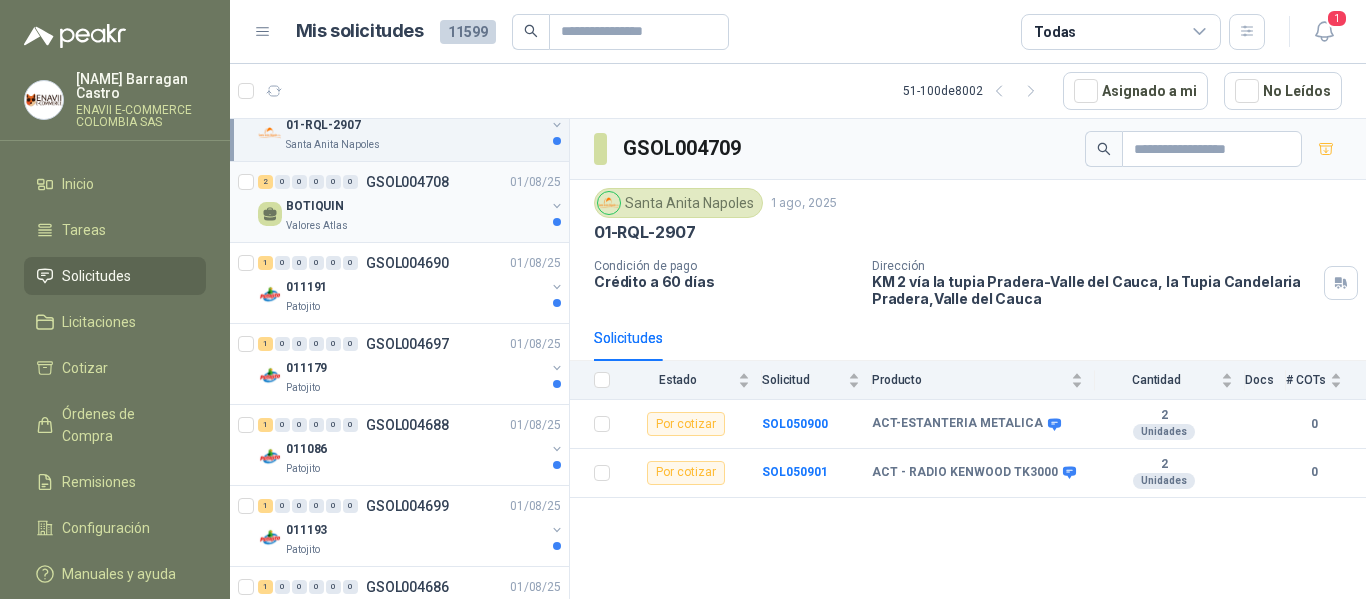 click on "BOTIQUIN" at bounding box center (415, 206) 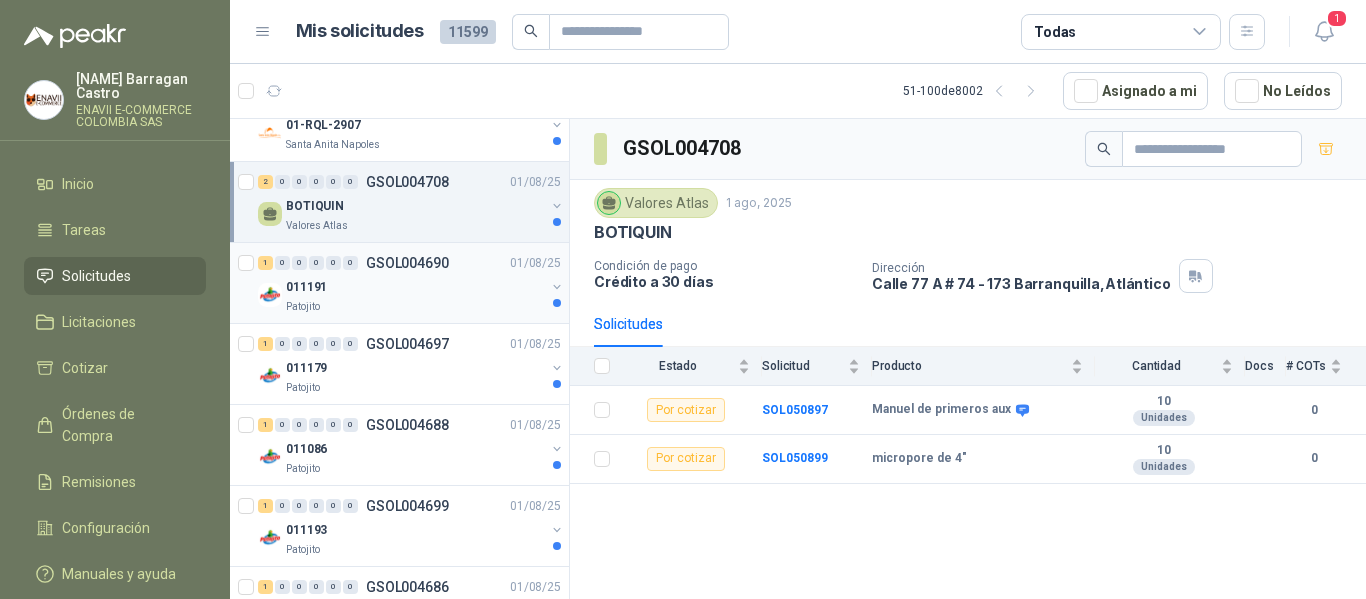 click on "011191" at bounding box center (415, 287) 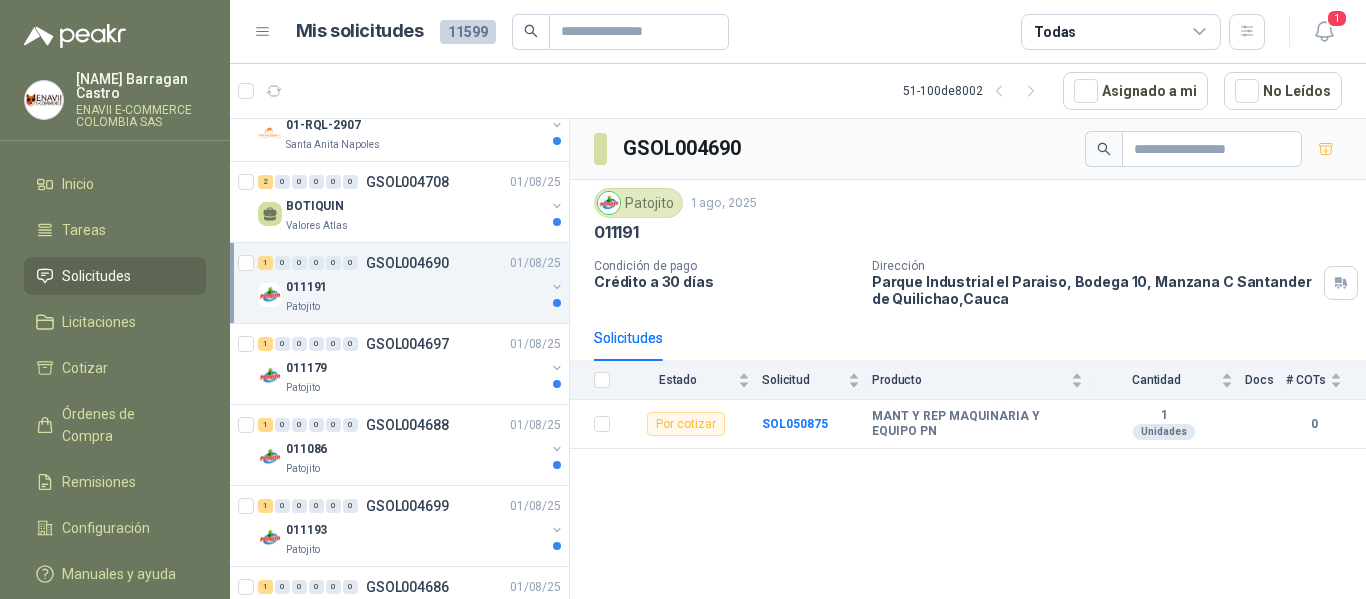 scroll, scrollTop: 300, scrollLeft: 0, axis: vertical 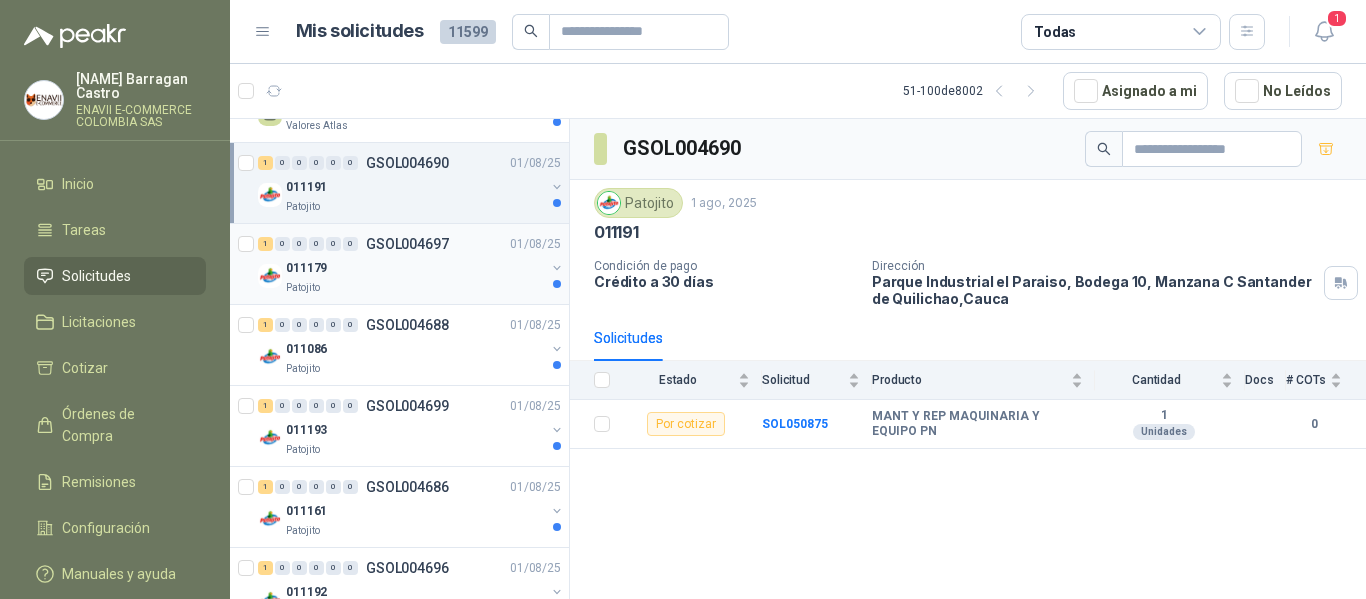 click on "011179" at bounding box center (415, 268) 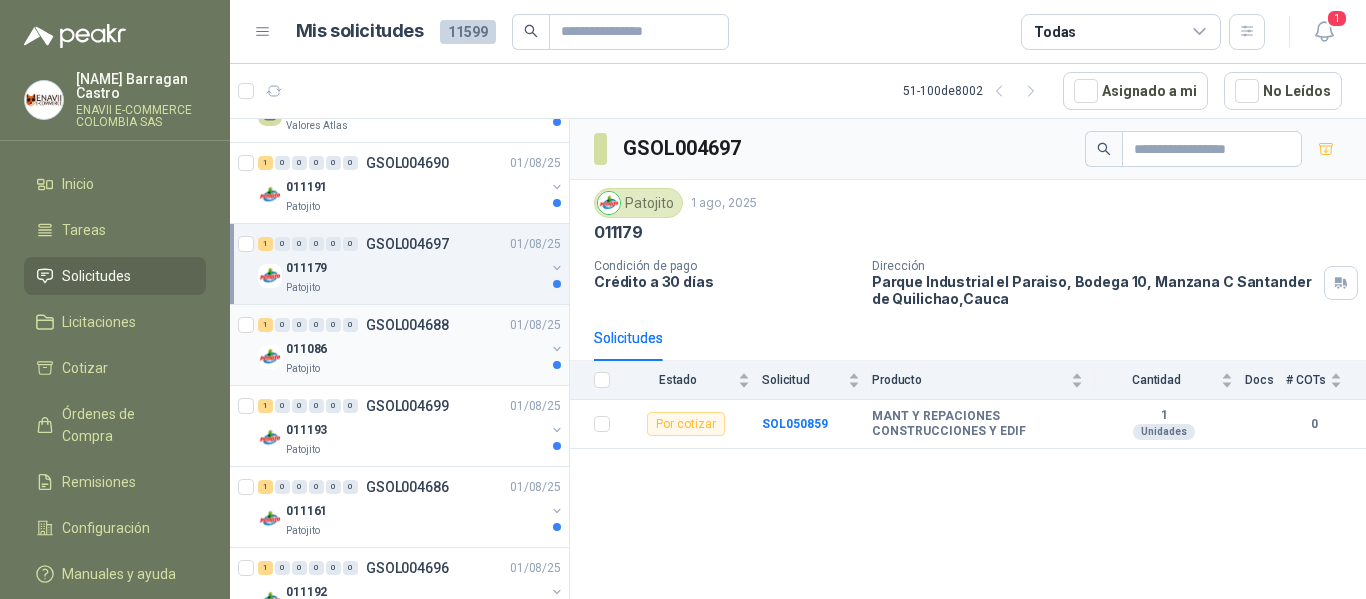 click on "011086" at bounding box center [415, 349] 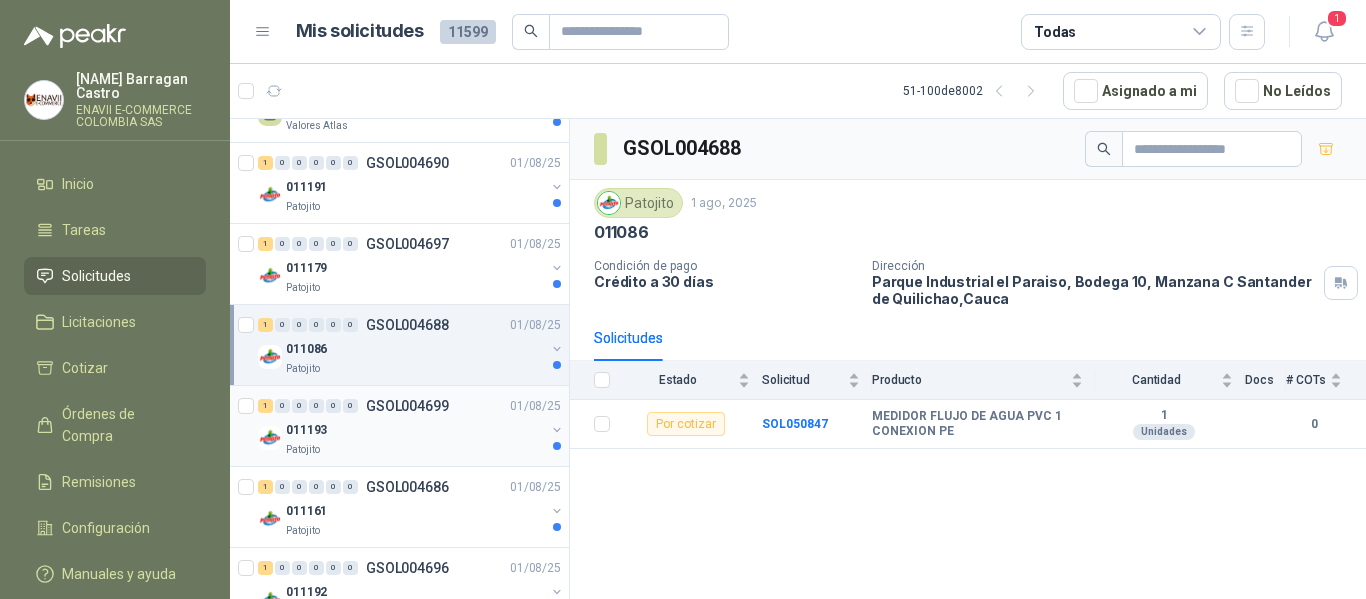 click on "011193" at bounding box center (415, 430) 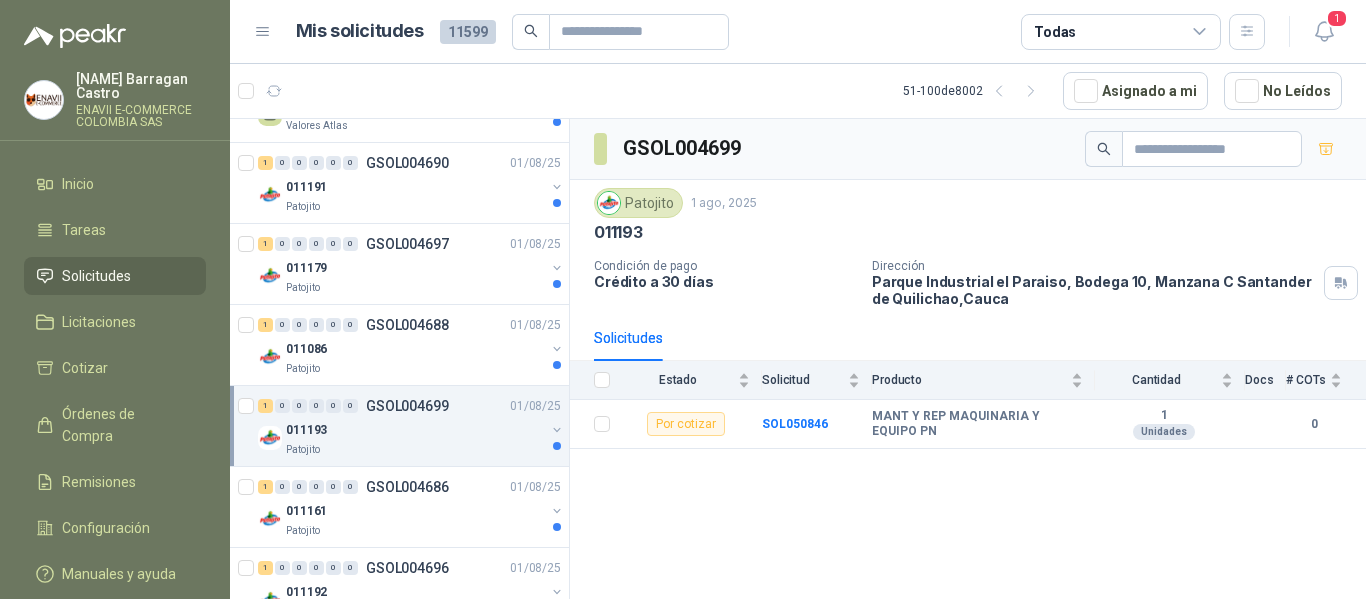 scroll, scrollTop: 400, scrollLeft: 0, axis: vertical 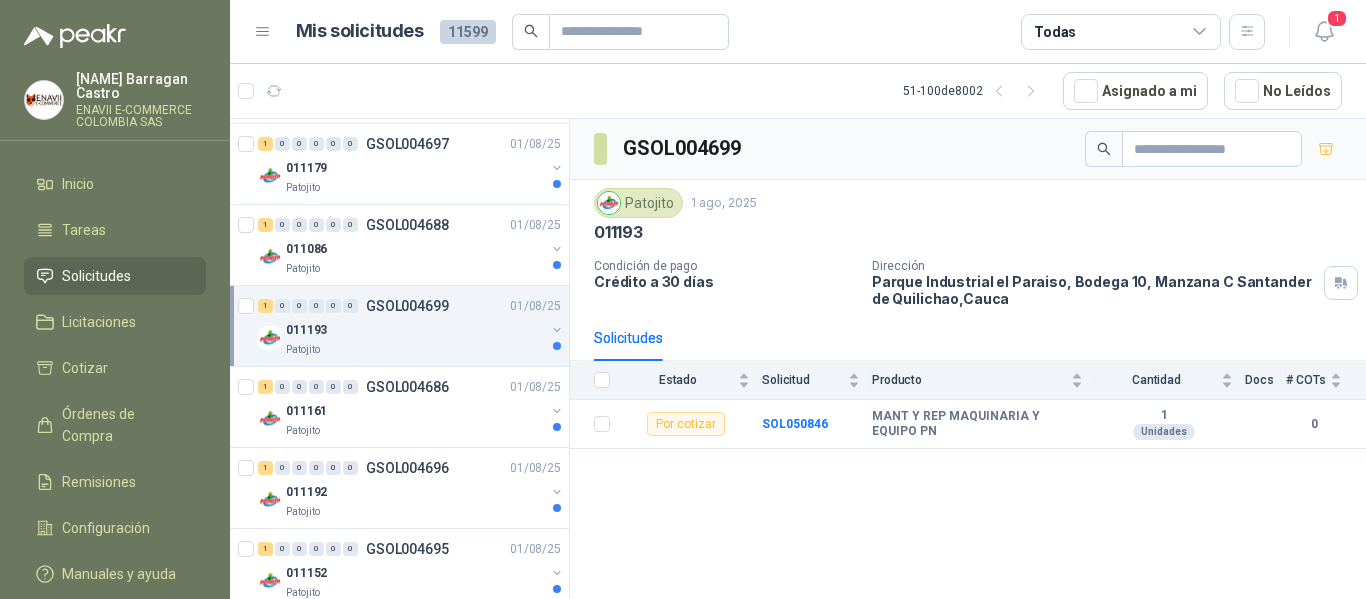 click on "Patojito" at bounding box center (415, 431) 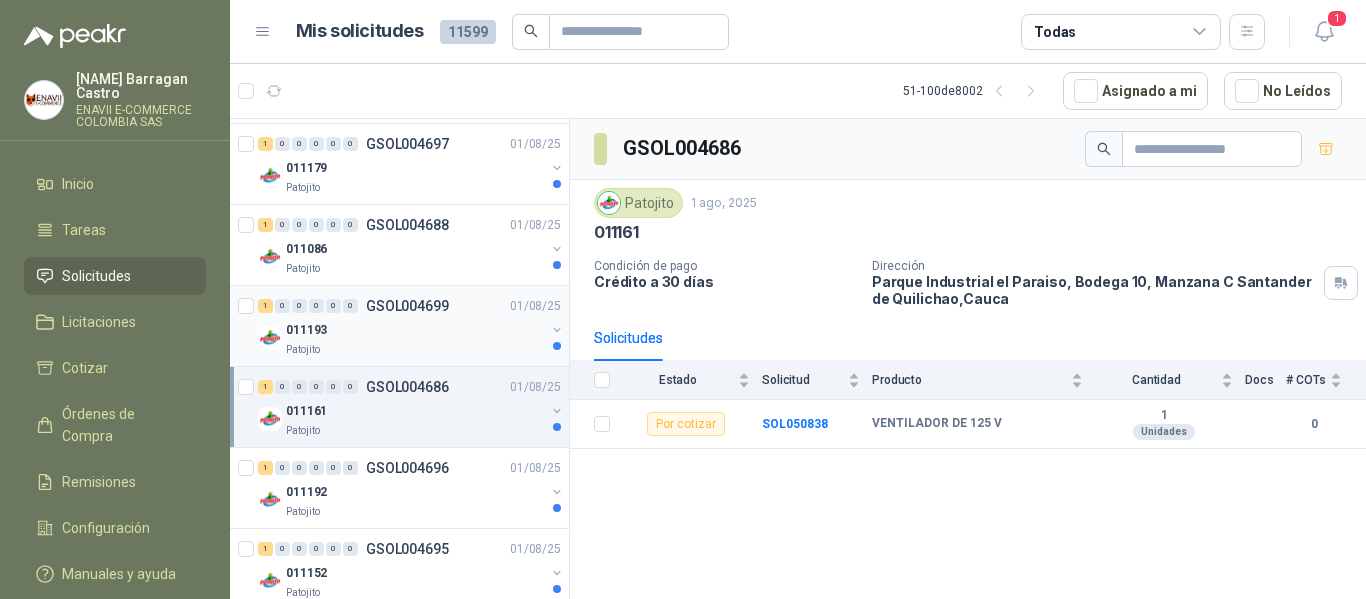 scroll, scrollTop: 500, scrollLeft: 0, axis: vertical 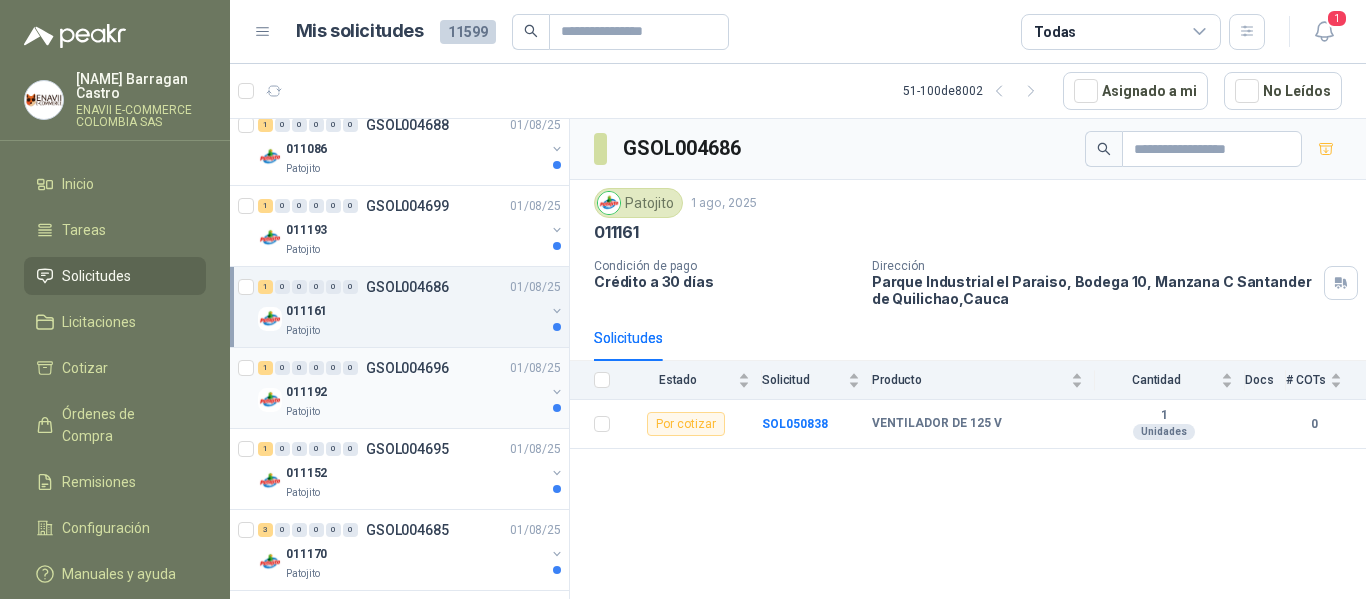 click on "011192" at bounding box center [415, 392] 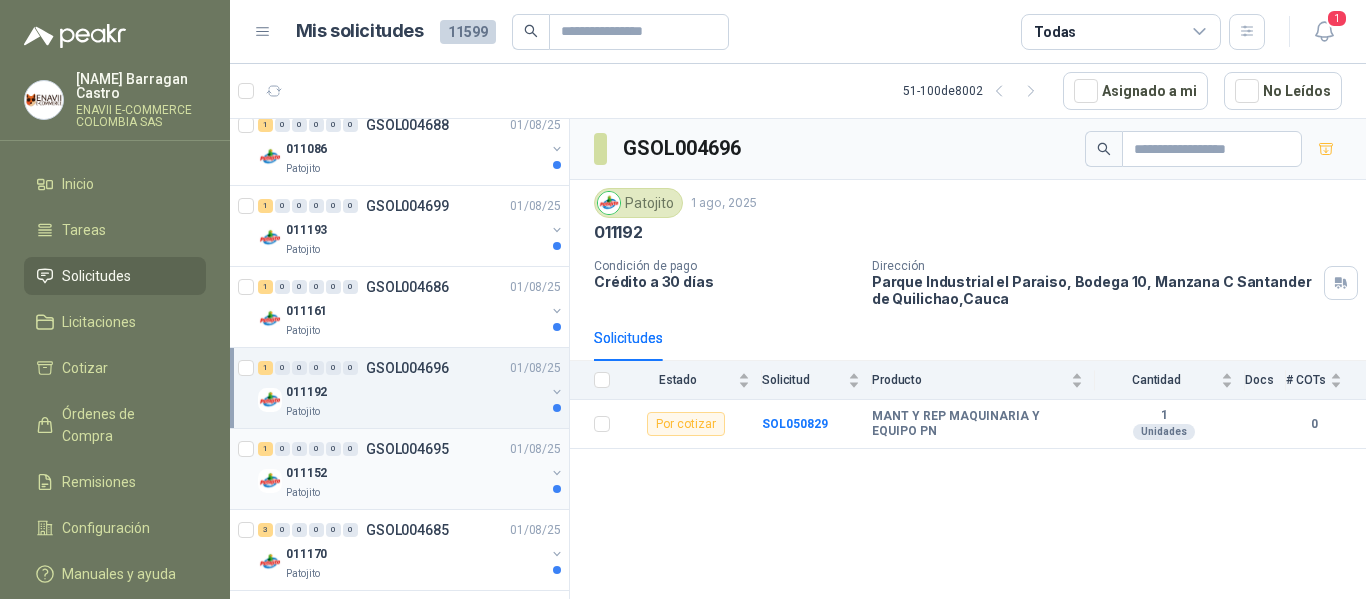click on "011152" at bounding box center [415, 473] 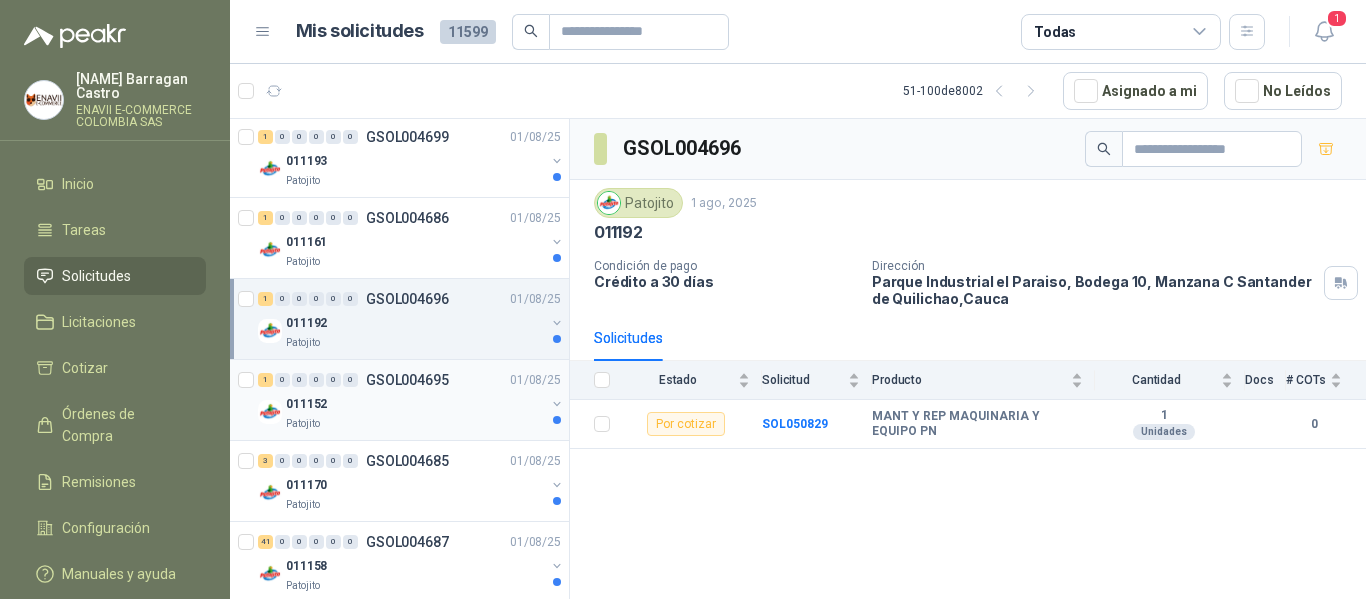scroll, scrollTop: 600, scrollLeft: 0, axis: vertical 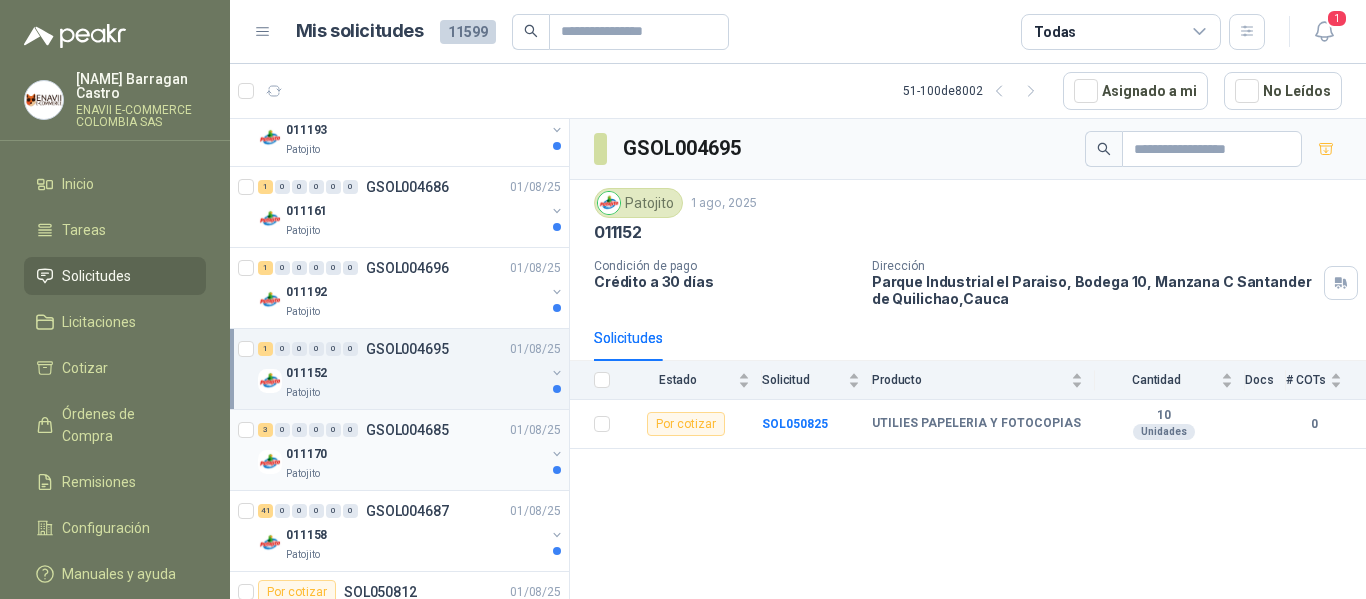 click on "011170" at bounding box center (415, 454) 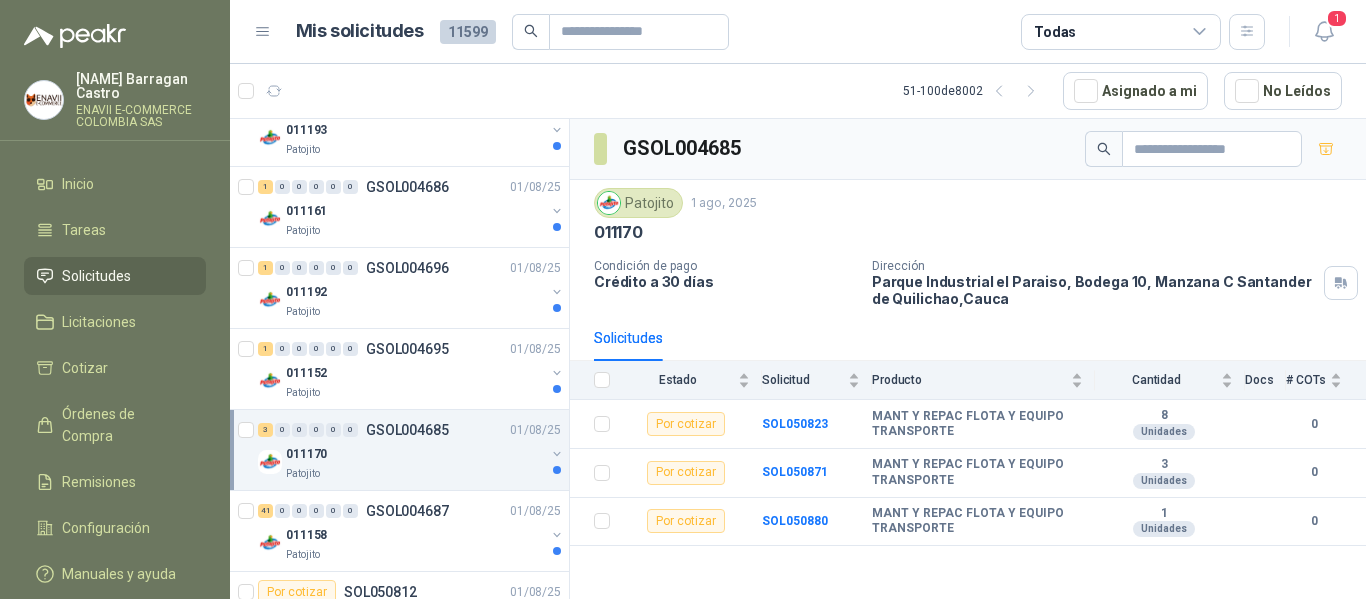 scroll, scrollTop: 700, scrollLeft: 0, axis: vertical 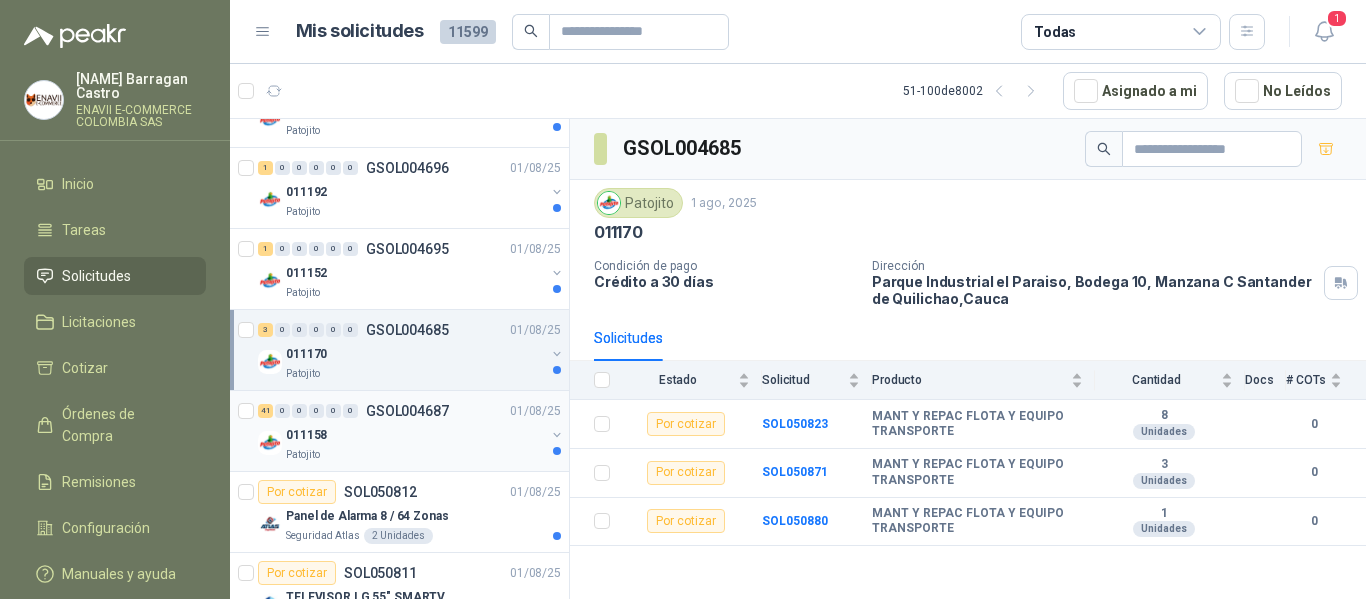 click on "011158" at bounding box center (415, 435) 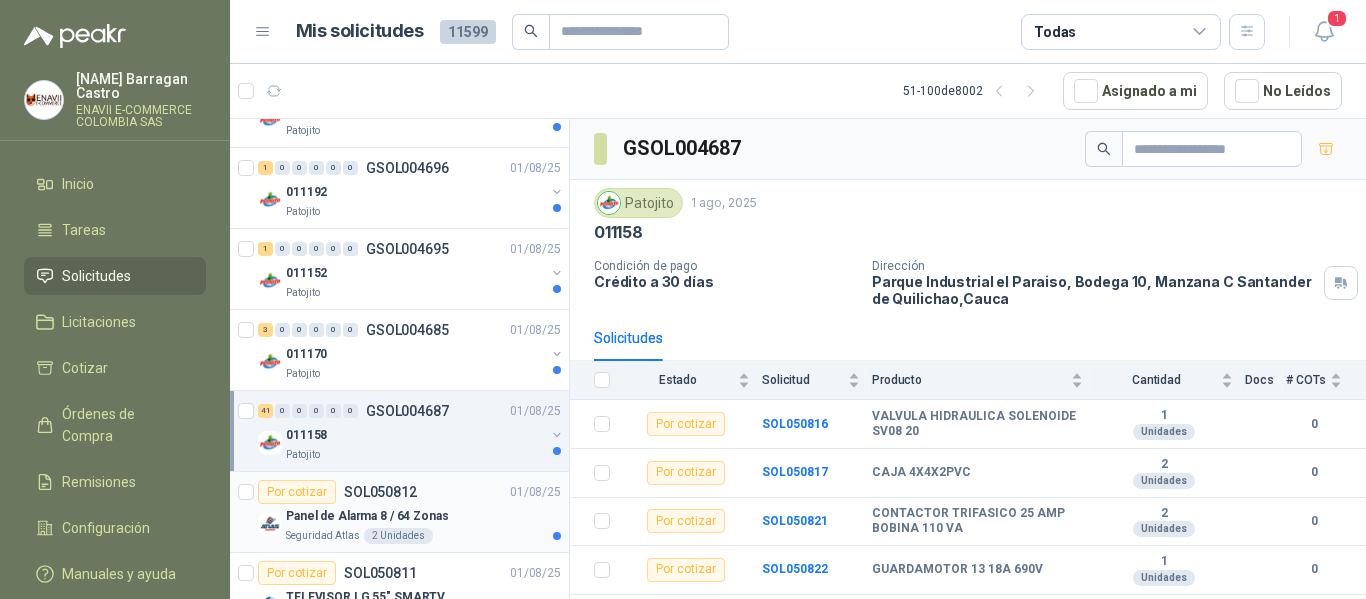 click on "Panel de Alarma 8 / 64 Zonas" at bounding box center [423, 516] 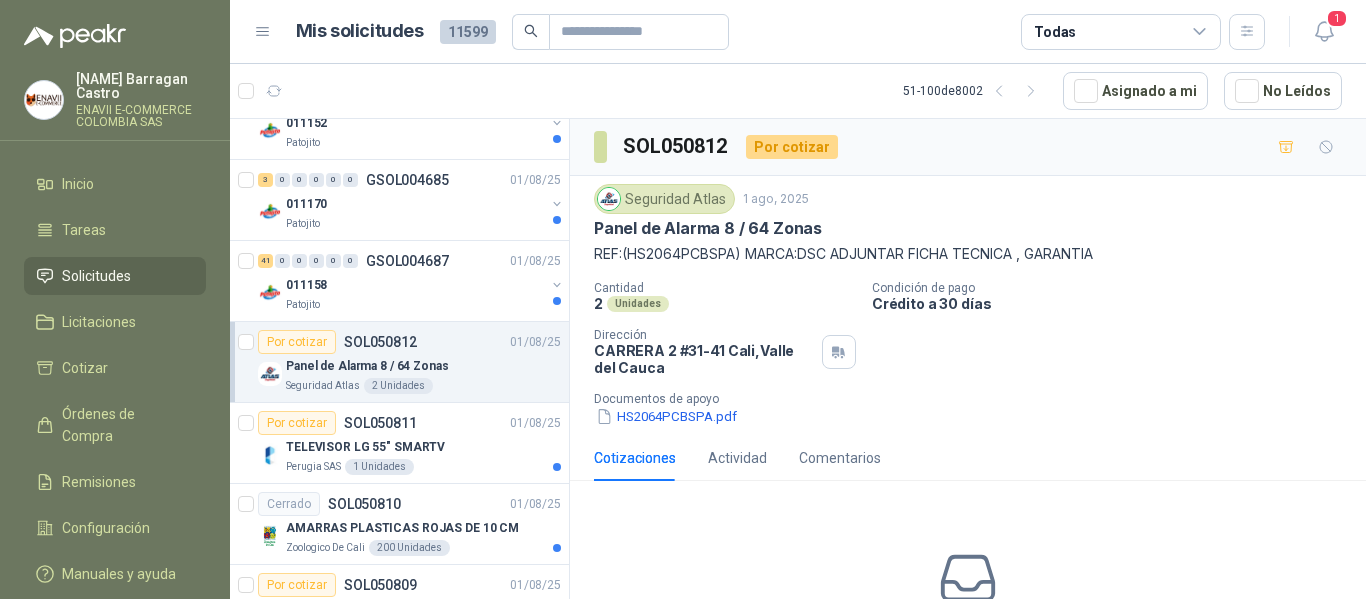 scroll, scrollTop: 900, scrollLeft: 0, axis: vertical 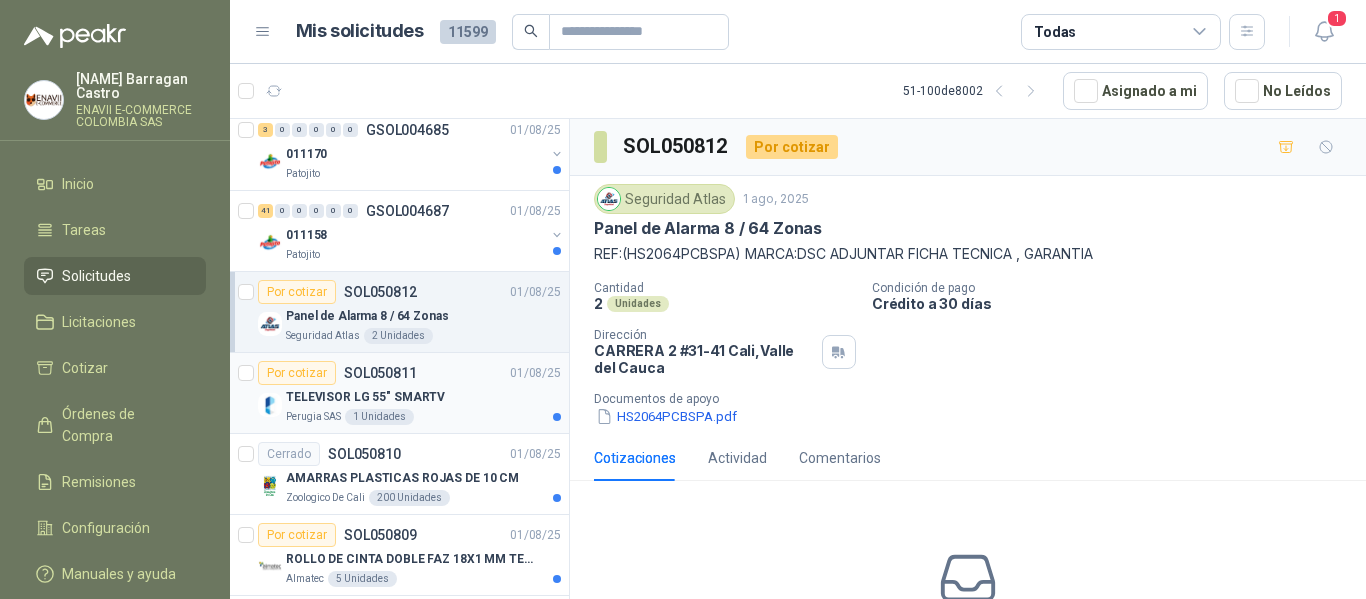 click on "TELEVISOR LG 55" SMARTV" at bounding box center [423, 397] 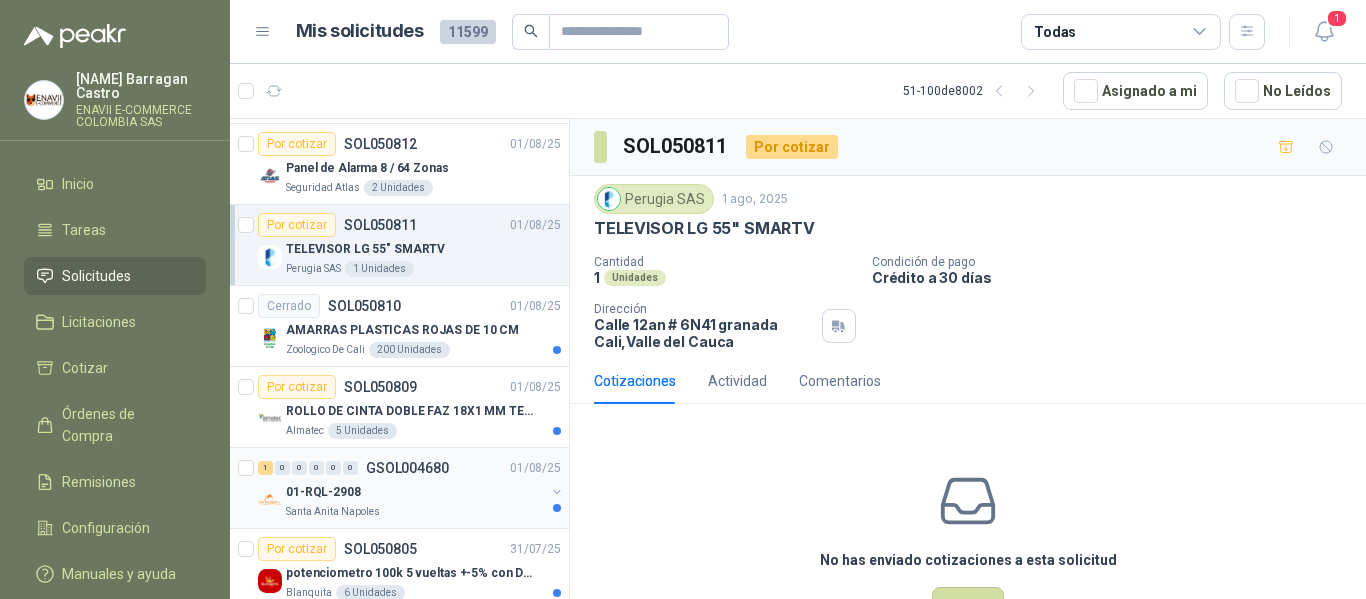 scroll, scrollTop: 1100, scrollLeft: 0, axis: vertical 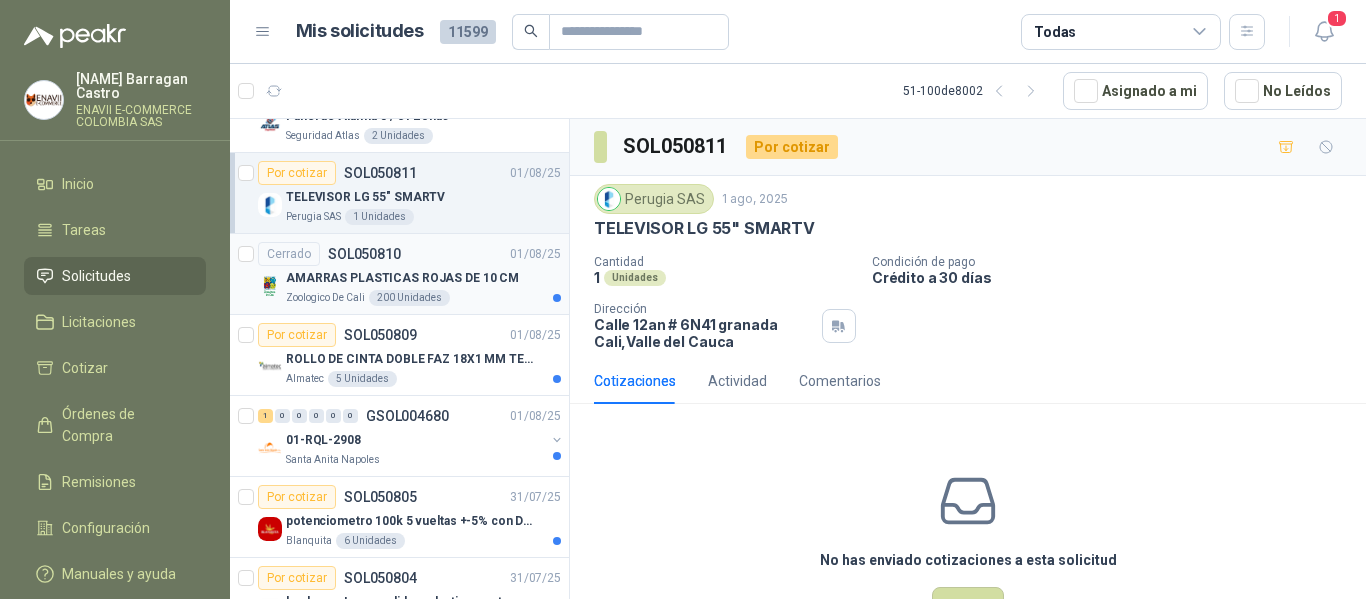 click on "200   Unidades" at bounding box center [409, 298] 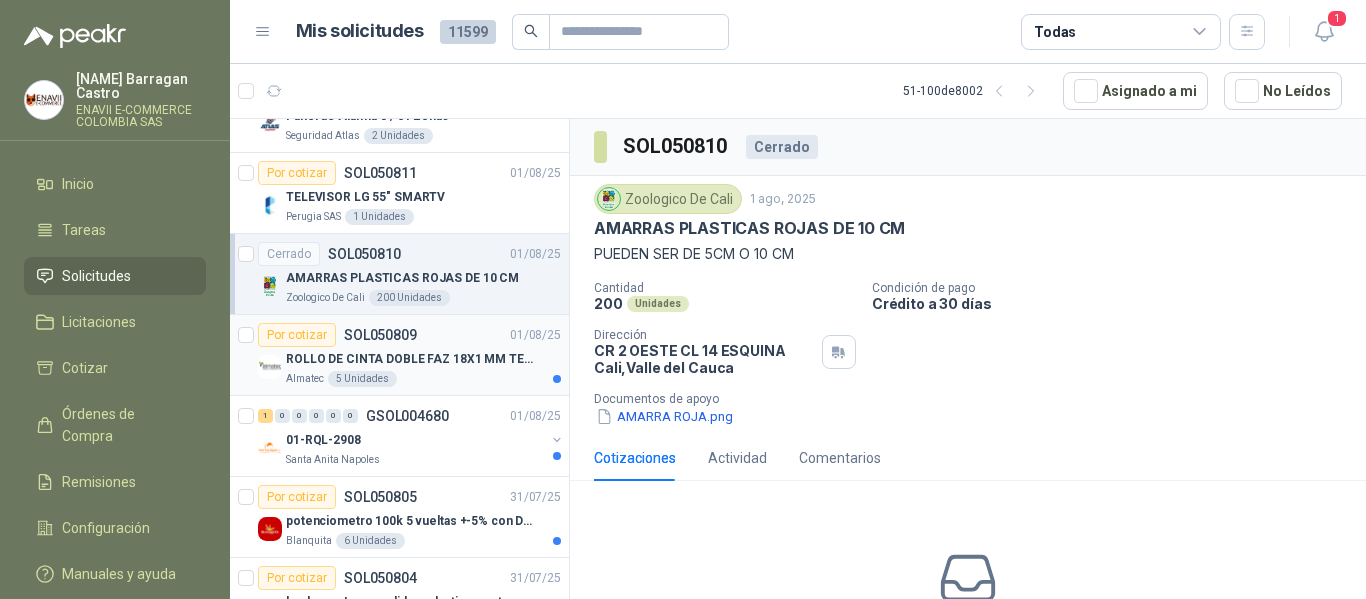 click on "ROLLO DE CINTA DOBLE FAZ 18X1 MM TESSA" at bounding box center (410, 359) 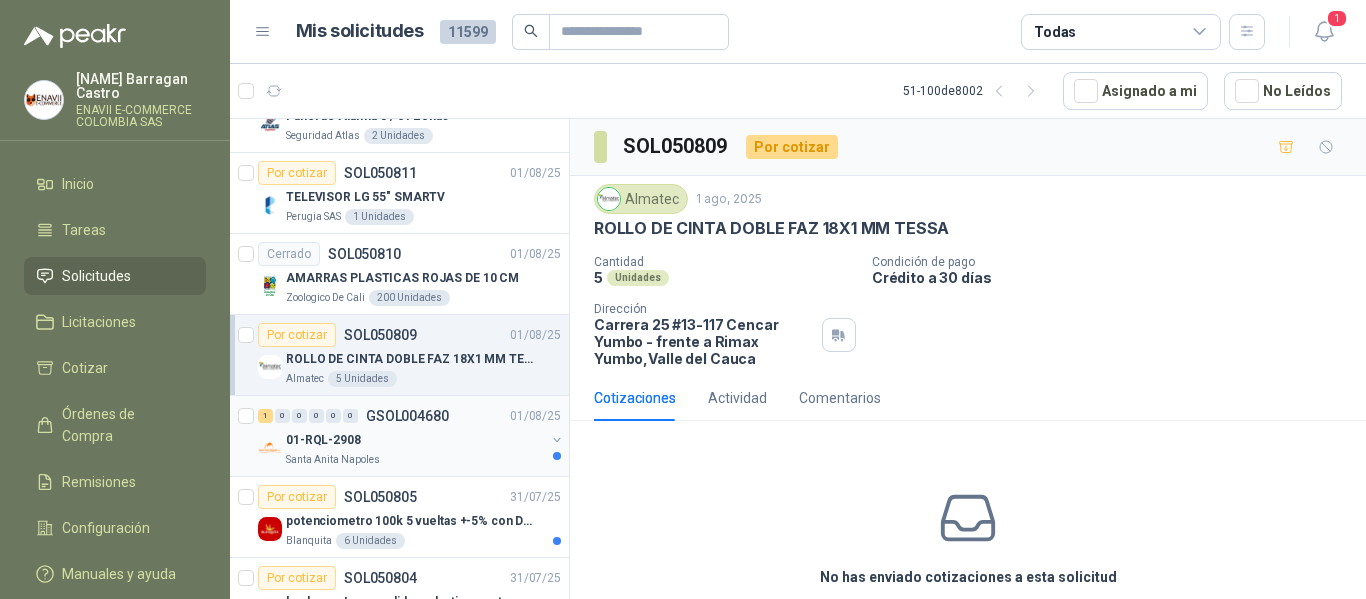 click on "GSOL004680" at bounding box center [407, 416] 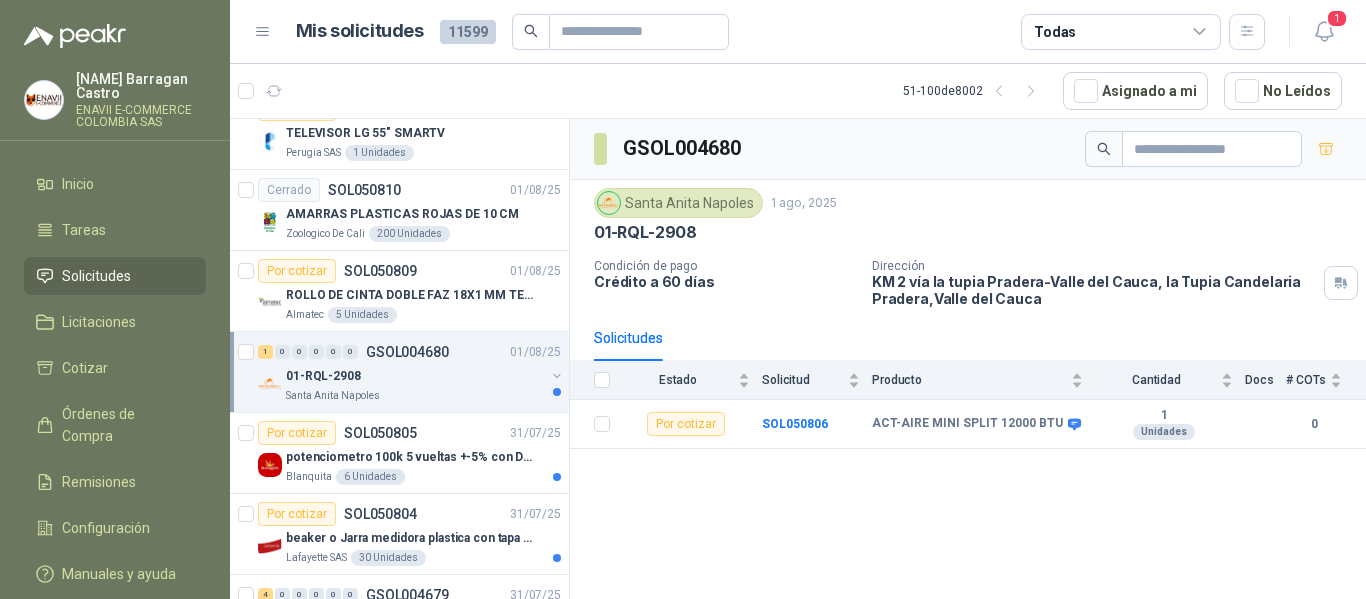 scroll, scrollTop: 1200, scrollLeft: 0, axis: vertical 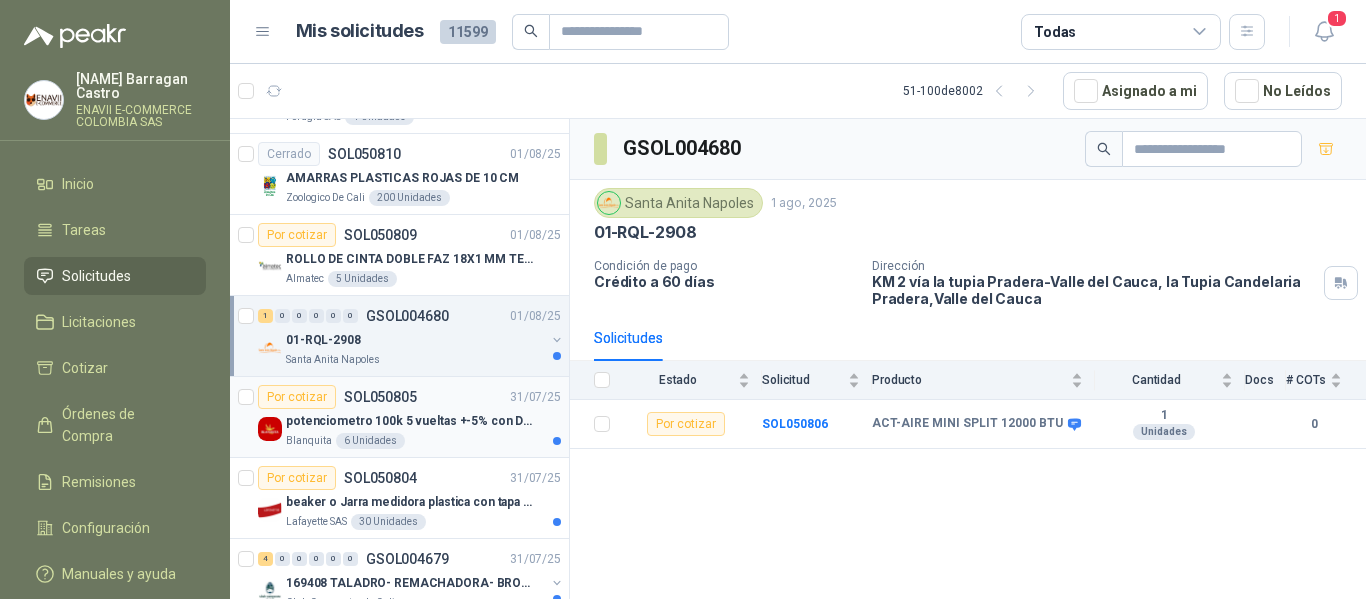click on "potenciometro 100k 5 vueltas +-5% con Dial perilla" at bounding box center [410, 421] 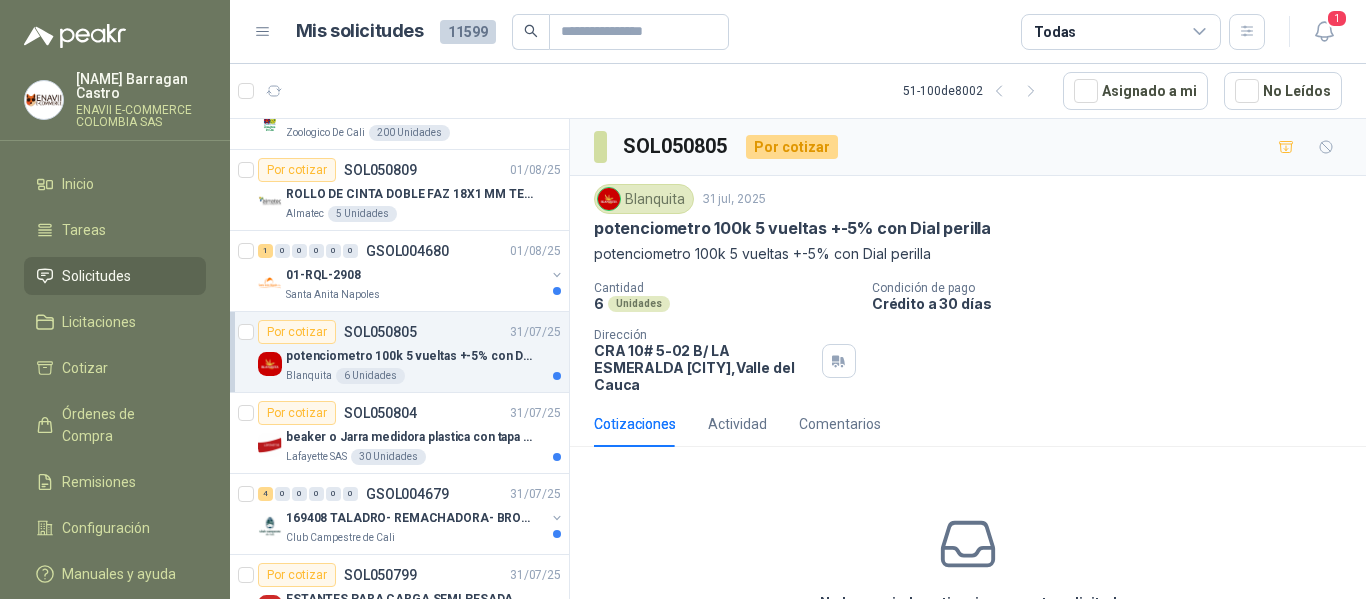 scroll, scrollTop: 1300, scrollLeft: 0, axis: vertical 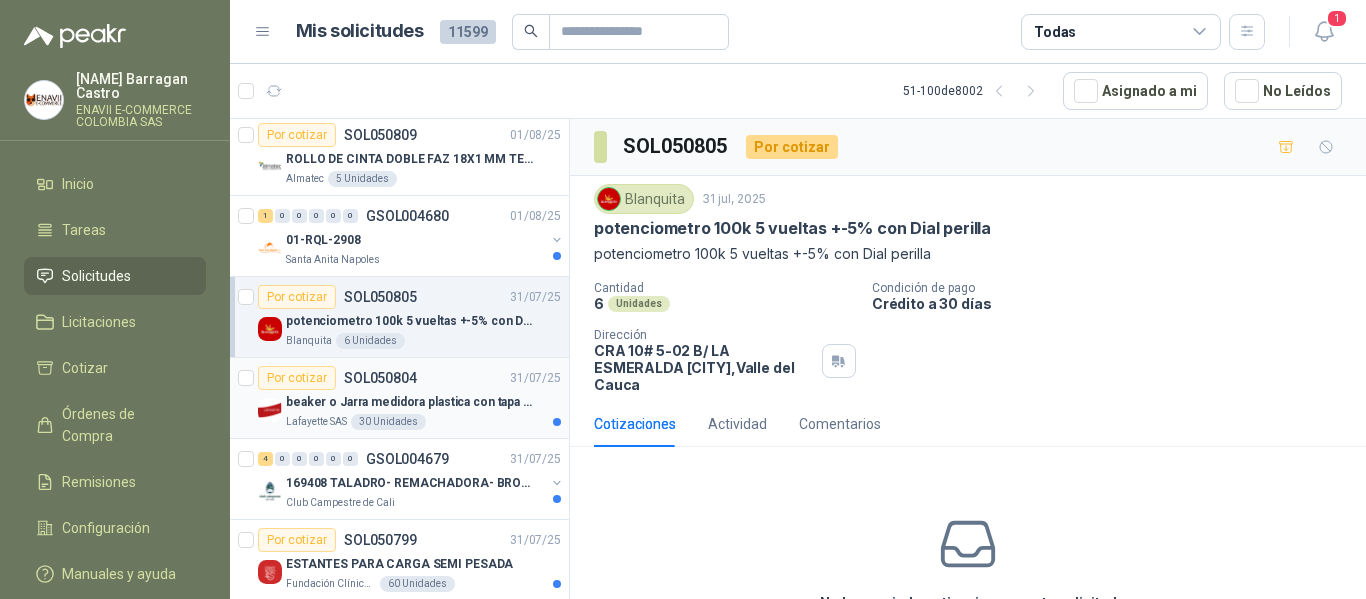 click on "beaker o Jarra medidora plastica con tapa y manija" at bounding box center [410, 402] 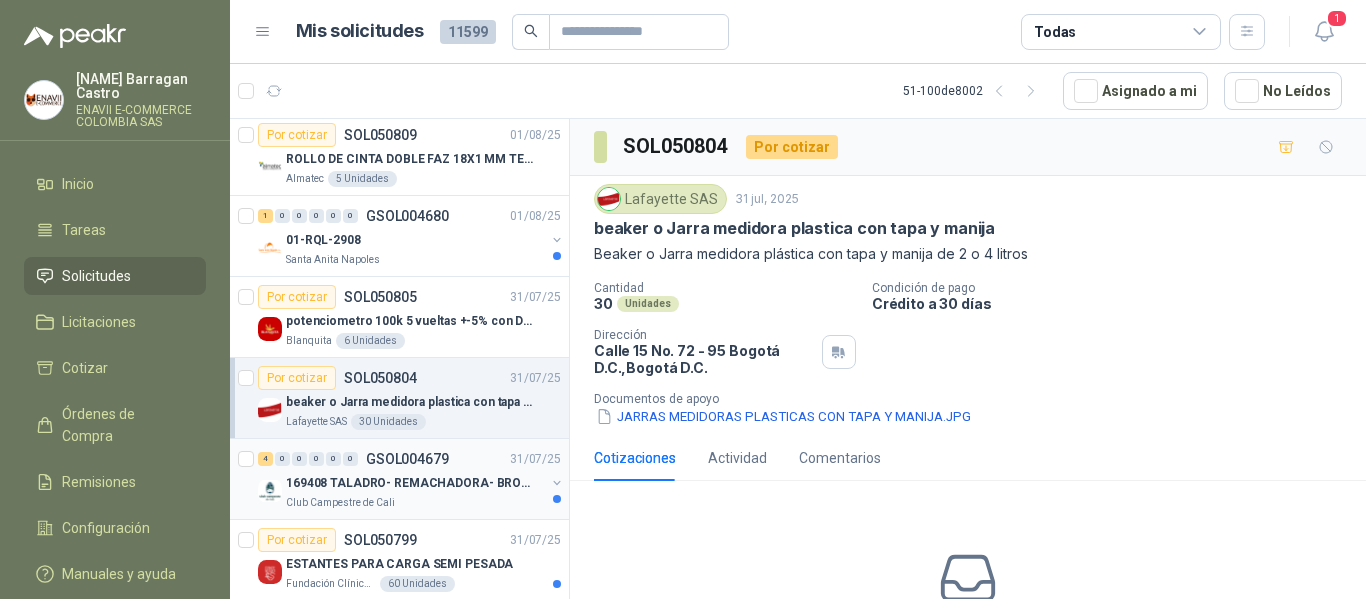 click on "4   0   0   0   0   0   GSOL004679 31/07/25" at bounding box center (411, 459) 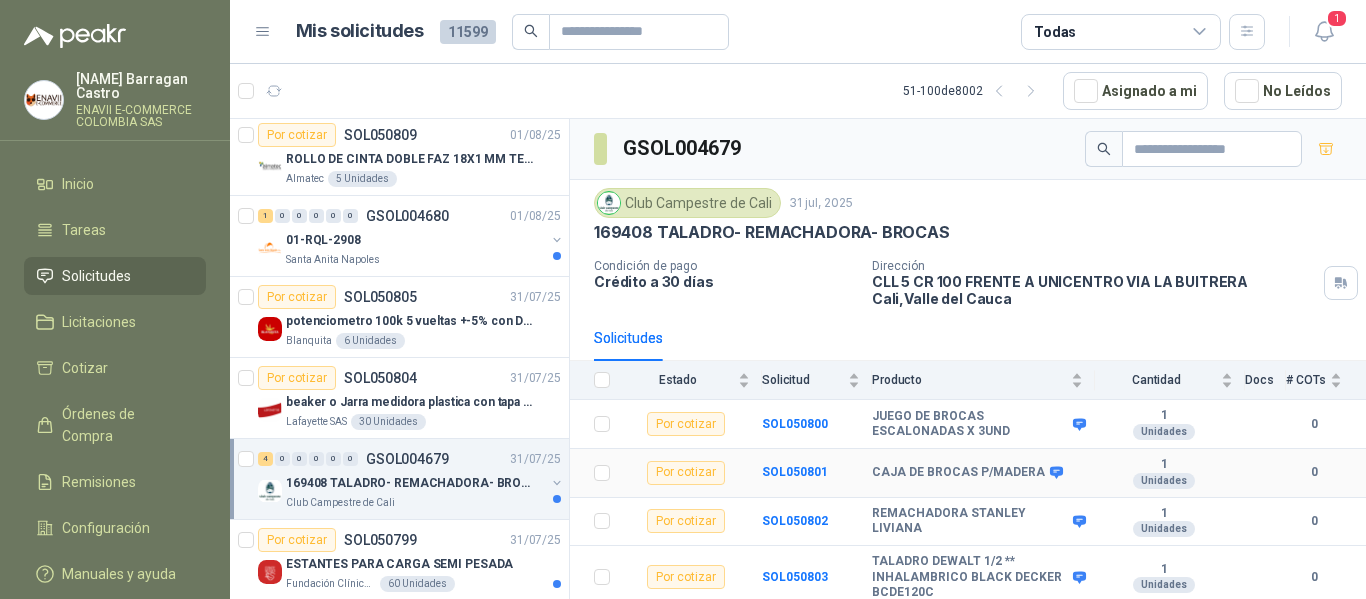 scroll, scrollTop: 4, scrollLeft: 0, axis: vertical 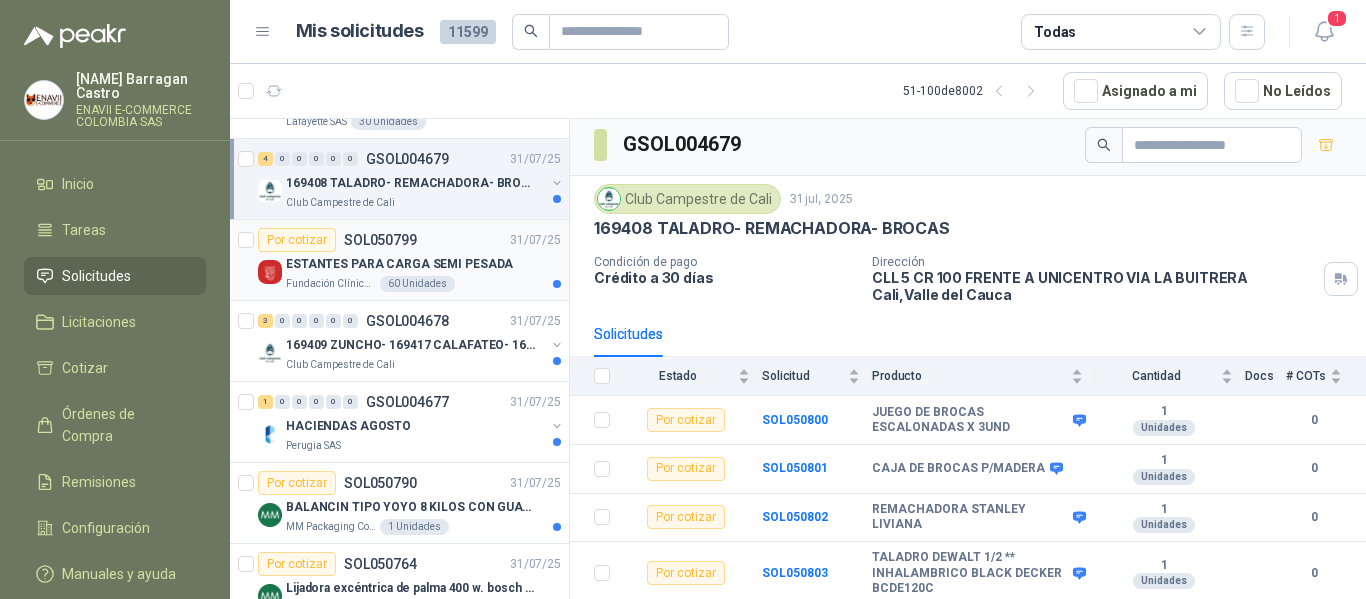 click on "ESTANTES PARA CARGA SEMI PESADA" at bounding box center [399, 264] 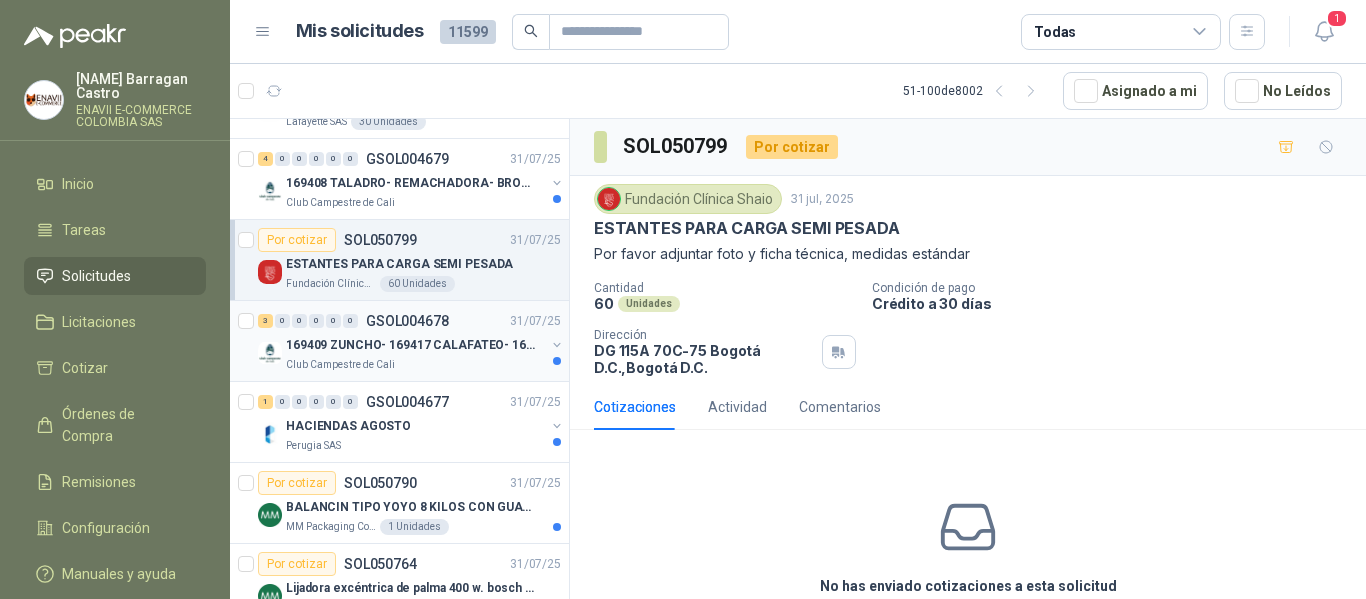click on "169409 ZUNCHO- 169417 CALAFATEO- 169422 SEGUETA" at bounding box center (410, 345) 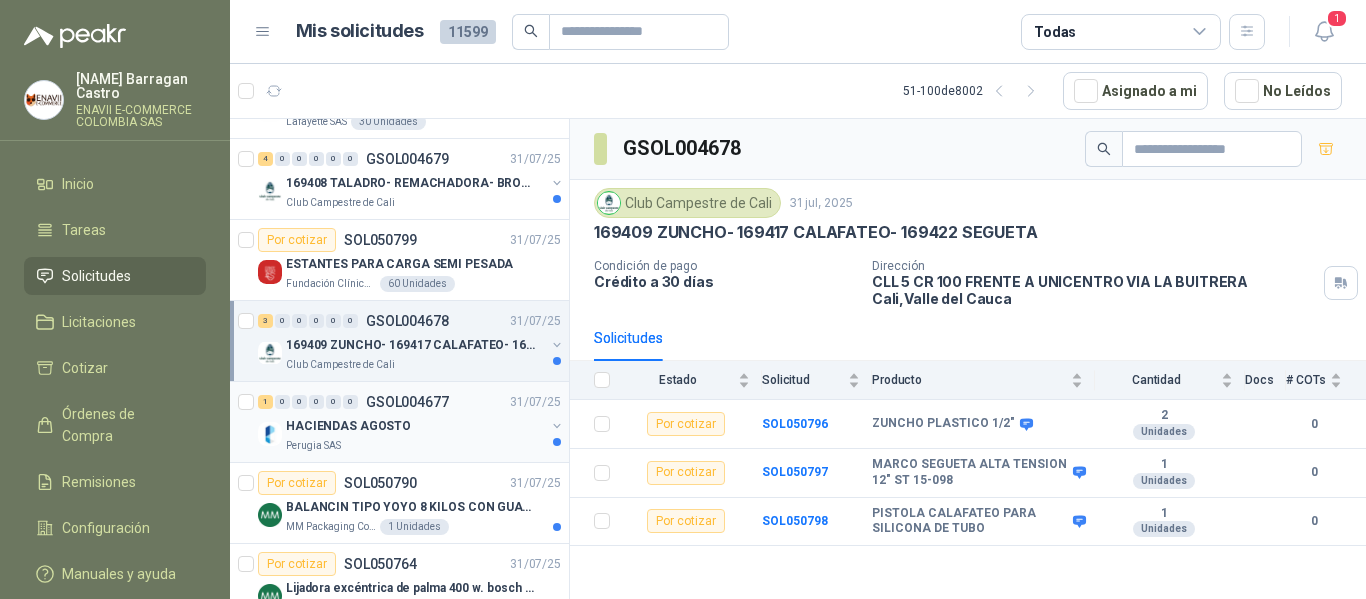 click on "HACIENDAS AGOSTO" at bounding box center [415, 426] 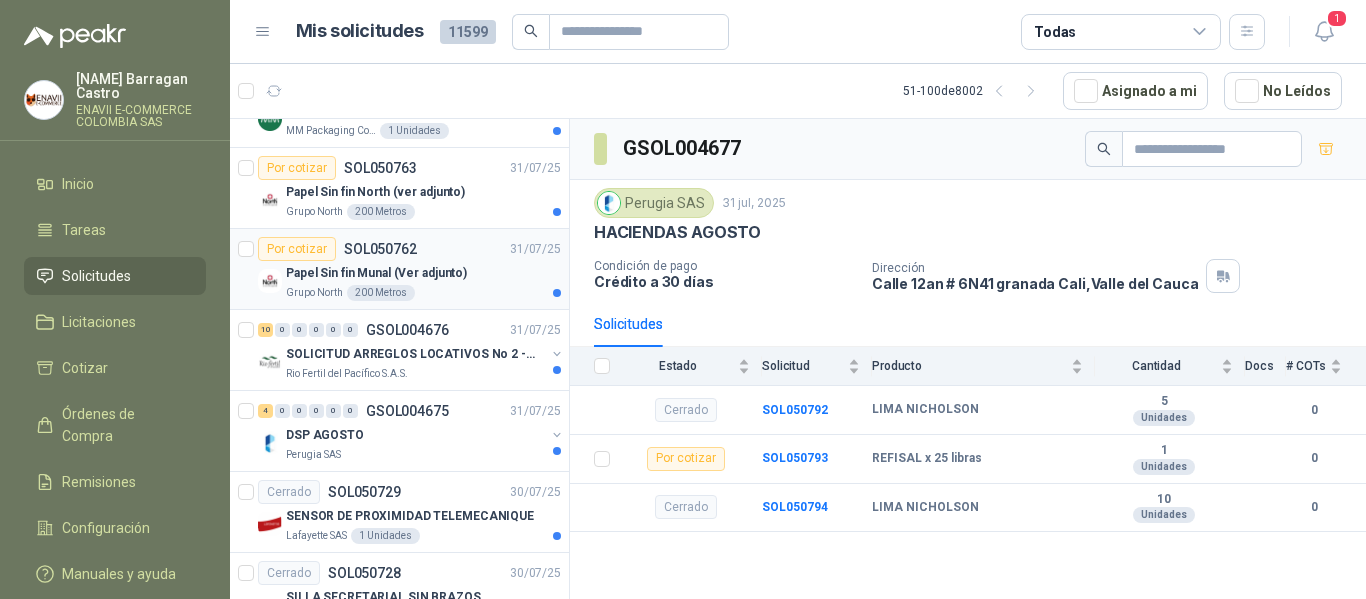 scroll, scrollTop: 2200, scrollLeft: 0, axis: vertical 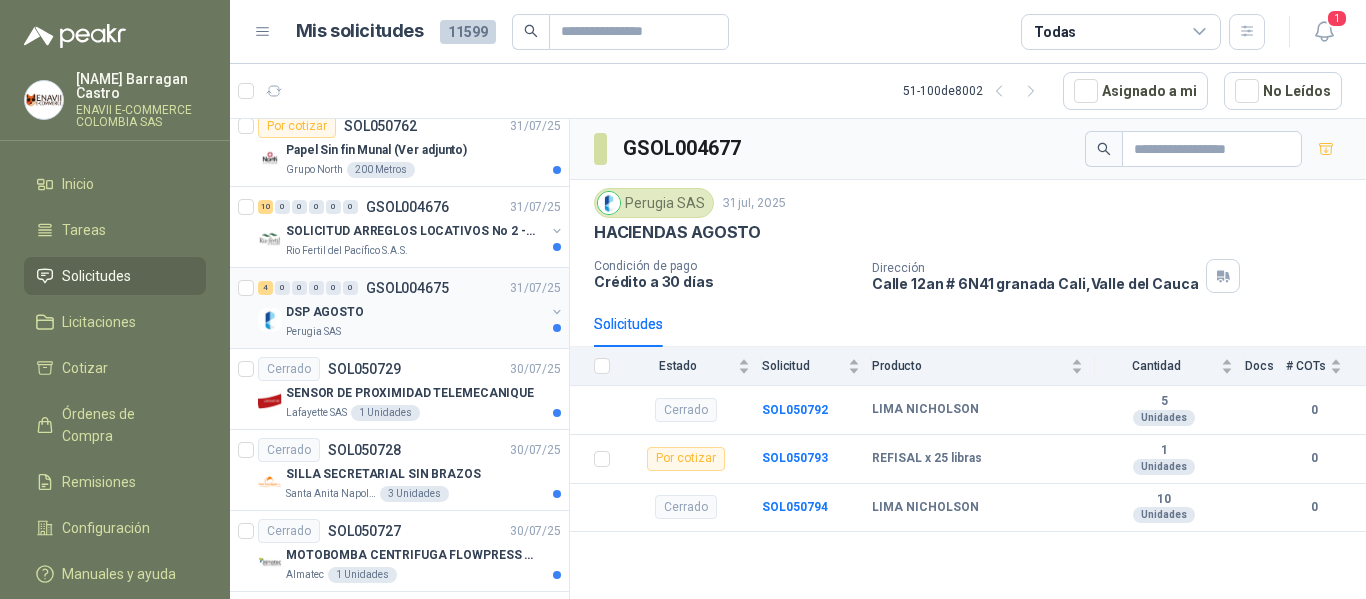 click on "4   0   0   0   0   0   GSOL004675 31/07/25" at bounding box center (411, 288) 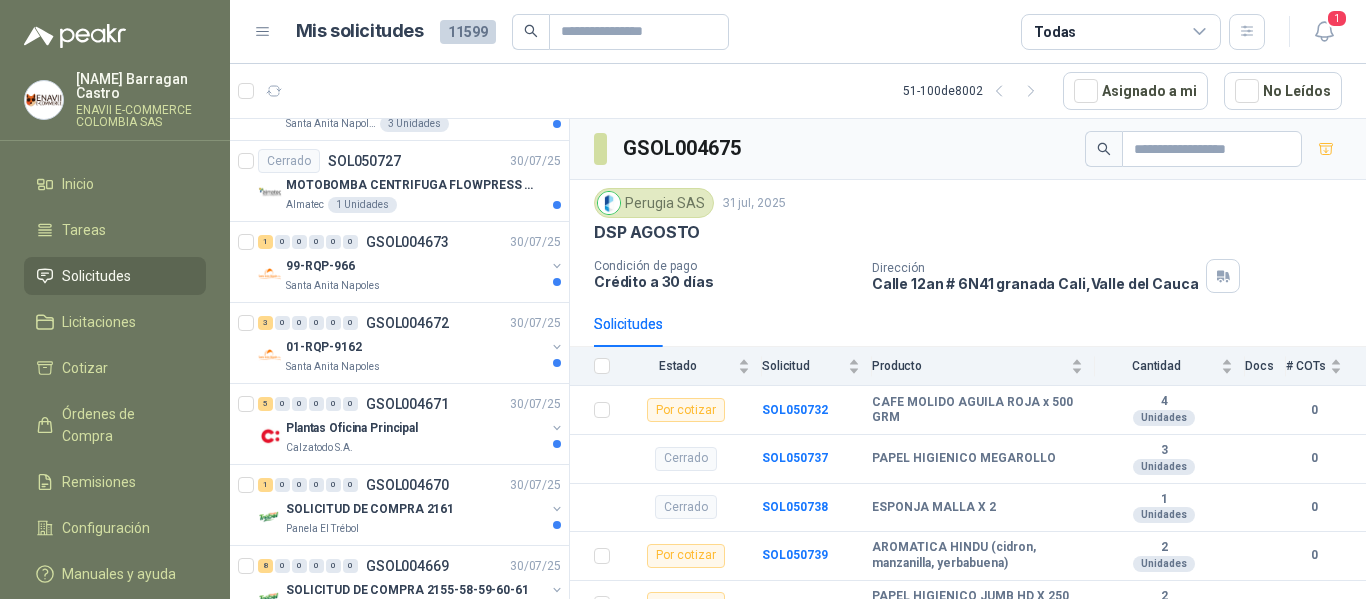 scroll, scrollTop: 2600, scrollLeft: 0, axis: vertical 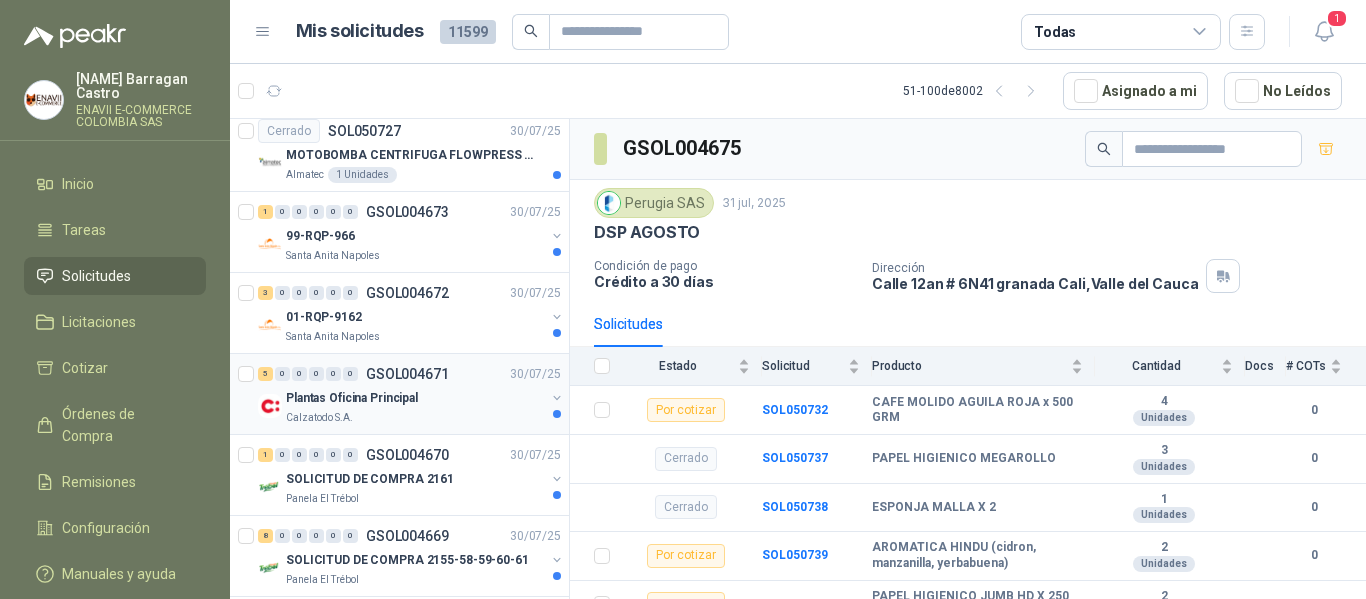 click on "Plantas Oficina Principal" at bounding box center (415, 398) 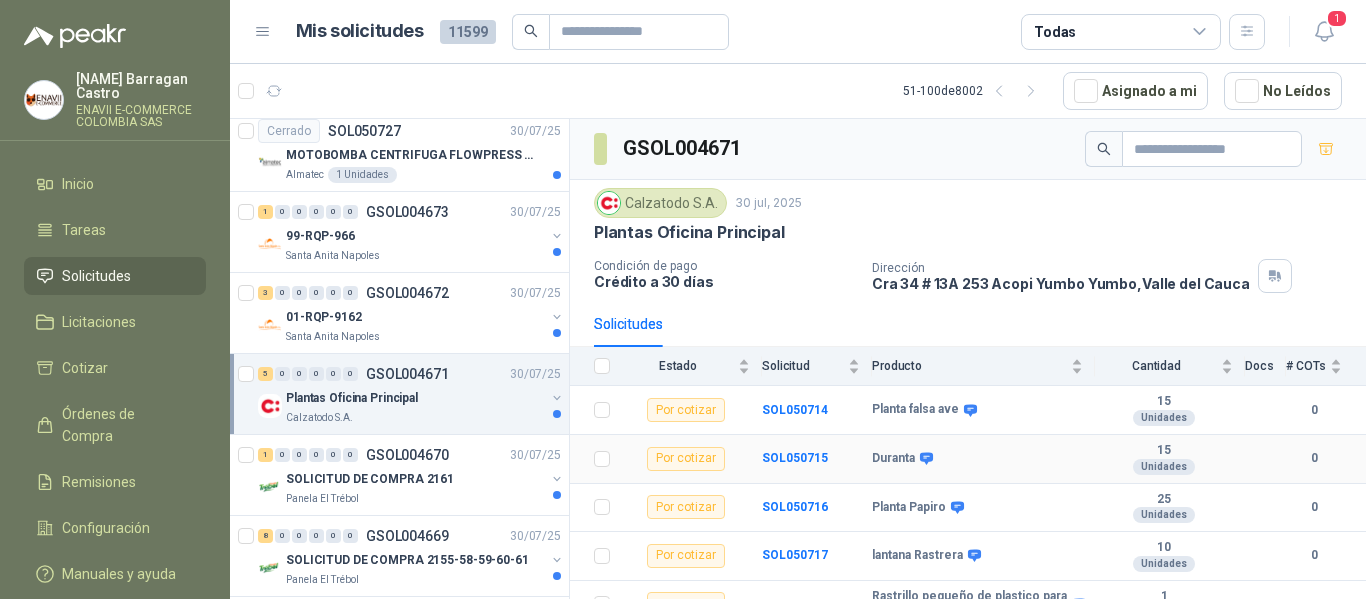 scroll, scrollTop: 23, scrollLeft: 0, axis: vertical 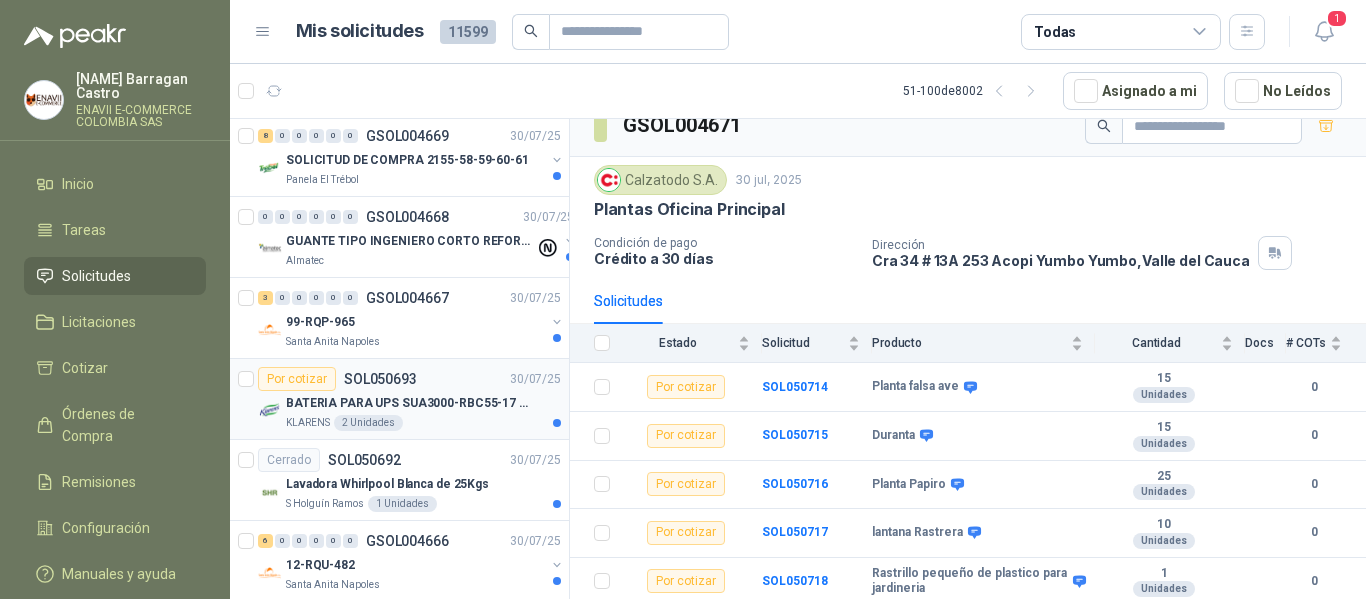 click on "BATERIA PARA UPS SUA3000-RBC55-17 AH Y 12V" at bounding box center (410, 403) 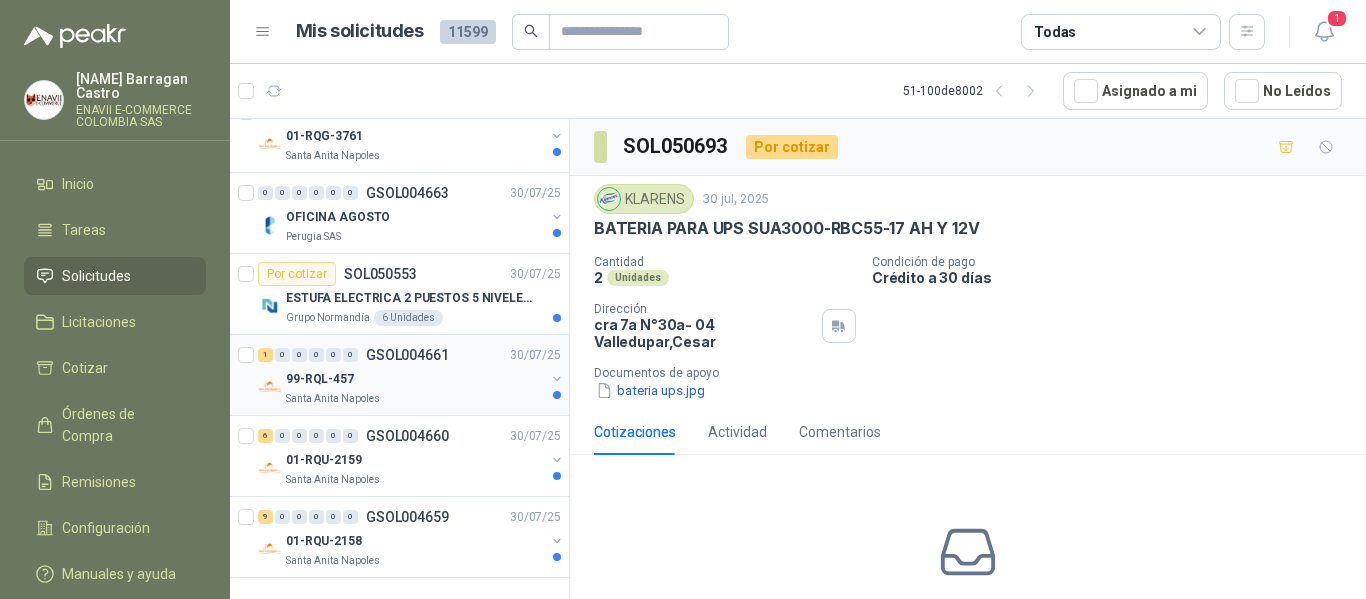 scroll, scrollTop: 3607, scrollLeft: 0, axis: vertical 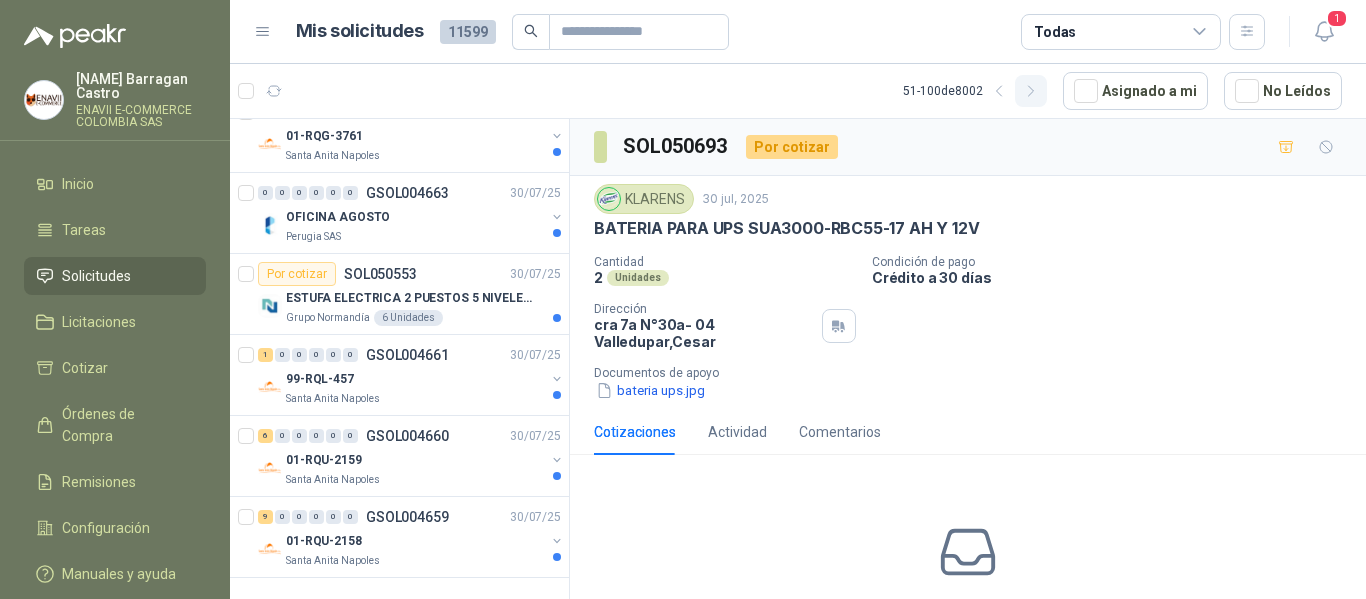 click at bounding box center (1031, 91) 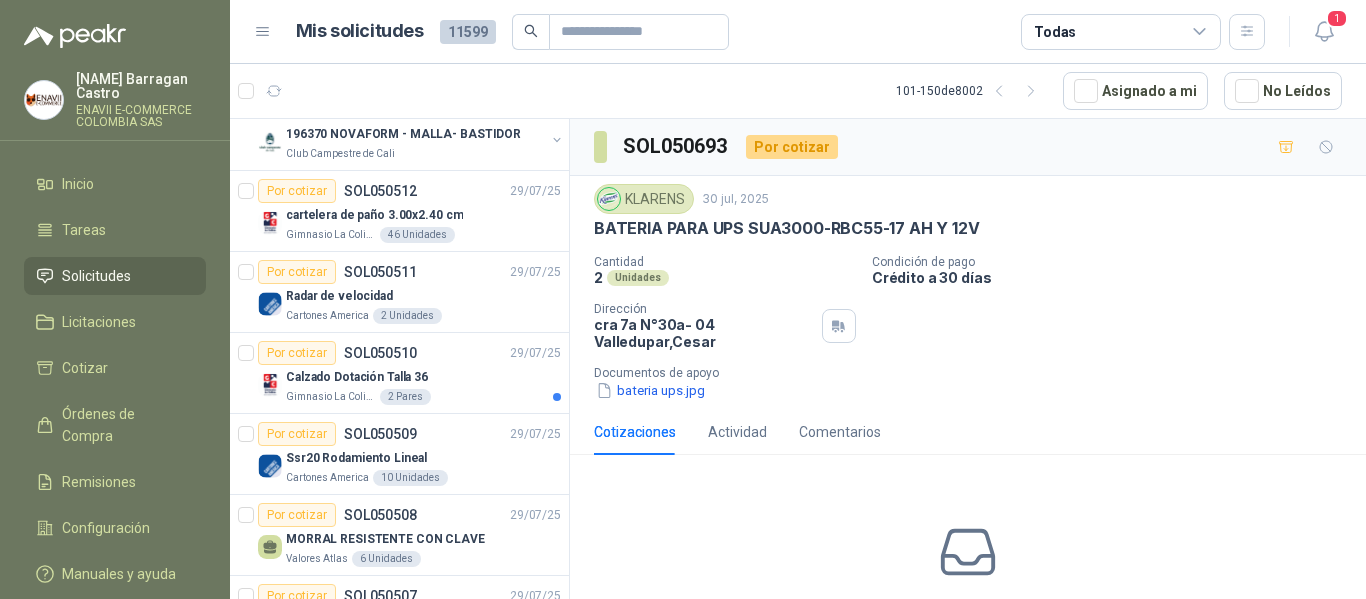 scroll, scrollTop: 0, scrollLeft: 0, axis: both 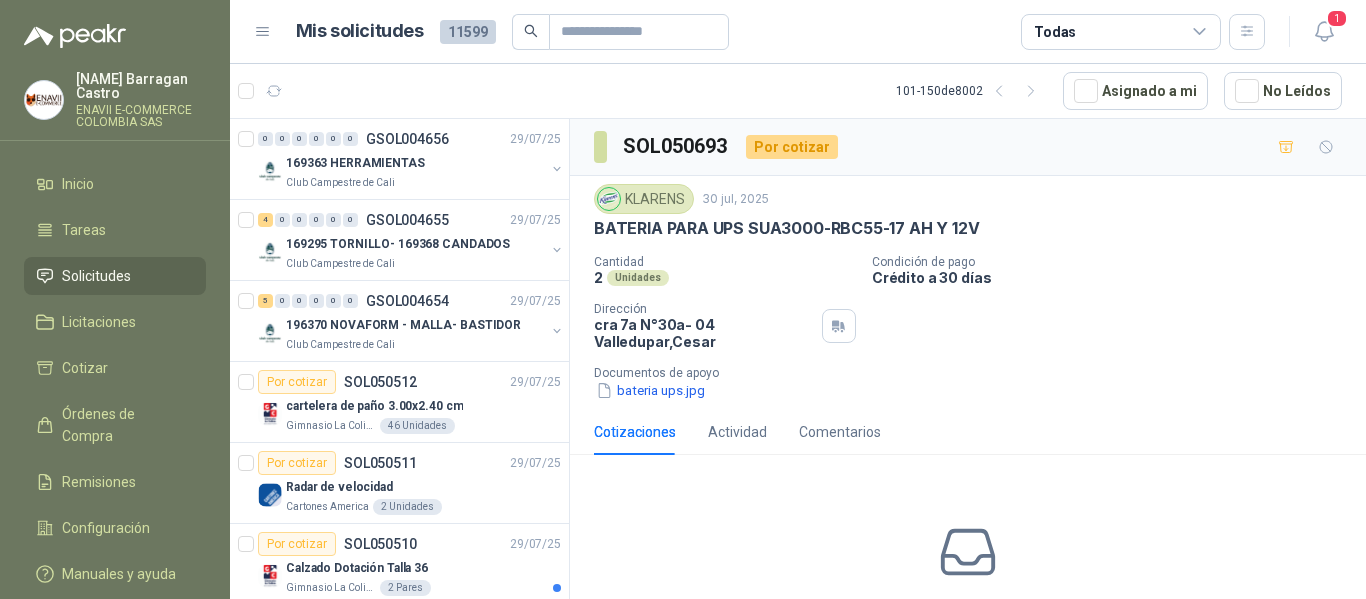 click on "Todas" at bounding box center (1121, 32) 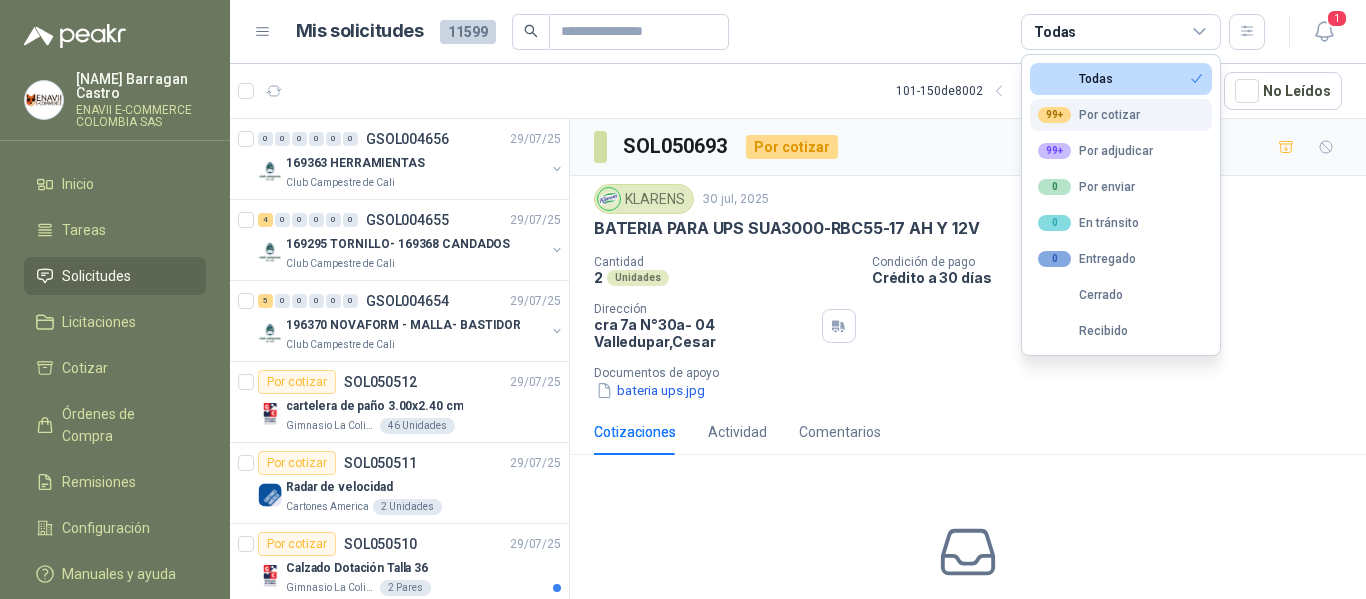 click on "99+ Por cotizar" at bounding box center [1089, 115] 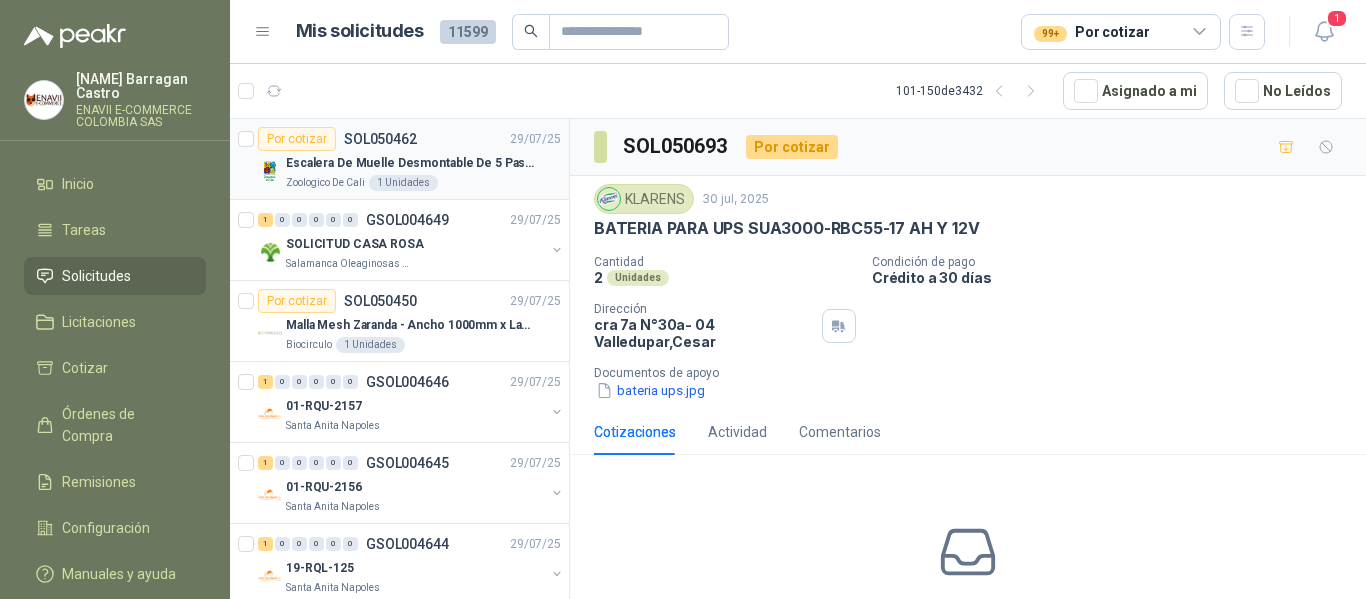 click on "Escalera De Muelle Desmontable De 5 Pasos, Capacida..." at bounding box center [410, 163] 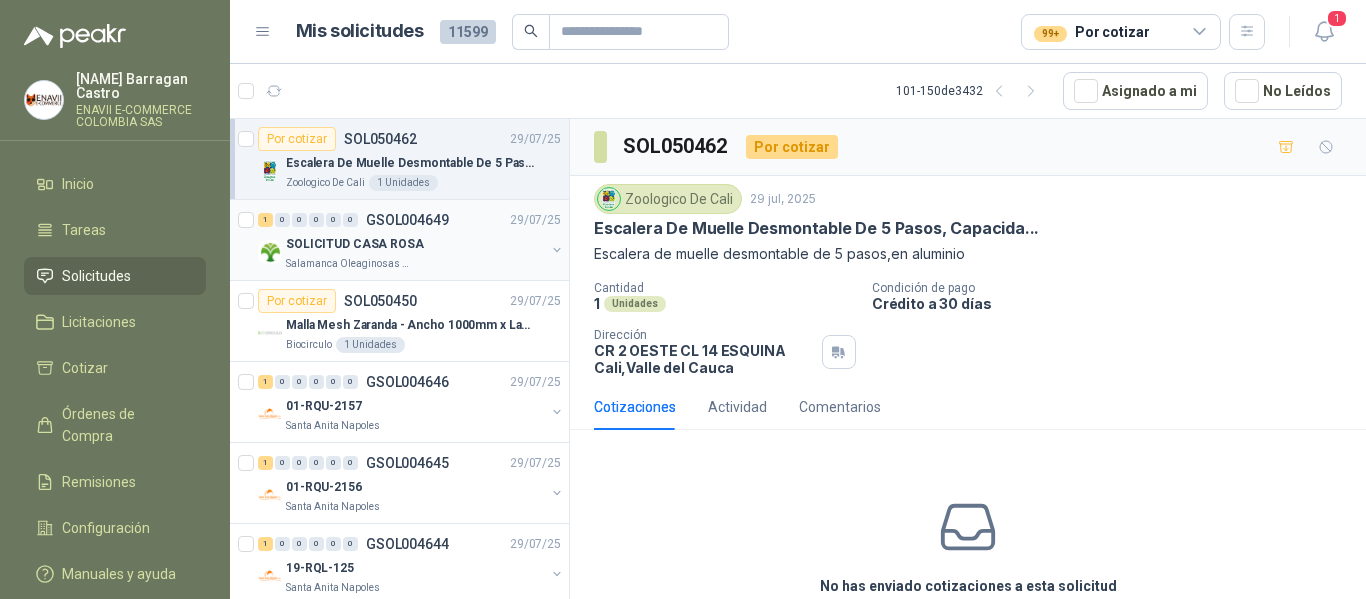 click on "SOLICITUD CASA ROSA" at bounding box center [415, 244] 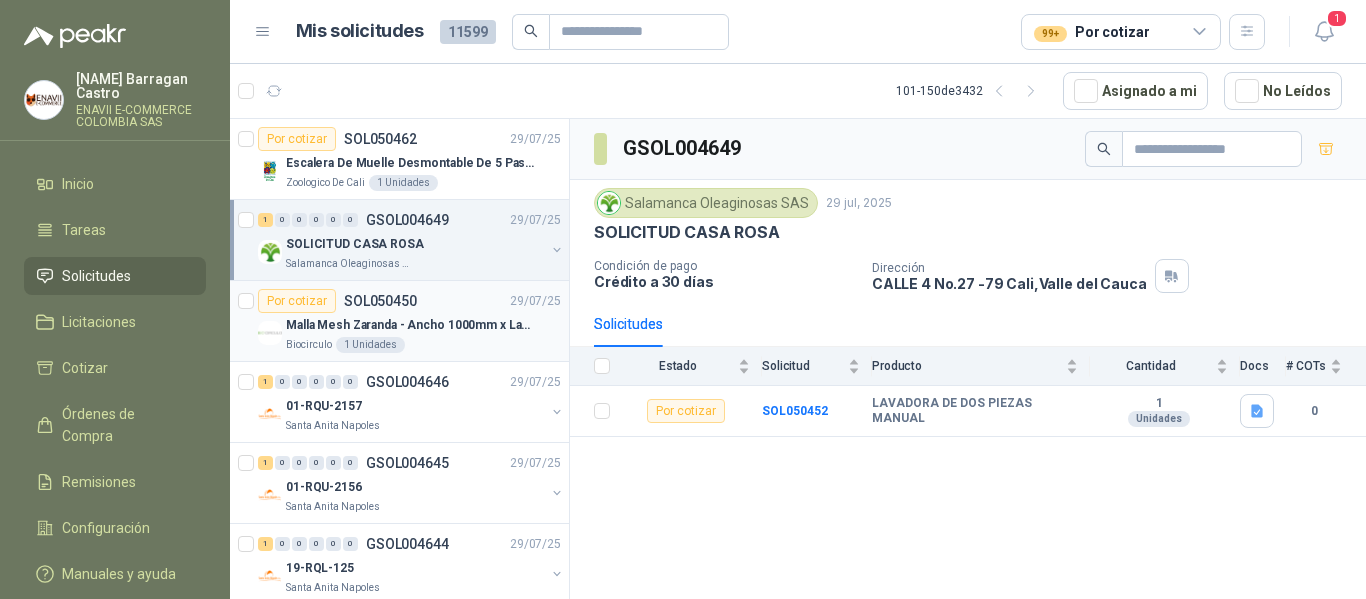 click on "Por cotizar SOL[NUMBER] [DD]/[MM]/[YY]" at bounding box center [409, 301] 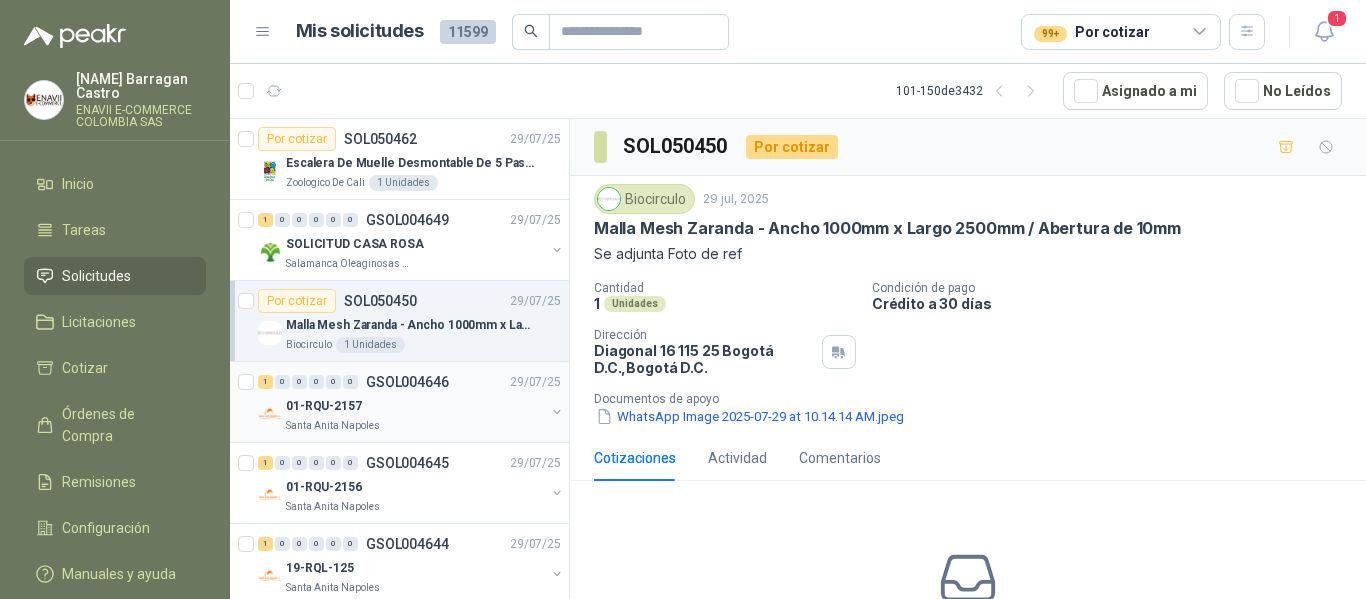 click on "1   0   0   0   0   0   GSOL004646 29/07/25" at bounding box center [411, 382] 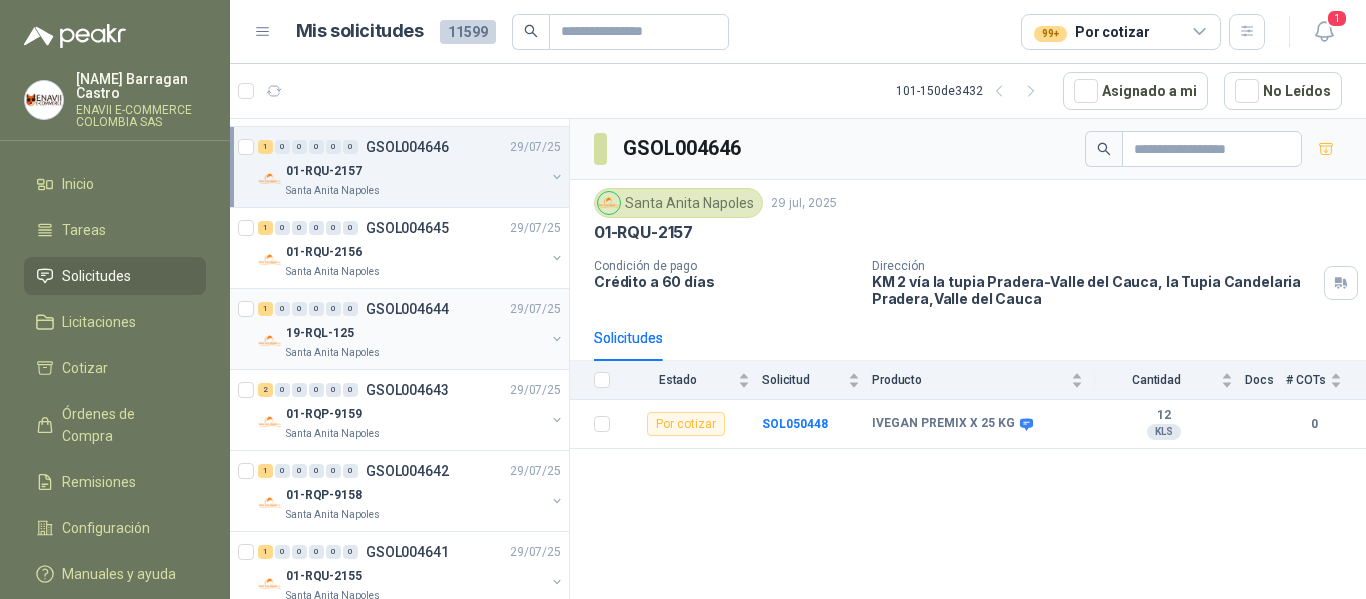 scroll, scrollTop: 200, scrollLeft: 0, axis: vertical 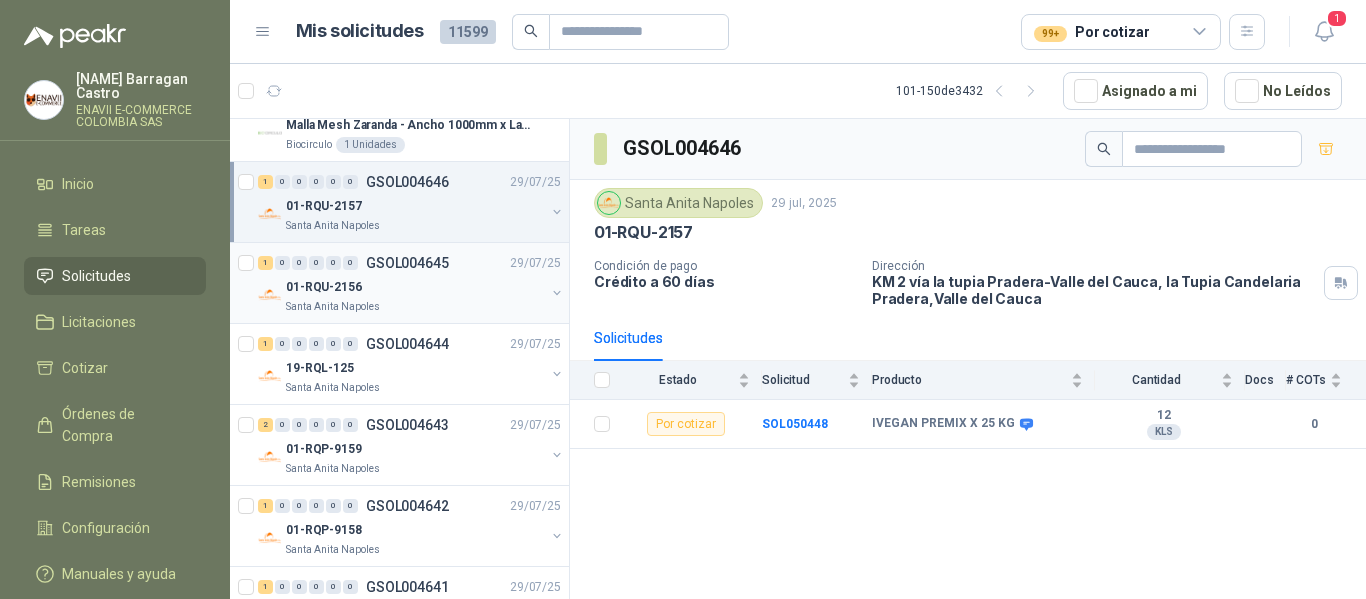 click on "01-RQU-2156" at bounding box center [415, 287] 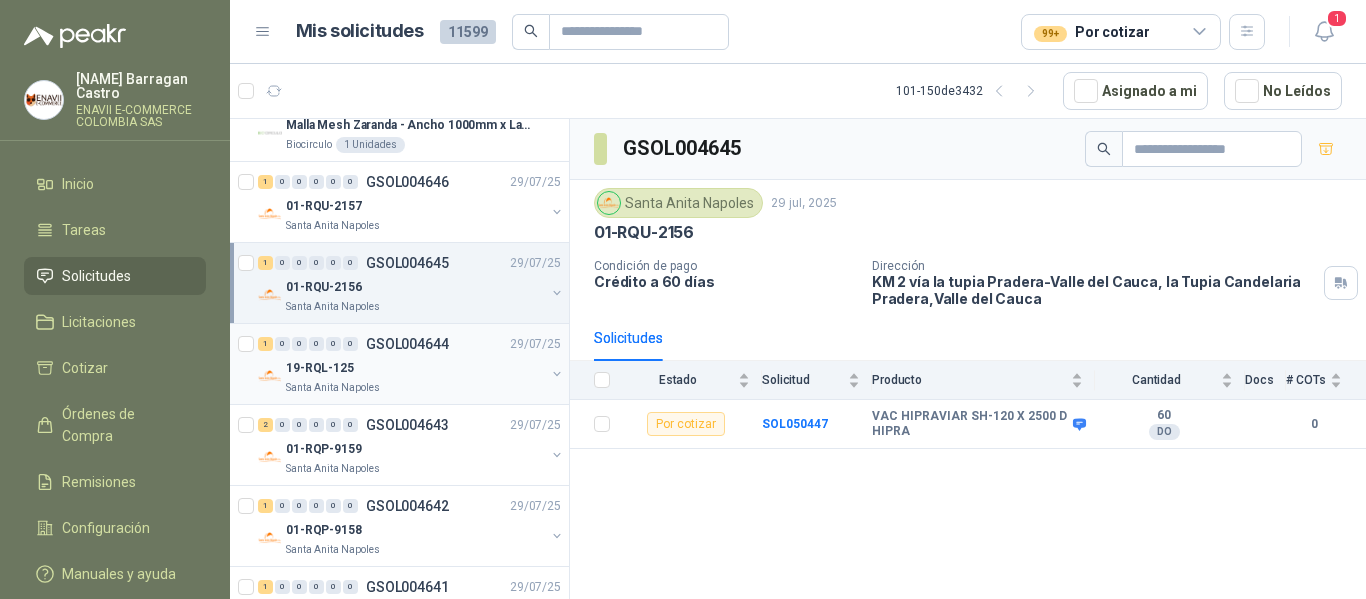 click on "GSOL004644" at bounding box center [407, 344] 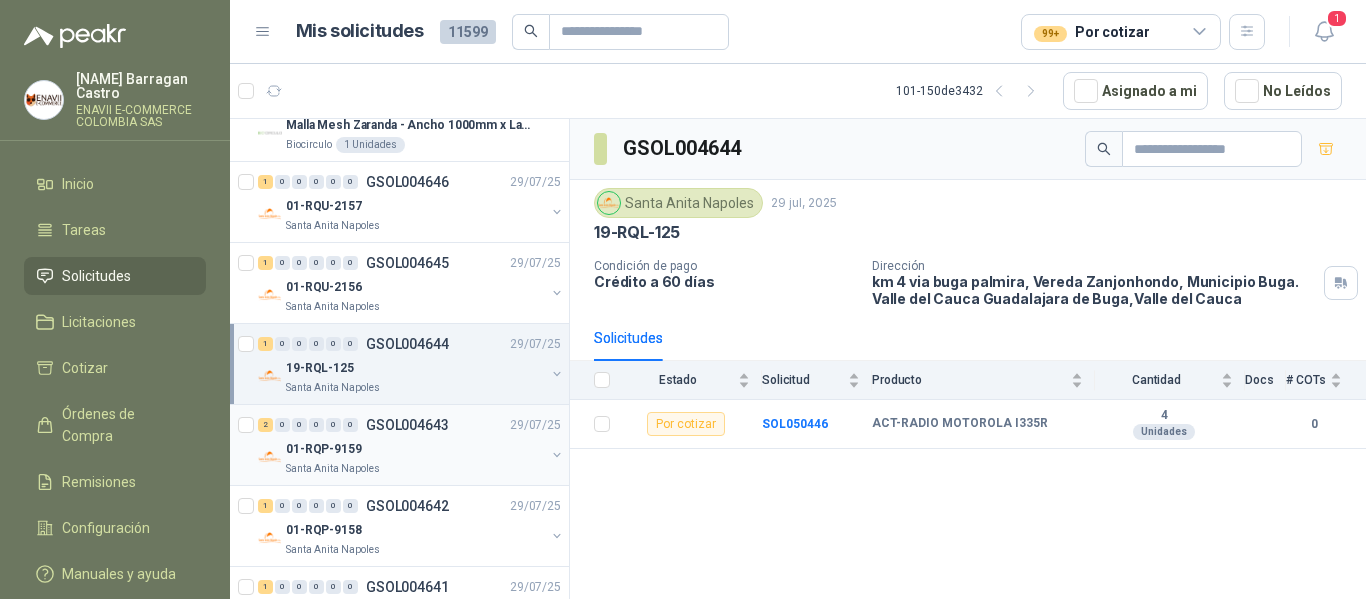 click on "[NUMBER]   0   0   0   0   0   GSOL004643 29/07/25" at bounding box center (411, 425) 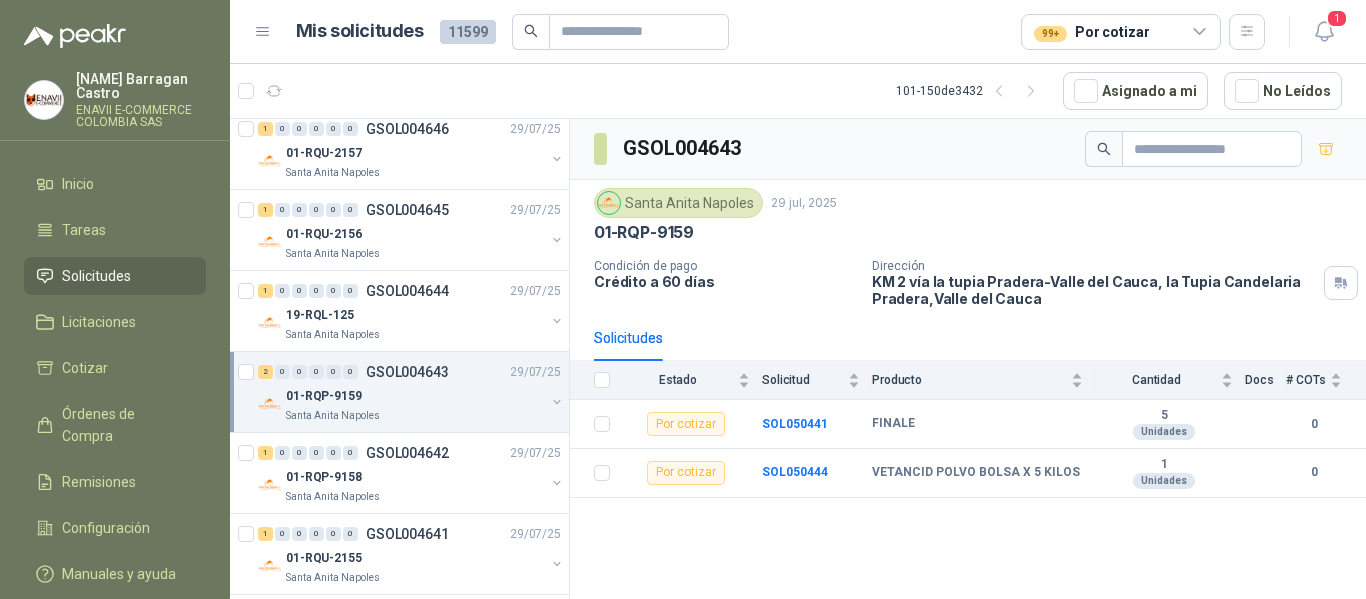 scroll, scrollTop: 300, scrollLeft: 0, axis: vertical 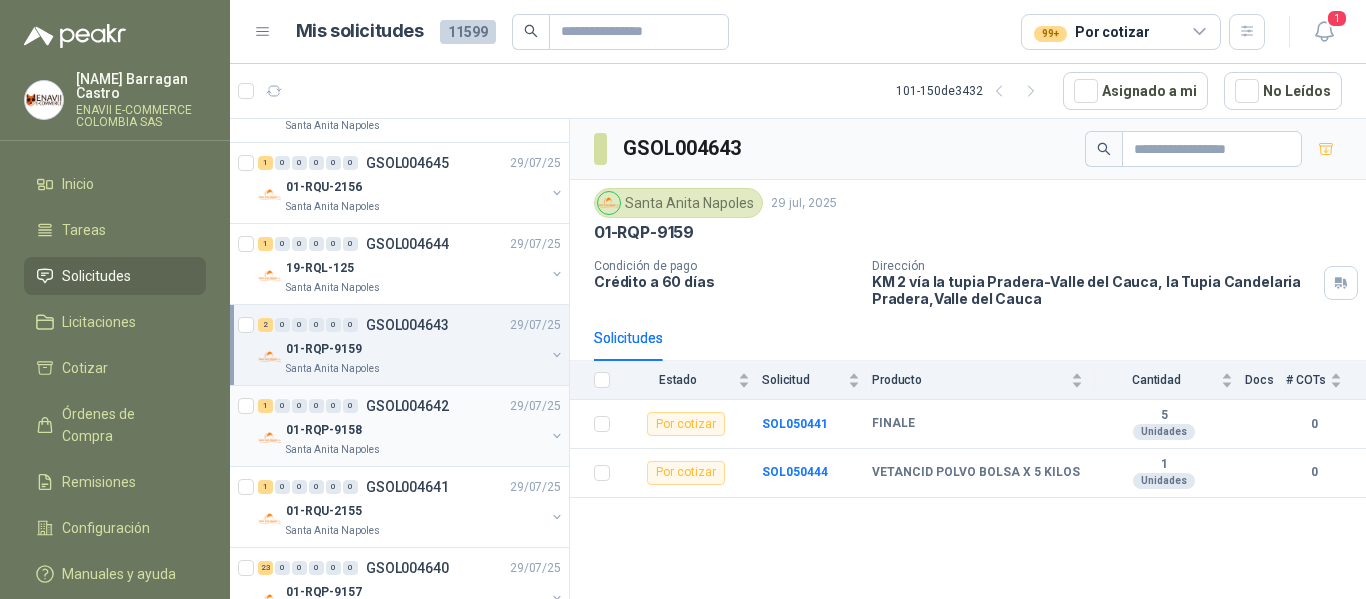 click on "1   0   0   0   0   0   GSOL004642 29/07/25" at bounding box center (411, 406) 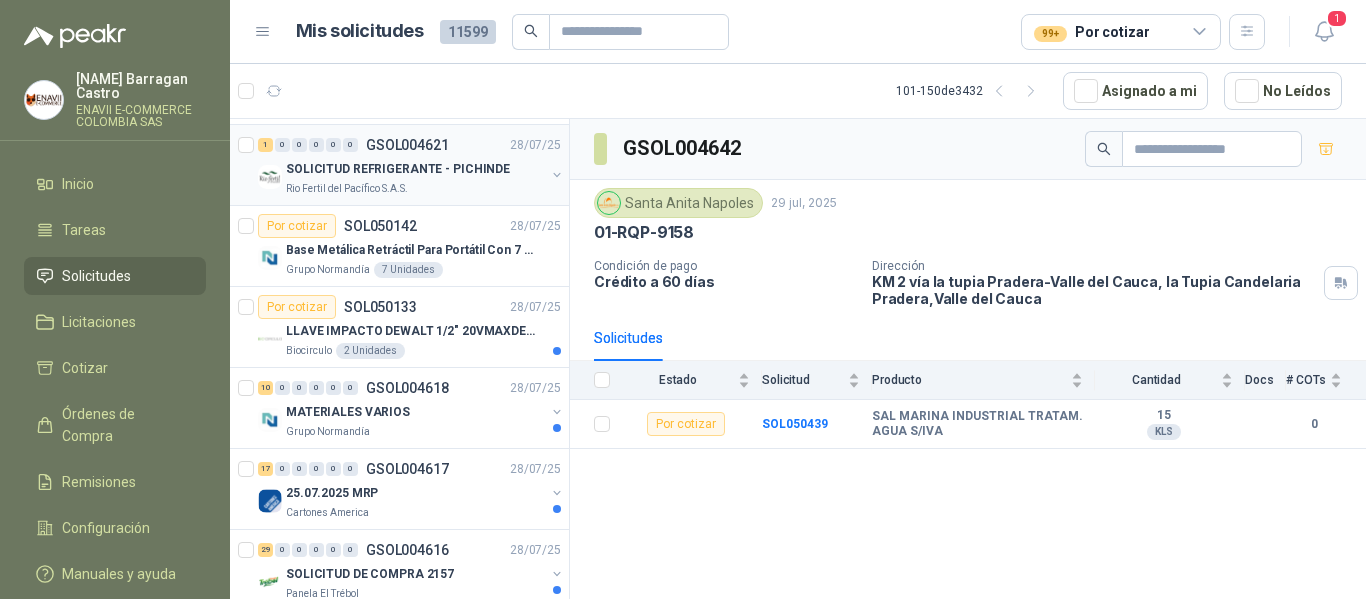 scroll, scrollTop: 2200, scrollLeft: 0, axis: vertical 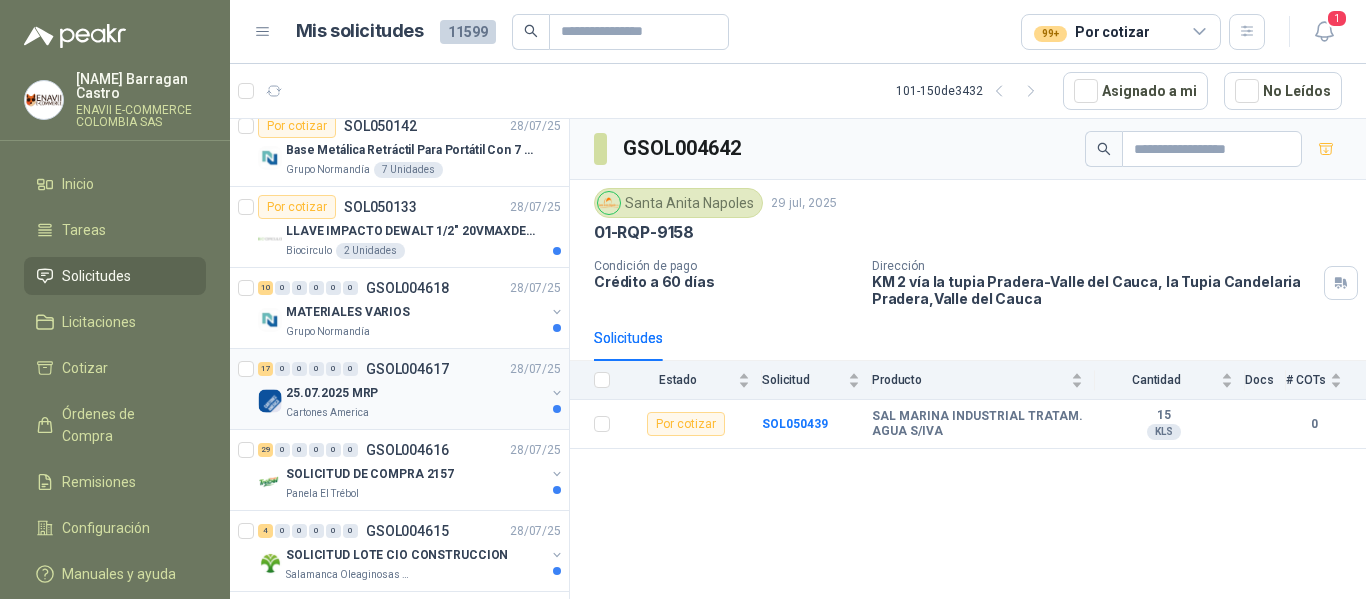 click on "25.07.2025 MRP" at bounding box center [415, 393] 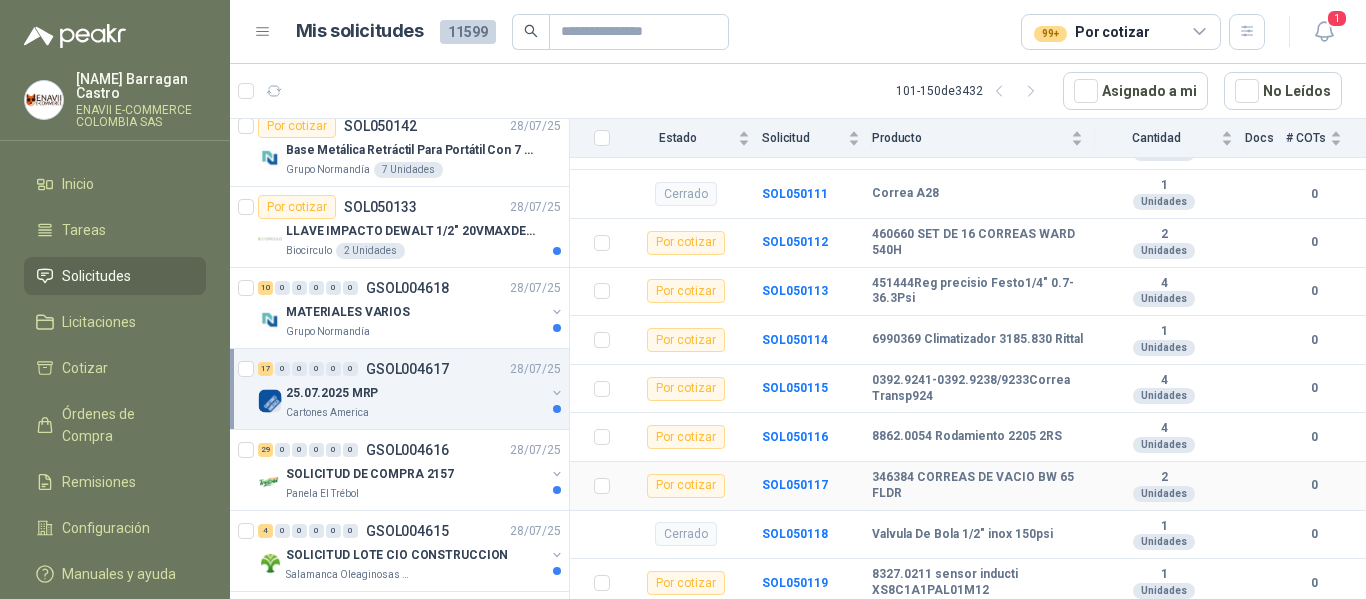 scroll, scrollTop: 800, scrollLeft: 0, axis: vertical 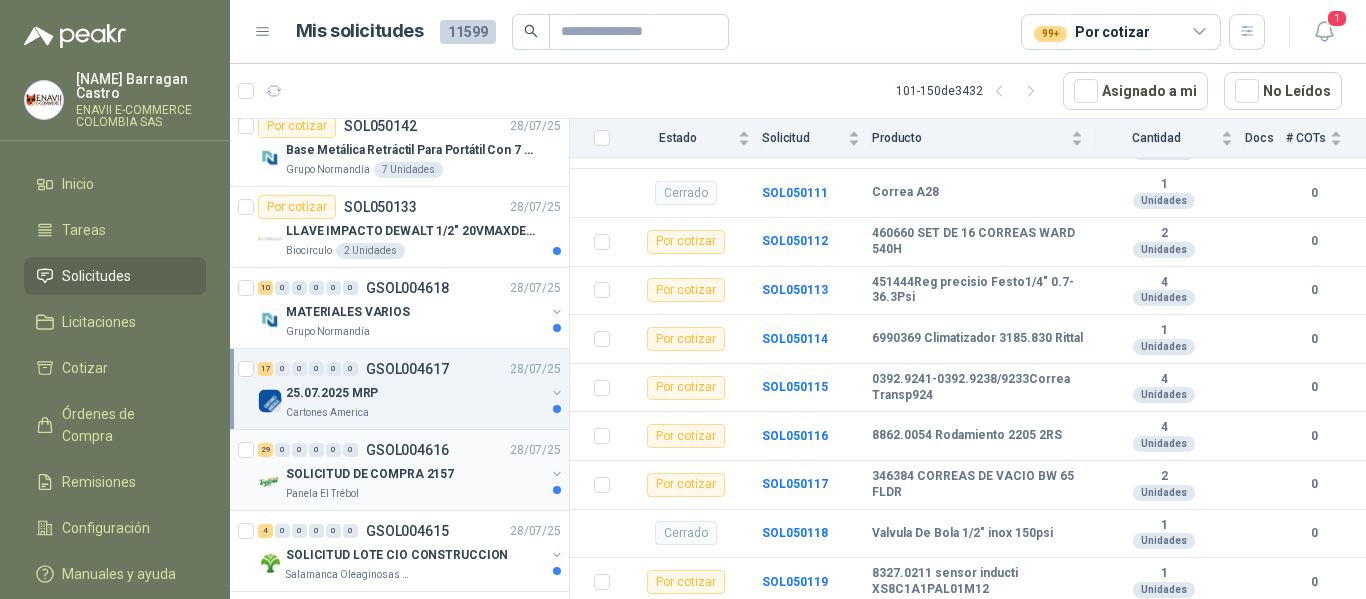 click on "GSOL004616" at bounding box center (407, 450) 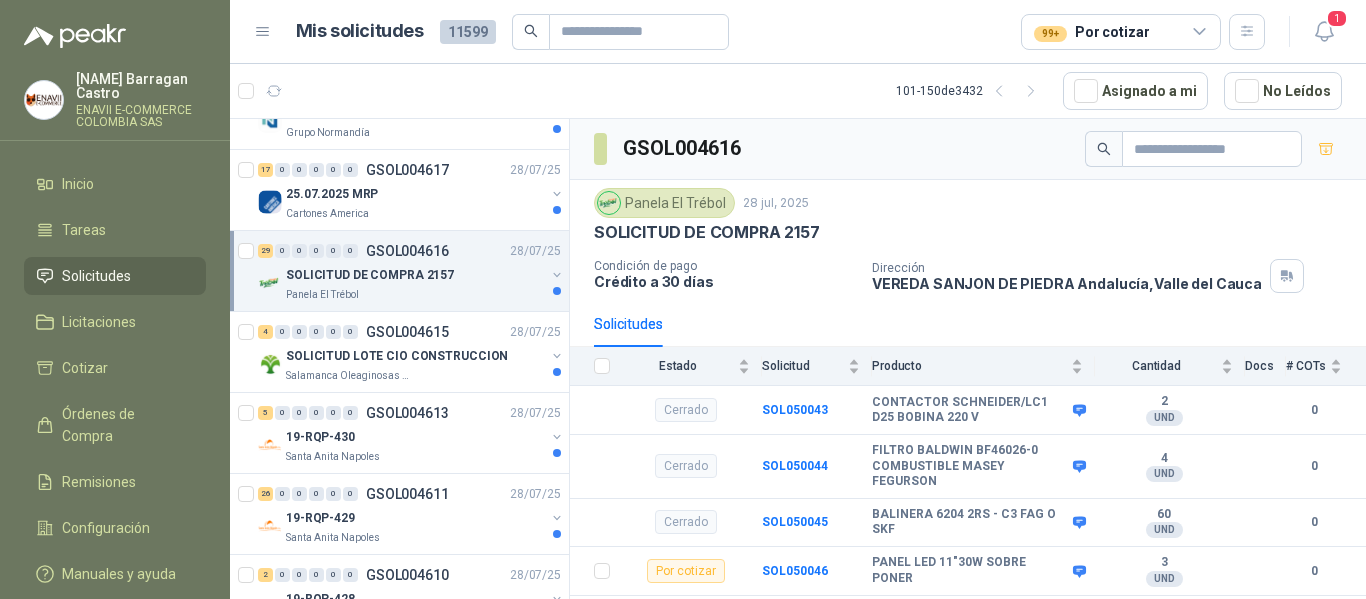 scroll, scrollTop: 2400, scrollLeft: 0, axis: vertical 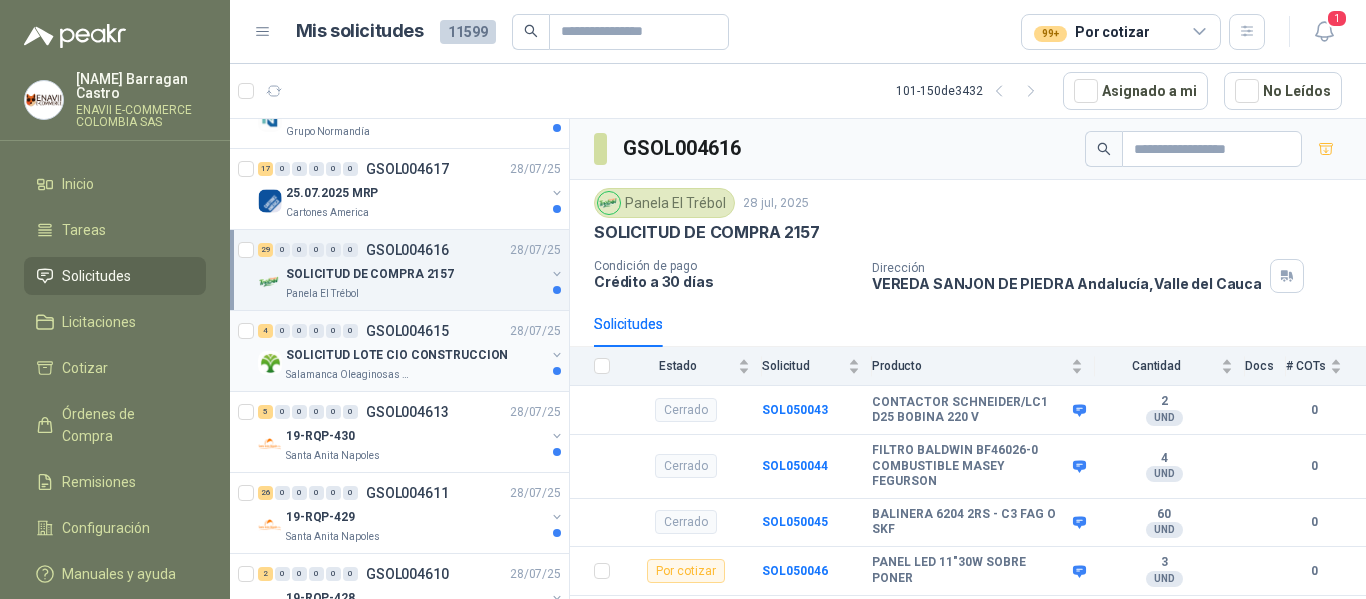 click on "SOLICITUD LOTE CIO CONSTRUCCION" at bounding box center [397, 355] 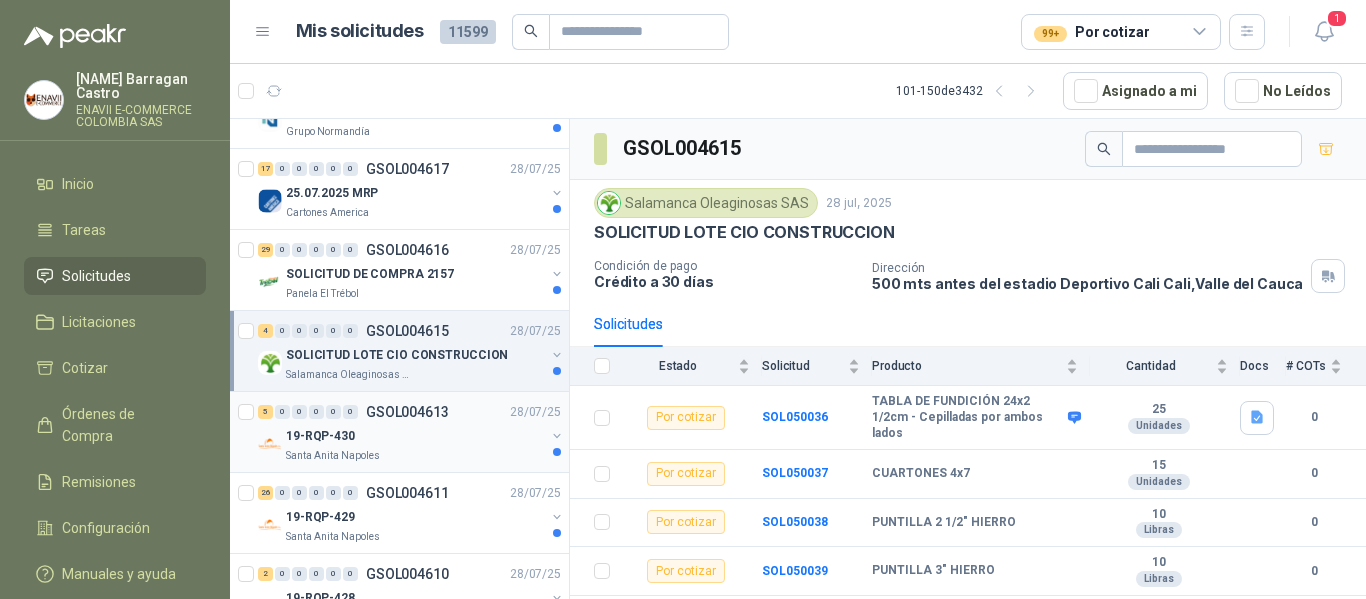 click on "19-RQP-430" at bounding box center (415, 436) 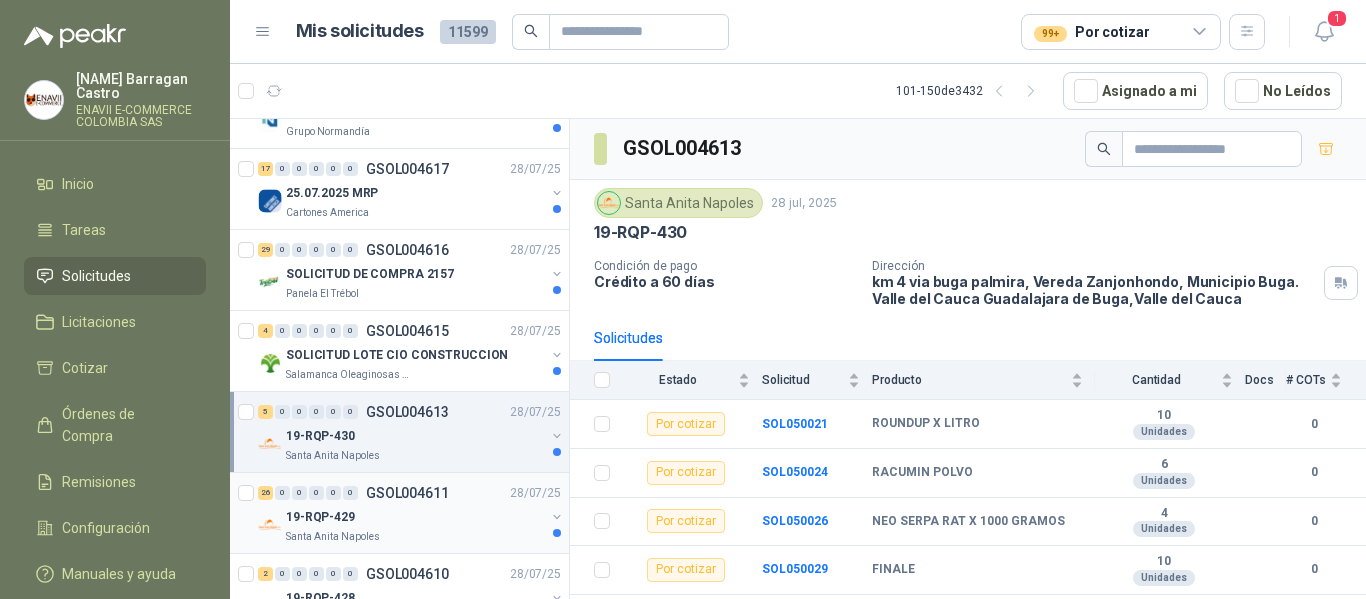 click on "GSOL004611" at bounding box center (407, 493) 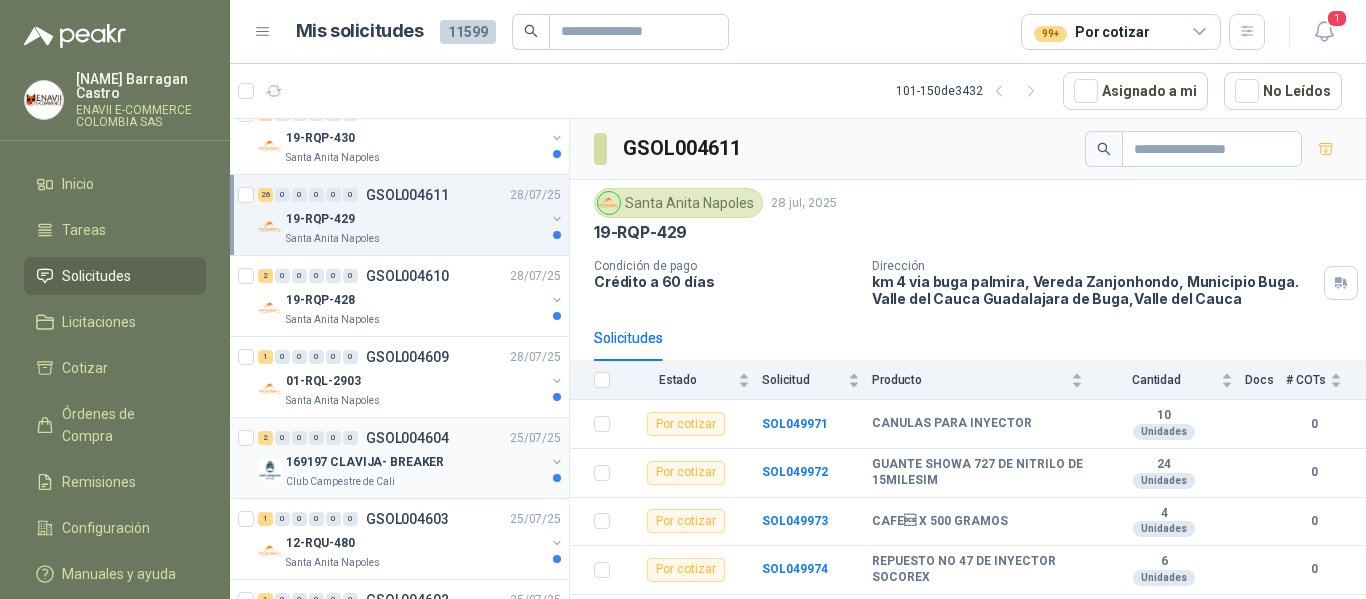 scroll, scrollTop: 2700, scrollLeft: 0, axis: vertical 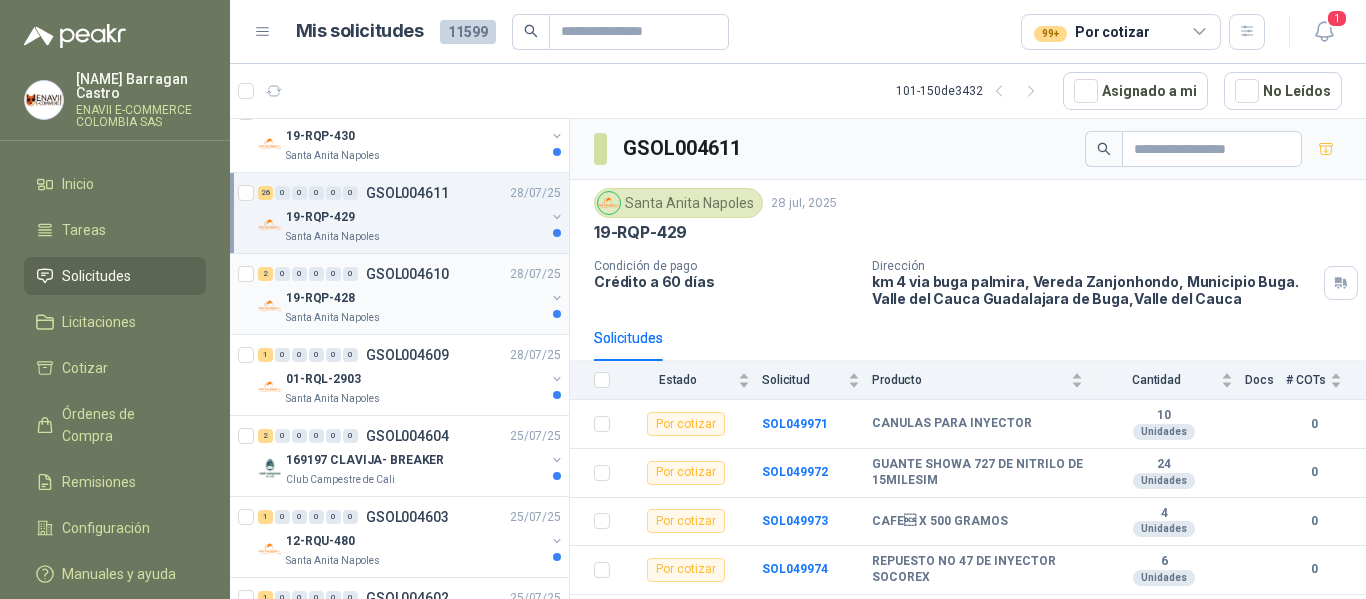 click on "19-RQP-428" at bounding box center (415, 298) 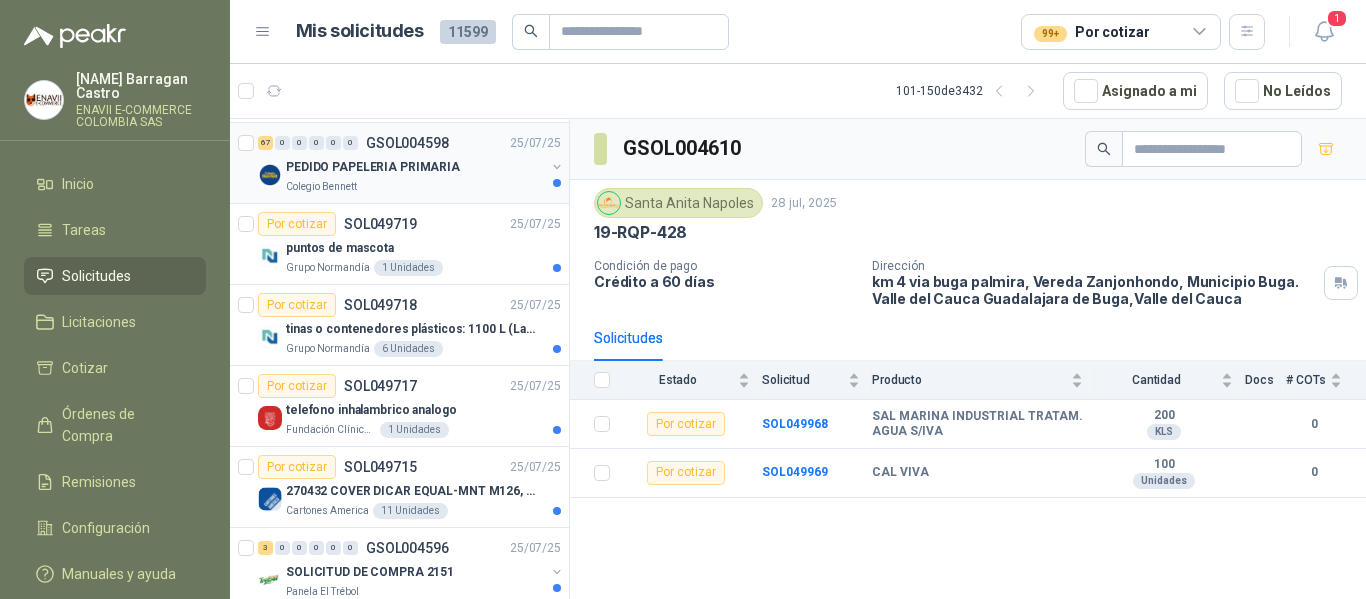 scroll, scrollTop: 3500, scrollLeft: 0, axis: vertical 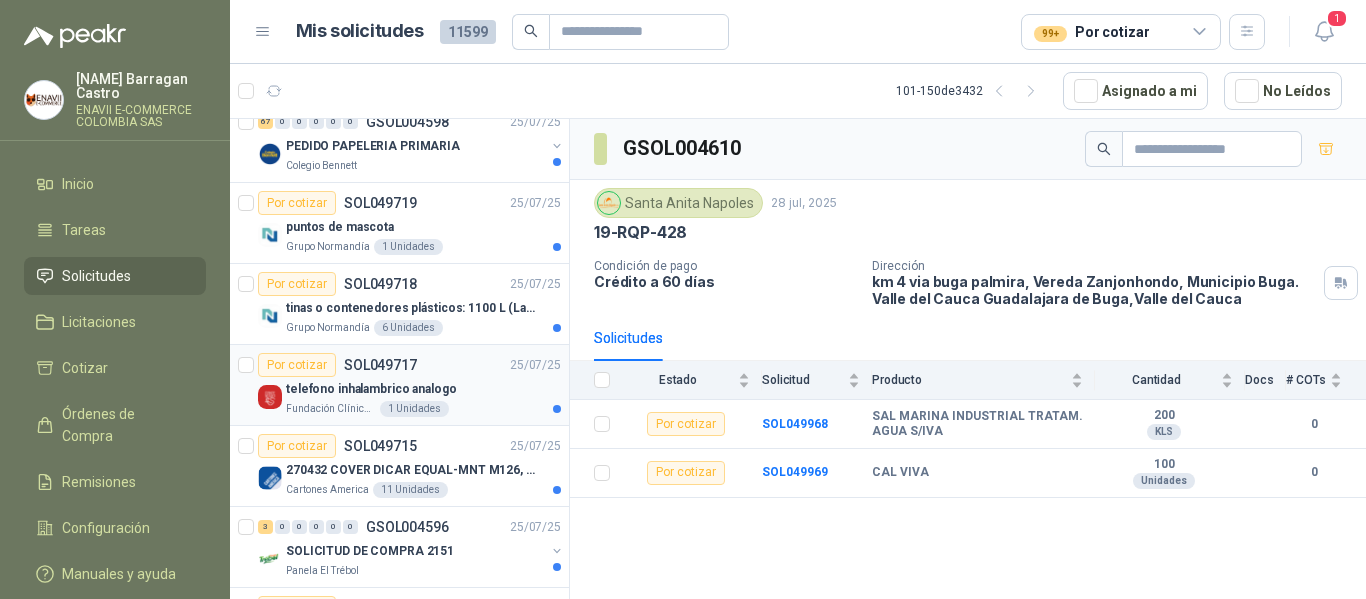 click on "Por cotizar SOL[NUMBER] [DD]/[MM]/[YY]   telefono inhalambrico analogo  Fundación Clínica Shaio [NUMBER]   Unidades" at bounding box center [399, 385] 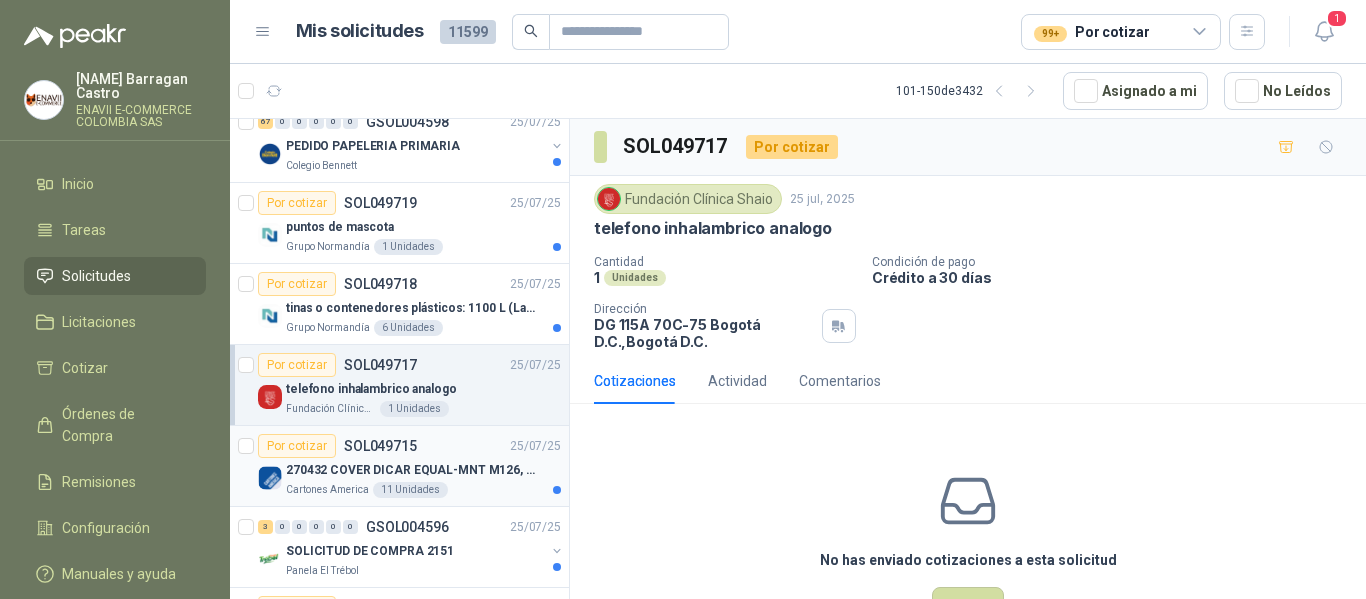 click on "270432 COVER DICAR EQUAL-MNT M126, 5486" at bounding box center (410, 470) 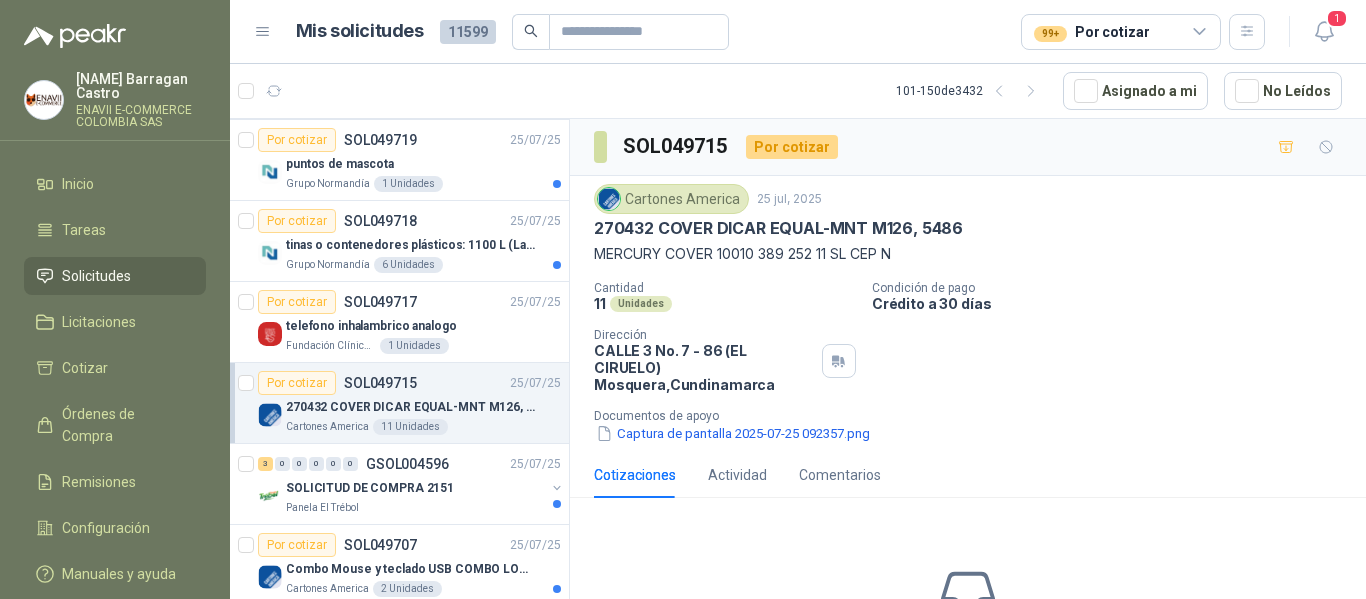 scroll, scrollTop: 3591, scrollLeft: 0, axis: vertical 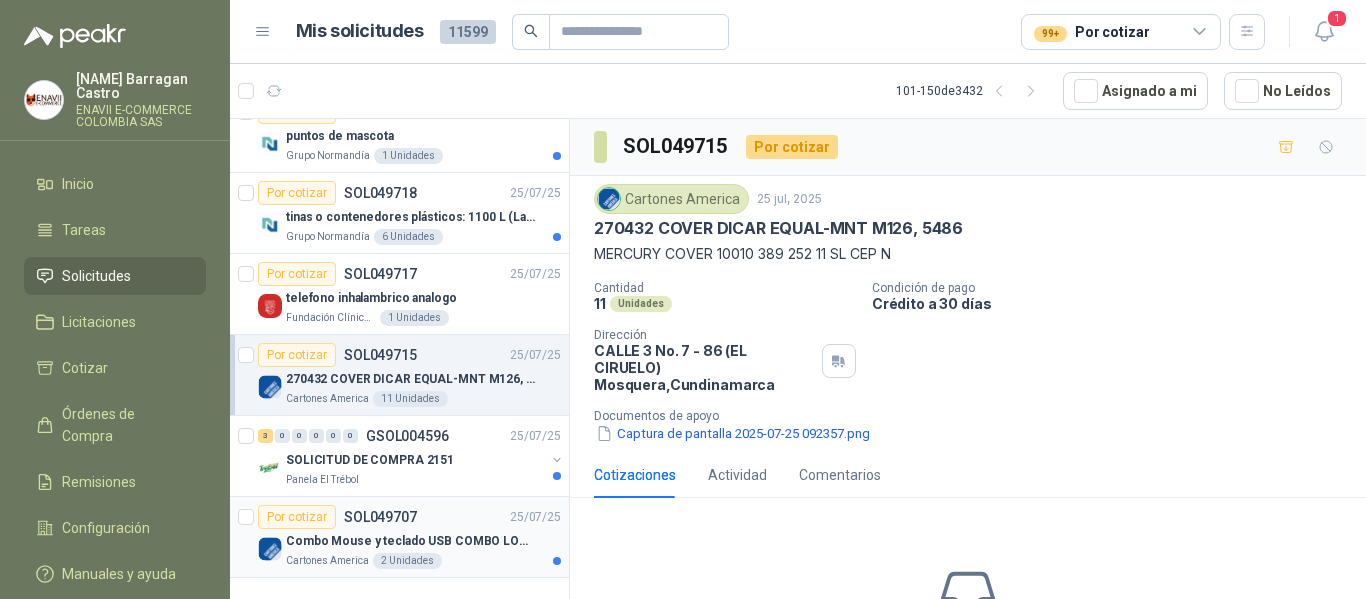 click on "Combo Mouse y teclado USB COMBO LOGITECH MK120 TECLADO Y MOUSE ALAMBRICO PLUG-AND-PLAY USB GARANTIA" at bounding box center (410, 541) 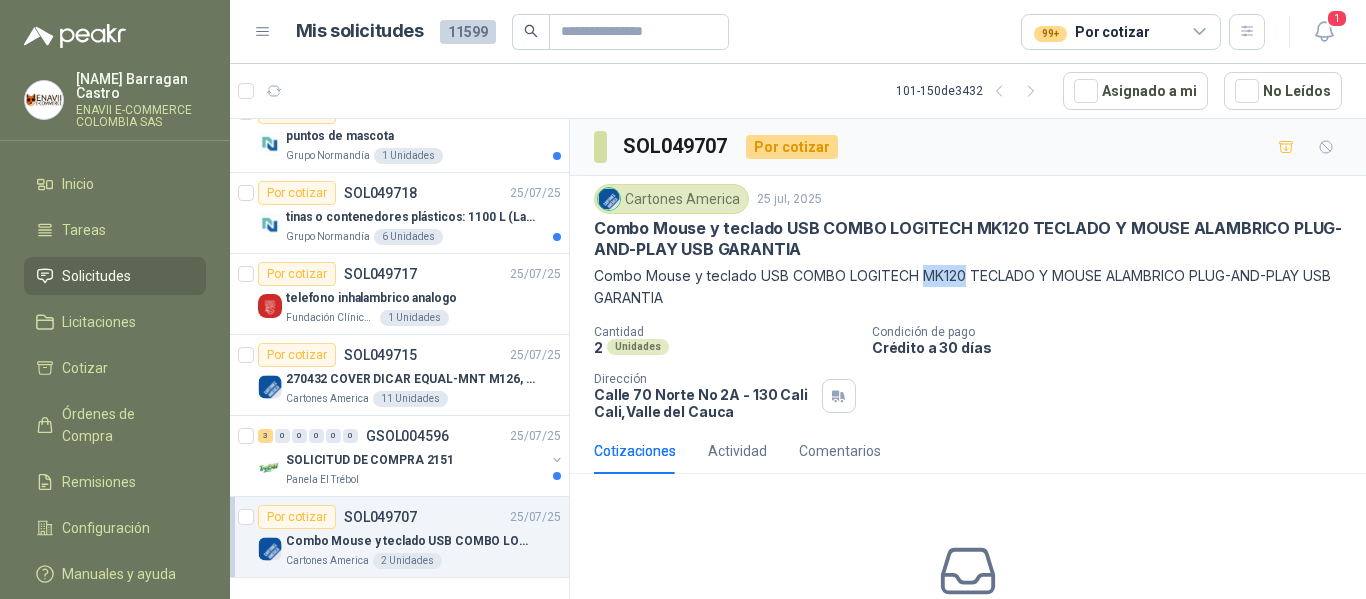 drag, startPoint x: 966, startPoint y: 279, endPoint x: 924, endPoint y: 270, distance: 42.953465 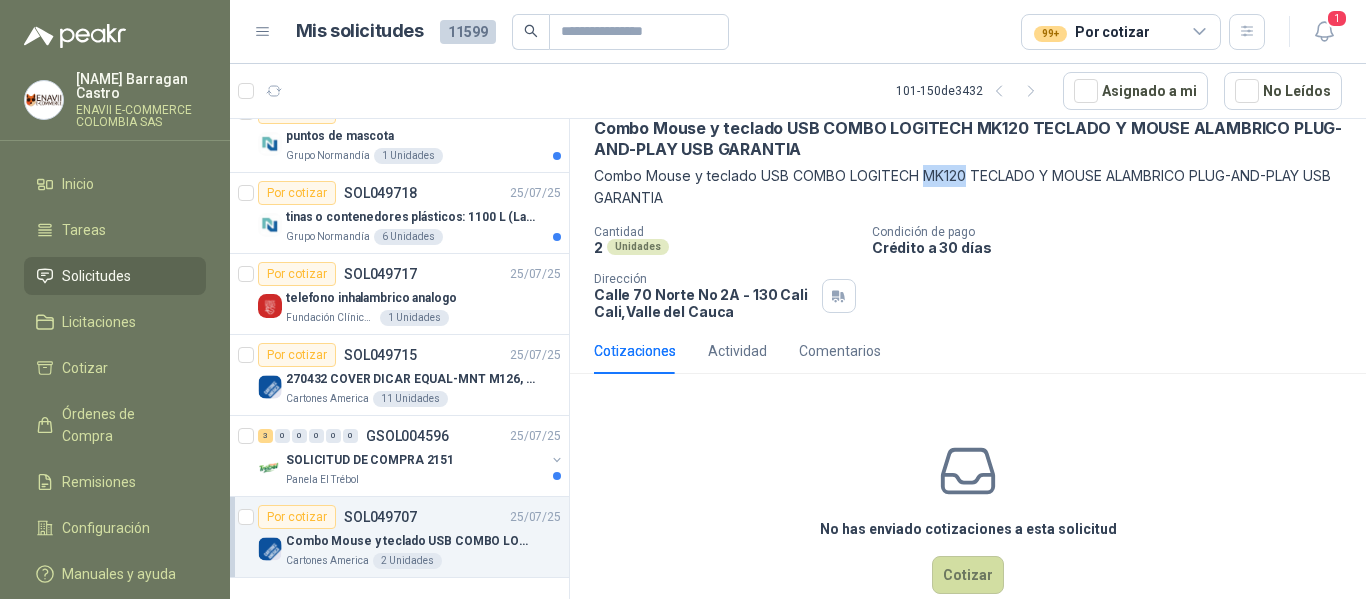 scroll, scrollTop: 139, scrollLeft: 0, axis: vertical 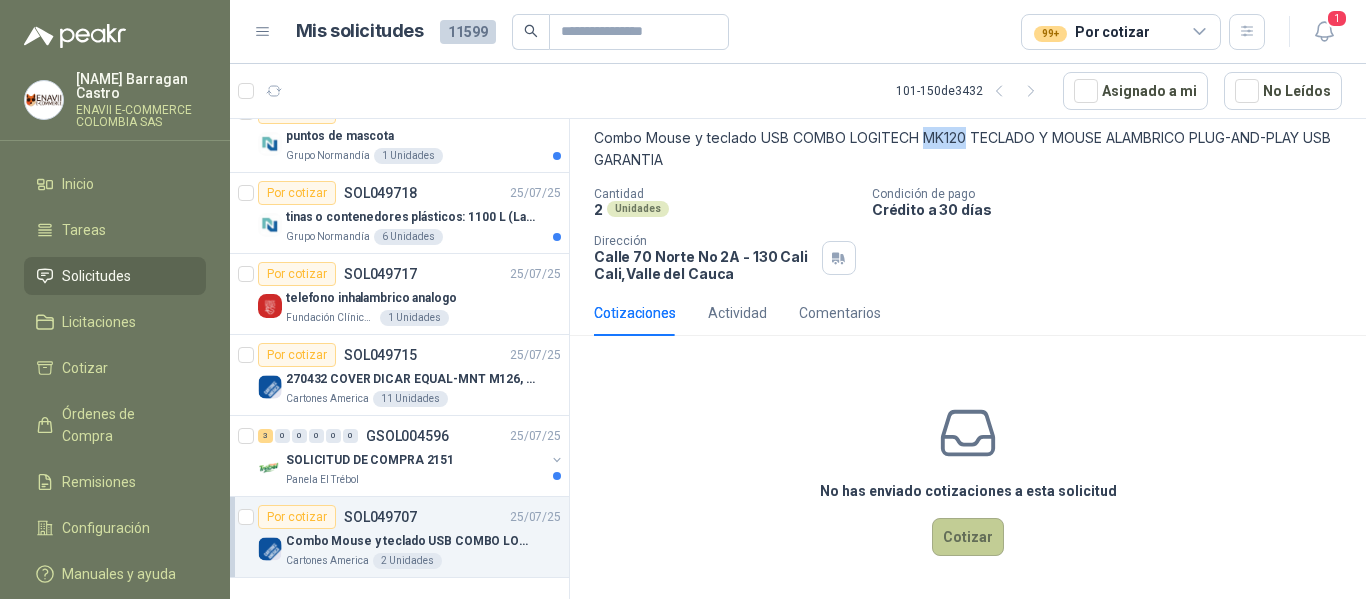 click on "Cotizar" at bounding box center [968, 537] 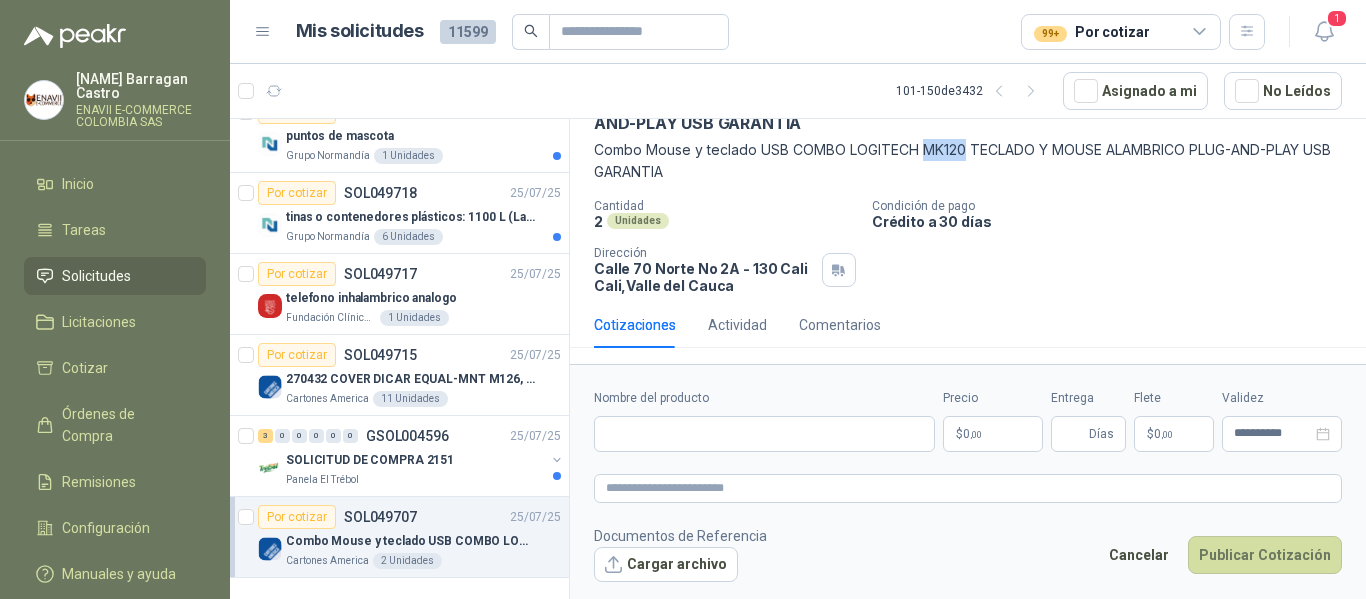 scroll, scrollTop: 126, scrollLeft: 0, axis: vertical 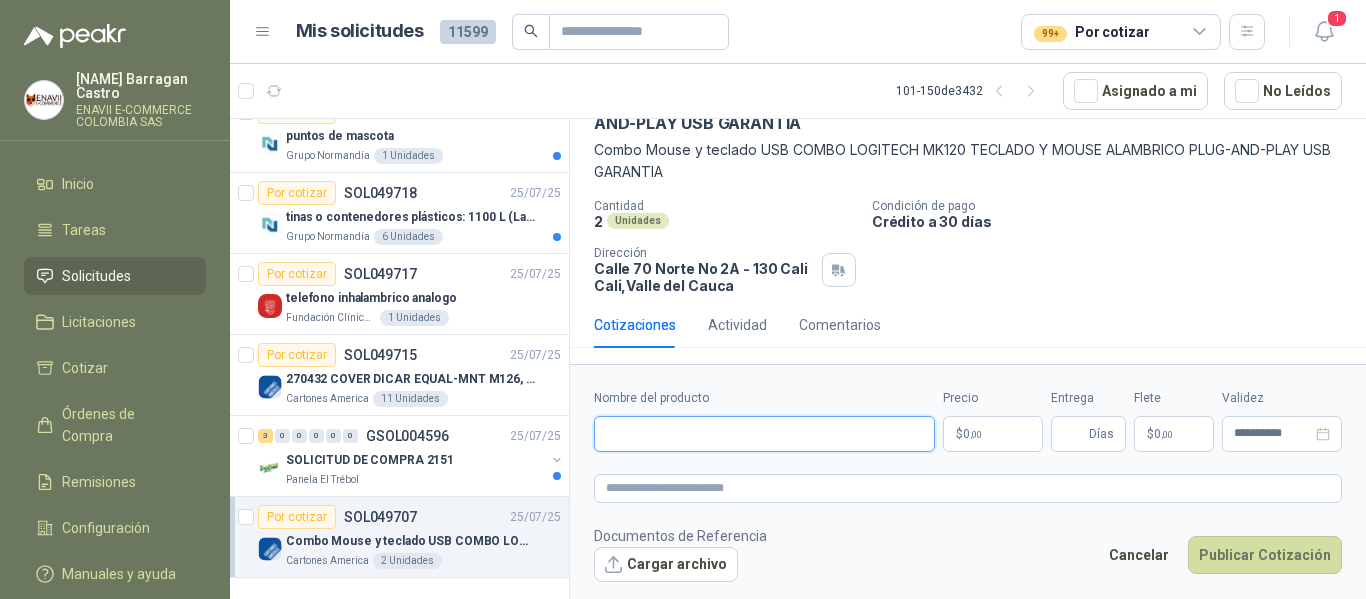 click on "Nombre del producto" at bounding box center (764, 434) 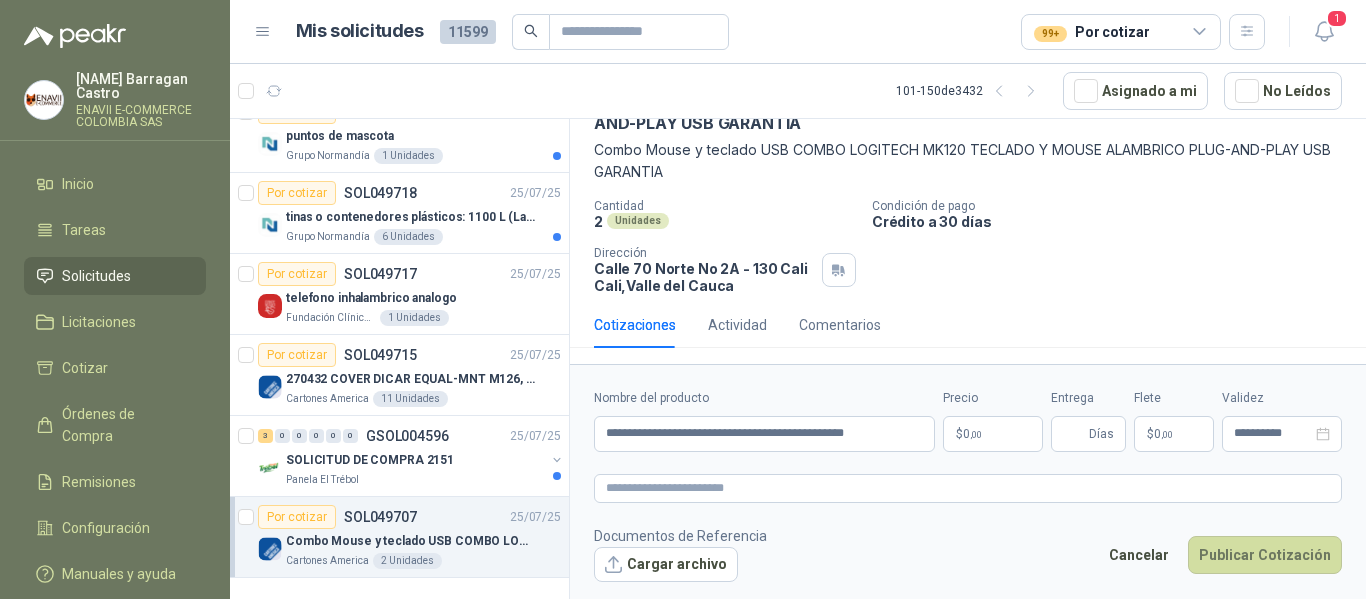 click on "[NAME]   [NAME] ENAVII E-COMMERCE COLOMBIA SAS   Inicio   Tareas   Solicitudes   Licitaciones   Cotizar   Órdenes de Compra   Remisiones   Configuración   Manuales y ayuda Mis solicitudes [NUMBER] [NUMBER]+ Por cotizar [NUMBER] [NUMBER] - [NUMBER]  de  [NUMBER] Asignado a mi No Leídos Por cotizar SOL[NUMBER] [DD]/[MM]/[YY]   Escalera De Muelle Desmontable De [NUMBER] Pasos, Capacida... Zoologico De Cali  [NUMBER]   Unidades [NUMBER]   0   0   0   0   0   GSOL004649 [DD]/[MM]/[YY]   SOLICITUD CASA ROSA  [NAME] Oleaginosas SAS   Por cotizar SOL[NUMBER] [DD]/[MM]/[YY]   Malla Mesh Zaranda - Ancho [NUMBER]mm x Largo [NUMBER]mm / Abertura de [NUMBER]mm Biocirculo  [NUMBER]   Unidades [NUMBER]   0   0   0   0   0   GSOL004646 [DD]/[MM]/[YY]   [PLATE] [NAME]   [NUMBER]   0   0   0   0   0   GSOL004645 [DD]/[MM]/[YY]   [PLATE] [NAME]   [NUMBER]   0   0   0   0   0   GSOL004644 [DD]/[MM]/[YY]   [PLATE] [NAME]   [NUMBER]   0   0   0   0   0   GSOL004643 [DD]/[MM]/[YY]   [PLATE] [NAME]   [NUMBER]   0   0   0   0   0   GSOL004642 [DD]/[MM]/[YY]   [PLATE] [NAME]   [NUMBER]" at bounding box center [683, 299] 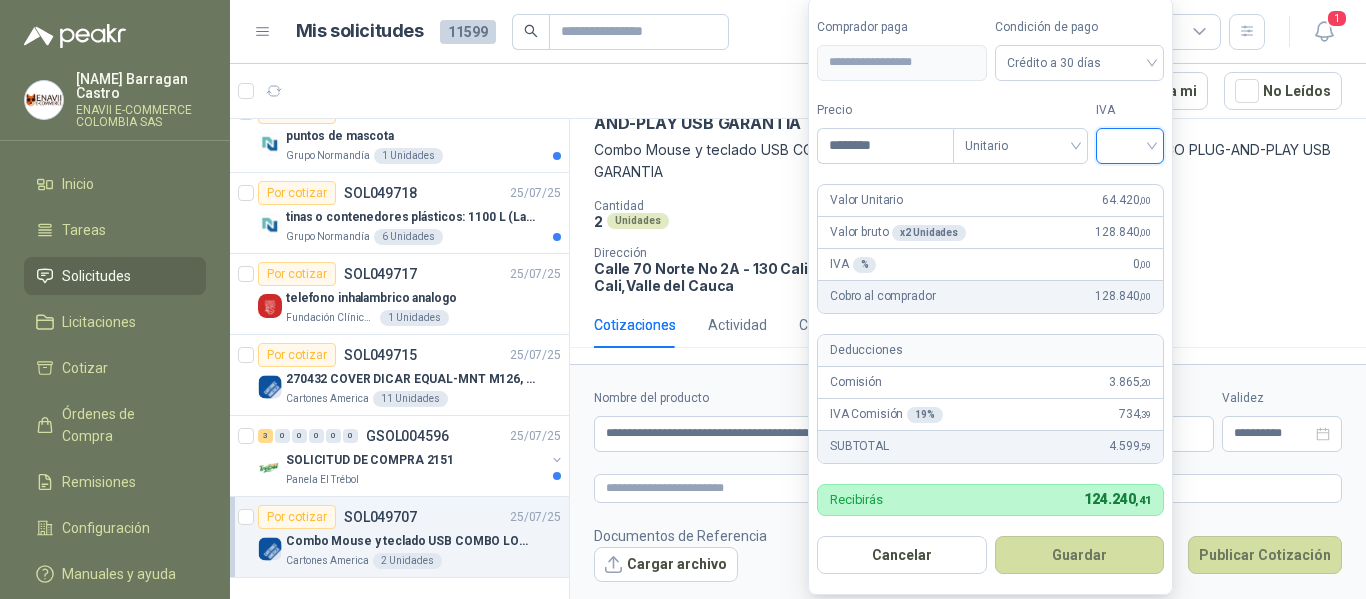 click at bounding box center [1130, 144] 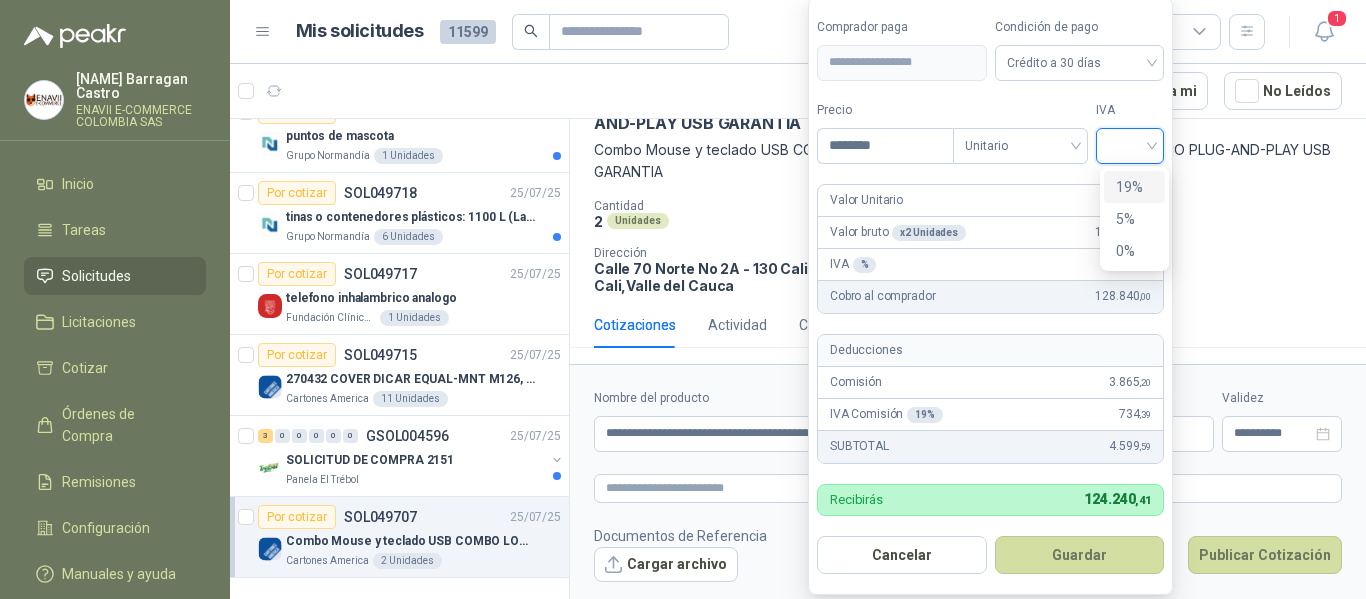 click on "19%" at bounding box center (1134, 187) 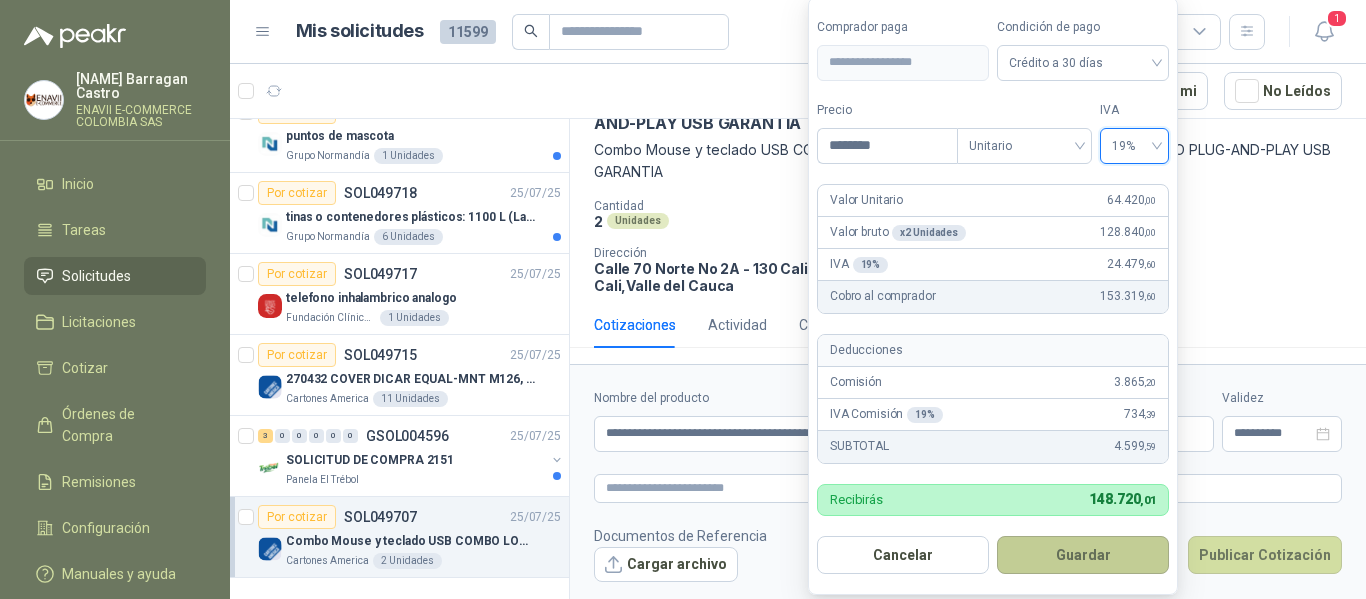 click on "Guardar" at bounding box center (1083, 555) 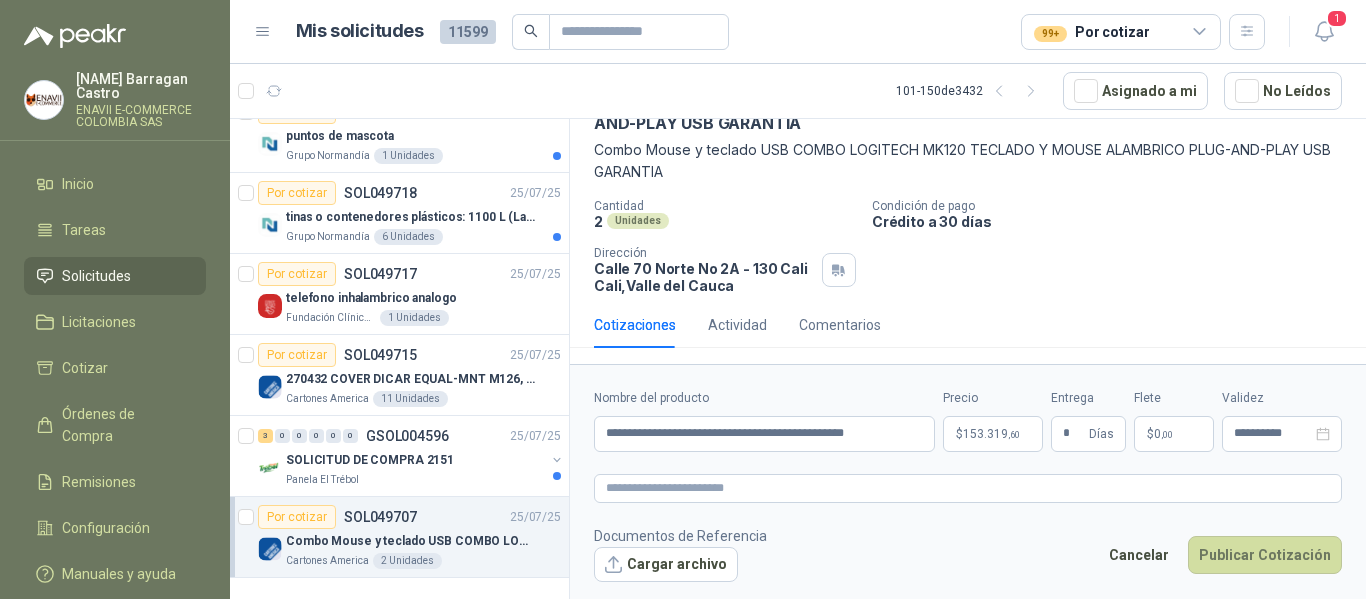 click on ",00" at bounding box center (1167, 434) 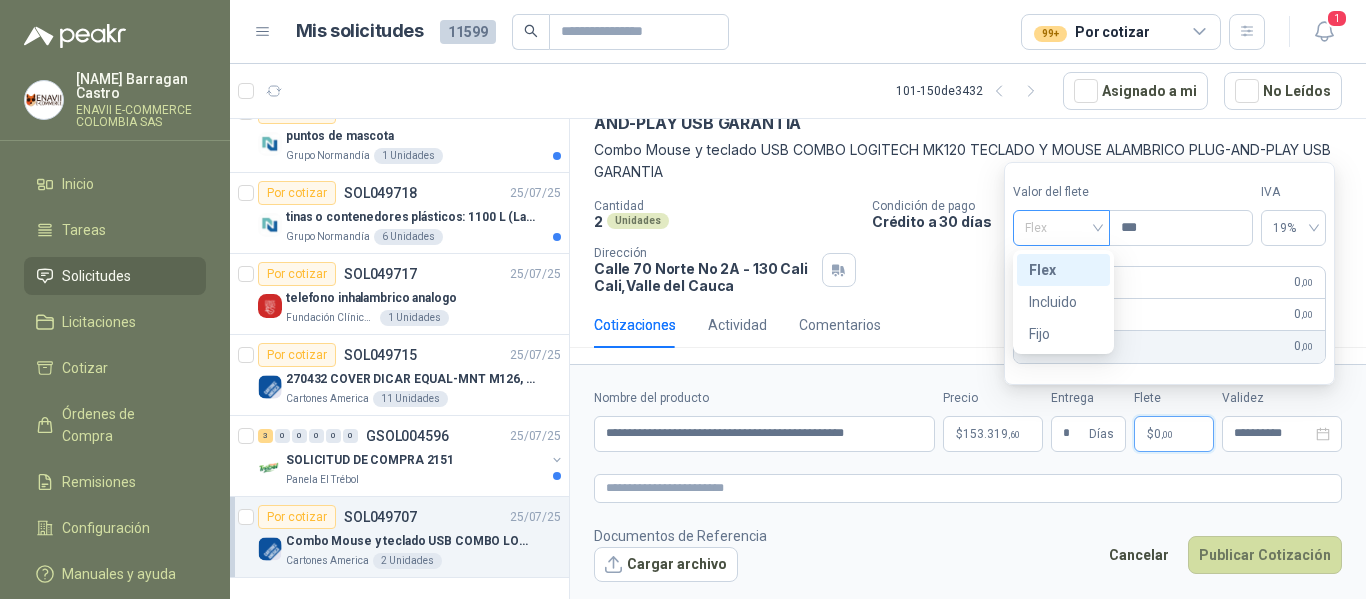 click on "Flex" at bounding box center [1061, 228] 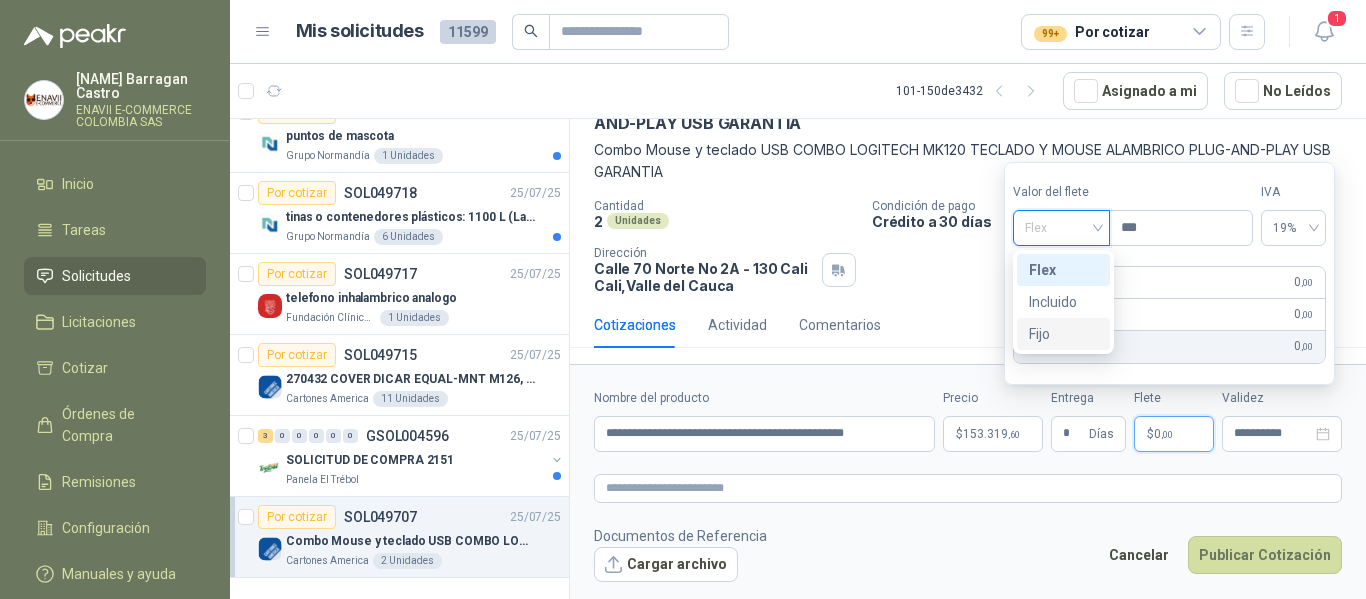 click on "Fijo" at bounding box center (1063, 334) 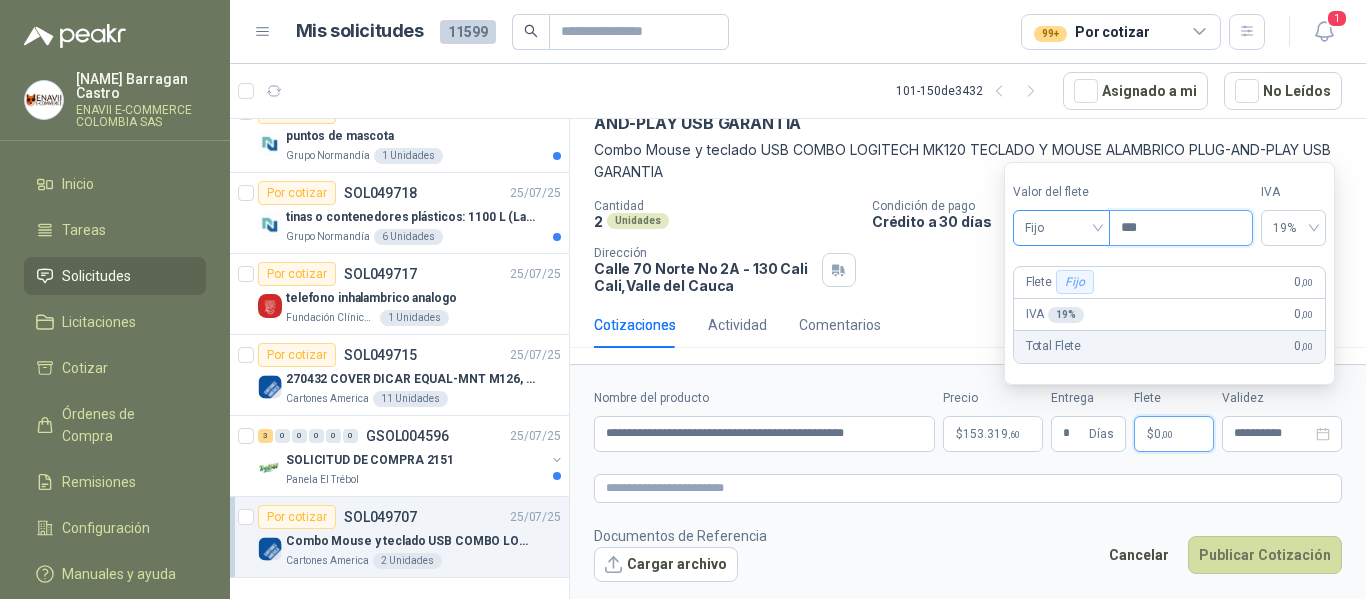 drag, startPoint x: 1150, startPoint y: 228, endPoint x: 1101, endPoint y: 231, distance: 49.09175 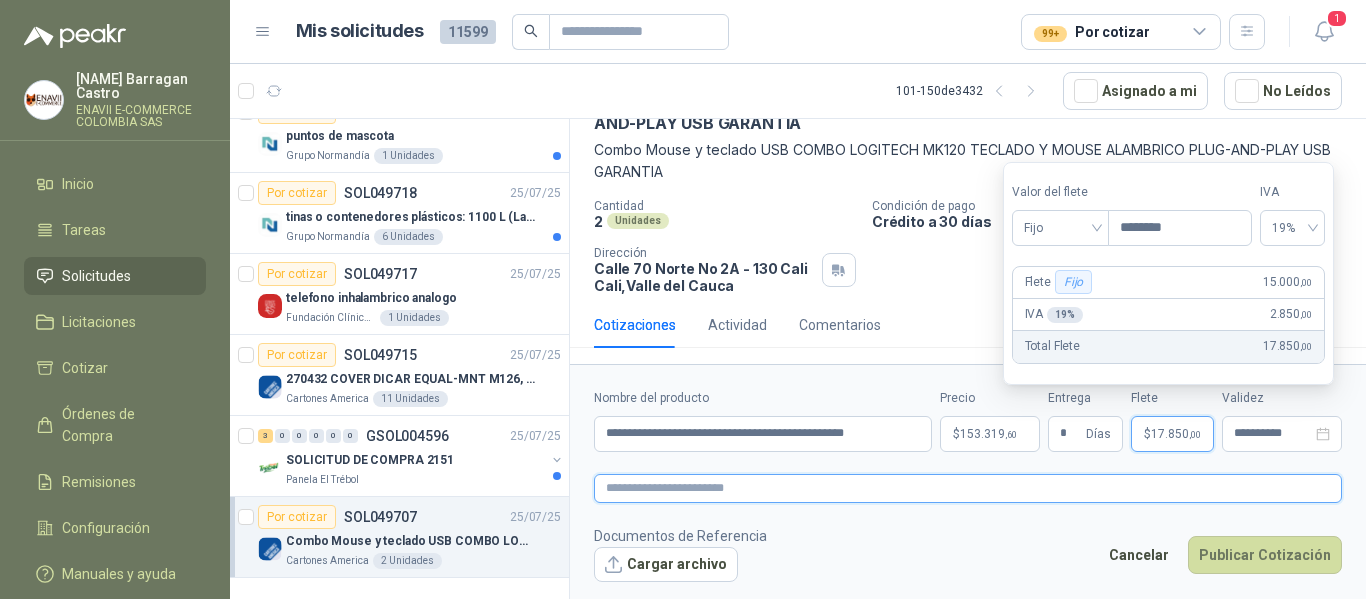 click at bounding box center [968, 488] 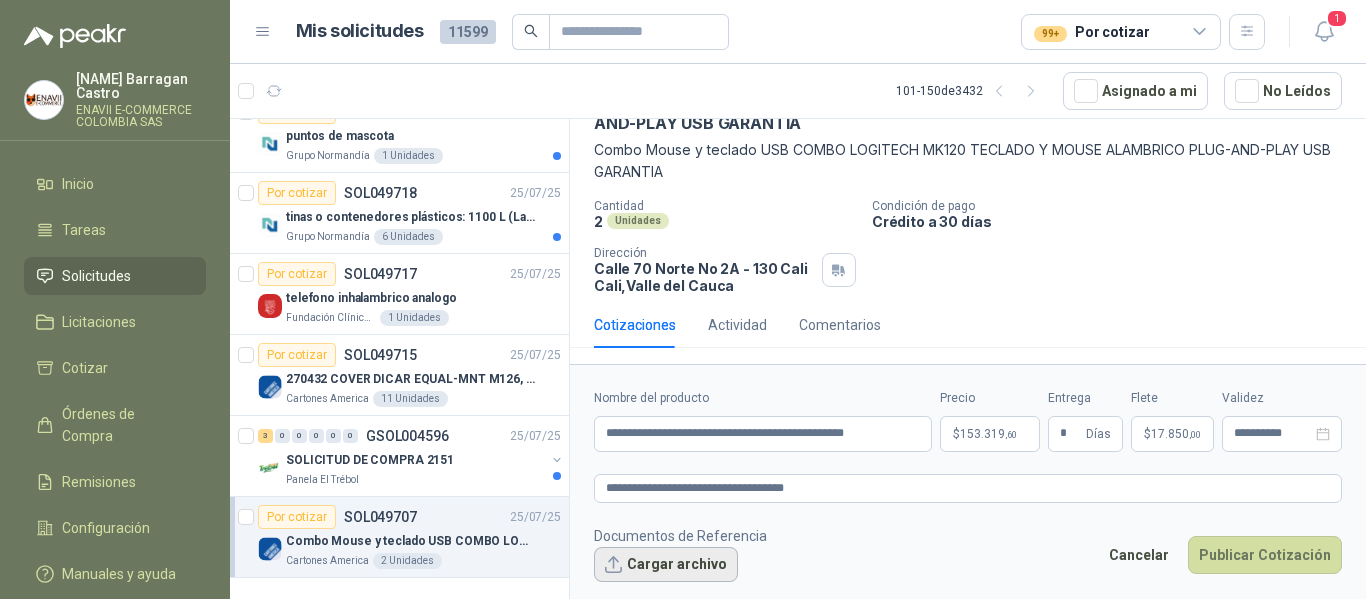 click on "Cargar archivo" at bounding box center [666, 565] 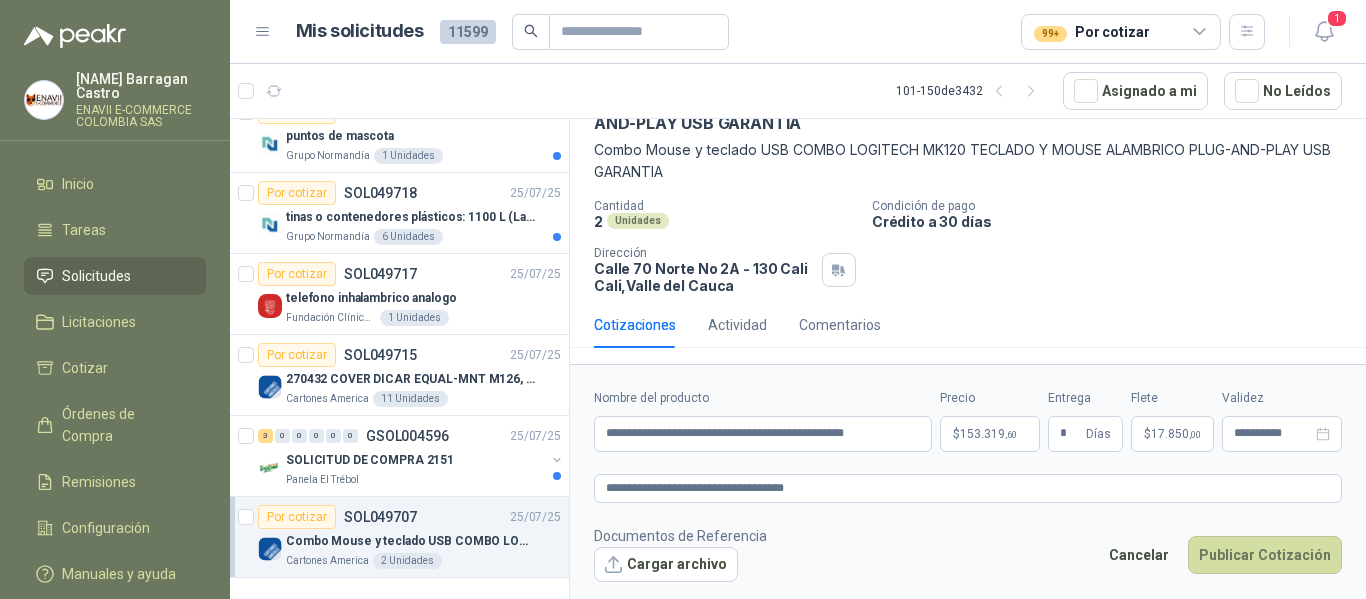 scroll, scrollTop: 139, scrollLeft: 0, axis: vertical 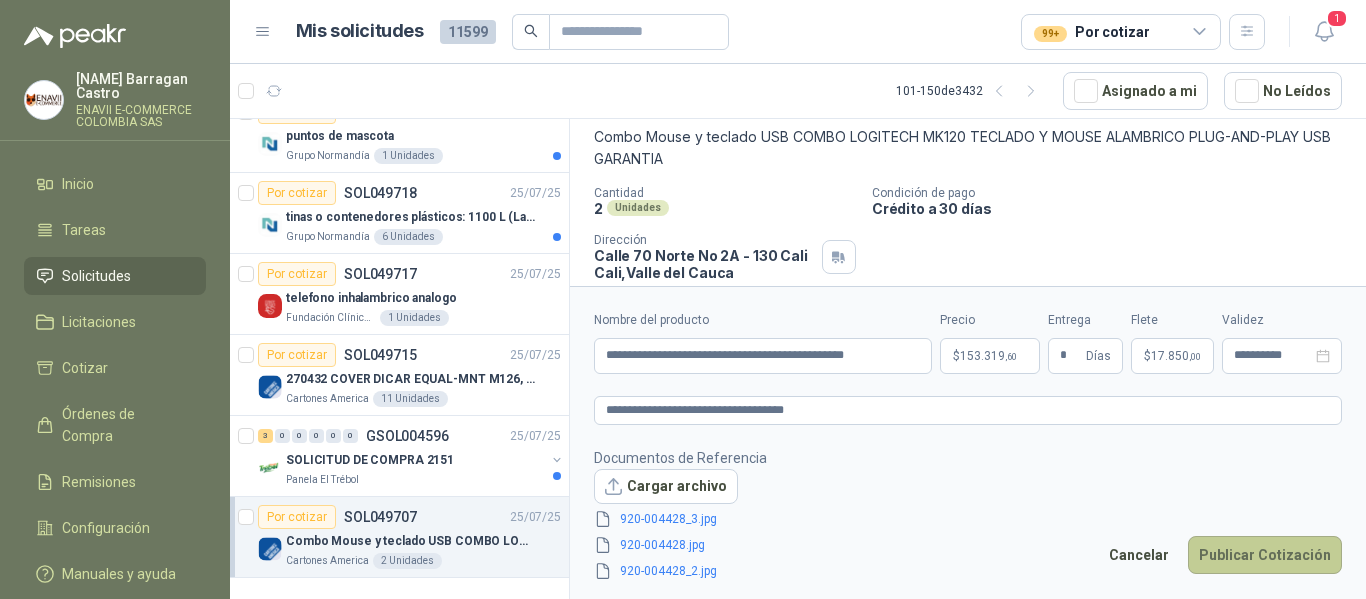 click on "Publicar Cotización" at bounding box center (1265, 555) 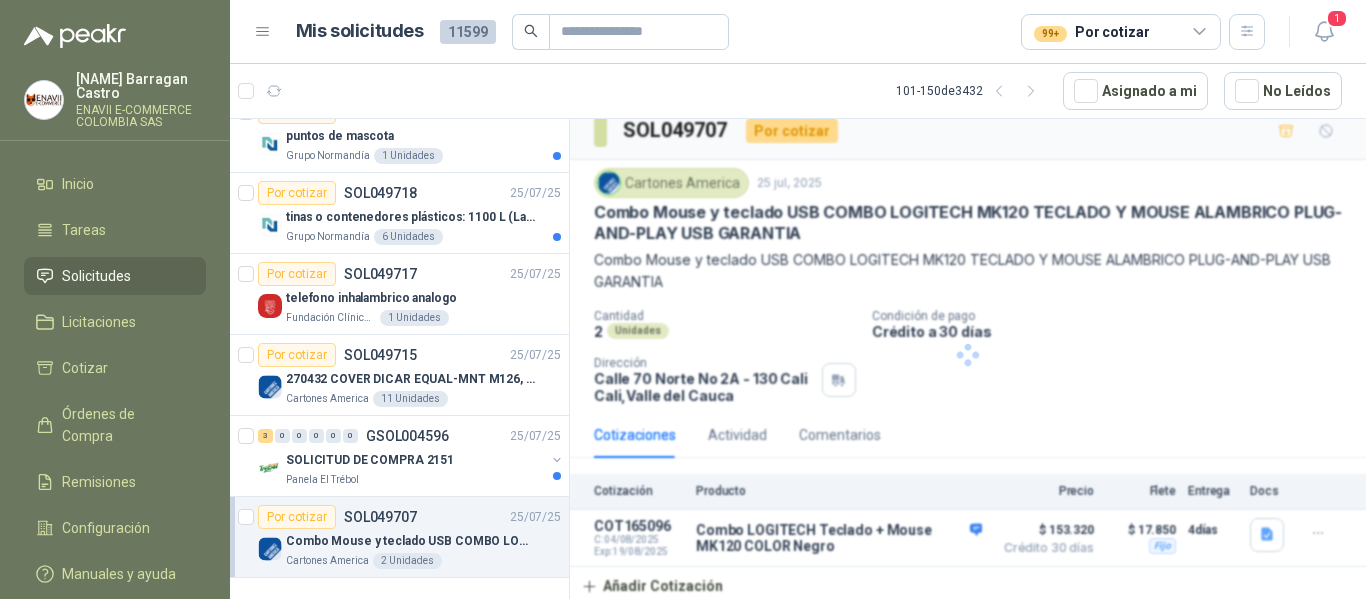scroll, scrollTop: 17, scrollLeft: 0, axis: vertical 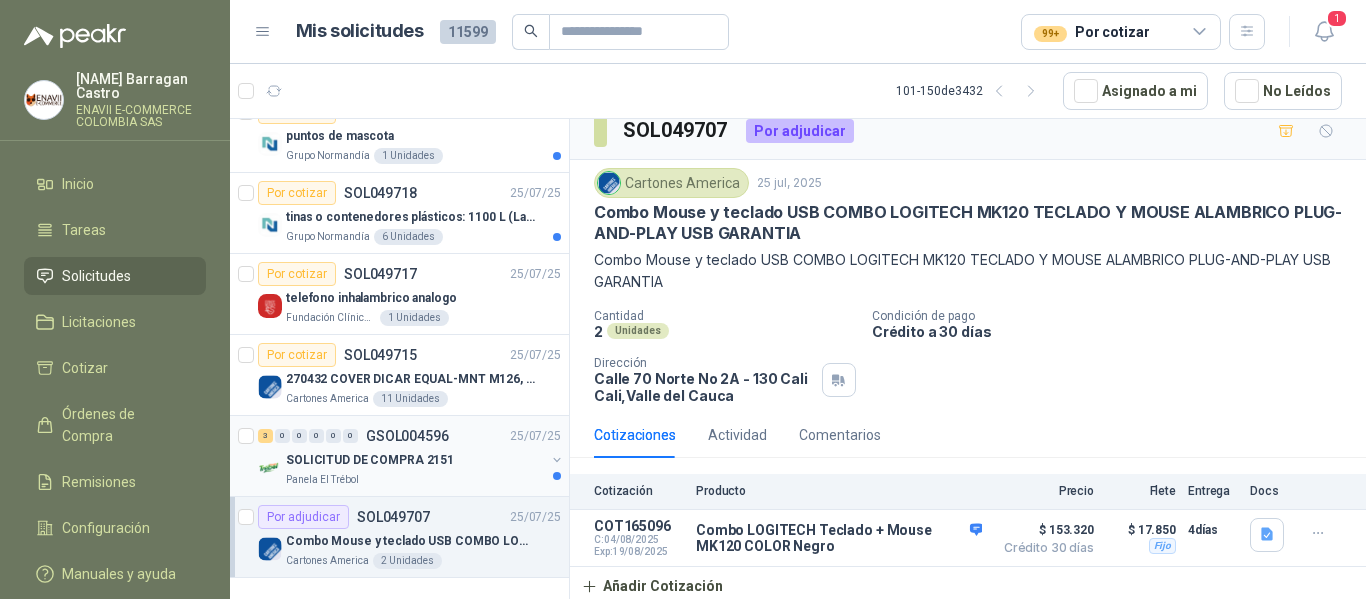 click on "SOLICITUD DE COMPRA 2151" at bounding box center [370, 460] 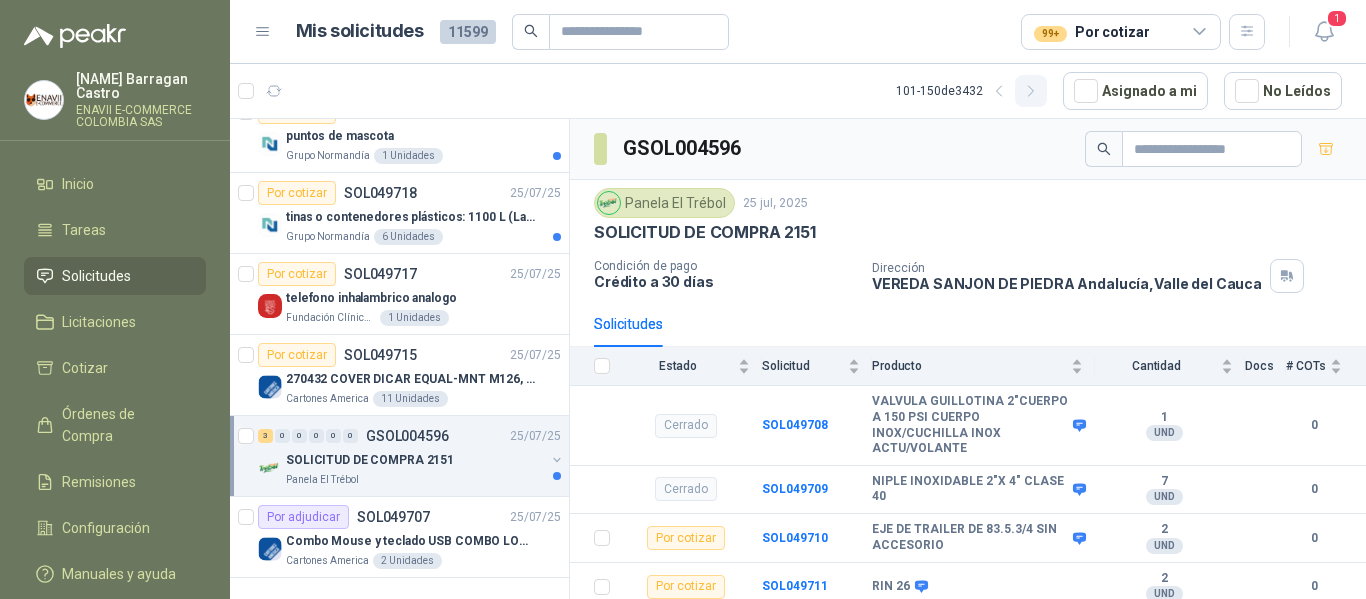 click at bounding box center [1031, 91] 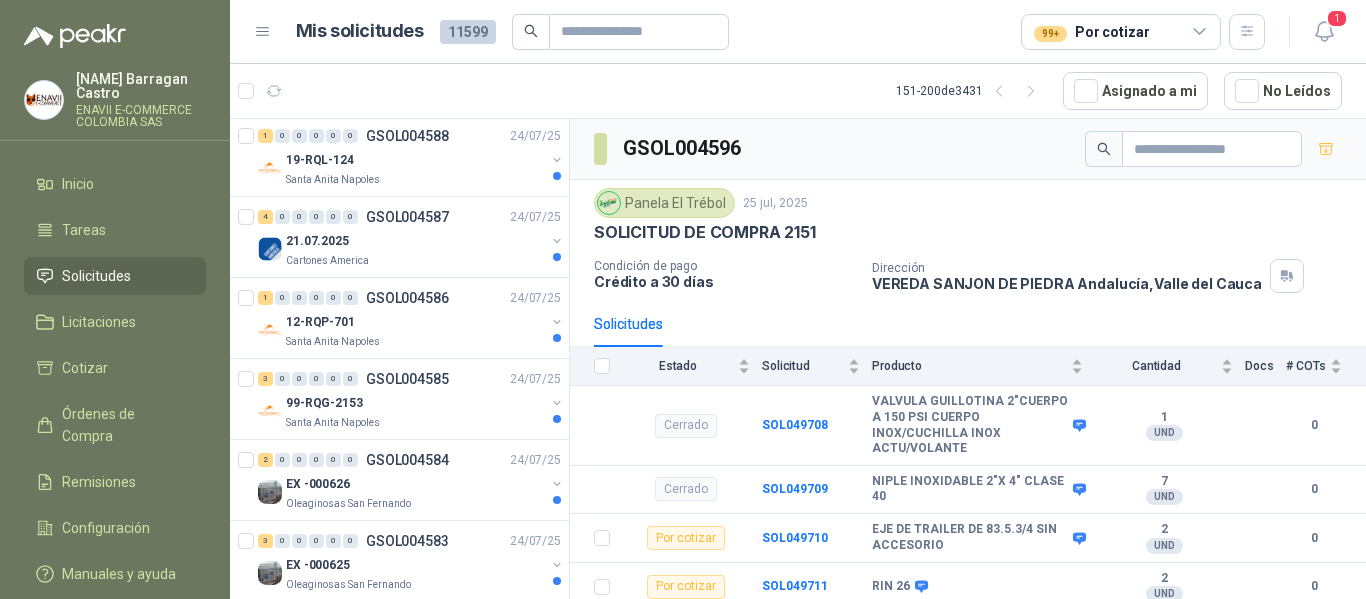 scroll, scrollTop: 0, scrollLeft: 0, axis: both 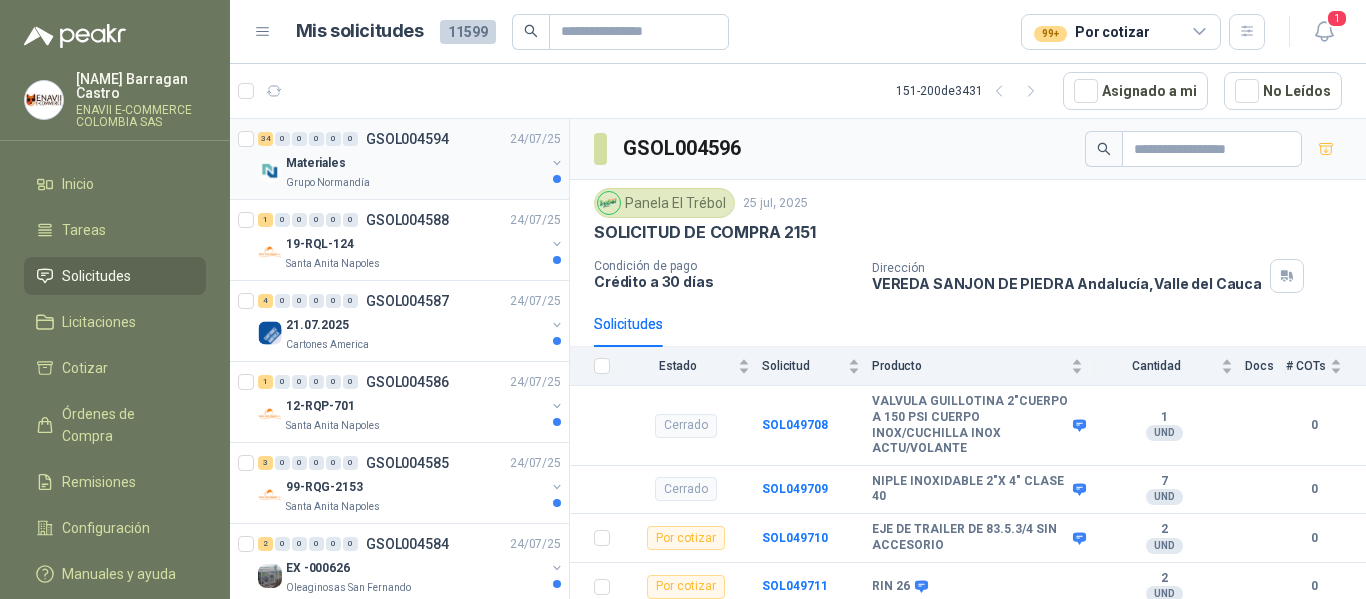 click on "Materiales" at bounding box center [415, 163] 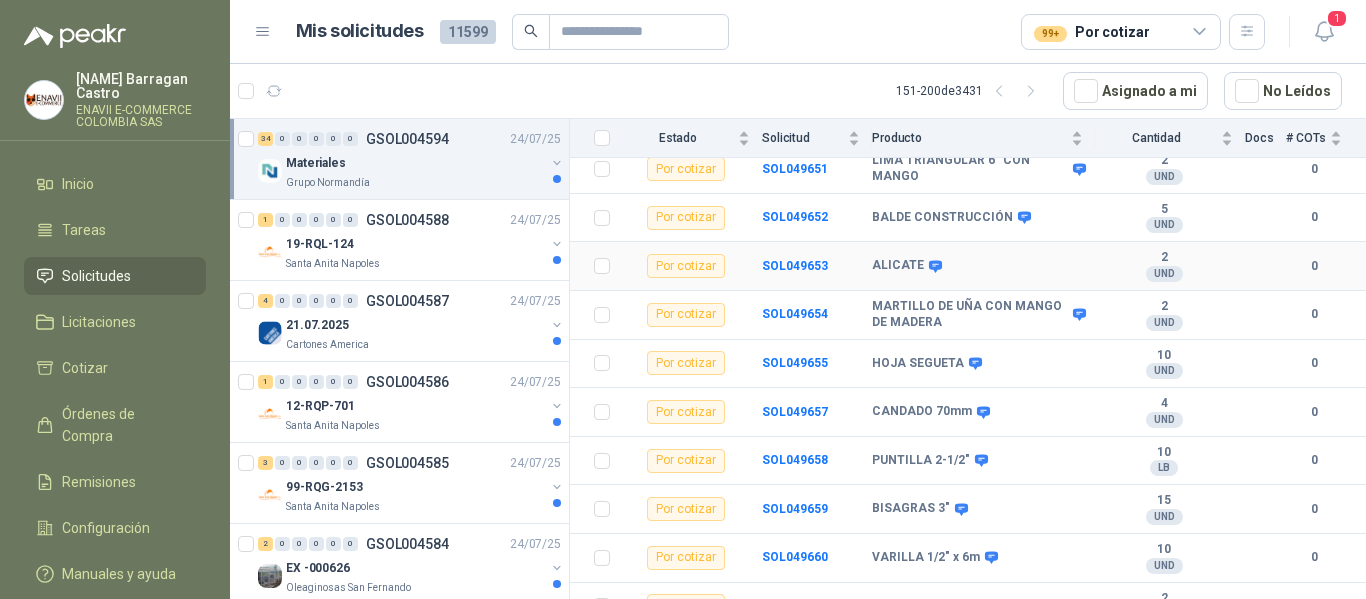 scroll, scrollTop: 500, scrollLeft: 0, axis: vertical 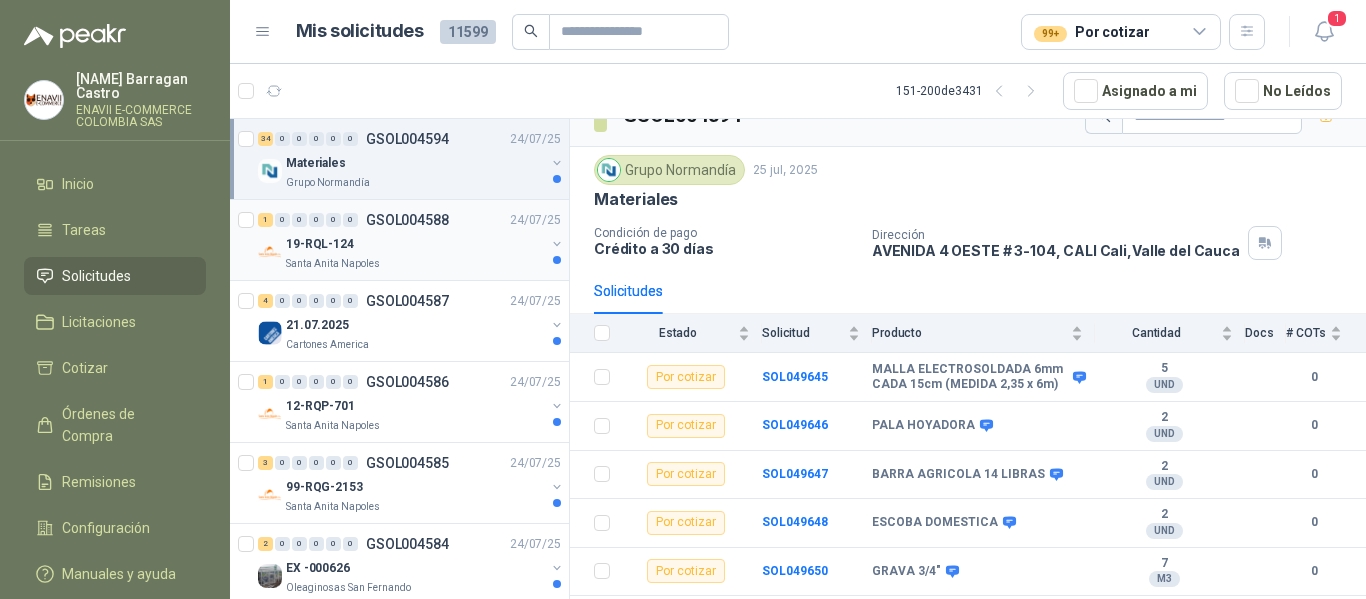 click on "19-RQL-124" at bounding box center [415, 244] 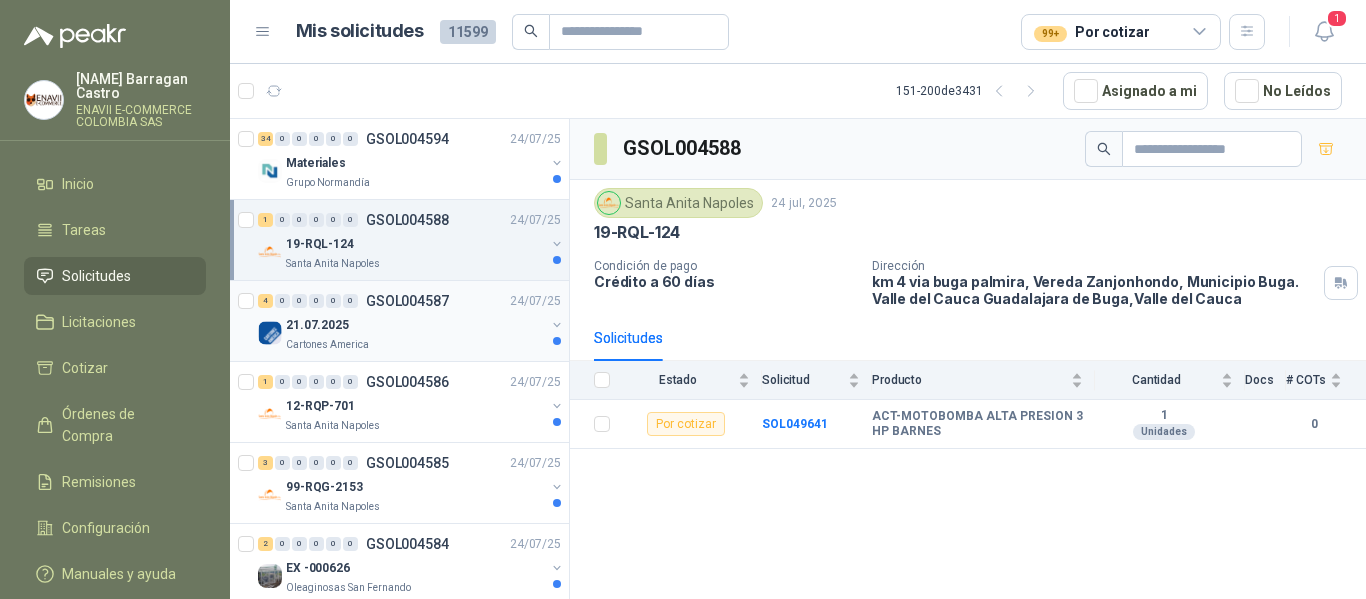 click on "21.07.2025" at bounding box center [415, 325] 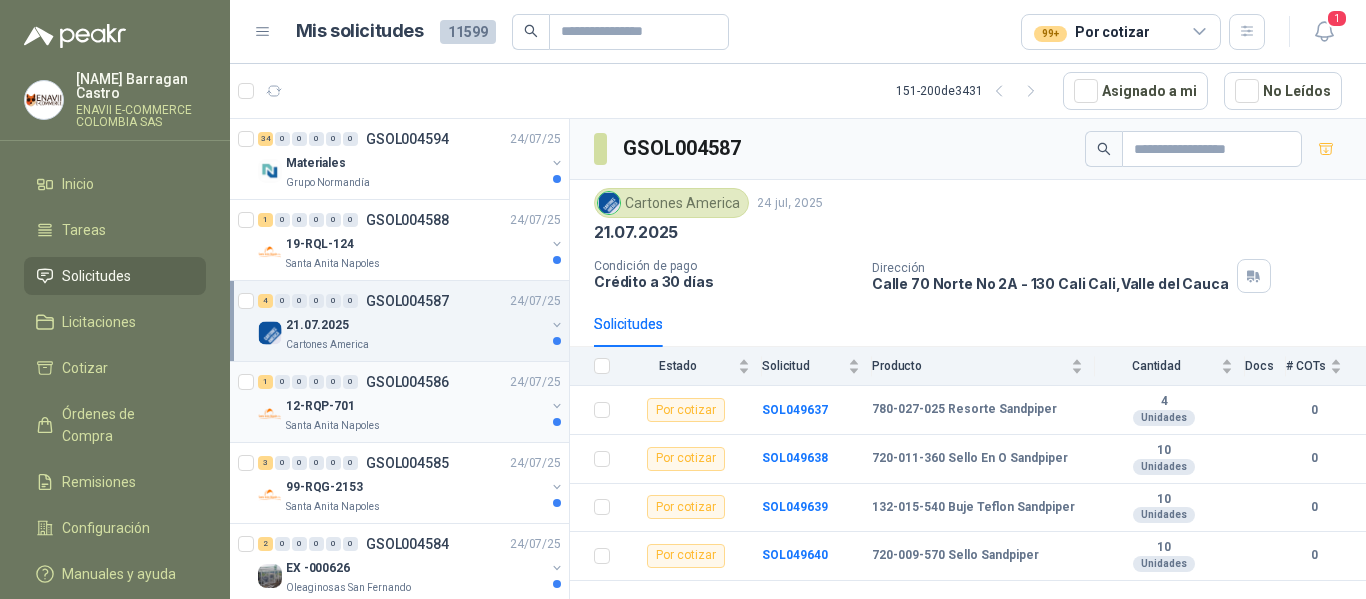 click on "GSOL004586" at bounding box center (407, 382) 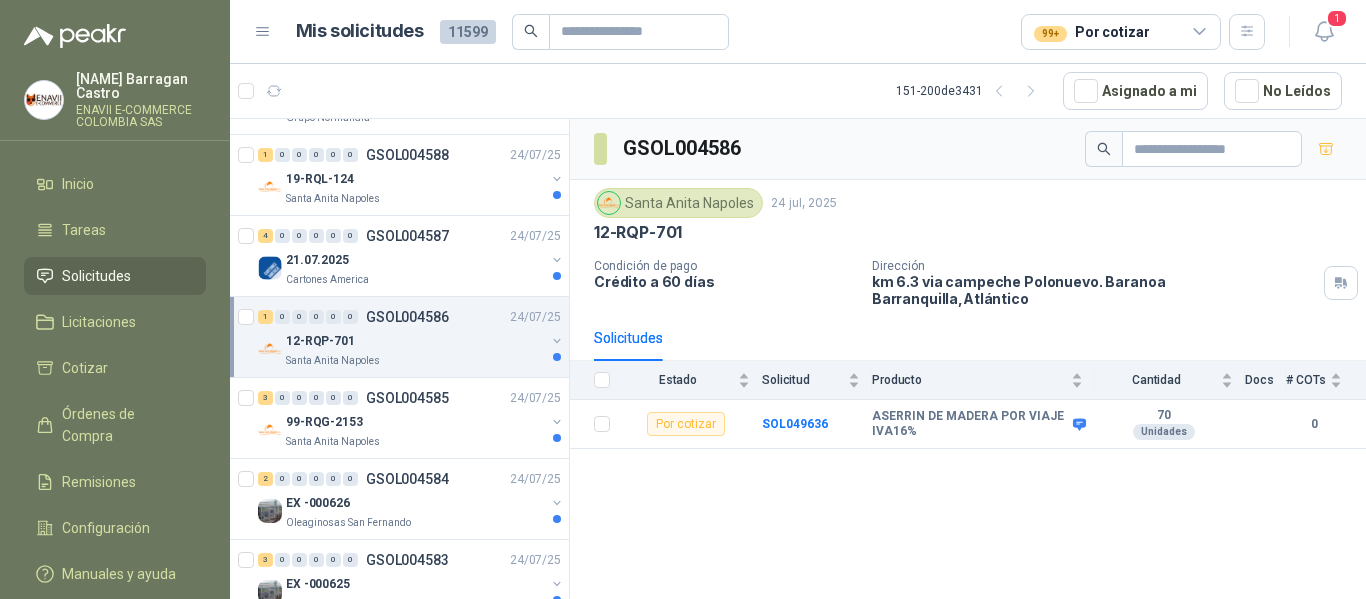scroll, scrollTop: 100, scrollLeft: 0, axis: vertical 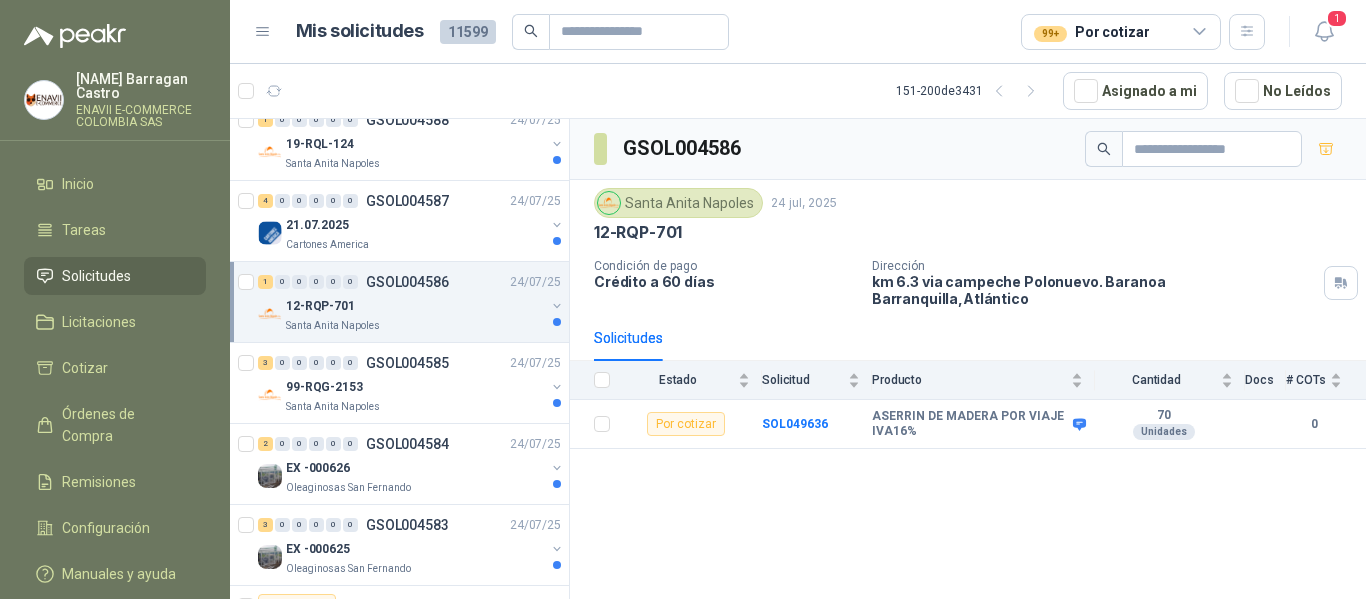 click on "99-RQG-2153" at bounding box center [415, 387] 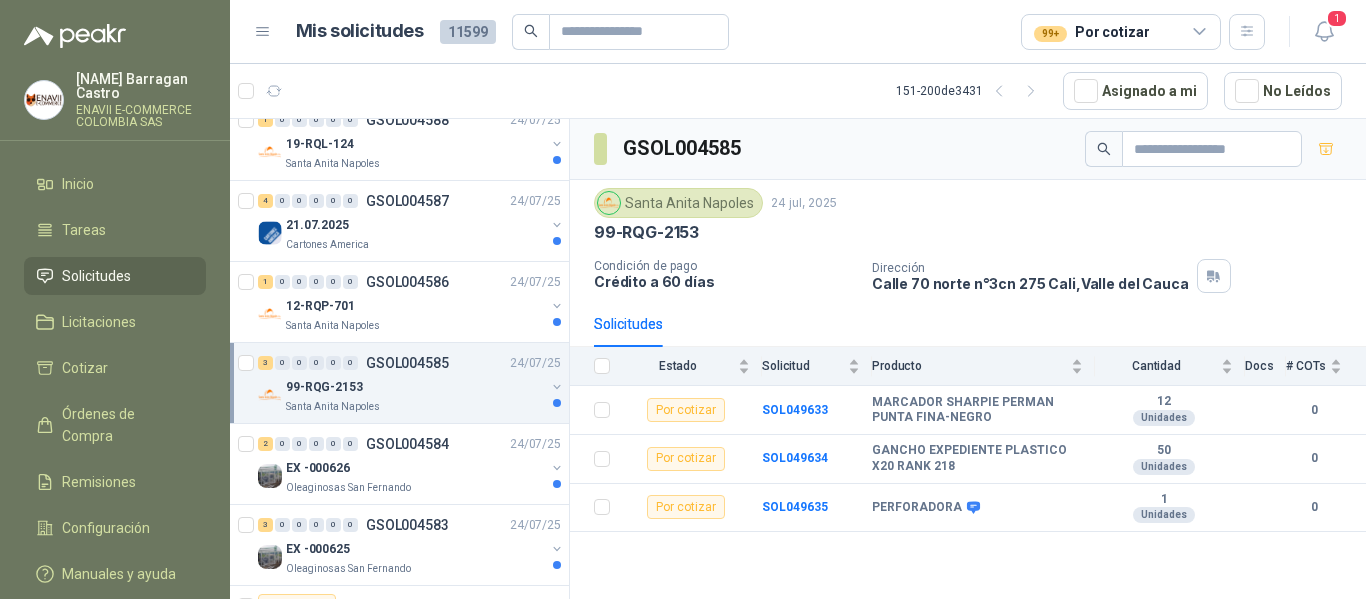 scroll, scrollTop: 200, scrollLeft: 0, axis: vertical 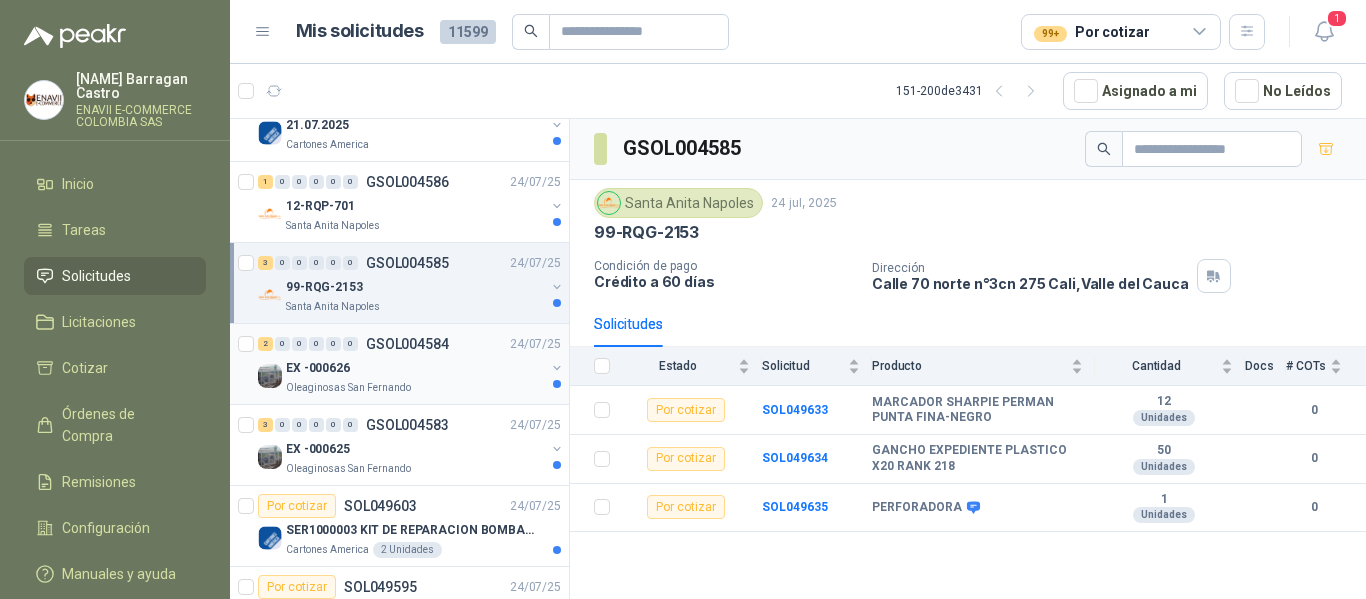 click on "GSOL004584" at bounding box center [407, 344] 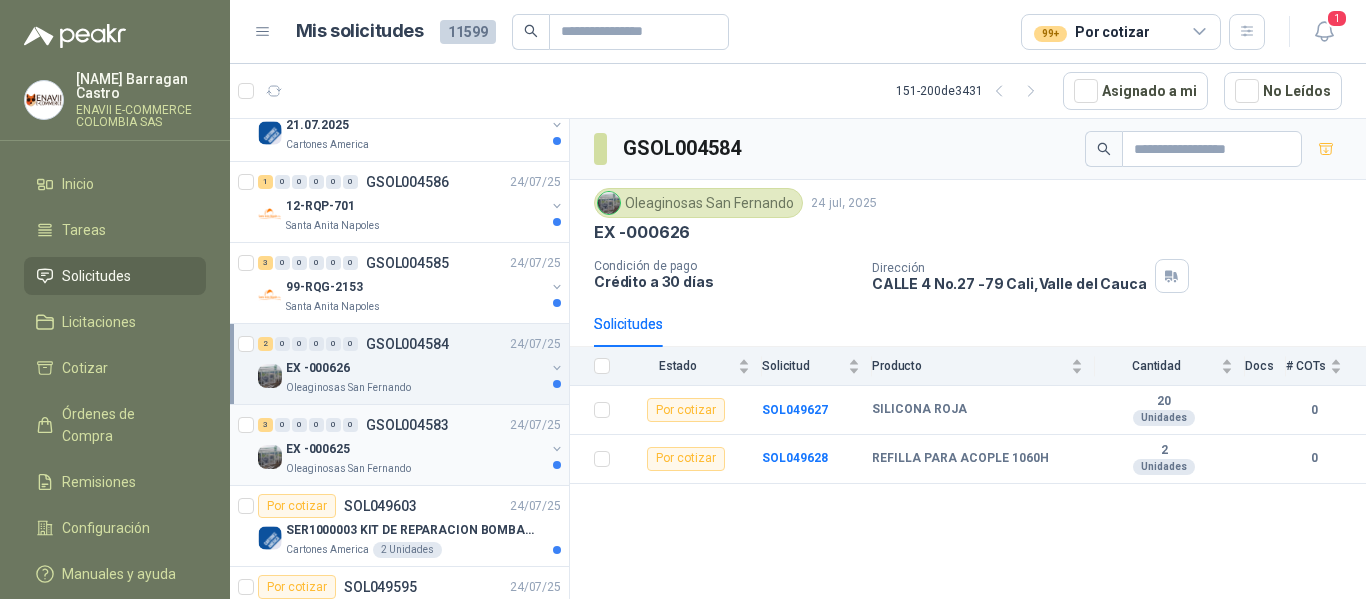 click on "Oleaginosas San Fernando" at bounding box center [415, 469] 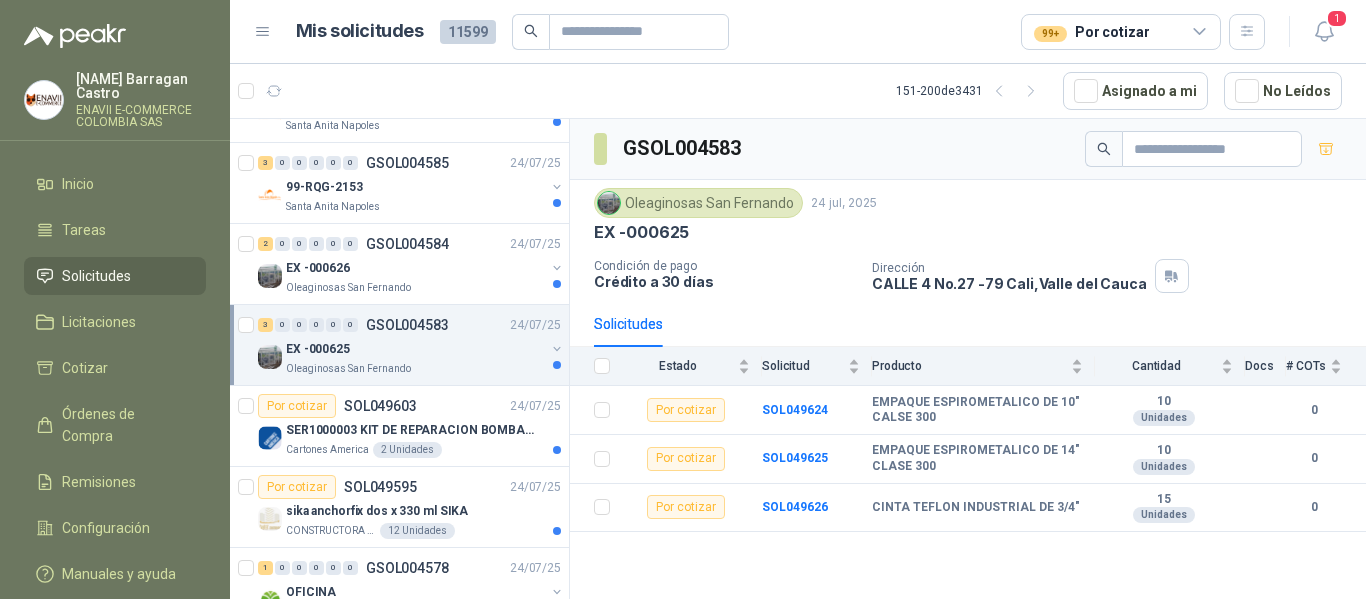 scroll, scrollTop: 400, scrollLeft: 0, axis: vertical 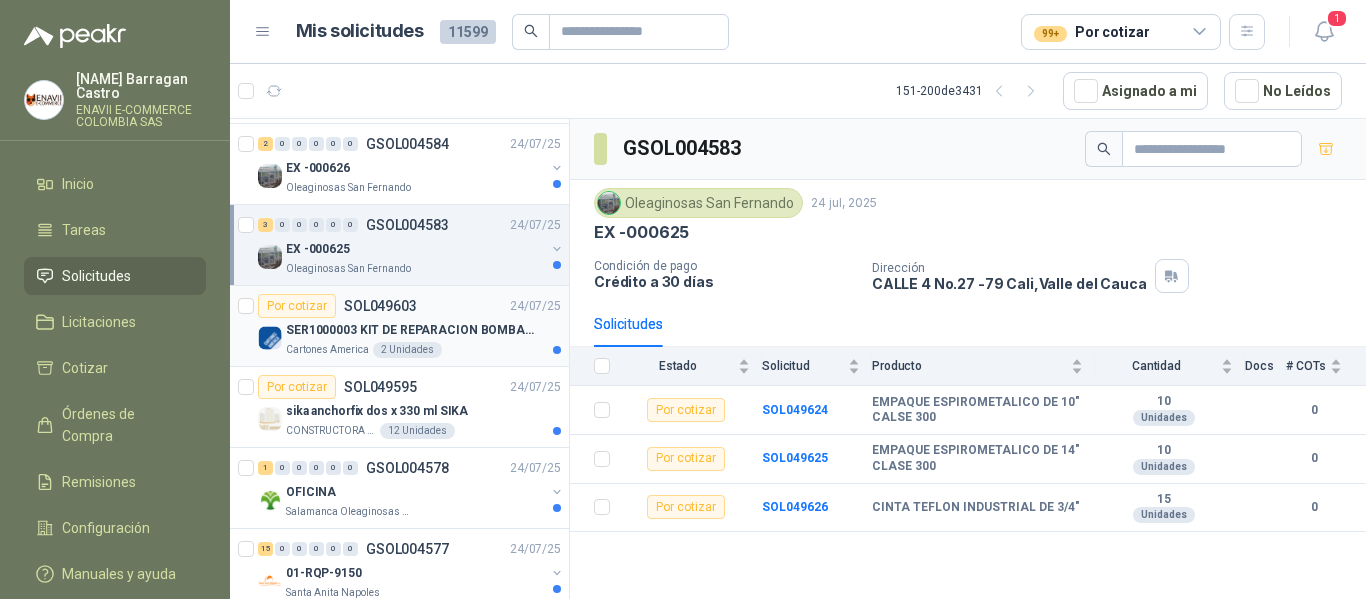 click on "Cartones America  2   Unidades" at bounding box center (423, 350) 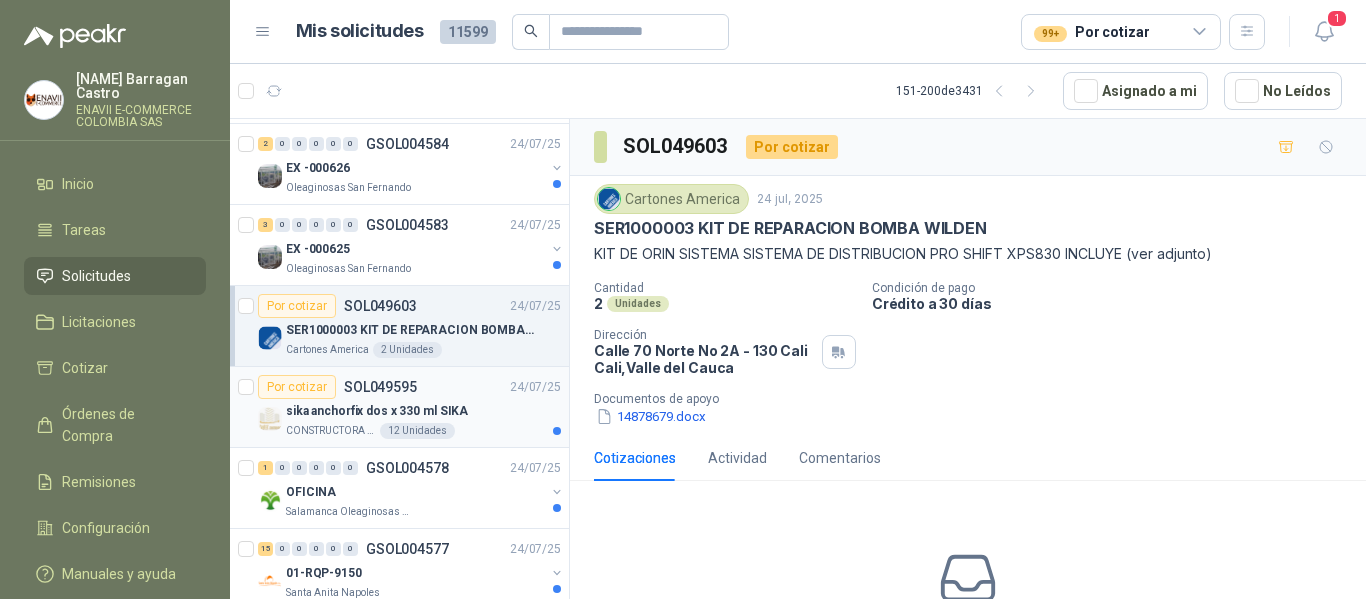 click on "sika anchorfix dos x 330 ml SIKA" at bounding box center [377, 411] 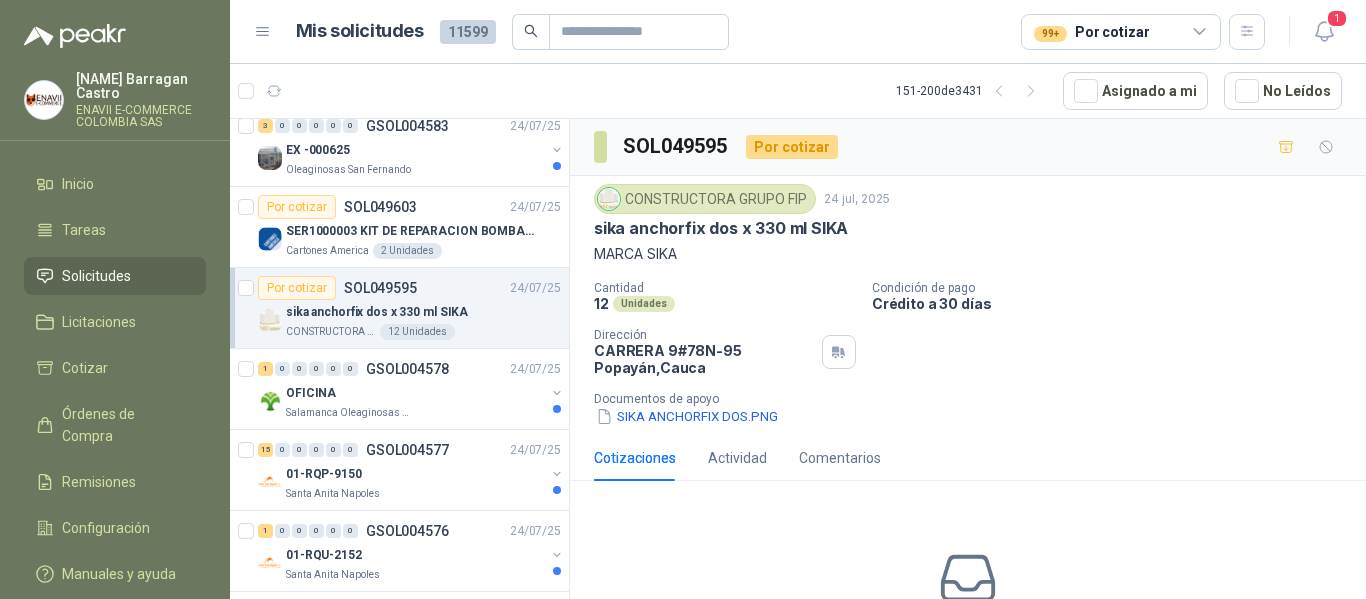 scroll, scrollTop: 600, scrollLeft: 0, axis: vertical 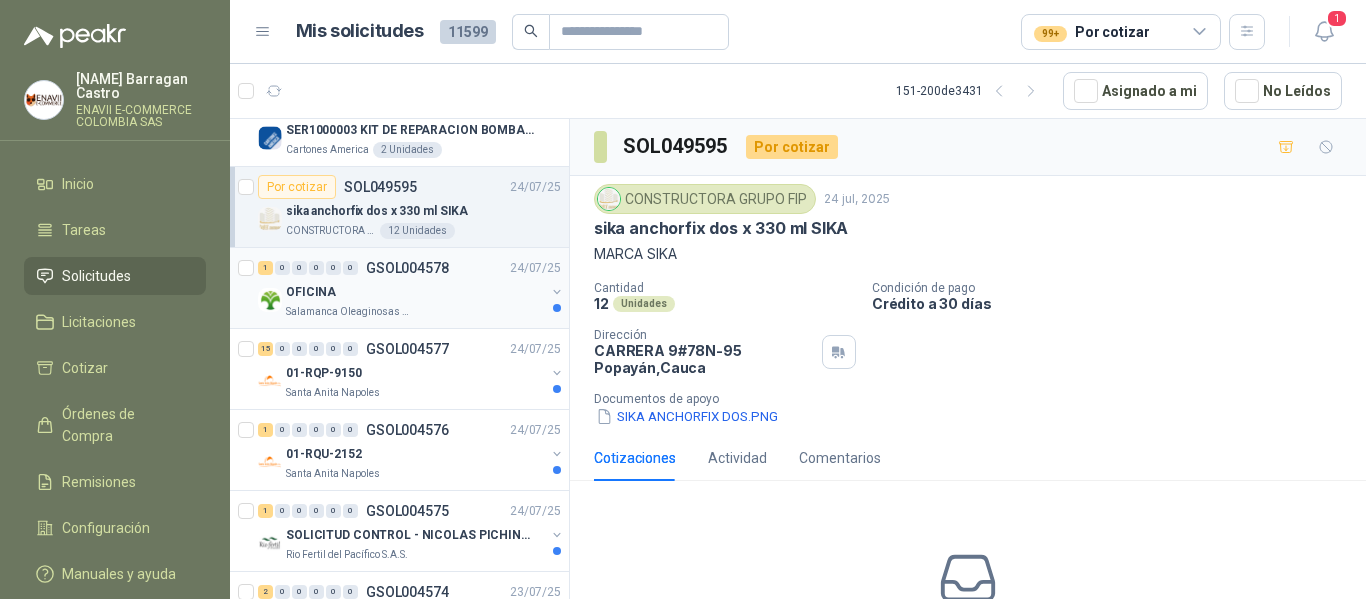 click on "OFICINA" at bounding box center (415, 292) 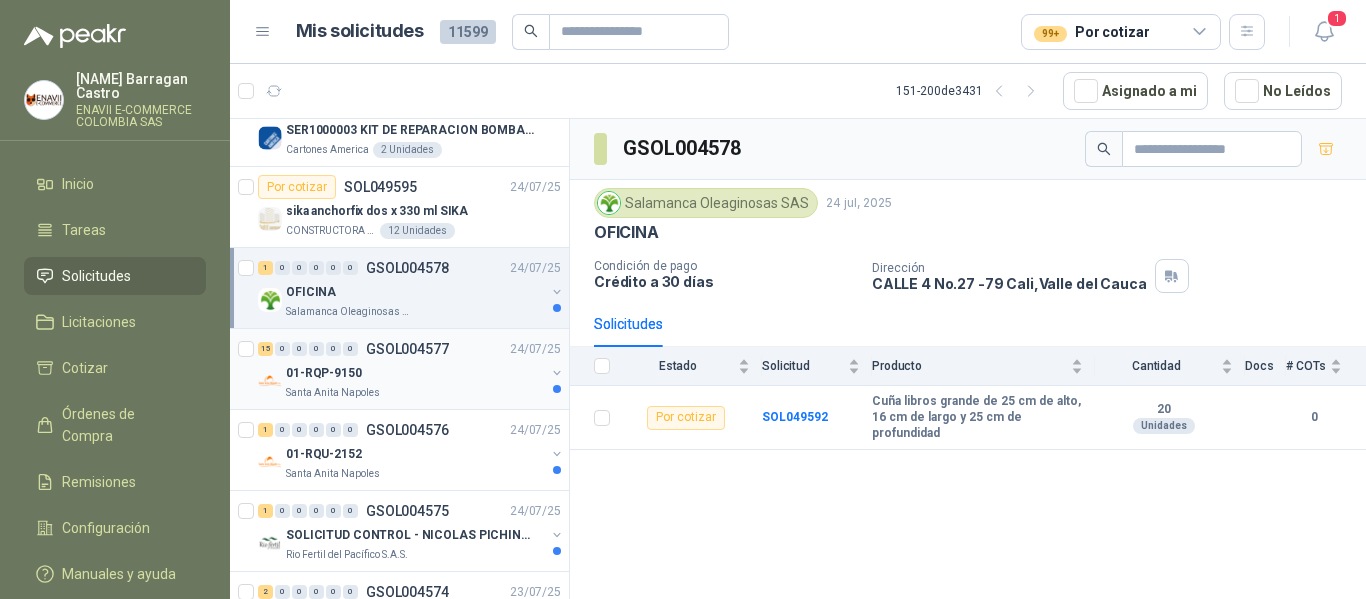 click on "01-RQP-9150" at bounding box center [415, 373] 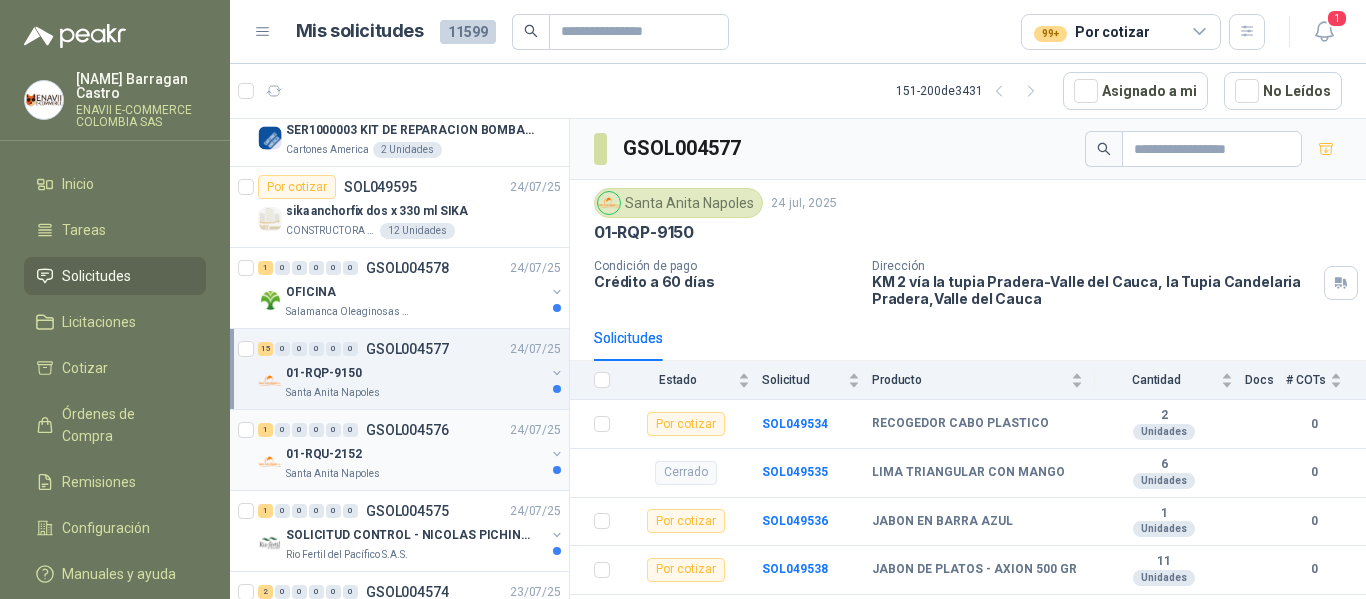 click on "01-RQU-2152" at bounding box center [415, 454] 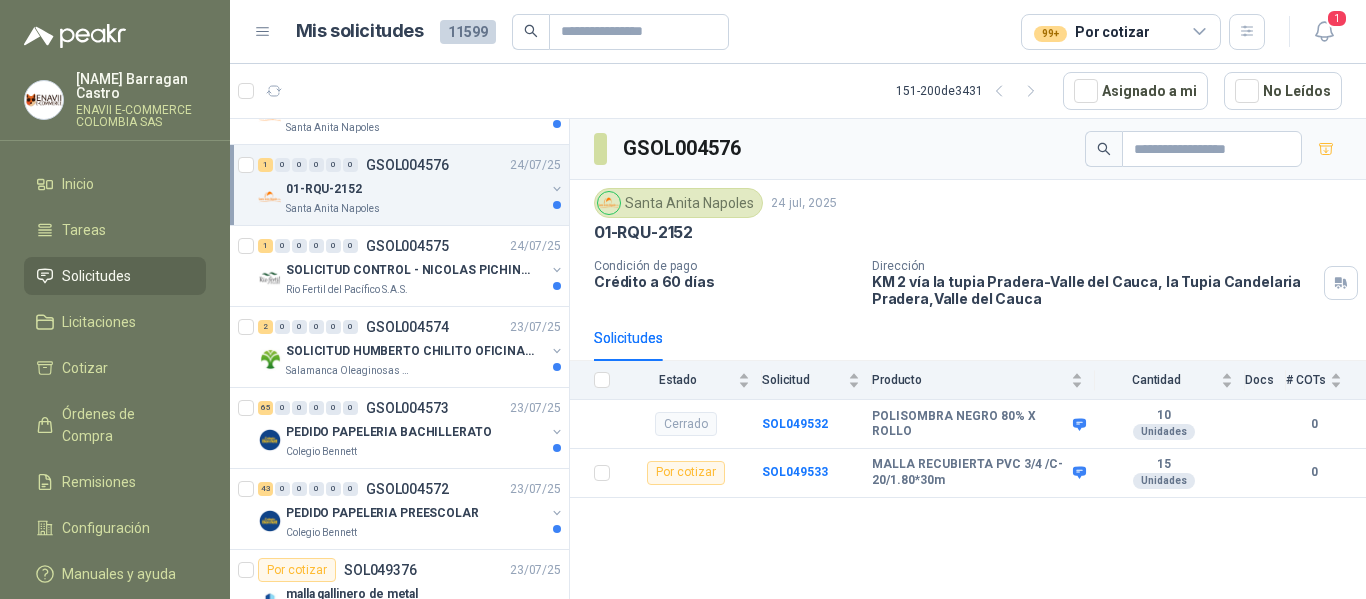 scroll, scrollTop: 900, scrollLeft: 0, axis: vertical 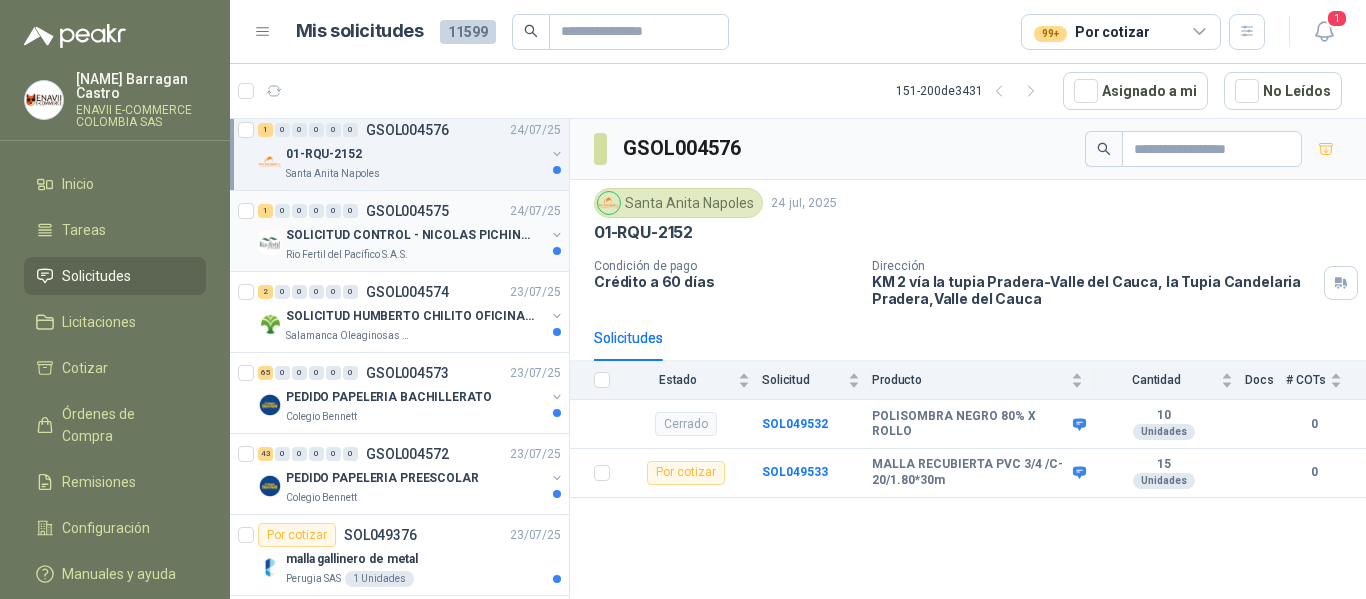 click on "Rio Fertil del Pacífico S.A.S." at bounding box center (347, 255) 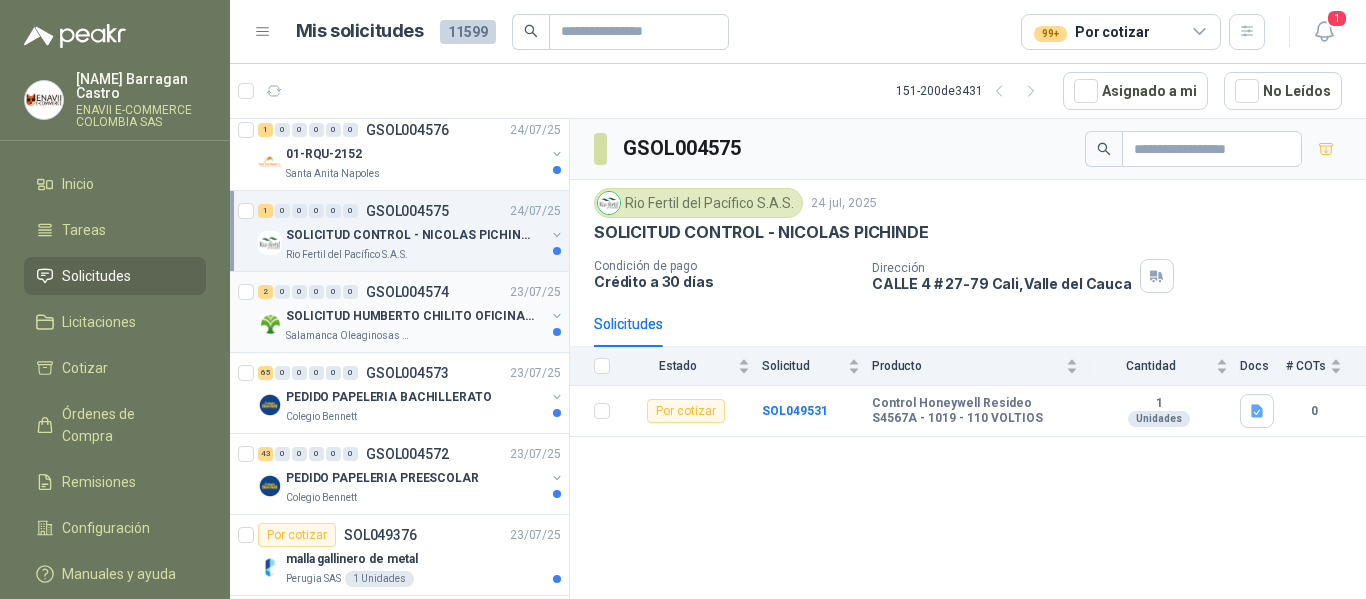 click on "SOLICITUD HUMBERTO CHILITO OFICINA - CALI" at bounding box center [410, 316] 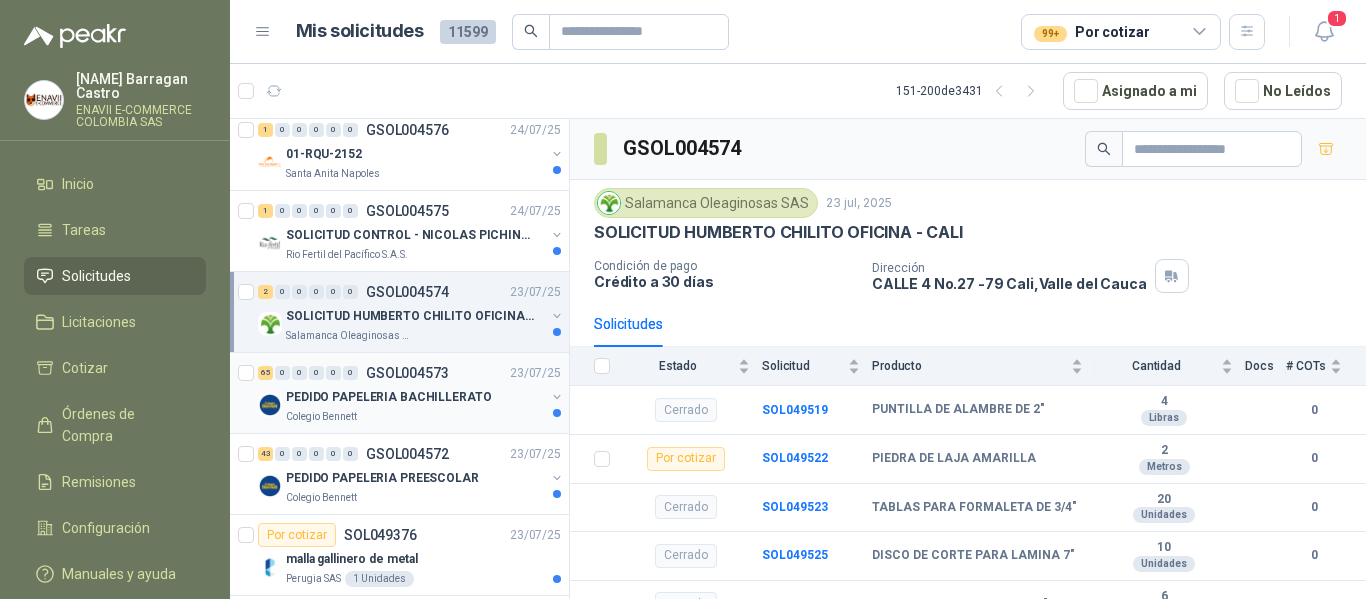 click on "PEDIDO PAPELERIA BACHILLERATO" at bounding box center [389, 397] 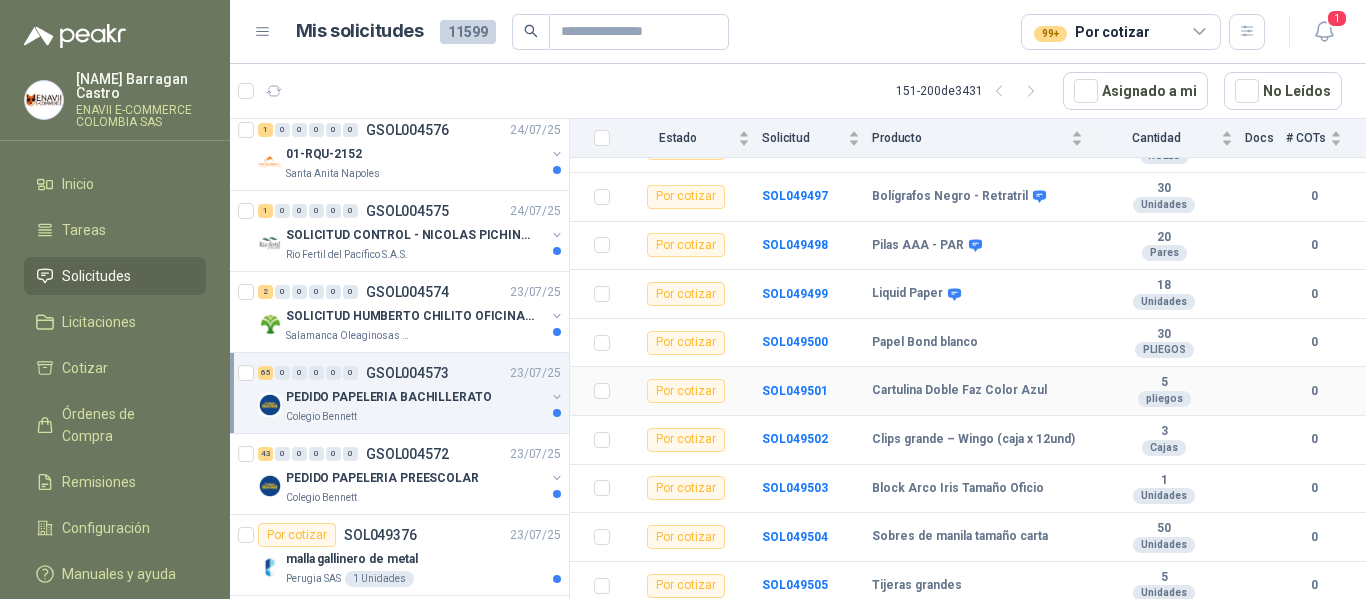 scroll, scrollTop: 2700, scrollLeft: 0, axis: vertical 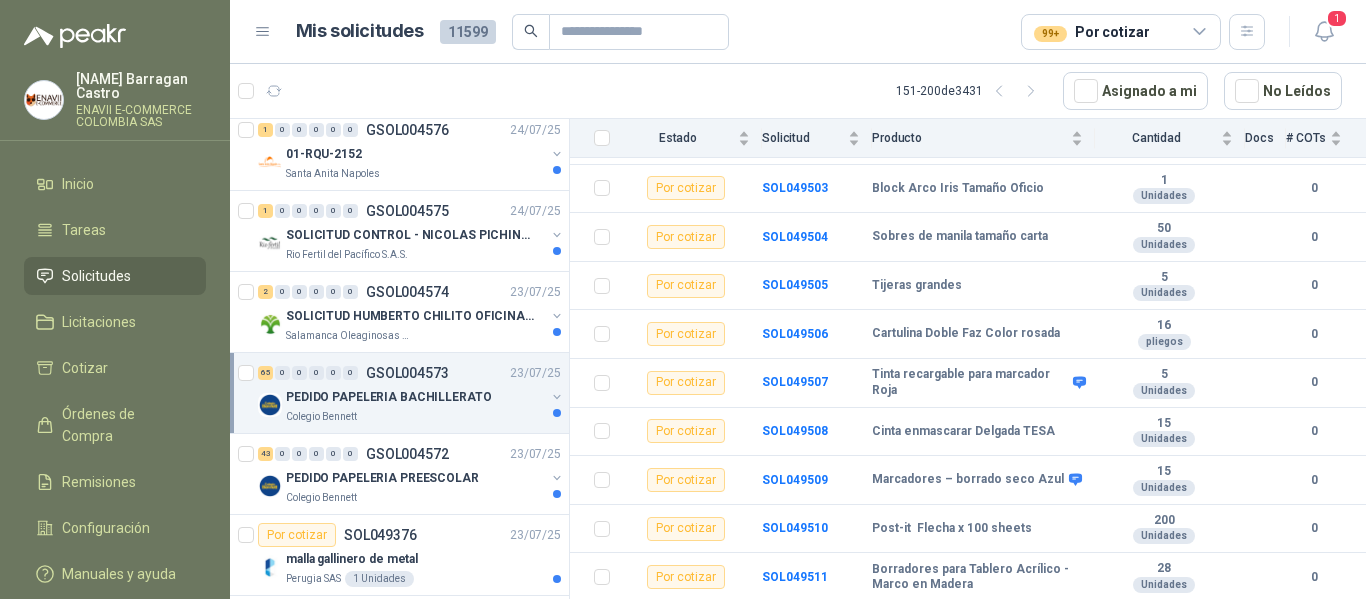 drag, startPoint x: 362, startPoint y: 462, endPoint x: 559, endPoint y: 424, distance: 200.6315 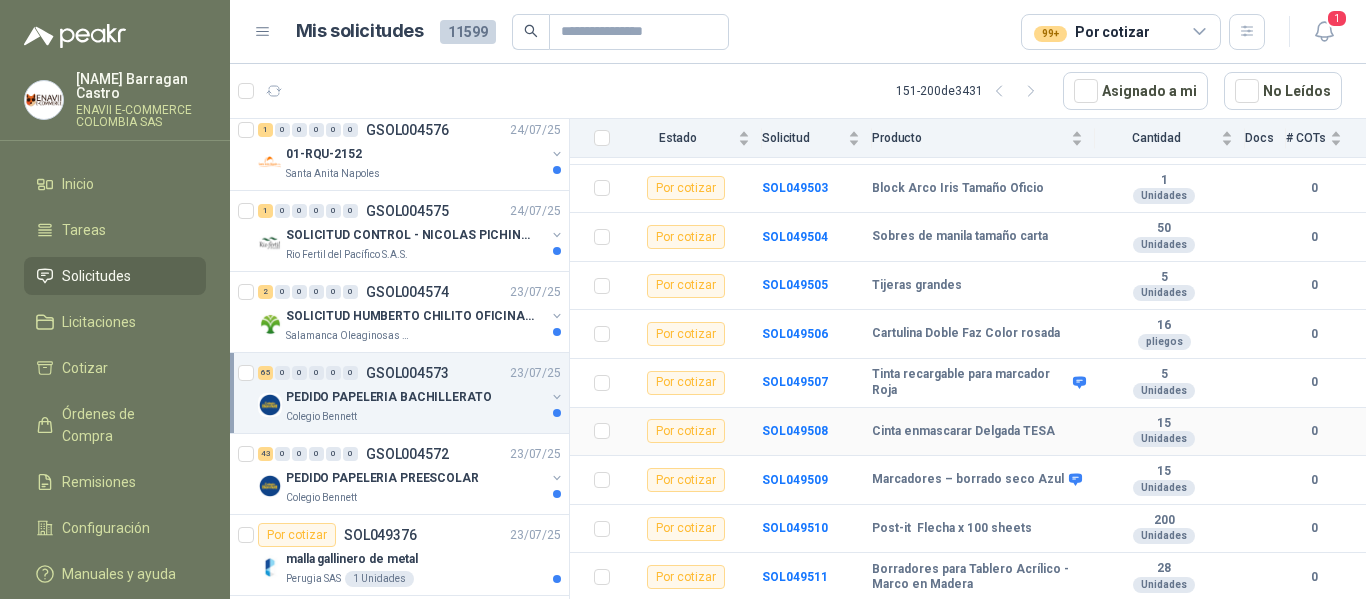 scroll, scrollTop: 2804, scrollLeft: 0, axis: vertical 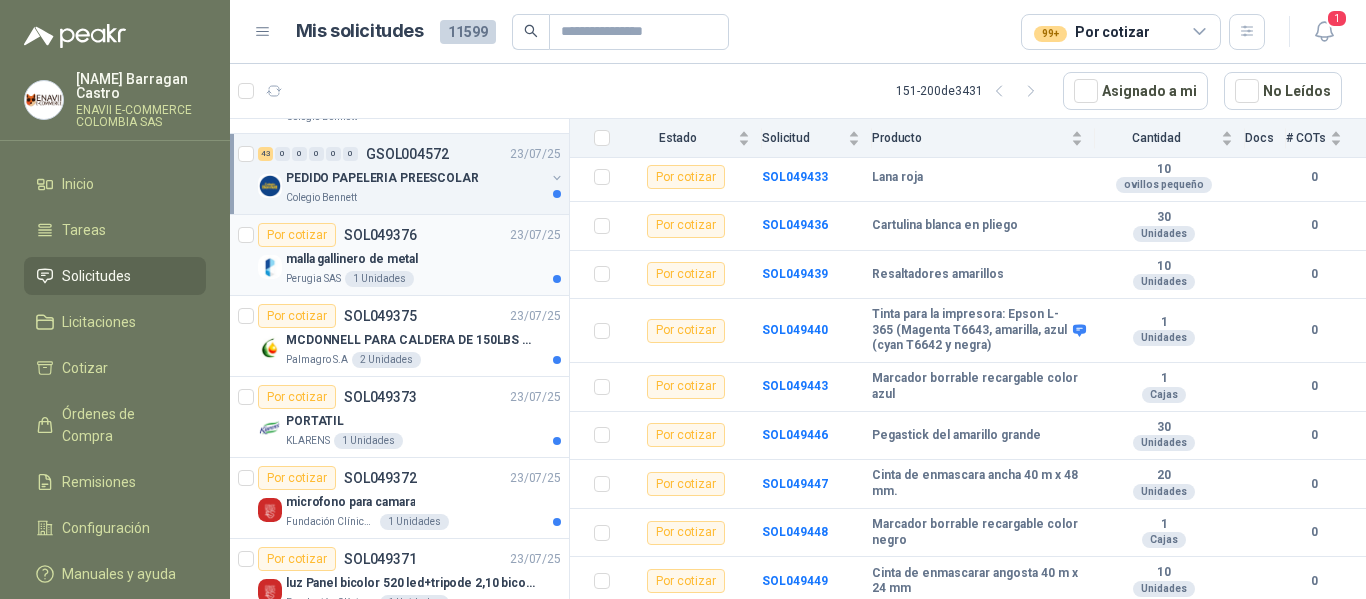 click on "Perugia SAS 1   Unidades" at bounding box center [423, 279] 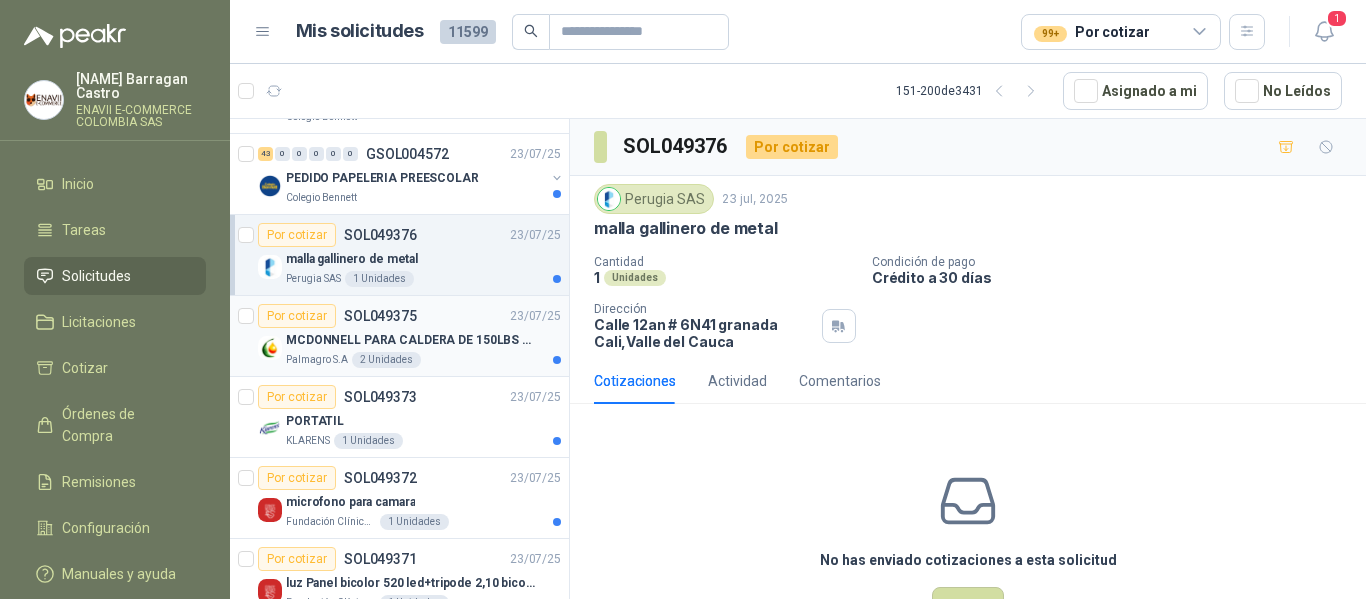 click on "[COMPANY] [NUMBER]   Unidades" at bounding box center [423, 360] 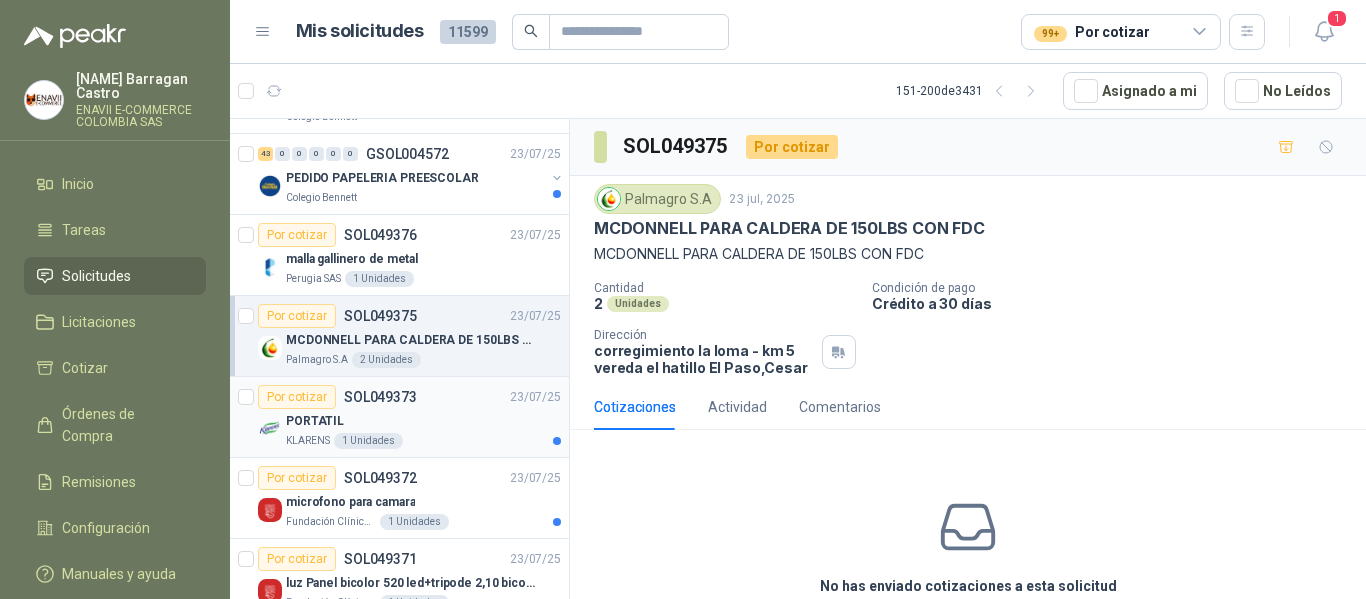 click on "Por cotizar SOL049373 23/07/25" at bounding box center [409, 397] 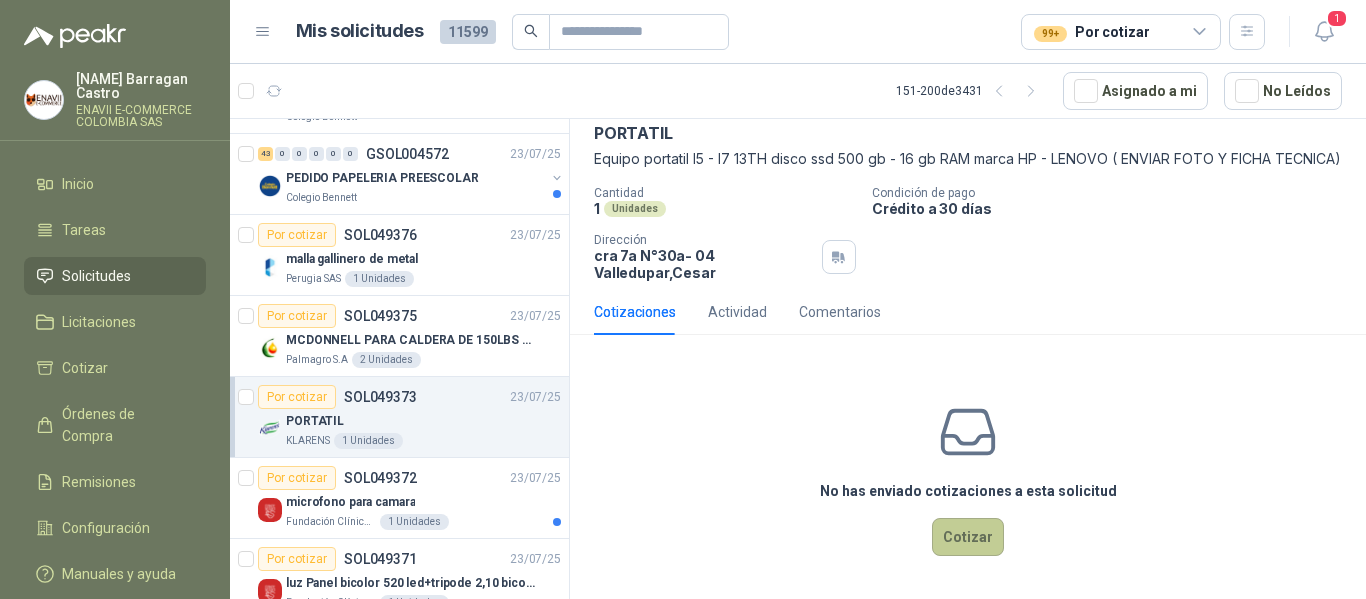 click on "Cotizar" at bounding box center (968, 537) 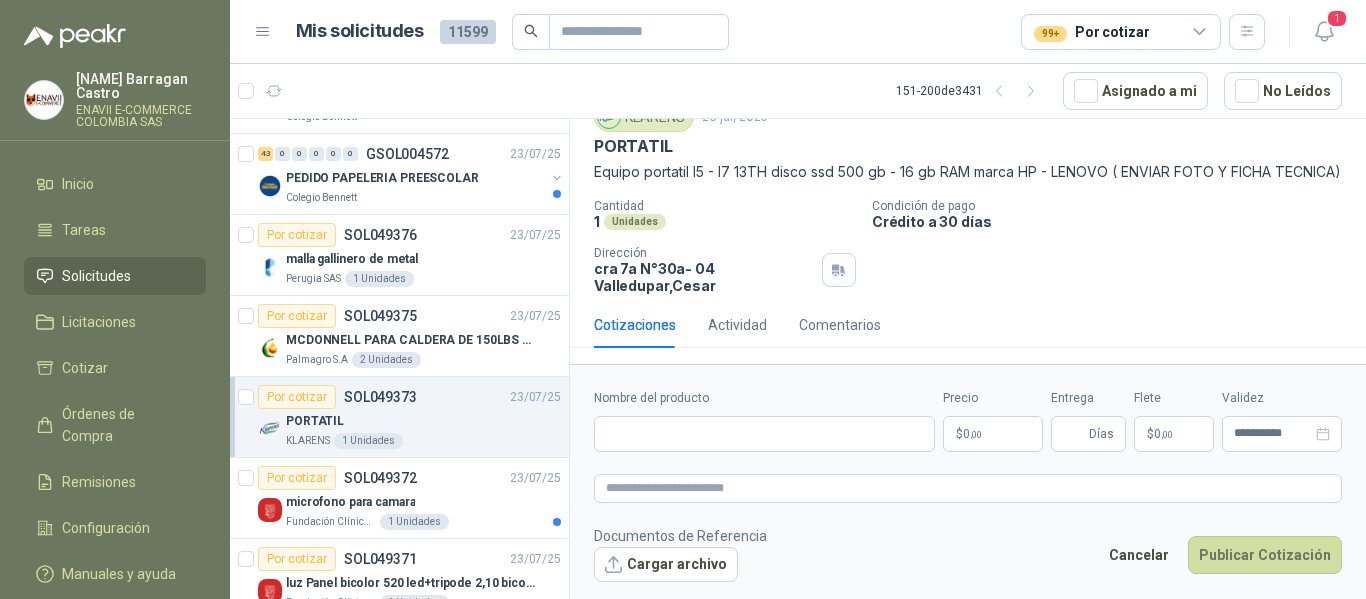 scroll, scrollTop: 4, scrollLeft: 0, axis: vertical 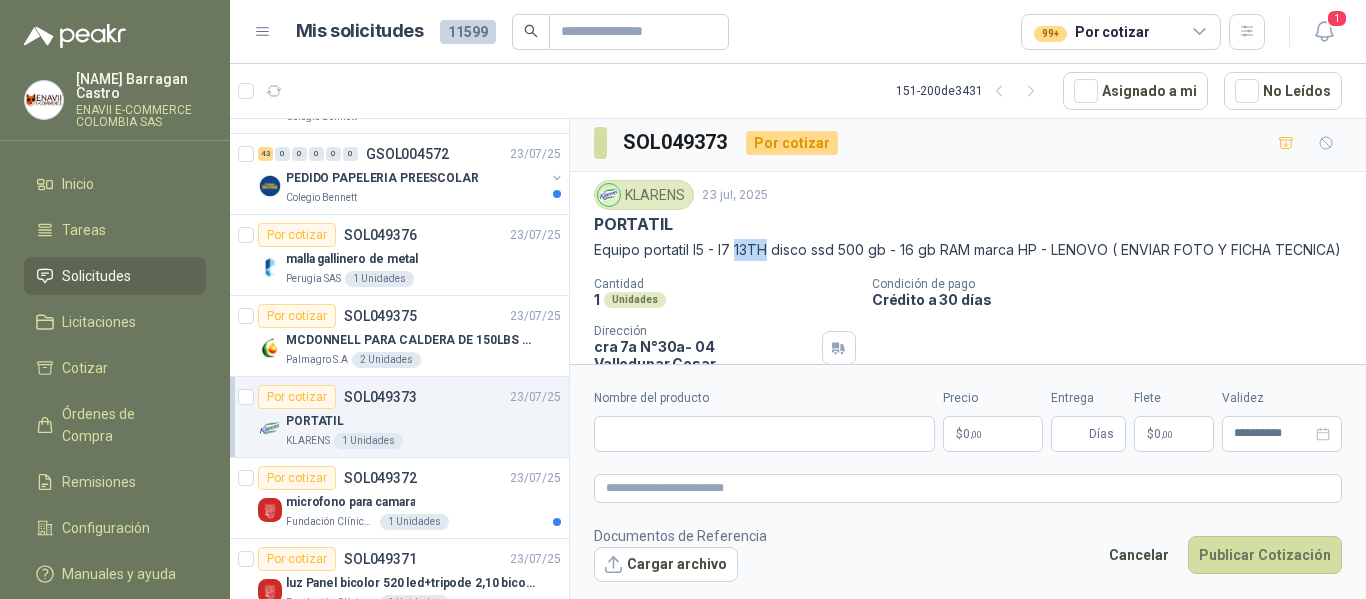 drag, startPoint x: 766, startPoint y: 247, endPoint x: 735, endPoint y: 254, distance: 31.780497 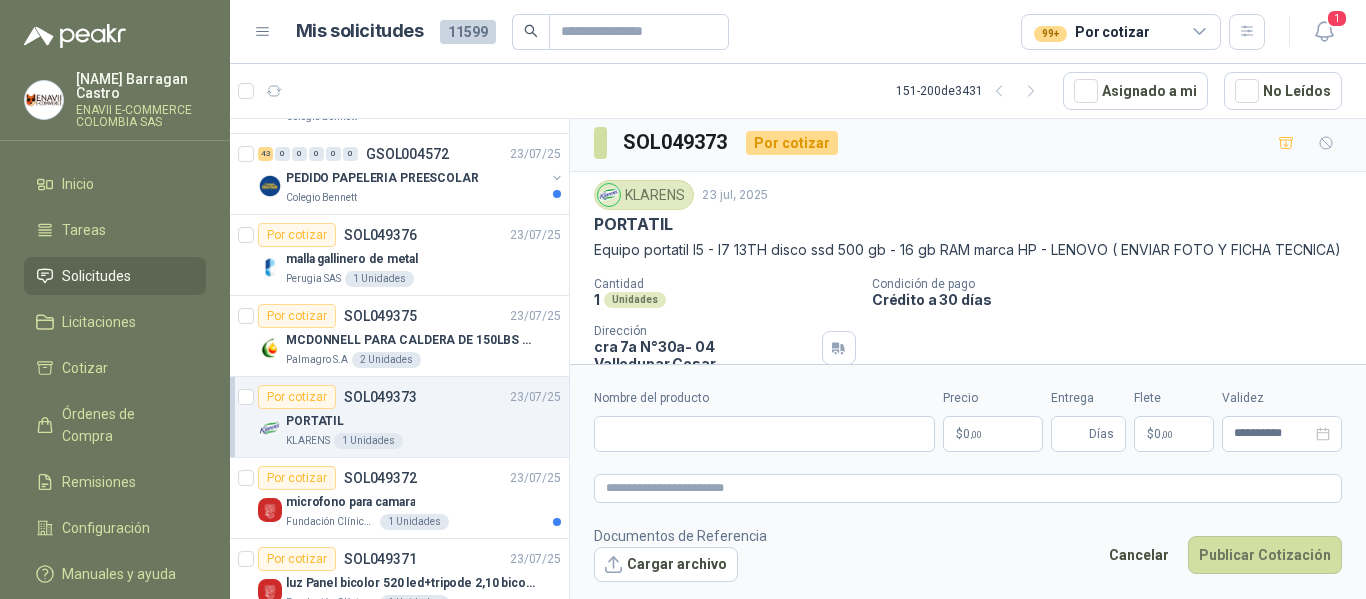 drag, startPoint x: 755, startPoint y: 255, endPoint x: 724, endPoint y: 249, distance: 31.575306 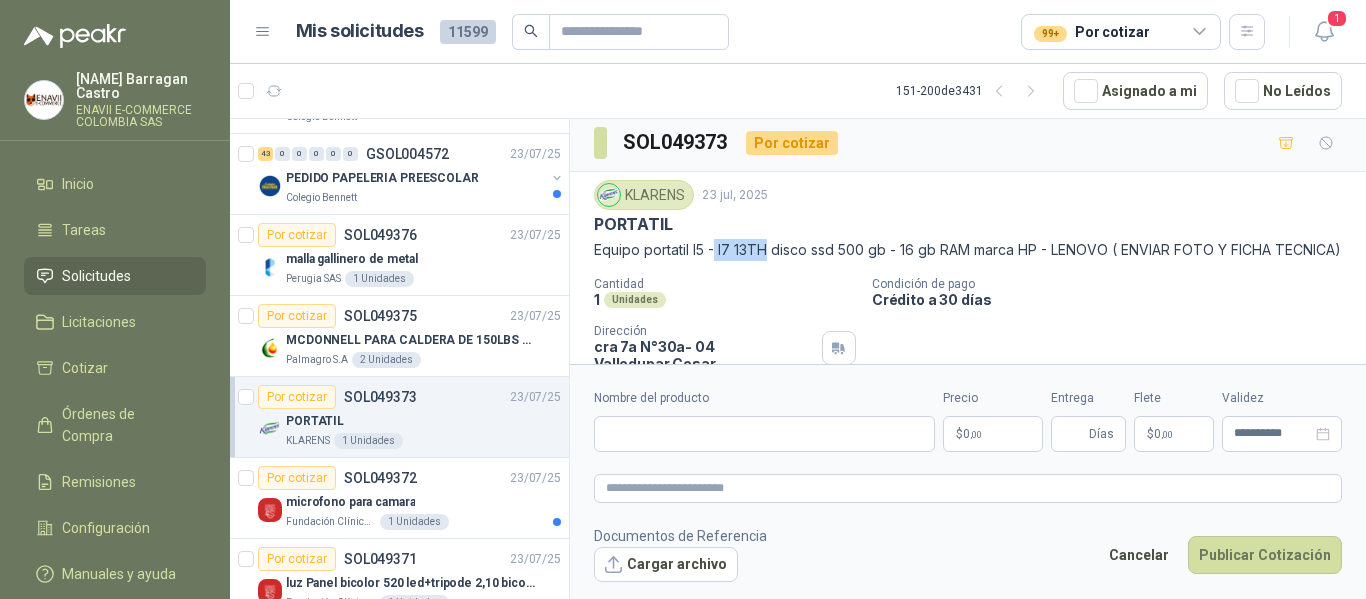 drag, startPoint x: 718, startPoint y: 248, endPoint x: 770, endPoint y: 253, distance: 52.23983 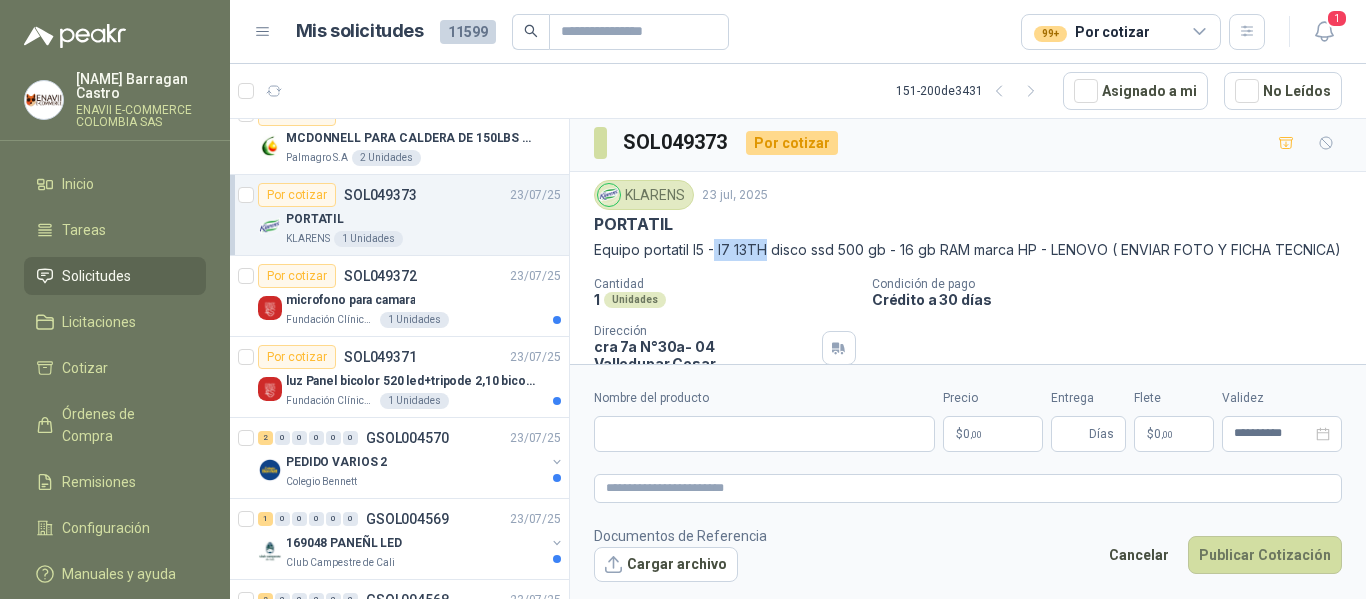 scroll, scrollTop: 1400, scrollLeft: 0, axis: vertical 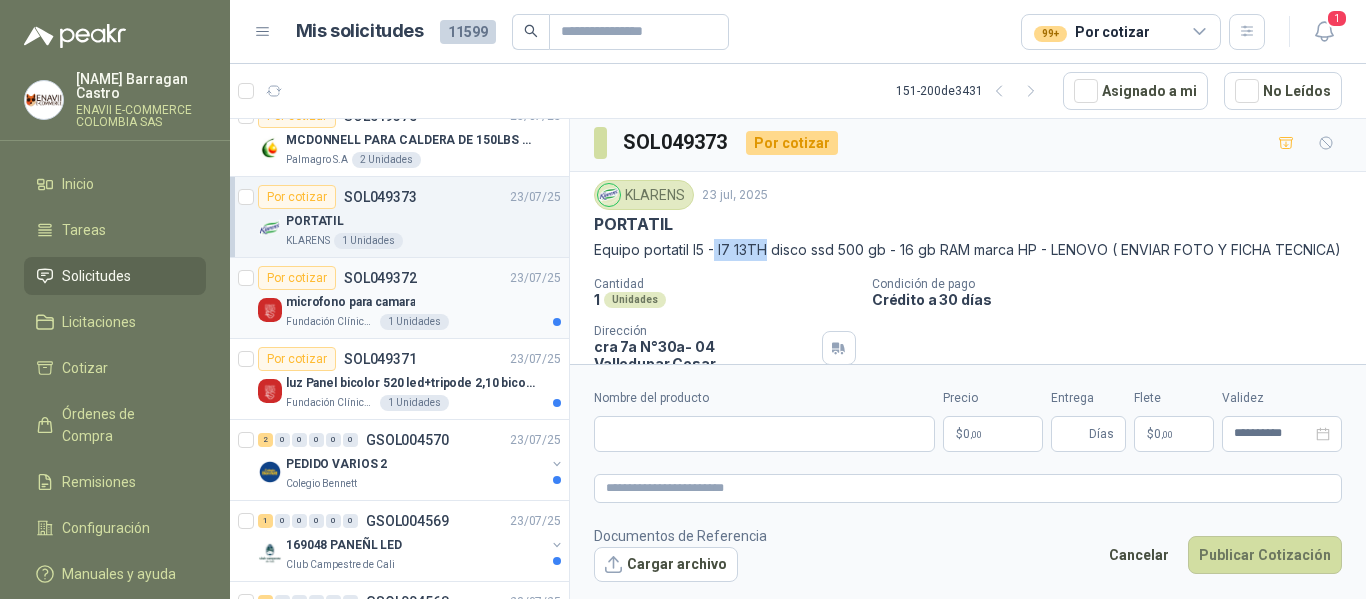 click on "microfono para camara" at bounding box center [423, 302] 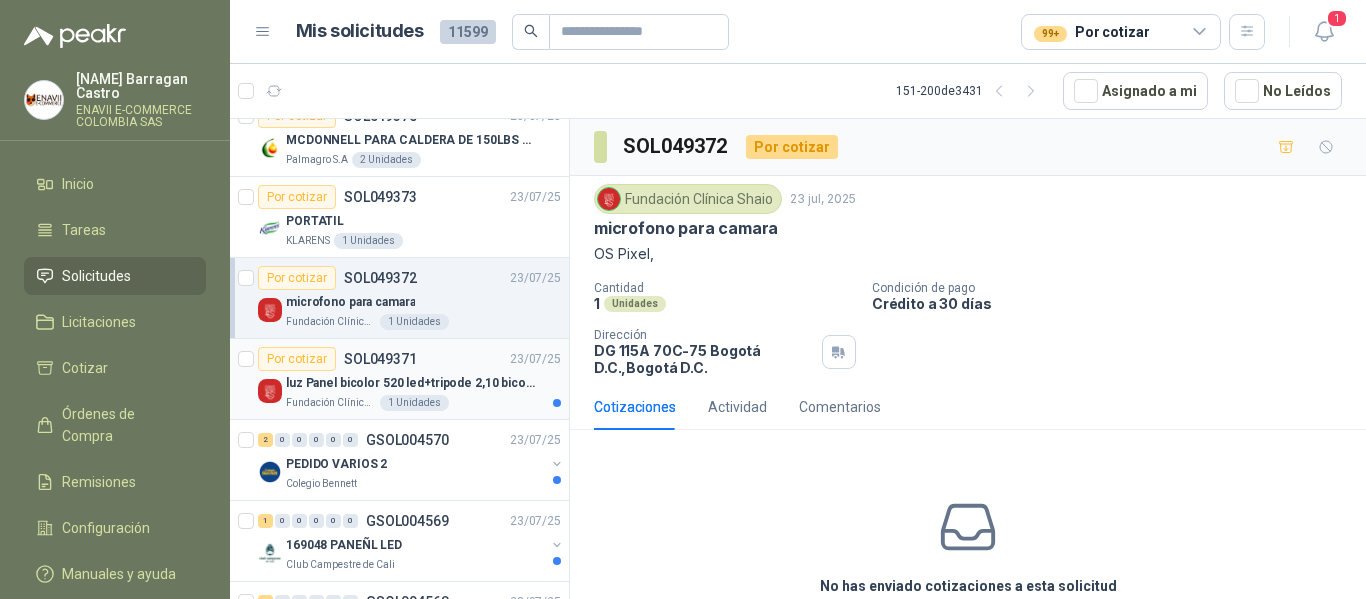 click on "luz Panel bicolor 520 led+tripode 2,10 bicolor," at bounding box center (410, 383) 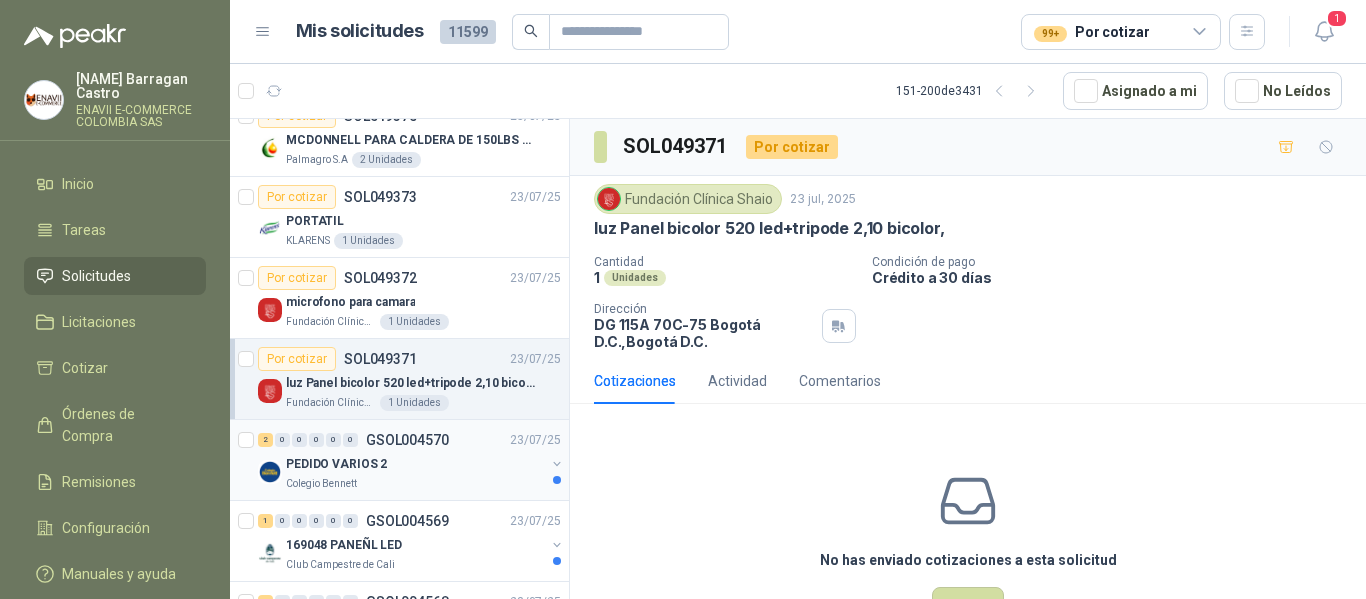 click on "GSOL004570" at bounding box center (407, 440) 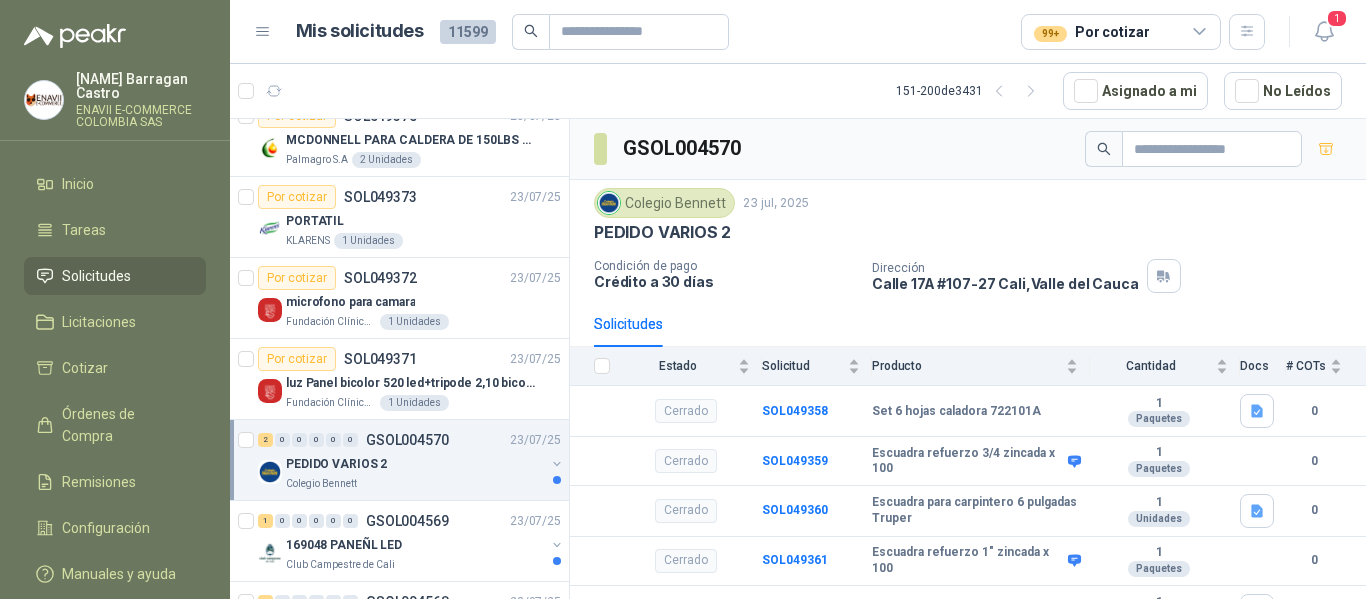 scroll, scrollTop: 1500, scrollLeft: 0, axis: vertical 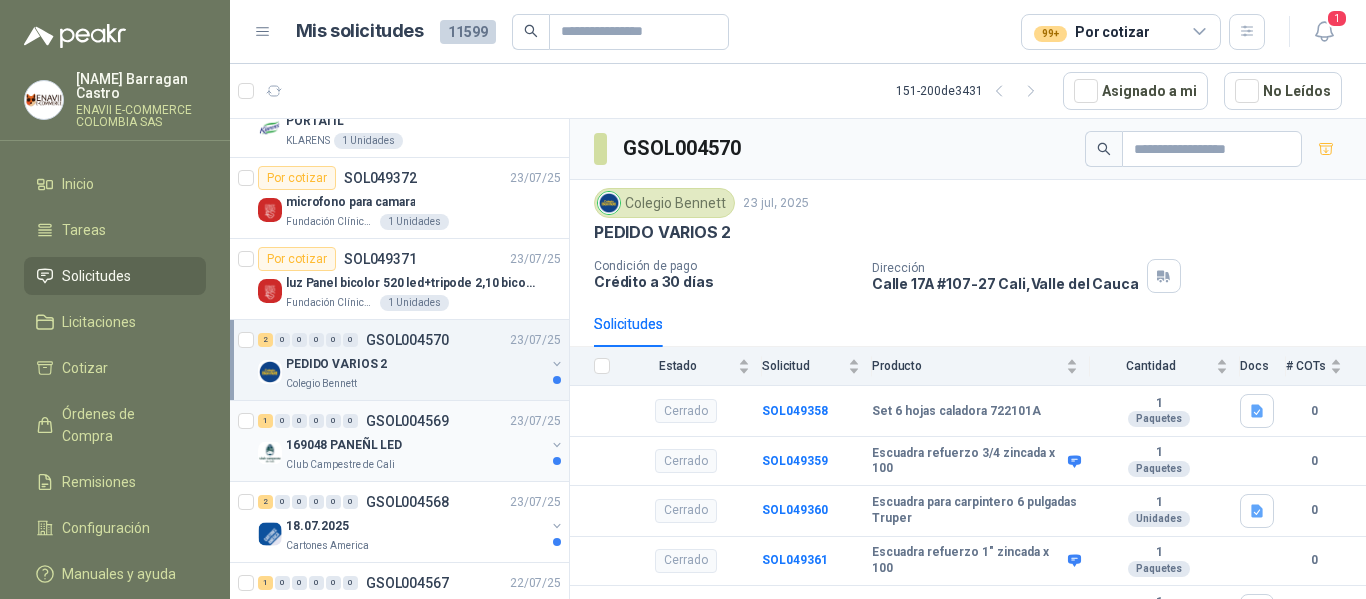 click on "169048  PANEÑL LED" at bounding box center [415, 445] 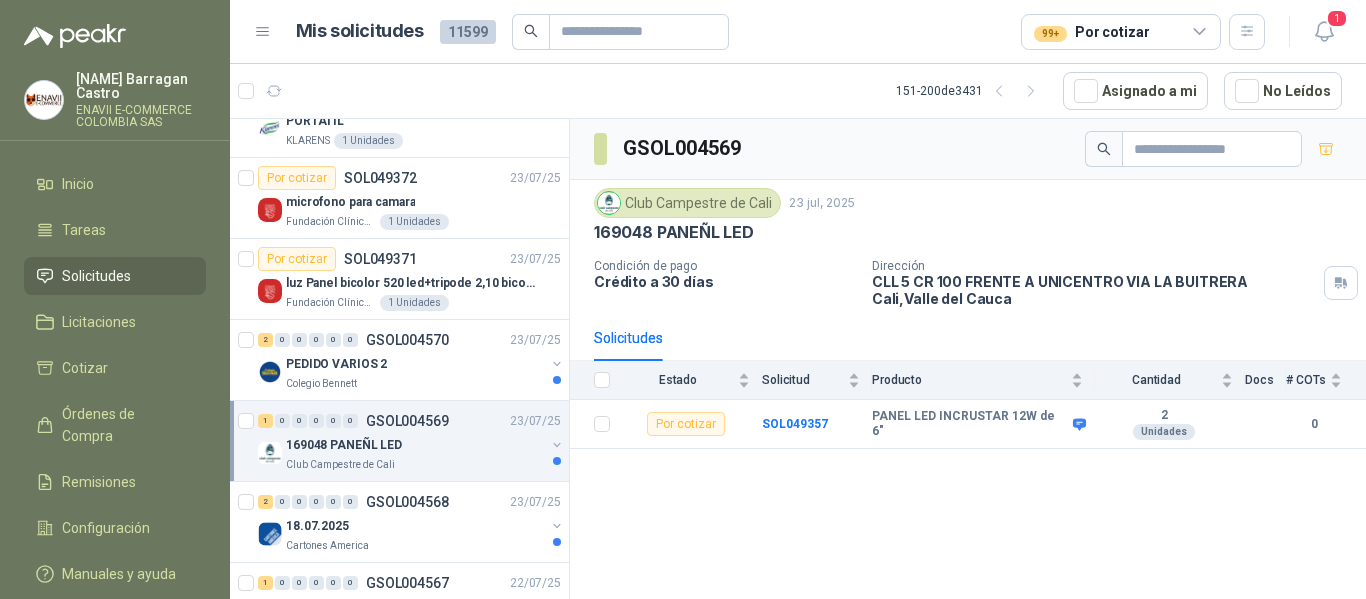 scroll, scrollTop: 1600, scrollLeft: 0, axis: vertical 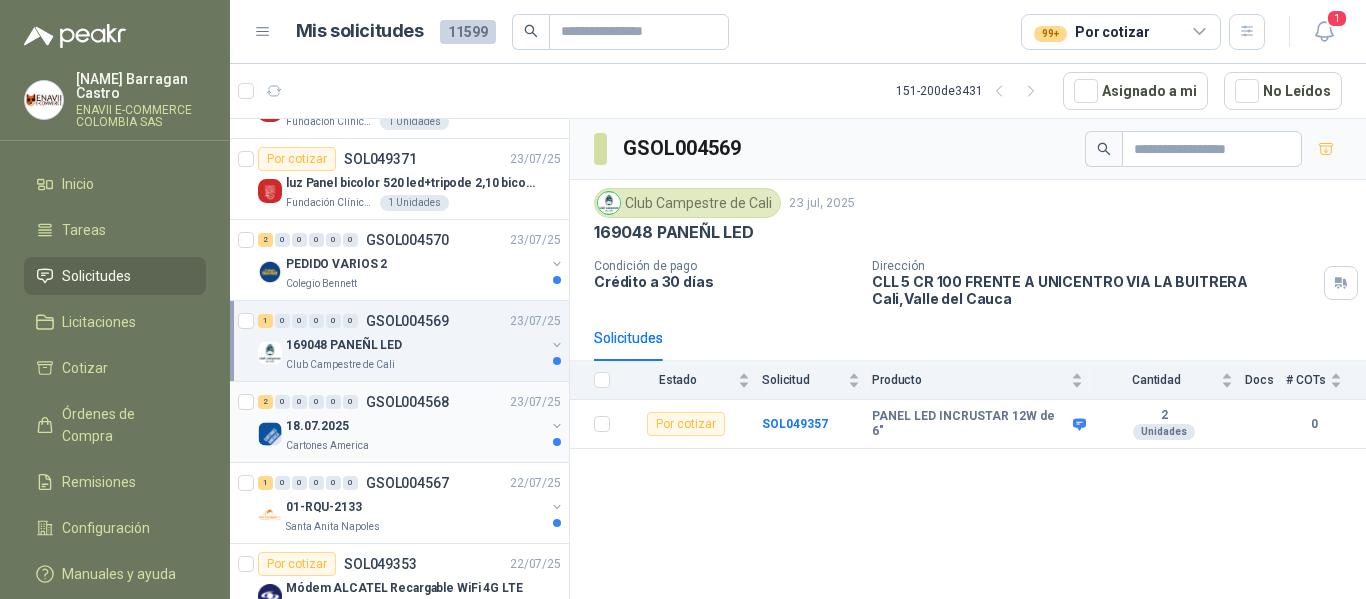 click on "Cartones America" at bounding box center (415, 446) 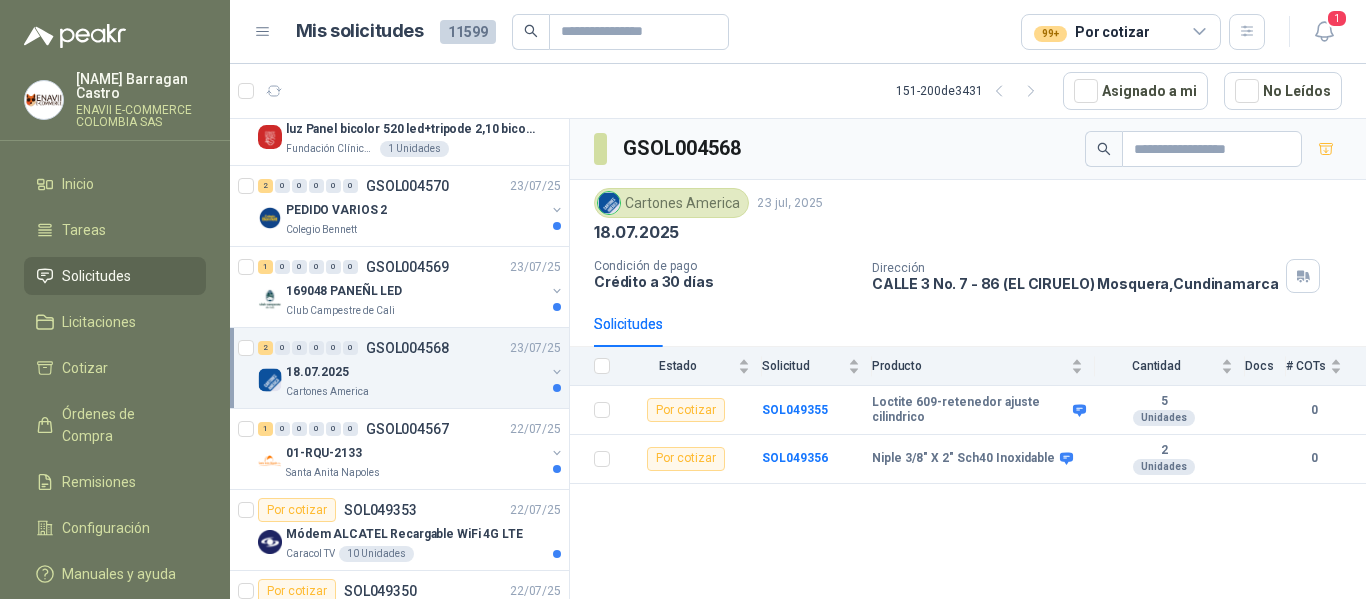scroll, scrollTop: 1700, scrollLeft: 0, axis: vertical 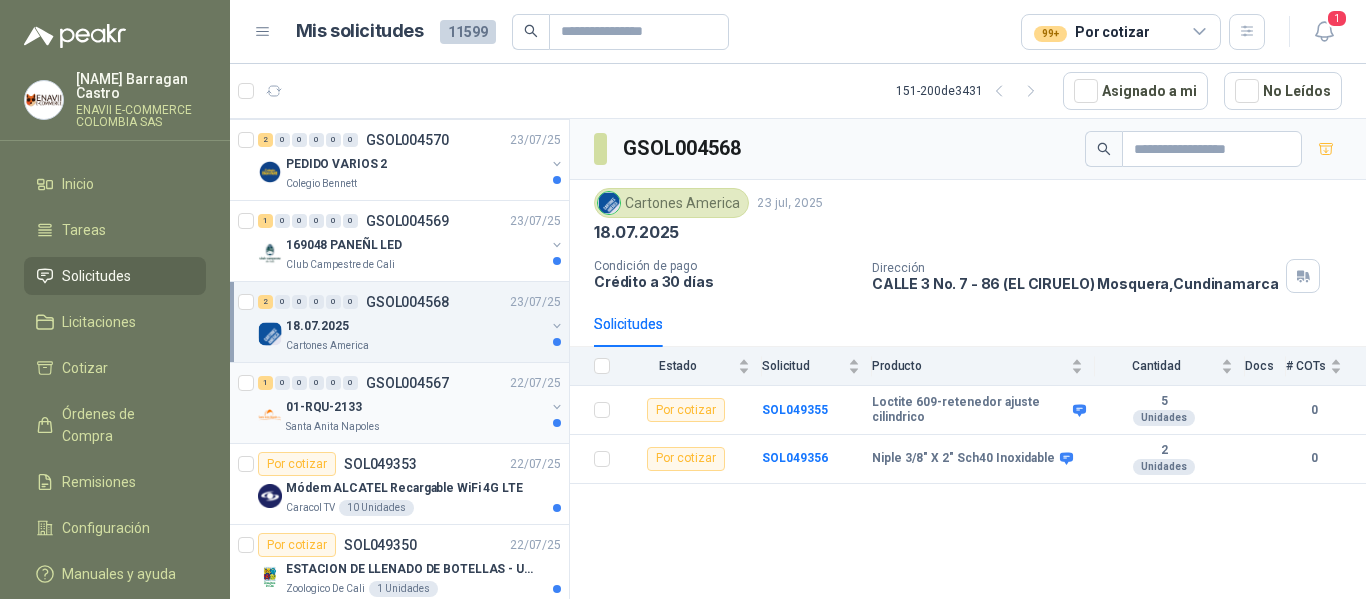 click on "Santa Anita Napoles" at bounding box center [415, 427] 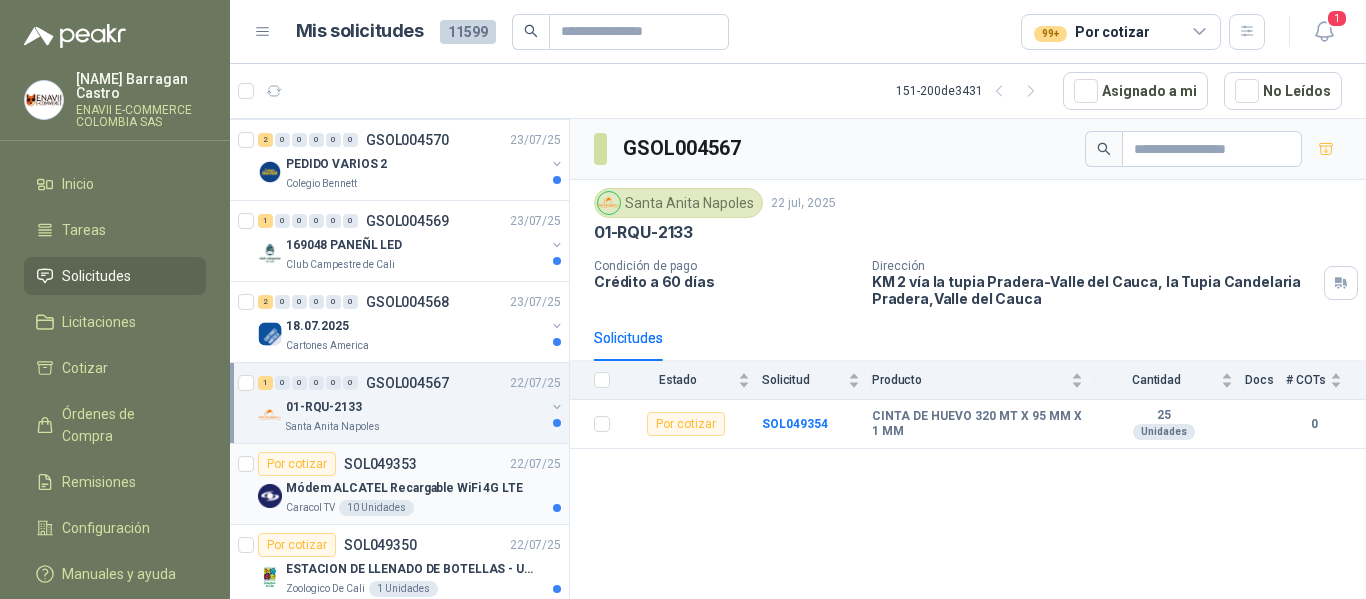 click on "Módem ALCATEL Recargable WiFi 4G LTE" at bounding box center [404, 488] 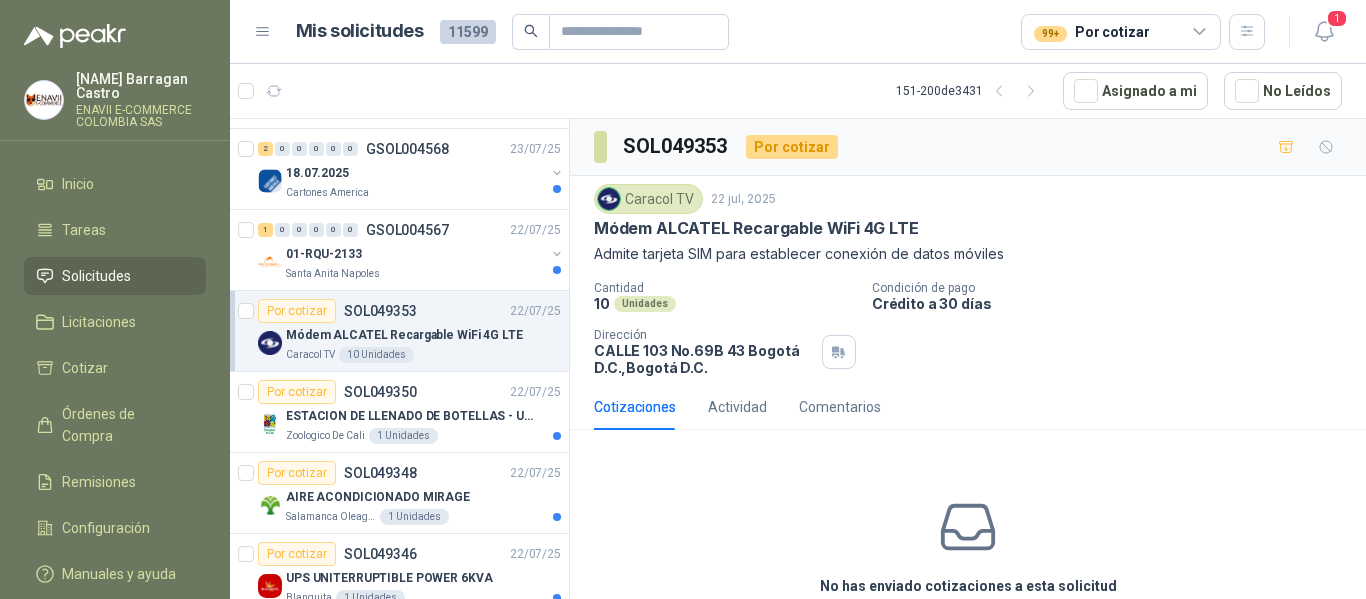 scroll, scrollTop: 1900, scrollLeft: 0, axis: vertical 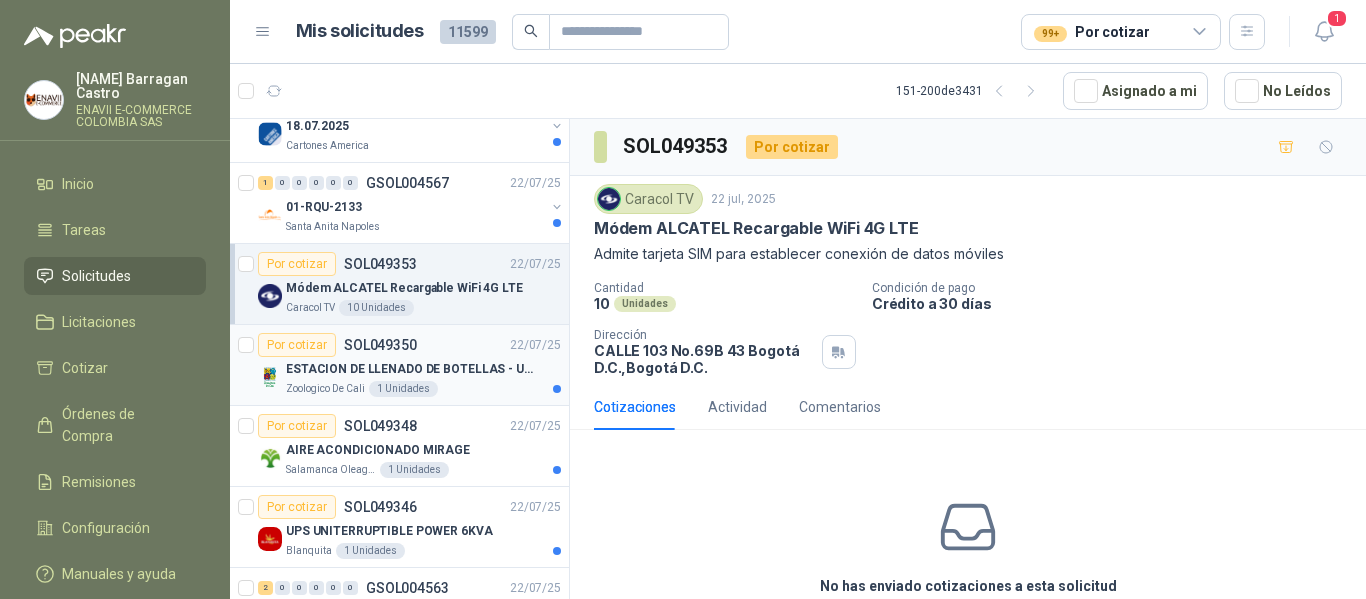click on "Zoologico De Cali  1   Unidades" at bounding box center [423, 389] 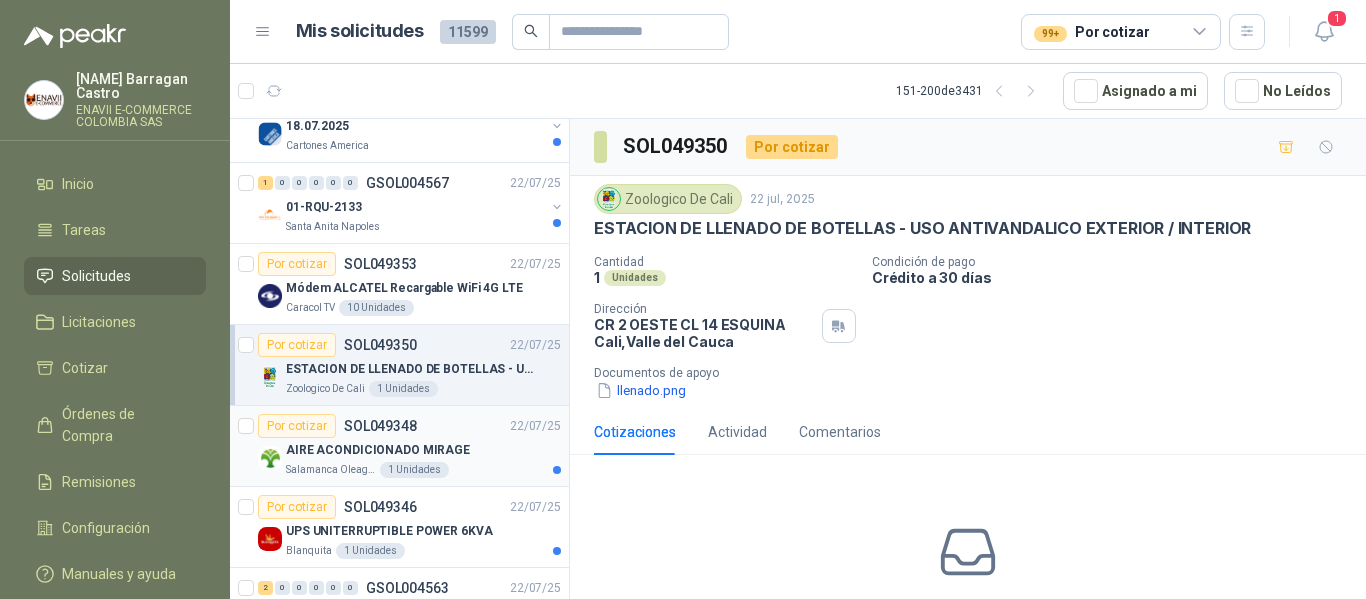 click on "AIRE ACONDICIONADO MIRAGE" at bounding box center (423, 450) 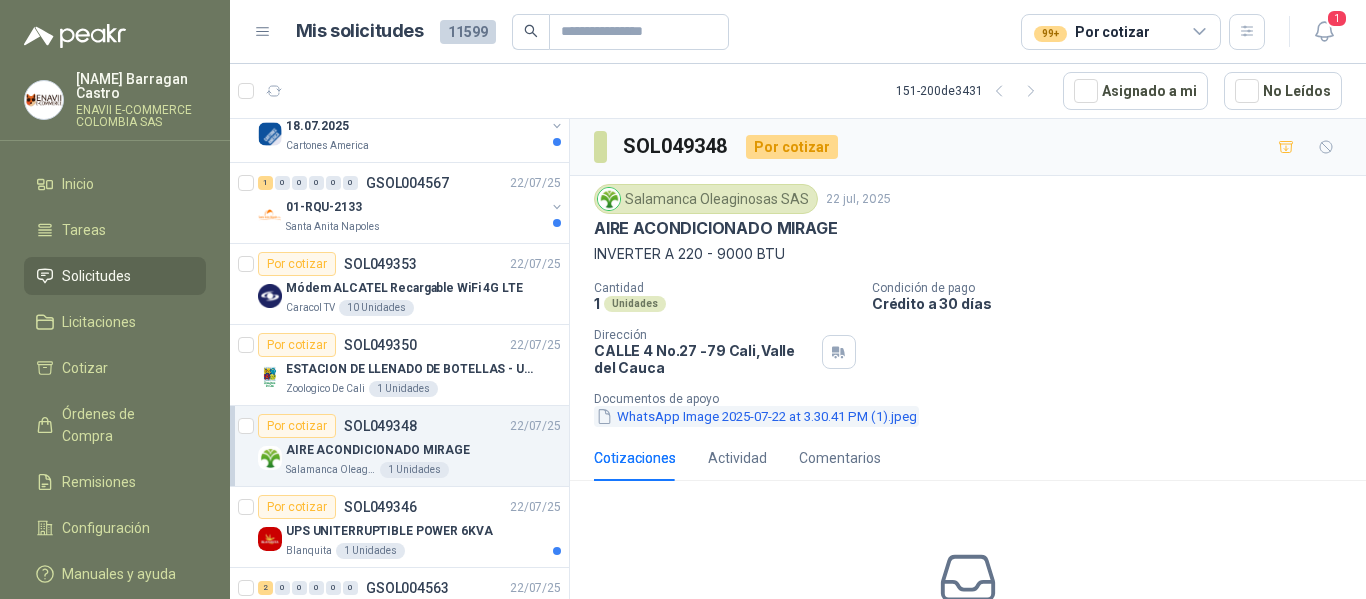 click on "WhatsApp Image 2025-07-22 at 3.30.41 PM (1).jpeg" at bounding box center [756, 416] 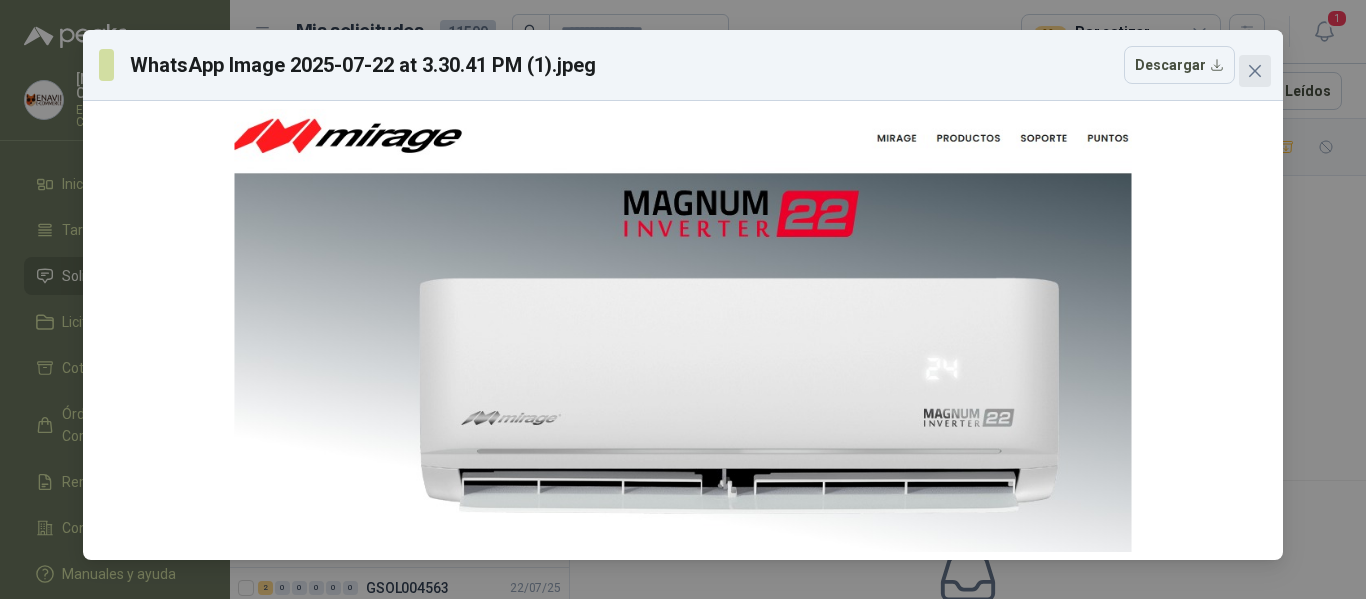 click 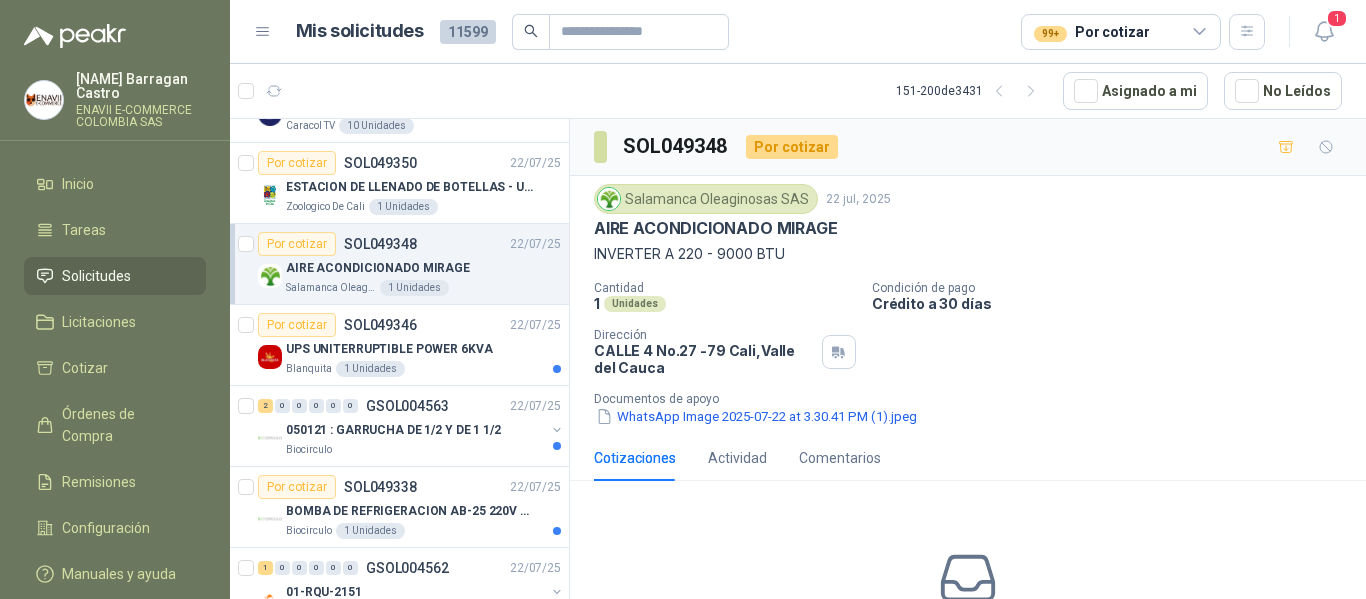 scroll, scrollTop: 2100, scrollLeft: 0, axis: vertical 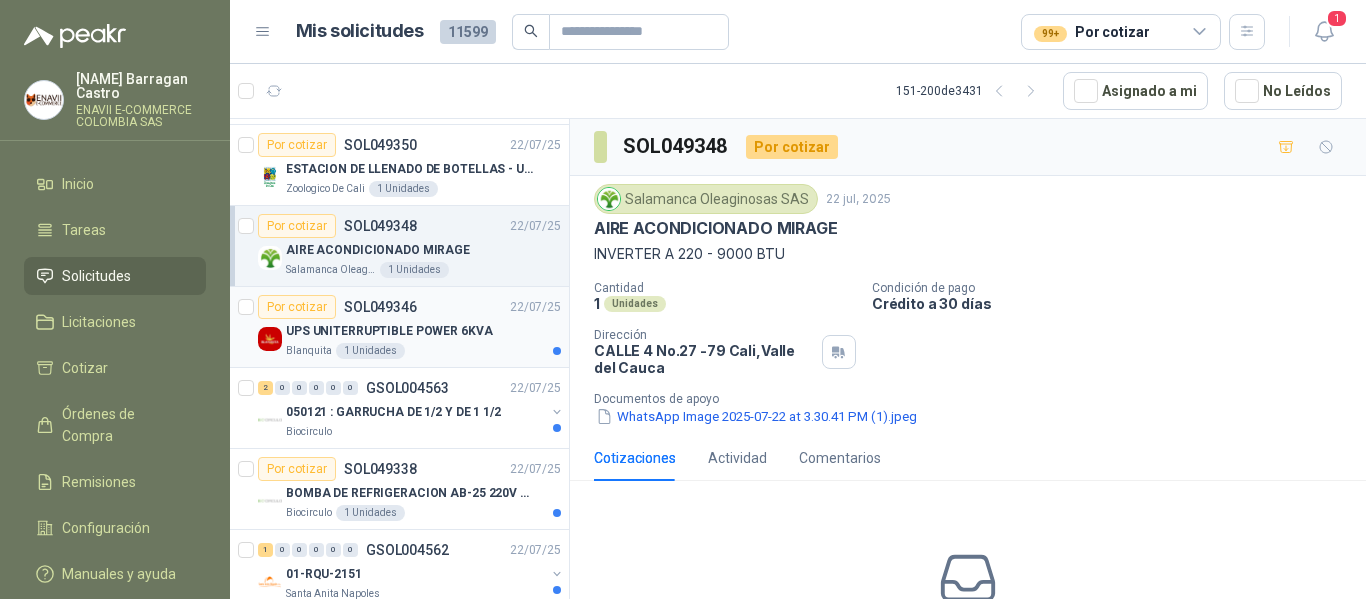 click on "Blanquita 1   Unidades" at bounding box center (423, 351) 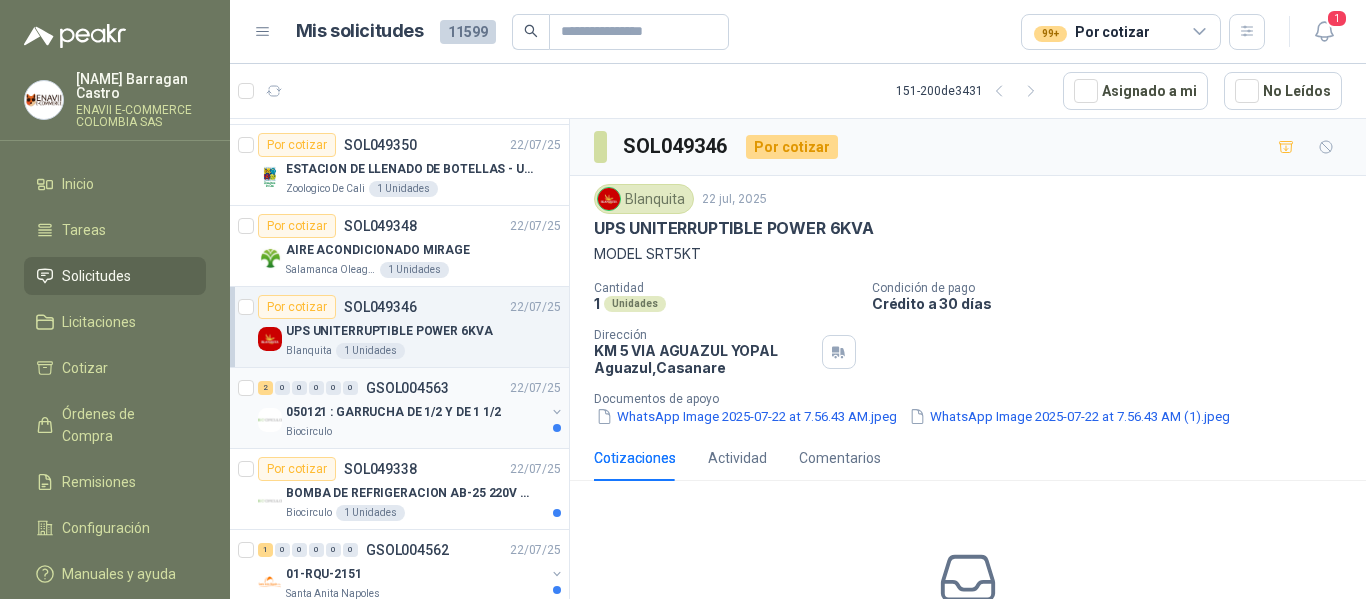 click on "GSOL004563" at bounding box center [407, 388] 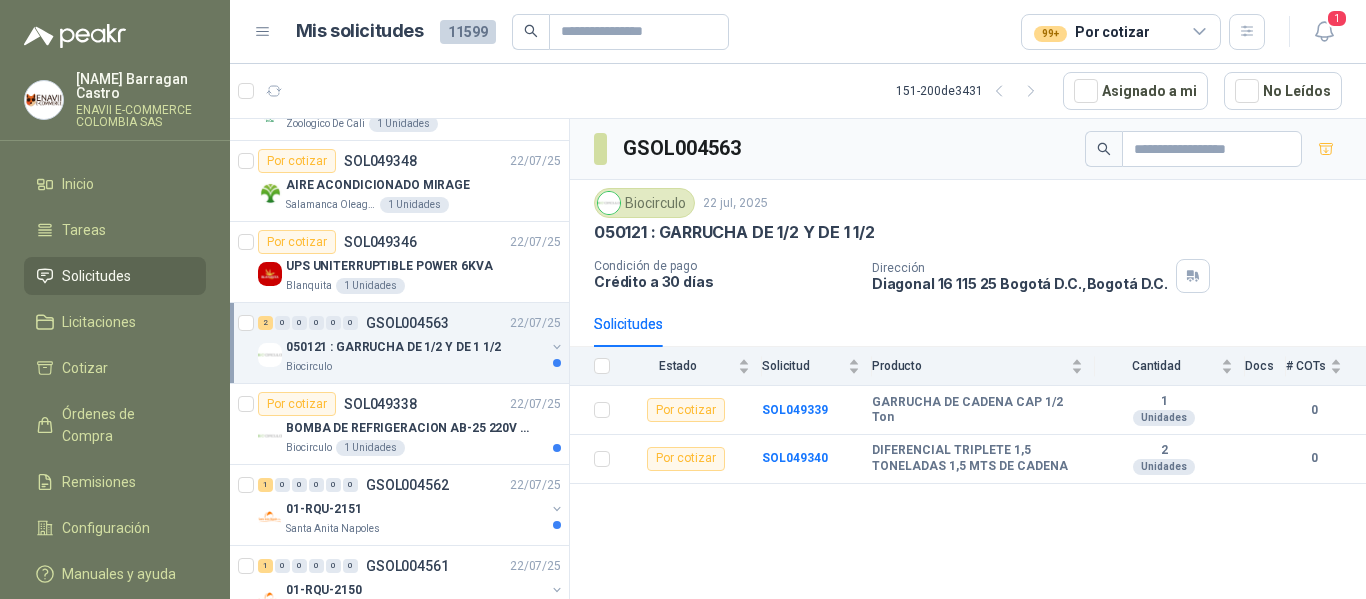 scroll, scrollTop: 2200, scrollLeft: 0, axis: vertical 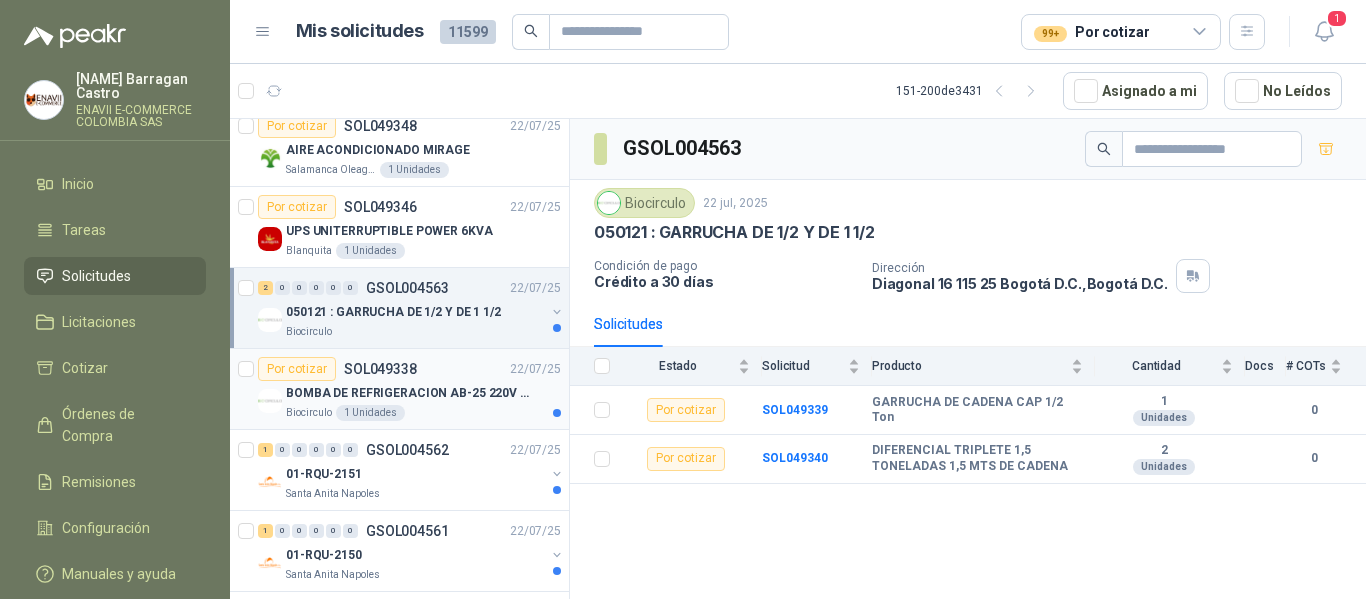 click on "Por cotizar SOL[NUMBER] [DD]/[MM]/[YY]" at bounding box center [409, 369] 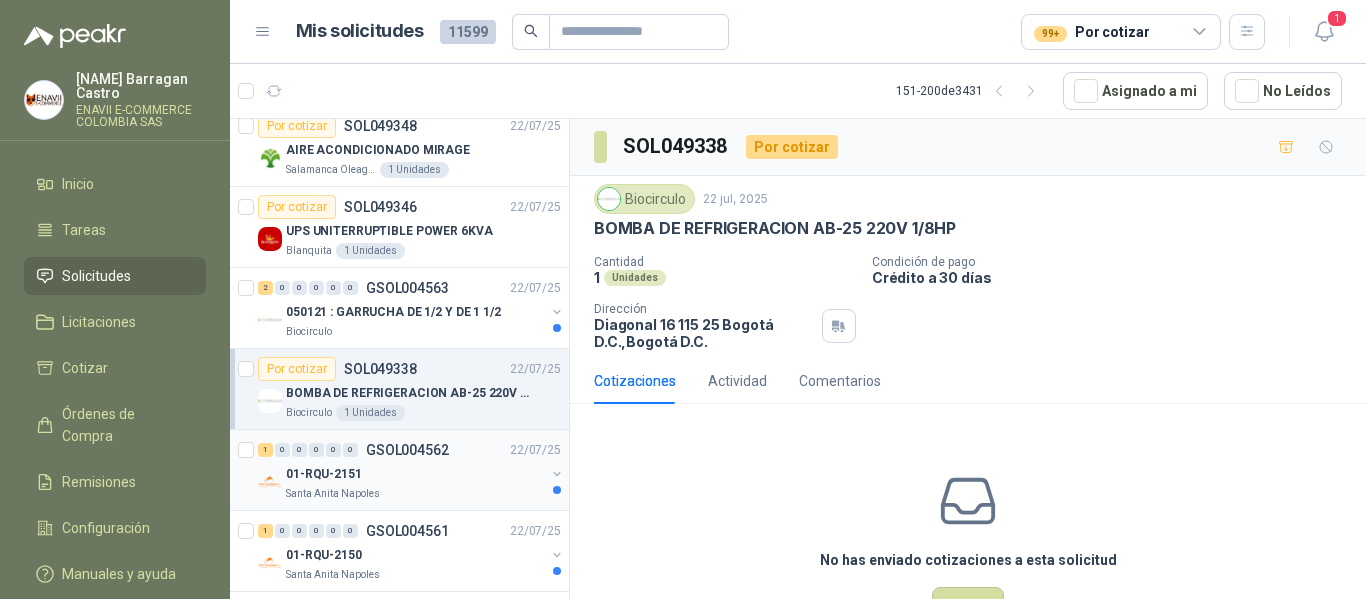click on "01-RQU-2151" at bounding box center [415, 474] 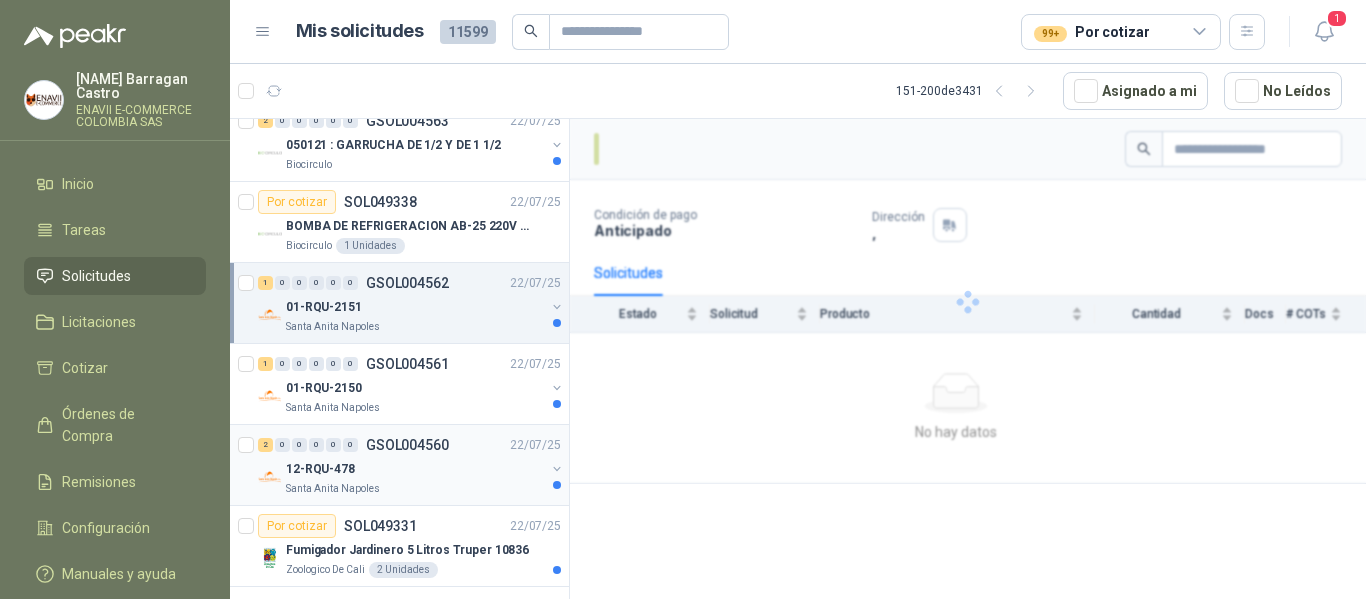 scroll, scrollTop: 2400, scrollLeft: 0, axis: vertical 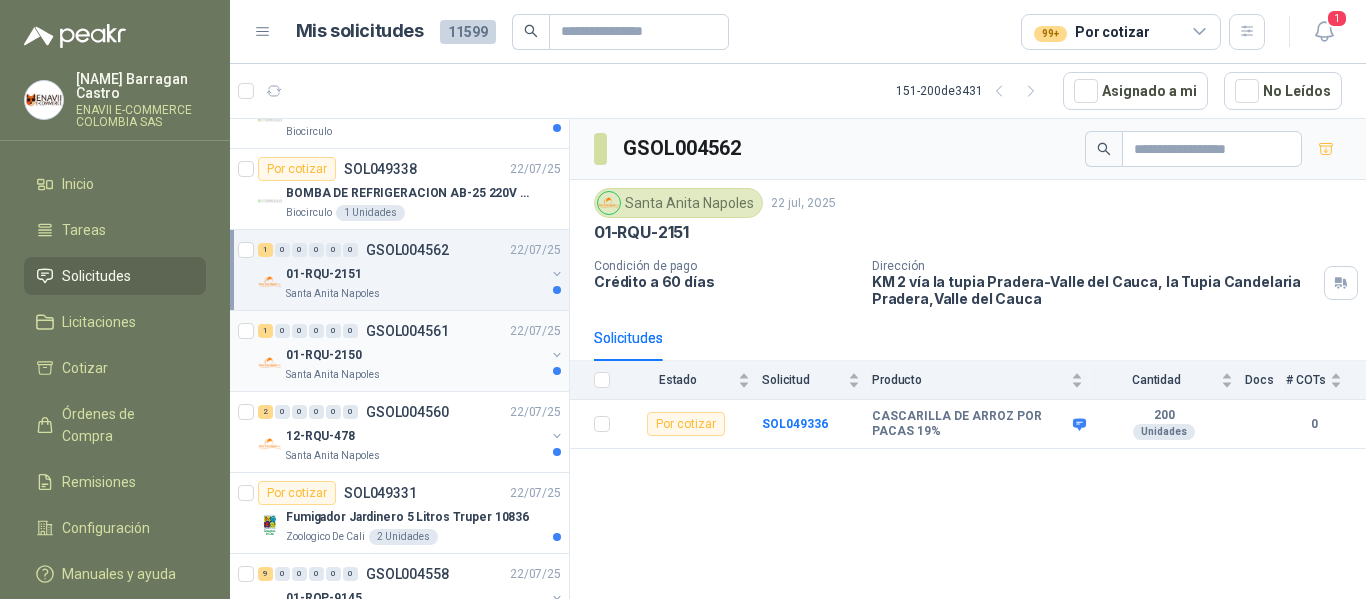 click on "Santa Anita Napoles" at bounding box center (415, 375) 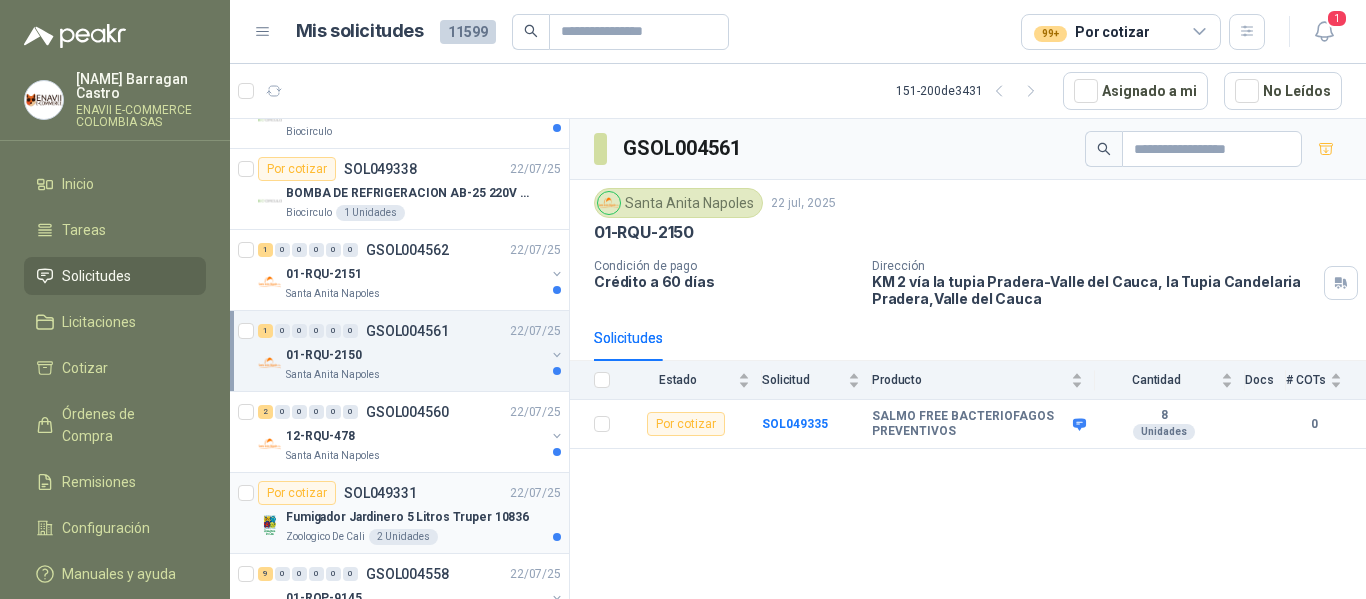 click on "Por cotizar SOL[NUMBER] [DD]/[MM]/[YY]   Fumigador Jardinero [NUMBER] Litros Truper [NUMBER] Zoologico De Cali  [NUMBER]   Unidades" at bounding box center (399, 513) 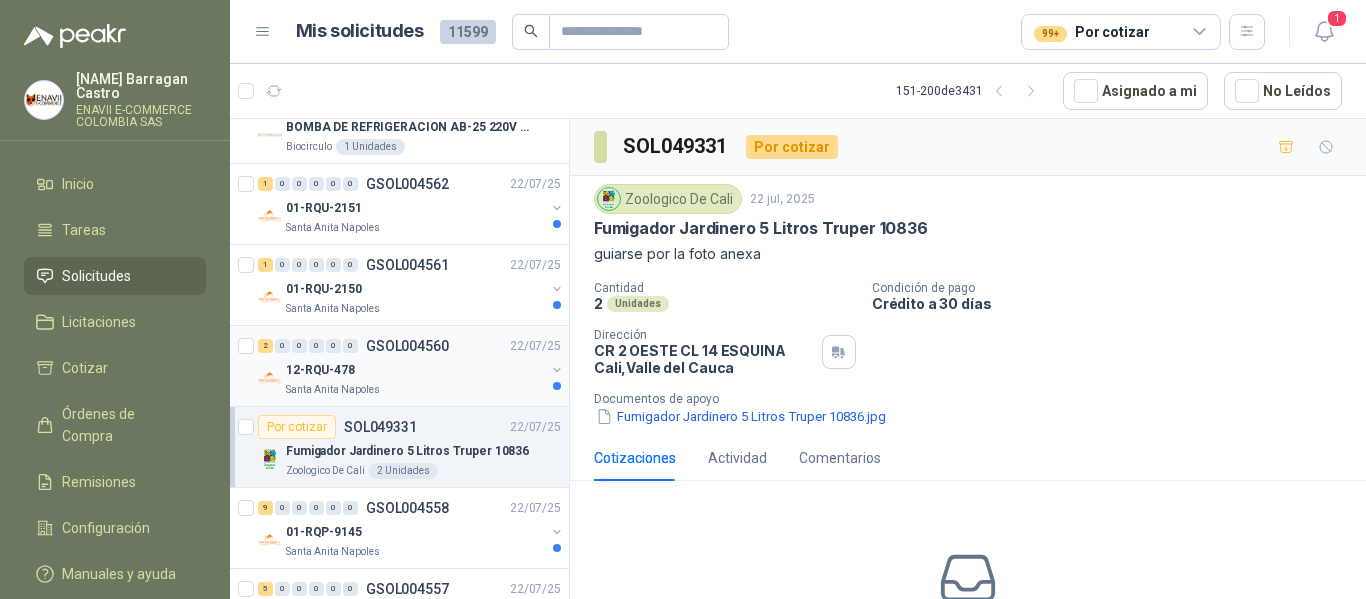 scroll, scrollTop: 2500, scrollLeft: 0, axis: vertical 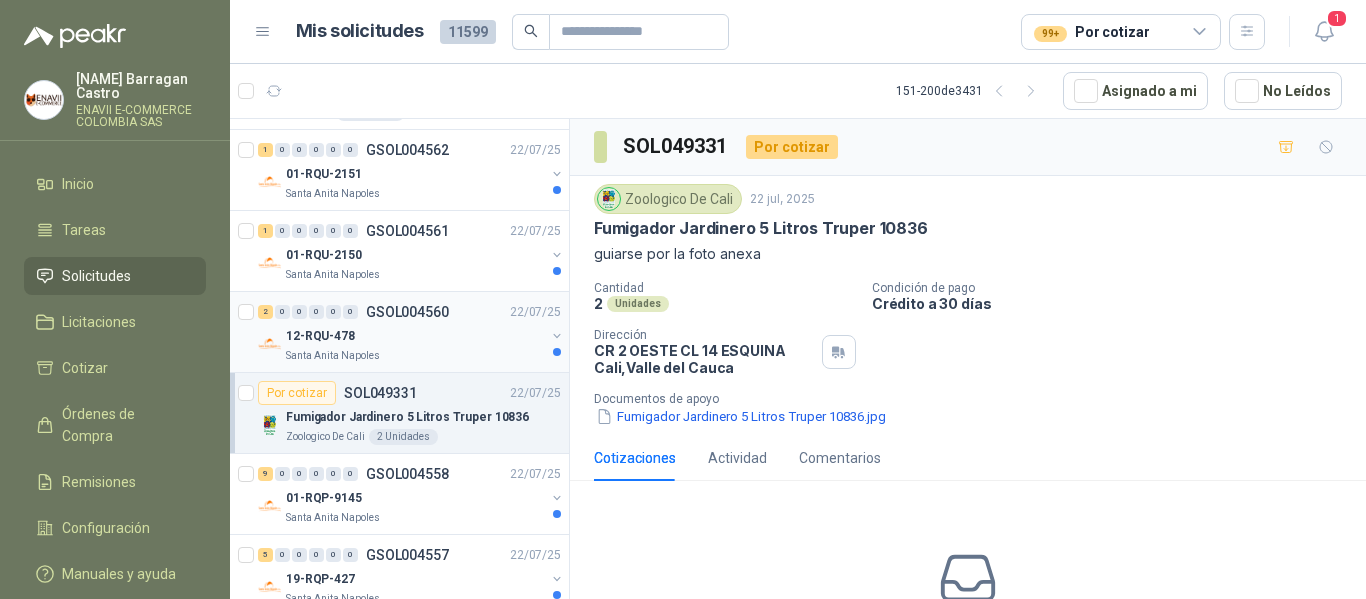 click on "Santa Anita Napoles" at bounding box center [415, 356] 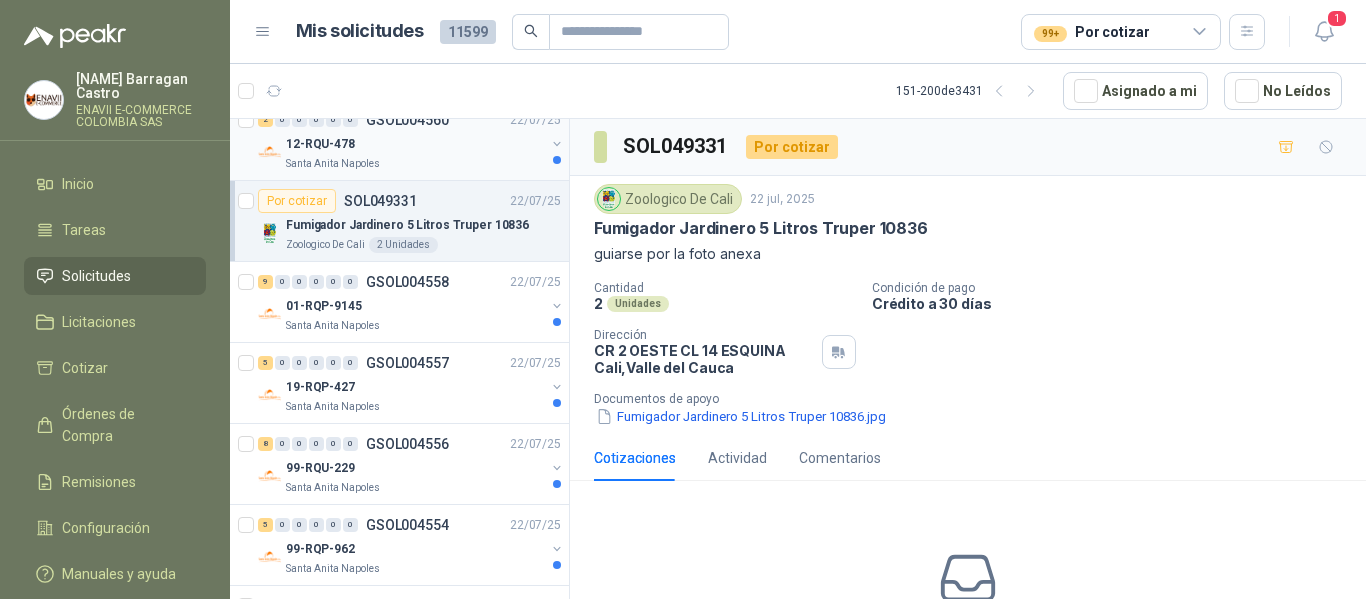 scroll, scrollTop: 2700, scrollLeft: 0, axis: vertical 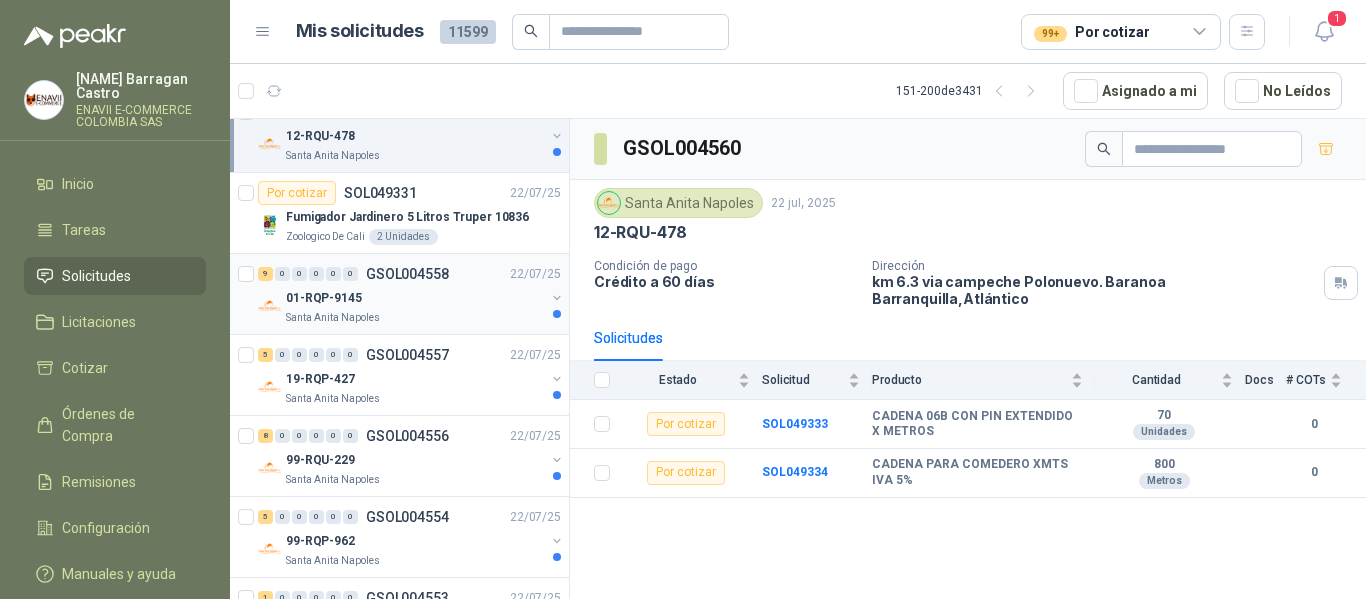 click on "Santa Anita Napoles" at bounding box center (415, 318) 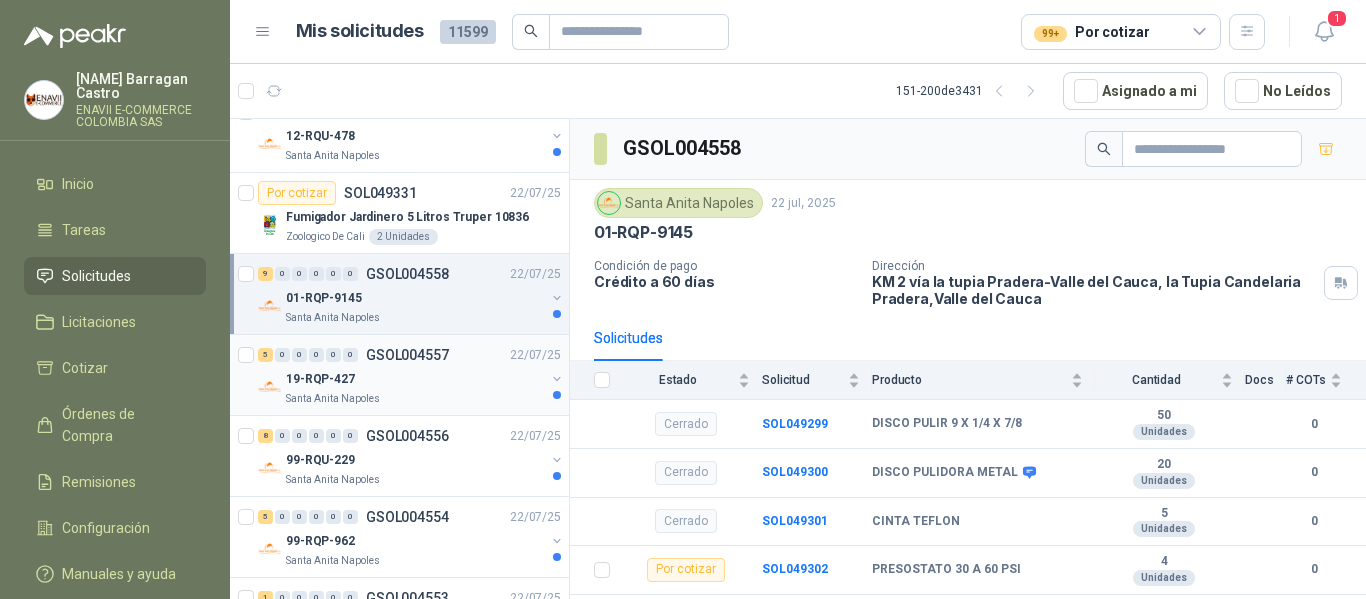 click on "19-RQP-427" at bounding box center [415, 379] 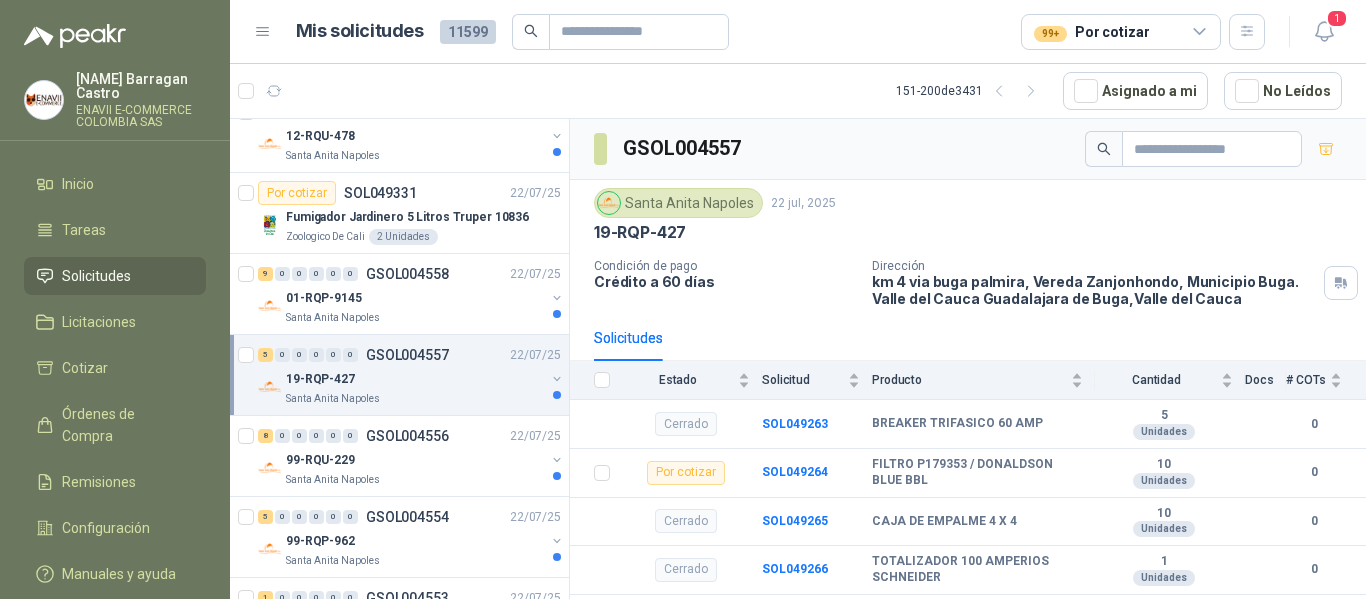 scroll, scrollTop: 2800, scrollLeft: 0, axis: vertical 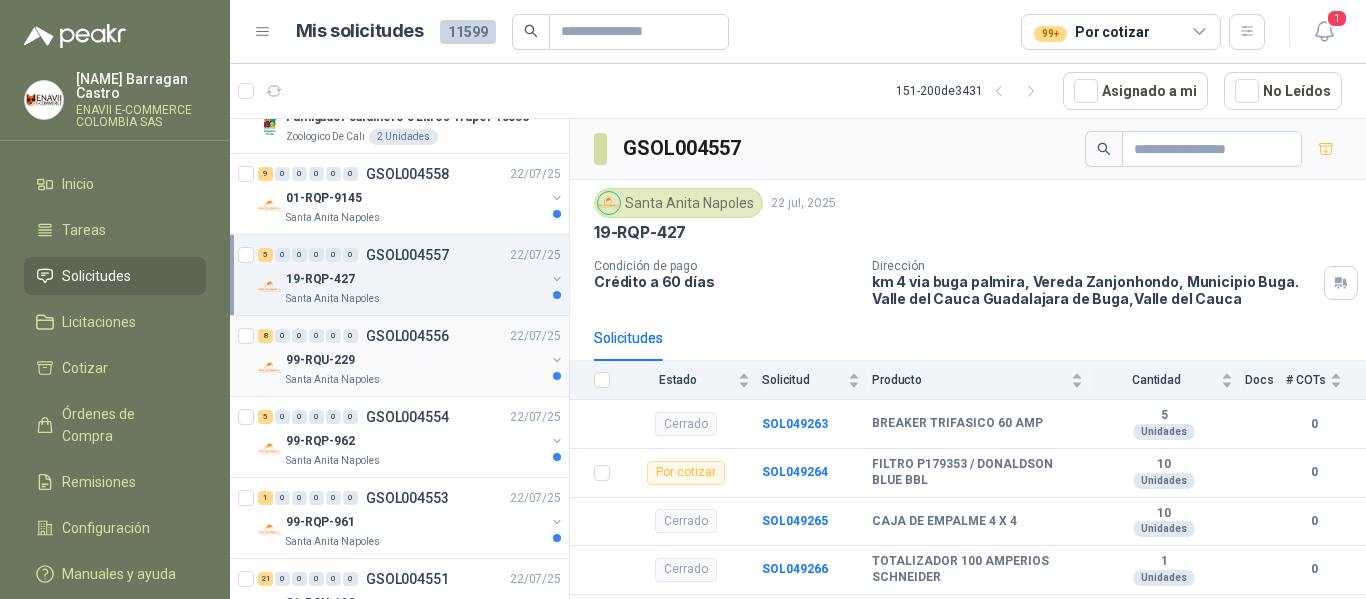 click on "Santa Anita Napoles" at bounding box center (415, 380) 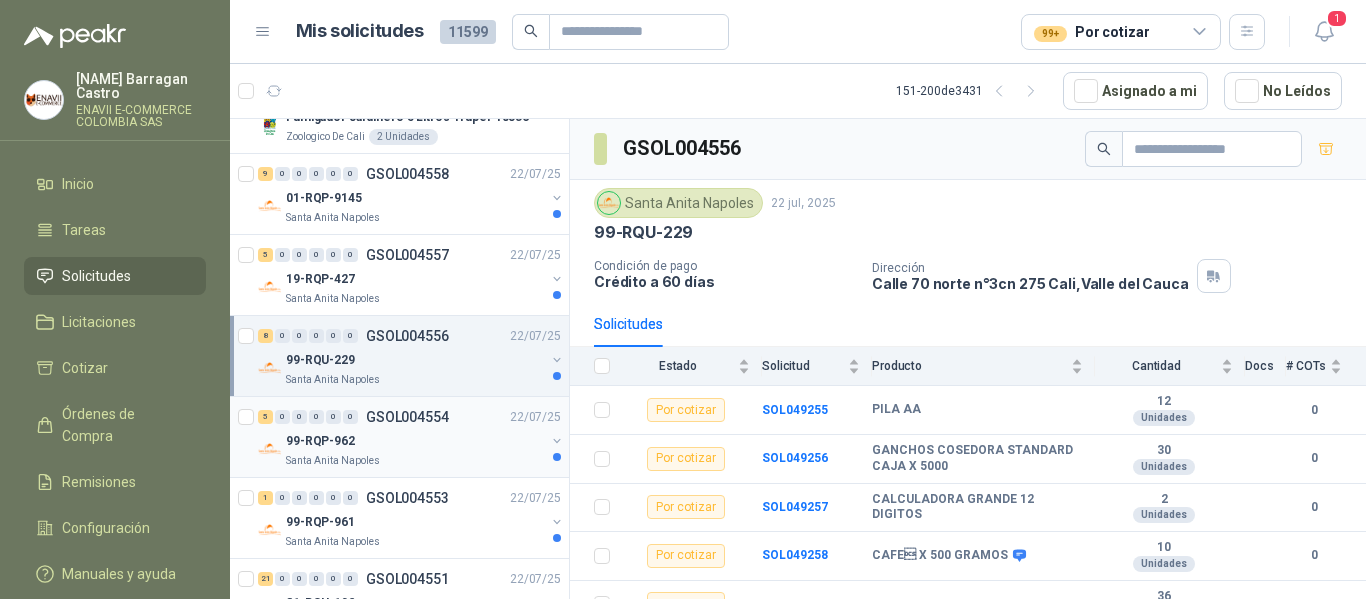 click on "5   0   0   0   0   0   GSOL004554 22/07/25" at bounding box center (411, 417) 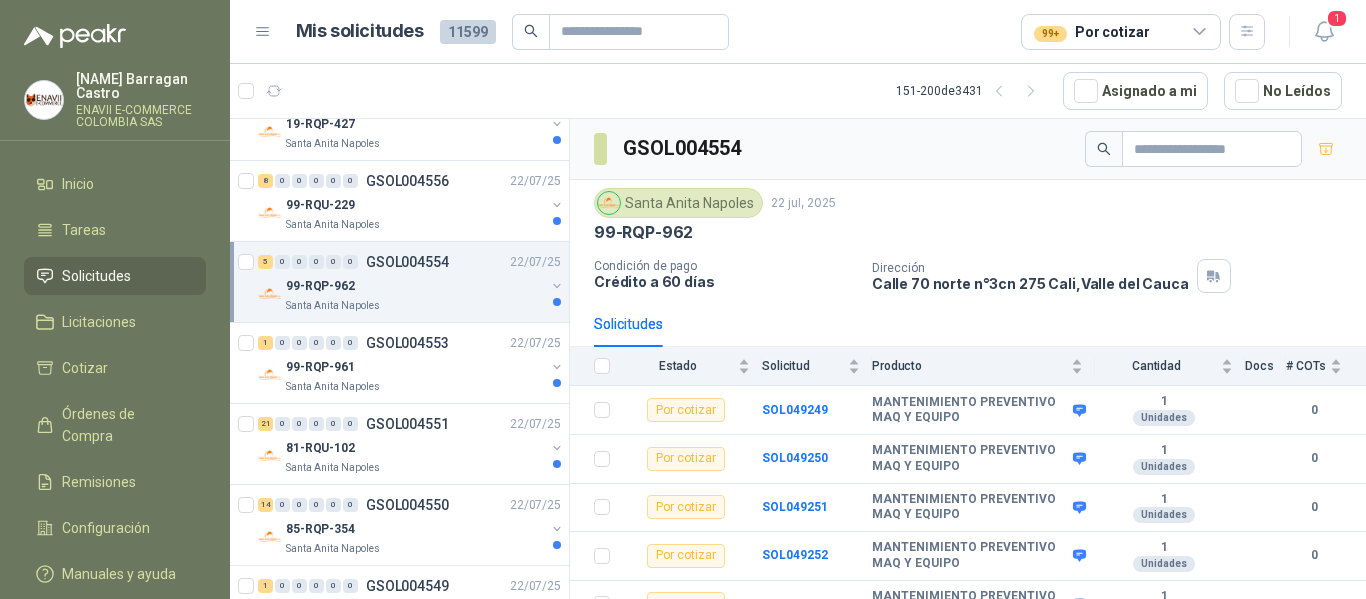 scroll, scrollTop: 3000, scrollLeft: 0, axis: vertical 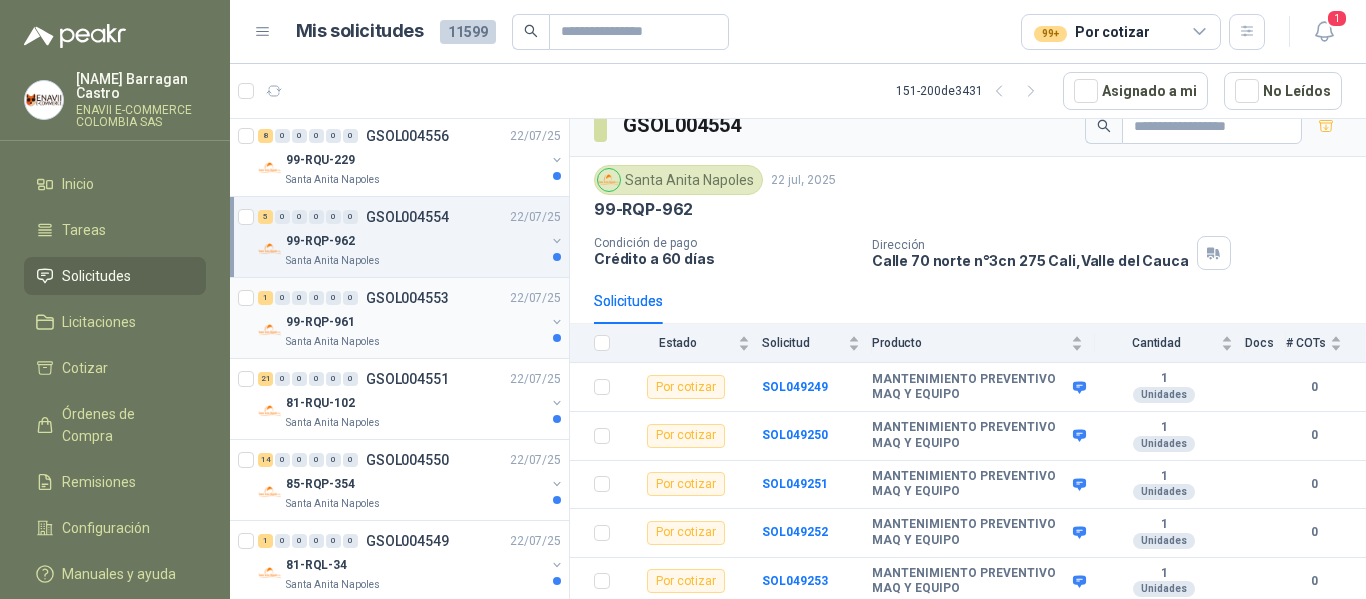 click on "99-RQP-961" at bounding box center [415, 322] 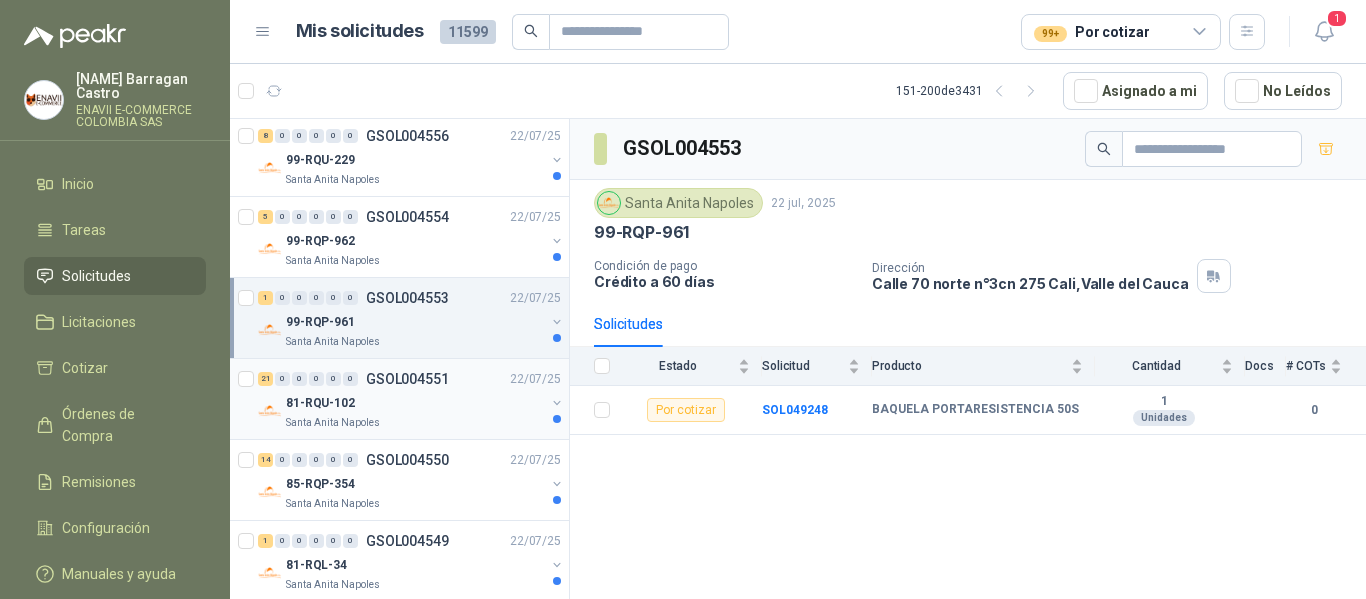 click on "81-RQU-102" at bounding box center [415, 403] 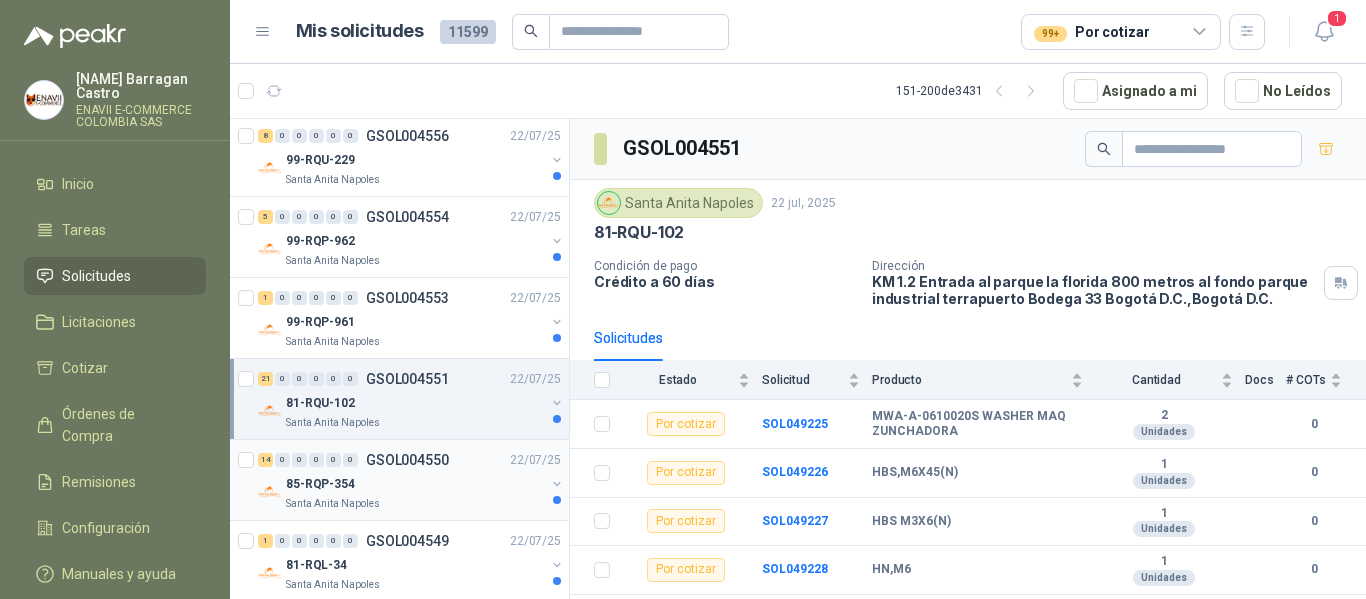 click on "85-RQP-354" at bounding box center (415, 484) 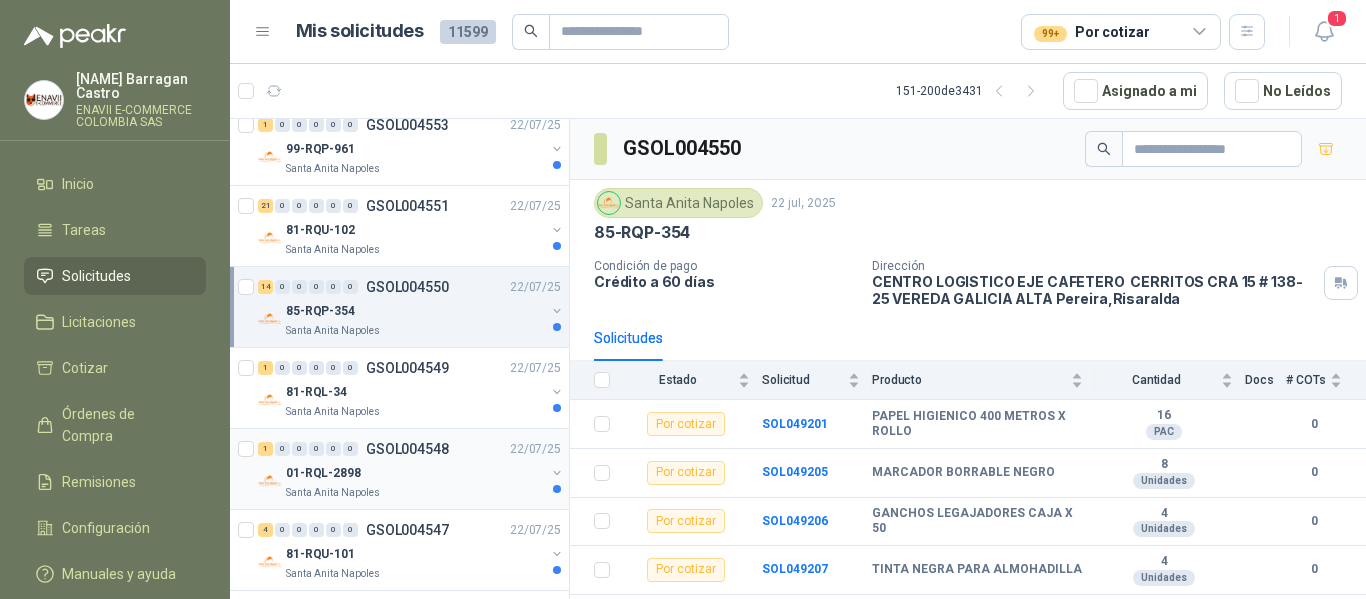 scroll, scrollTop: 3200, scrollLeft: 0, axis: vertical 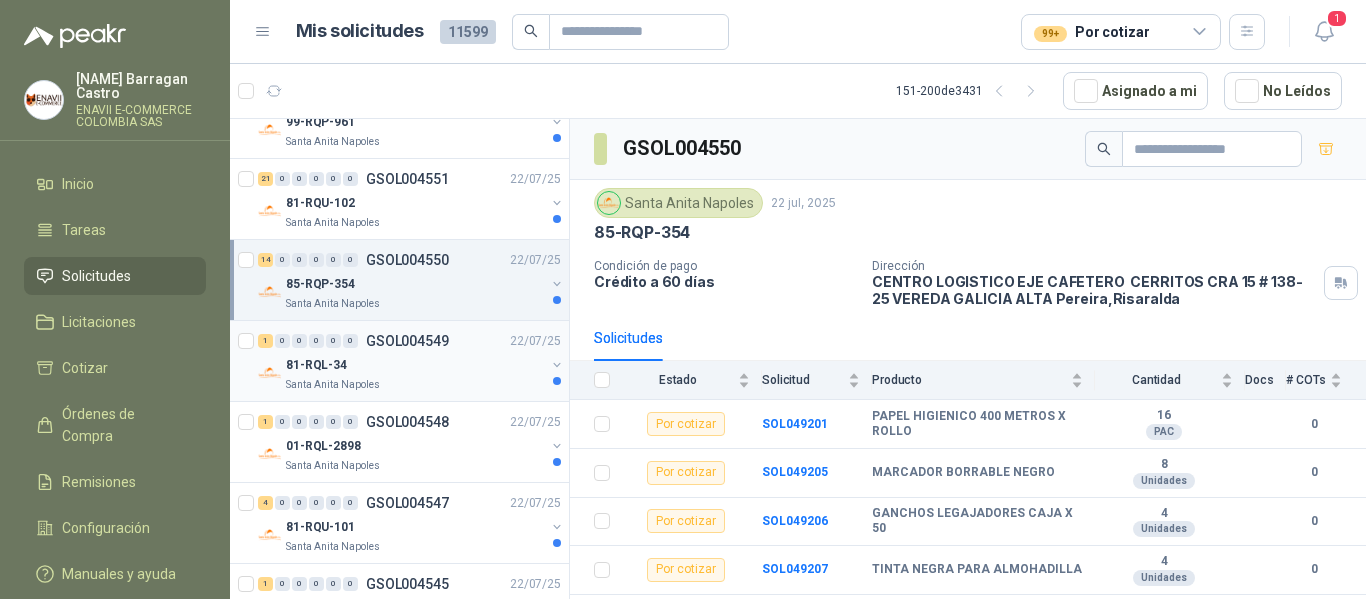 click on "Santa Anita Napoles" at bounding box center [415, 385] 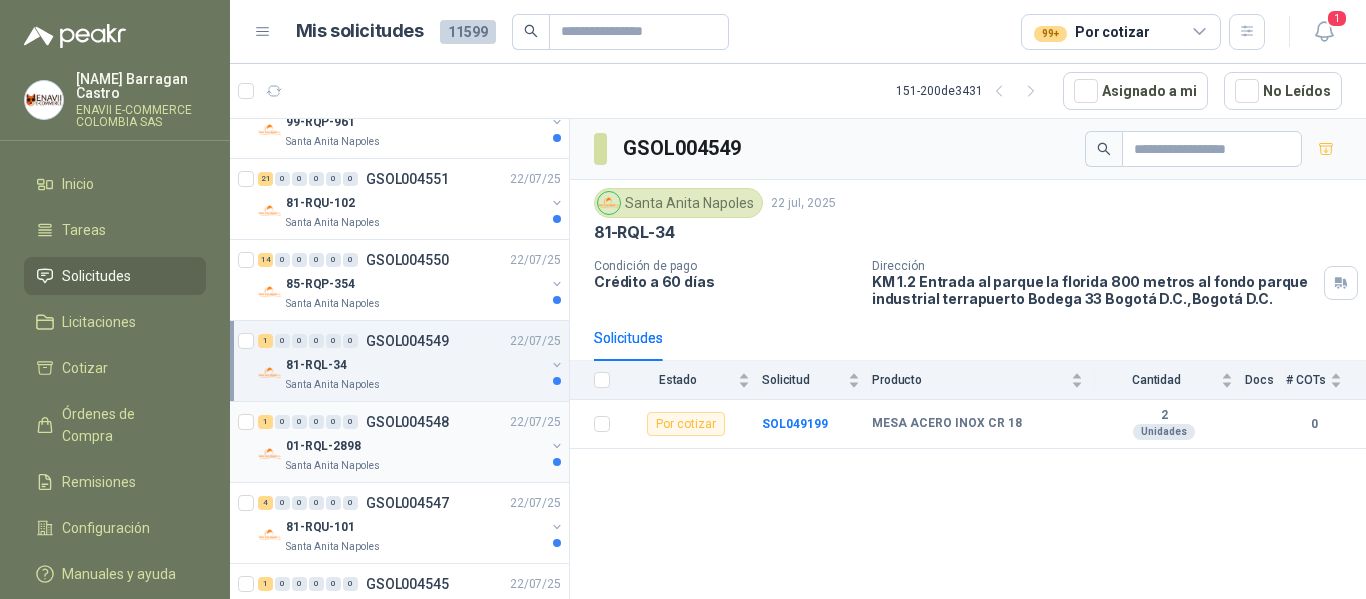 click on "01-RQL-2898" at bounding box center [415, 446] 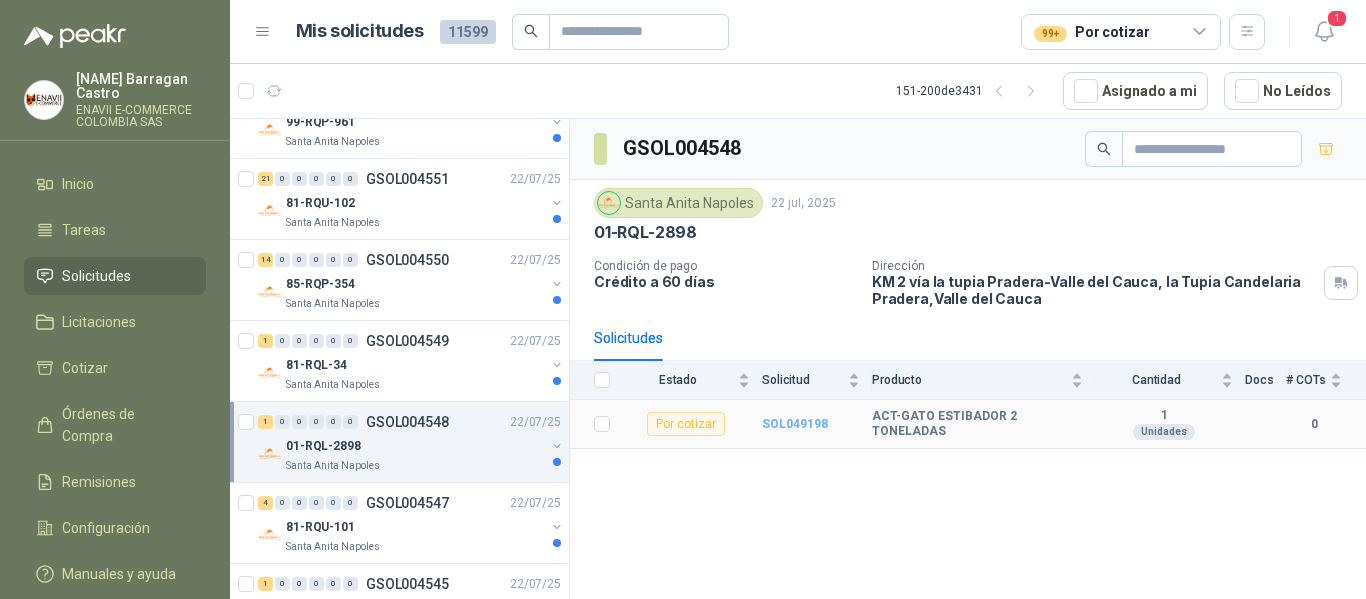 click on "SOL049198" at bounding box center [795, 424] 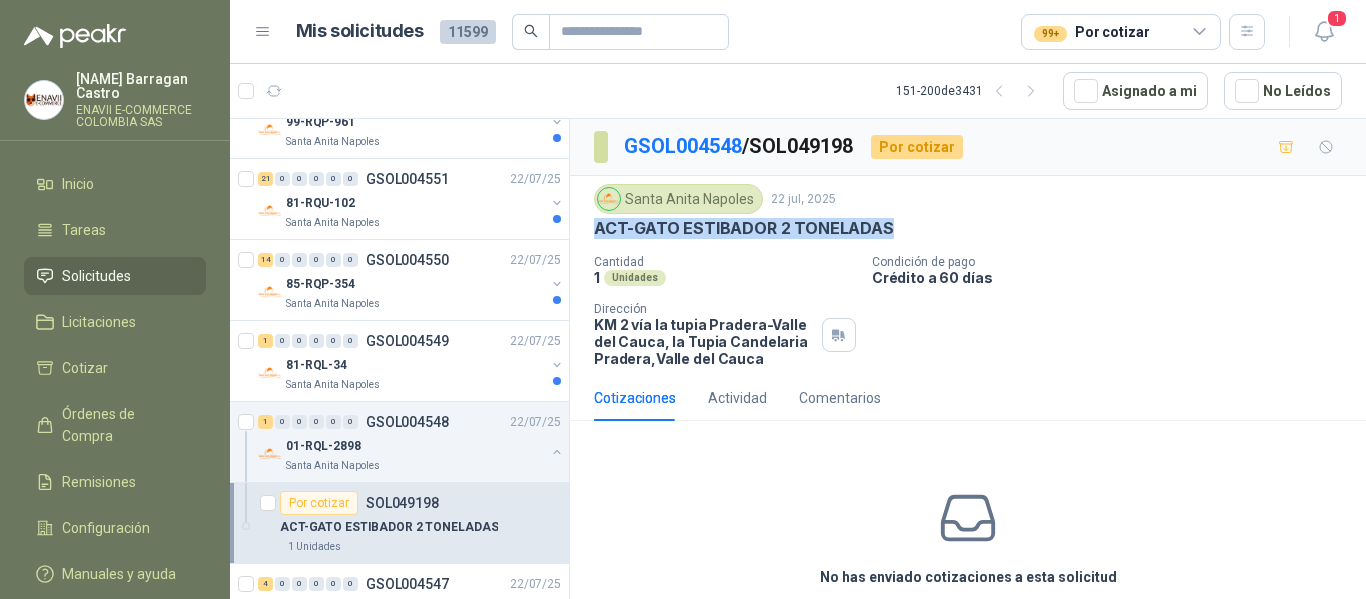 drag, startPoint x: 890, startPoint y: 223, endPoint x: 594, endPoint y: 226, distance: 296.0152 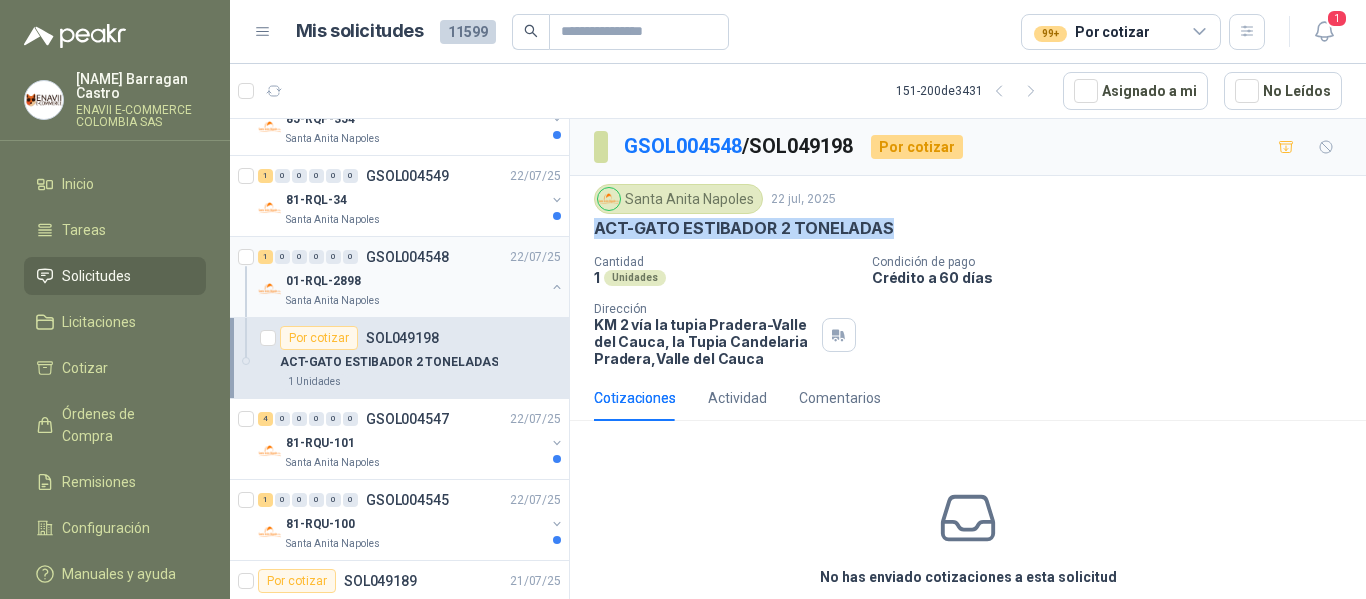 scroll, scrollTop: 3400, scrollLeft: 0, axis: vertical 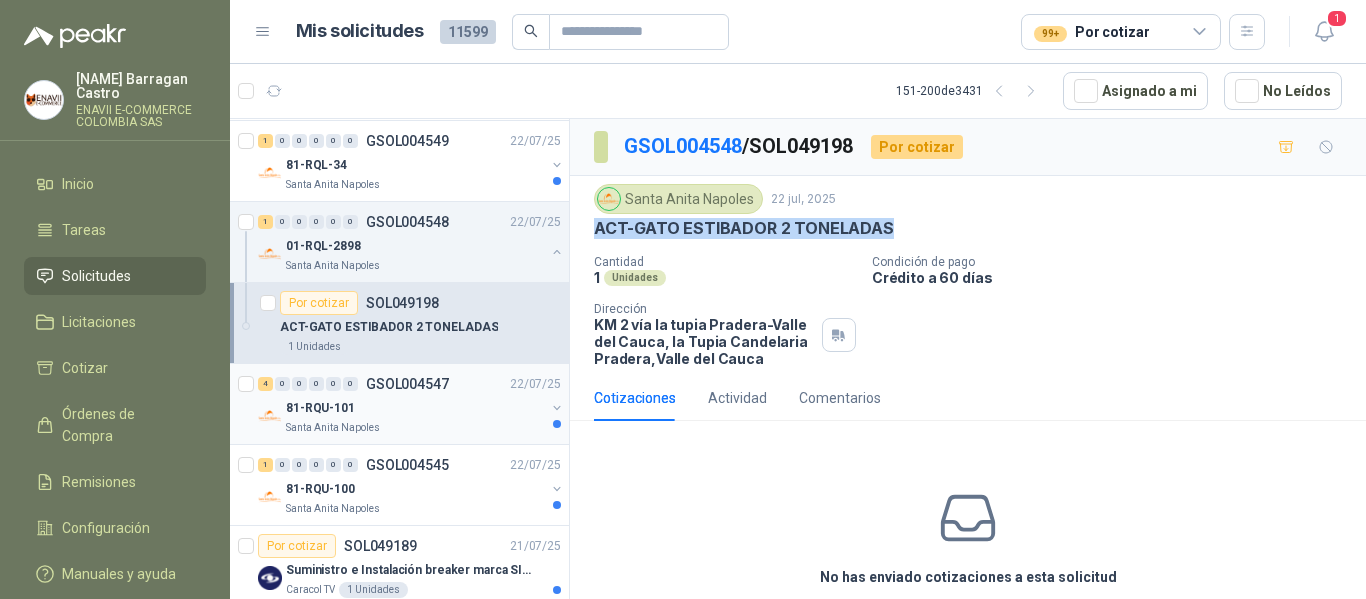 click on "81-RQU-101" at bounding box center [415, 408] 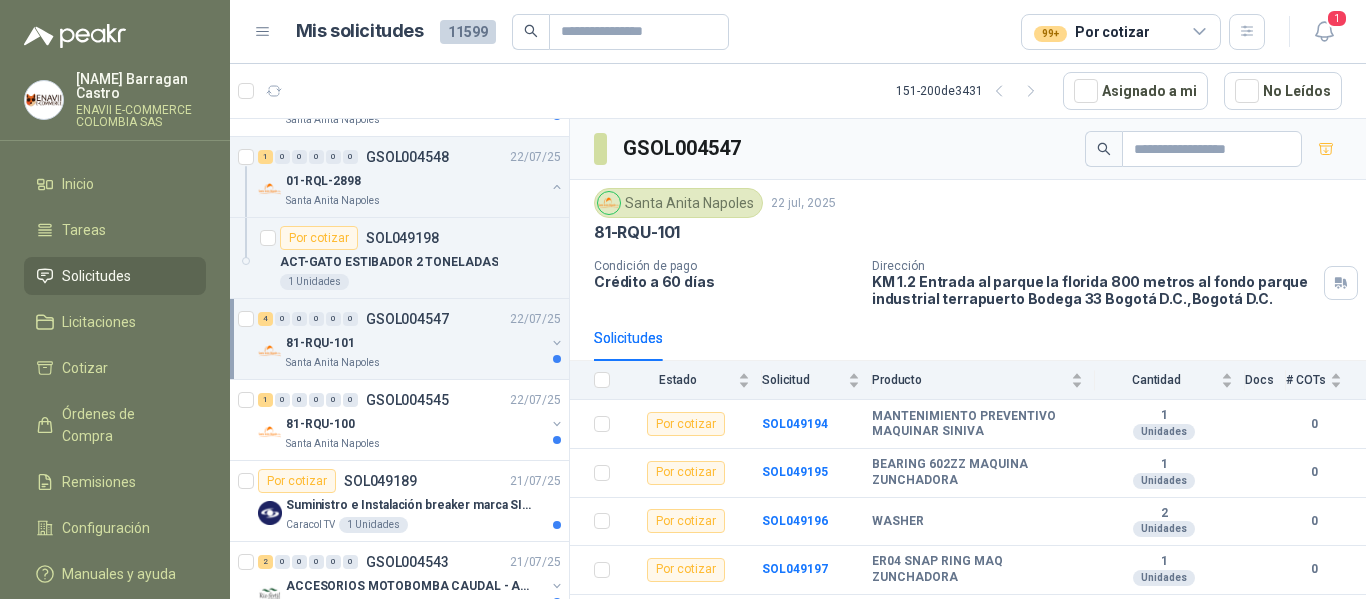 scroll, scrollTop: 3500, scrollLeft: 0, axis: vertical 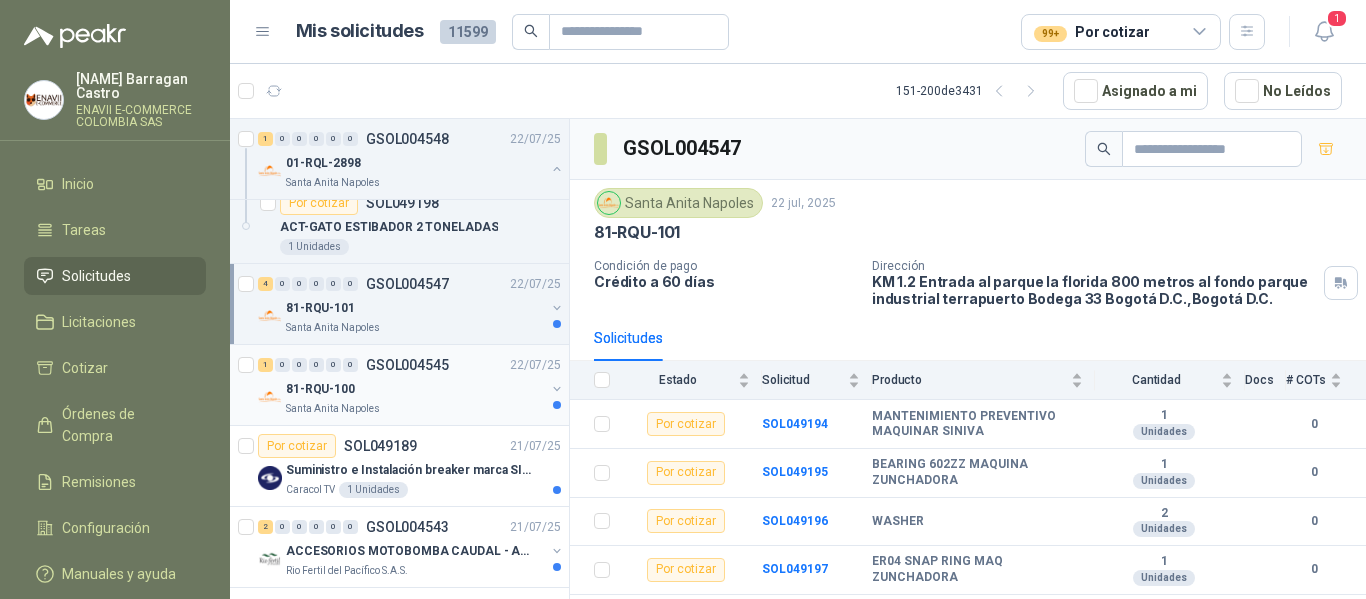 click on "81-RQU-100" at bounding box center (415, 389) 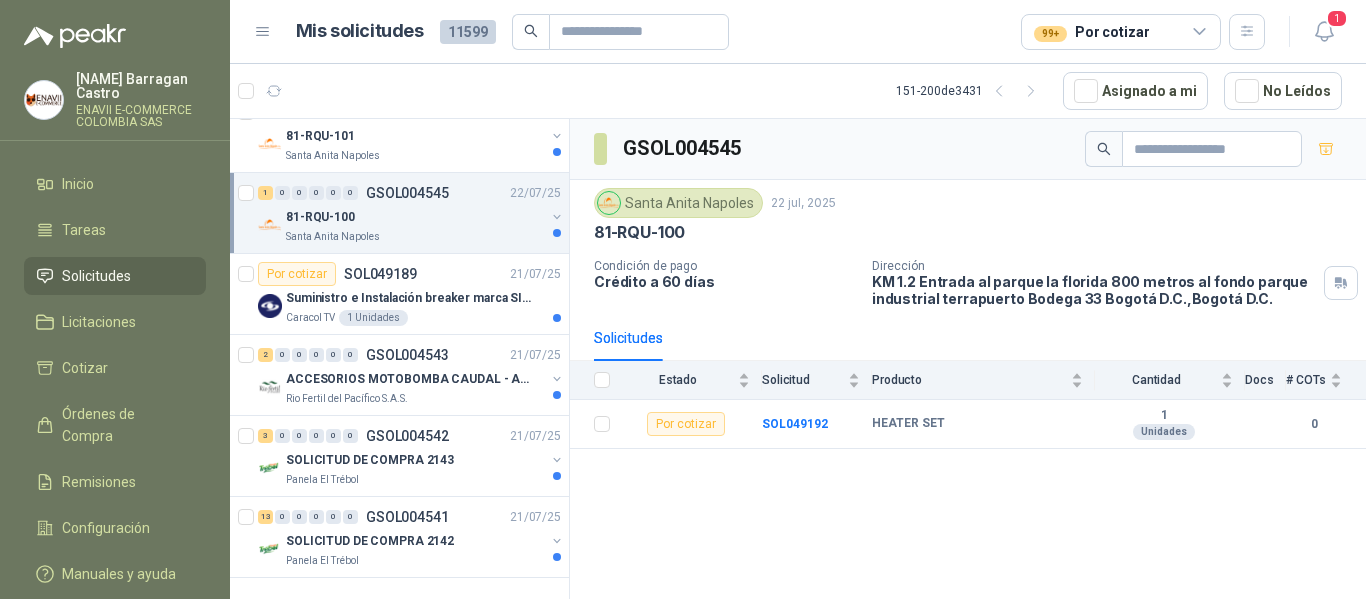 scroll, scrollTop: 3688, scrollLeft: 0, axis: vertical 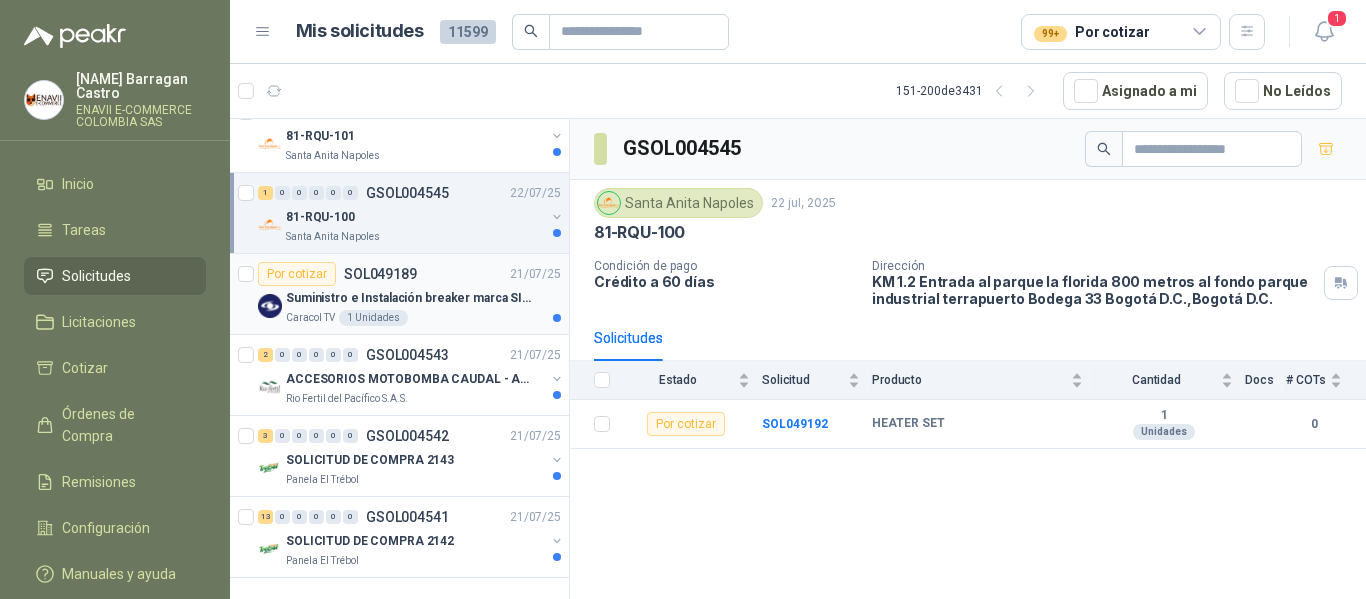 click on "Suministro e Instalación breaker marca SIEMENS modelo:3WT82026AA, Regulable de 800A - 2000 AMP" at bounding box center [410, 298] 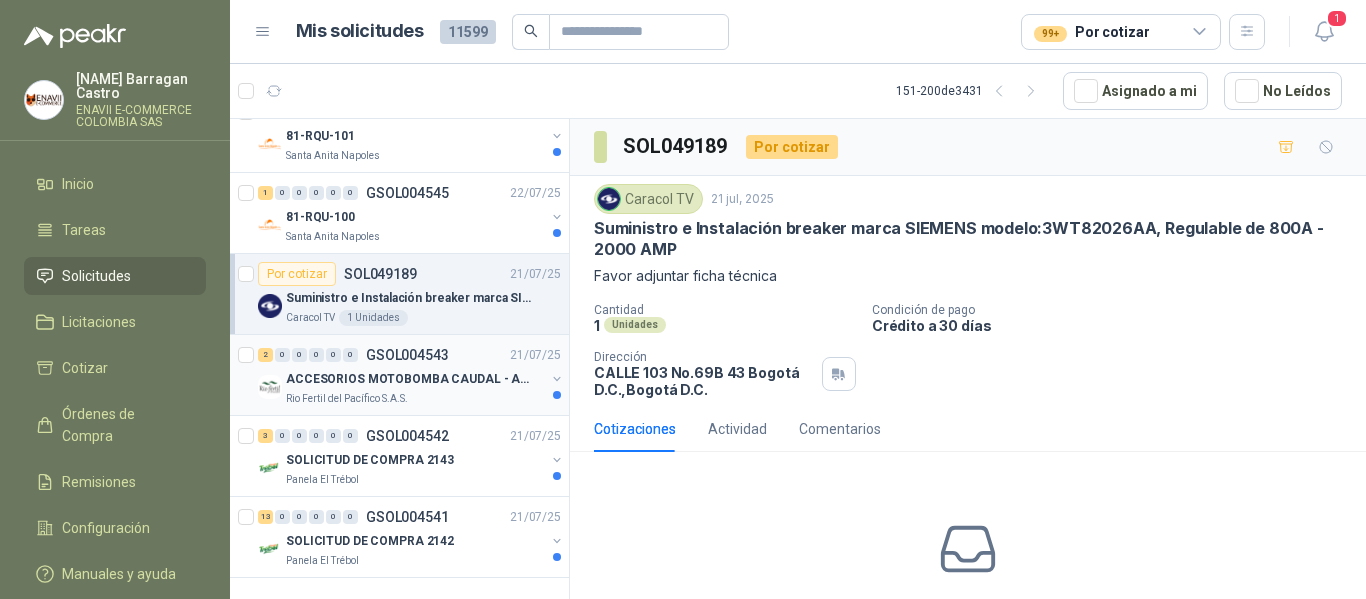 click on "[NUMBER]   0   0   0   0   0   GSOL004543 [DD]/[MM]/[YY]" at bounding box center [411, 355] 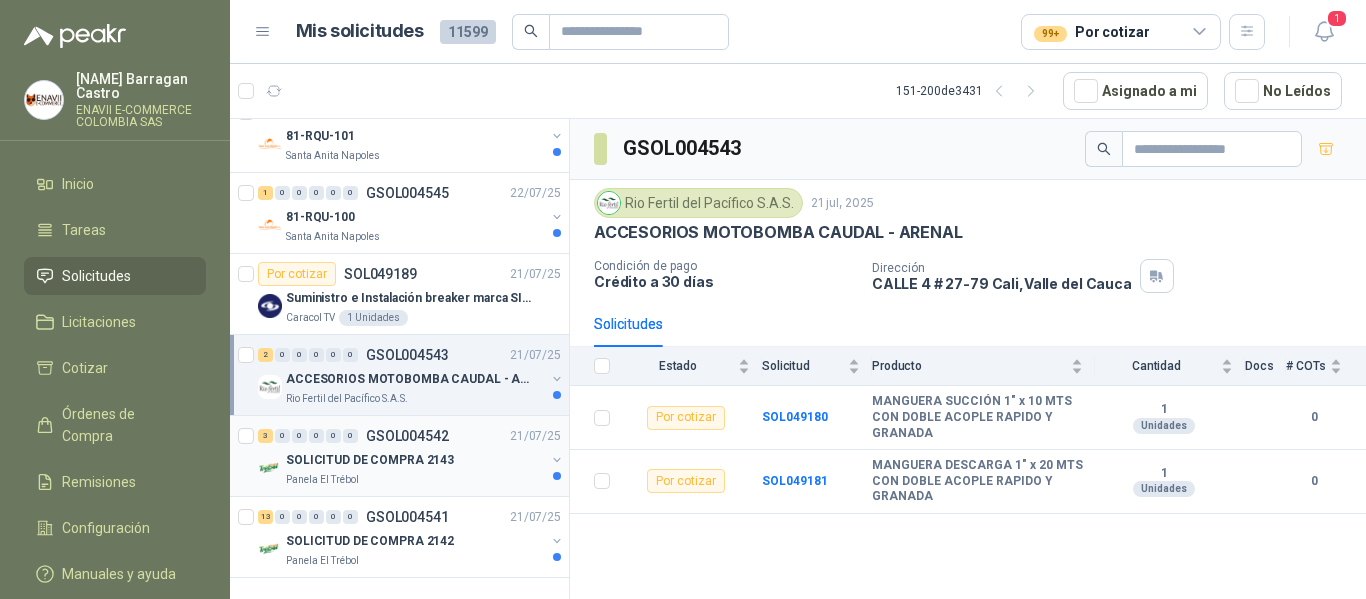 click on "[NUMBER]   0   0   0   0   0   GSOL004542 [DD]/[MM]/[YY]" at bounding box center (411, 436) 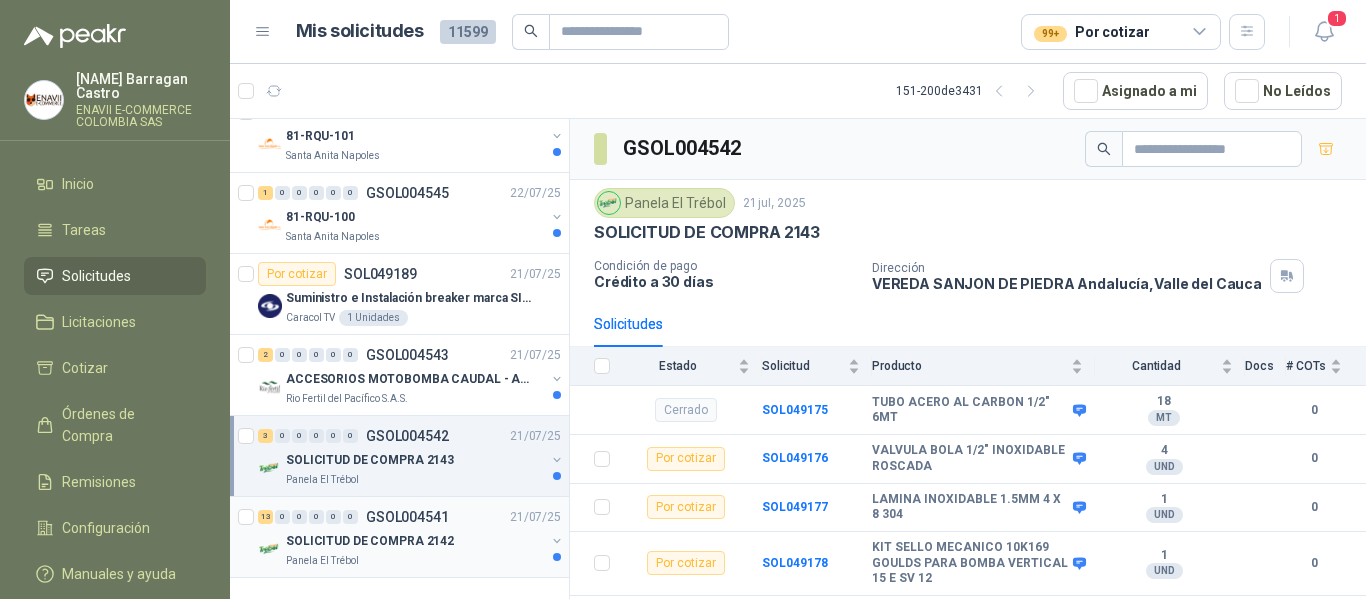 click on "SOLICITUD DE COMPRA 2142" at bounding box center (415, 541) 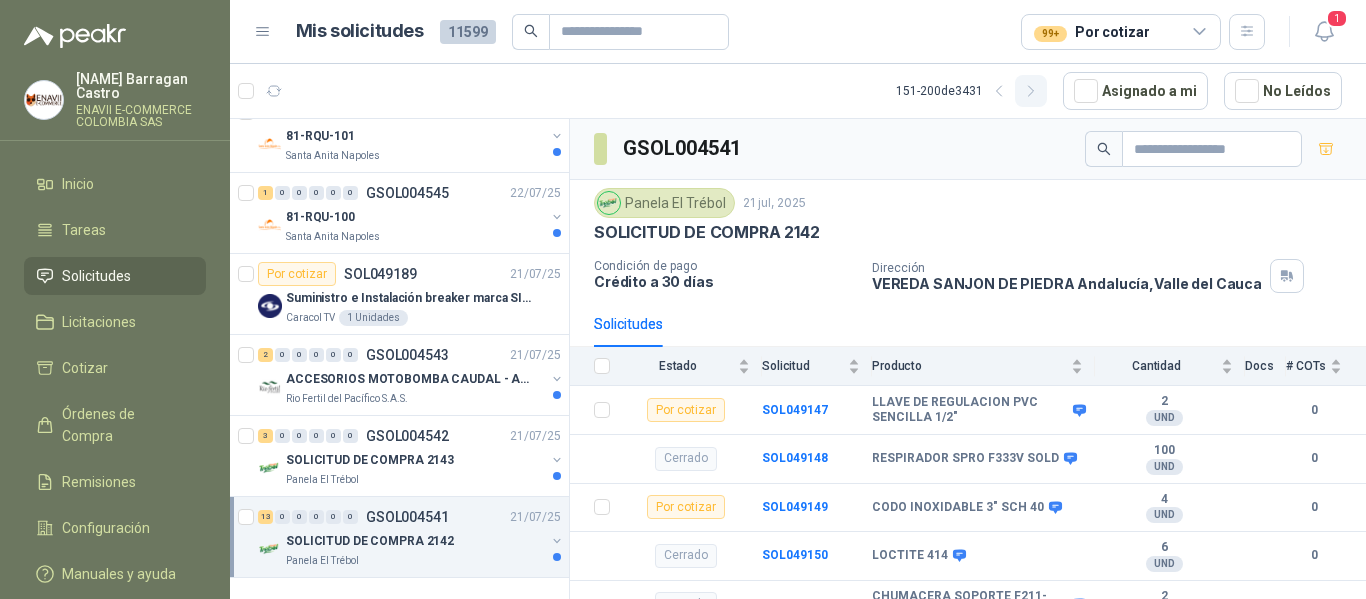 click at bounding box center (1031, 91) 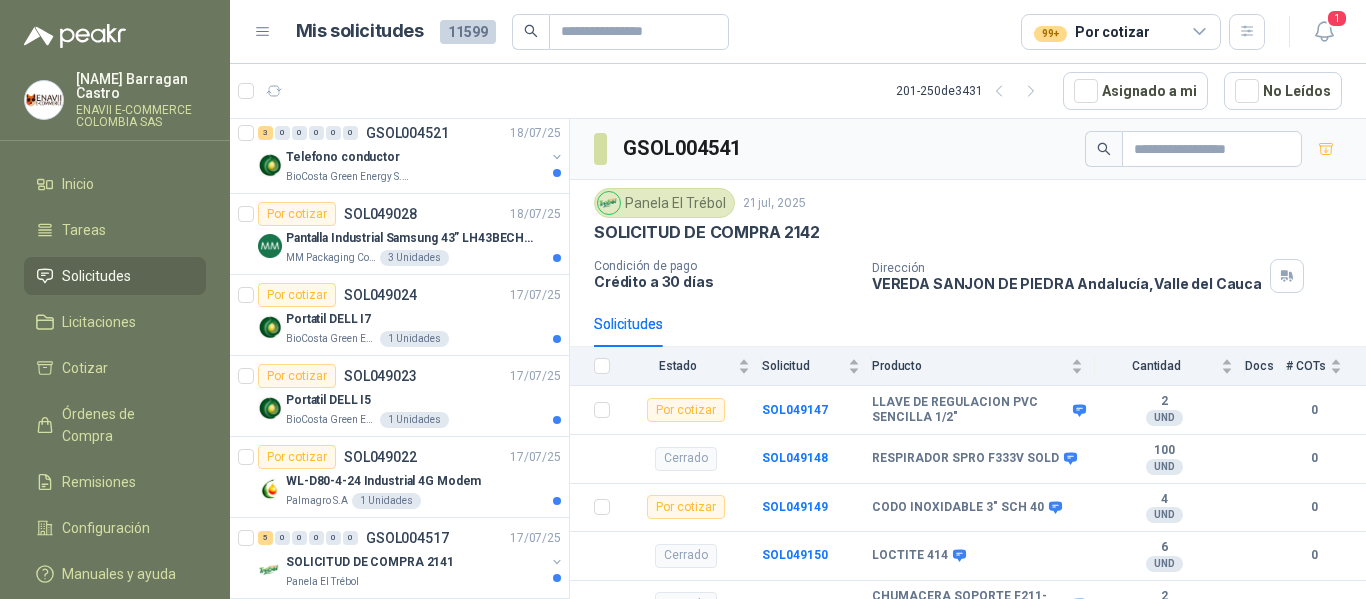 scroll, scrollTop: 1807, scrollLeft: 0, axis: vertical 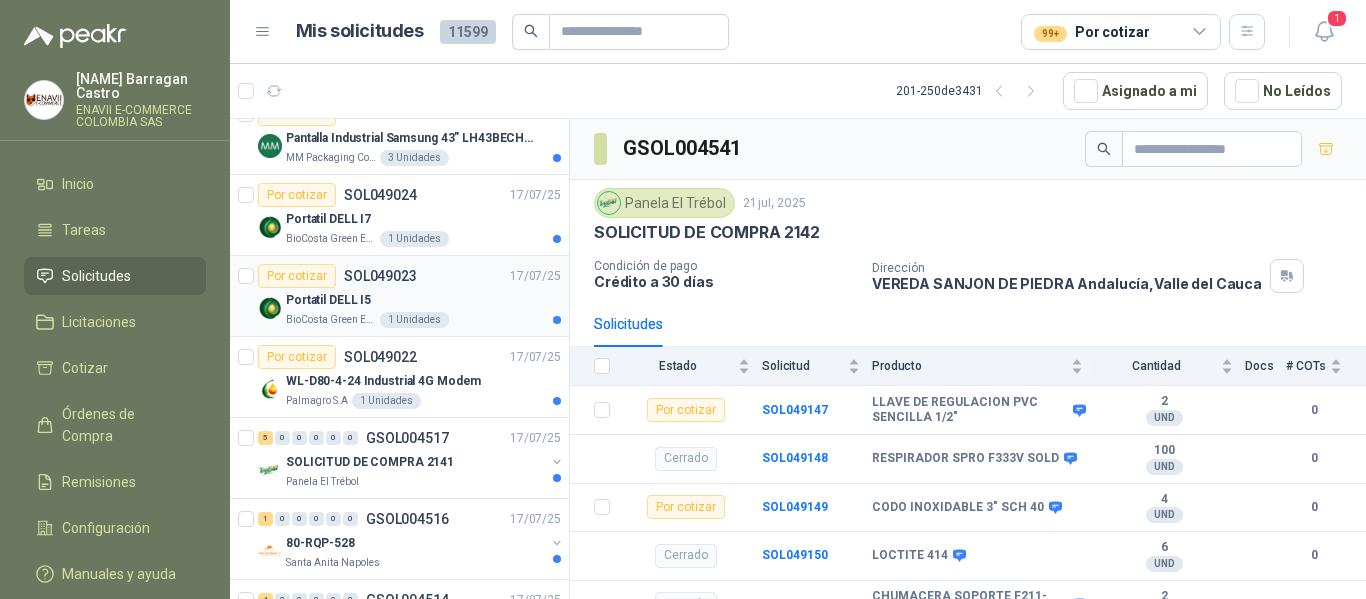 click on "Portatil DELL I5" at bounding box center [423, 300] 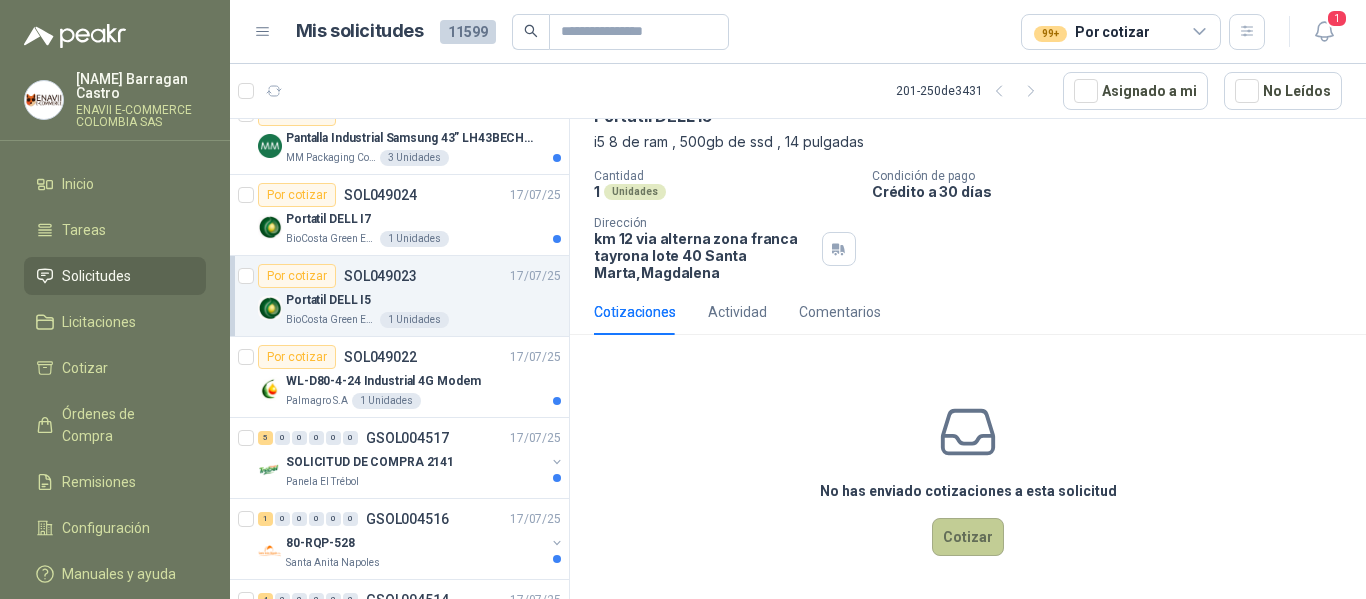 click on "Cotizar" at bounding box center [968, 537] 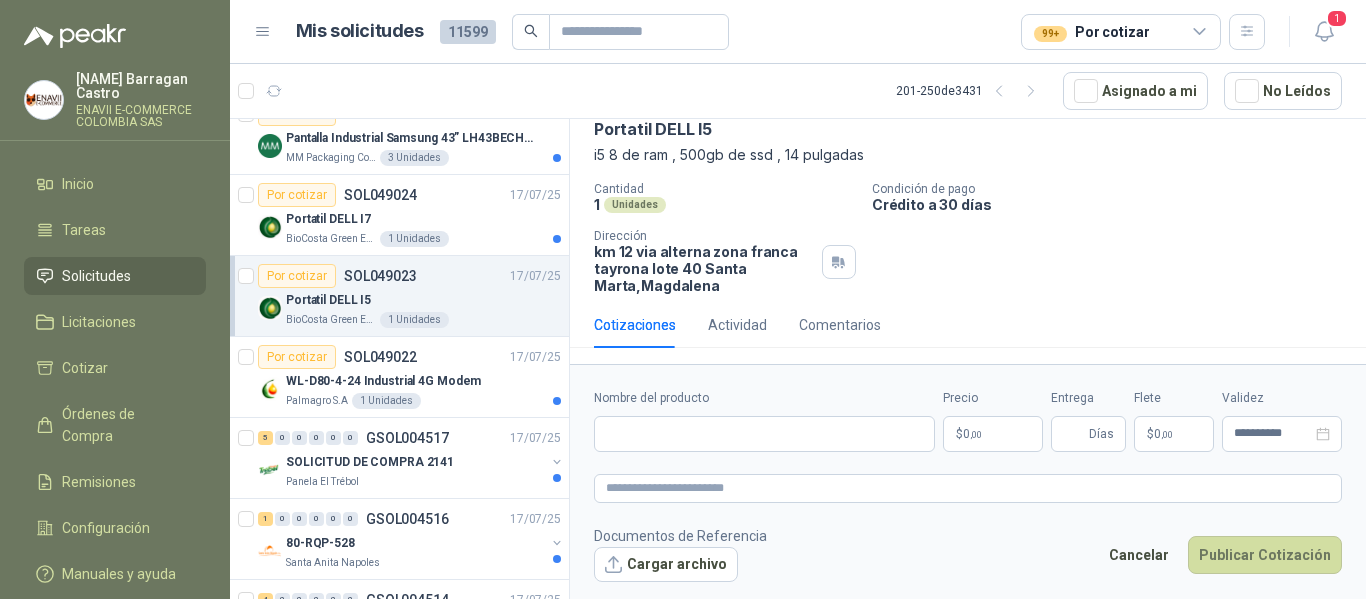 scroll, scrollTop: 99, scrollLeft: 0, axis: vertical 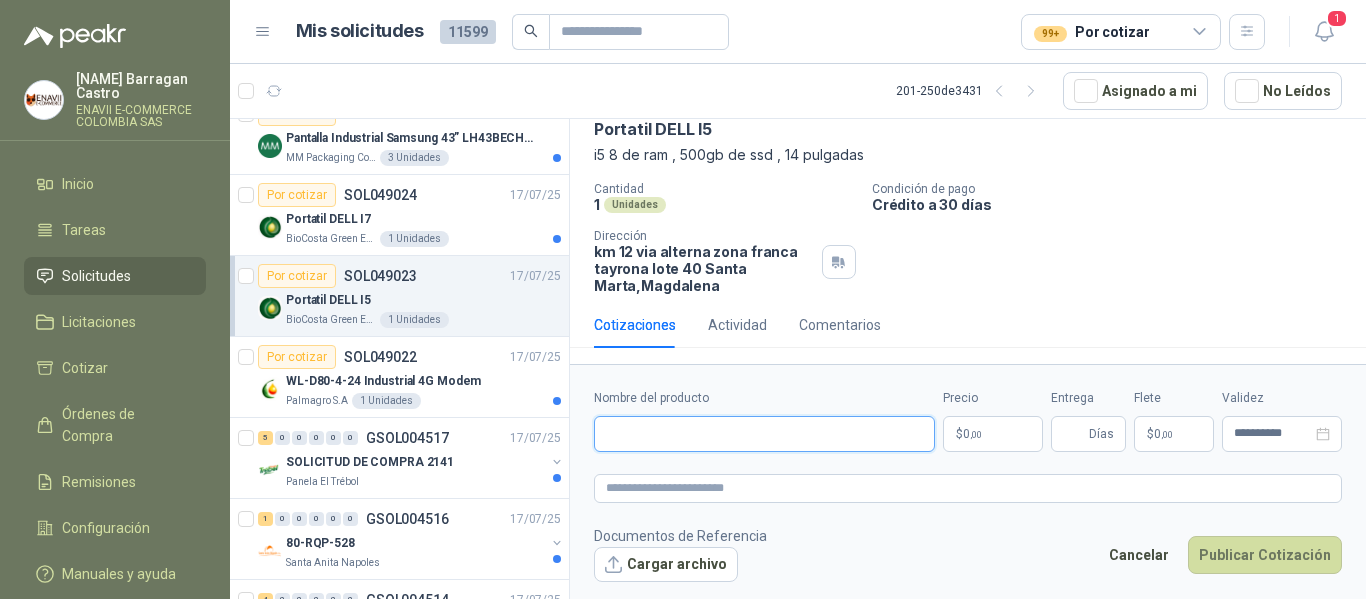 click on "Nombre del producto" at bounding box center (764, 434) 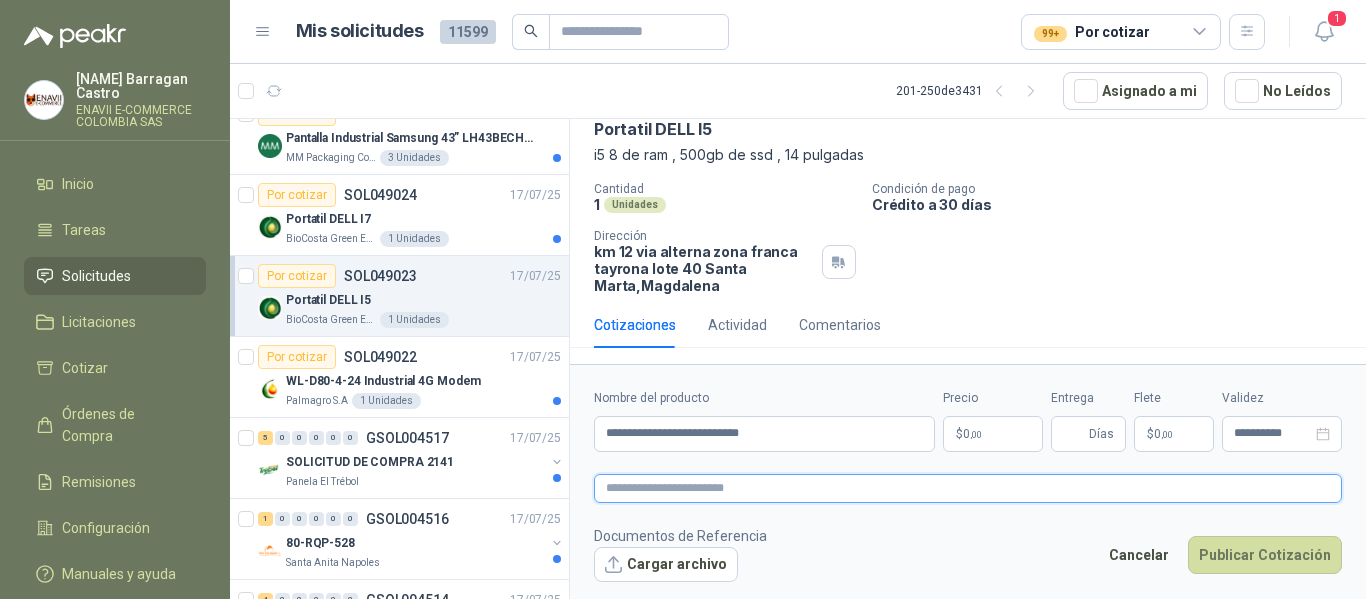 click at bounding box center [968, 488] 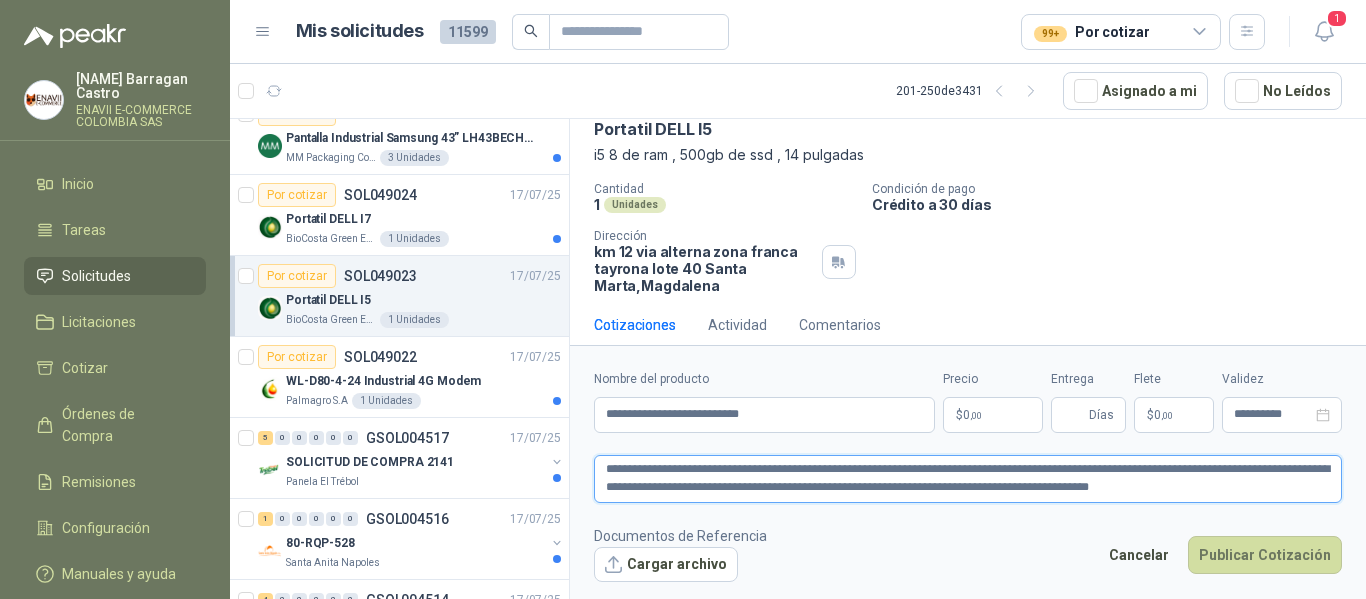 scroll, scrollTop: 113, scrollLeft: 0, axis: vertical 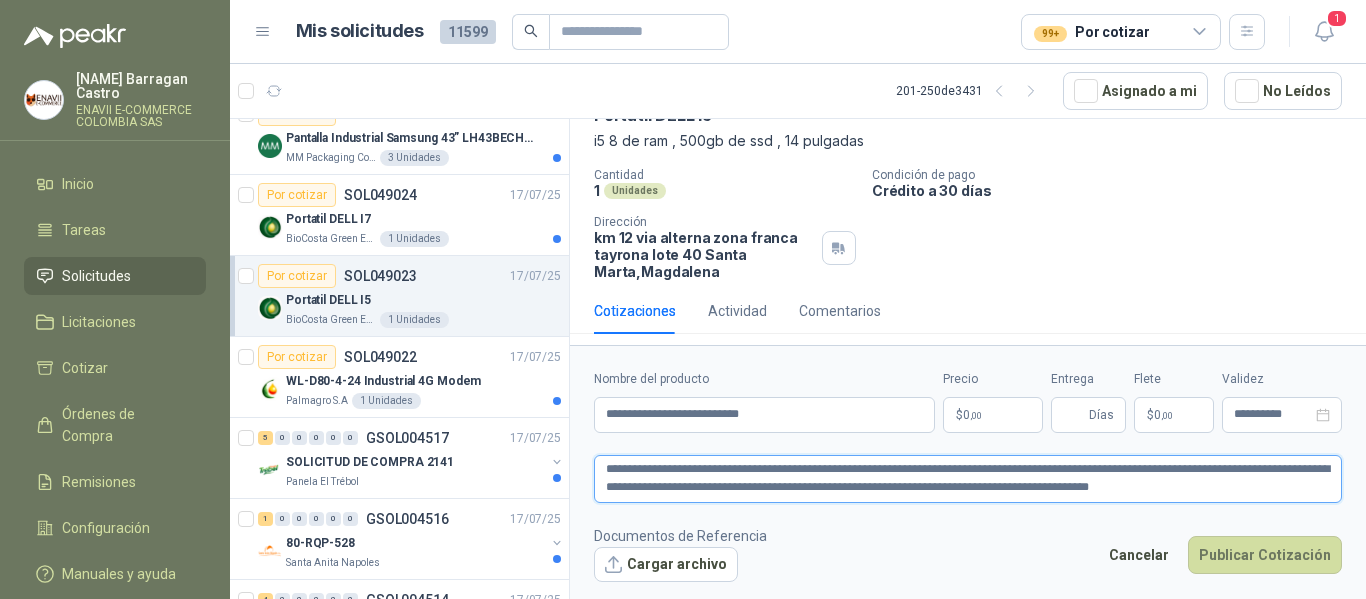 click on "**********" at bounding box center [968, 479] 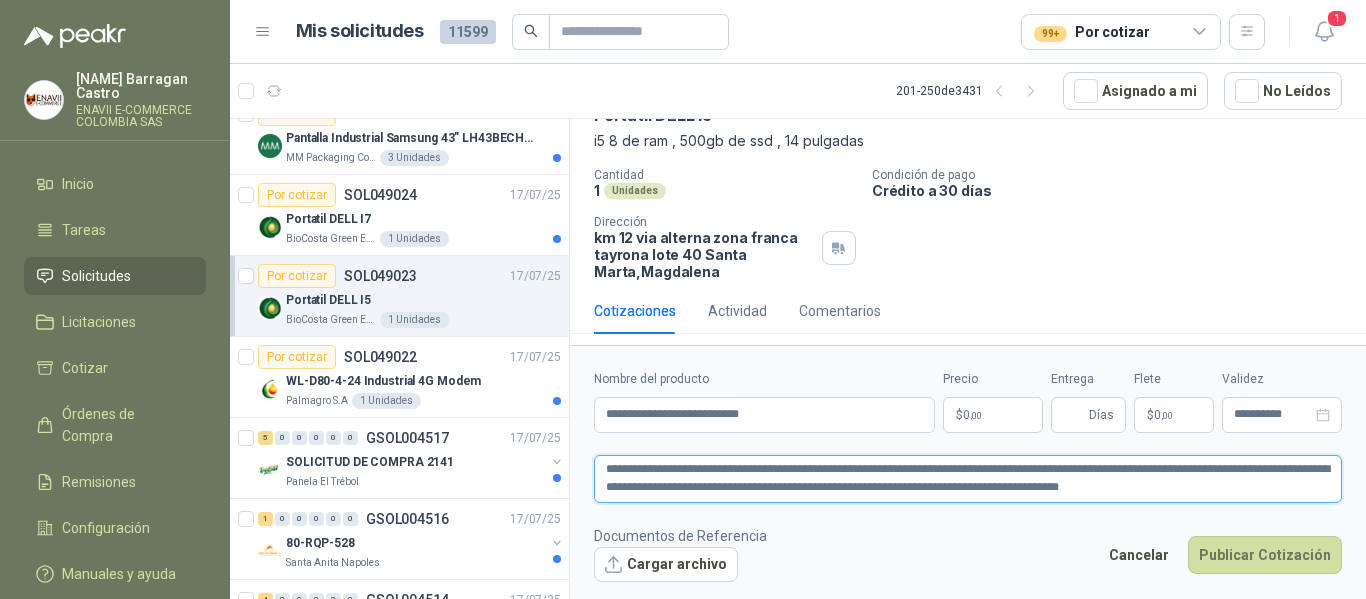 drag, startPoint x: 749, startPoint y: 466, endPoint x: 815, endPoint y: 466, distance: 66 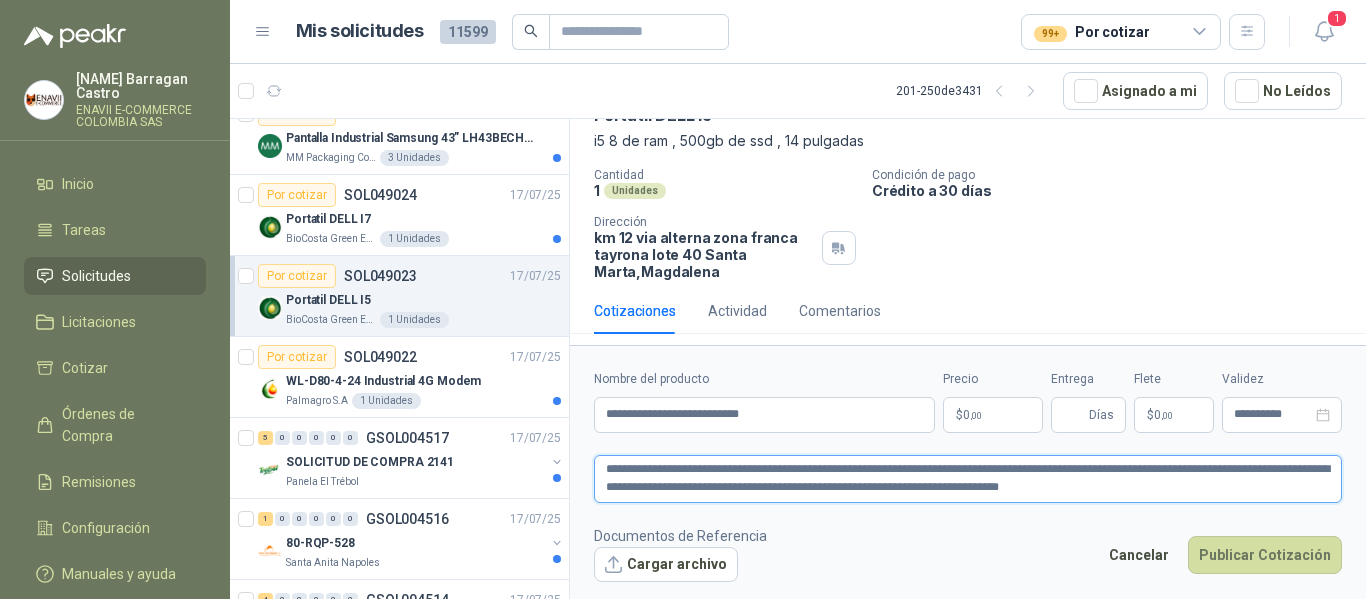 drag, startPoint x: 869, startPoint y: 470, endPoint x: 1138, endPoint y: 468, distance: 269.00745 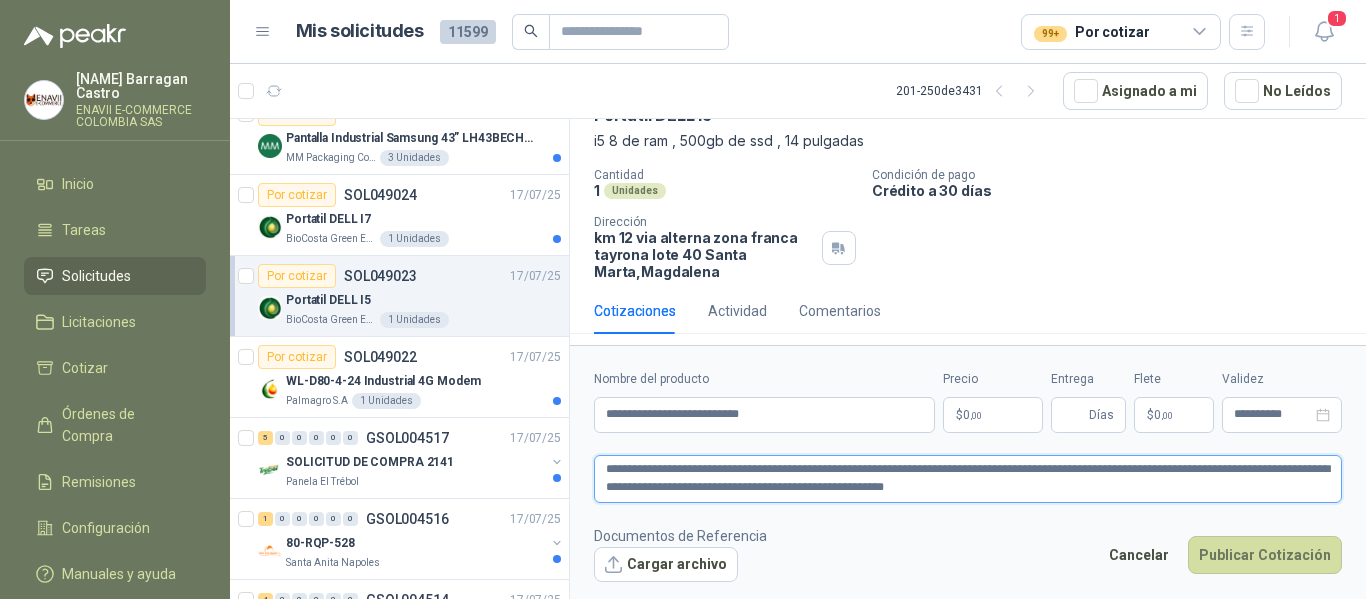 click on "**********" at bounding box center [968, 479] 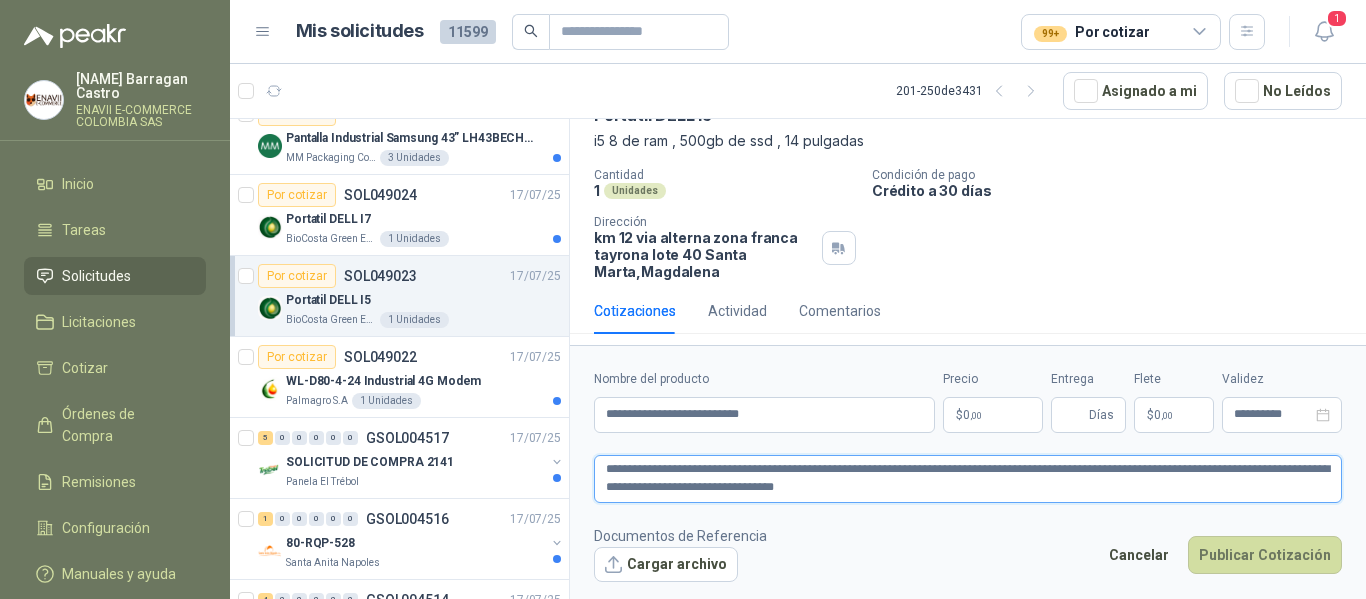 drag, startPoint x: 1065, startPoint y: 470, endPoint x: 1268, endPoint y: 464, distance: 203.08865 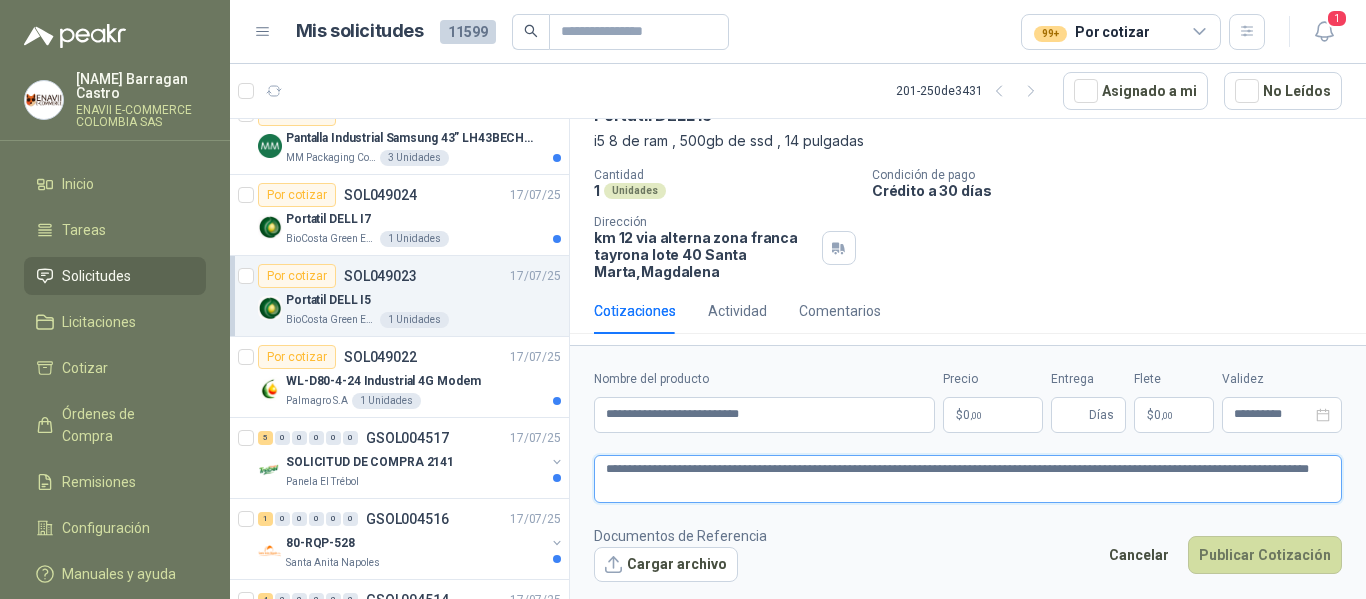drag, startPoint x: 713, startPoint y: 485, endPoint x: 634, endPoint y: 495, distance: 79.630394 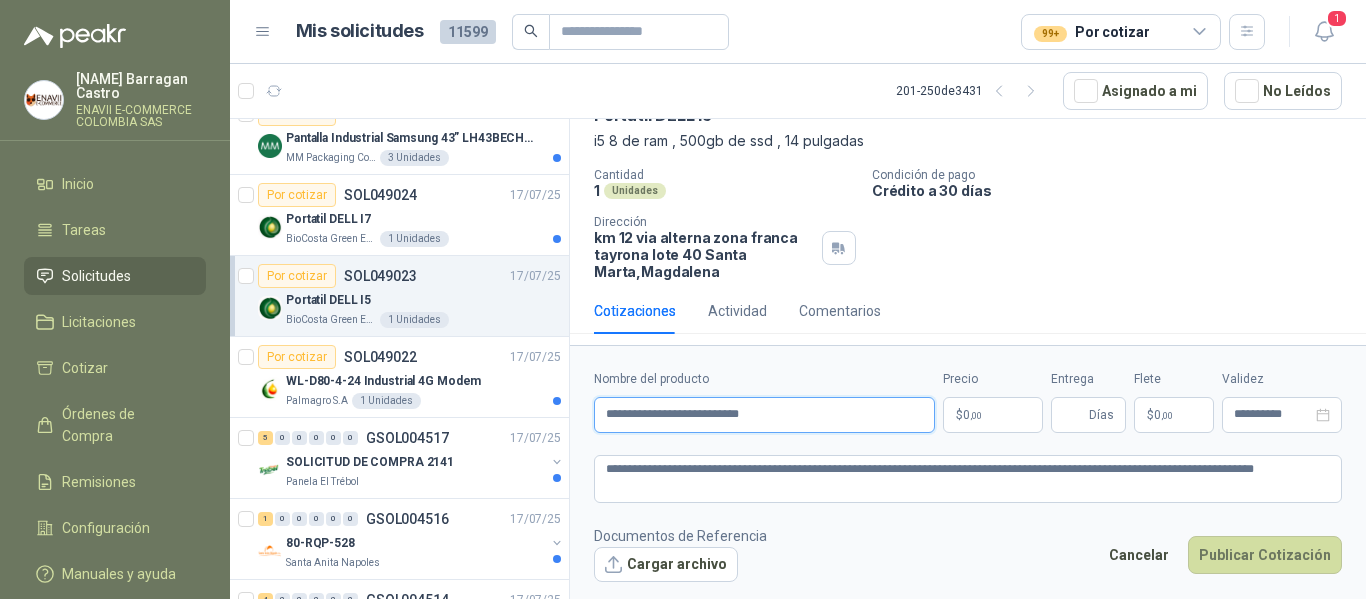 click on "**********" at bounding box center [764, 415] 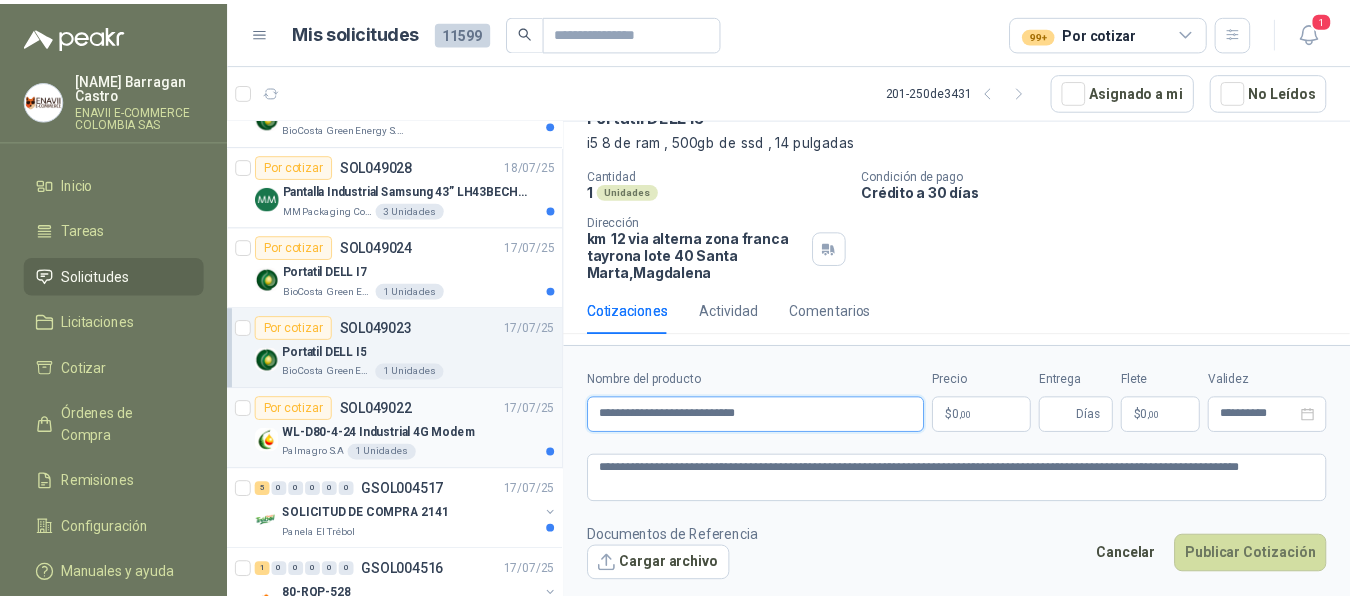 scroll, scrollTop: 1707, scrollLeft: 0, axis: vertical 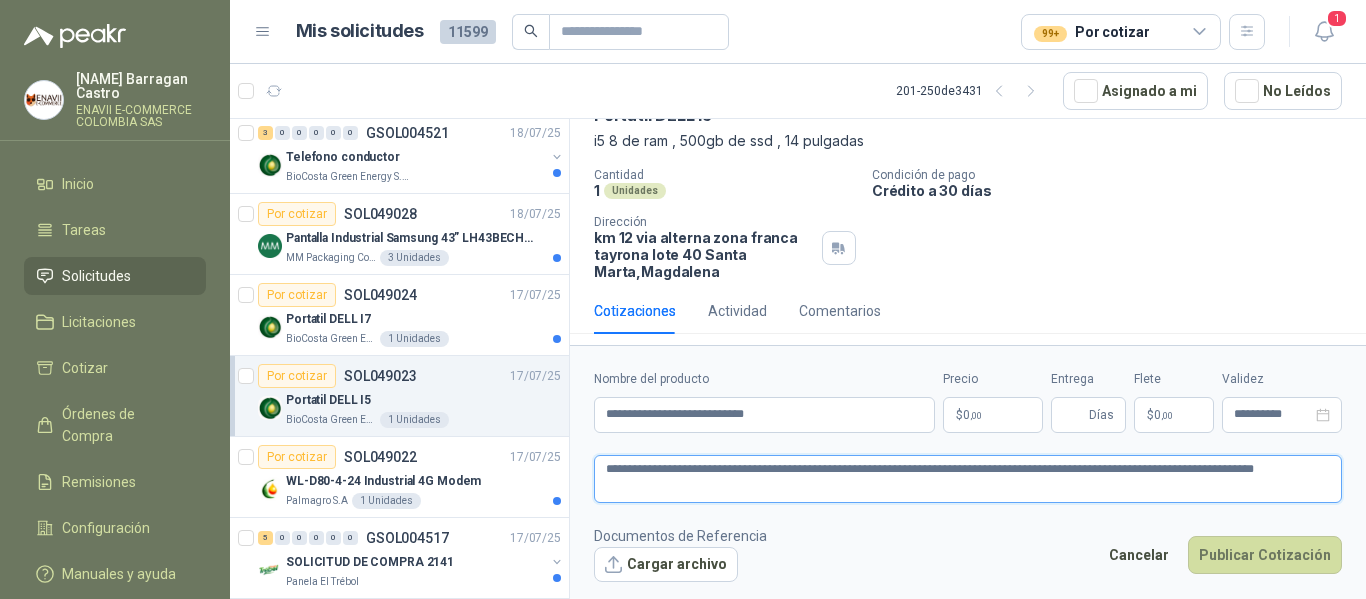 click on "**********" at bounding box center (968, 479) 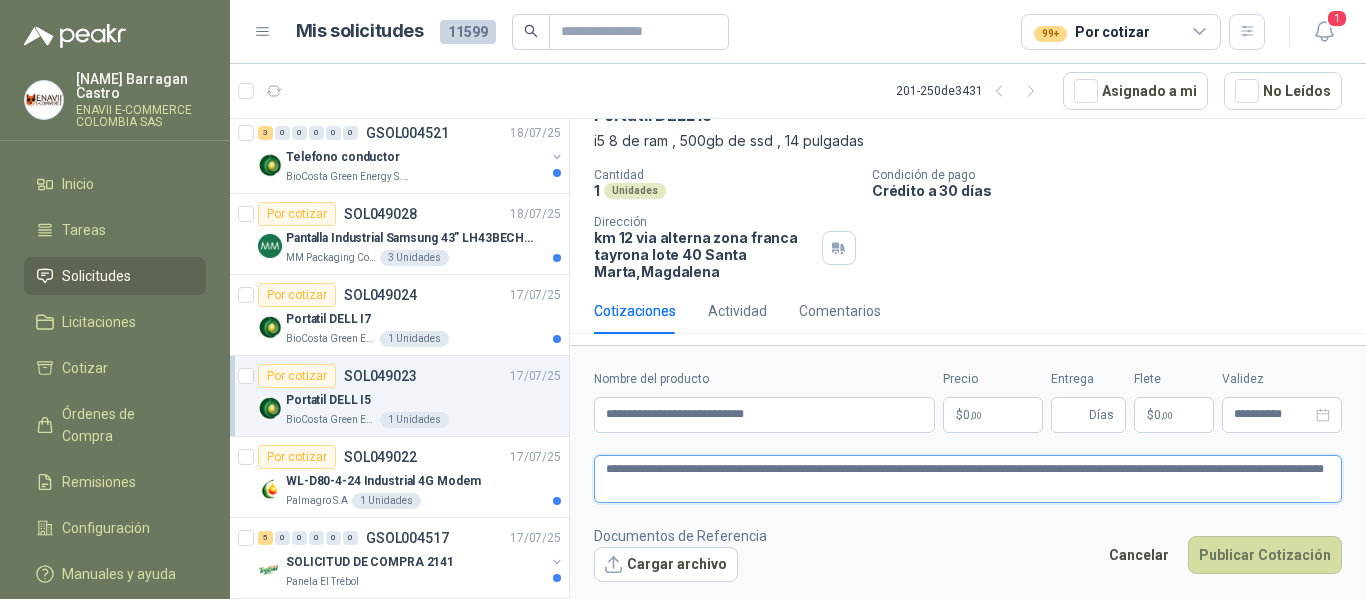 paste on "**********" 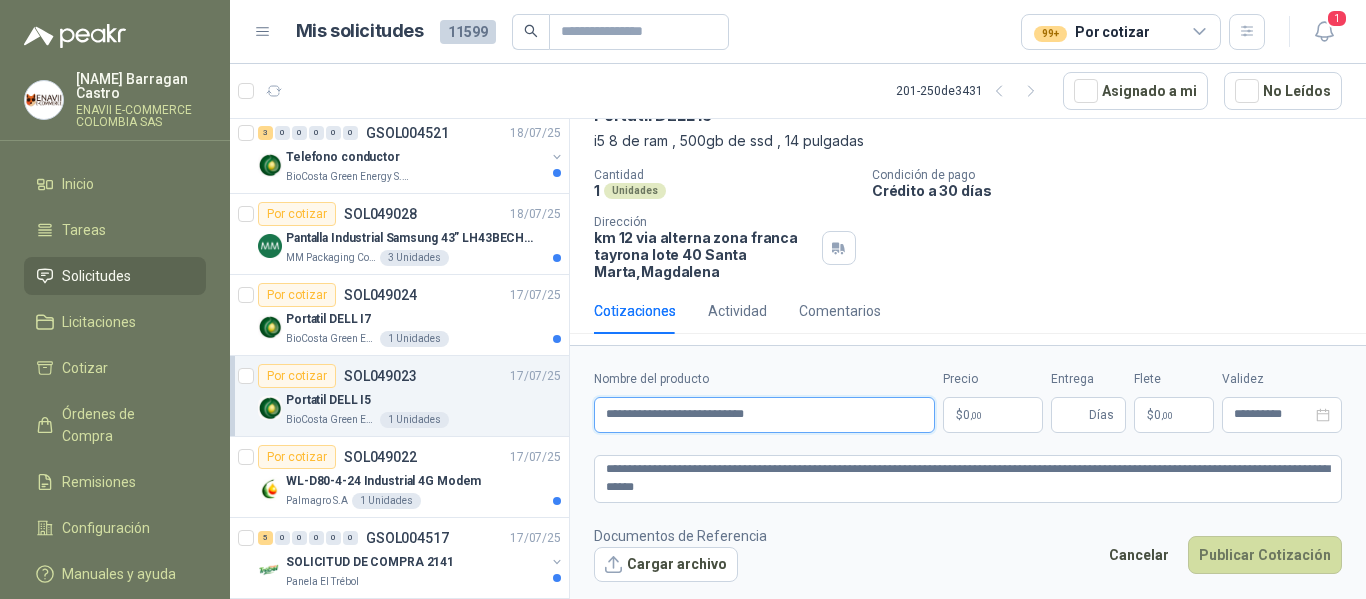 click on "**********" at bounding box center [764, 415] 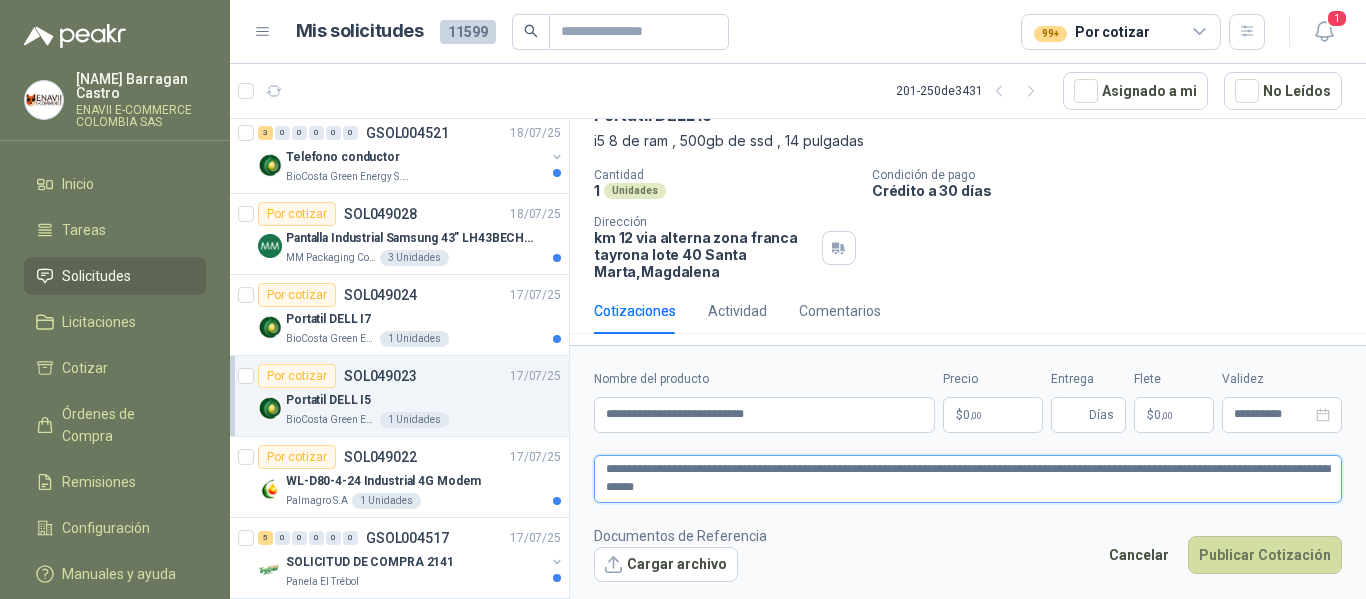 drag, startPoint x: 787, startPoint y: 468, endPoint x: 829, endPoint y: 469, distance: 42.0119 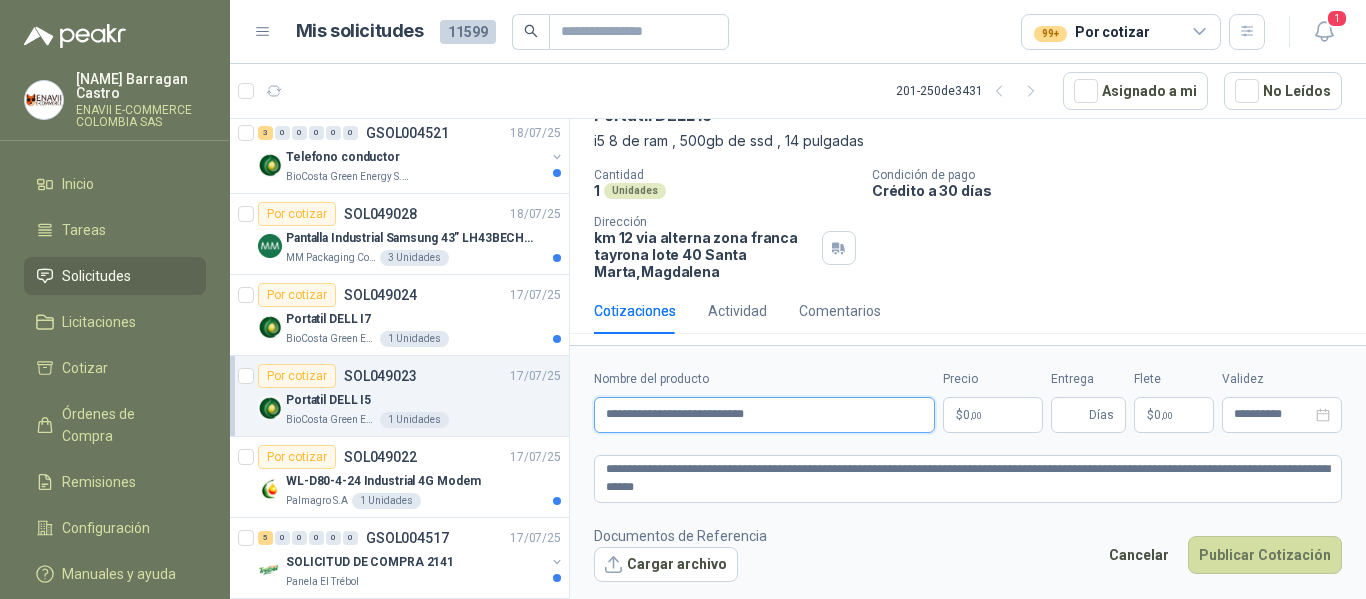 click on "**********" at bounding box center [764, 415] 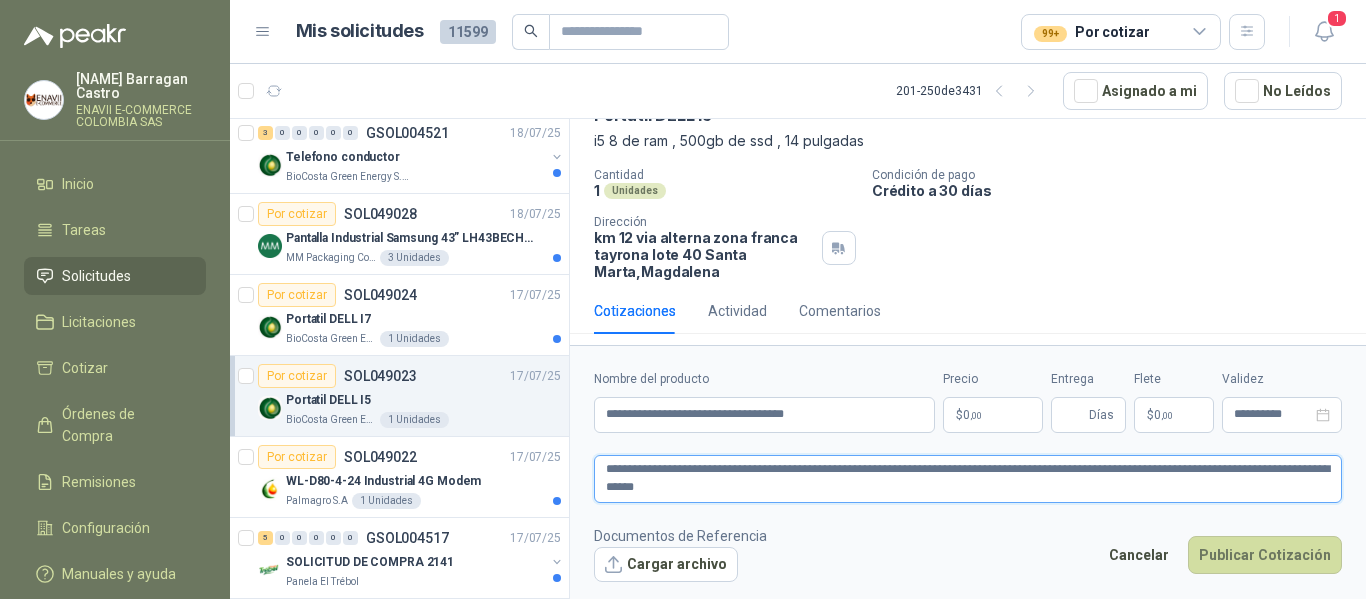 click on "**********" at bounding box center (968, 479) 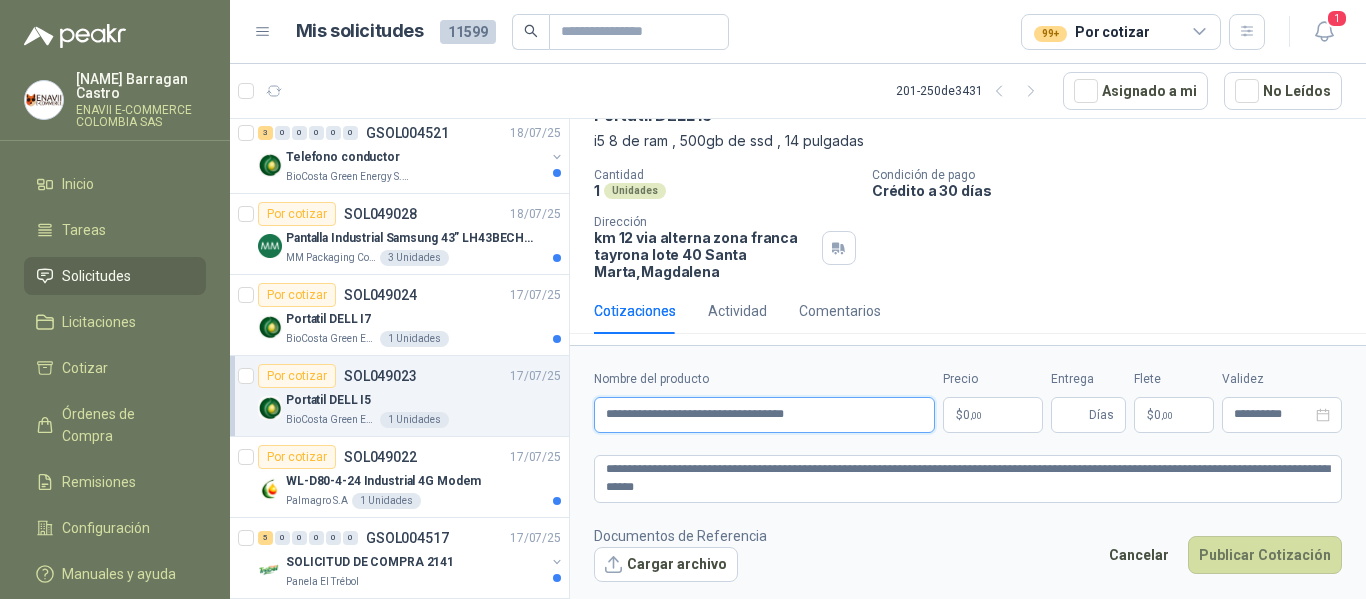click on "**********" at bounding box center [764, 415] 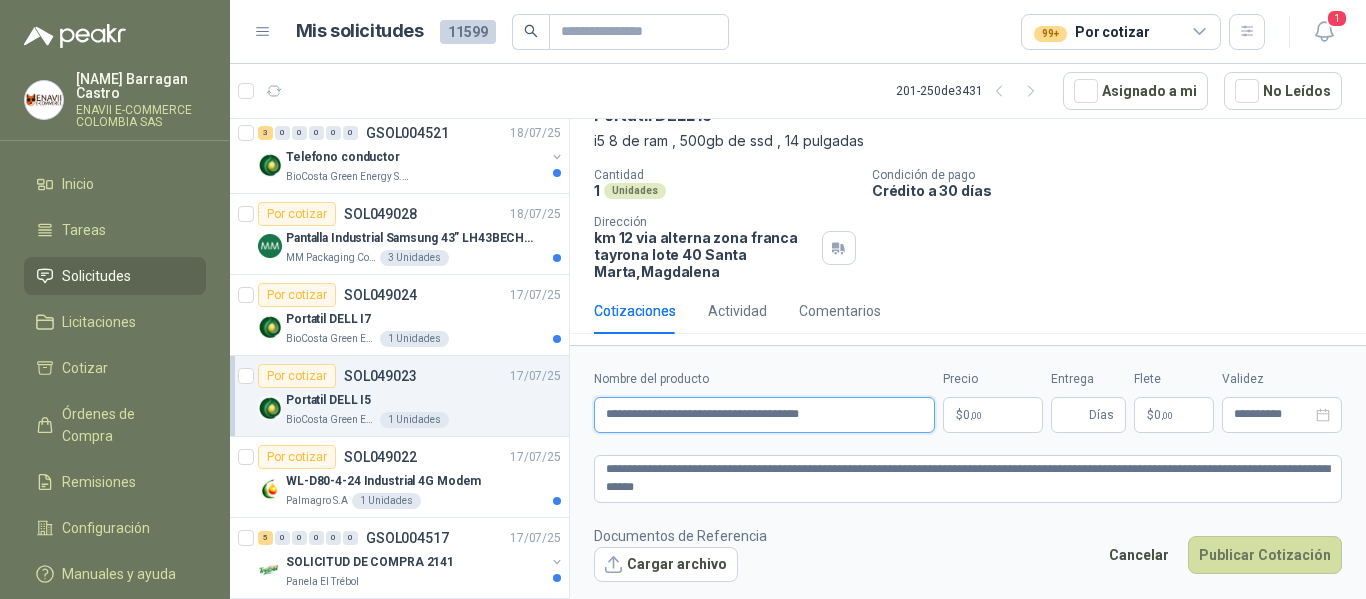 paste on "**********" 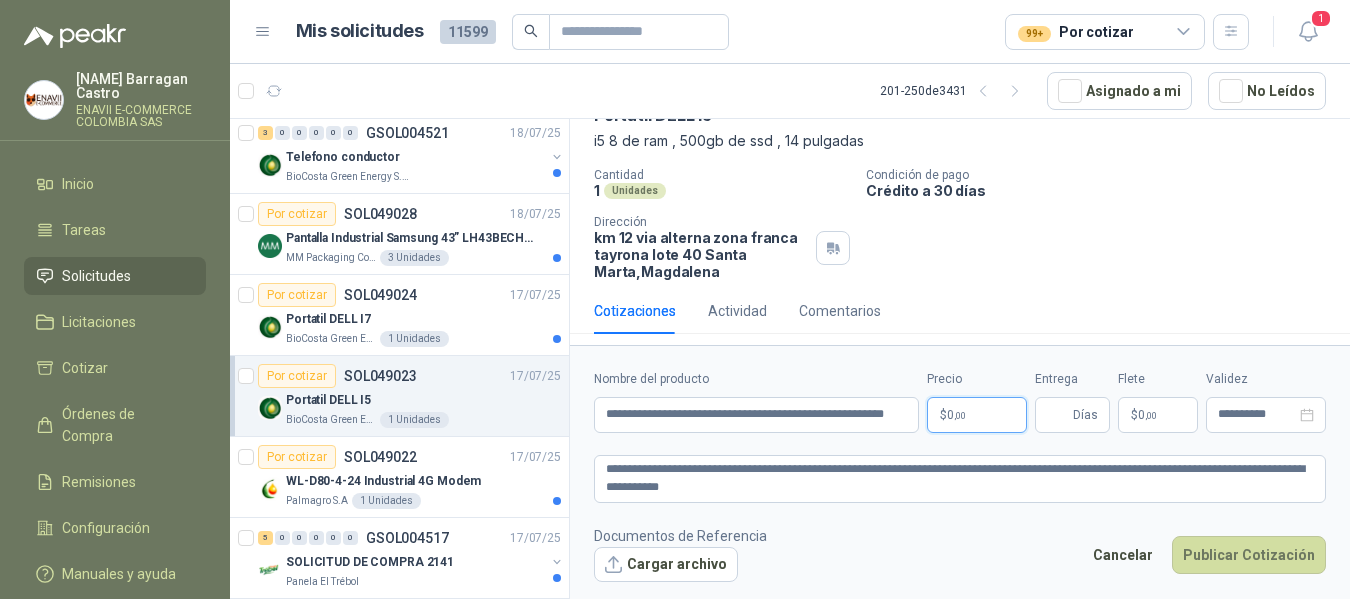 click on "[NAME]   [NAME] ENAVII E-COMMERCE COLOMBIA SAS   Inicio   Tareas   Solicitudes   Licitaciones   Cotizar   Órdenes de Compra   Remisiones   Configuración   Manuales y ayuda Mis solicitudes [NUMBER] Todas [NUMBER] [NUMBER] - [NUMBER]  de  [NUMBER] Asignado a mi No Leídos [NUMBER]   0   0   0   0   0   GSOL004540 [DD]/[MM]/[YY]   mtto Zoologico De Cali    [NUMBER]   0   0   0   0   0   GSOL004538 [DD]/[MM]/[YY]   [PLATE] [NAME]   [NUMBER]   0   0   0   0   0   GSOL004537 [DD]/[MM]/[YY]   [PLATE] [NAME]   [NUMBER]   0   0   0   0   0   GSOL004536 [DD]/[MM]/[YY]   [PLATE] [NAME]   [NUMBER]   0   0   0   0   0   GSOL004535 [DD]/[MM]/[YY]   [PLATE] [NAME]   [NUMBER]   0   0   0   0   0   GSOL004534 [DD]/[MM]/[YY]   [NUMBER] SEGUETA- [NUMBER] LLAVES [NUMBER] TORNILLO Club Campestre de Cali   [NUMBER]   0   0   0   0   0   GSOL004533 [DD]/[MM]/[YY]   [NUMBER] NOVAFPORM- [NUMBER] PVC Club Campestre de Cali   Por cotizar SOL[NUMBER] [DD]/[MM]/[YY]   CALENTADOR POR INDUCCION DE [NUMBER] V PEQUEÑO Biocirculo  [NUMBER]   Unidades Por cotizar SOL[NUMBER] [DD]/[MM]/[YY]   [NUMBER]" at bounding box center [675, 299] 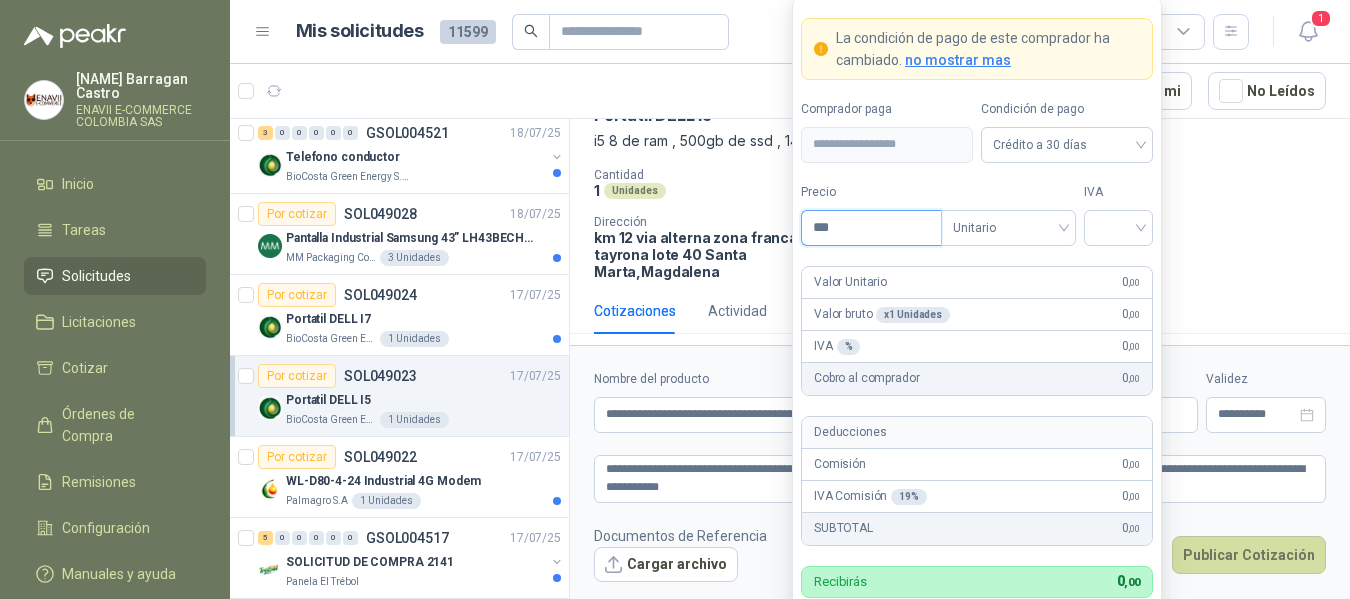 drag, startPoint x: 891, startPoint y: 233, endPoint x: 807, endPoint y: 222, distance: 84.71718 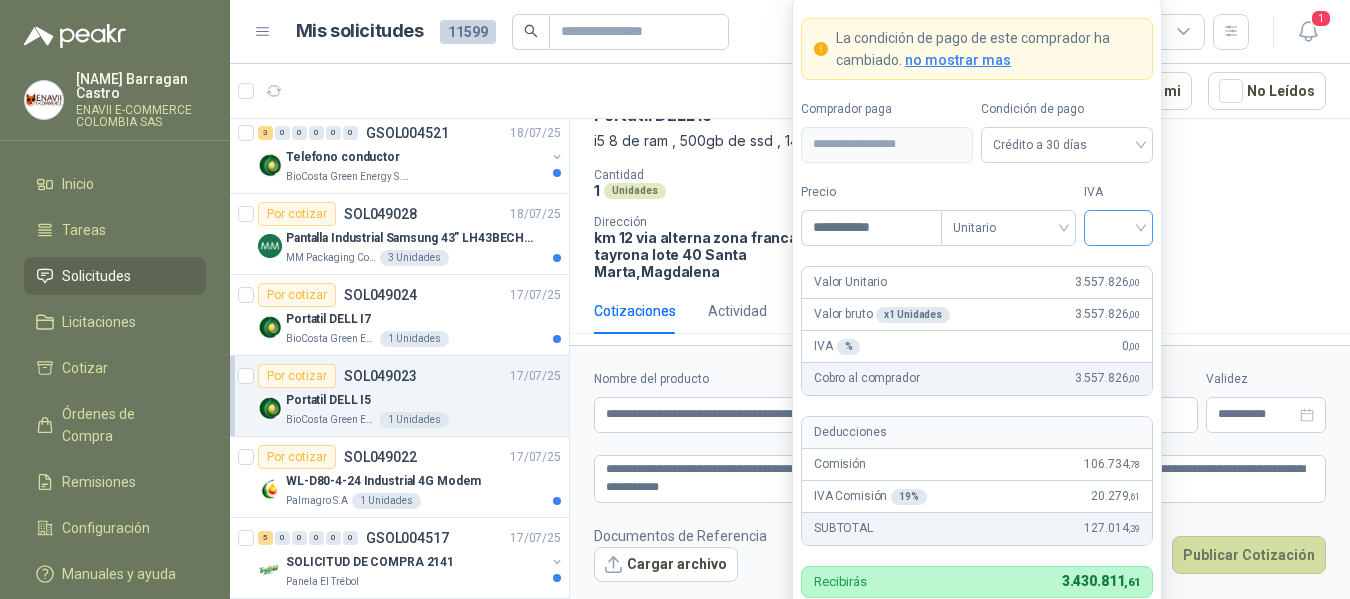 click at bounding box center [1118, 226] 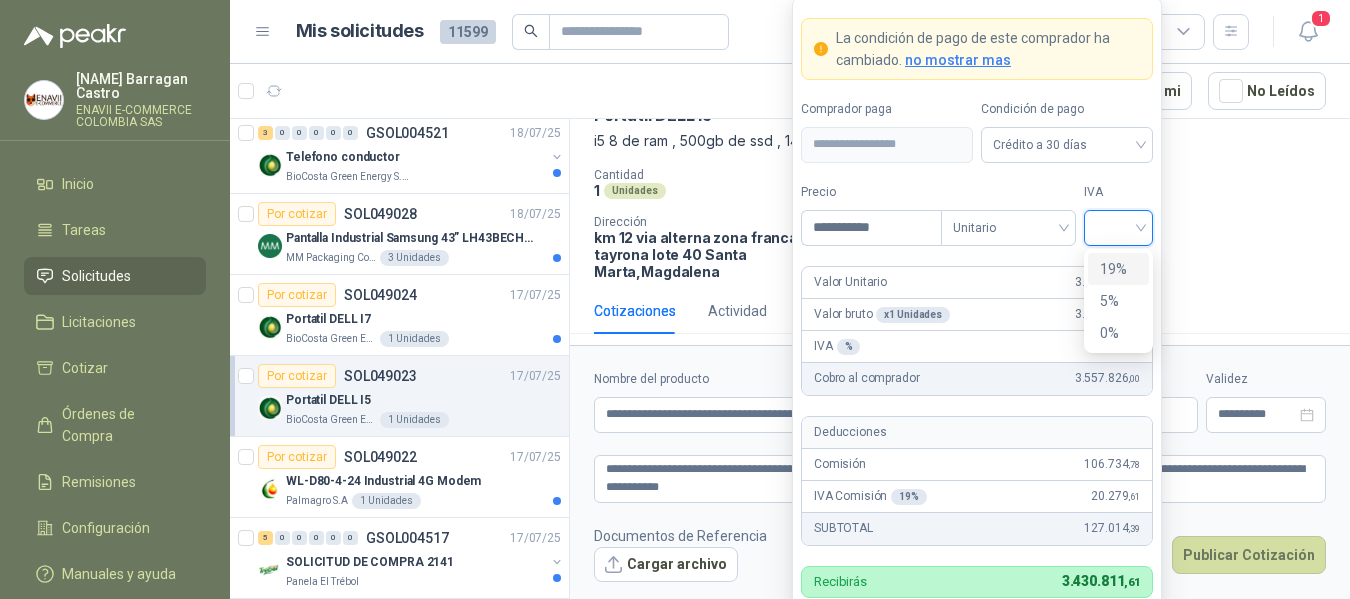 click on "19%" at bounding box center (1118, 269) 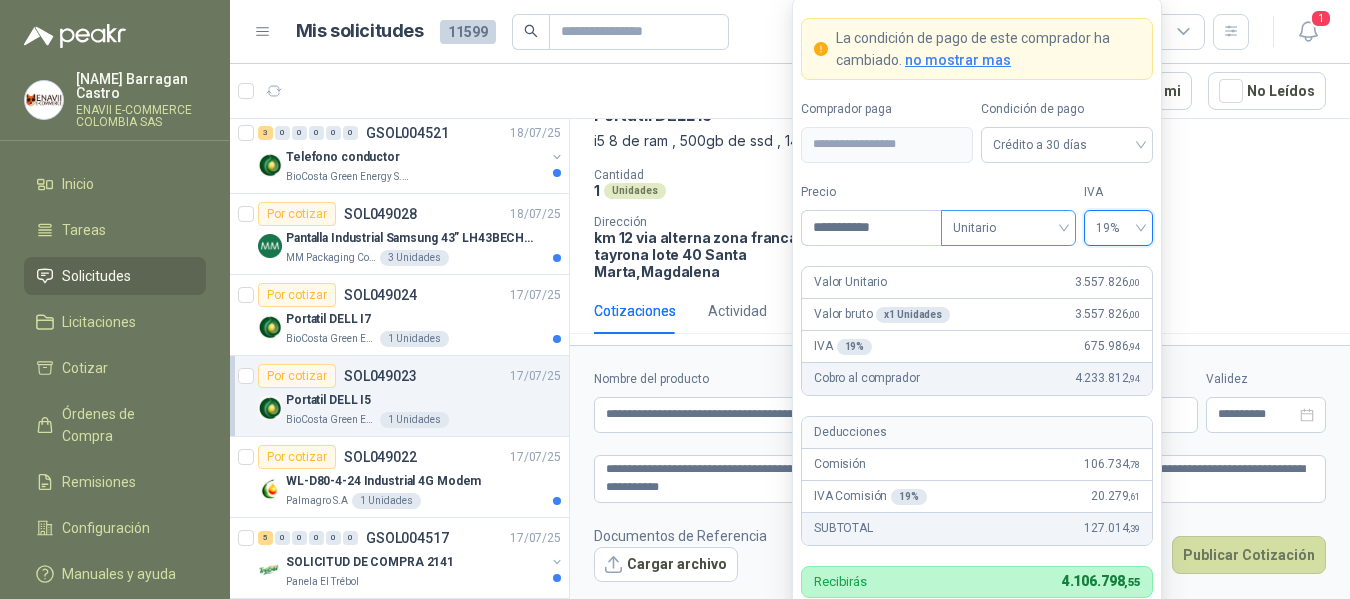 click on "Unitario" at bounding box center [1008, 228] 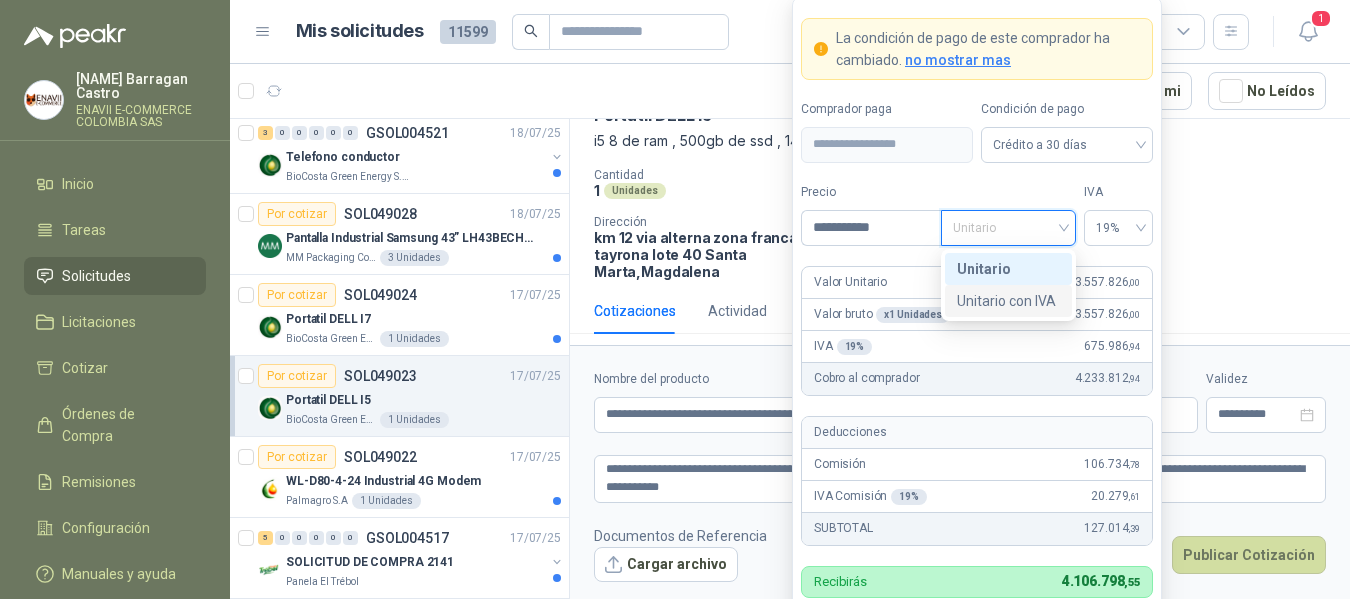 click on "Unitario con IVA" at bounding box center [1008, 301] 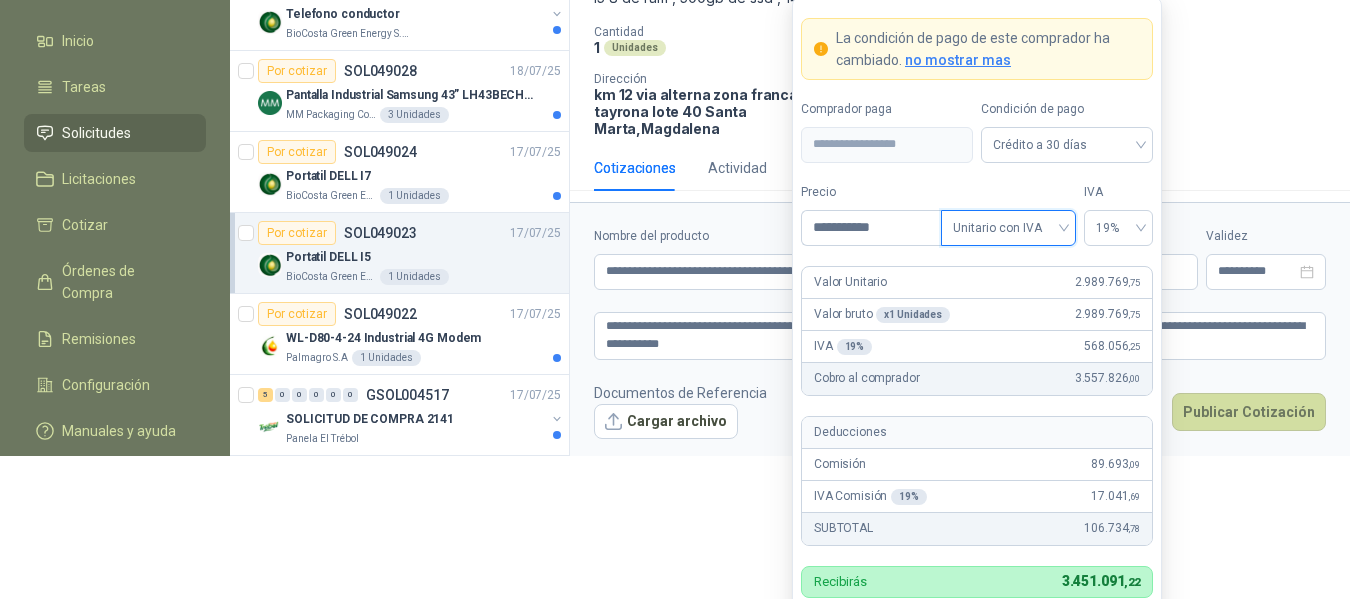 scroll, scrollTop: 146, scrollLeft: 0, axis: vertical 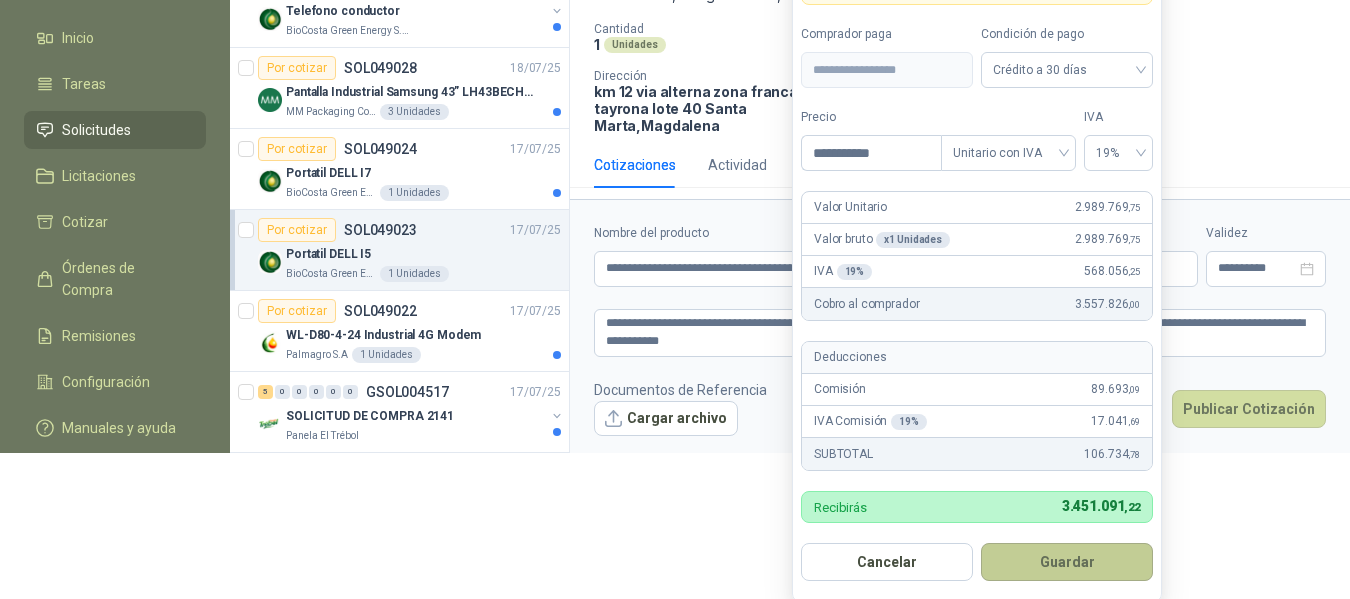 drag, startPoint x: 1093, startPoint y: 551, endPoint x: 1086, endPoint y: 523, distance: 28.86174 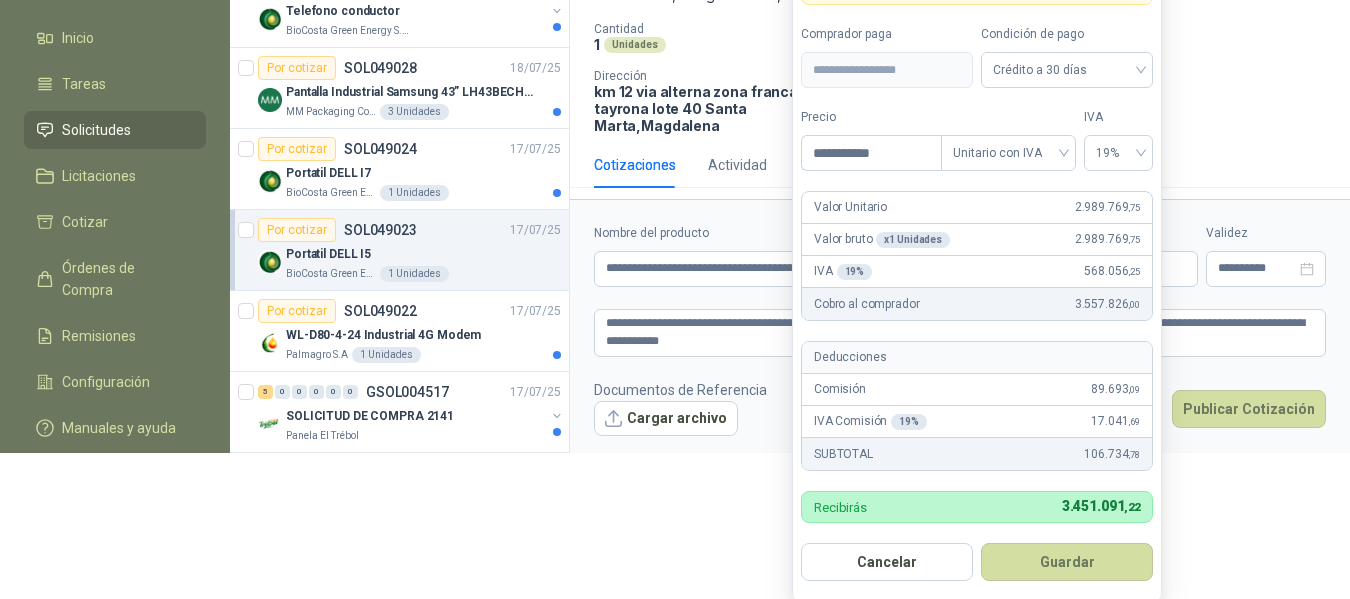 click on "Guardar" at bounding box center [1067, 562] 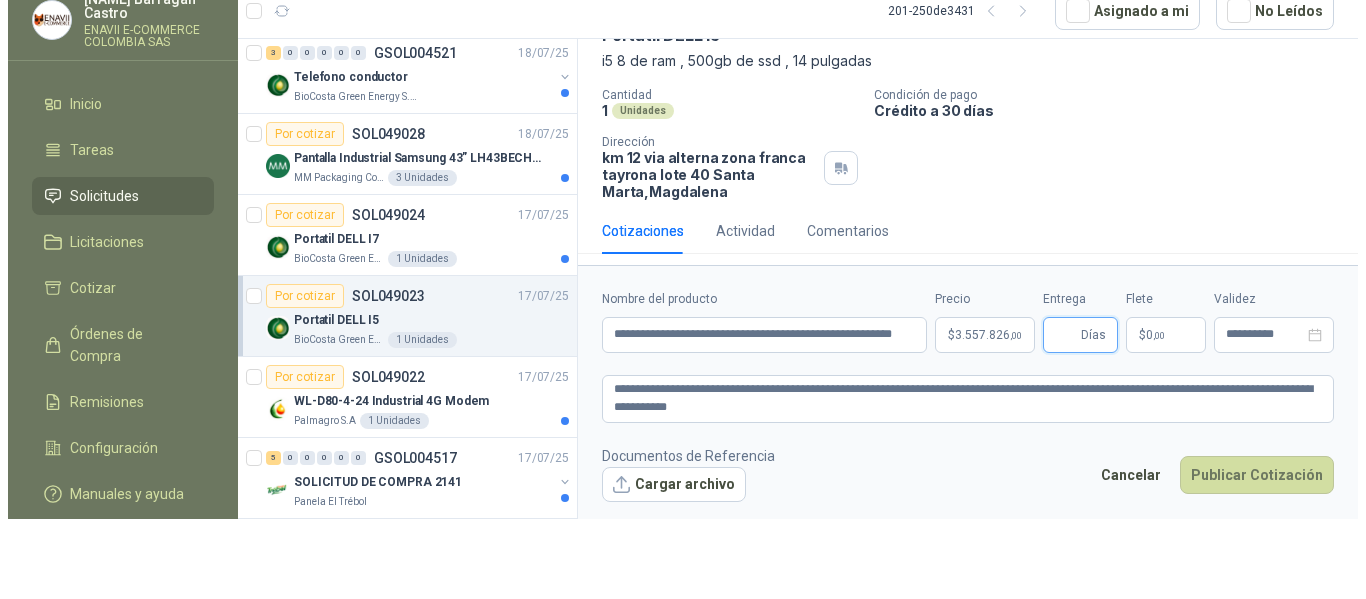scroll, scrollTop: 0, scrollLeft: 0, axis: both 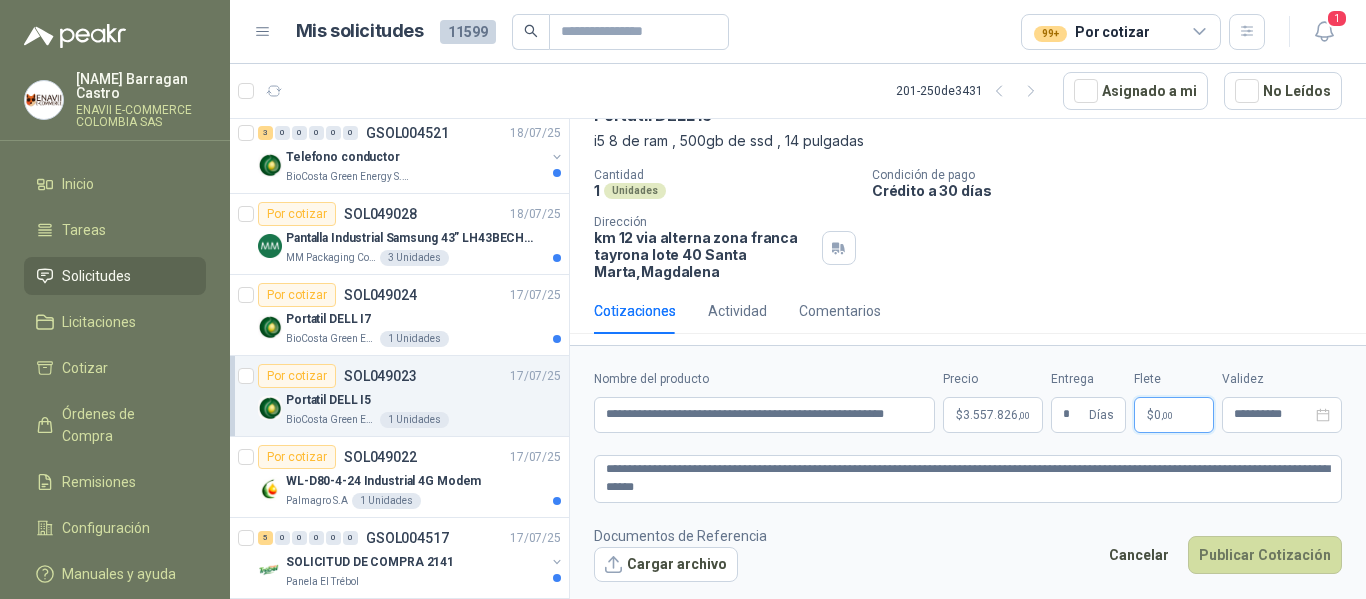 click on ",00" at bounding box center [1167, 415] 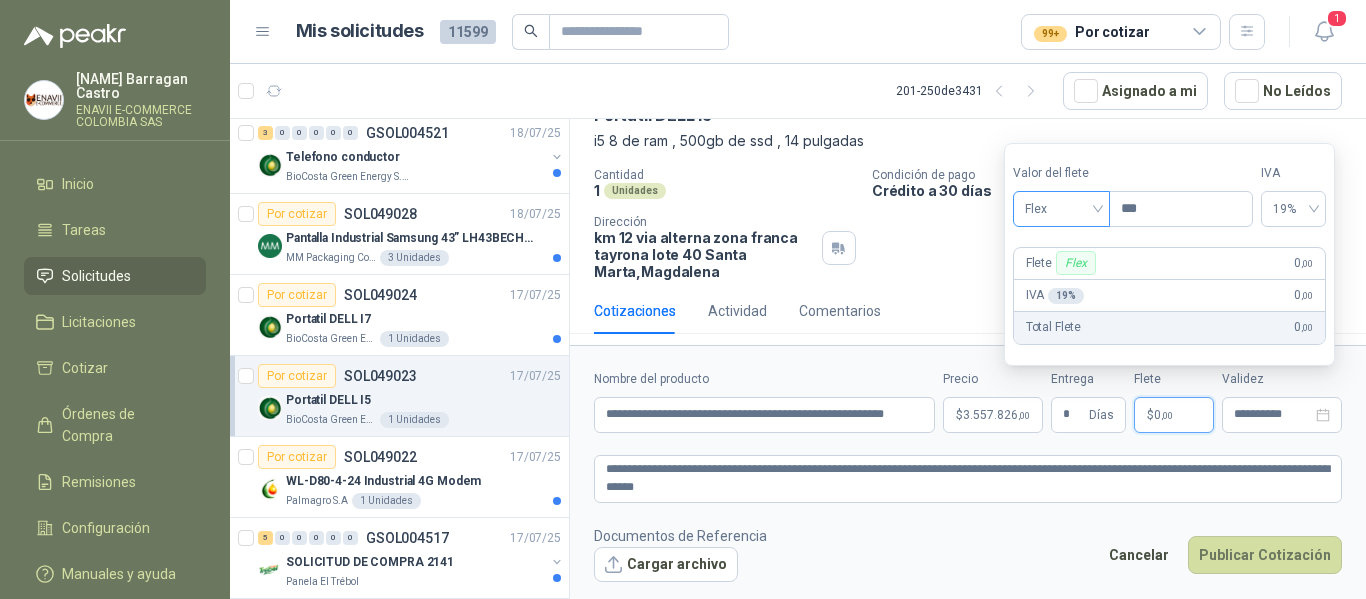 click on "Flex" at bounding box center (1061, 209) 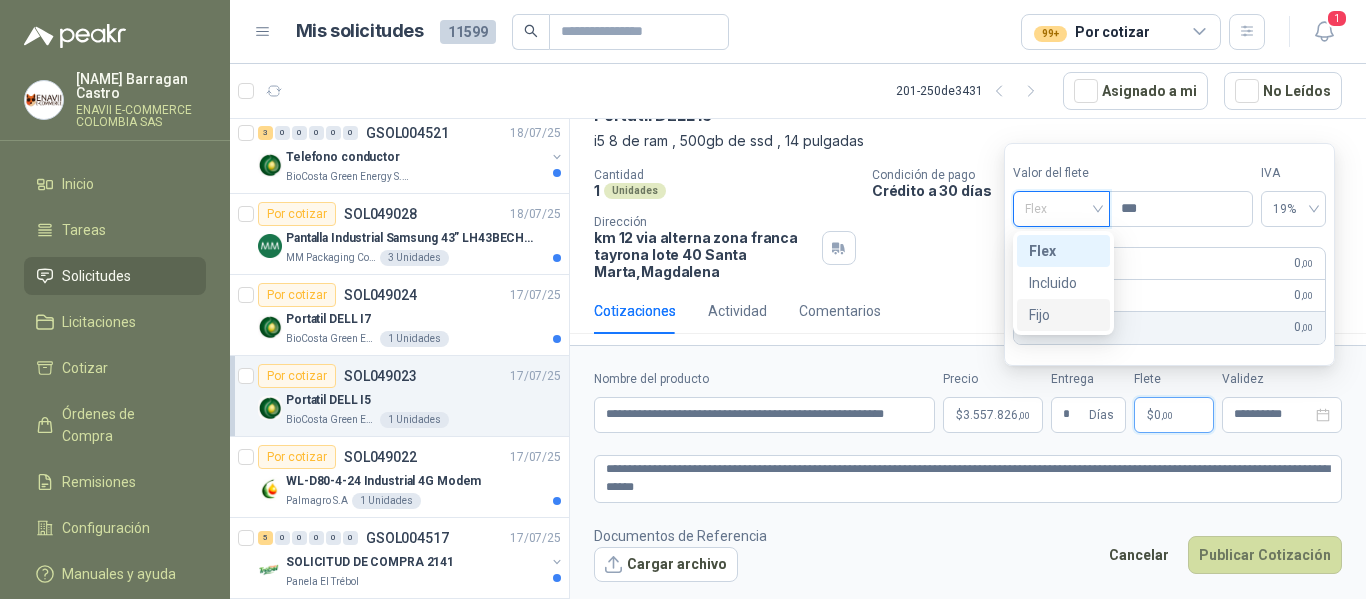 click on "Fijo" at bounding box center [1063, 315] 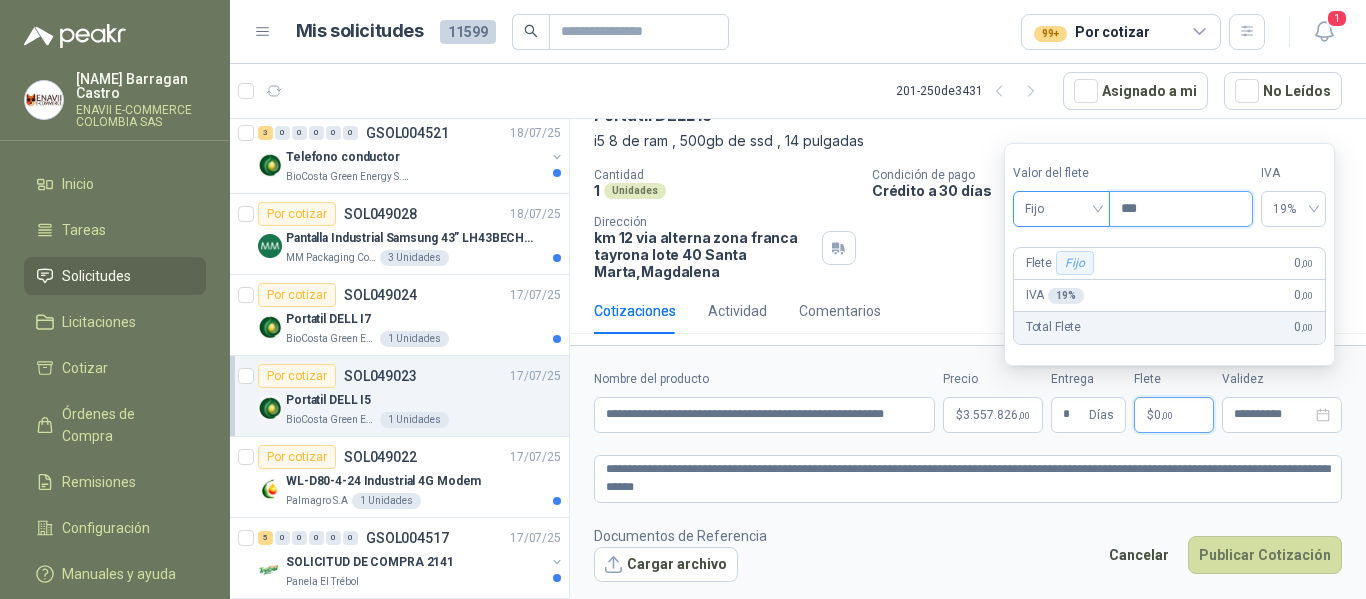 drag, startPoint x: 1158, startPoint y: 215, endPoint x: 1096, endPoint y: 197, distance: 64.56005 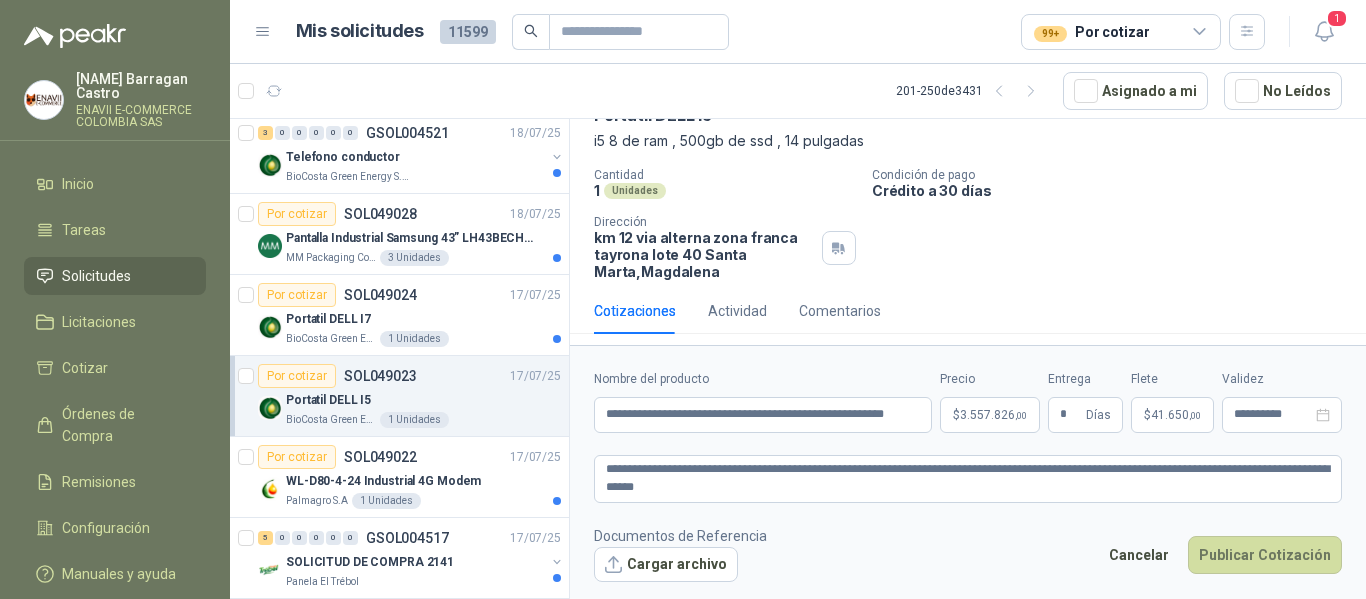 click on "**********" at bounding box center (968, 475) 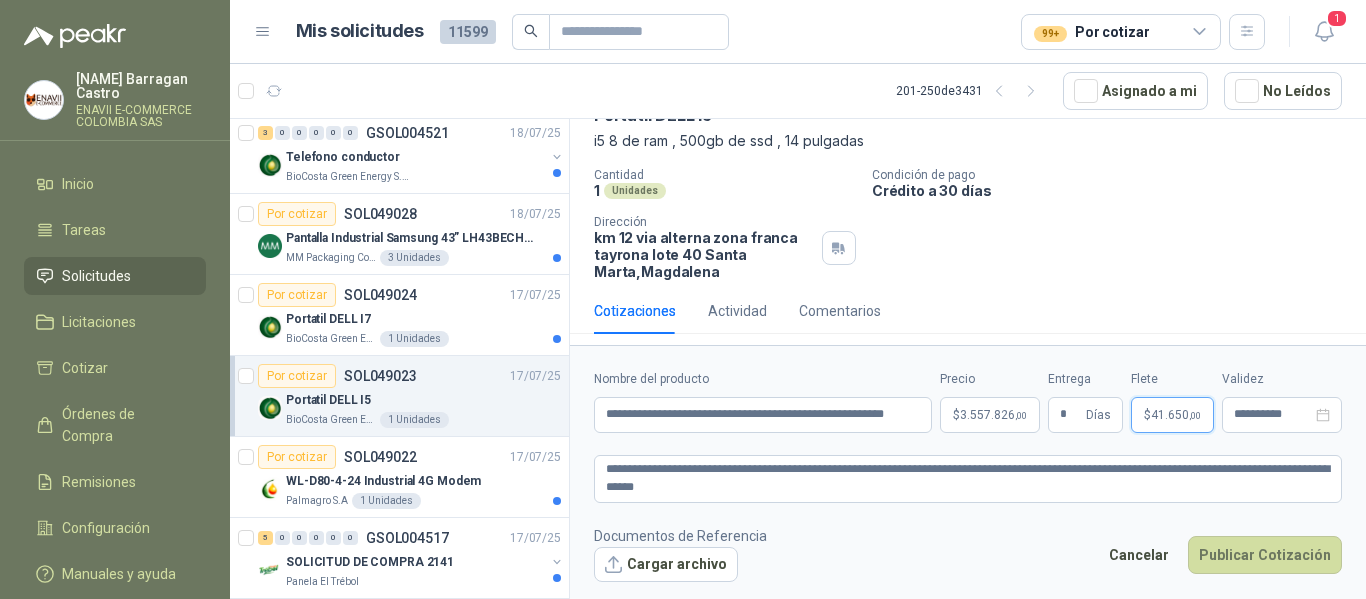 click on "41.650 ,00" at bounding box center (1176, 415) 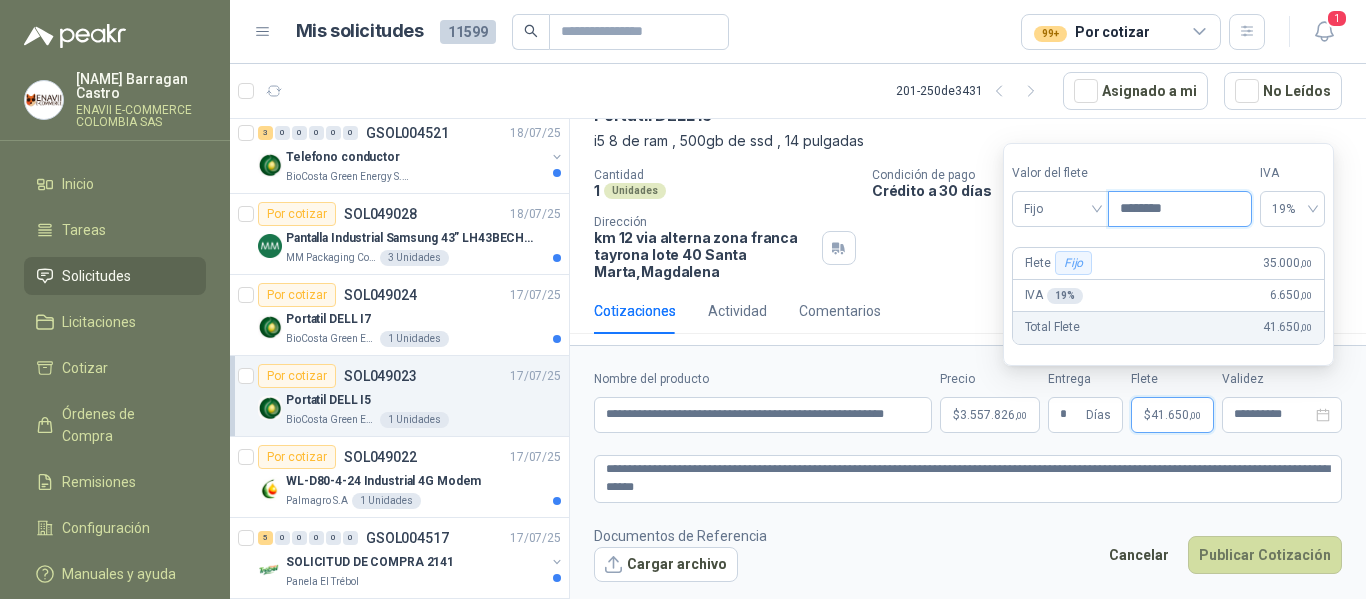 drag, startPoint x: 1195, startPoint y: 212, endPoint x: 1108, endPoint y: 133, distance: 117.51595 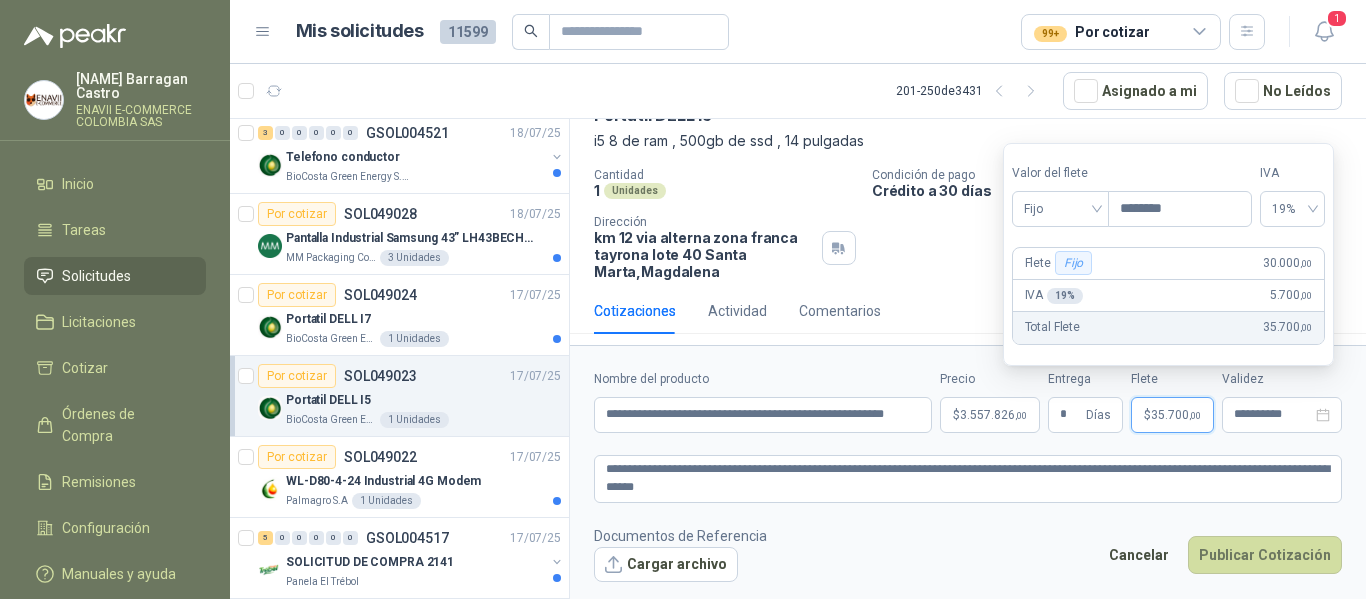 click on "**********" at bounding box center (968, 475) 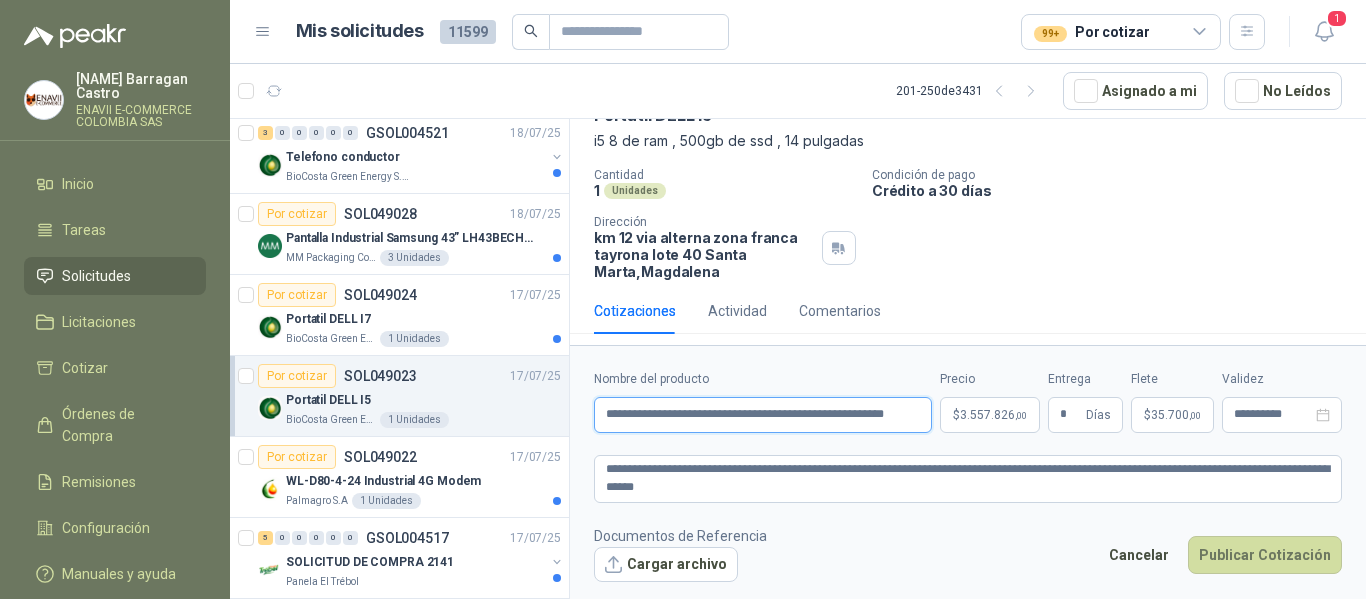drag, startPoint x: 843, startPoint y: 408, endPoint x: 962, endPoint y: 410, distance: 119.01681 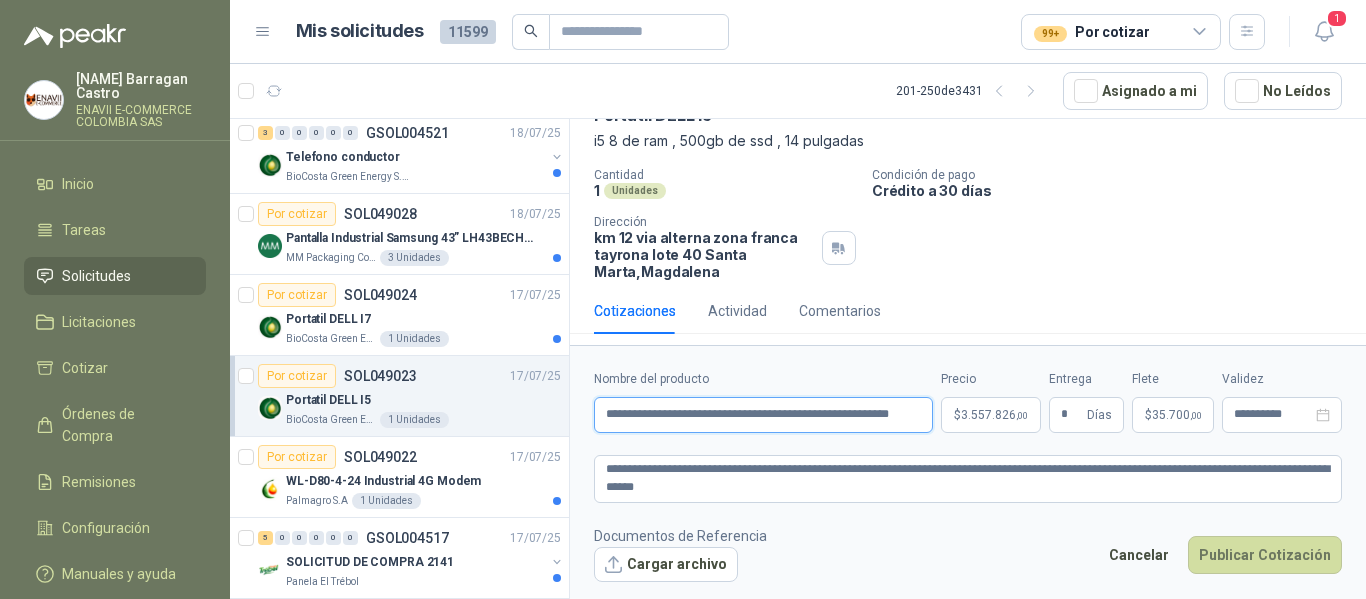 paste on "**********" 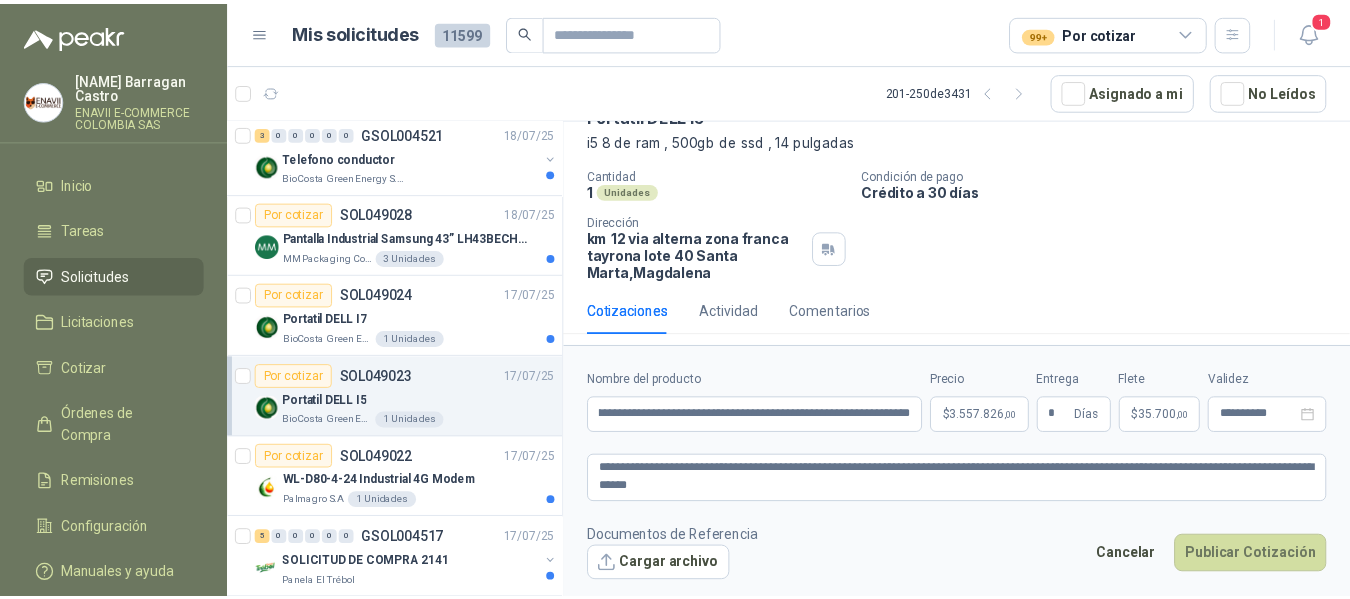 scroll, scrollTop: 0, scrollLeft: 0, axis: both 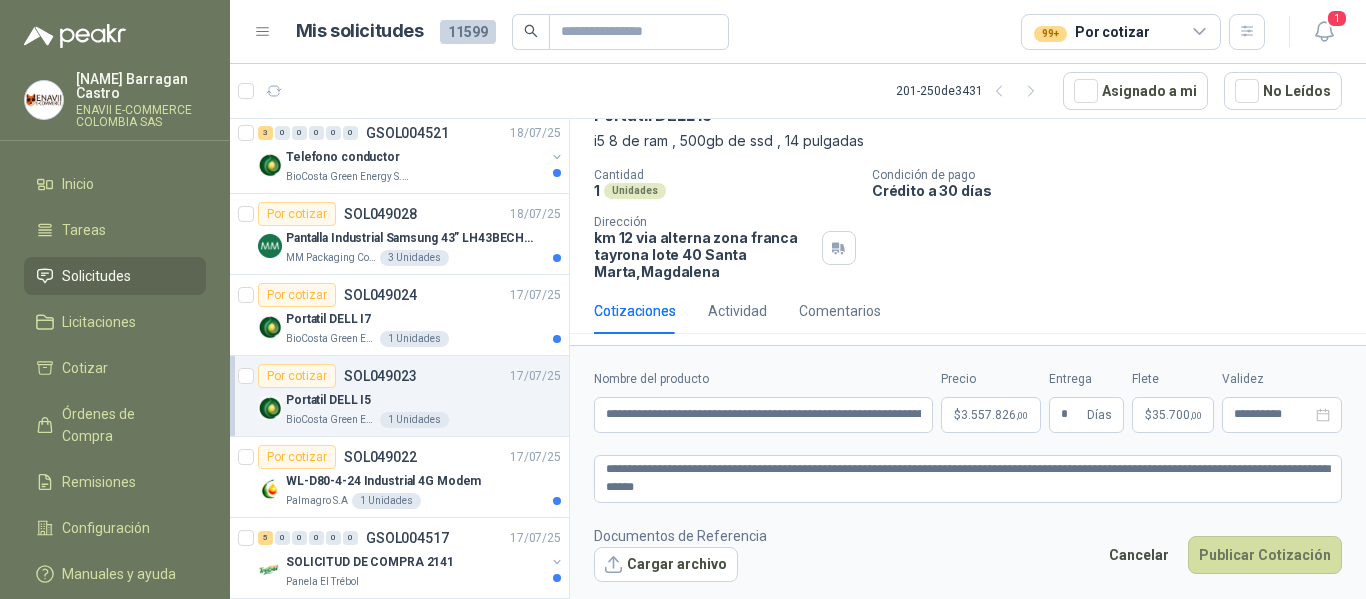 click on "**********" at bounding box center [968, 475] 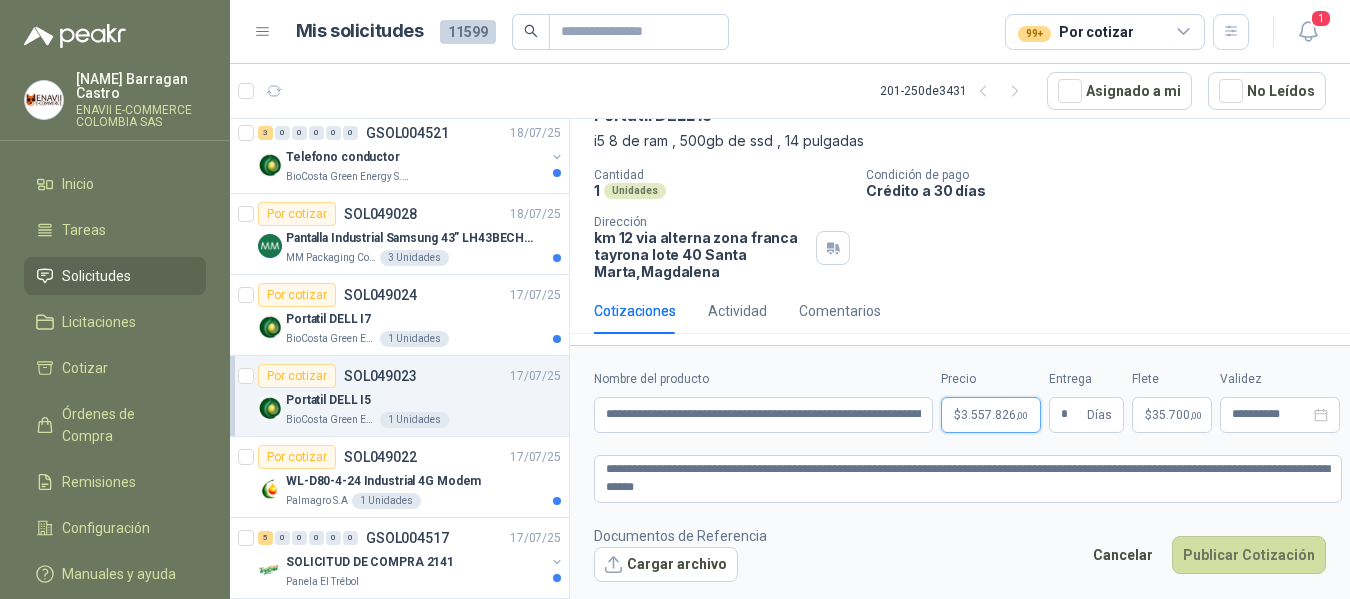 click on "[NAME]   [NAME] ENAVII E-COMMERCE COLOMBIA SAS   Inicio   Tareas   Solicitudes   Licitaciones   Cotizar   Órdenes de Compra   Remisiones   Configuración   Manuales y ayuda Mis solicitudes [NUMBER] Todas [NUMBER] [NUMBER] - [NUMBER]  de  [NUMBER] Asignado a mi No Leídos [NUMBER]   0   0   0   0   0   GSOL004540 [DD]/[MM]/[YY]   mtto Zoologico De Cali    [NUMBER]   0   0   0   0   0   GSOL004538 [DD]/[MM]/[YY]   [PLATE] [NAME]   [NUMBER]   0   0   0   0   0   GSOL004537 [DD]/[MM]/[YY]   [PLATE] [NAME]   [NUMBER]   0   0   0   0   0   GSOL004536 [DD]/[MM]/[YY]   [PLATE] [NAME]   [NUMBER]   0   0   0   0   0   GSOL004535 [DD]/[MM]/[YY]   [PLATE] [NAME]   [NUMBER]   0   0   0   0   0   GSOL004534 [DD]/[MM]/[YY]   [NUMBER] SEGUETA- [NUMBER] LLAVES [NUMBER] TORNILLO Club Campestre de Cali   [NUMBER]   0   0   0   0   0   GSOL004533 [DD]/[MM]/[YY]   [NUMBER] NOVAFPORM- [NUMBER] PVC Club Campestre de Cali   Por cotizar SOL[NUMBER] [DD]/[MM]/[YY]   CALENTADOR POR INDUCCION DE [NUMBER] V PEQUEÑO Biocirculo  [NUMBER]   Unidades Por cotizar SOL[NUMBER] [DD]/[MM]/[YY]   [NUMBER]" at bounding box center (675, 299) 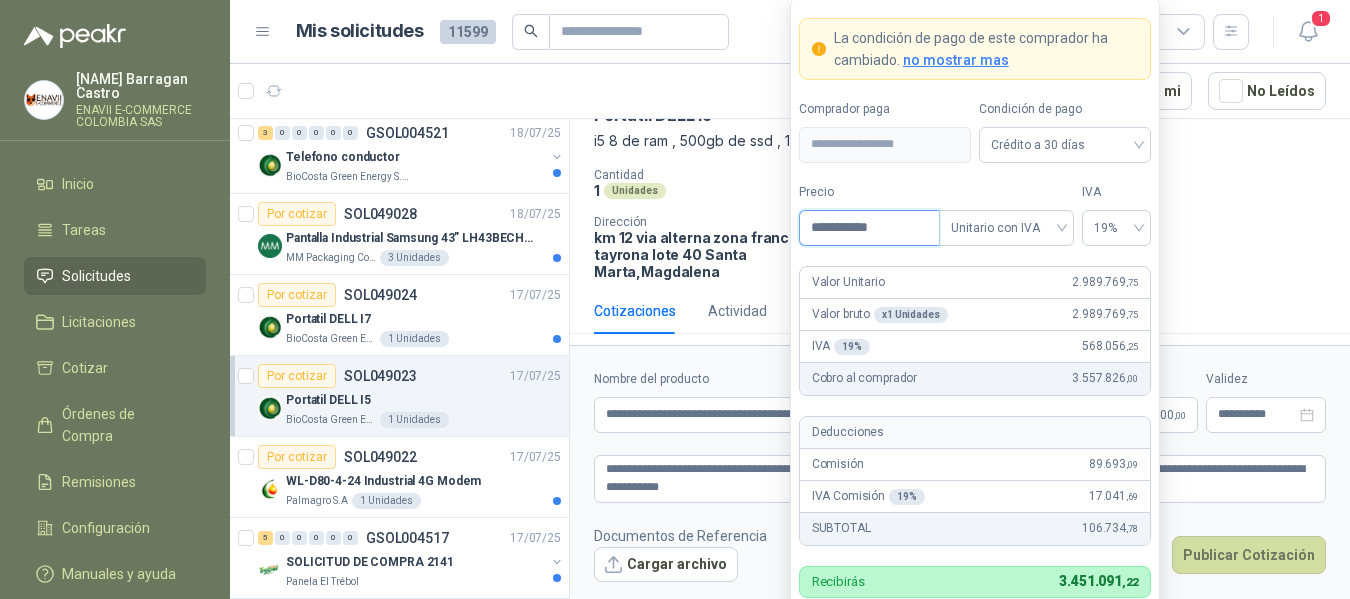 click on "**********" at bounding box center [869, 228] 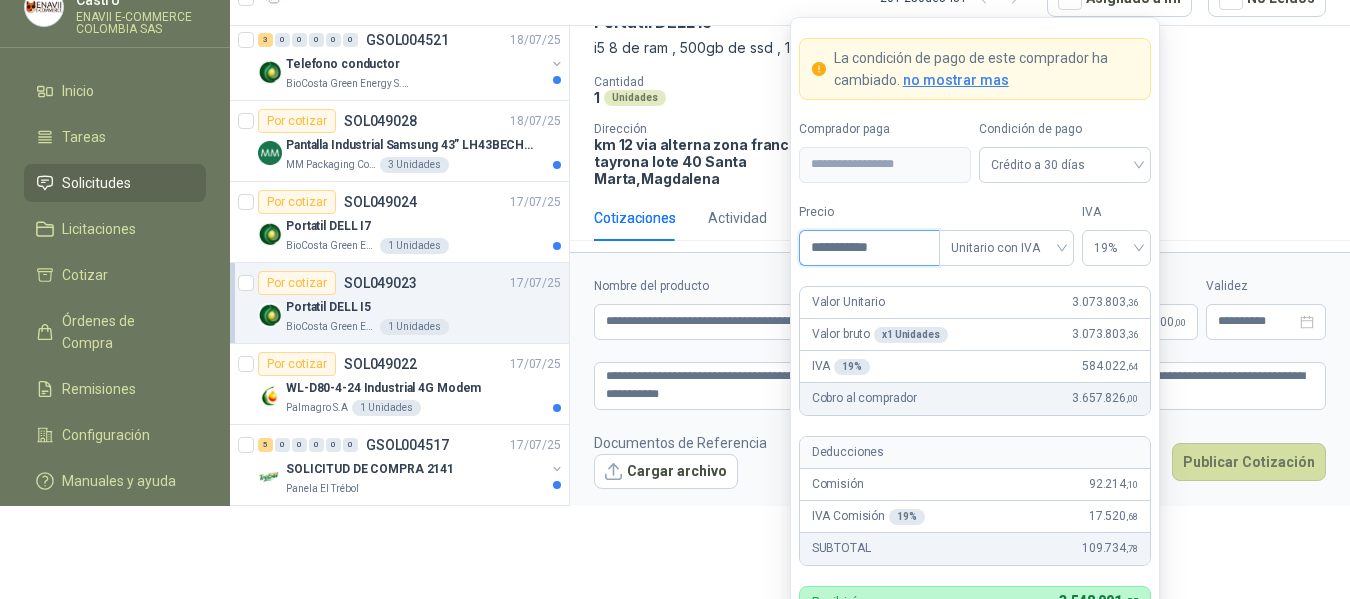 scroll, scrollTop: 117, scrollLeft: 0, axis: vertical 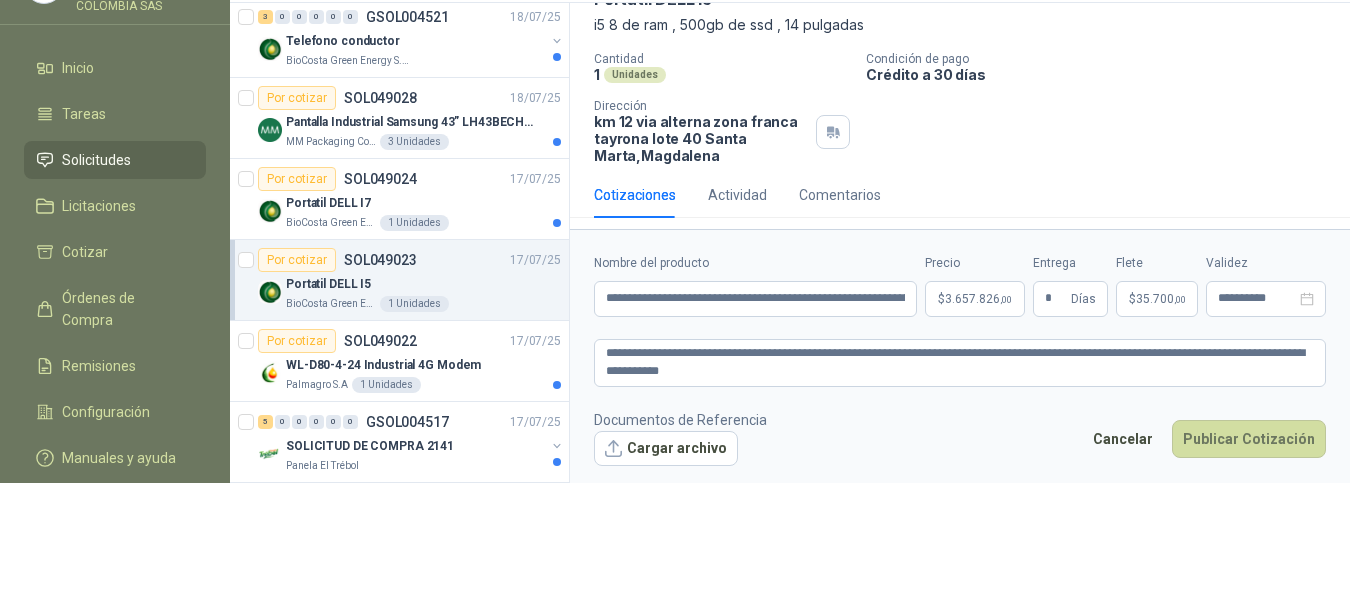 click on "Cotizaciones Actividad Comentarios" at bounding box center (960, 195) 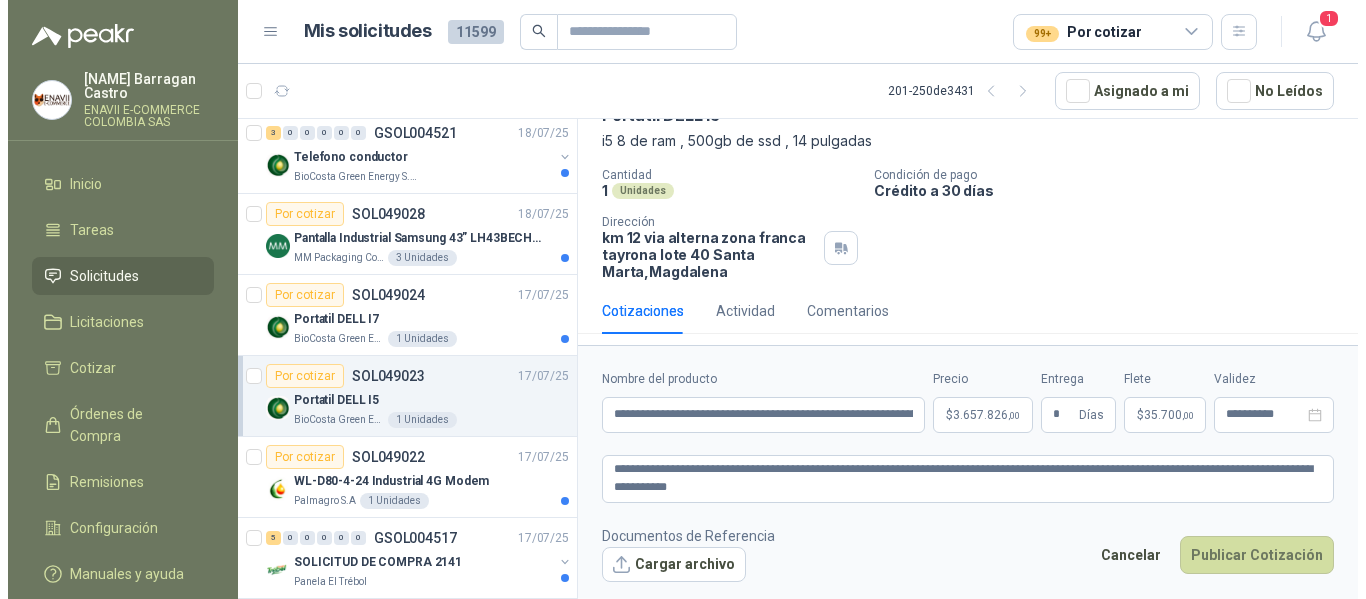 scroll, scrollTop: 0, scrollLeft: 0, axis: both 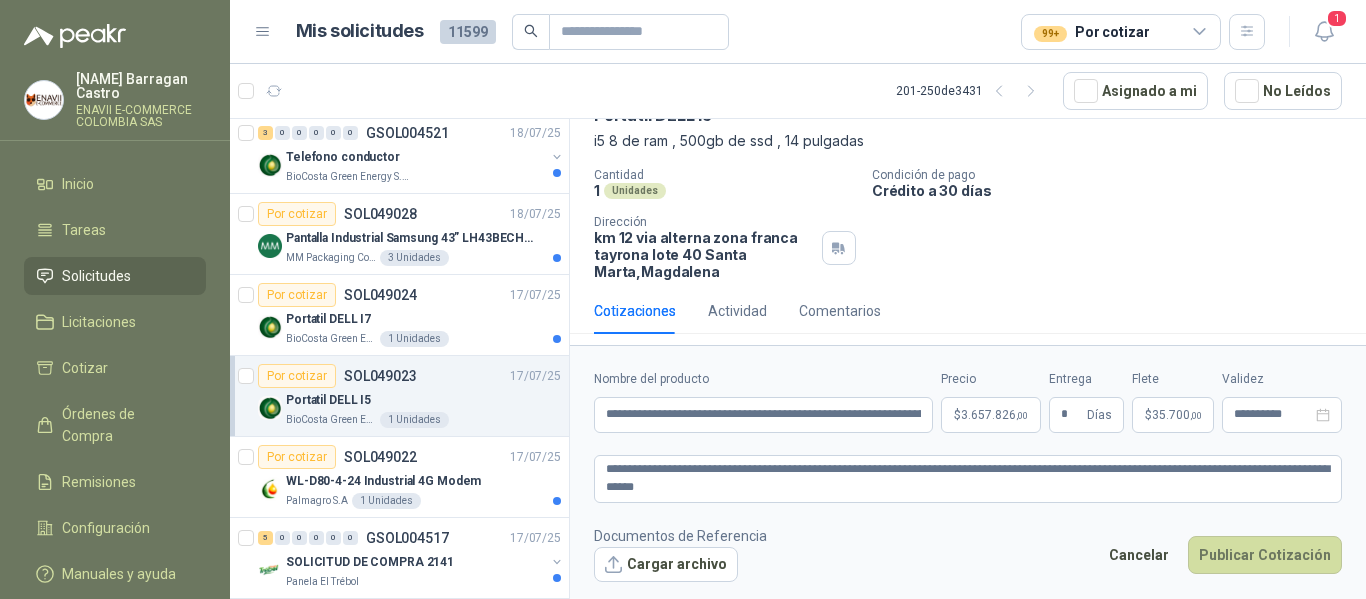 drag, startPoint x: 1284, startPoint y: 565, endPoint x: 741, endPoint y: 556, distance: 543.0746 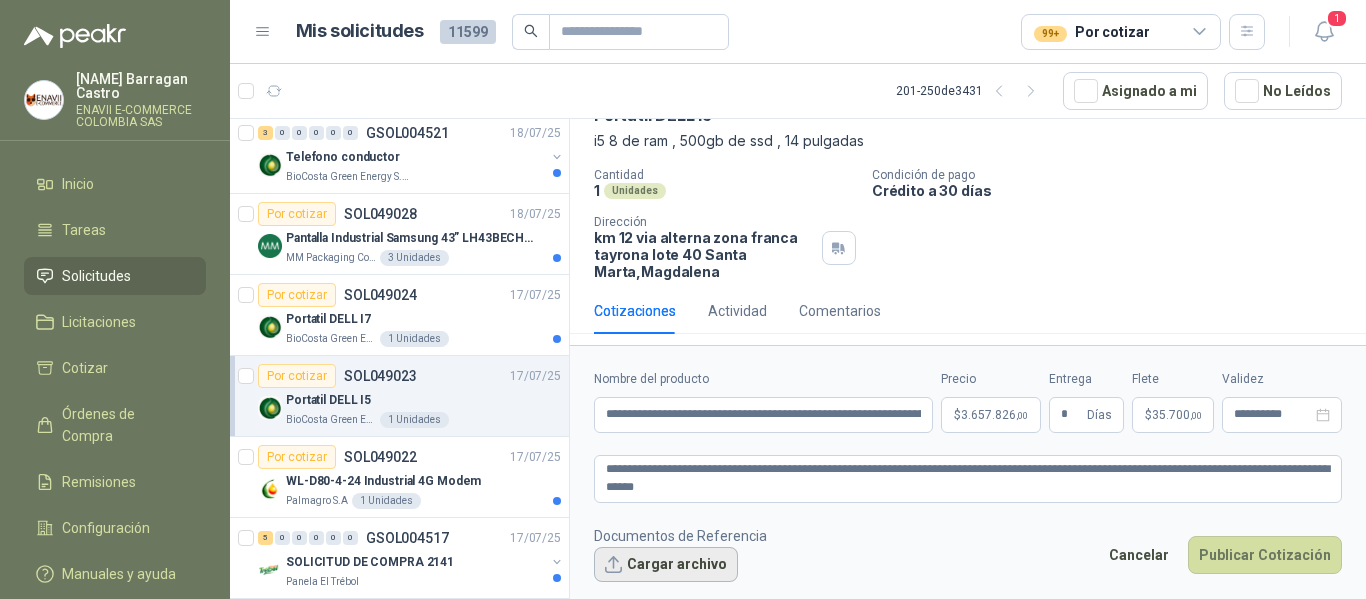 click on "Cargar archivo" at bounding box center (666, 565) 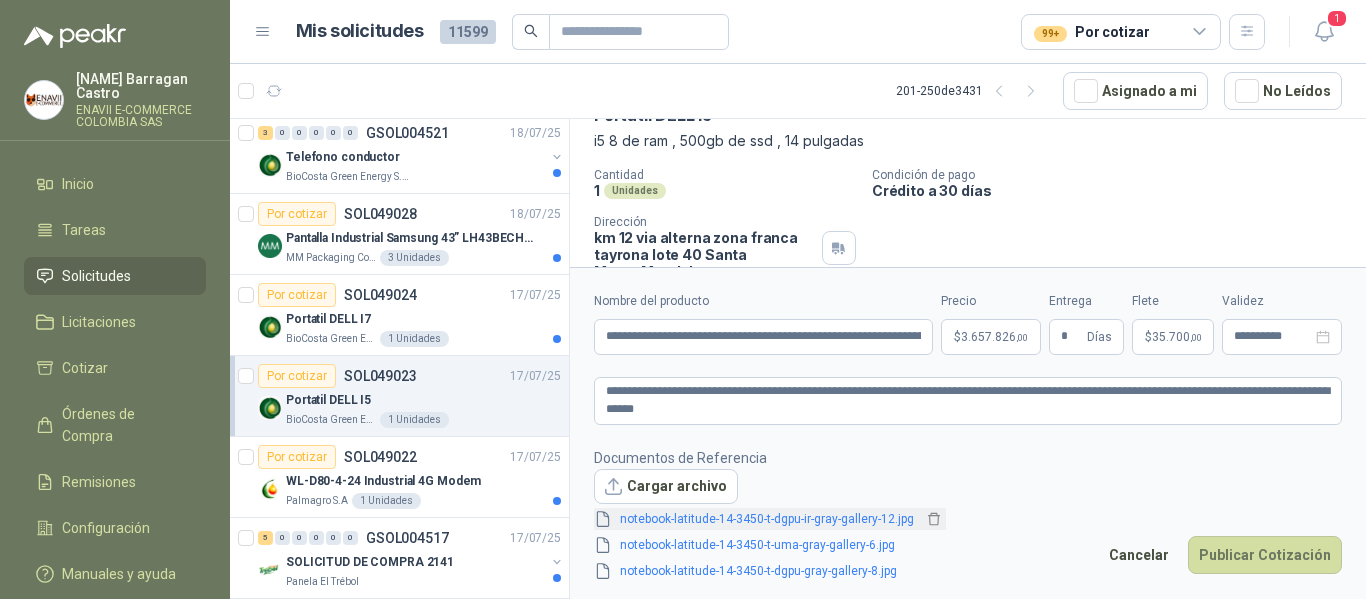 click on "notebook-latitude-14-3450-t-dgpu-ir-gray-gallery-12.jpg" at bounding box center [767, 519] 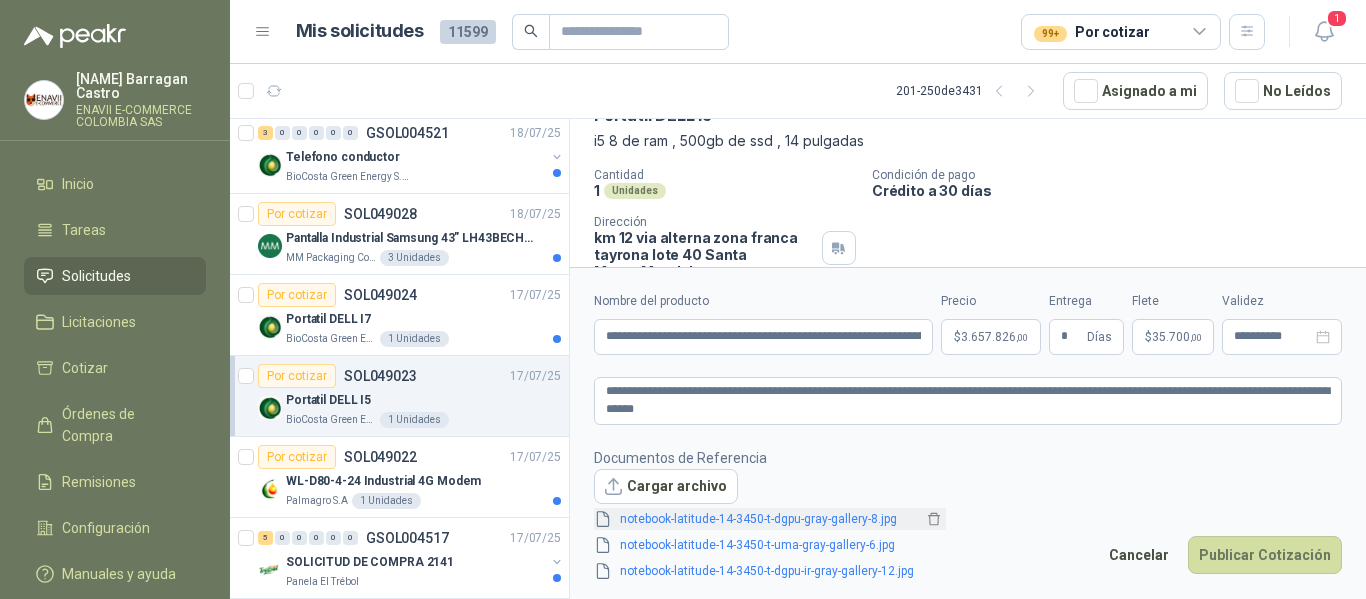 click on "notebook-latitude-14-3450-t-dgpu-gray-gallery-8.jpg" at bounding box center [767, 519] 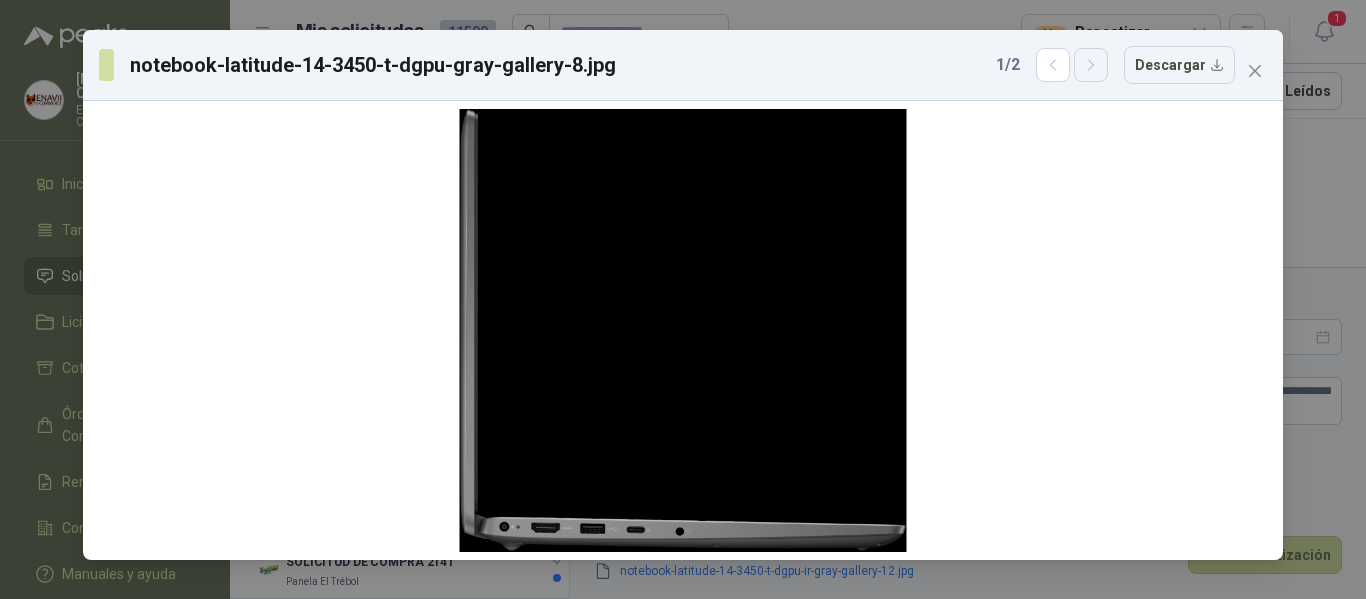 click at bounding box center [1091, 65] 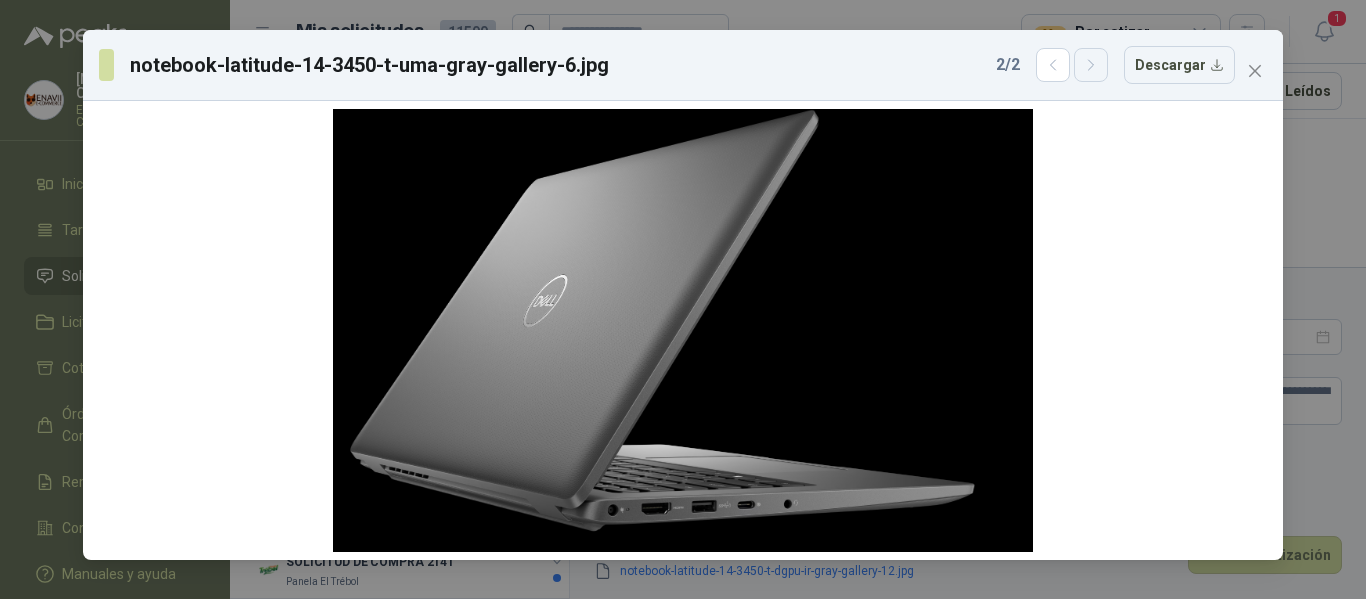 click at bounding box center (1091, 65) 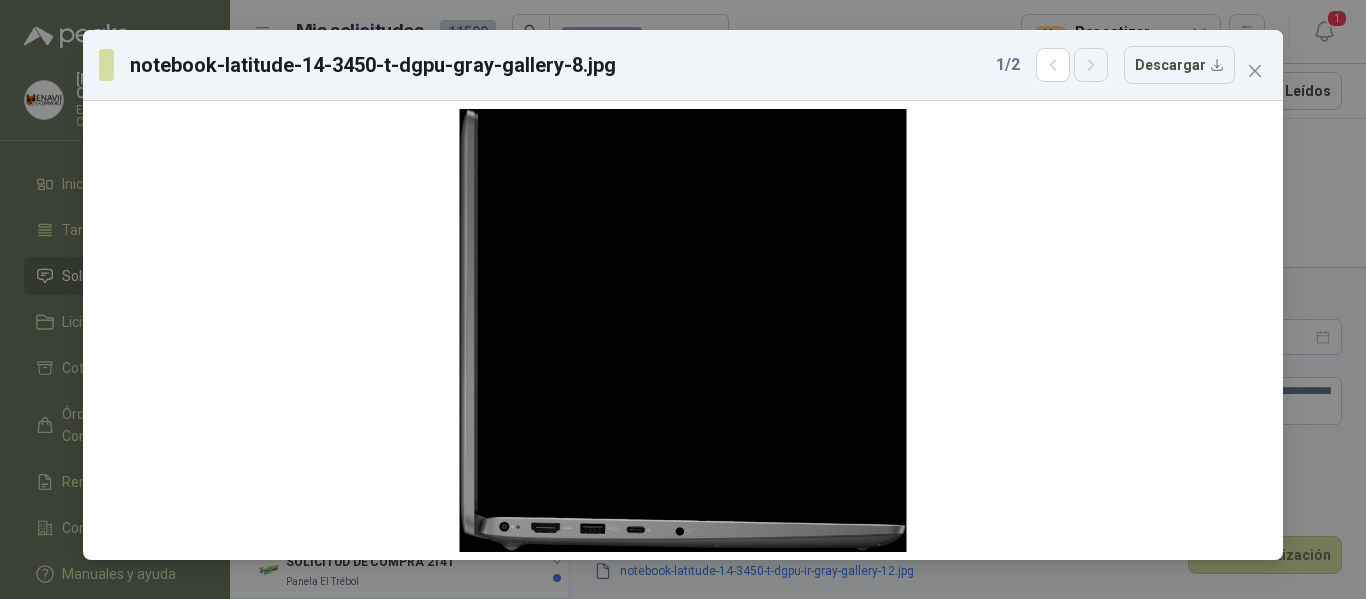 click at bounding box center (1091, 65) 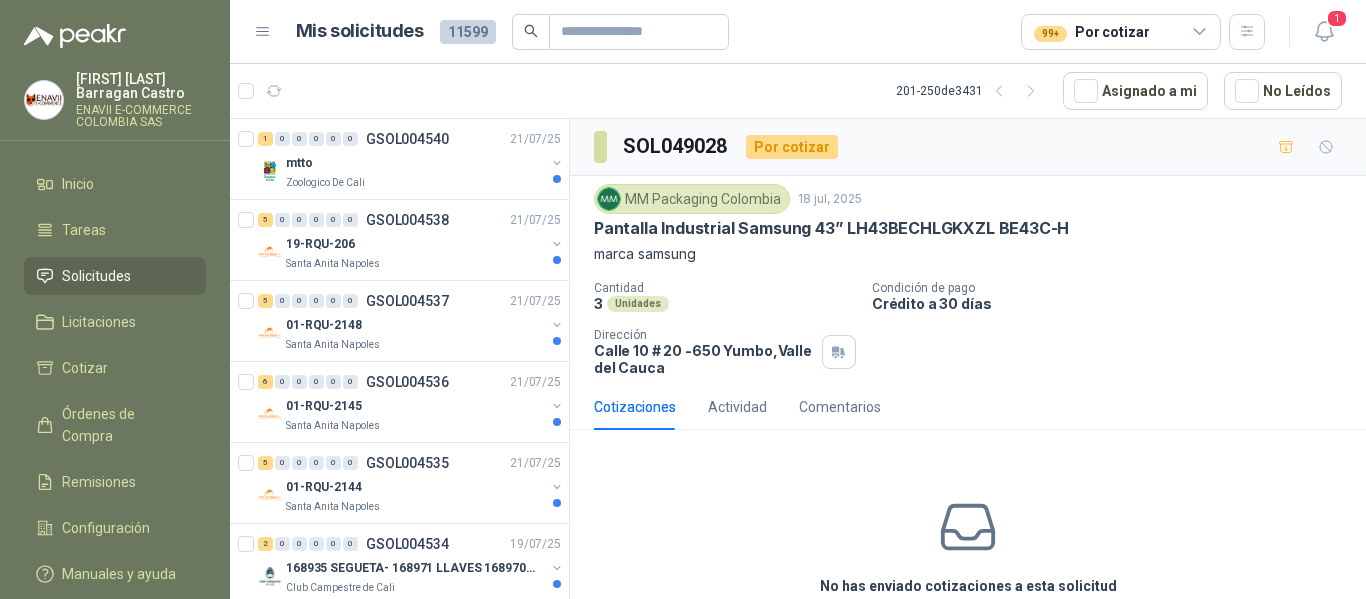 scroll, scrollTop: 0, scrollLeft: 0, axis: both 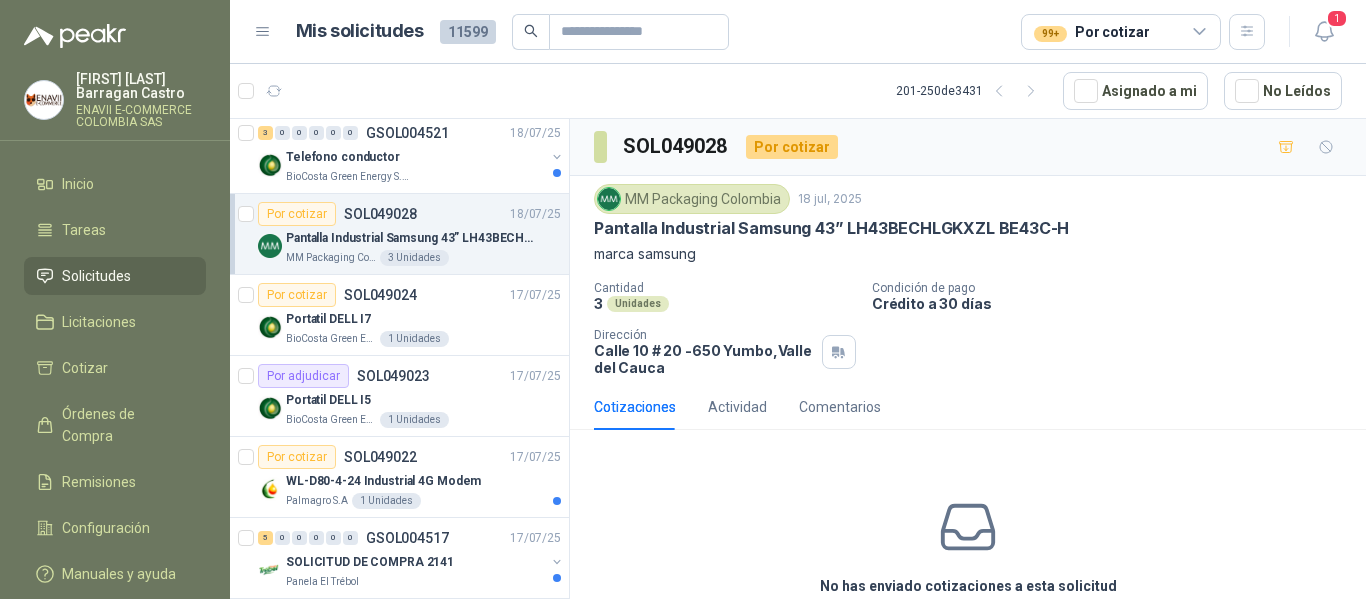 click on "Pantalla Industrial Samsung 43” LH43BECHLGKXZL BE43C-H" at bounding box center [831, 228] 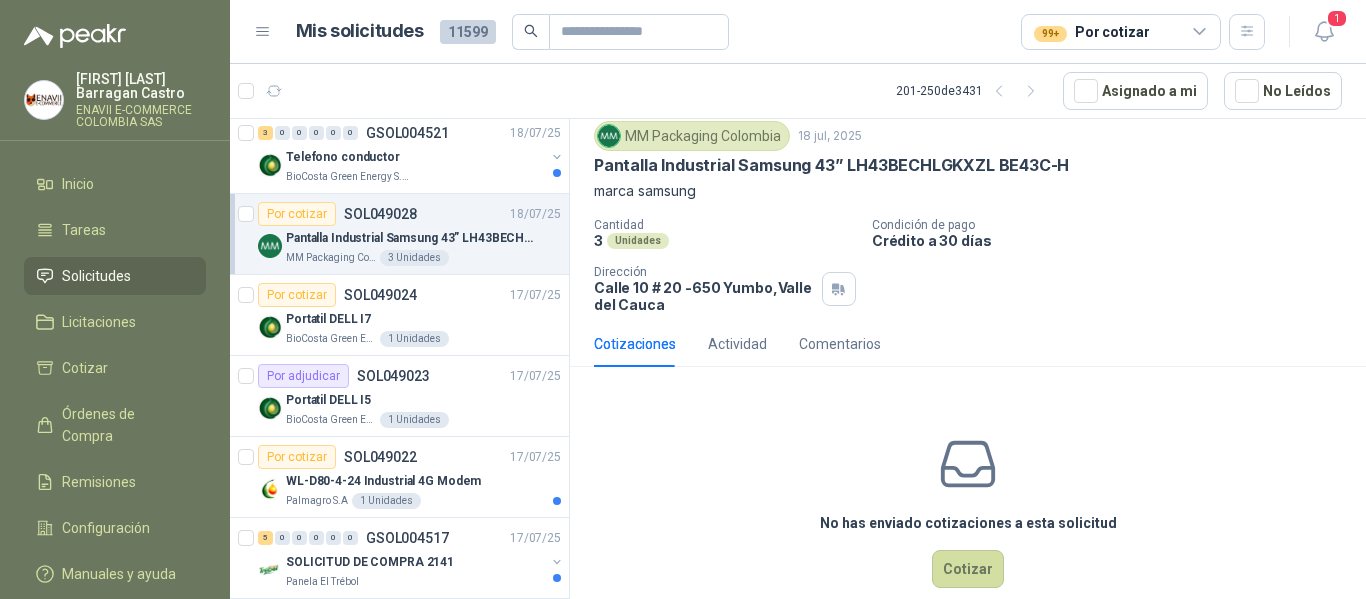 scroll, scrollTop: 96, scrollLeft: 0, axis: vertical 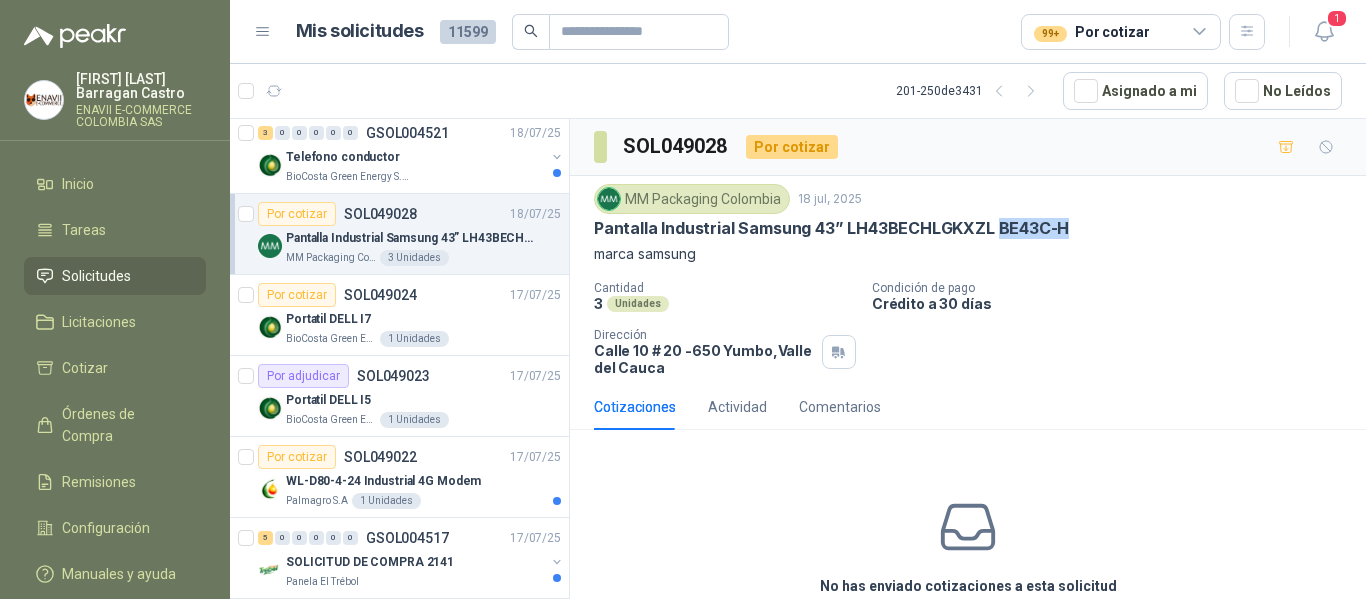 drag, startPoint x: 994, startPoint y: 136, endPoint x: 1061, endPoint y: 228, distance: 113.81125 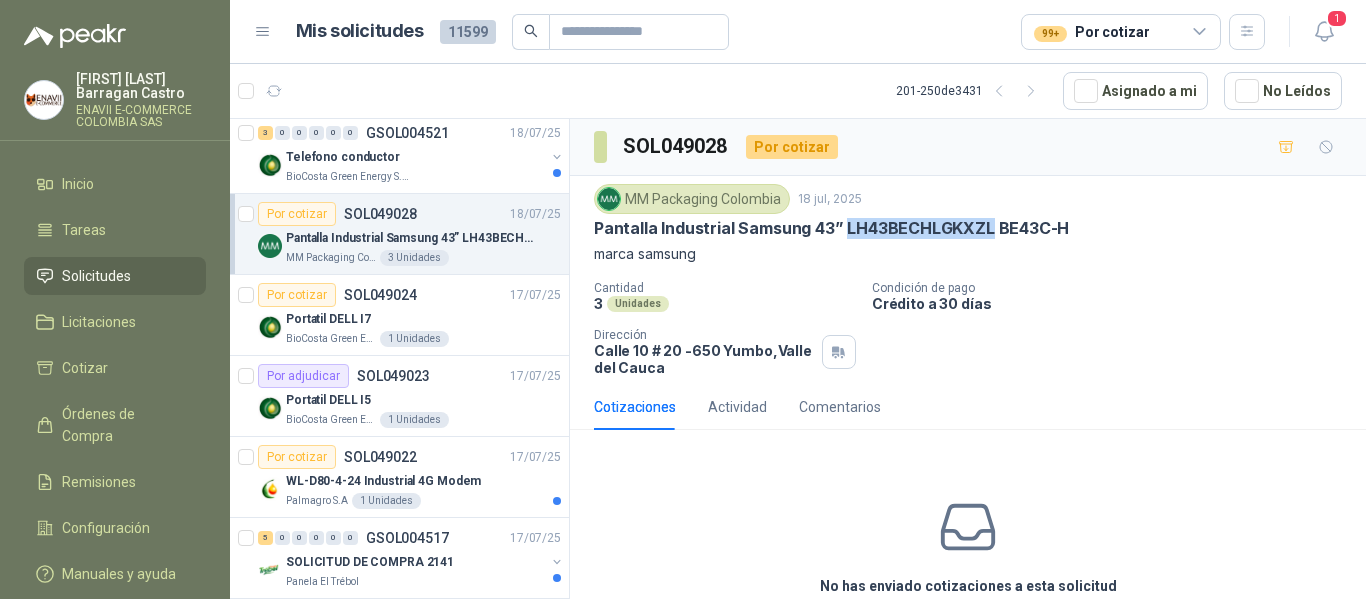 drag, startPoint x: 988, startPoint y: 223, endPoint x: 843, endPoint y: 230, distance: 145.16887 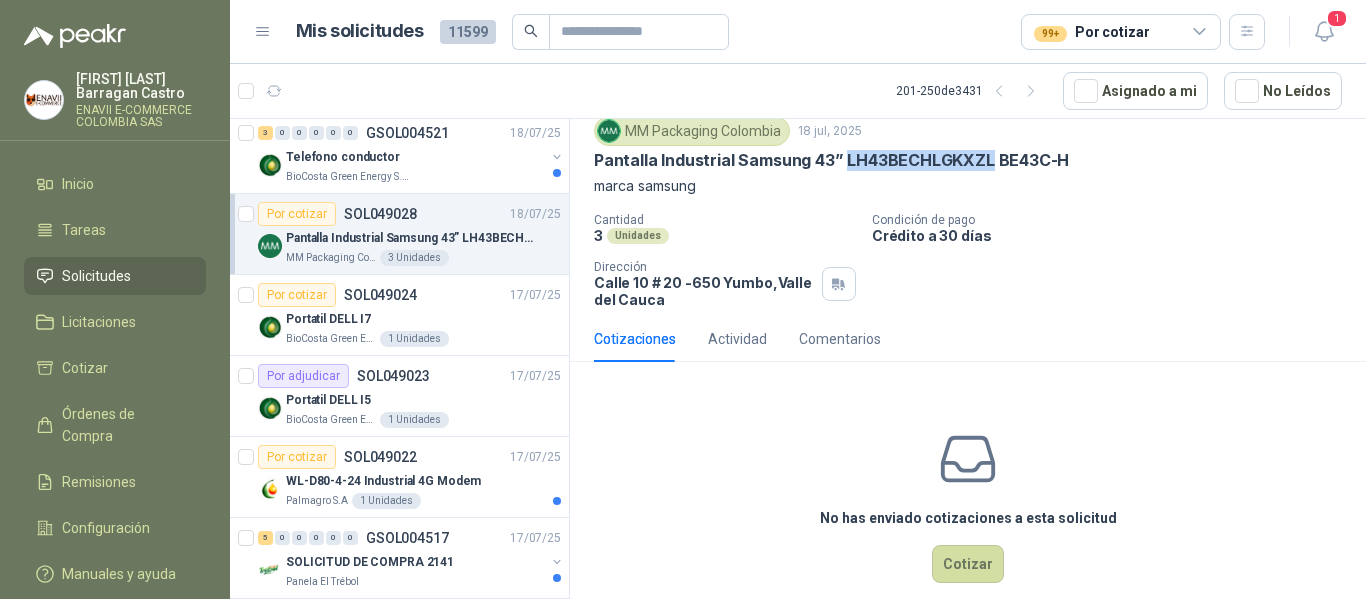 scroll, scrollTop: 96, scrollLeft: 0, axis: vertical 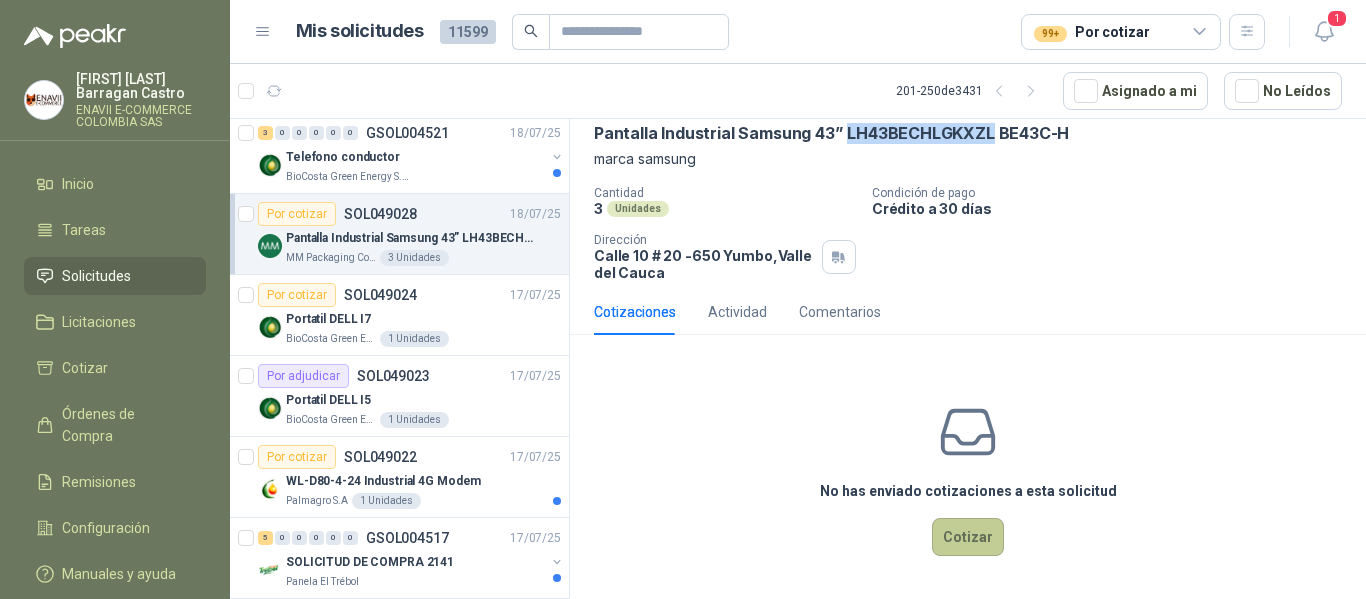 click on "Cotizar" at bounding box center [968, 537] 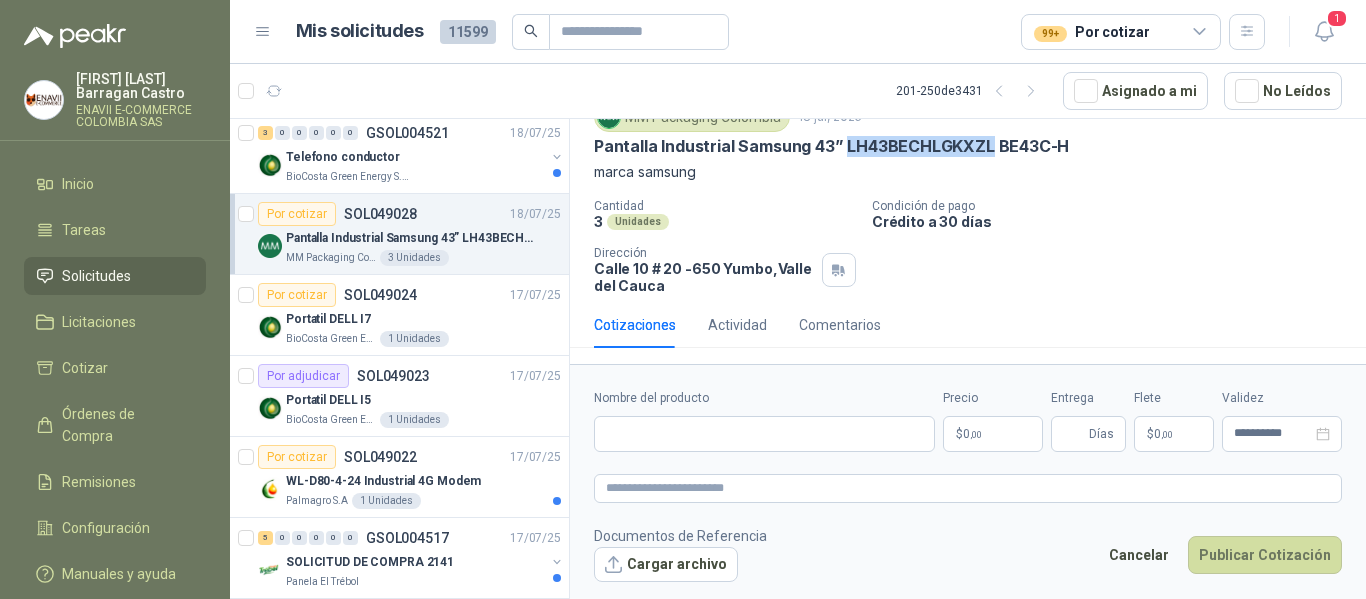 type 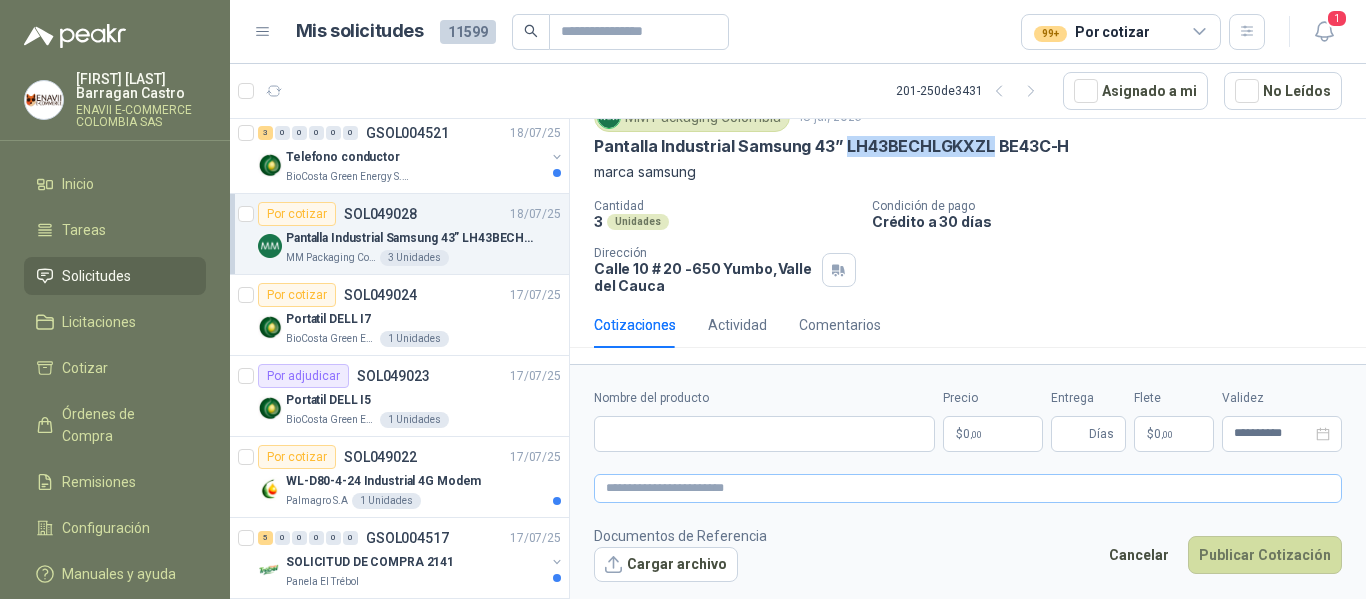 scroll, scrollTop: 82, scrollLeft: 0, axis: vertical 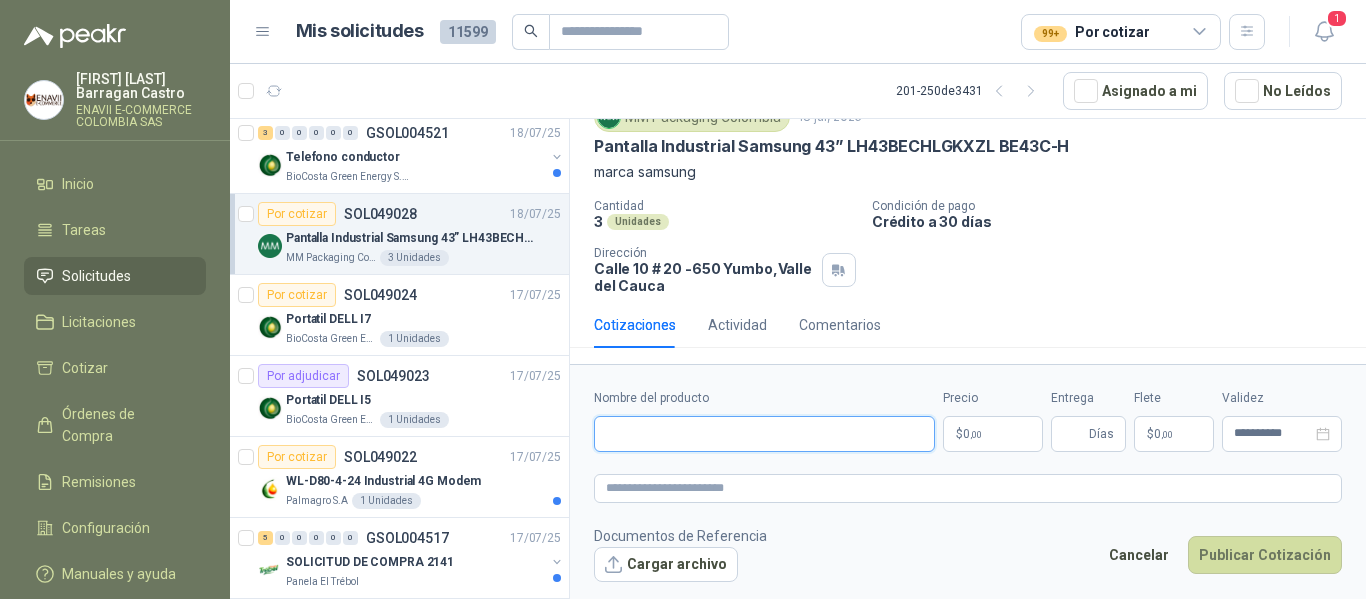 click on "Nombre del producto" at bounding box center (764, 434) 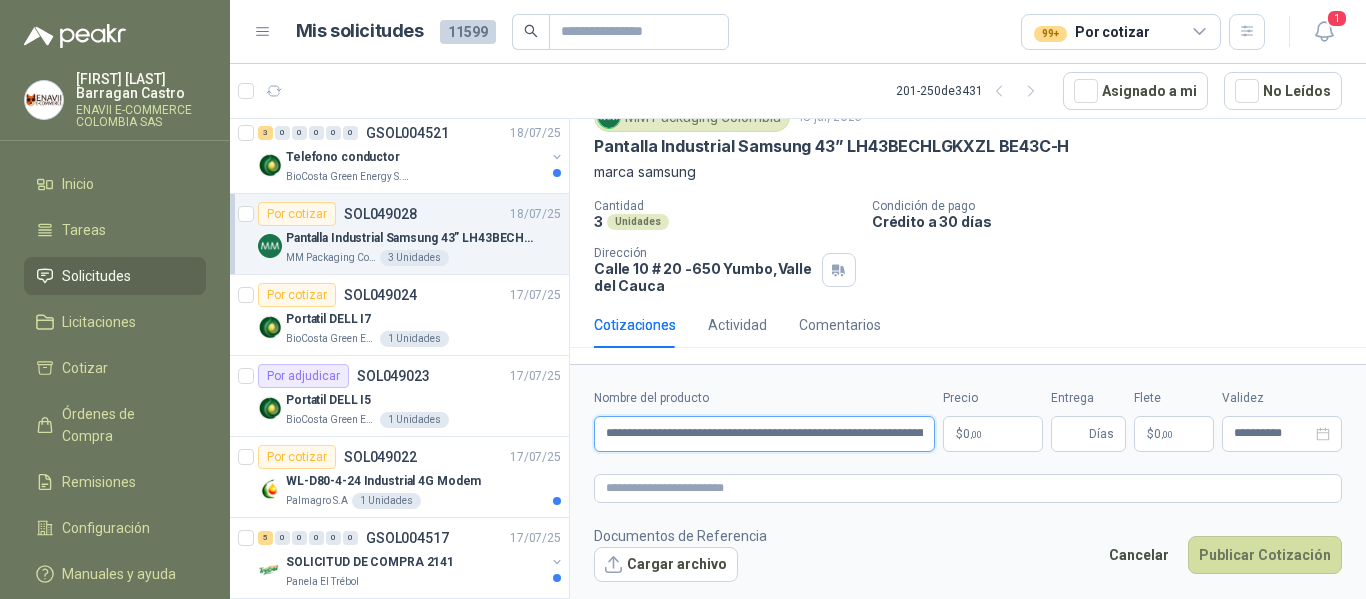 scroll, scrollTop: 0, scrollLeft: 142, axis: horizontal 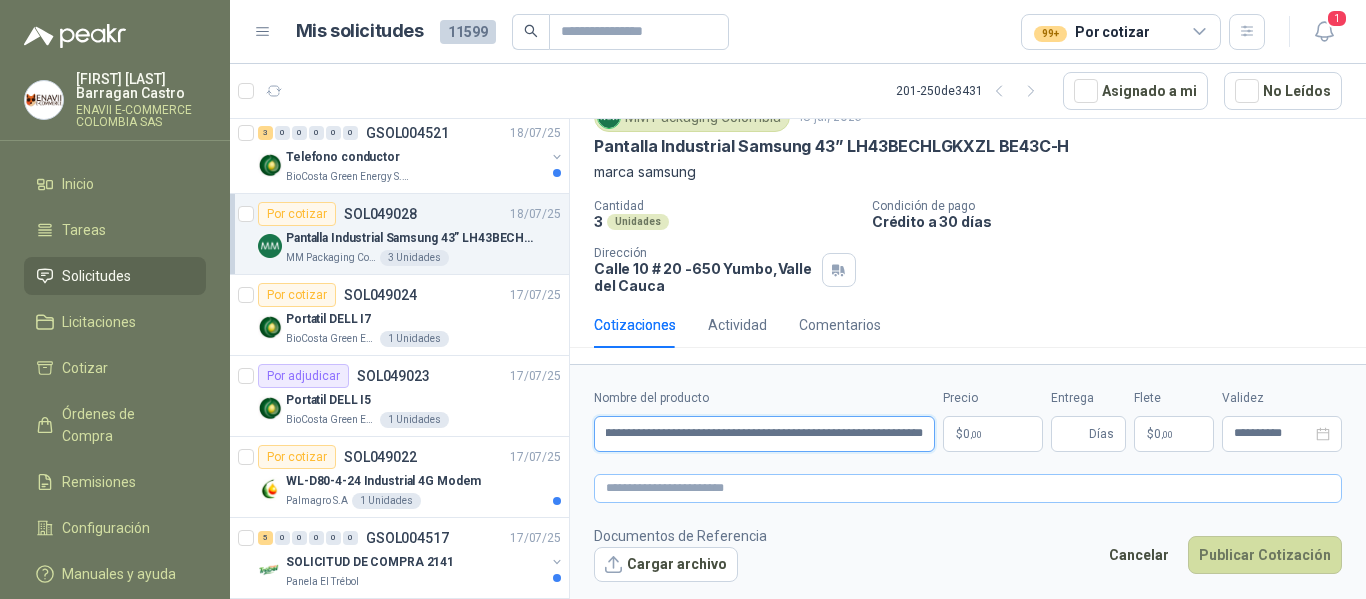 type on "**********" 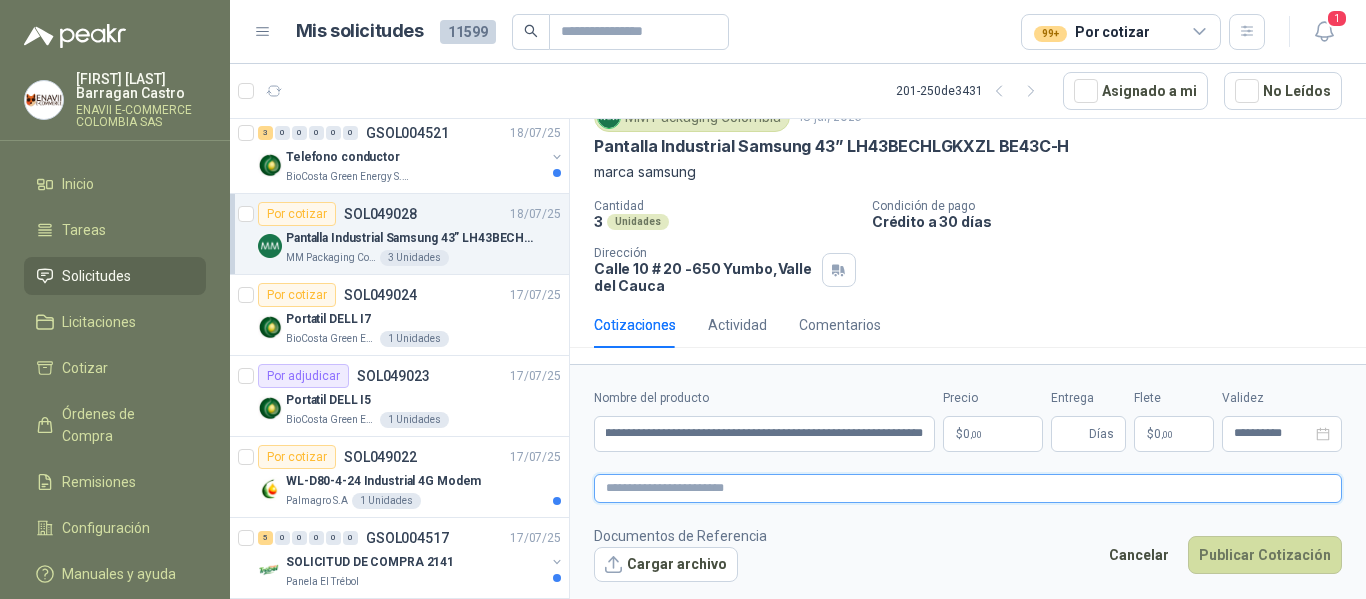scroll, scrollTop: 0, scrollLeft: 0, axis: both 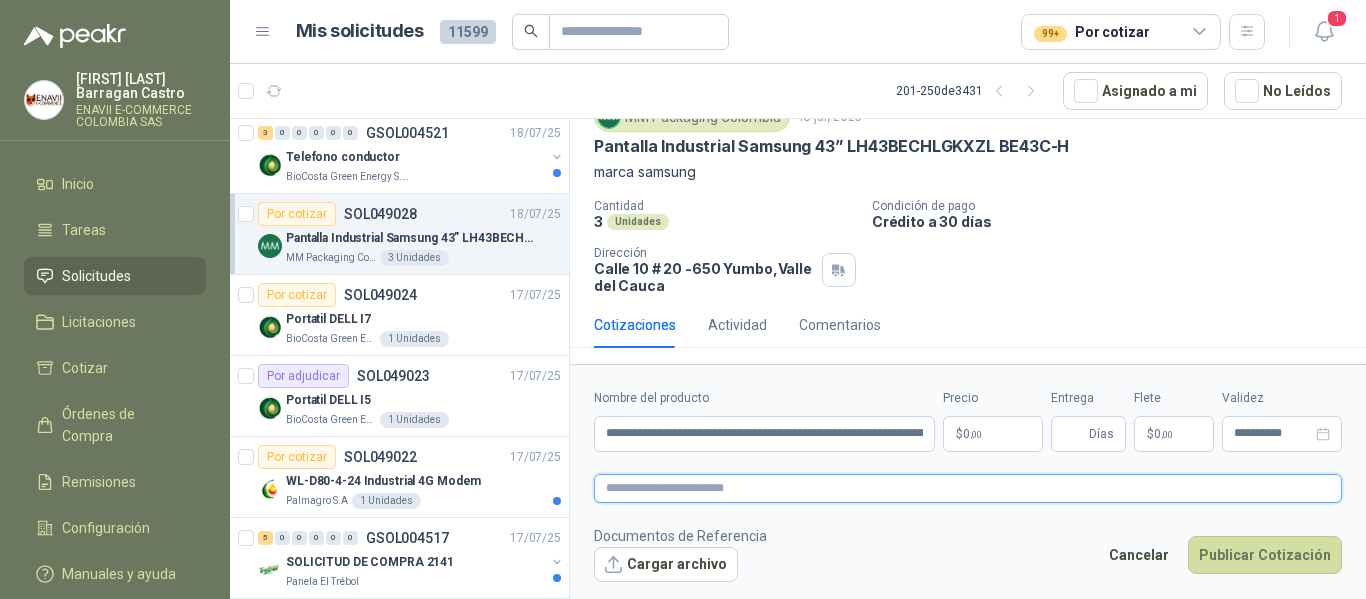 click at bounding box center (968, 488) 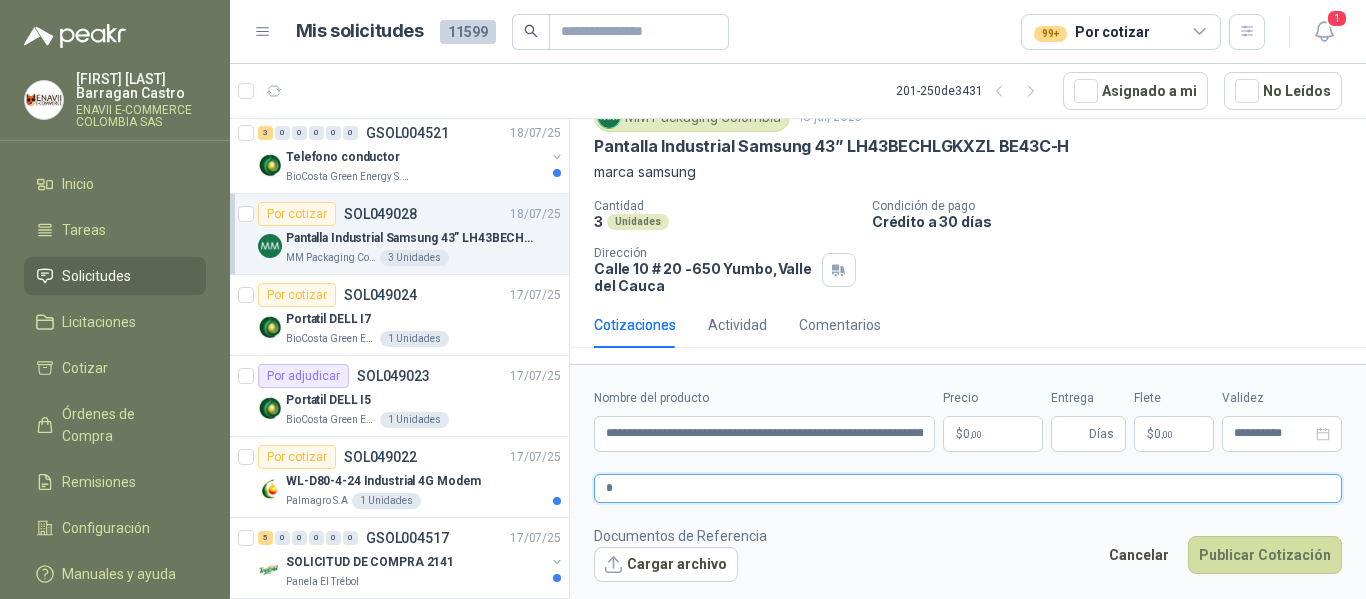type 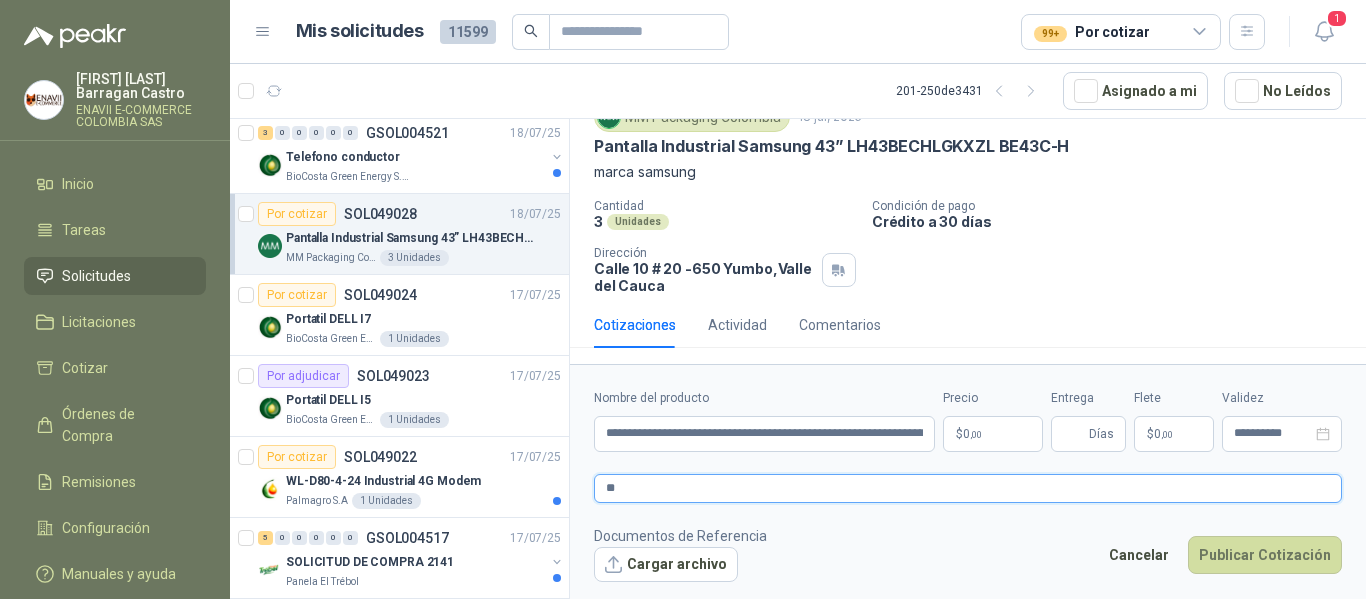 type 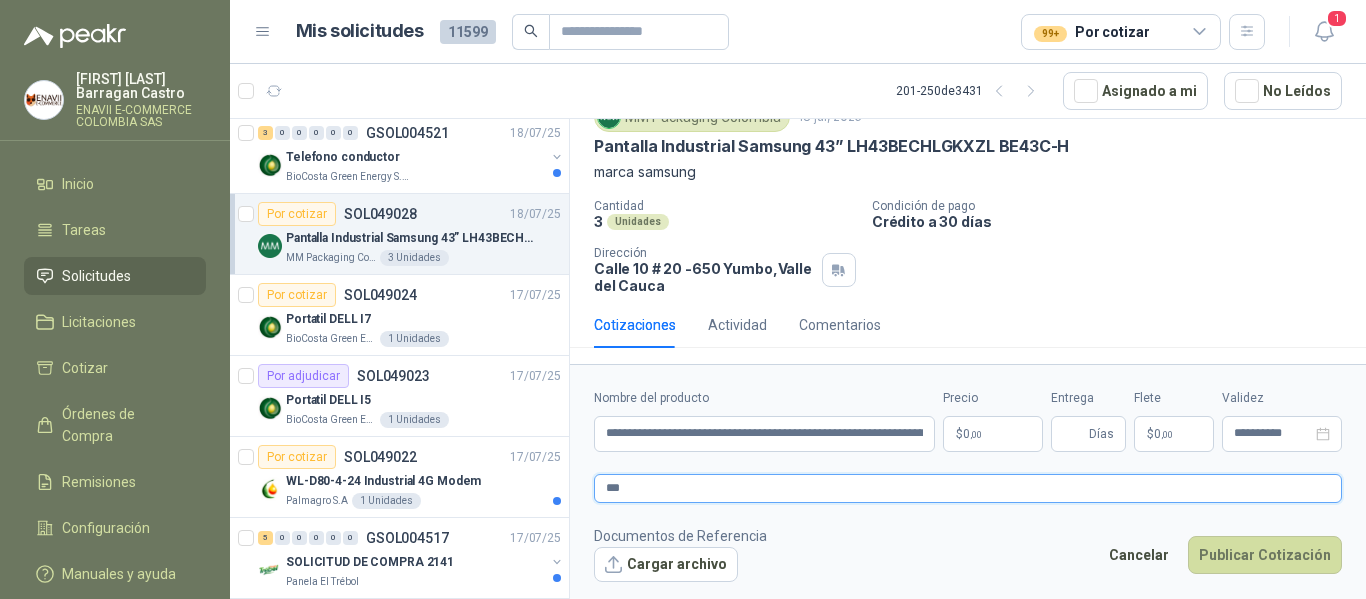 type 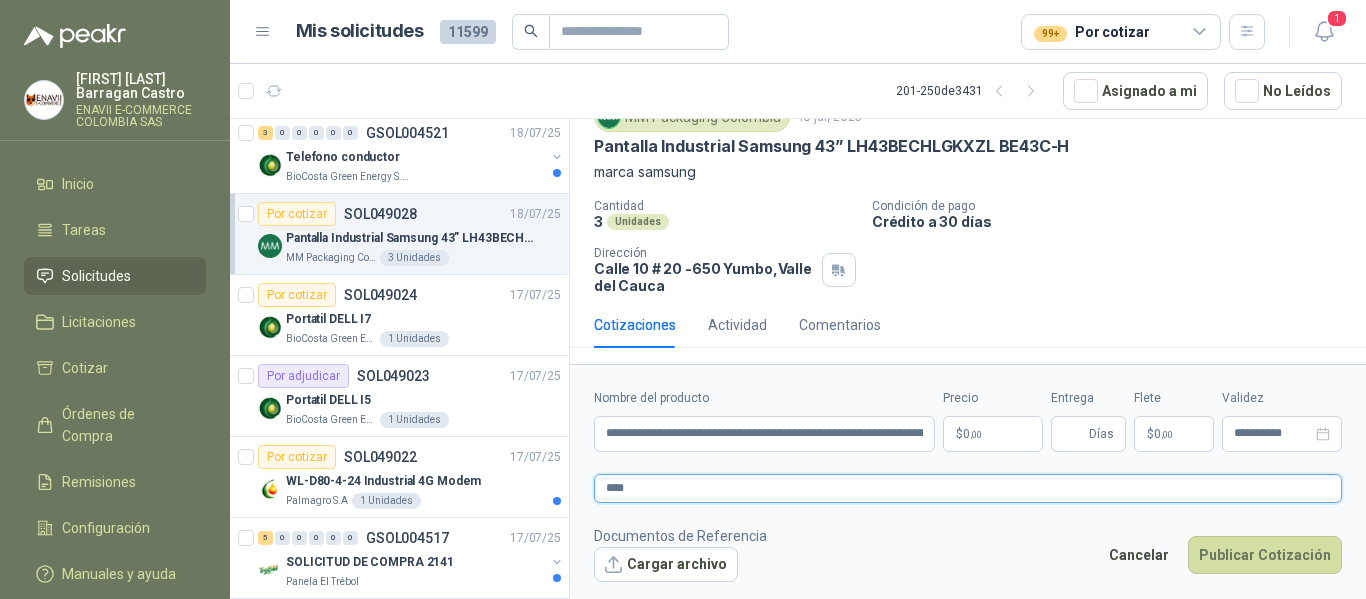 type 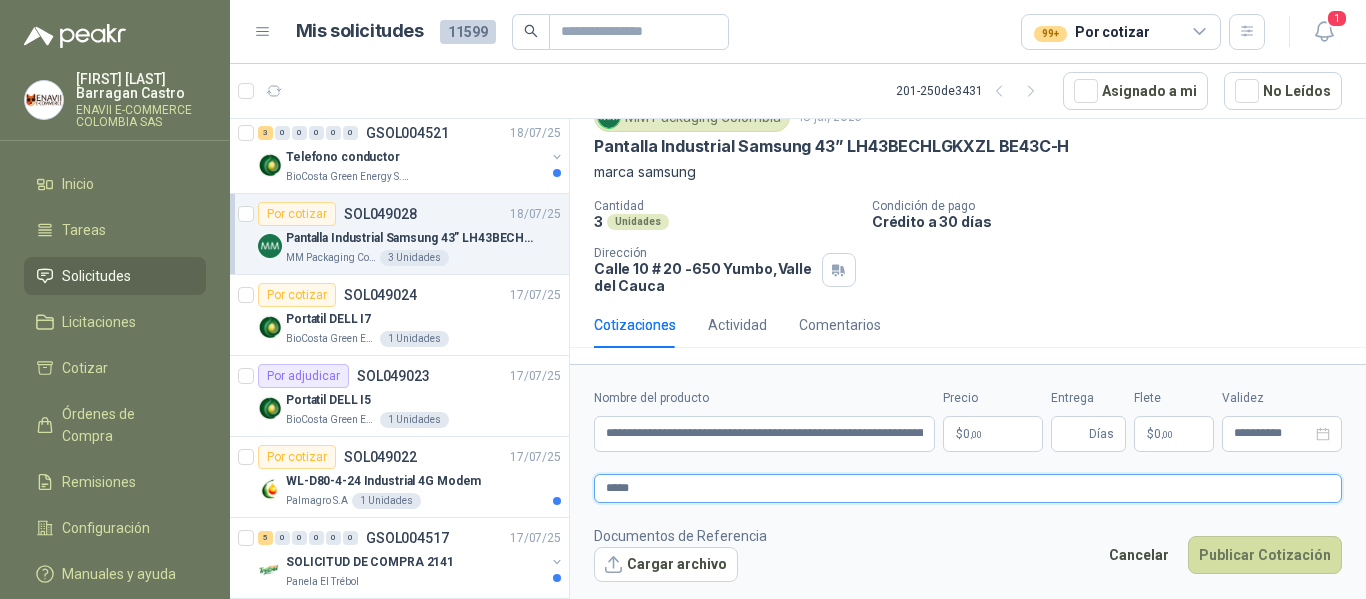 type on "****" 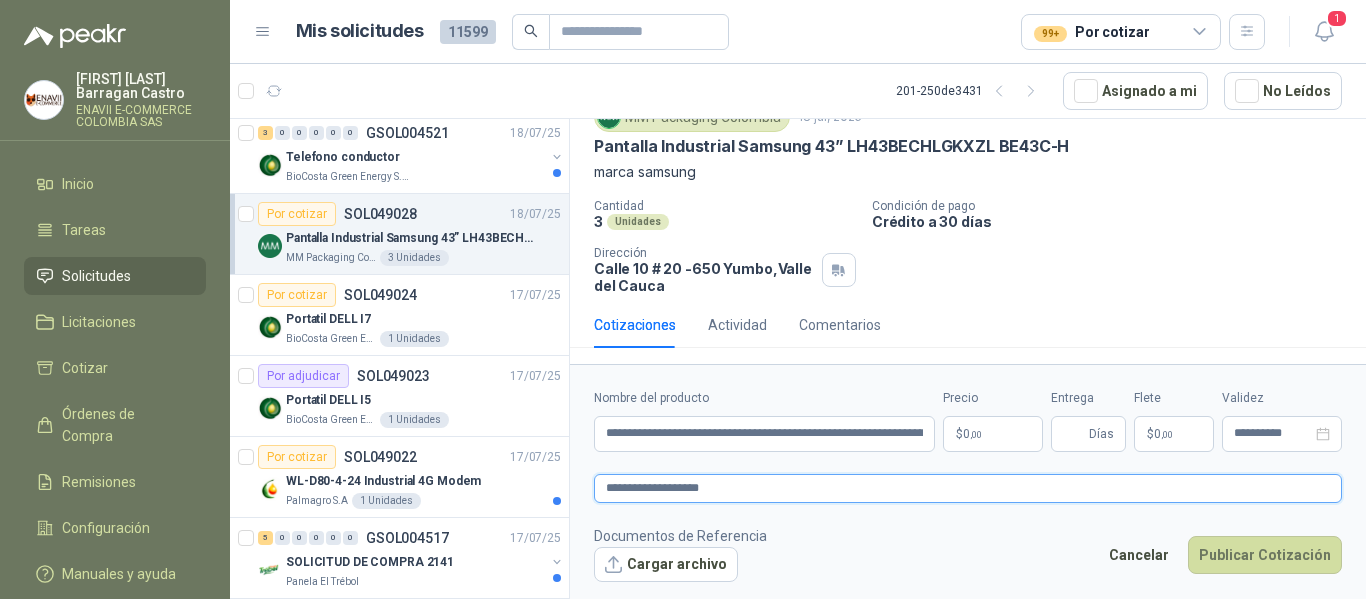 type 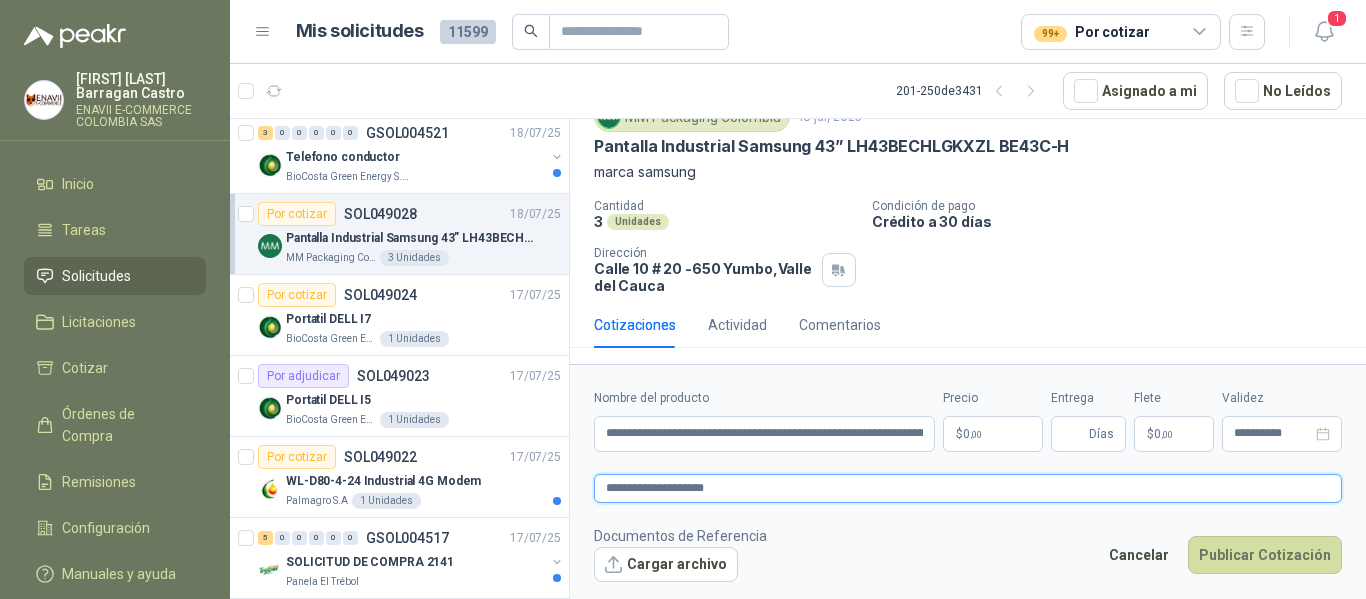 type on "**********" 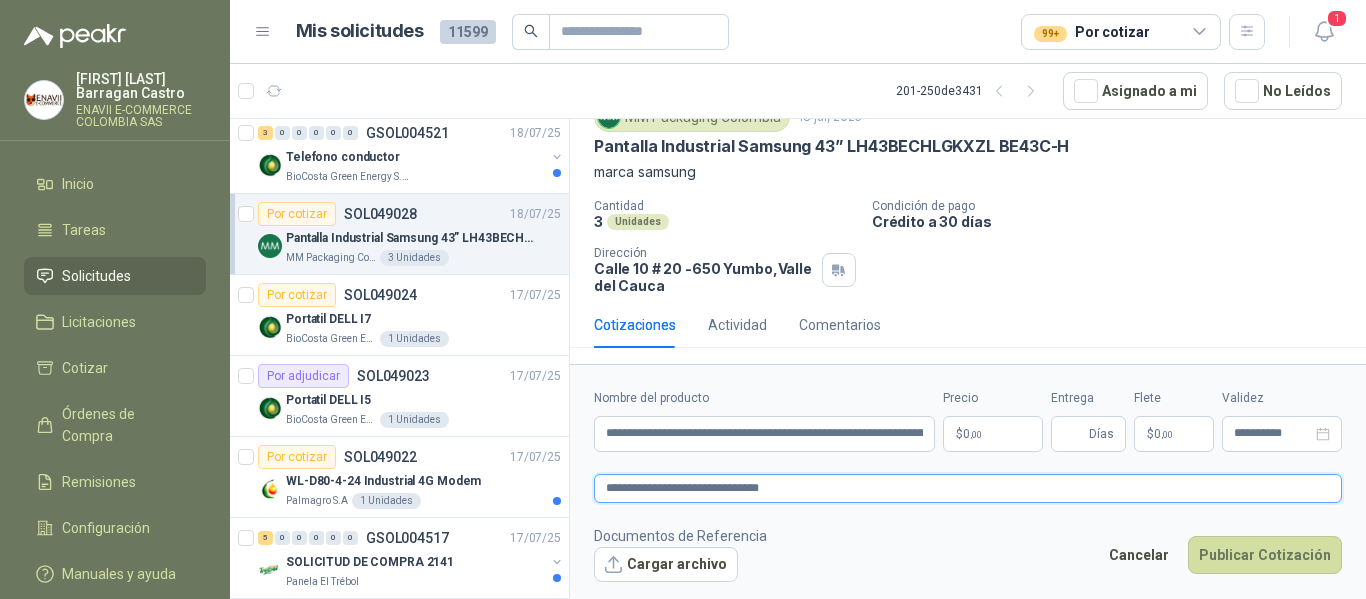 type 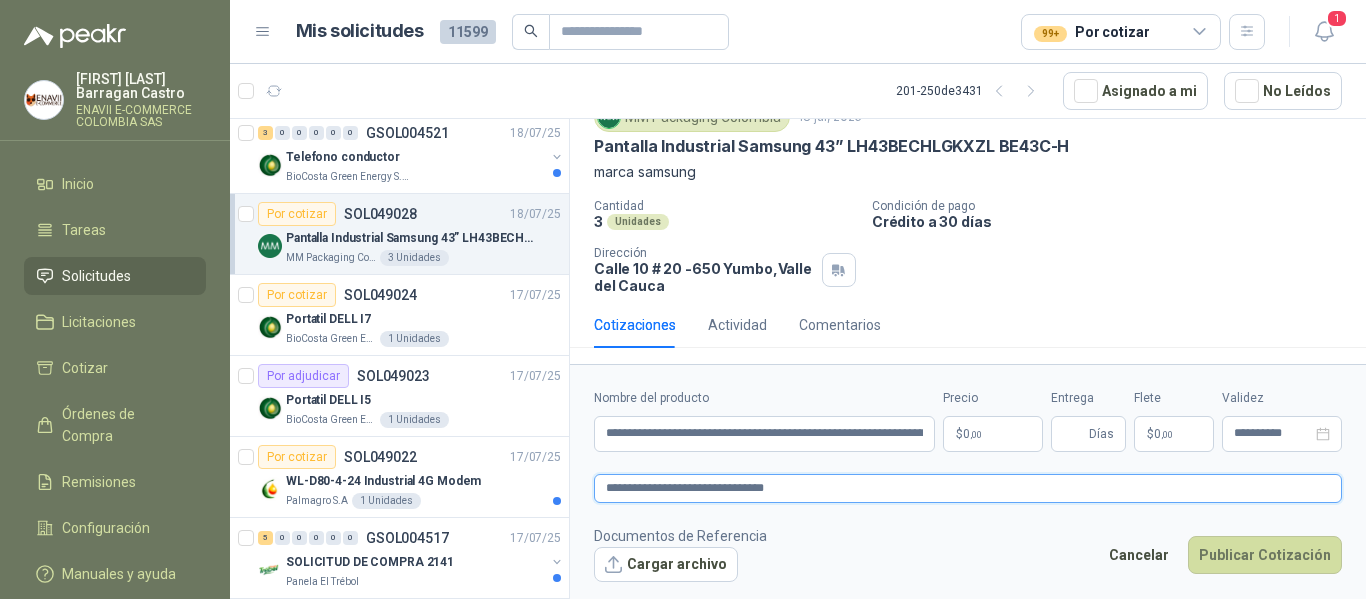 type 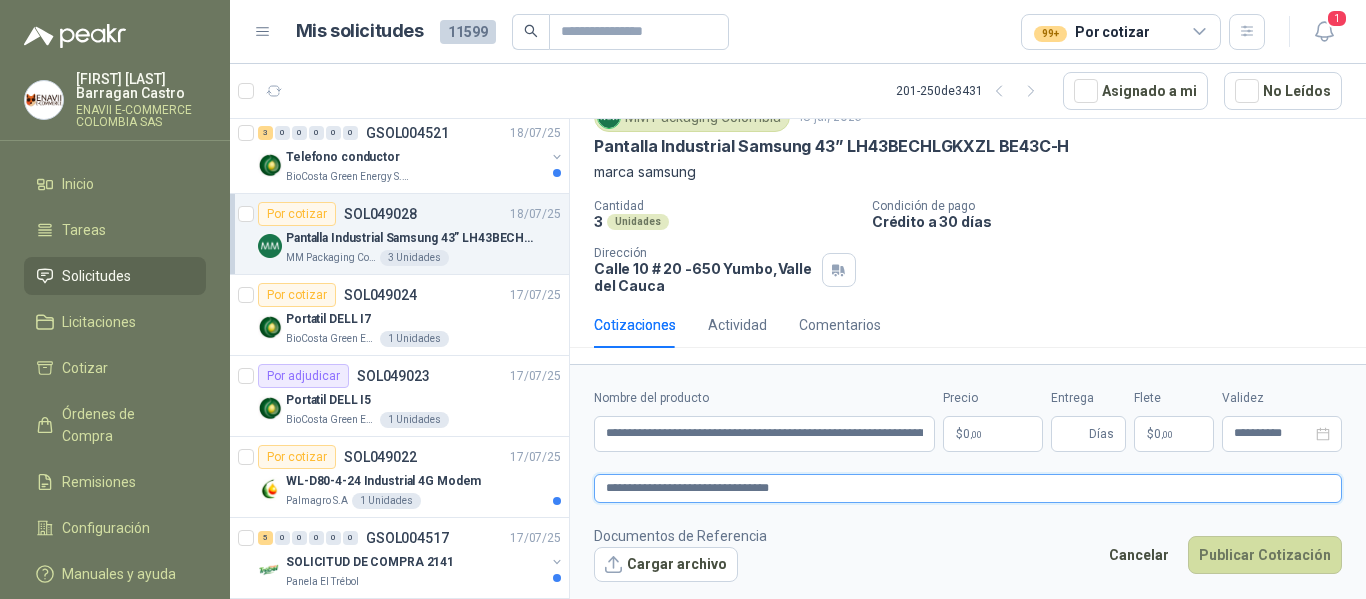 type 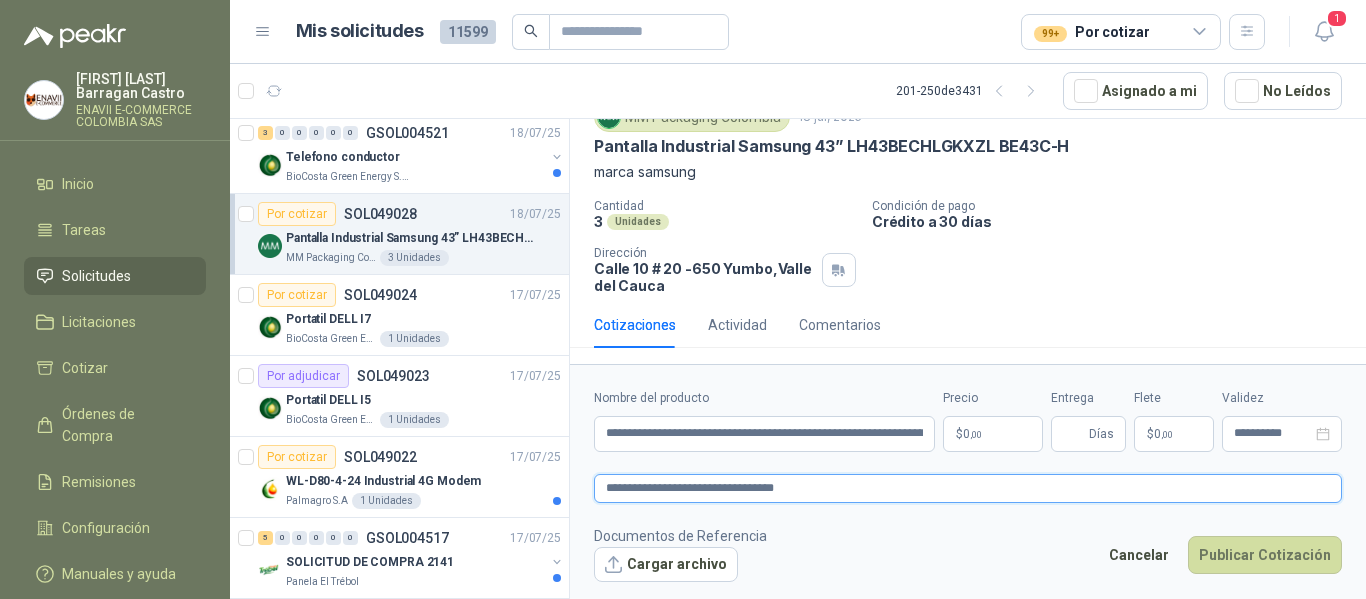 type 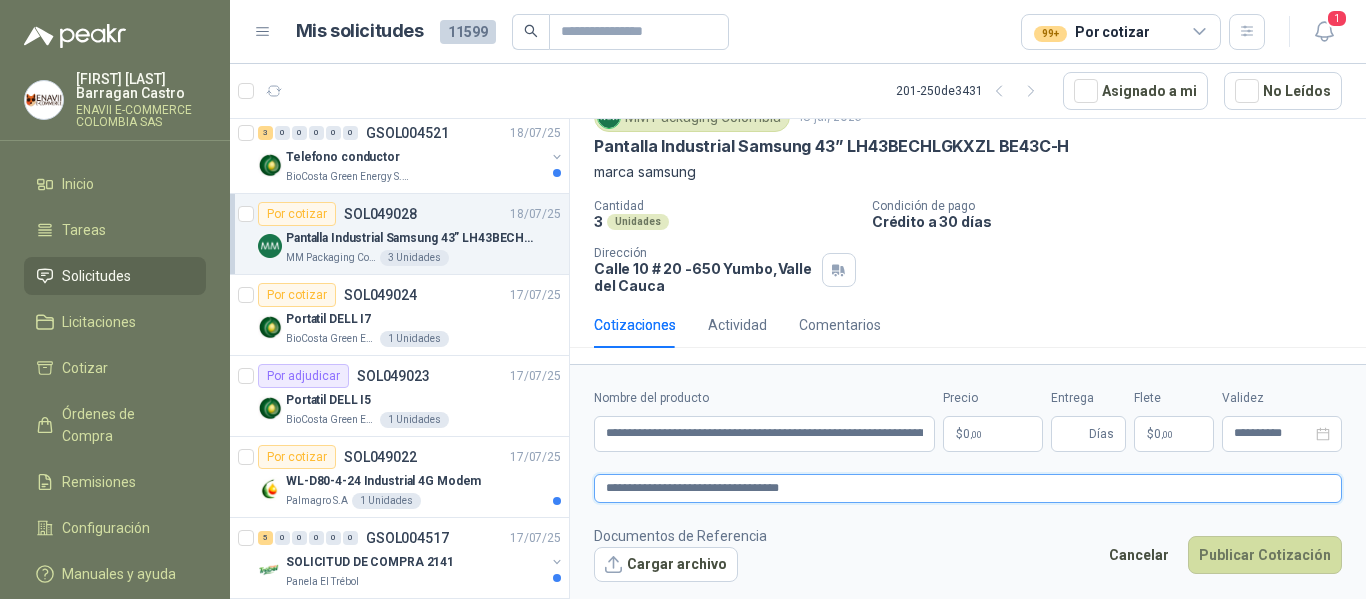 type 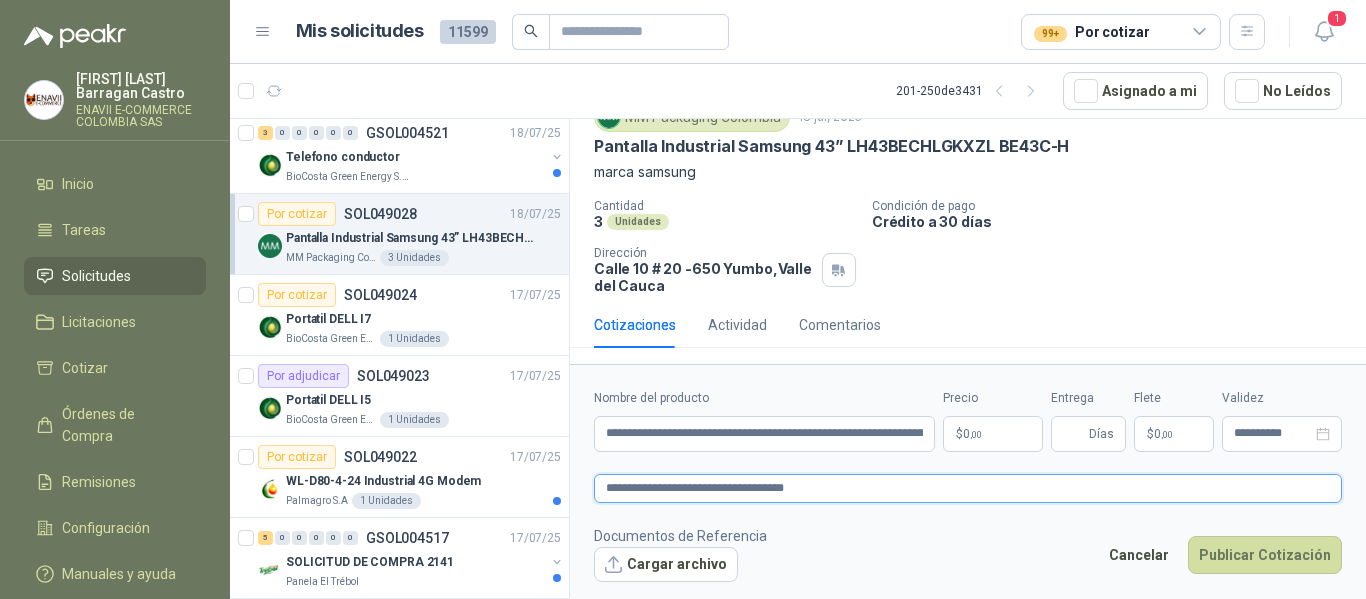 type 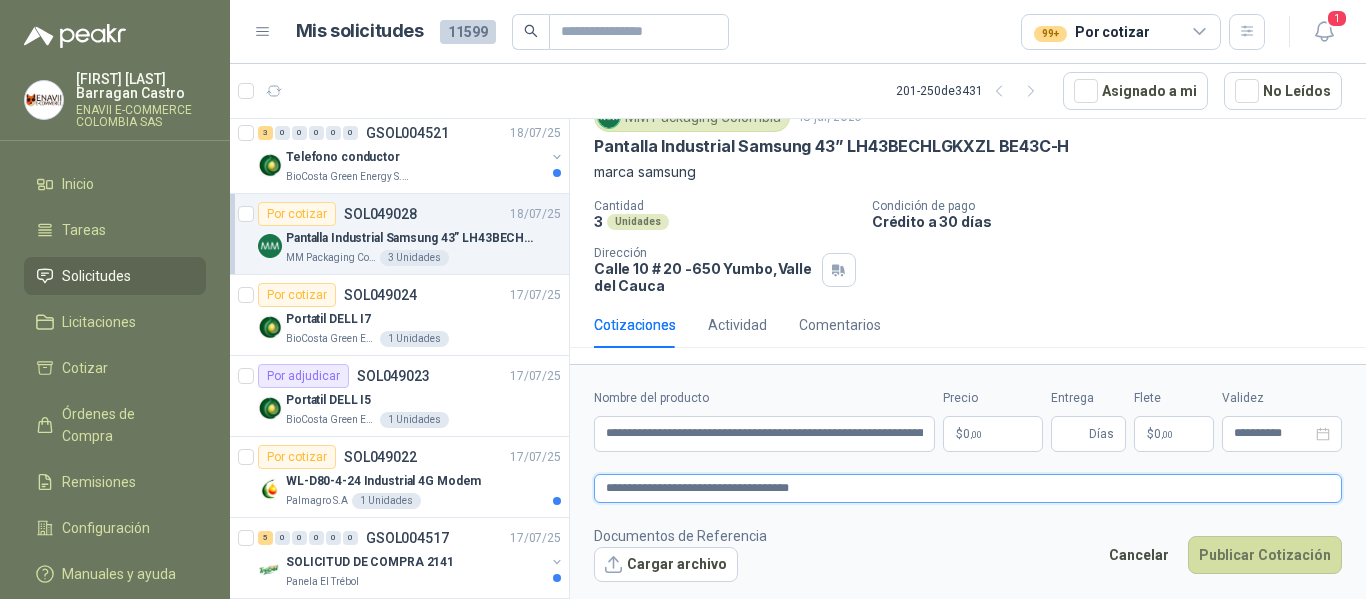 type 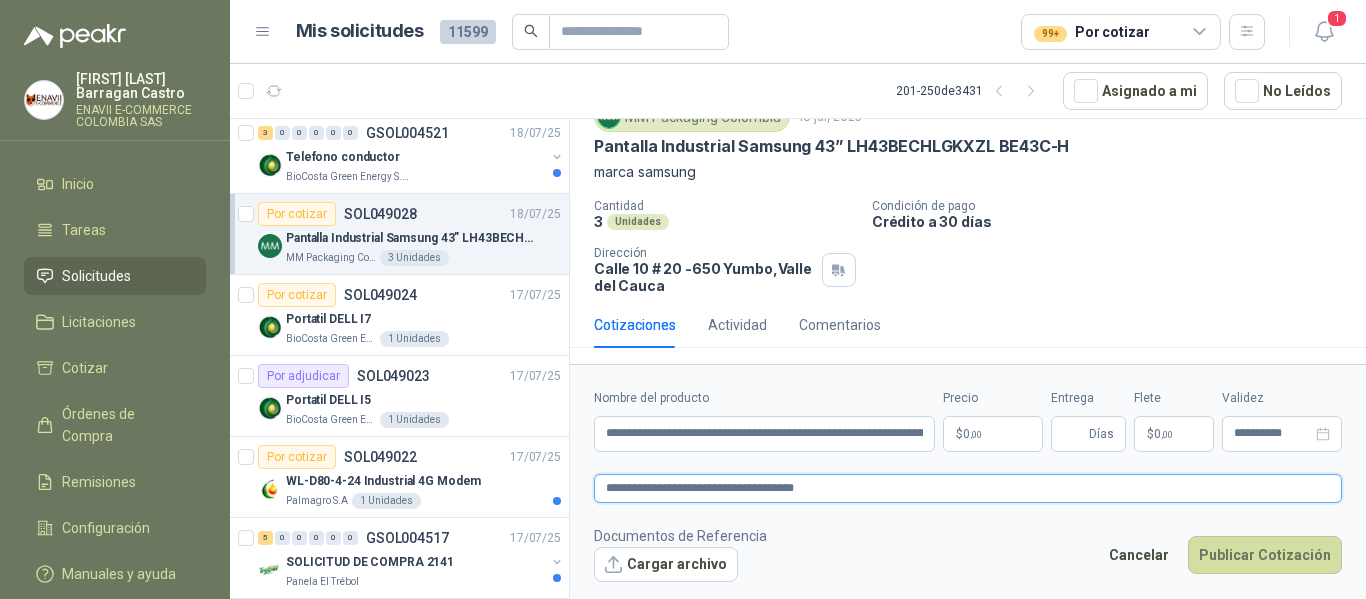 type 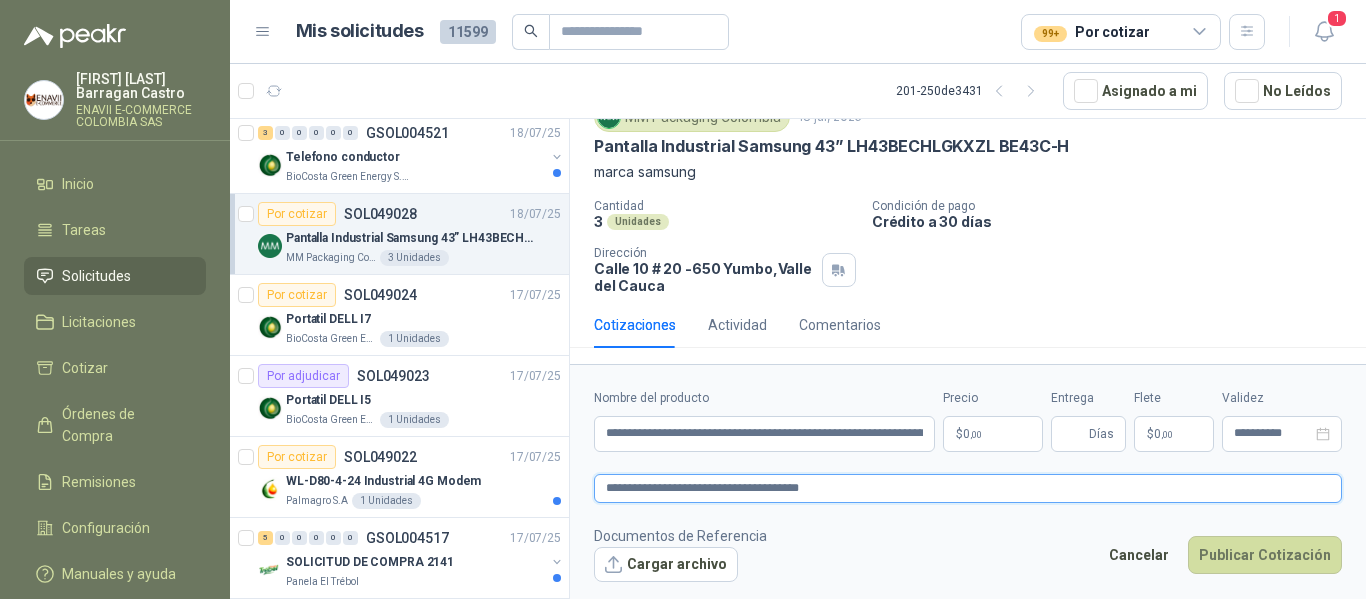 type on "**********" 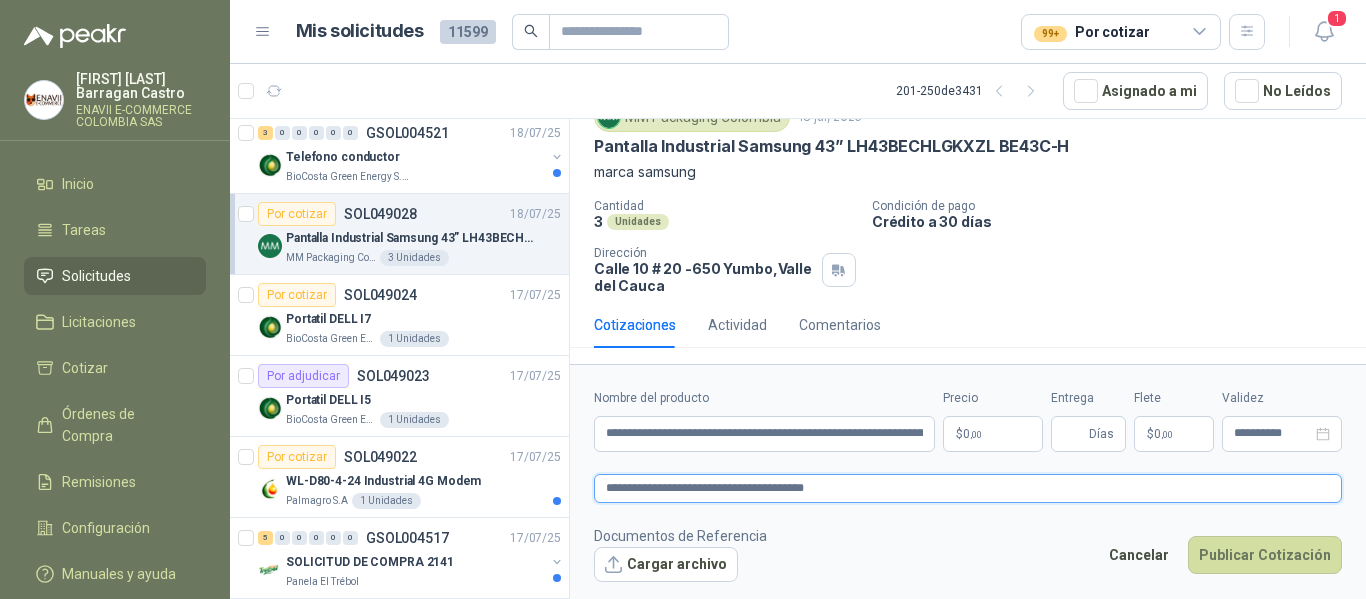 type 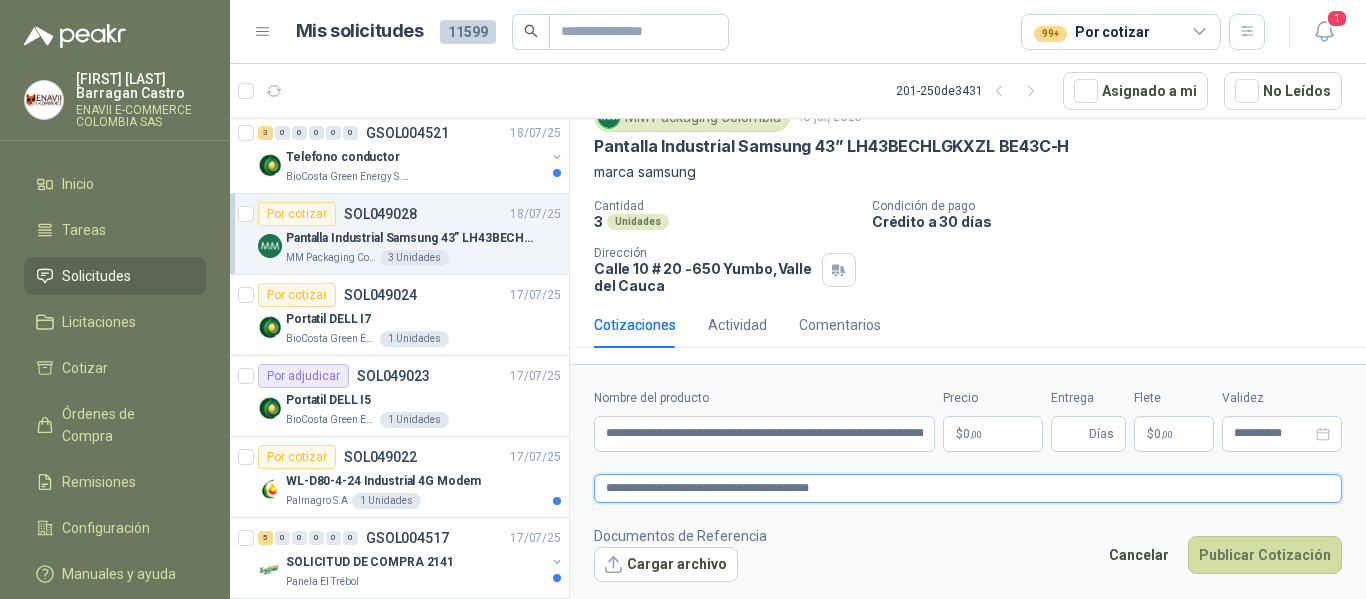 type 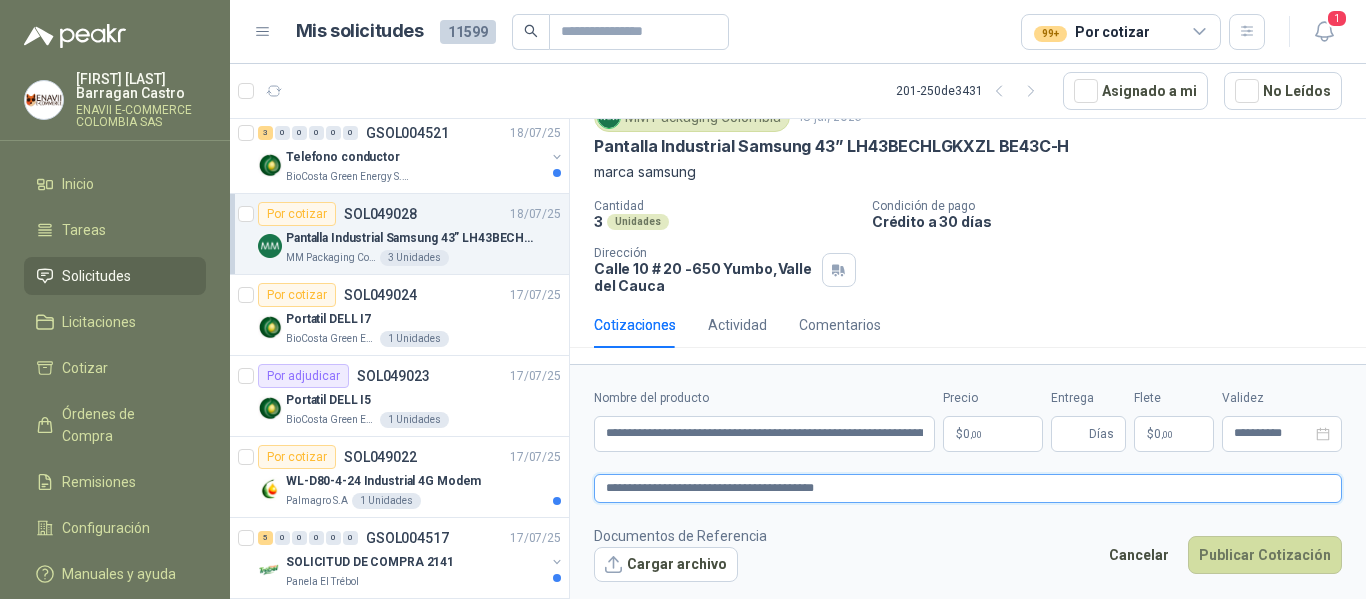 type 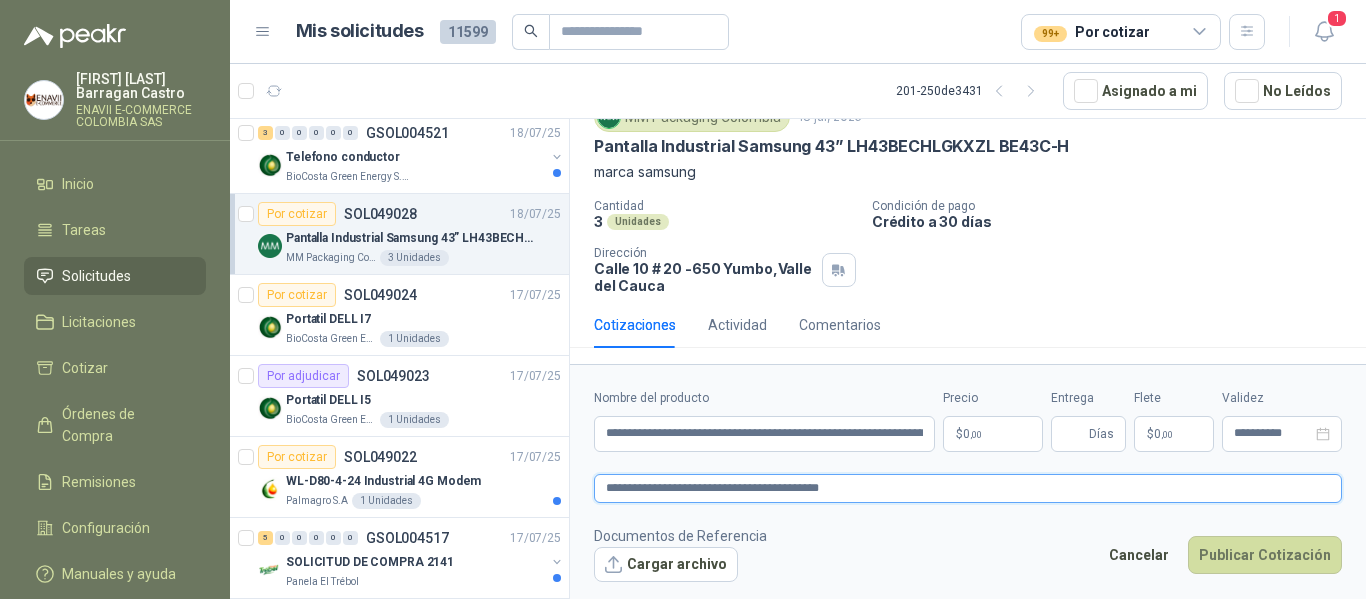 type 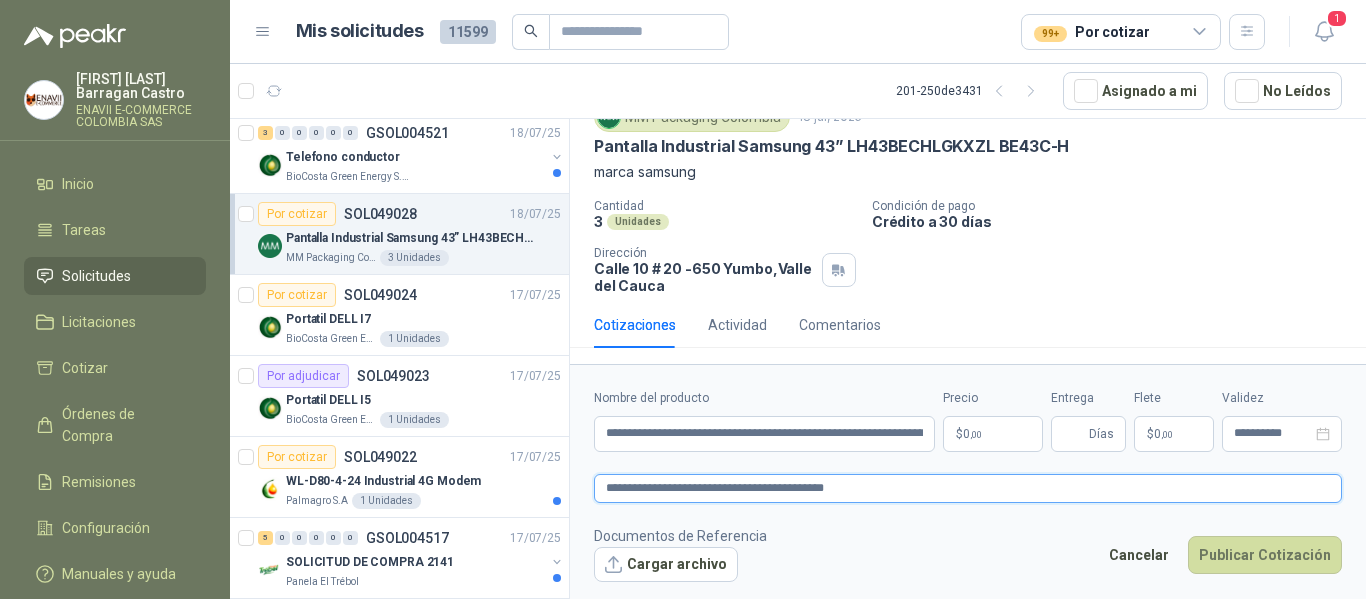 type 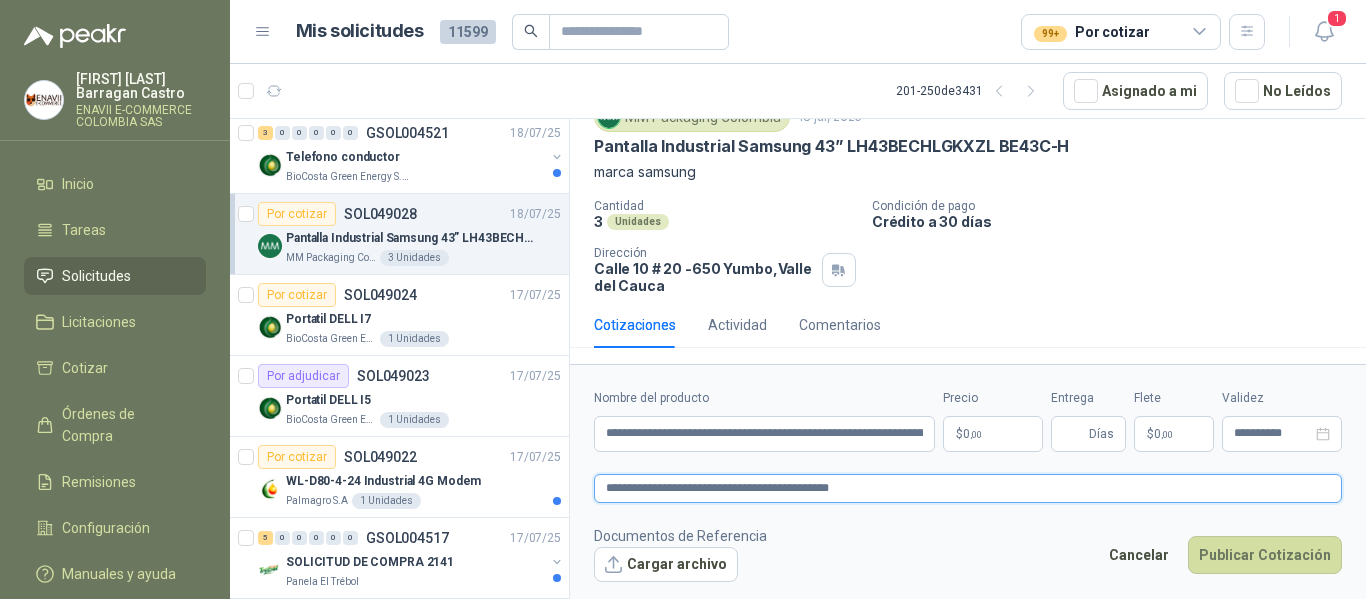 type 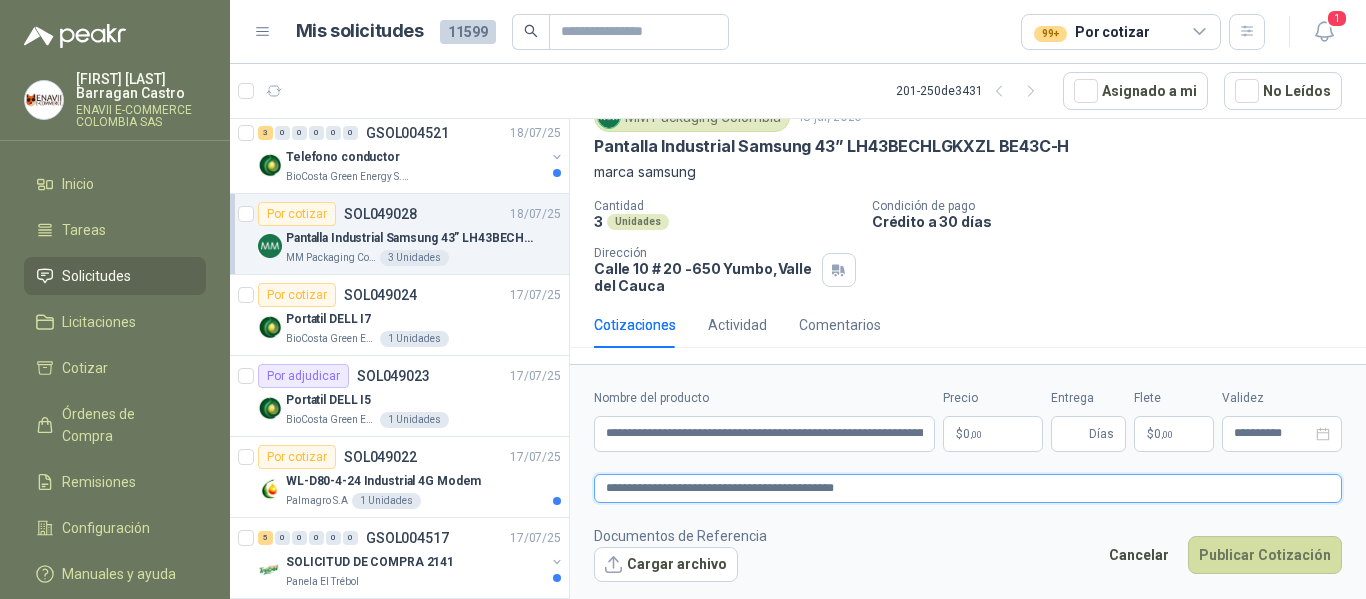 type 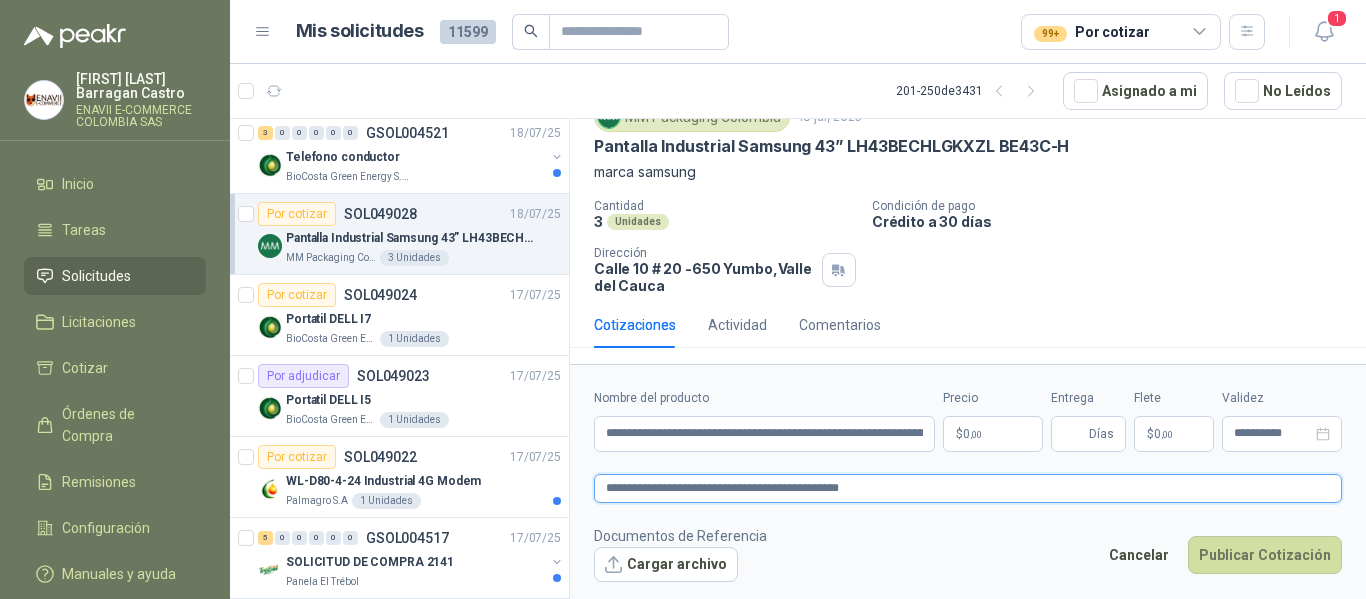 type 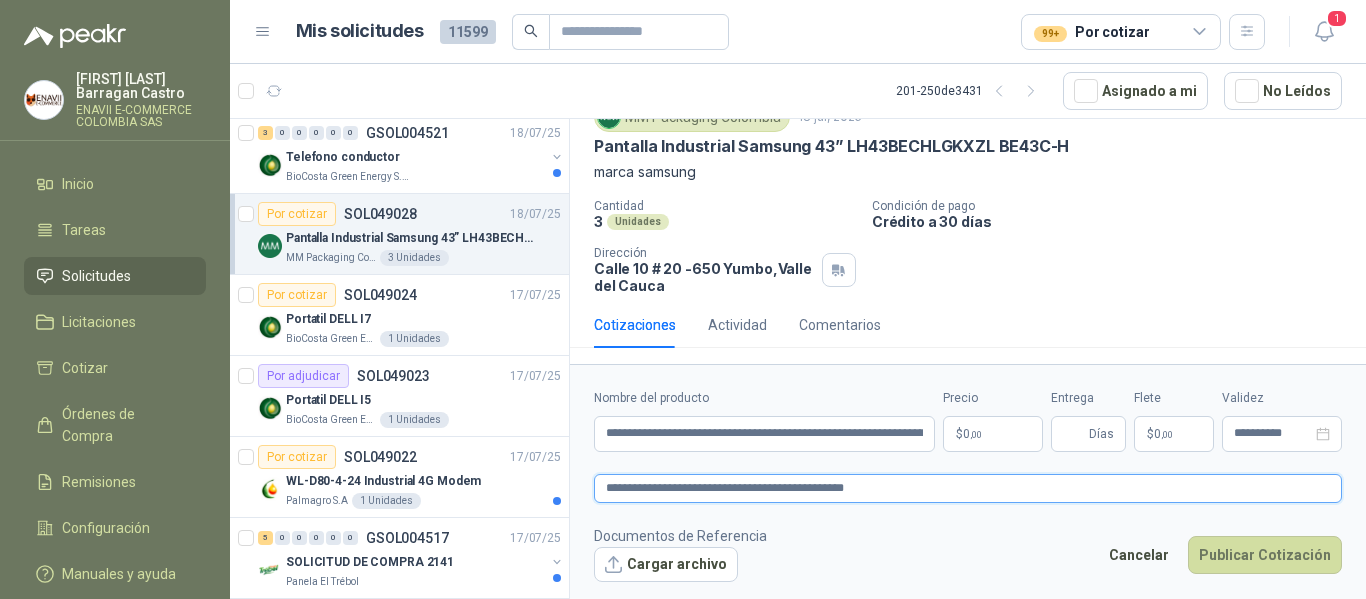 type 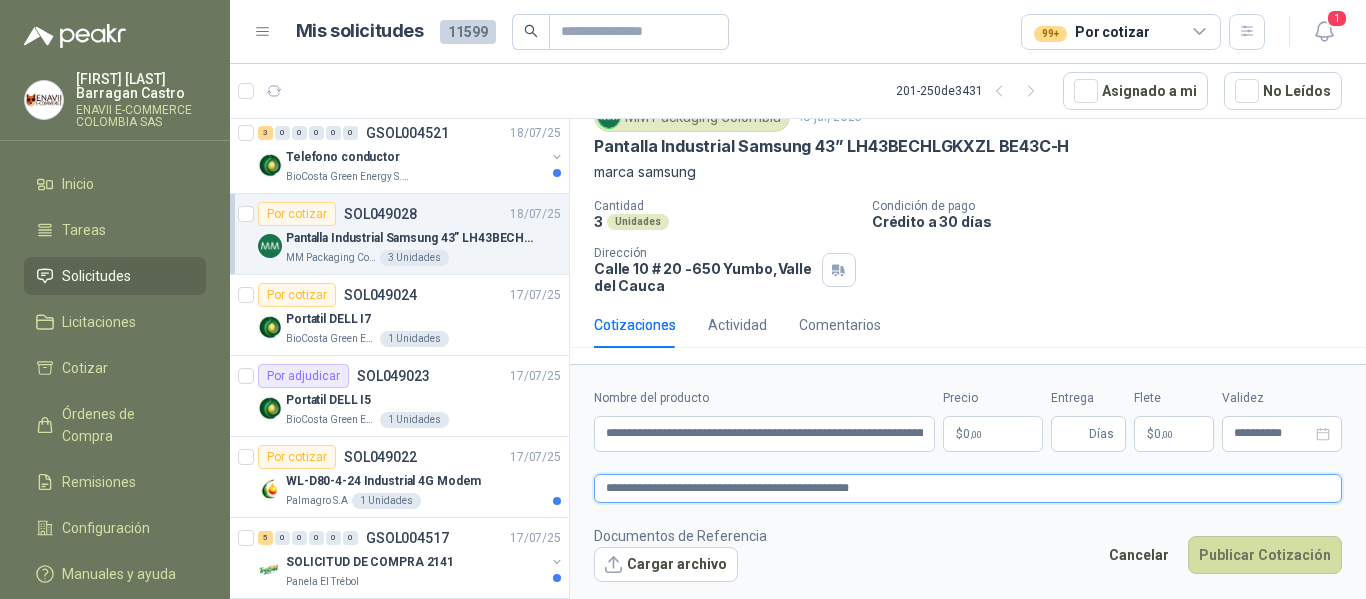 type 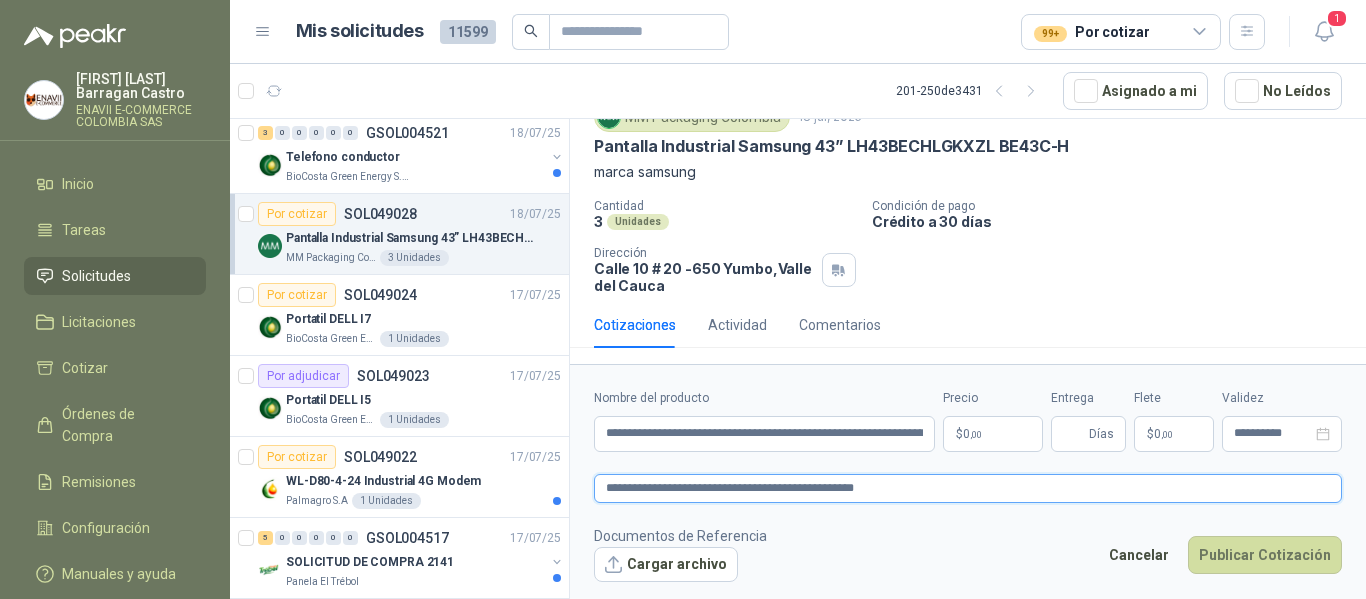 type on "**********" 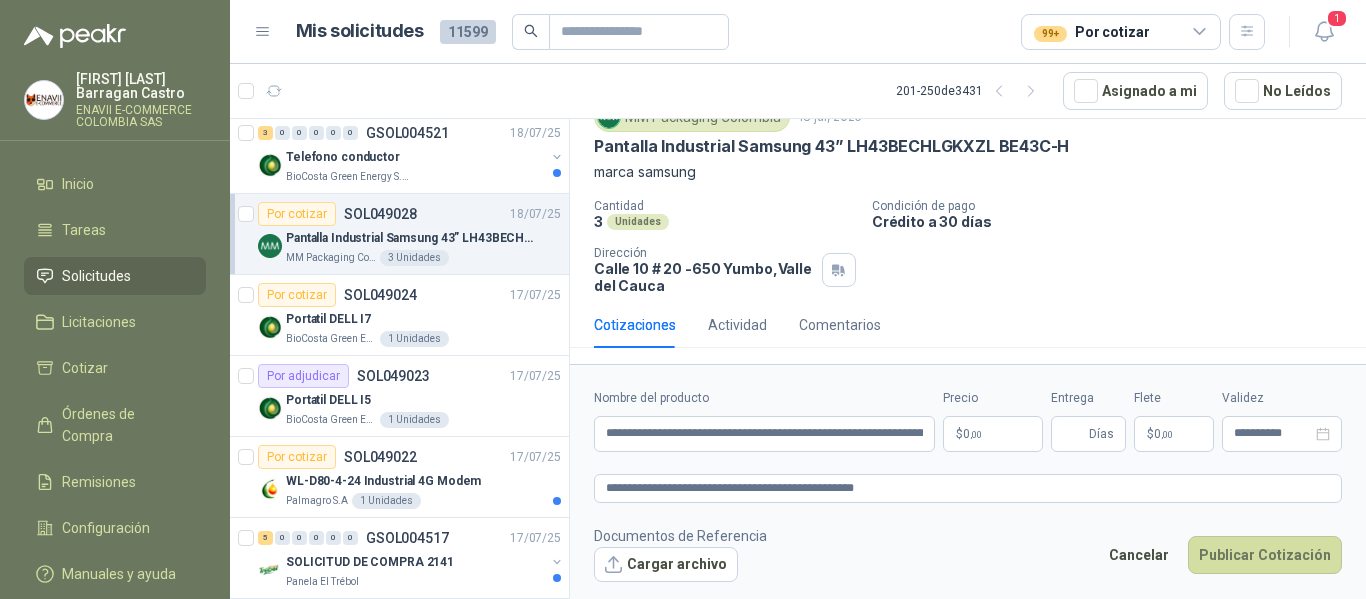 click on ",00" at bounding box center (976, 434) 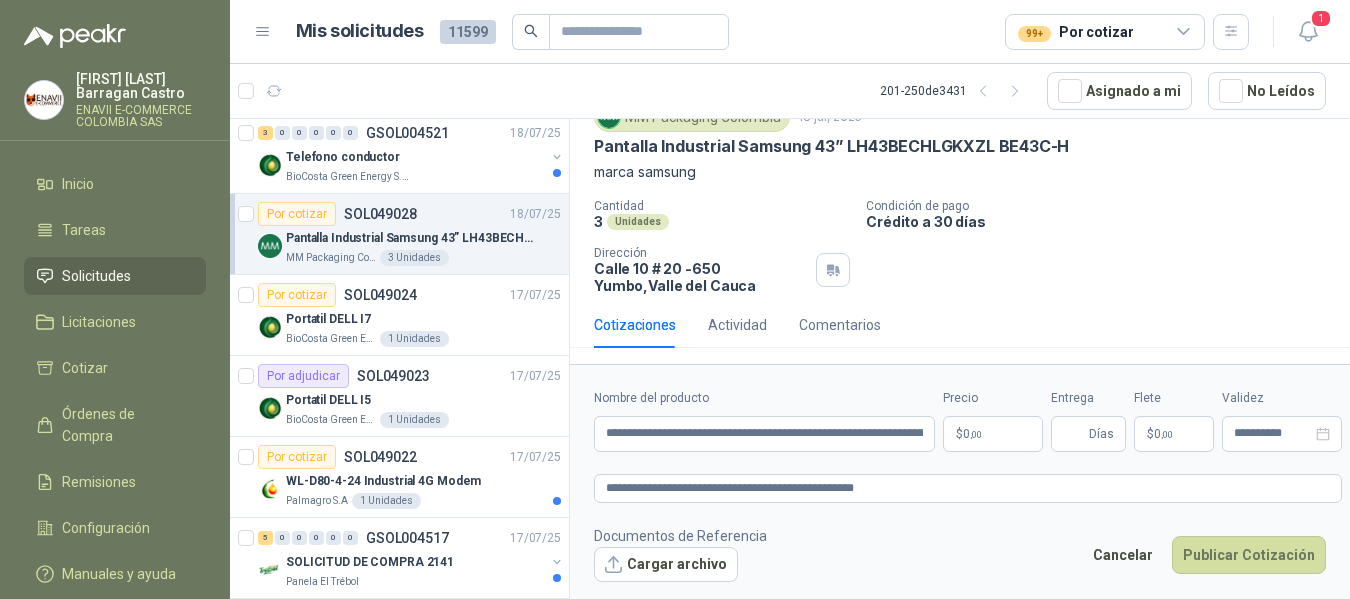 type 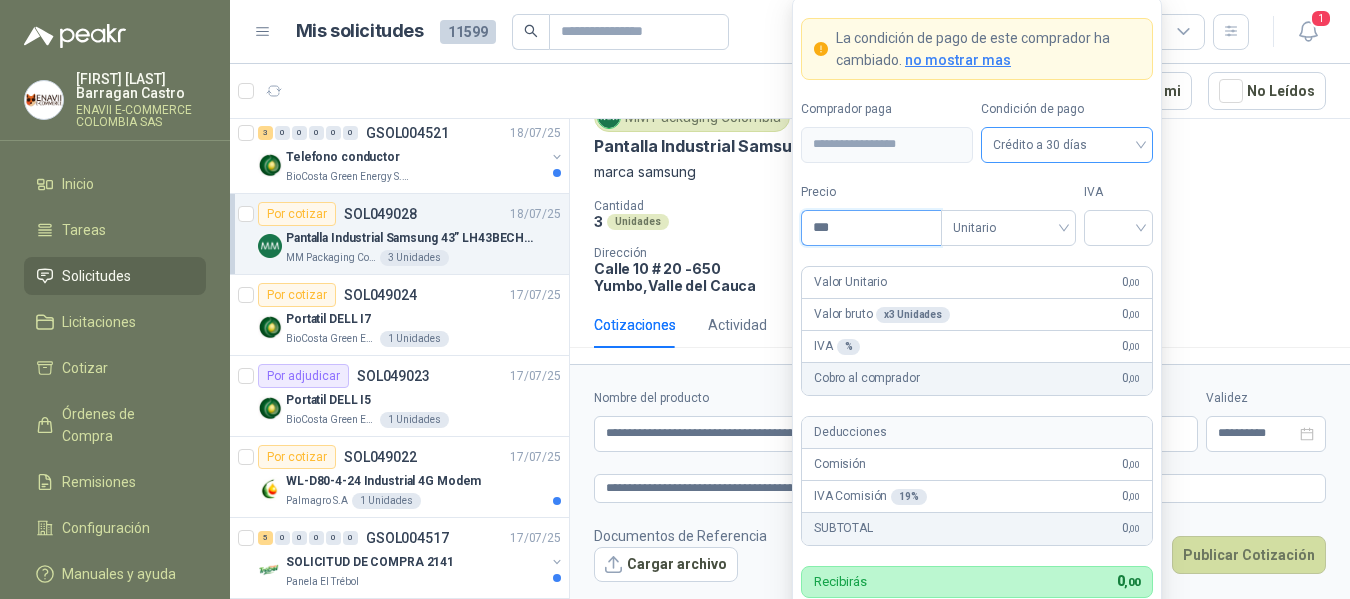 click on "Crédito a 30 días" at bounding box center [1067, 145] 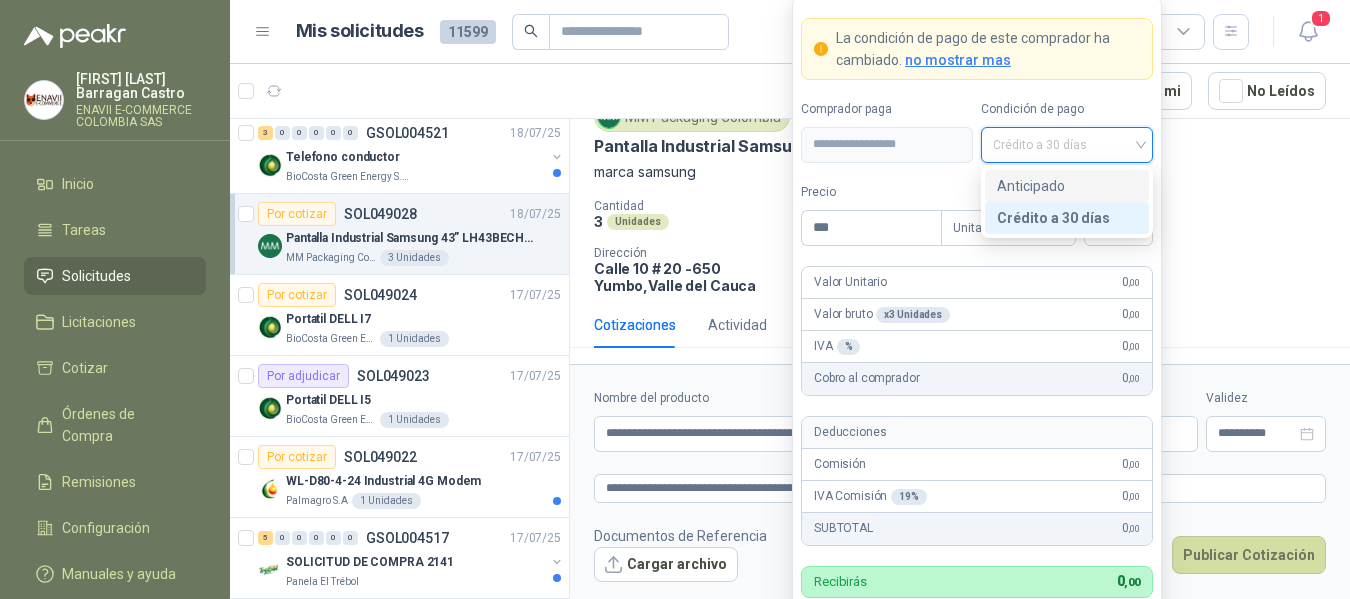 click on "Anticipado" at bounding box center [1067, 186] 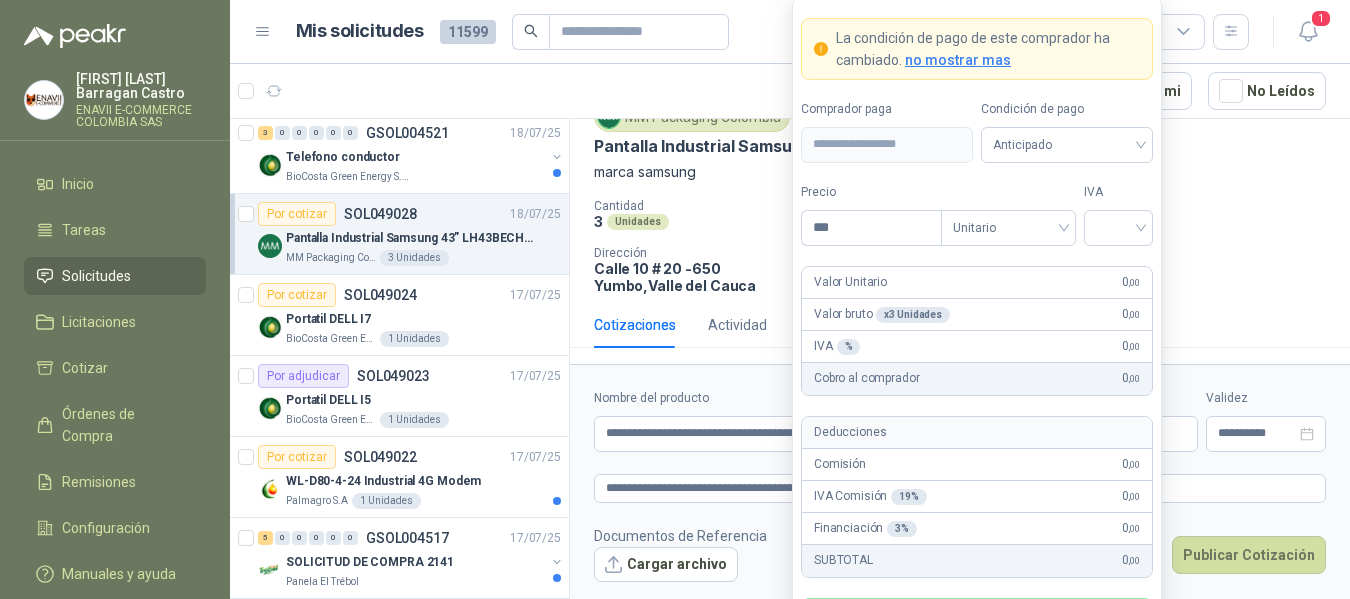 click on "no mostrar mas" at bounding box center (958, 60) 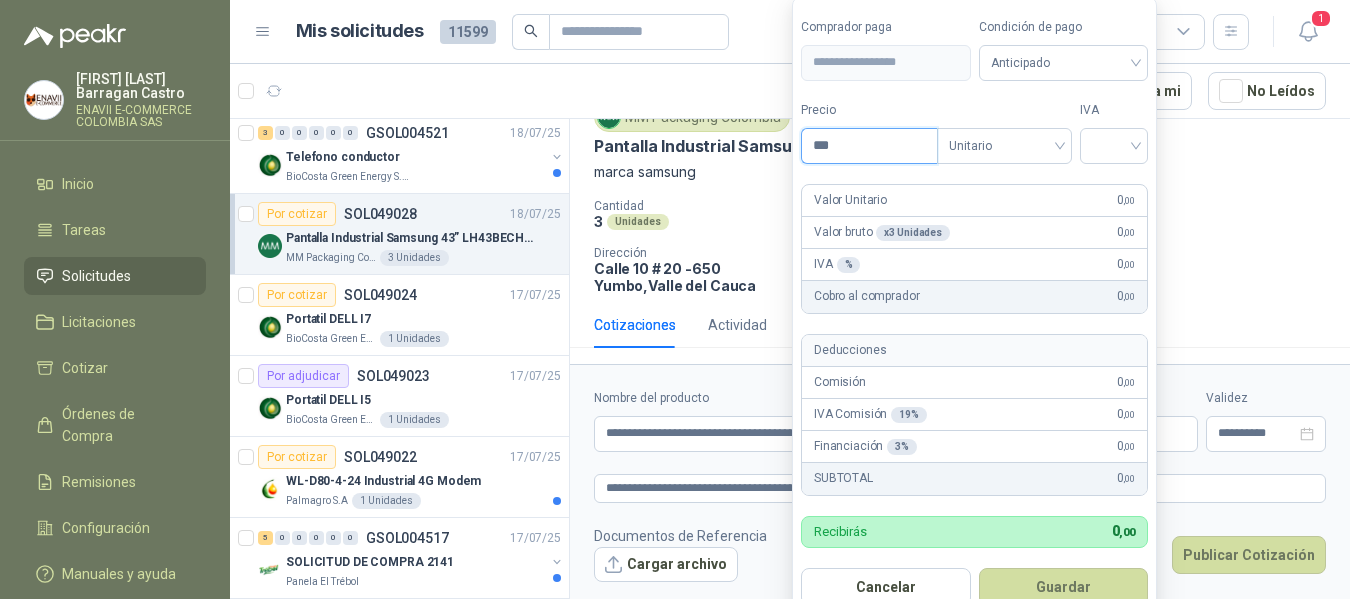click on "***" at bounding box center (869, 146) 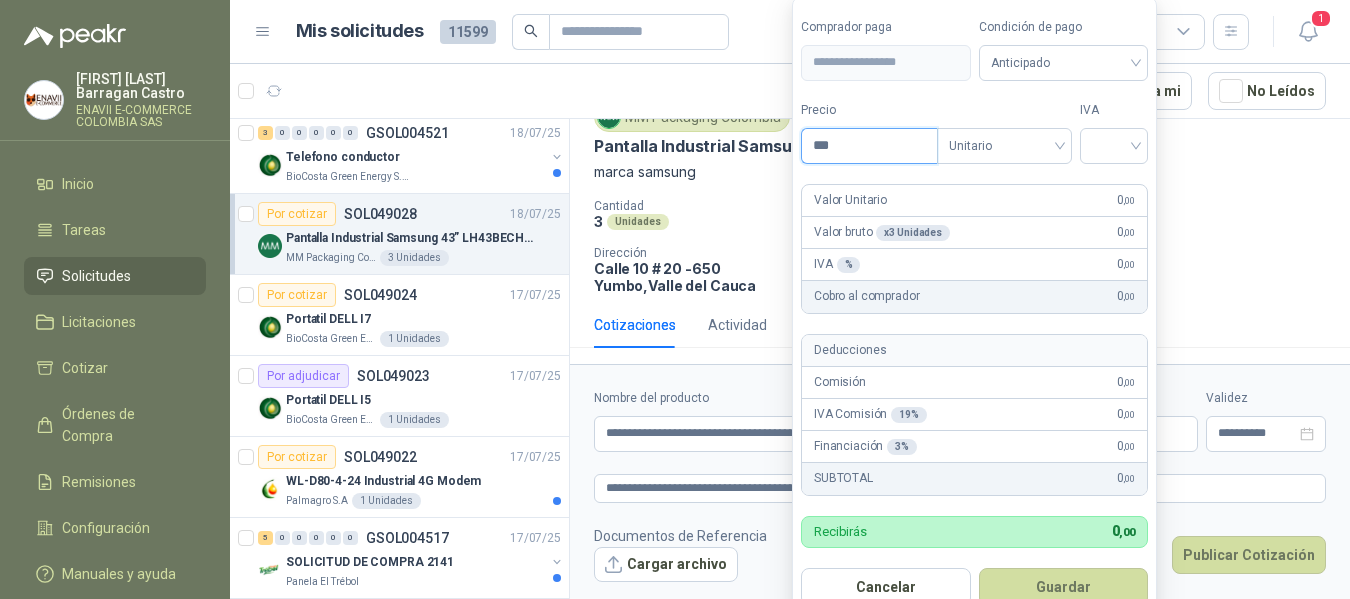 drag, startPoint x: 887, startPoint y: 147, endPoint x: 812, endPoint y: 140, distance: 75.32596 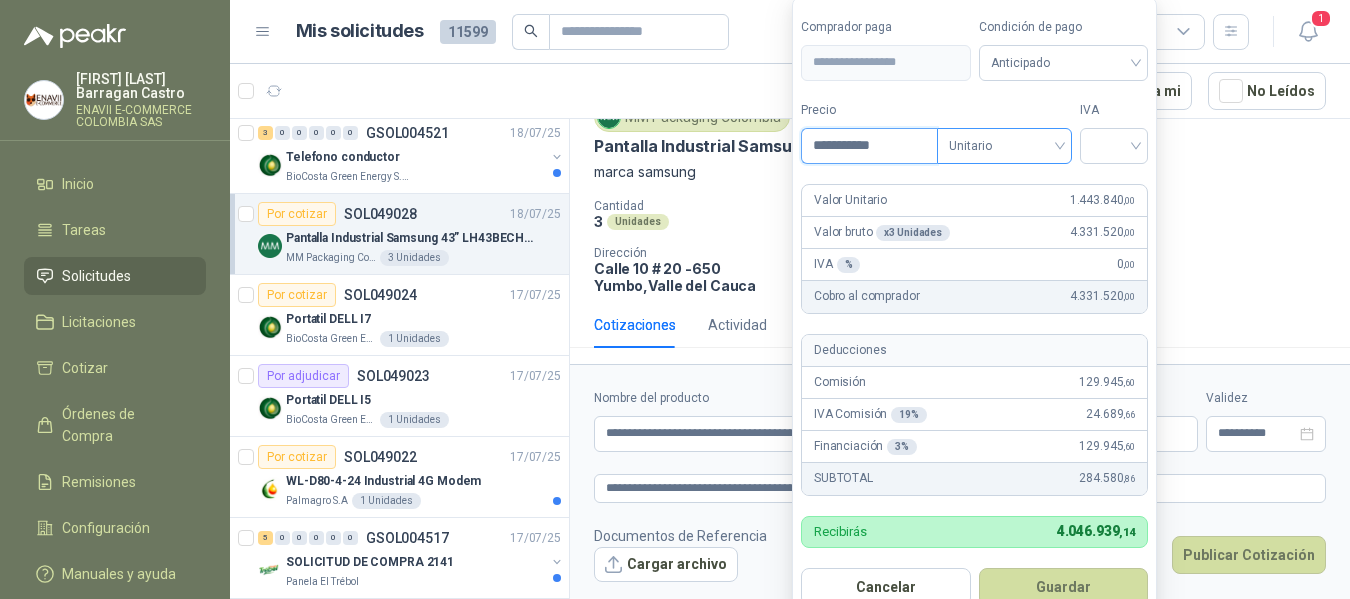 click on "Unitario" at bounding box center [1004, 146] 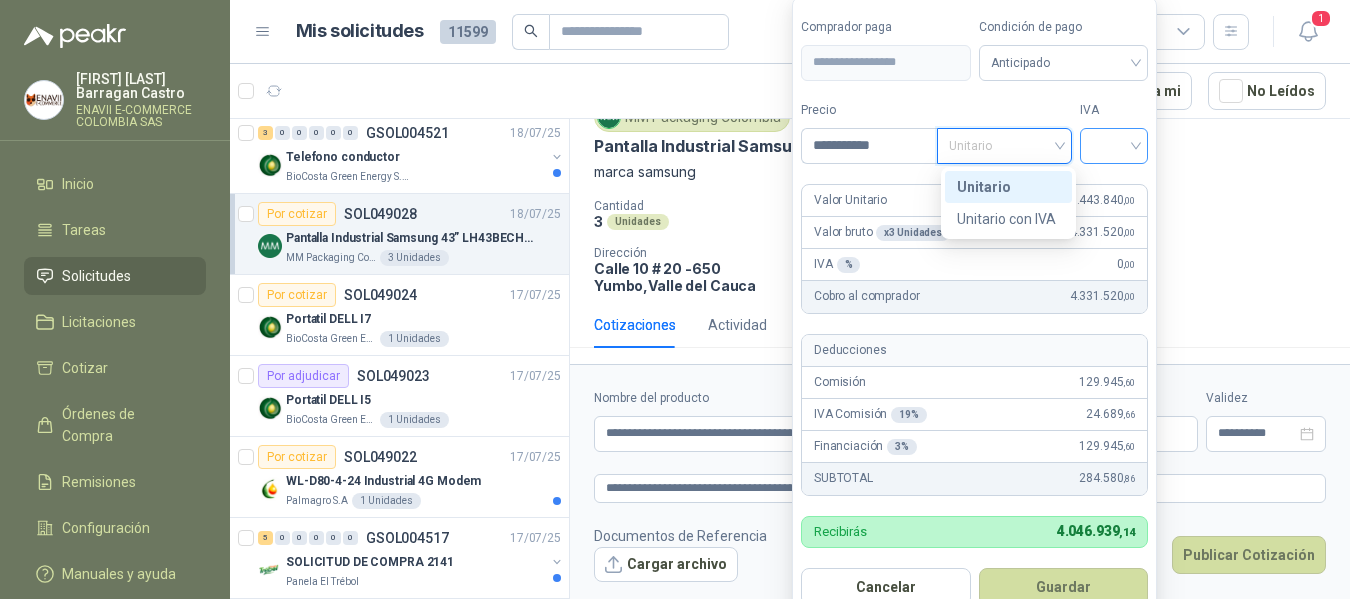 click at bounding box center (1114, 146) 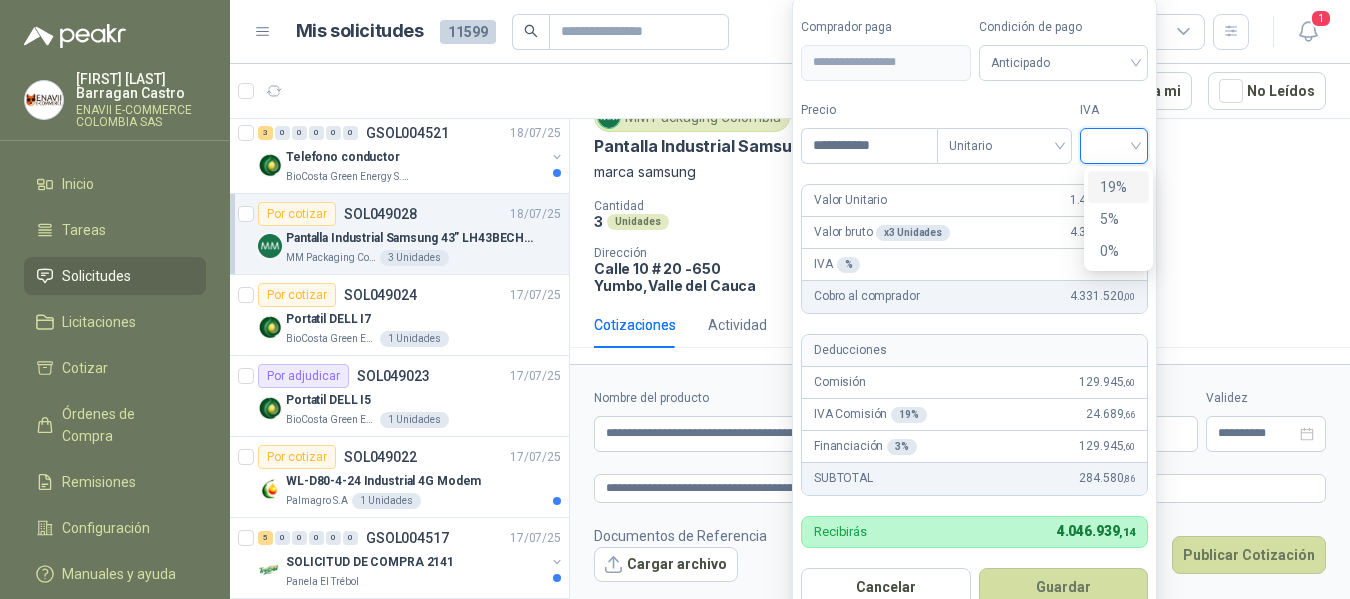 click on "19%" at bounding box center (1118, 187) 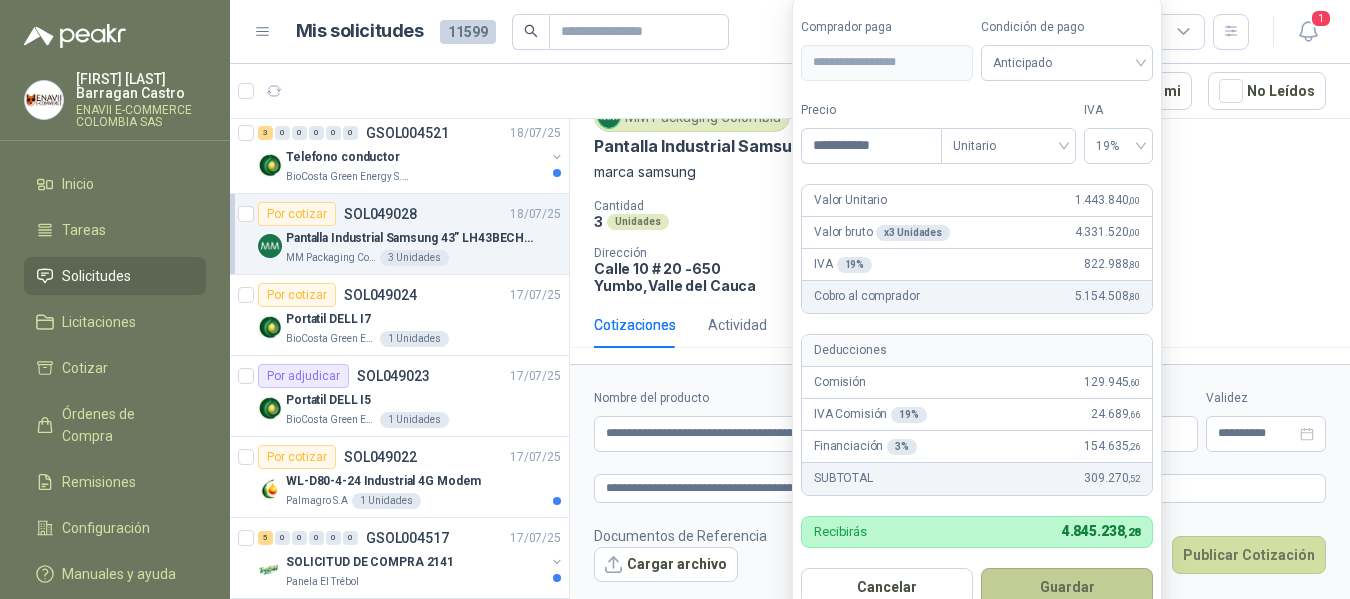 click on "Guardar" at bounding box center [1067, 587] 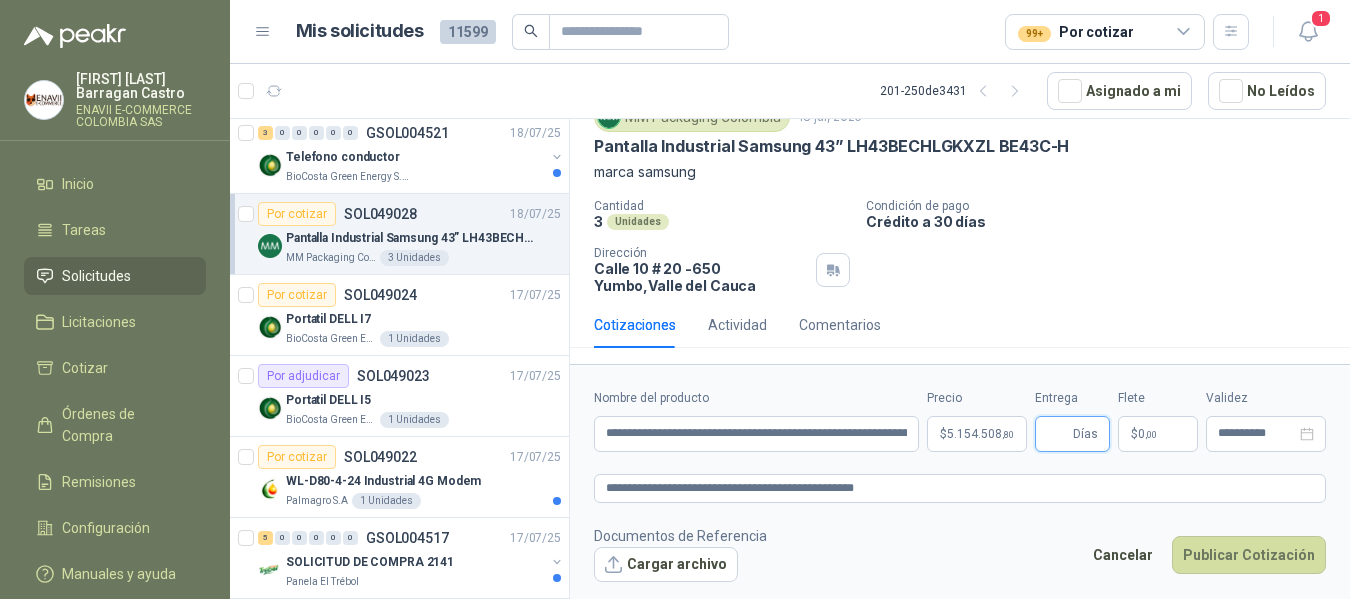type 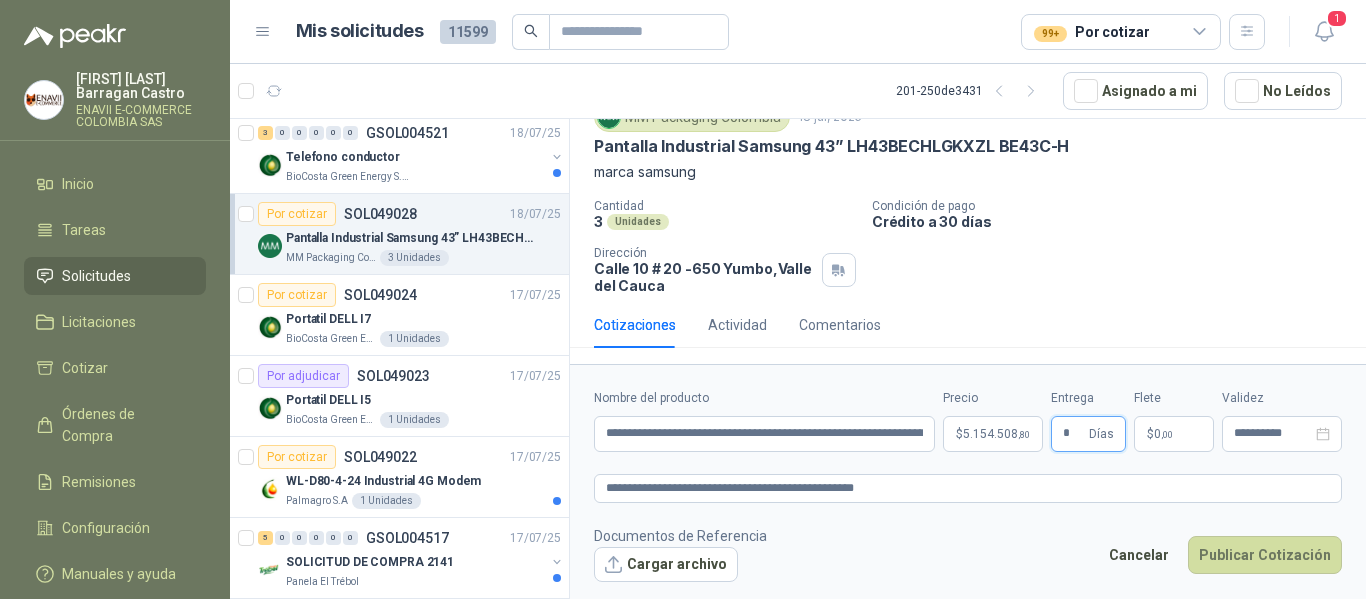 type on "*" 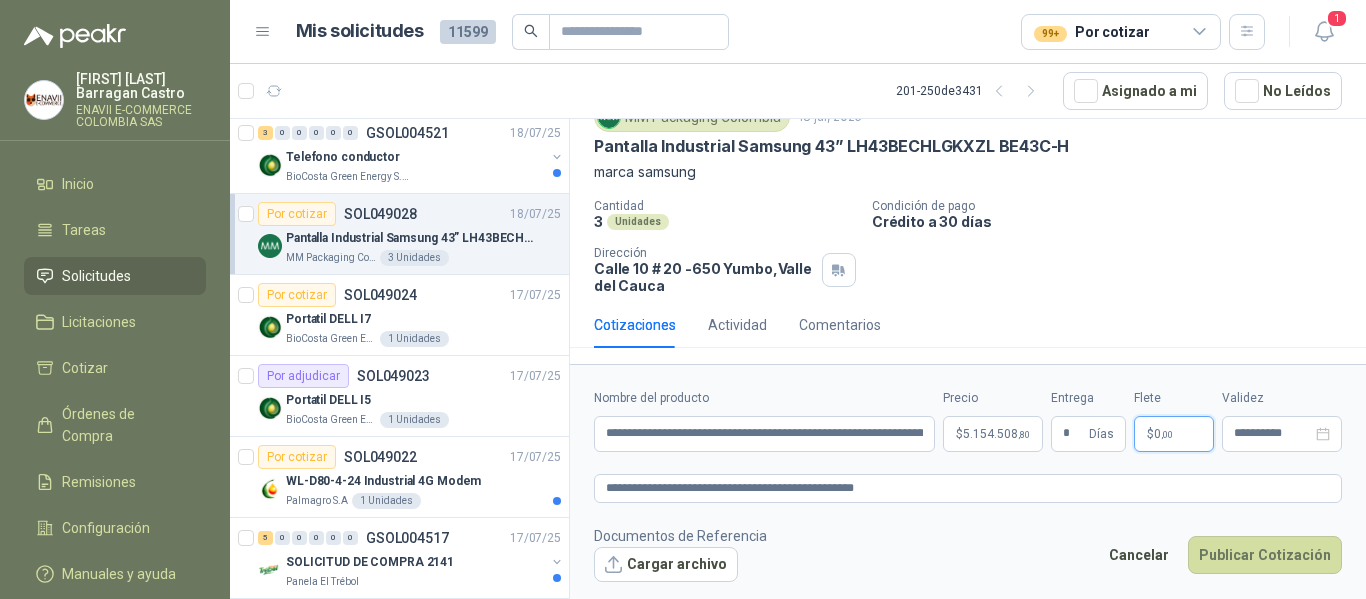 click on "$    0 ,00" at bounding box center (1174, 434) 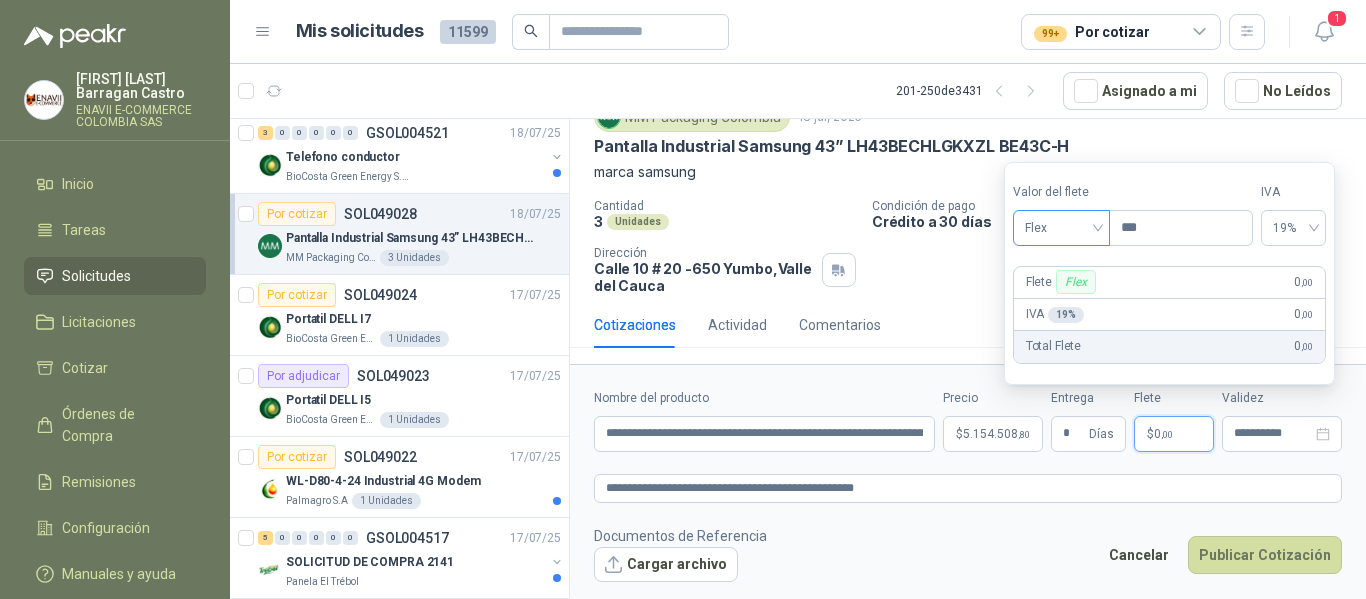 click on "Flex" at bounding box center [1061, 228] 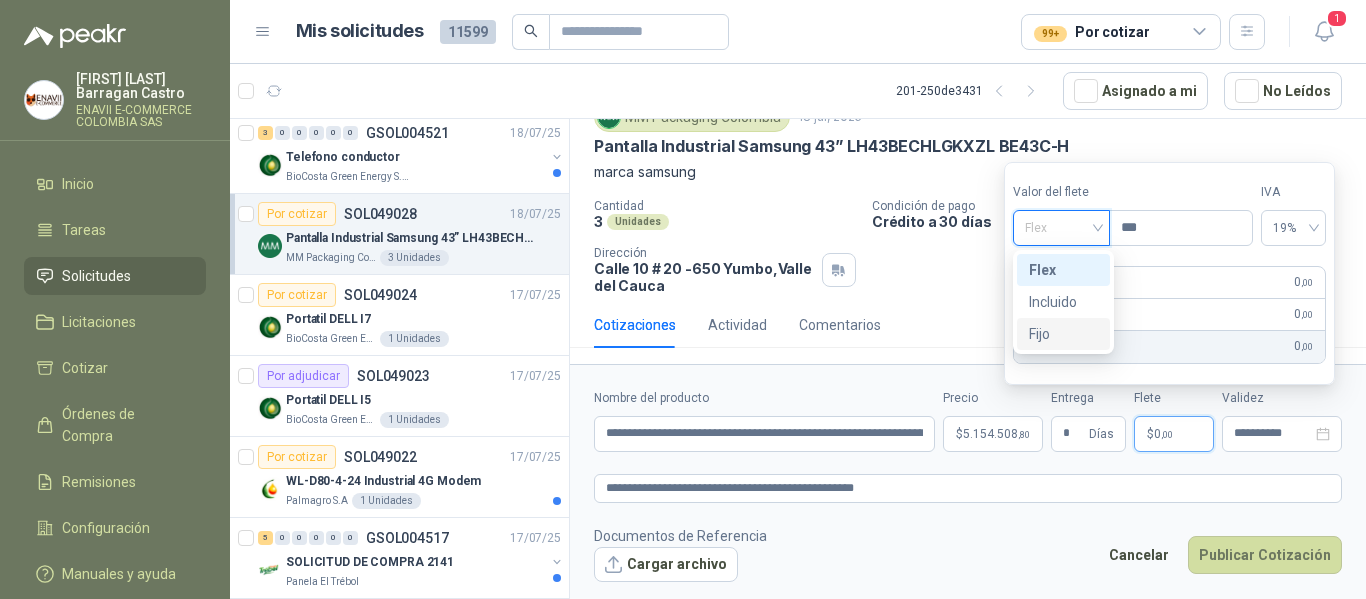click on "Fijo" at bounding box center (1063, 334) 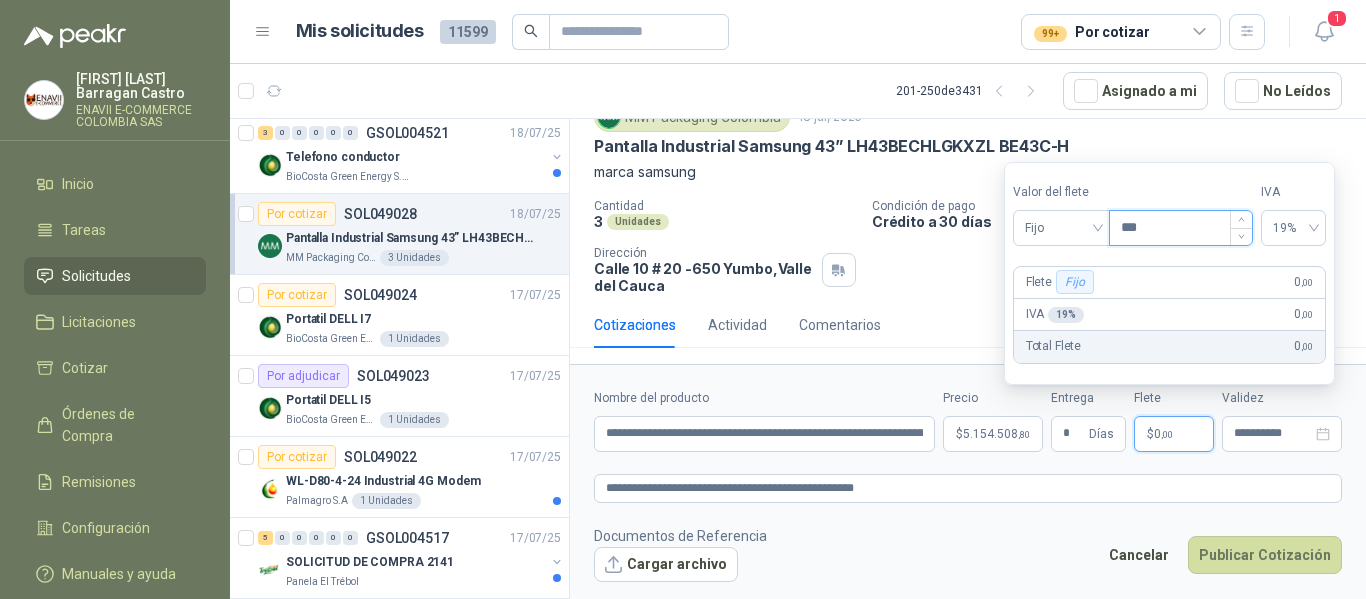 drag, startPoint x: 1159, startPoint y: 231, endPoint x: 1126, endPoint y: 225, distance: 33.54102 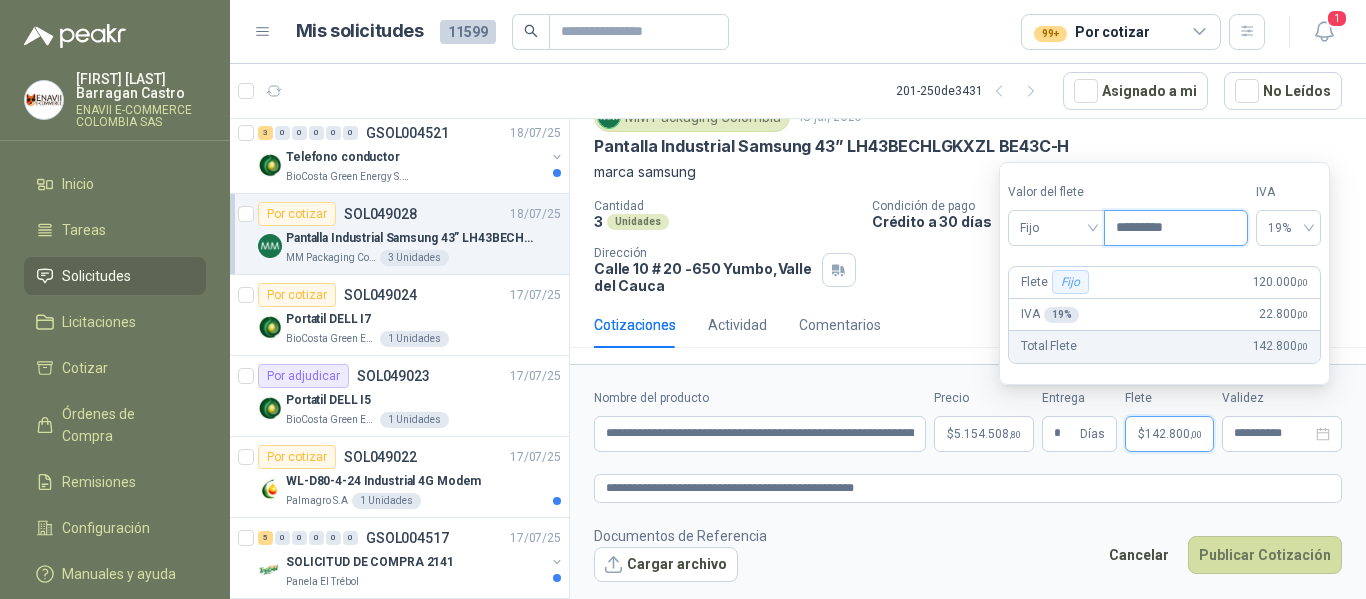 type on "*********" 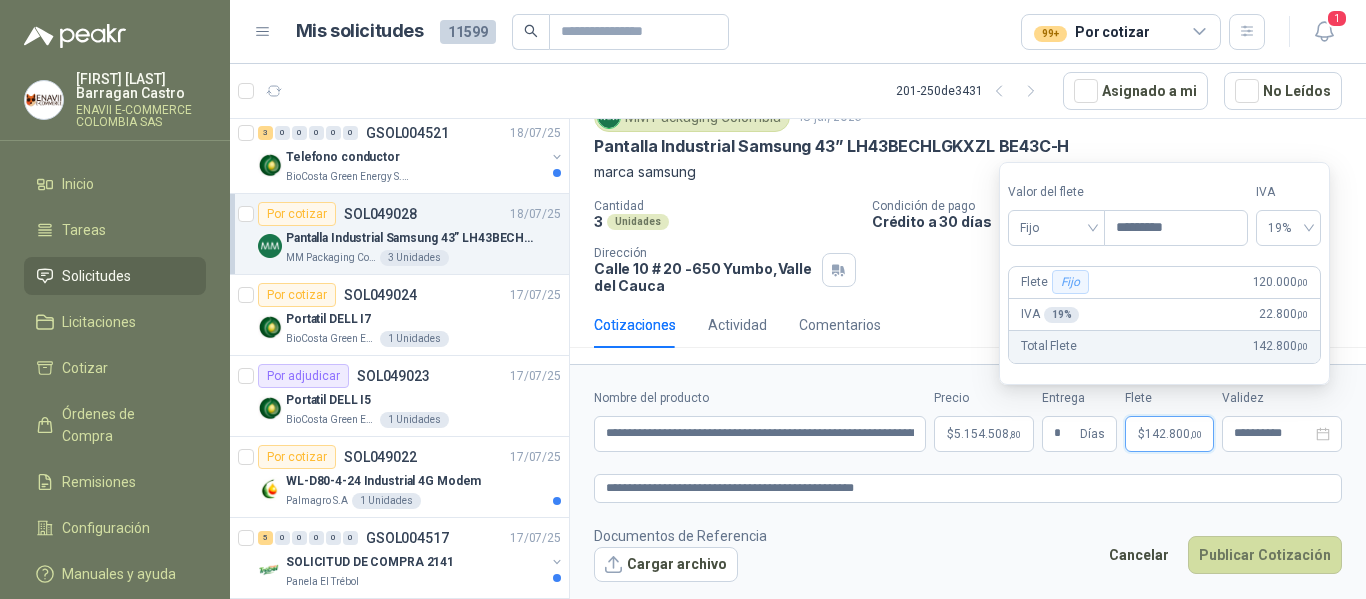 click on "**********" at bounding box center [968, 485] 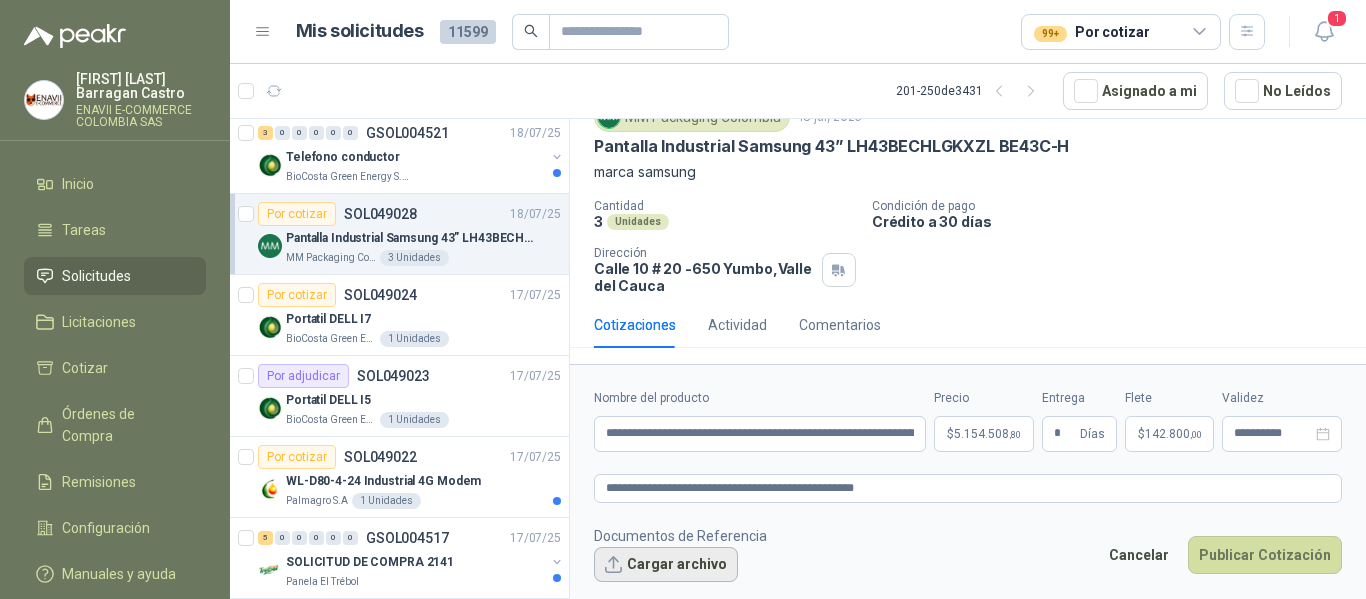 click on "Cargar archivo" at bounding box center [666, 565] 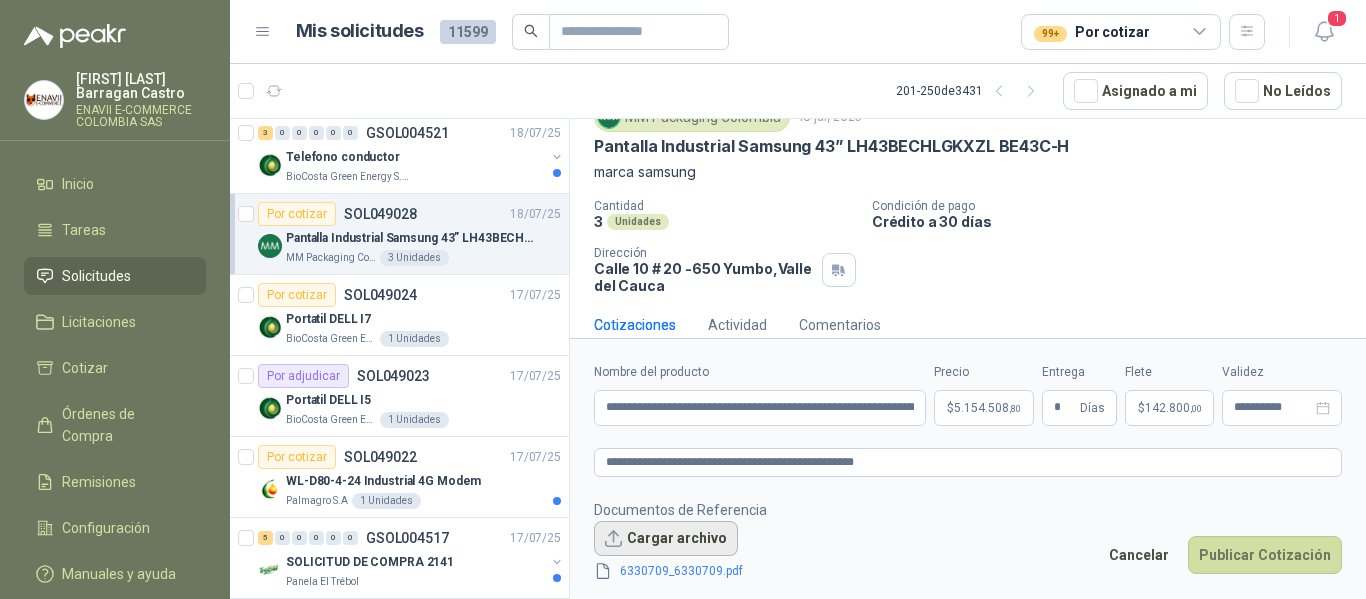 scroll, scrollTop: 96, scrollLeft: 0, axis: vertical 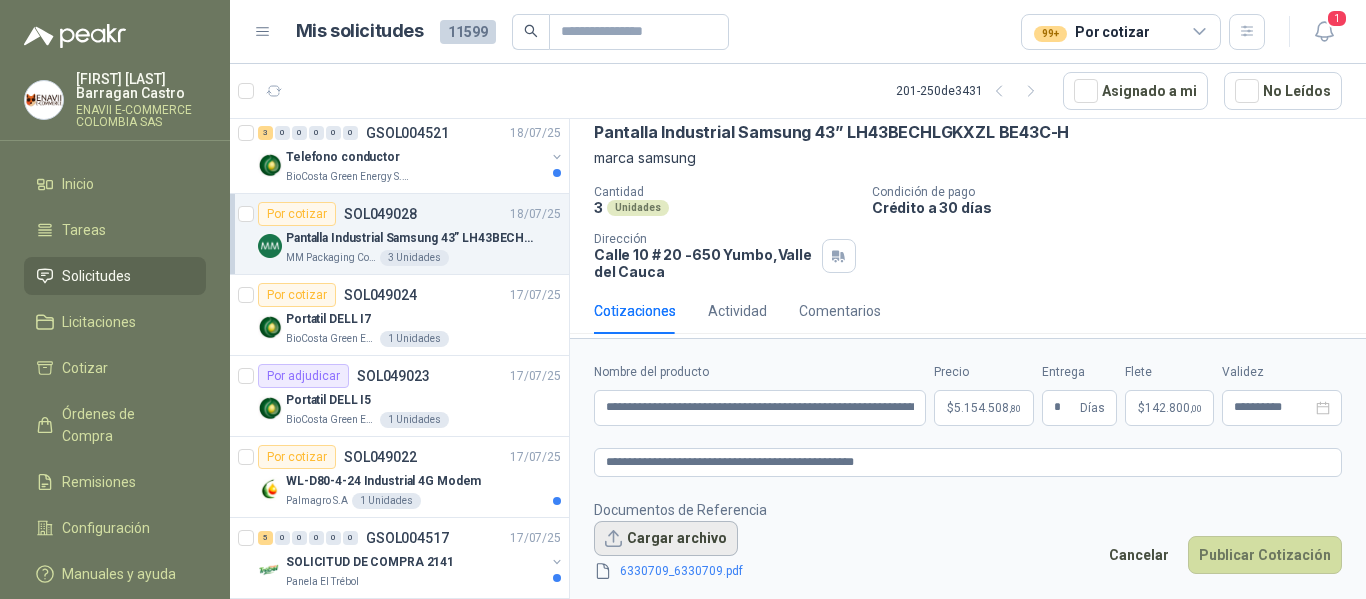 click on "Cargar archivo" at bounding box center [666, 539] 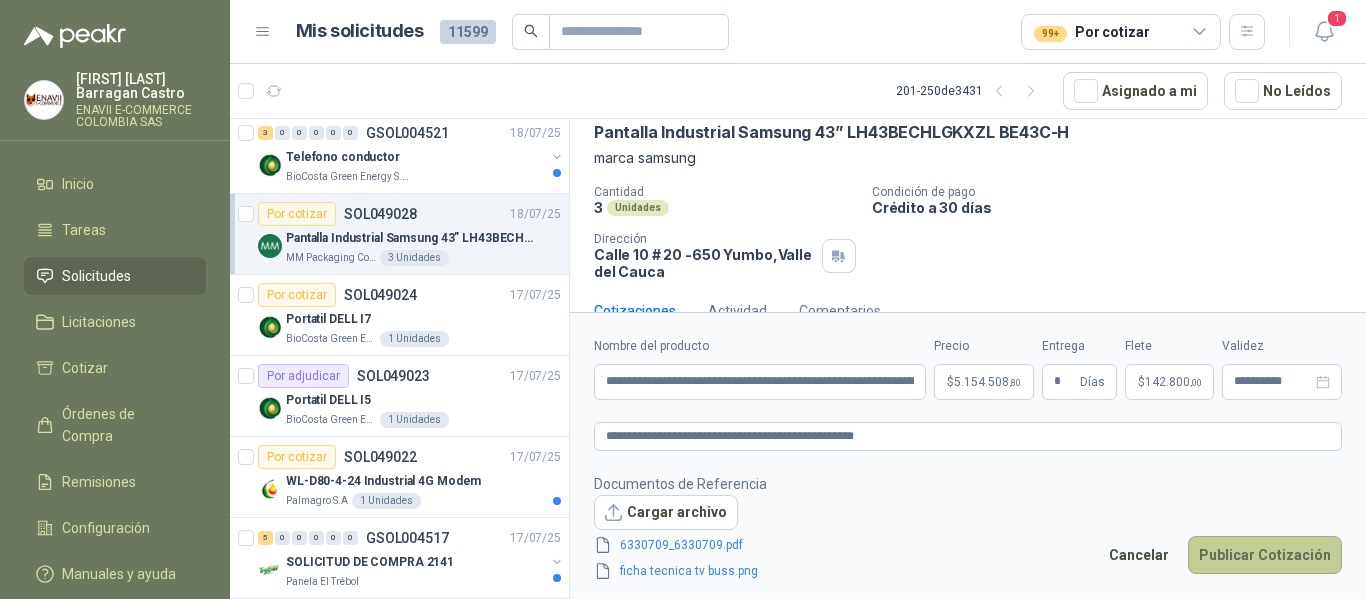 click on "Publicar Cotización" at bounding box center (1265, 555) 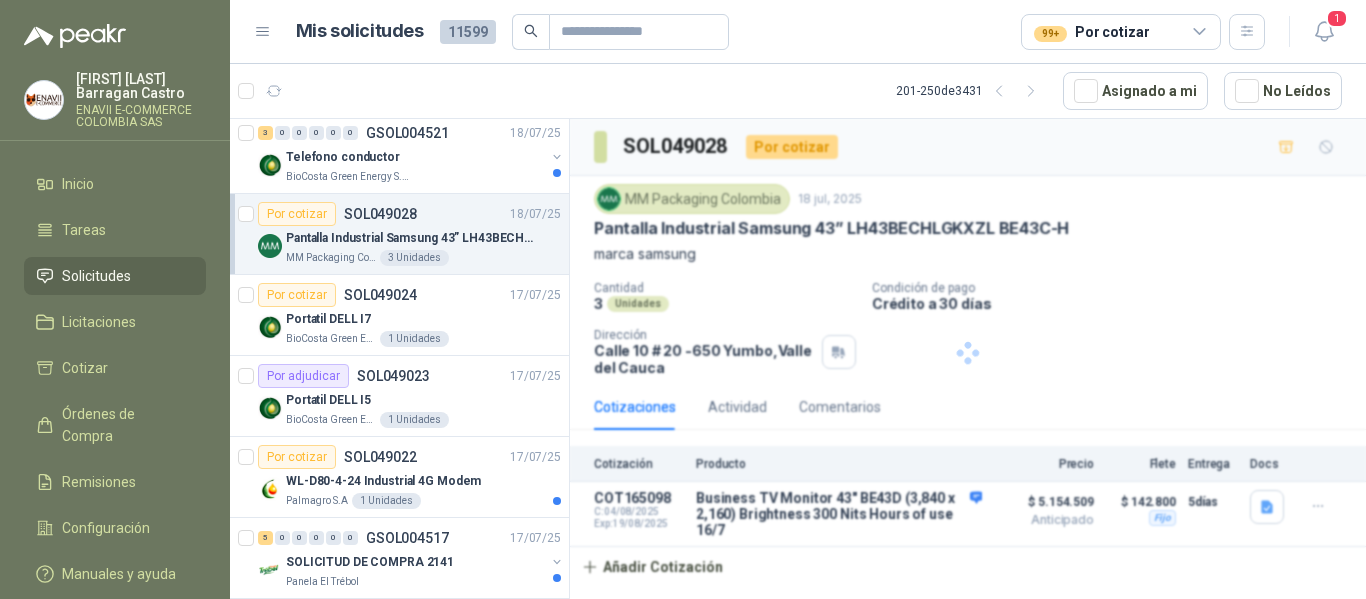 scroll, scrollTop: 0, scrollLeft: 0, axis: both 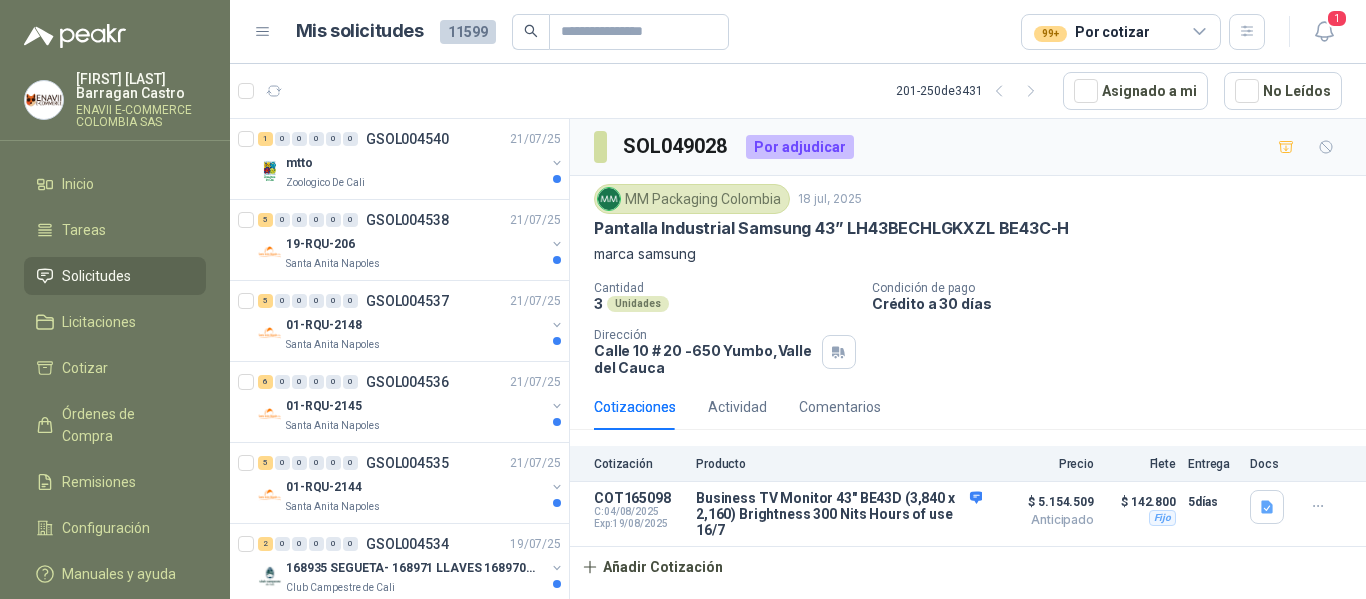 click on "Solicitudes" at bounding box center [96, 276] 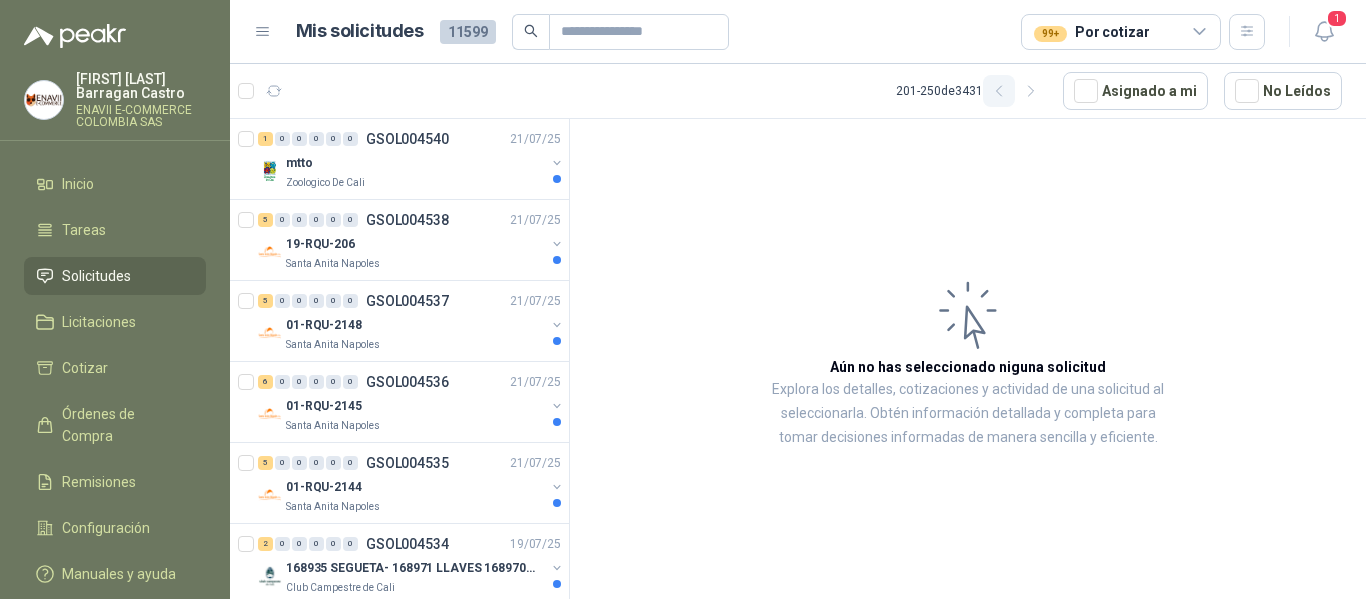 click at bounding box center [999, 91] 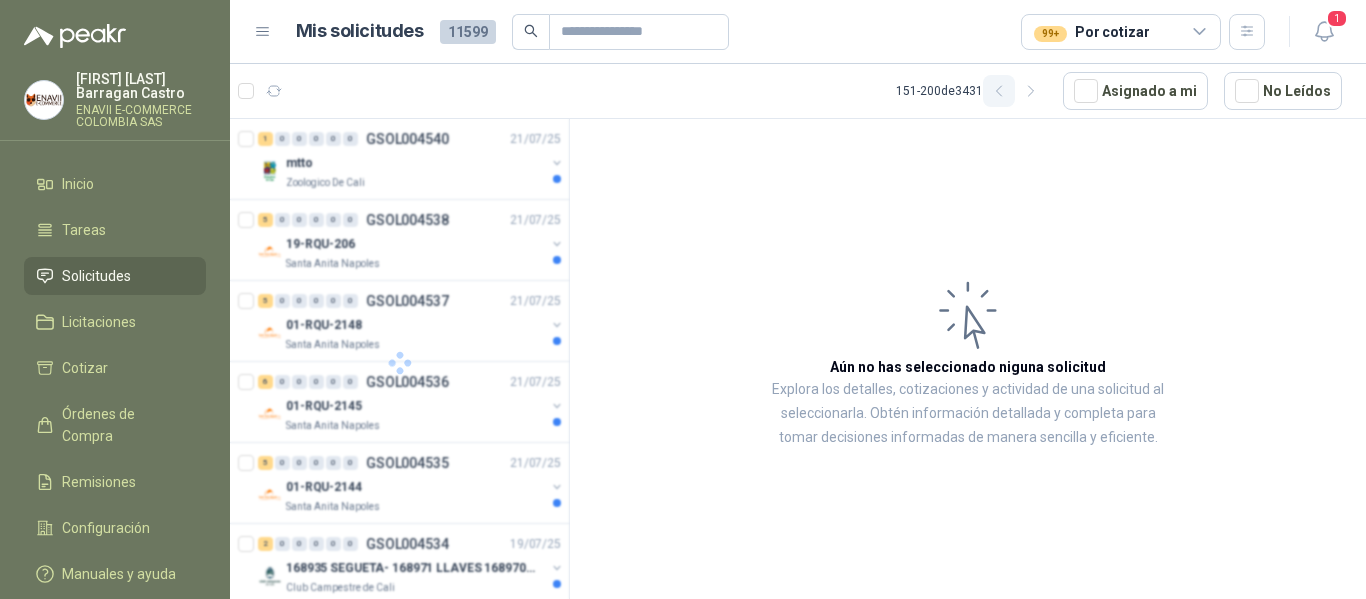 click at bounding box center [999, 91] 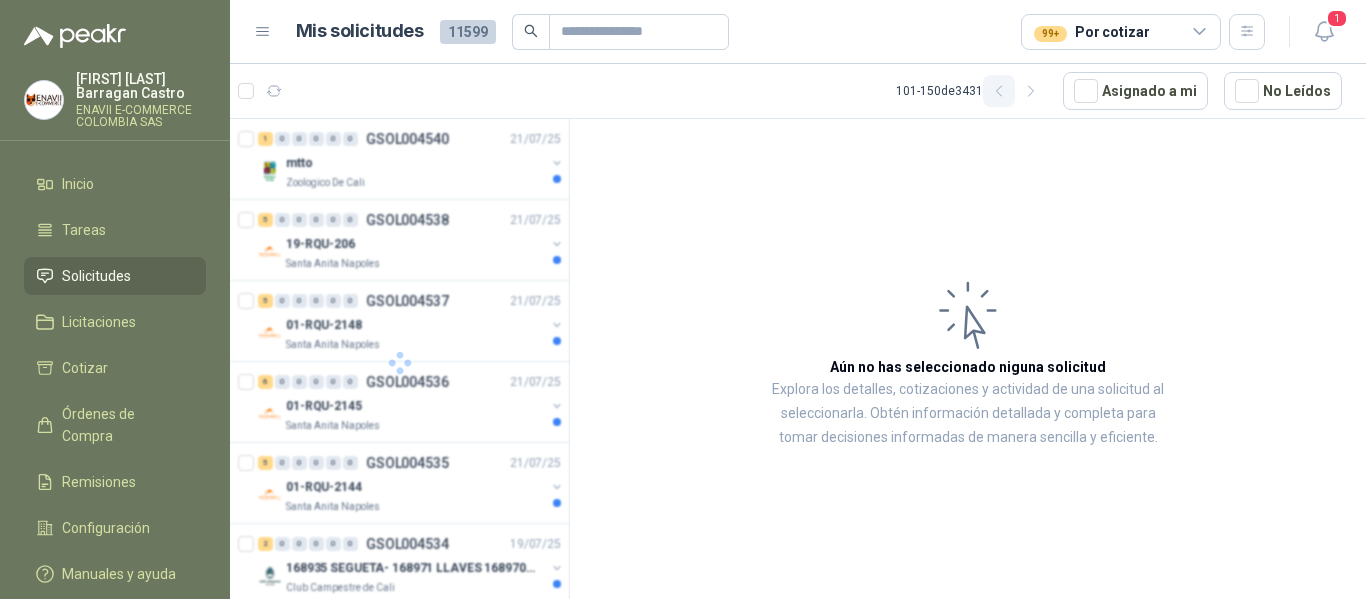 click at bounding box center (999, 91) 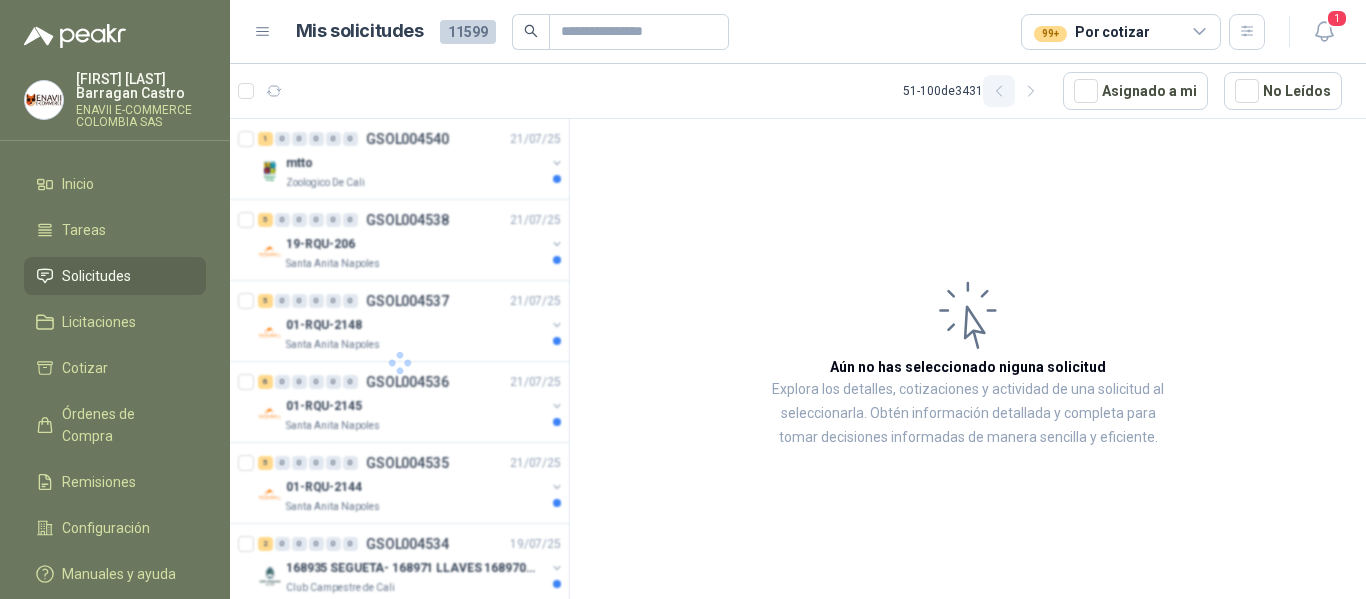 click at bounding box center (999, 91) 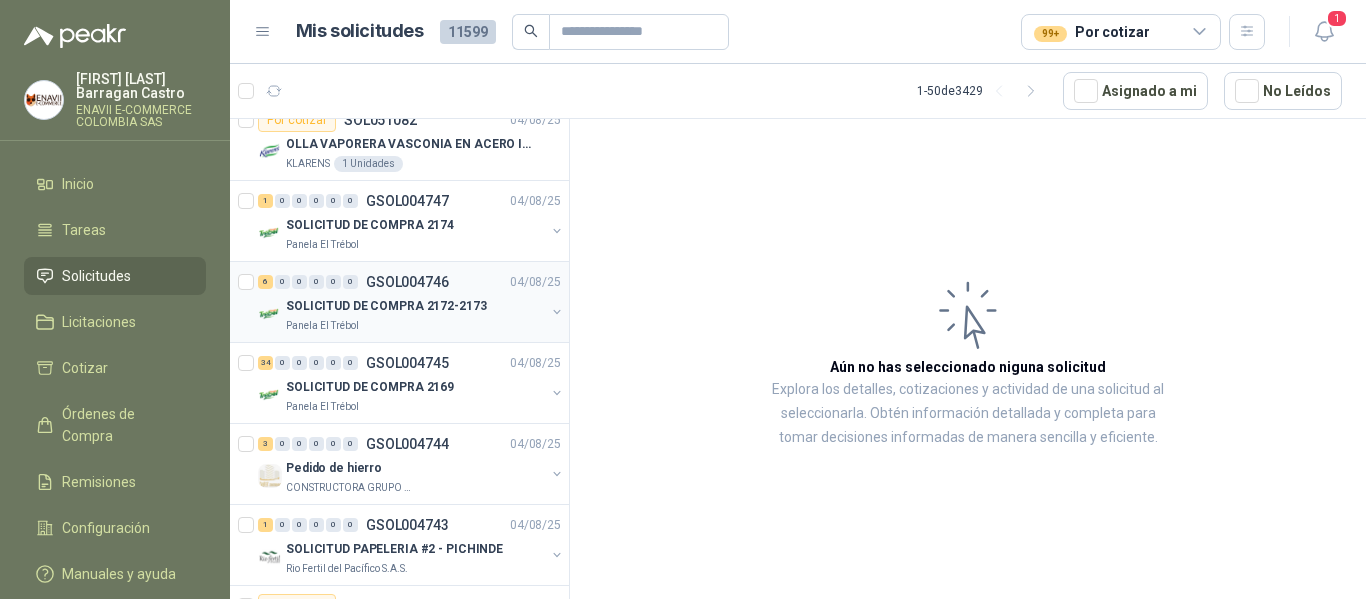 scroll, scrollTop: 0, scrollLeft: 0, axis: both 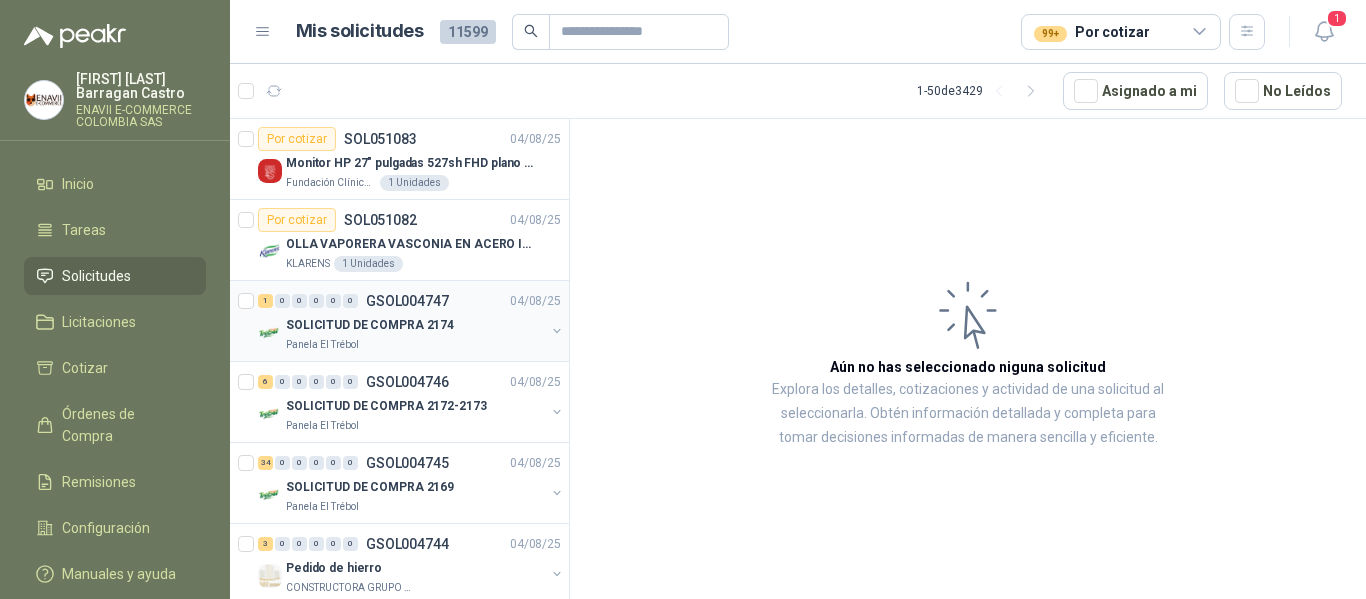 click on "SOLICITUD DE COMPRA 2174" at bounding box center (415, 325) 